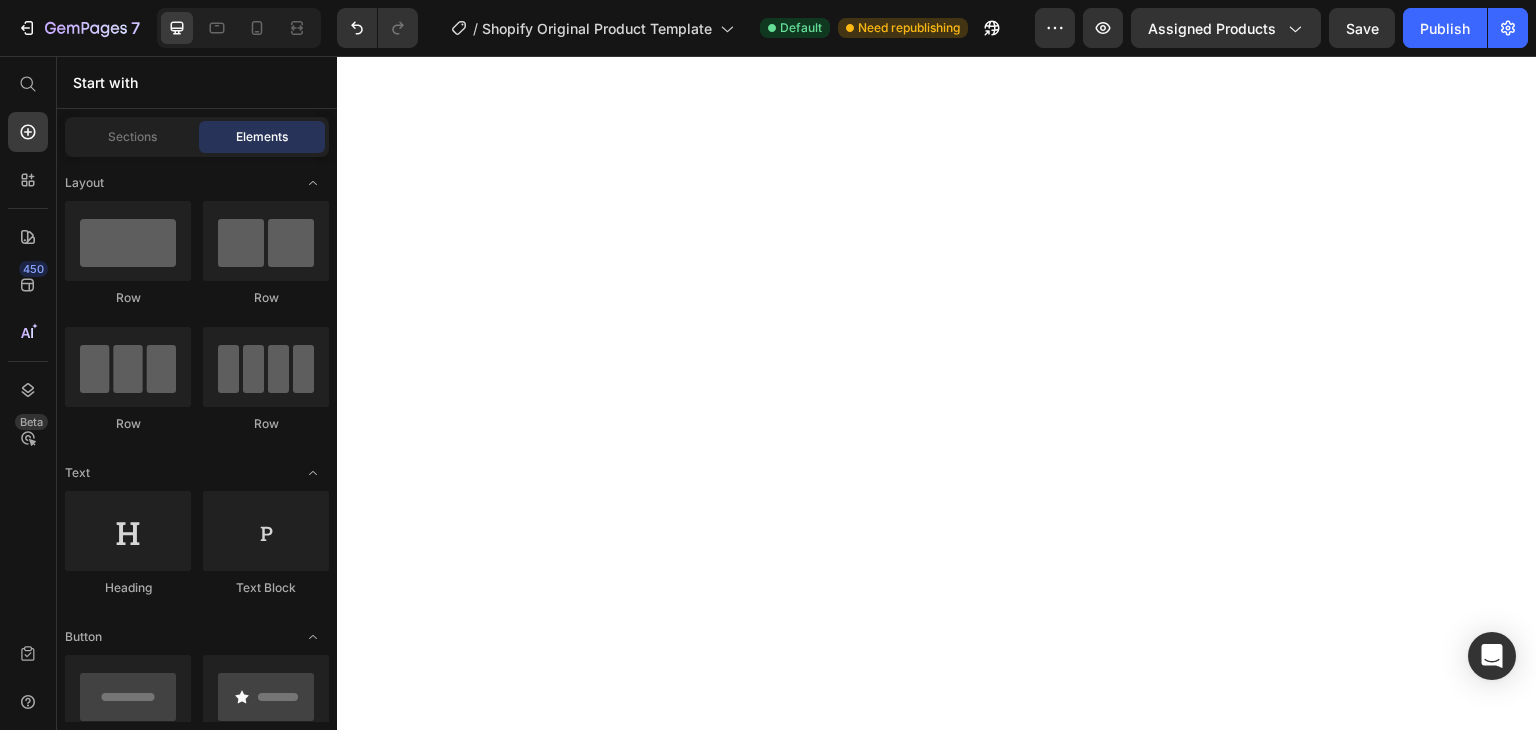 scroll, scrollTop: 0, scrollLeft: 0, axis: both 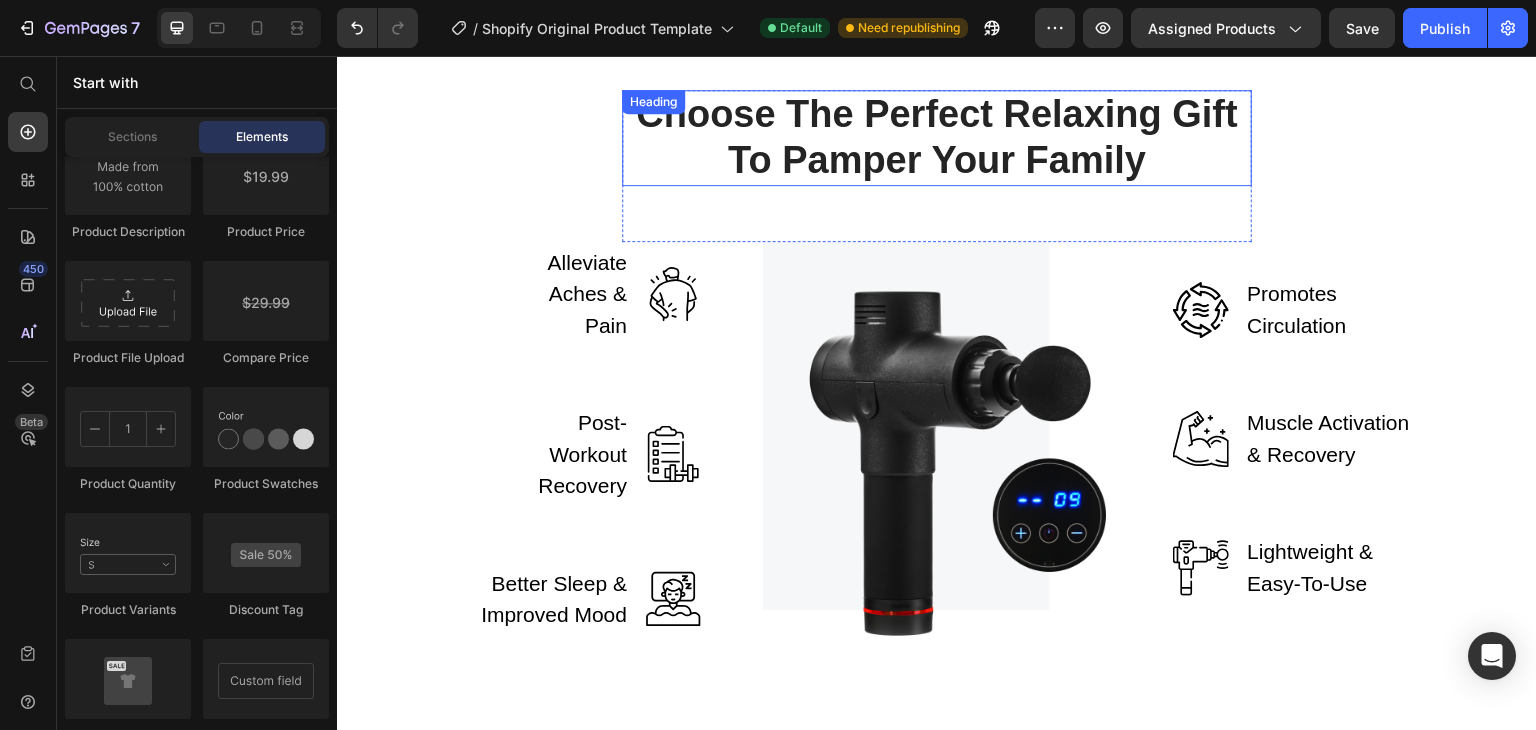 click on "Choose The Perfect Relaxing Gift To Pamper Your Family" at bounding box center [937, 137] 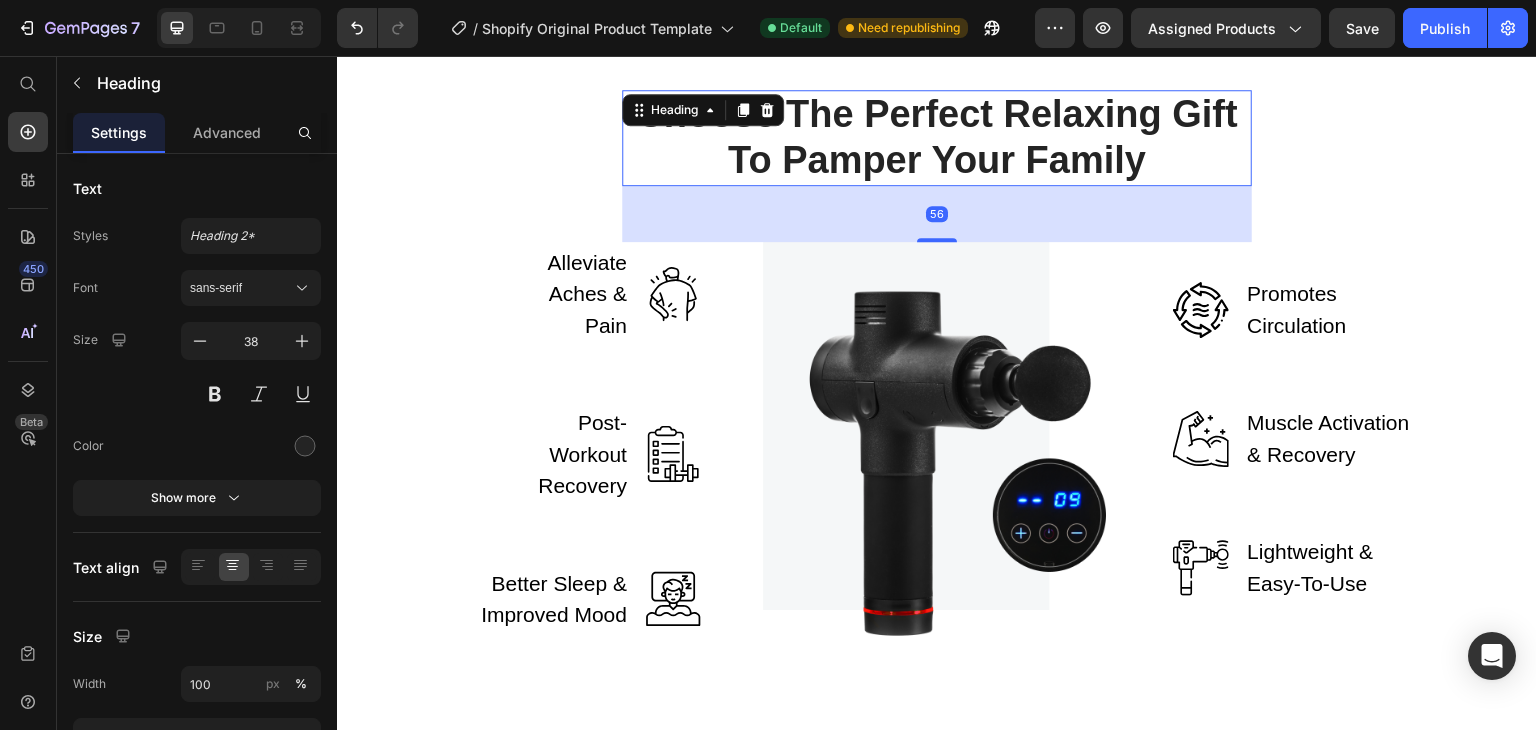 click on "Choose The Perfect Relaxing Gift To Pamper Your Family" at bounding box center [937, 137] 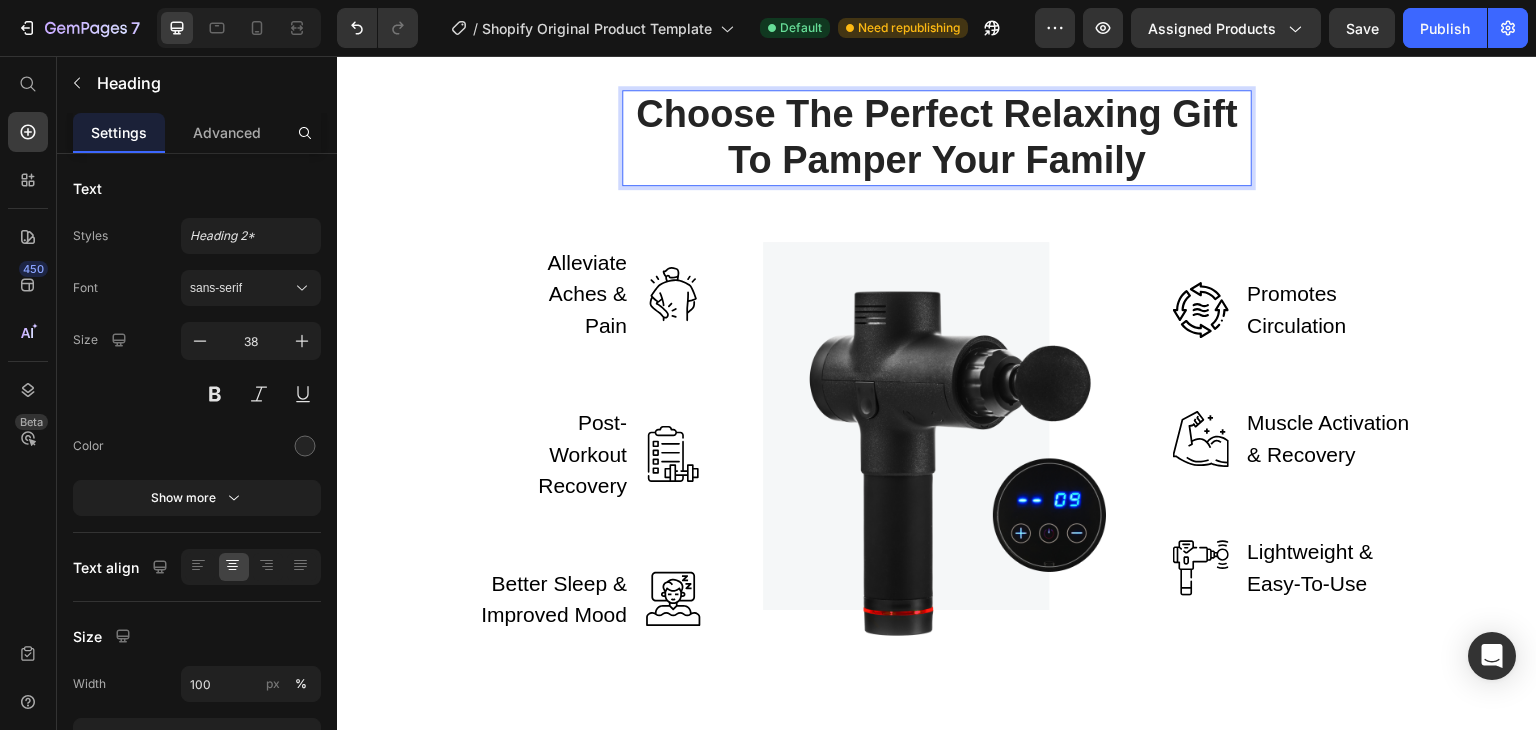 click on "Choose The Perfect Relaxing Gift To Pamper Your Family" at bounding box center [937, 137] 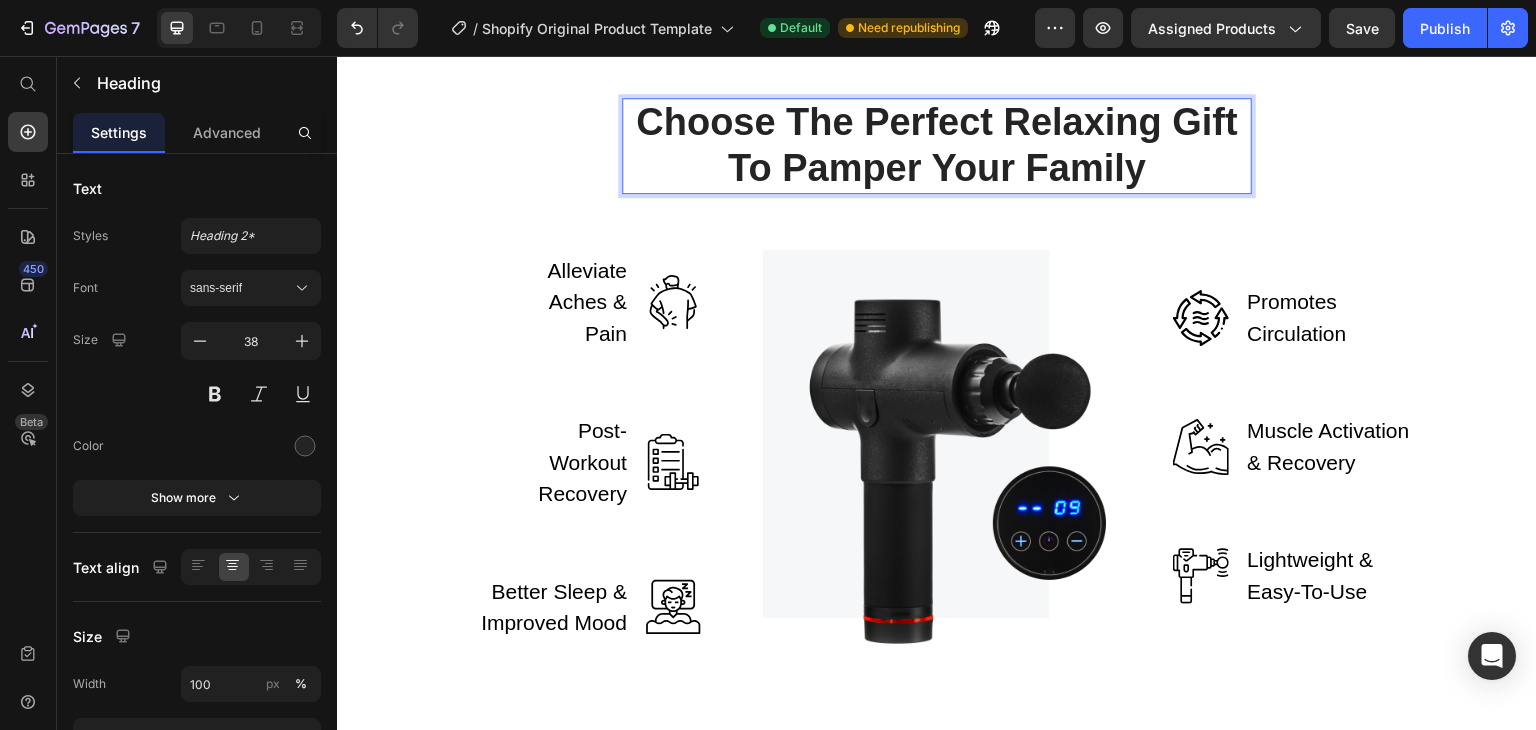 scroll, scrollTop: 2772, scrollLeft: 0, axis: vertical 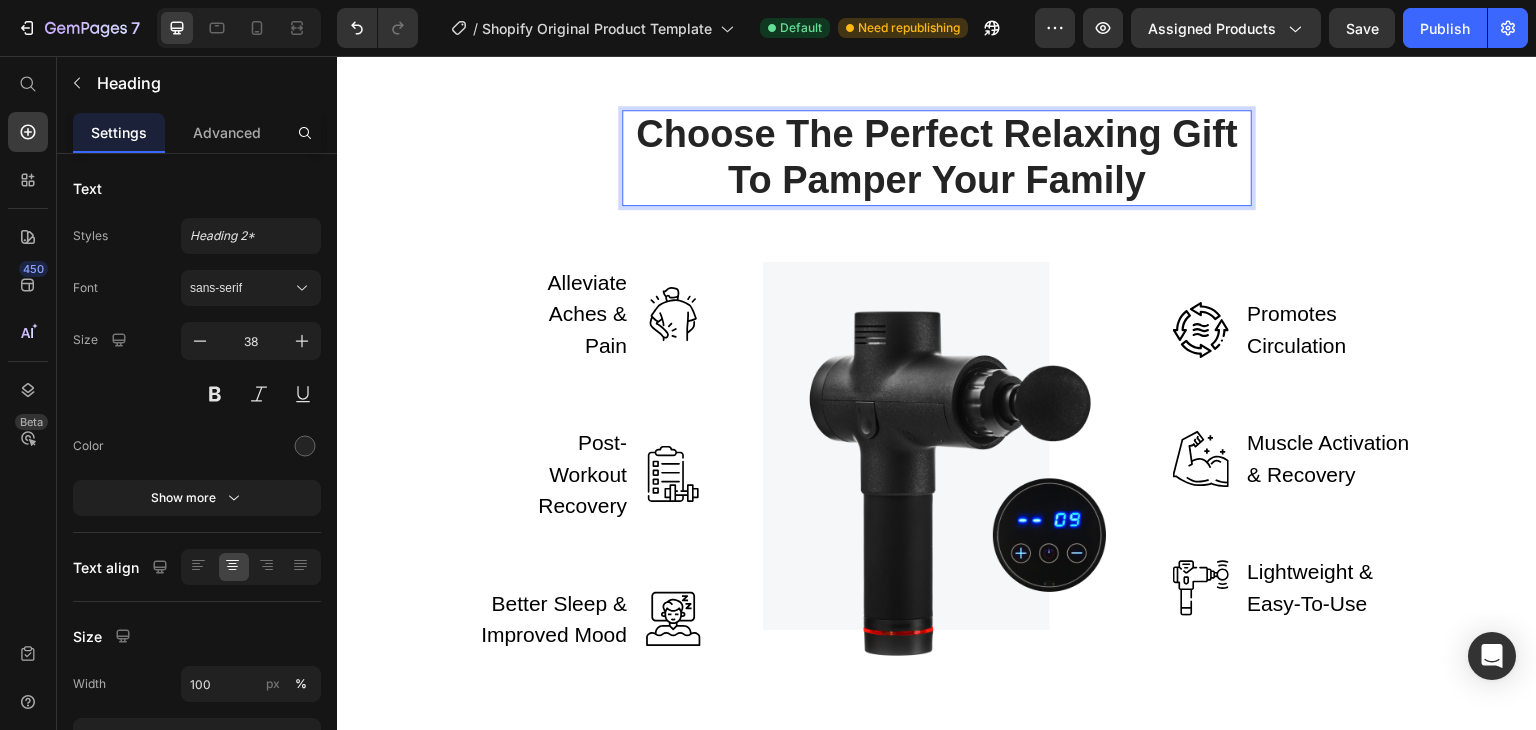 click on "Choose The Perfect Relaxing Gift To Pamper Your Family" at bounding box center (937, 157) 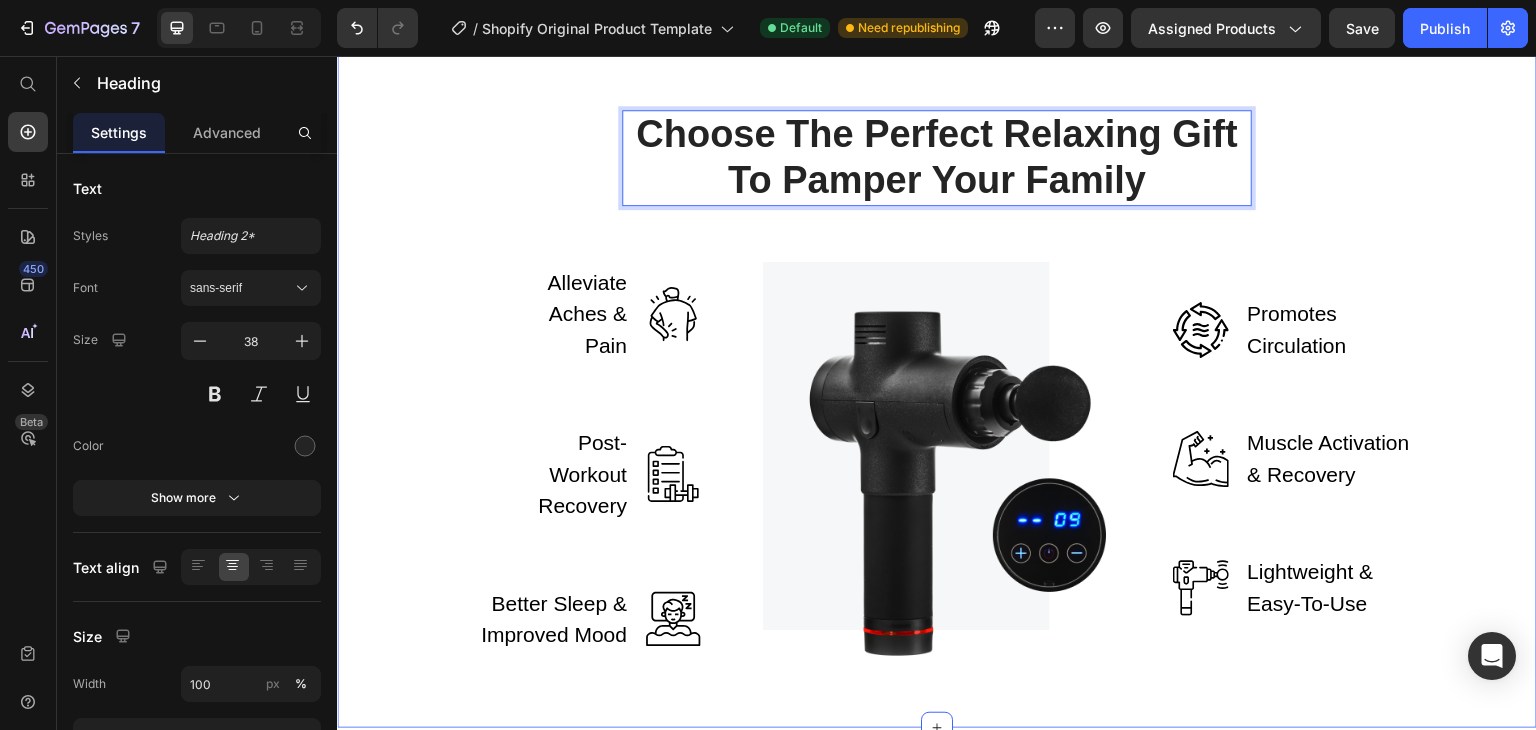 click on "Choose The Perfect Relaxing Gift To Pamper Your Family Heading   56 Row Alleviate Aches & Pain Text block Image Row Post-Workout Recovery Text block Image Row Better Sleep & Improved Mood Text block Image Row Image Image Promotes Circulation Text block Row Image Muscle Activation & Recovery Text block Row Image Lightweight & Easy-To-Use Text block Row Row" at bounding box center [937, 382] 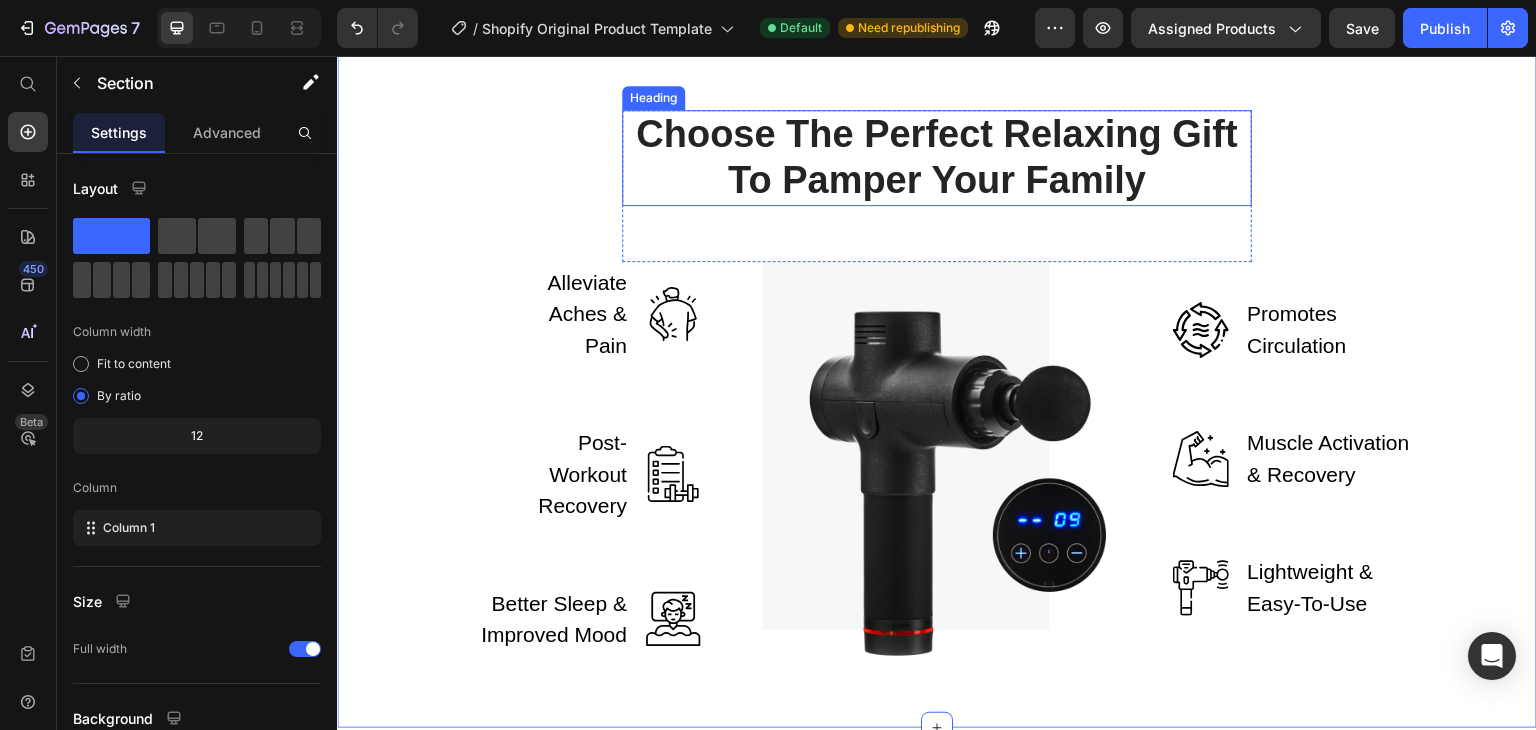 click on "Choose The Perfect Relaxing Gift To Pamper Your Family" at bounding box center [937, 157] 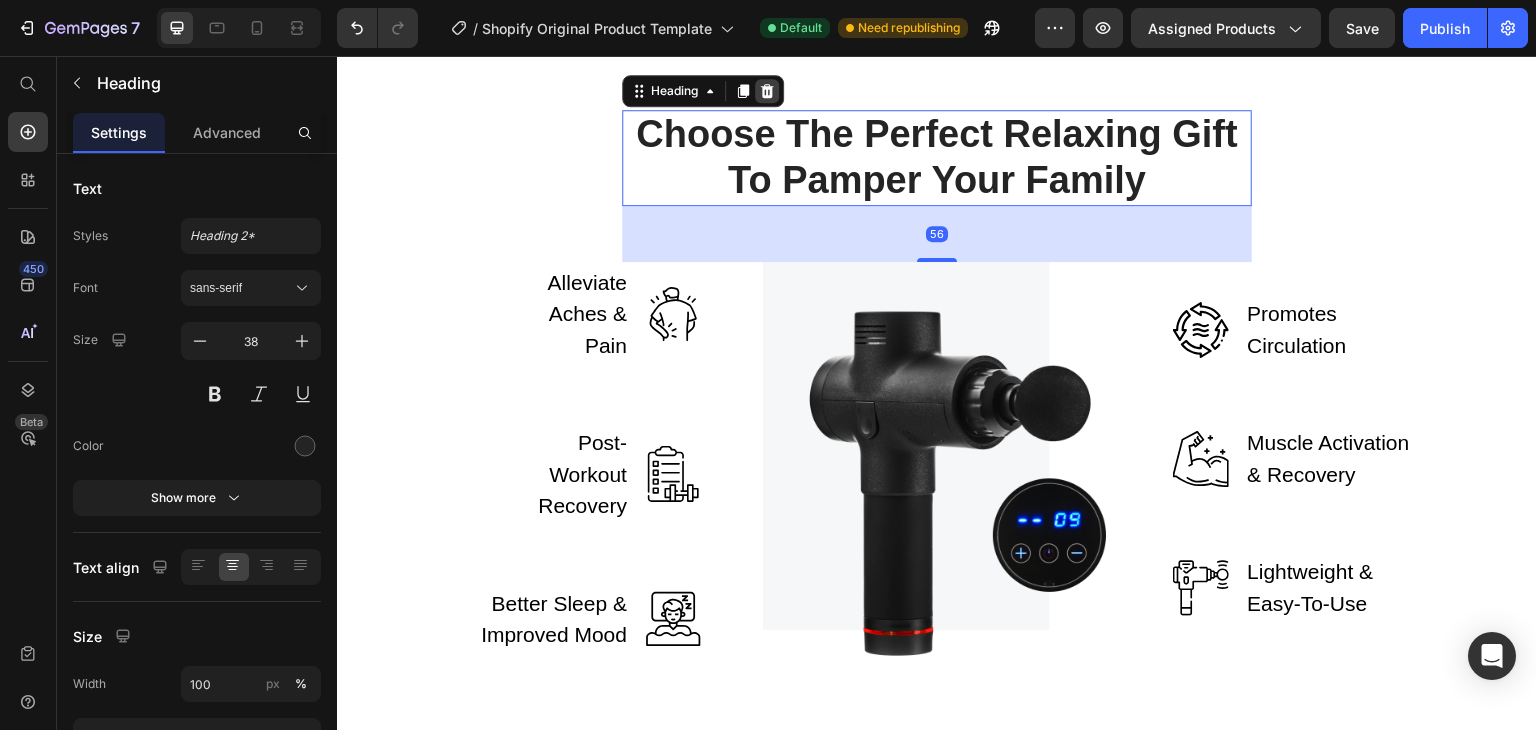 click 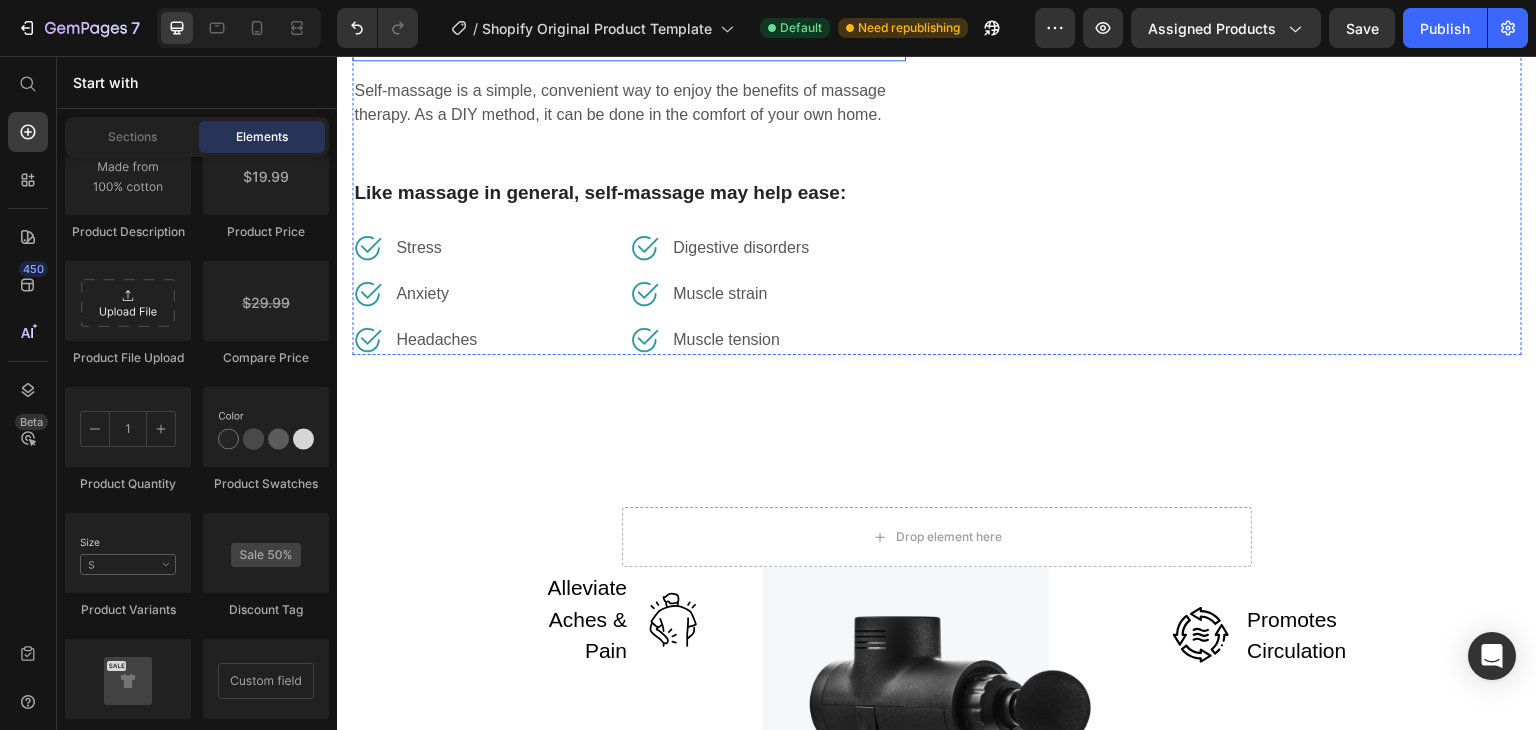 scroll, scrollTop: 1572, scrollLeft: 0, axis: vertical 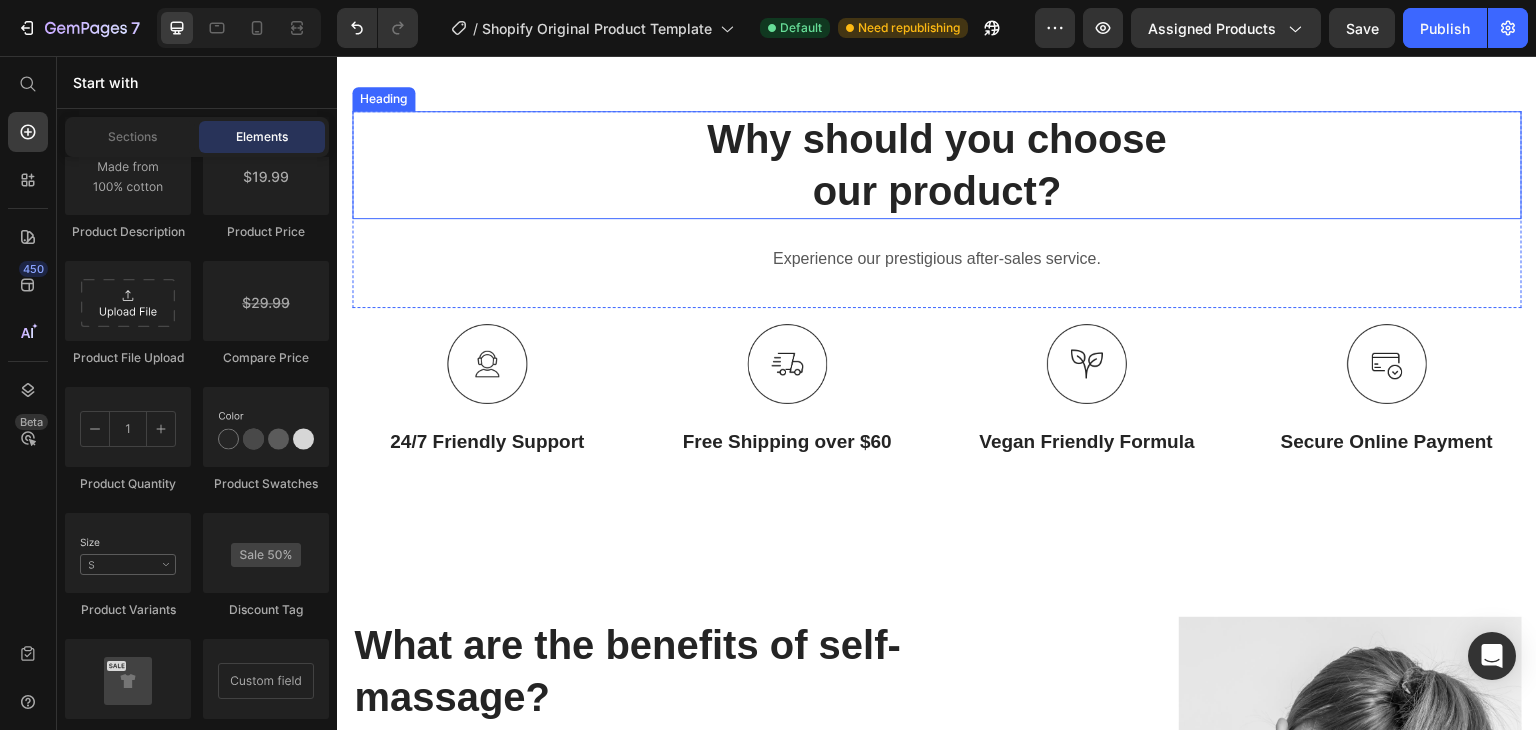 click on "Why should you choose our product?" at bounding box center (937, 165) 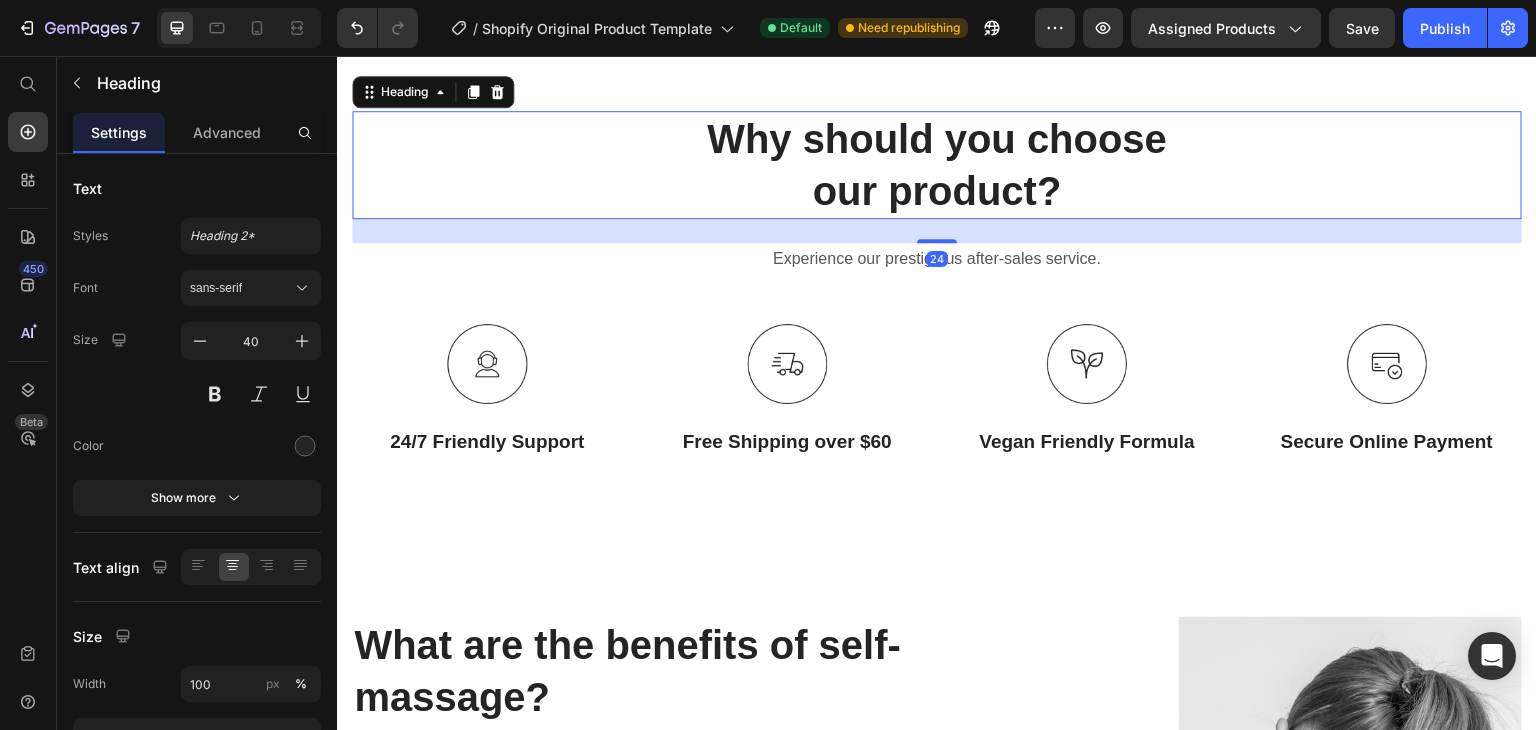 click on "Why should you choose our product?" at bounding box center [937, 165] 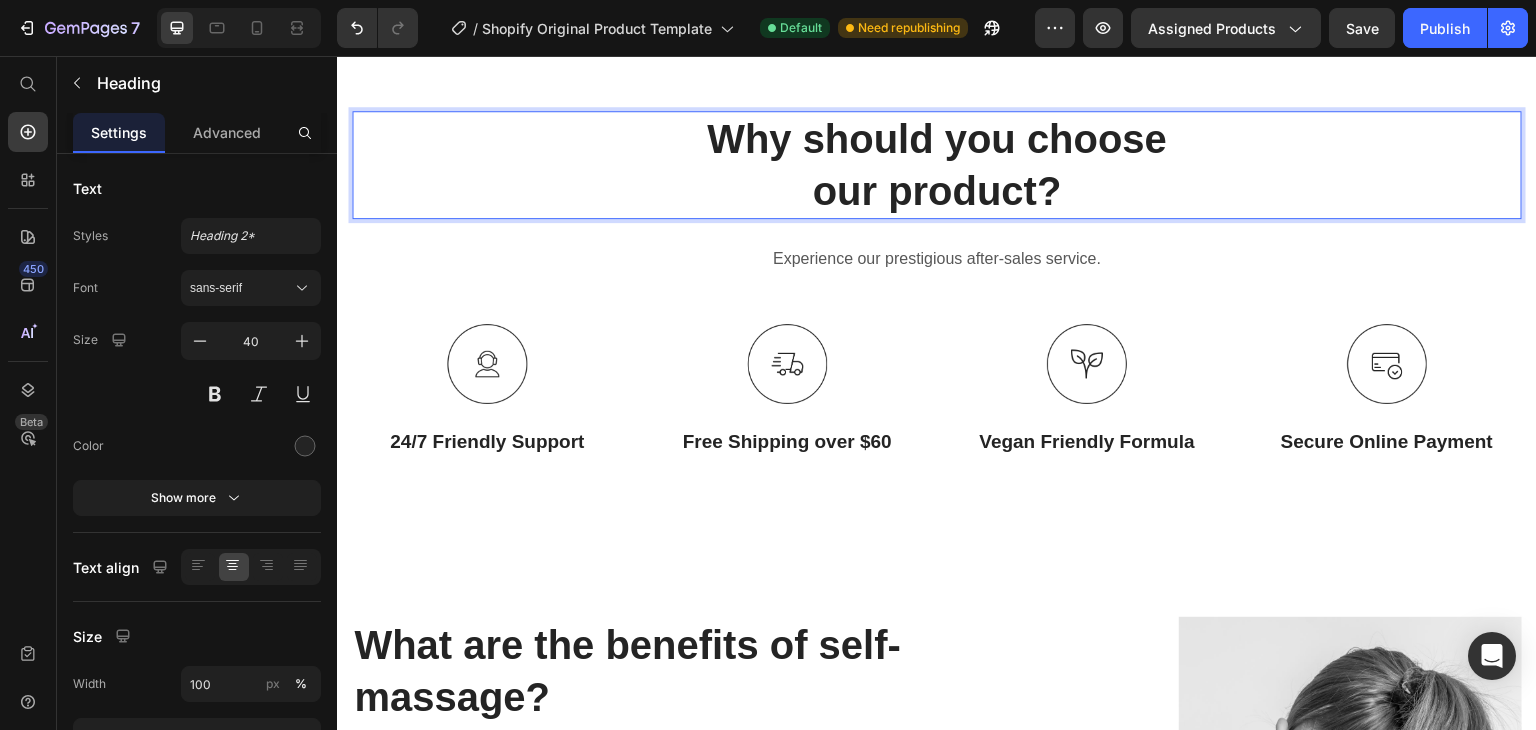 click on "Why should you choose our product?" at bounding box center (937, 165) 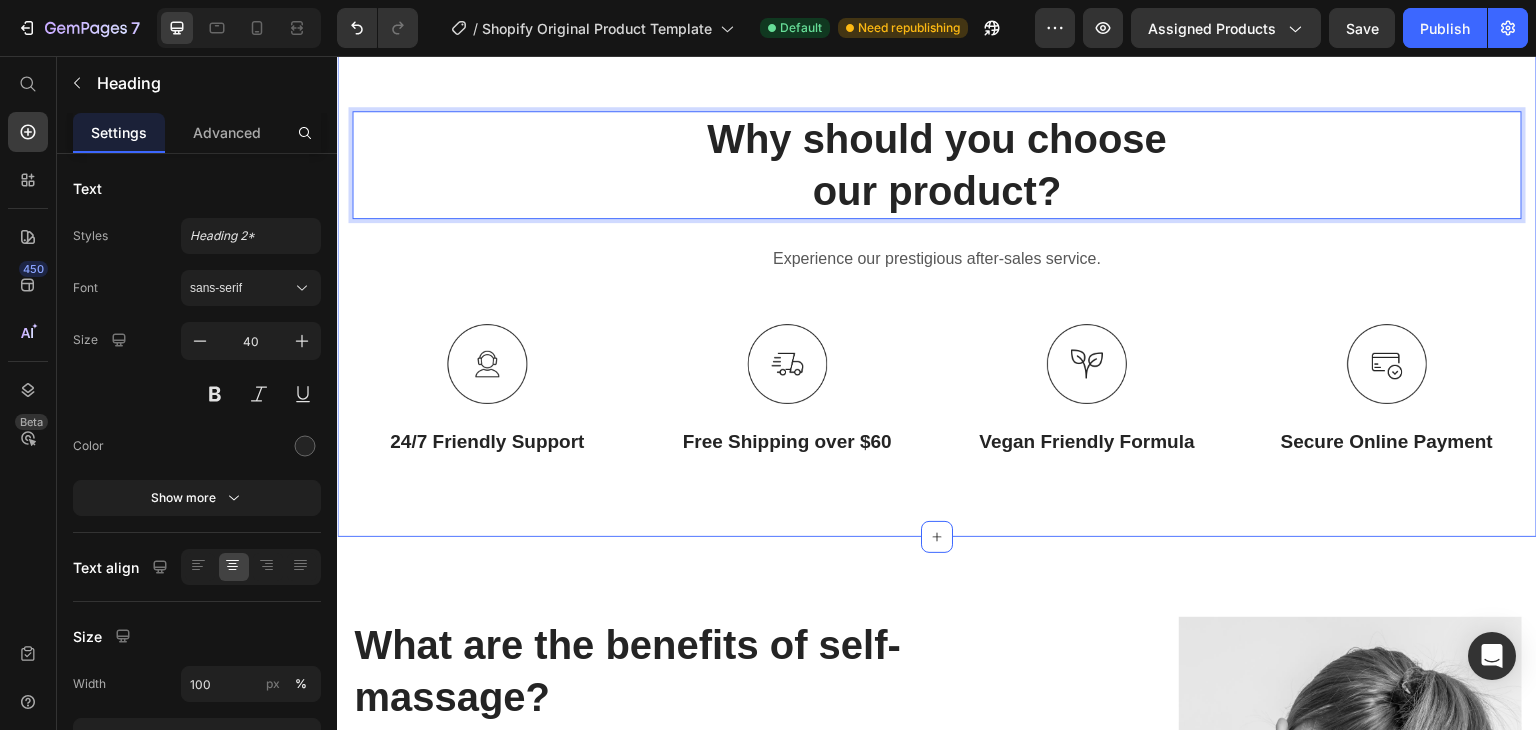click on "Why should you choose our product? Heading   24 Experience our prestigious after-sales service. Text block Row Image 24/7 Friendly Support Text Block Image Free Shipping over $60 Text Block Image Vegan Friendly Formula Text Block Image Secure Online Payment Text Block Row Section 4" at bounding box center [937, 284] 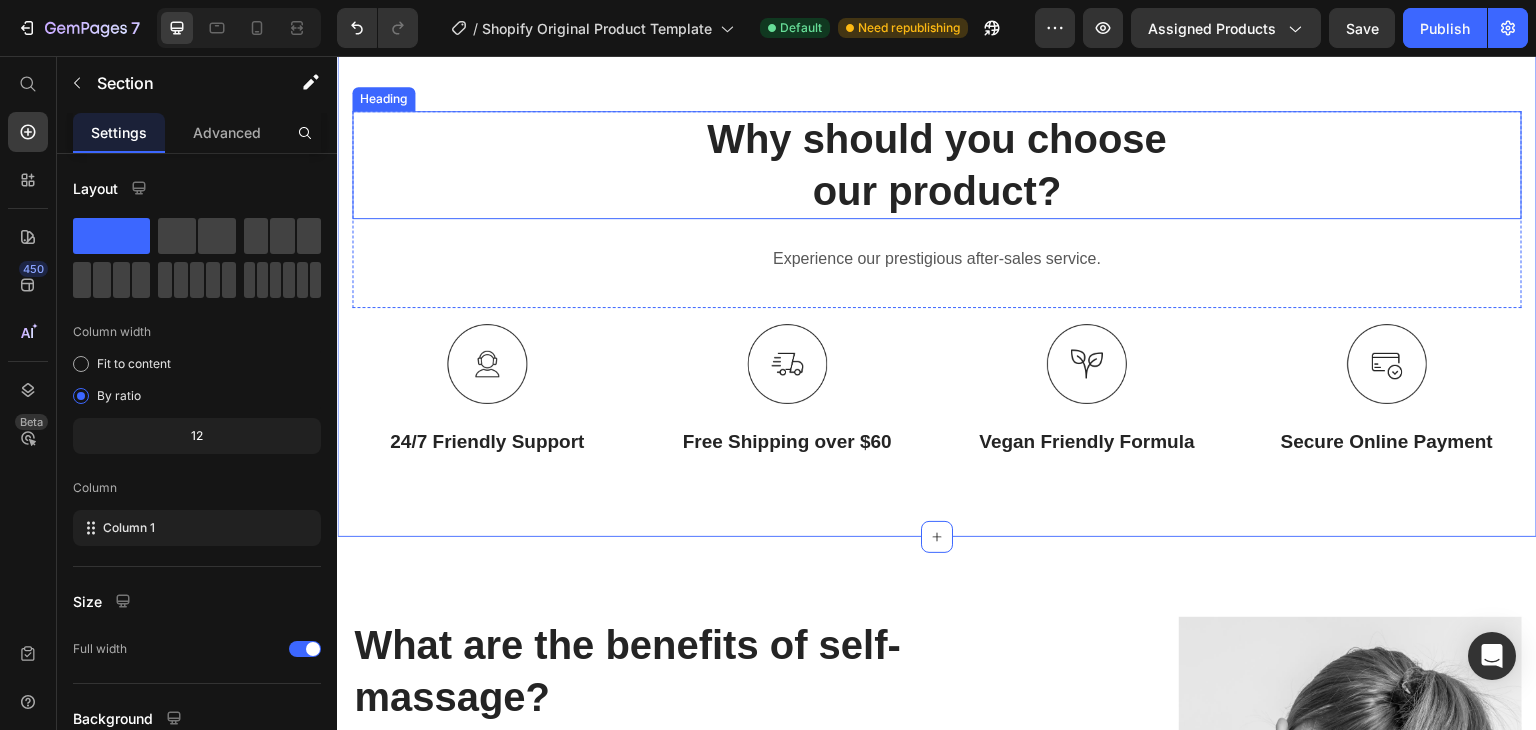click on "Why should you choose our product?" at bounding box center (937, 165) 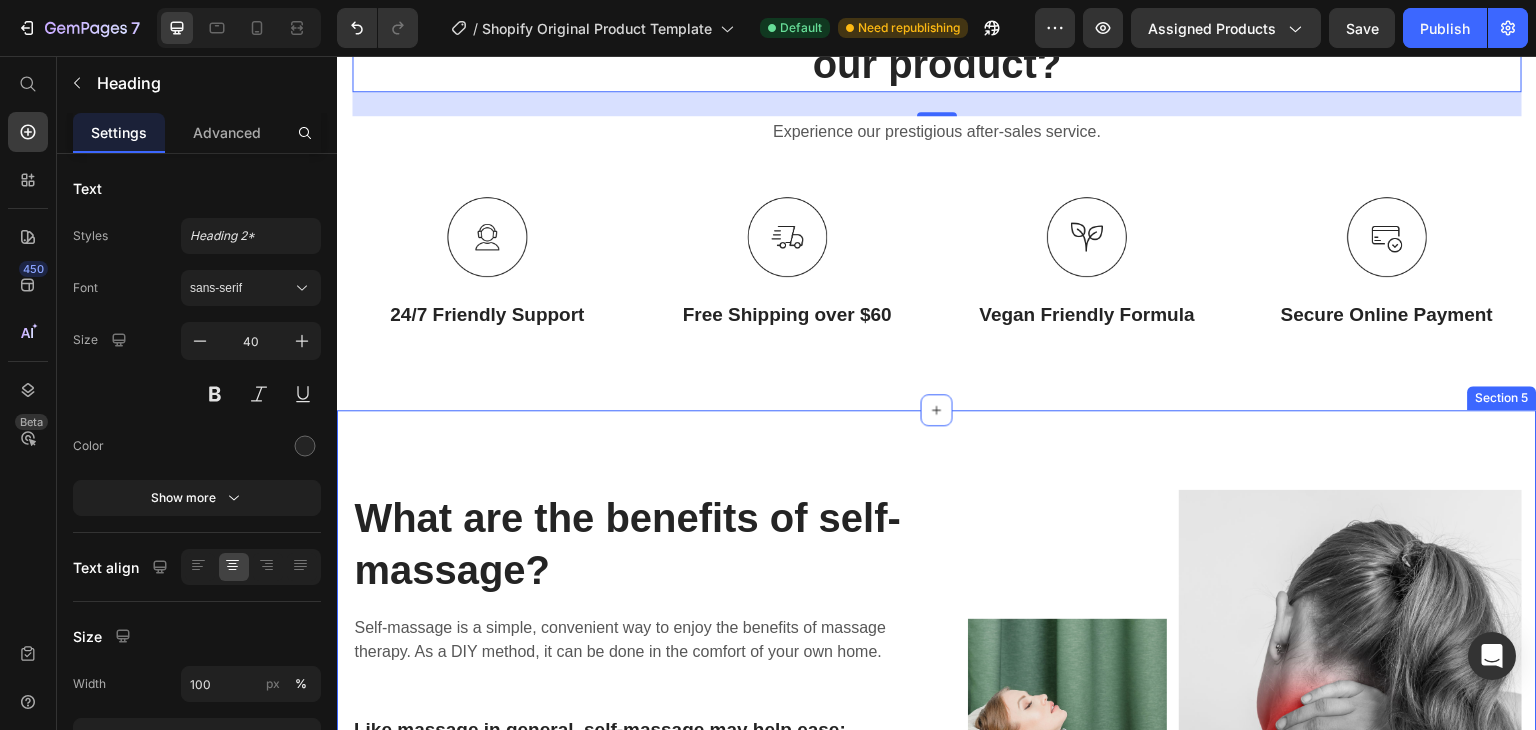 scroll, scrollTop: 1872, scrollLeft: 0, axis: vertical 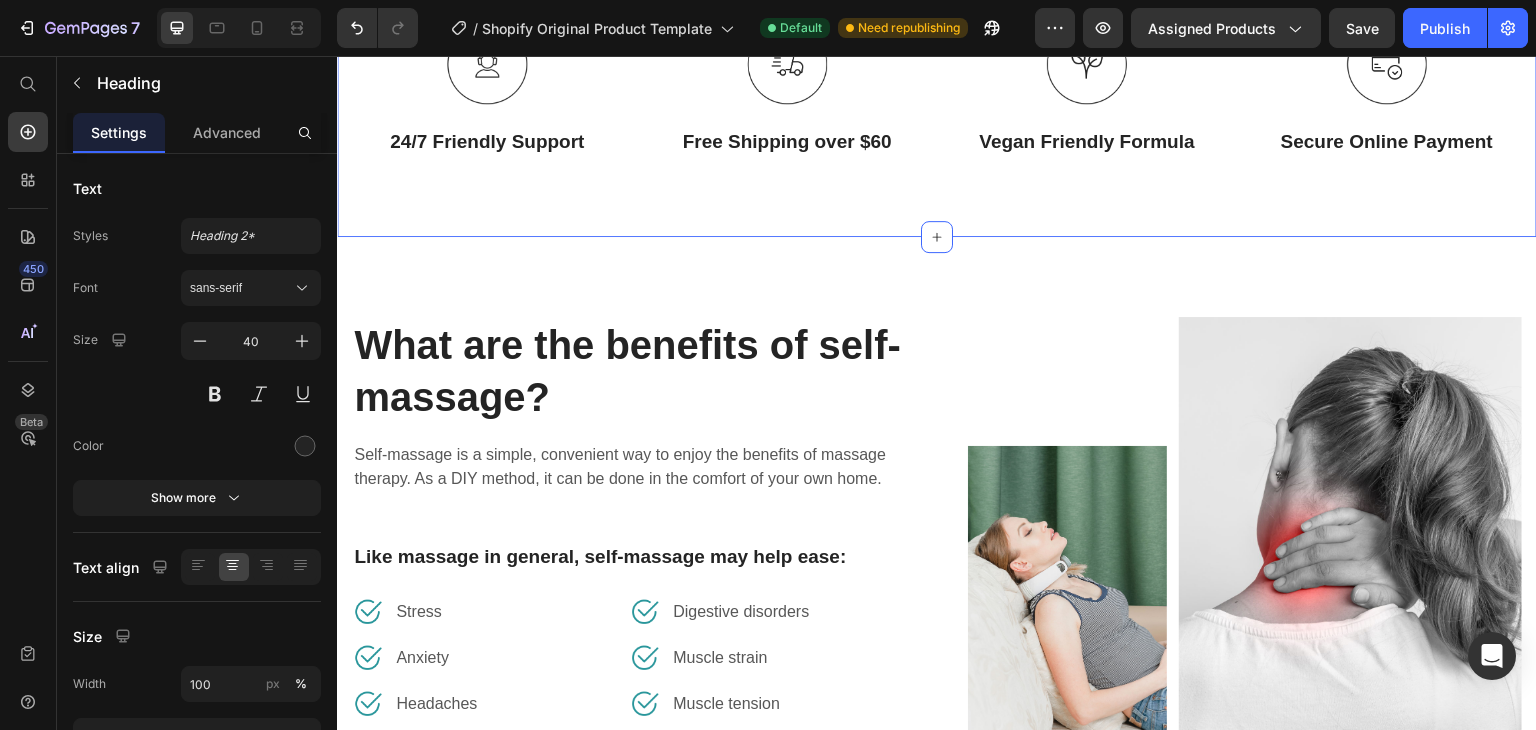click on "Why should you choose our product? Heading   24 Experience our prestigious after-sales service. Text block Row Image 24/7 Friendly Support Text Block Image Free Shipping over $60 Text Block Image Vegan Friendly Formula Text Block Image Secure Online Payment Text Block Row Section 4" at bounding box center [937, -16] 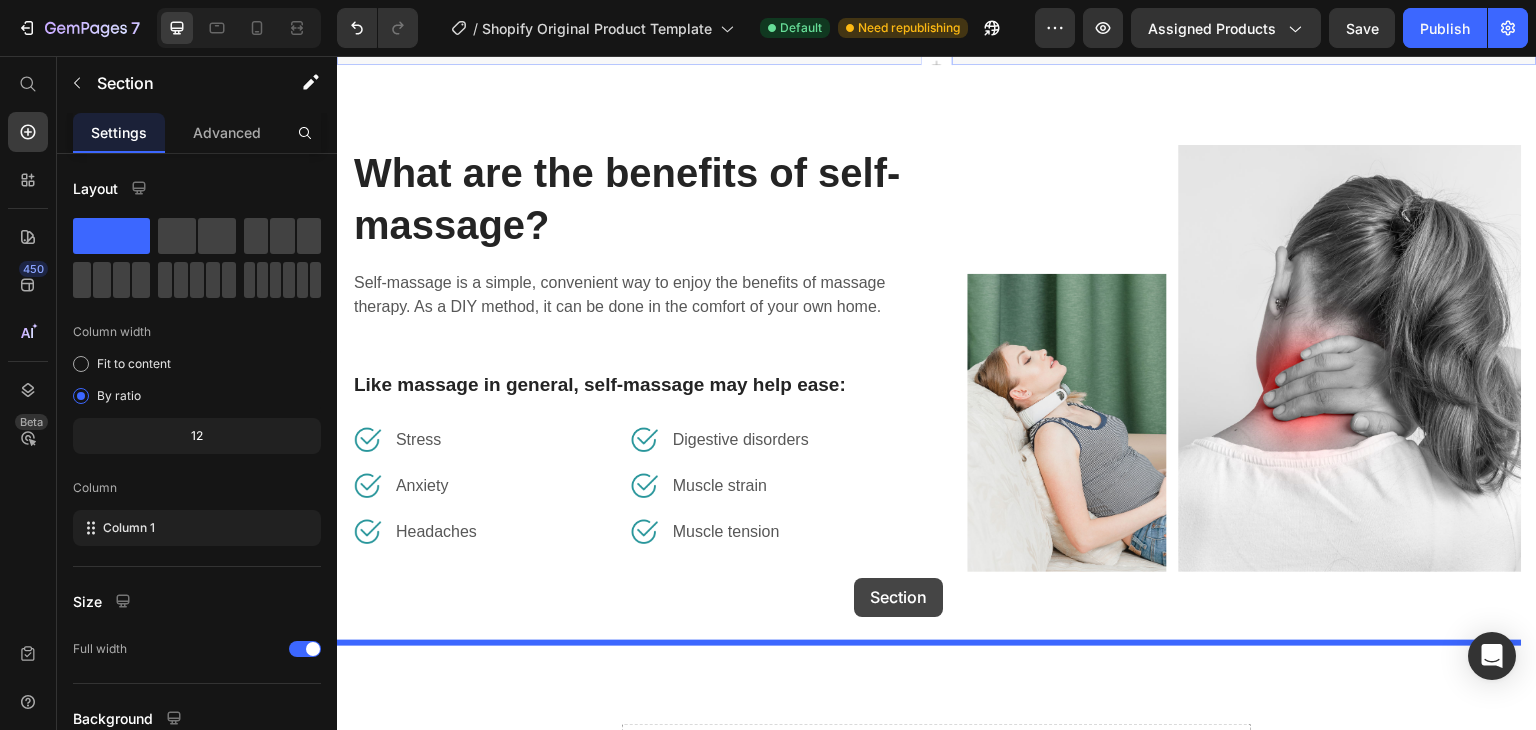 scroll, scrollTop: 2303, scrollLeft: 0, axis: vertical 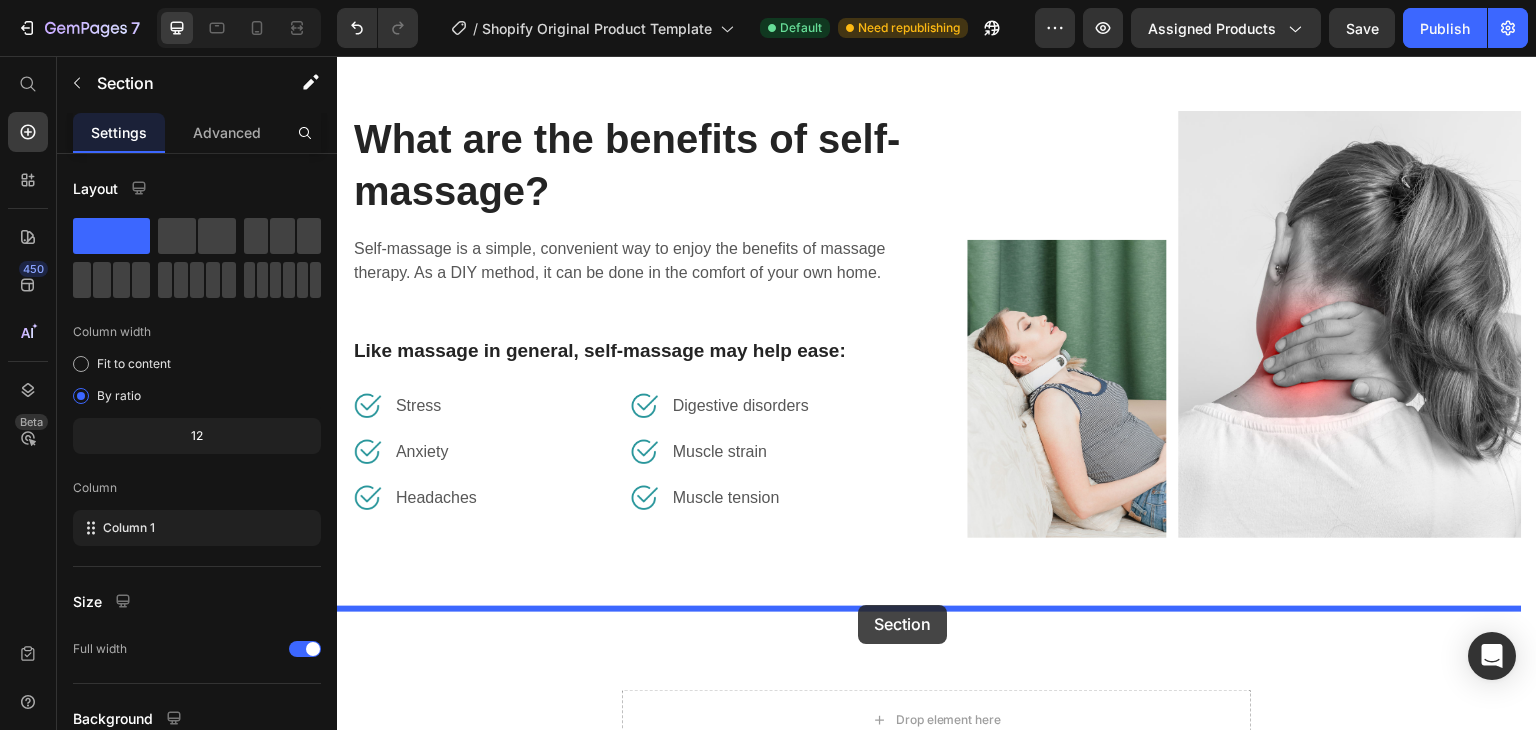 drag, startPoint x: 1163, startPoint y: 177, endPoint x: 858, endPoint y: 605, distance: 525.5559 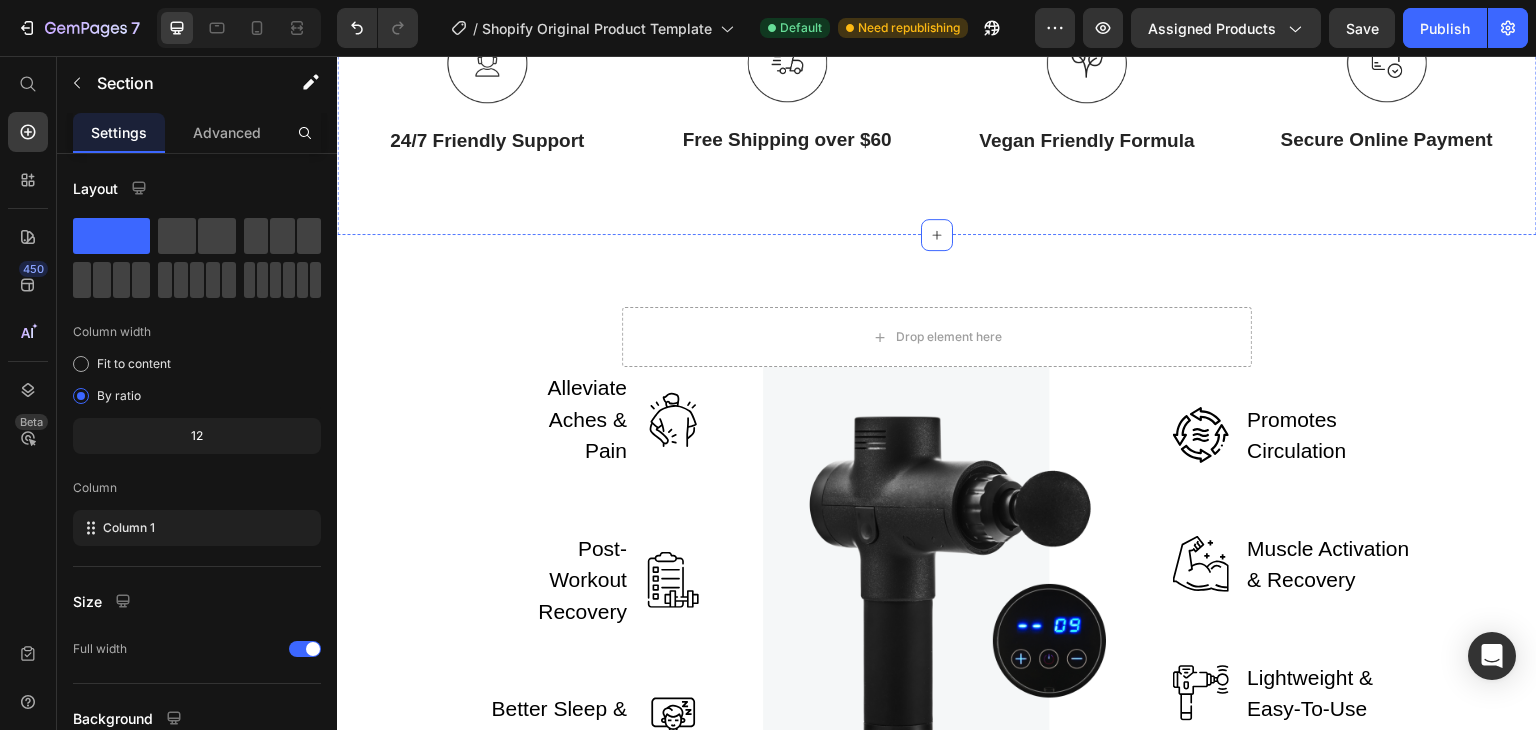 scroll, scrollTop: 2697, scrollLeft: 0, axis: vertical 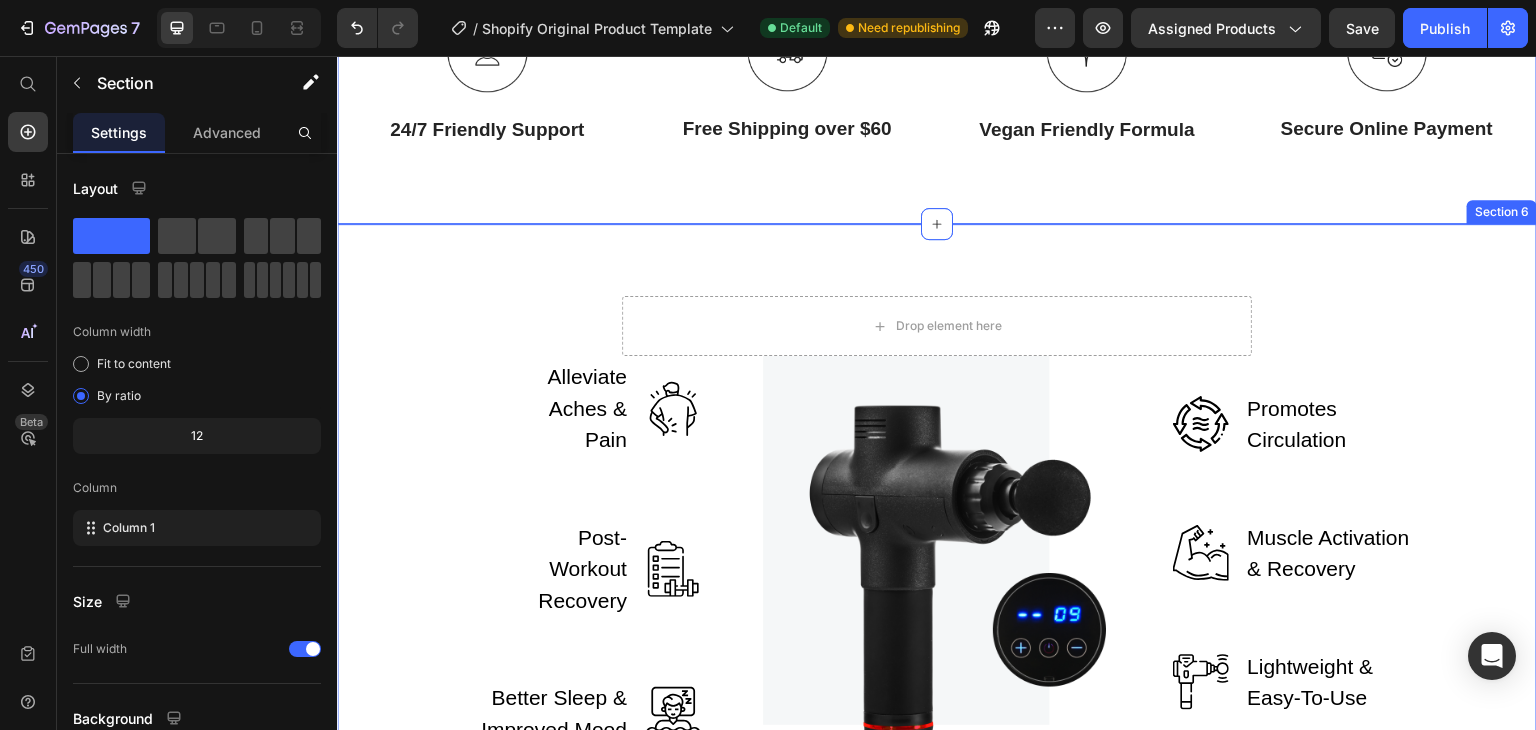 click on "Drop element here Row Alleviate Aches & Pain Text block Image Row Post-Workout Recovery Text block Image Row Better Sleep & Improved Mood Text block Image Row Image Image Promotes Circulation Text block Row Image Muscle Activation & Recovery Text block Row Image Lightweight & Easy-To-Use Text block Row Row Section 6" at bounding box center [937, 523] 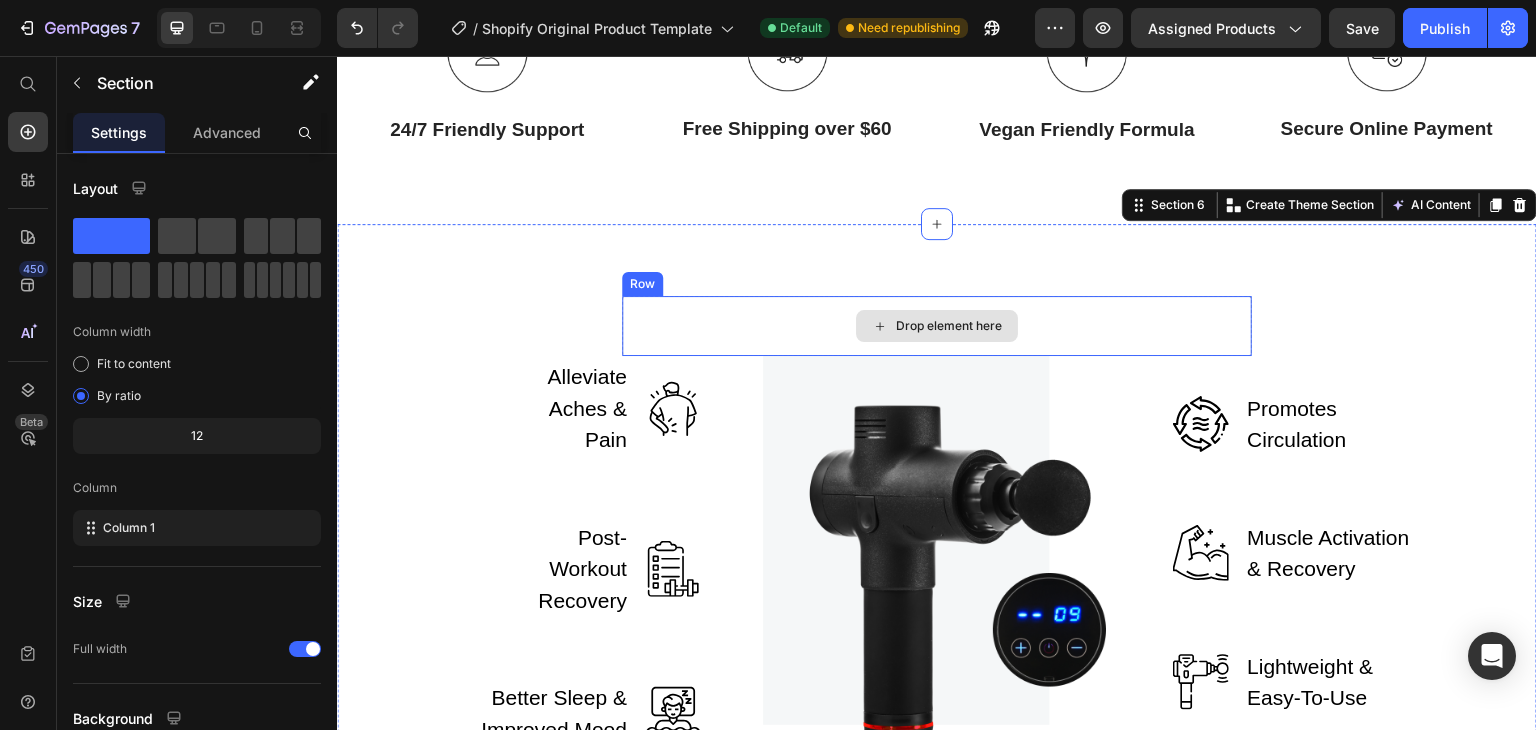 click on "Drop element here" at bounding box center [937, 326] 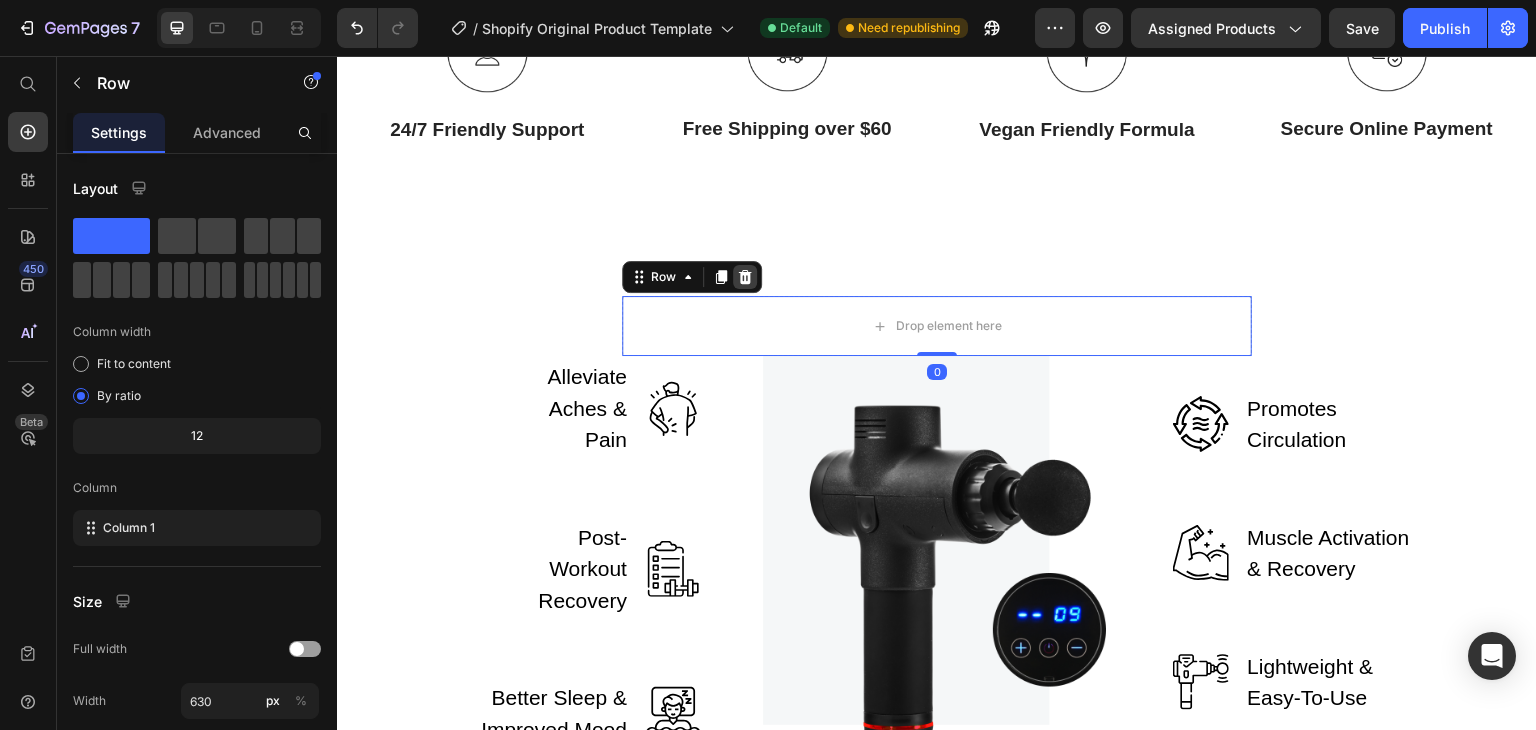 click 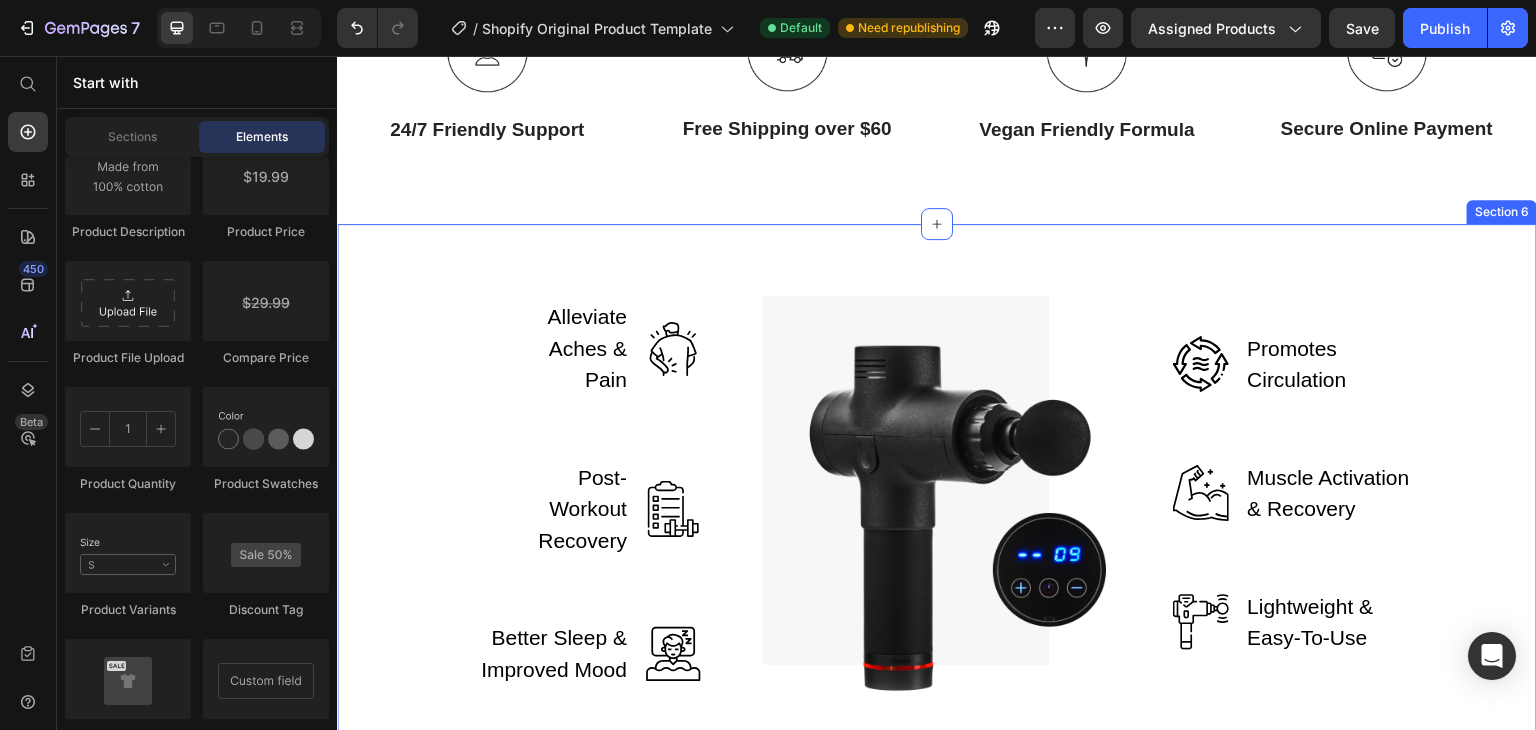 scroll, scrollTop: 2597, scrollLeft: 0, axis: vertical 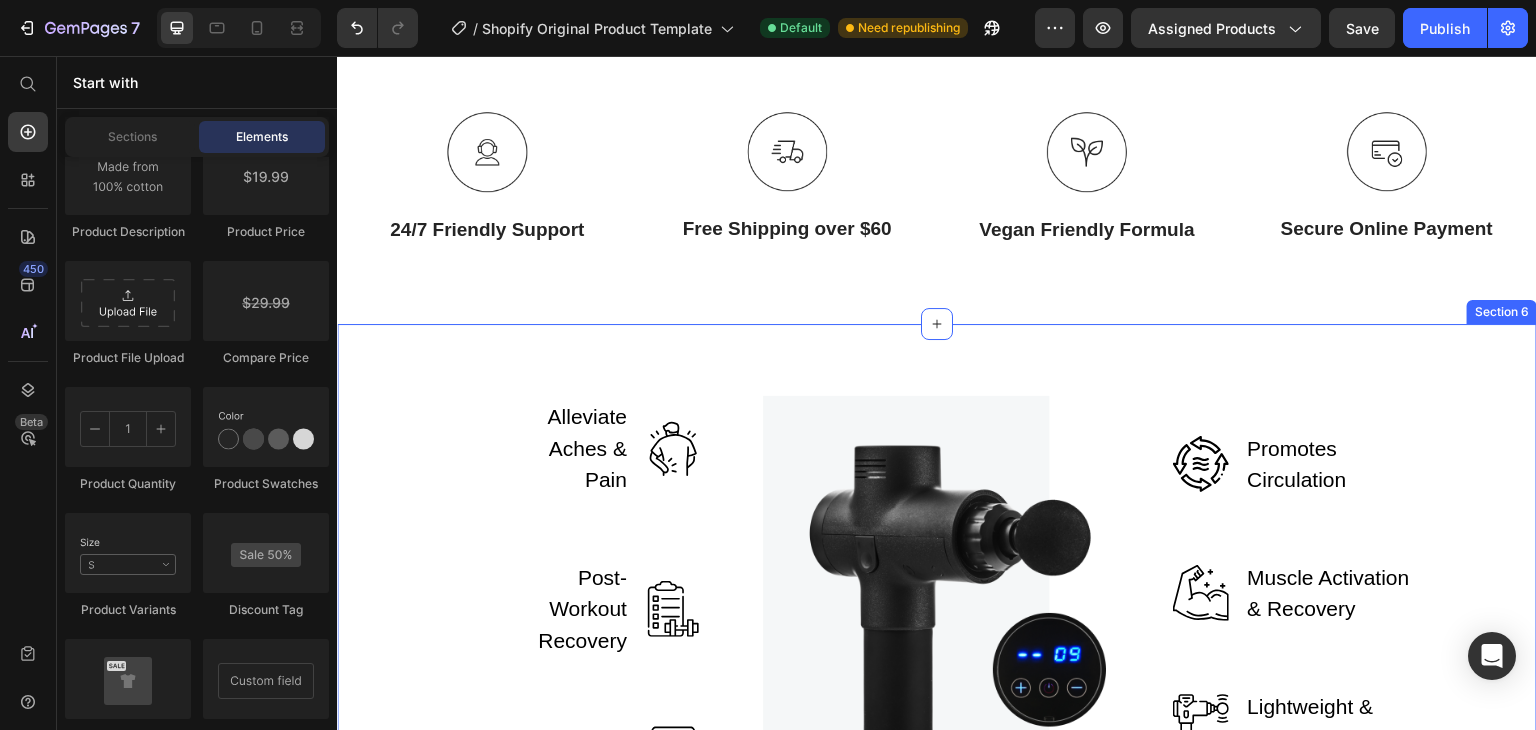 click on "Alleviate Aches & Pain Text block Image Row Post-Workout Recovery Text block Image Row Better Sleep & Improved Mood Text block Image Row Image Image Promotes Circulation Text block Row Image Muscle Activation & Recovery Text block Row Image Lightweight & Easy-To-Use Text block Row Row Section 6" at bounding box center [937, 593] 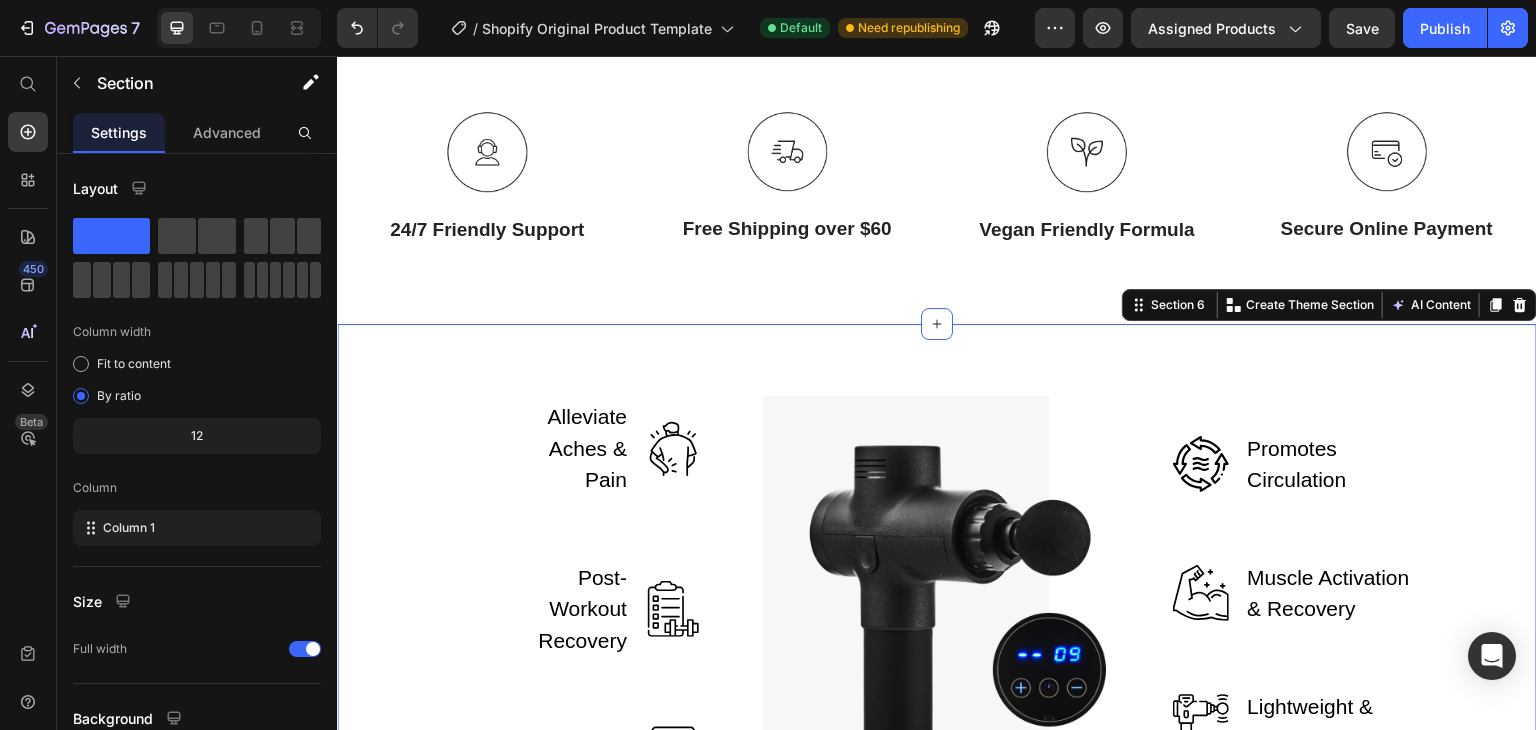 click on "Alleviate Aches & Pain Text block Image Row Post-Workout Recovery Text block Image Row Better Sleep & Improved Mood Text block Image Row Image Image Promotes Circulation Text block Row Image Muscle Activation & Recovery Text block Row Image Lightweight & Easy-To-Use Text block Row Row Section 6   You can create reusable sections Create Theme Section AI Content Write with GemAI What would you like to describe here? Tone and Voice Persuasive Product Rylief Neck Pillow Massager Show more Generate" at bounding box center (937, 593) 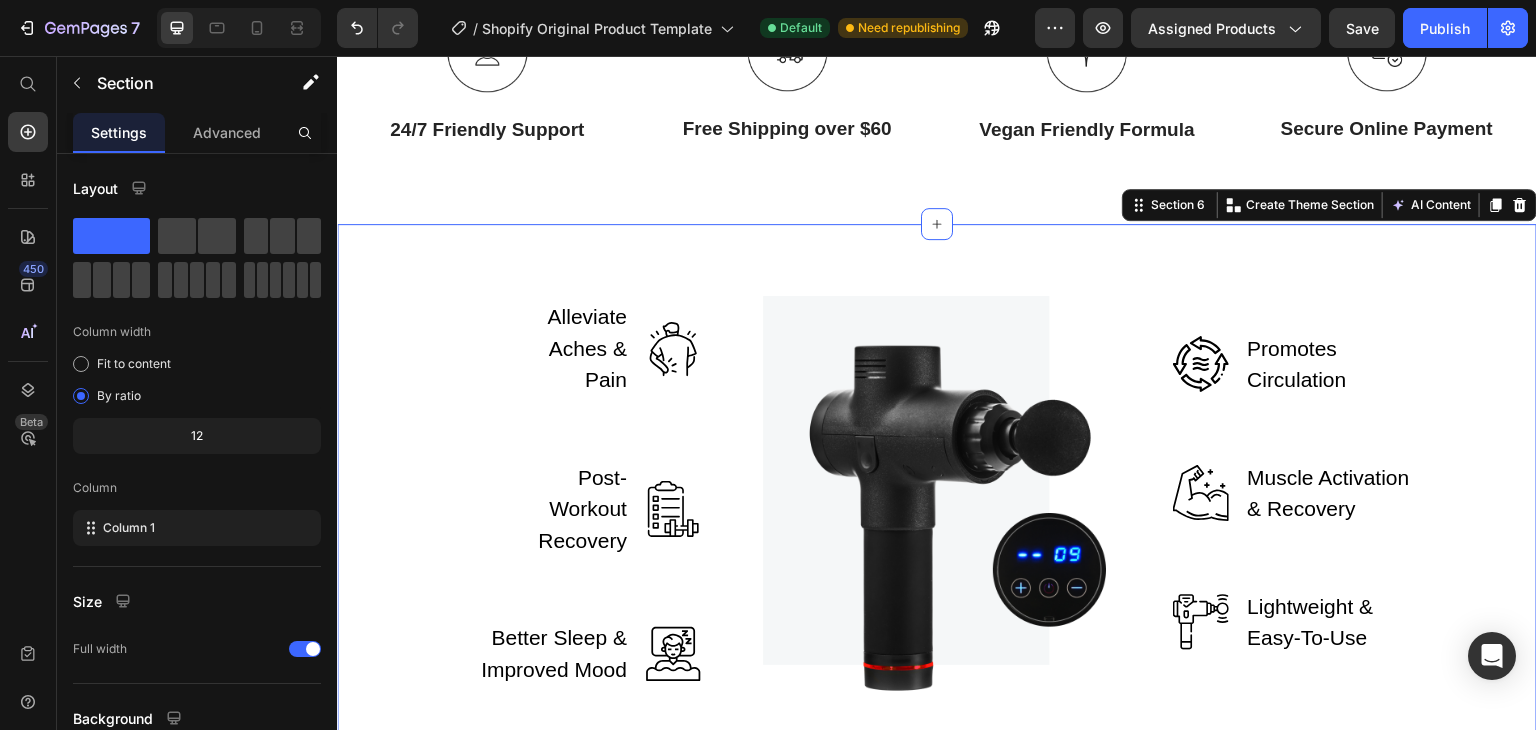 scroll, scrollTop: 2597, scrollLeft: 0, axis: vertical 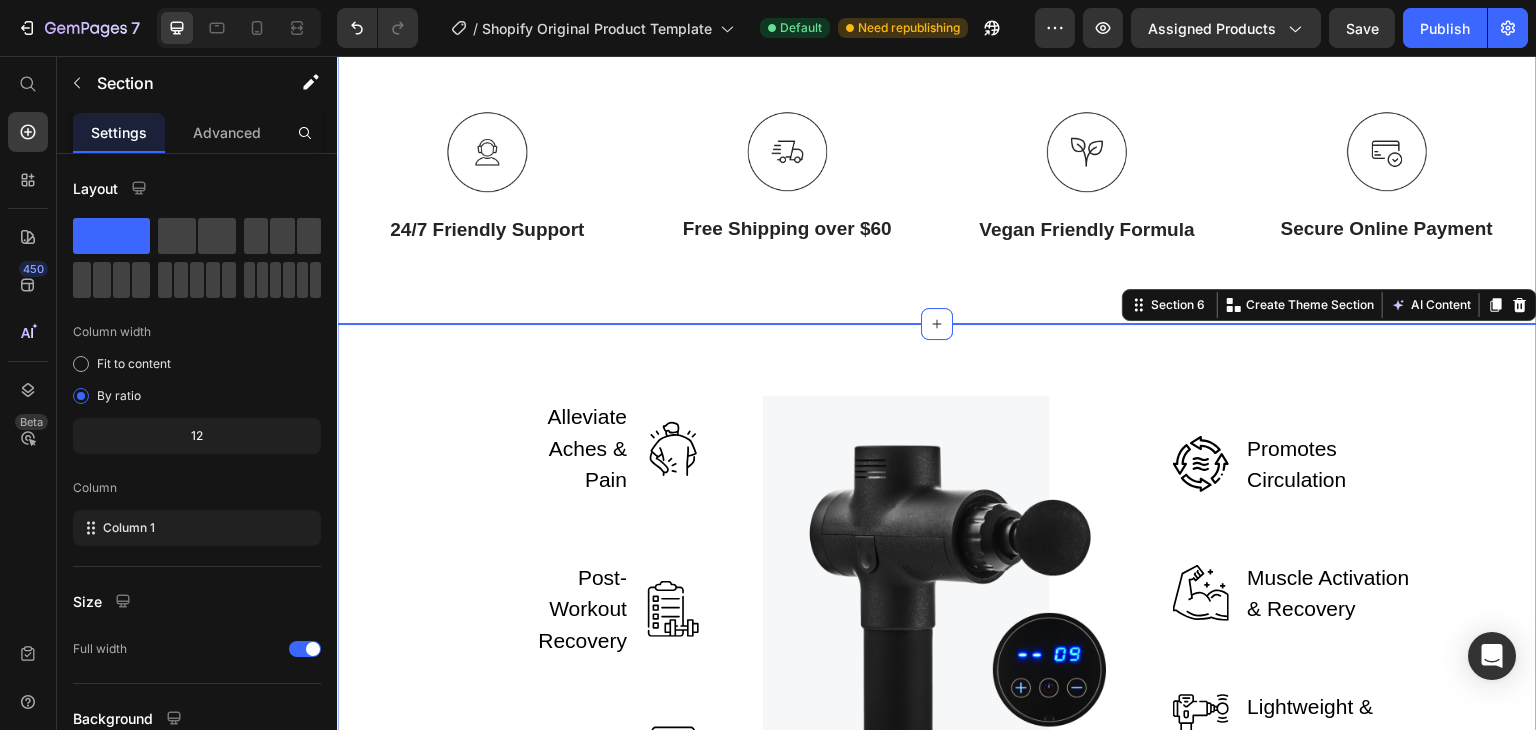 click on "Why should you choose our product? Heading Experience our prestigious after-sales service. Text block Row Image 24/7 Friendly Support Text Block Image Free Shipping over $60 Text Block Image Vegan Friendly Formula Text Block Image Secure Online Payment Text Block Row Section 5" at bounding box center [937, 72] 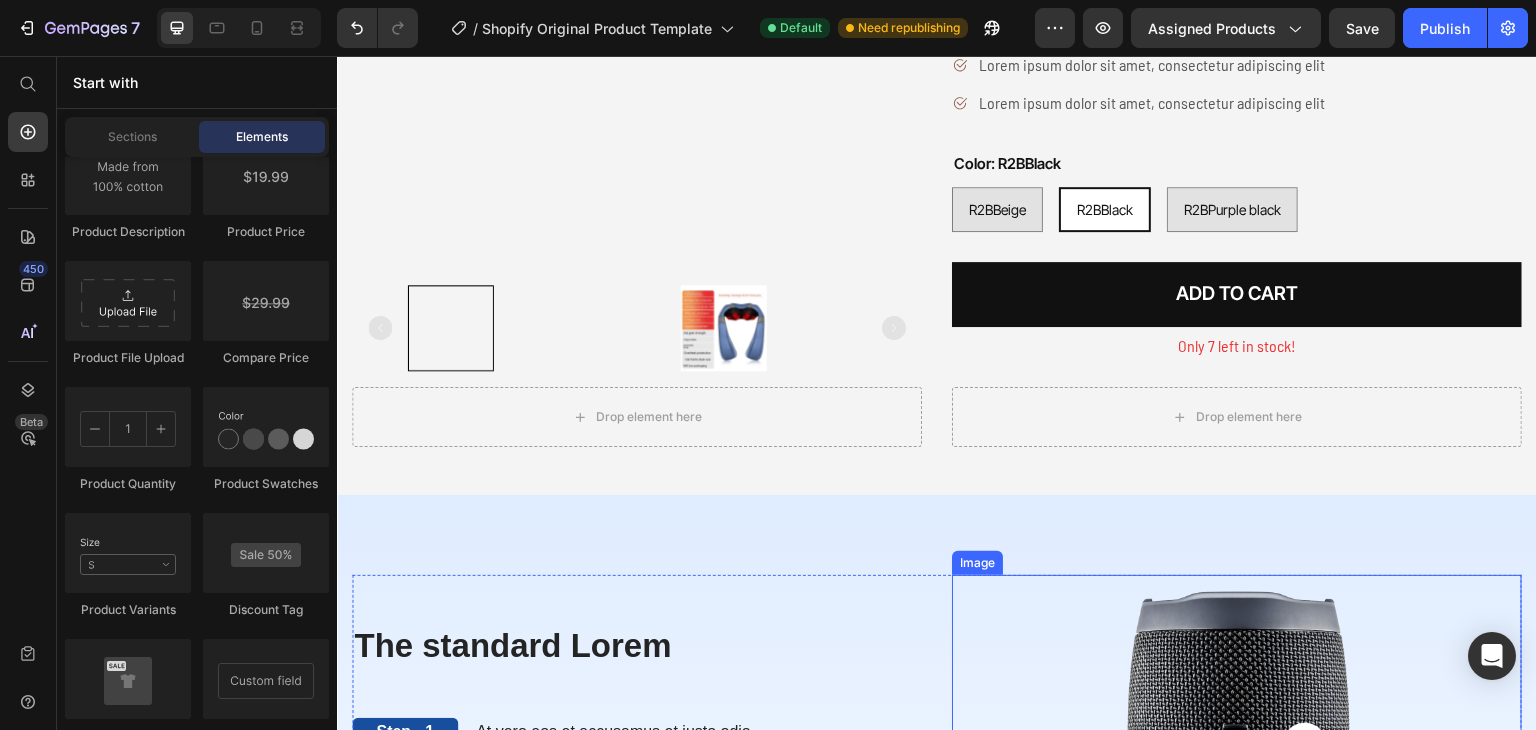 scroll, scrollTop: 955, scrollLeft: 0, axis: vertical 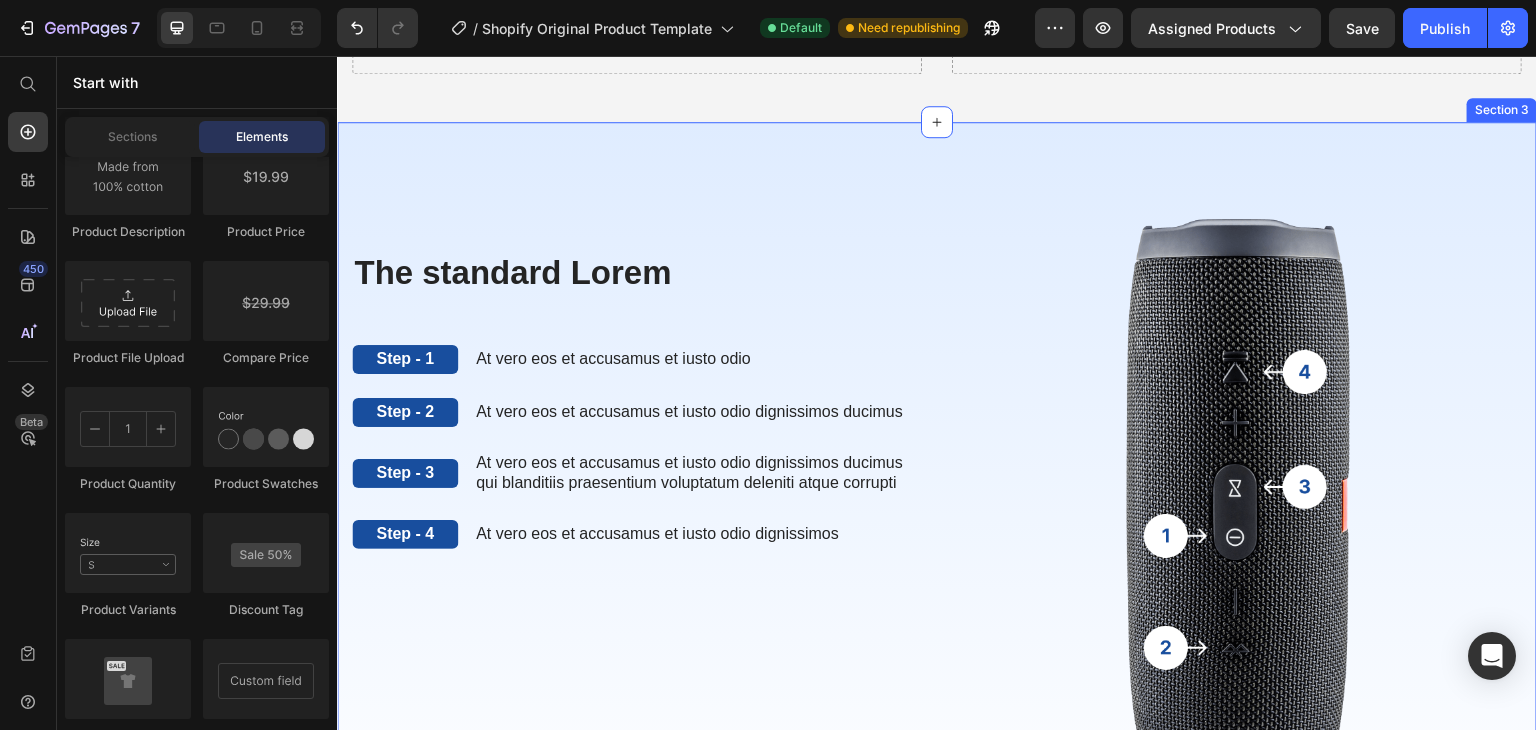 click on "The standard Lorem Heading Step - 1 Text Block At vero eos et accusamus et iusto odio  Text Block Row Step - 2 Text Block At vero eos et accusamus et iusto odio dignissimos ducimus Text Block Row Step - 3 Text Block At vero eos et accusamus et iusto odio dignissimos ducimus qui blanditiis praesentium voluptatum deleniti atque corrupti Text Block Row Step - 4 Text Block At vero eos et accusamus et iusto odio dignissimos  Text Block Row The standard Lorem Heading Image Row Section 3" at bounding box center [937, 504] 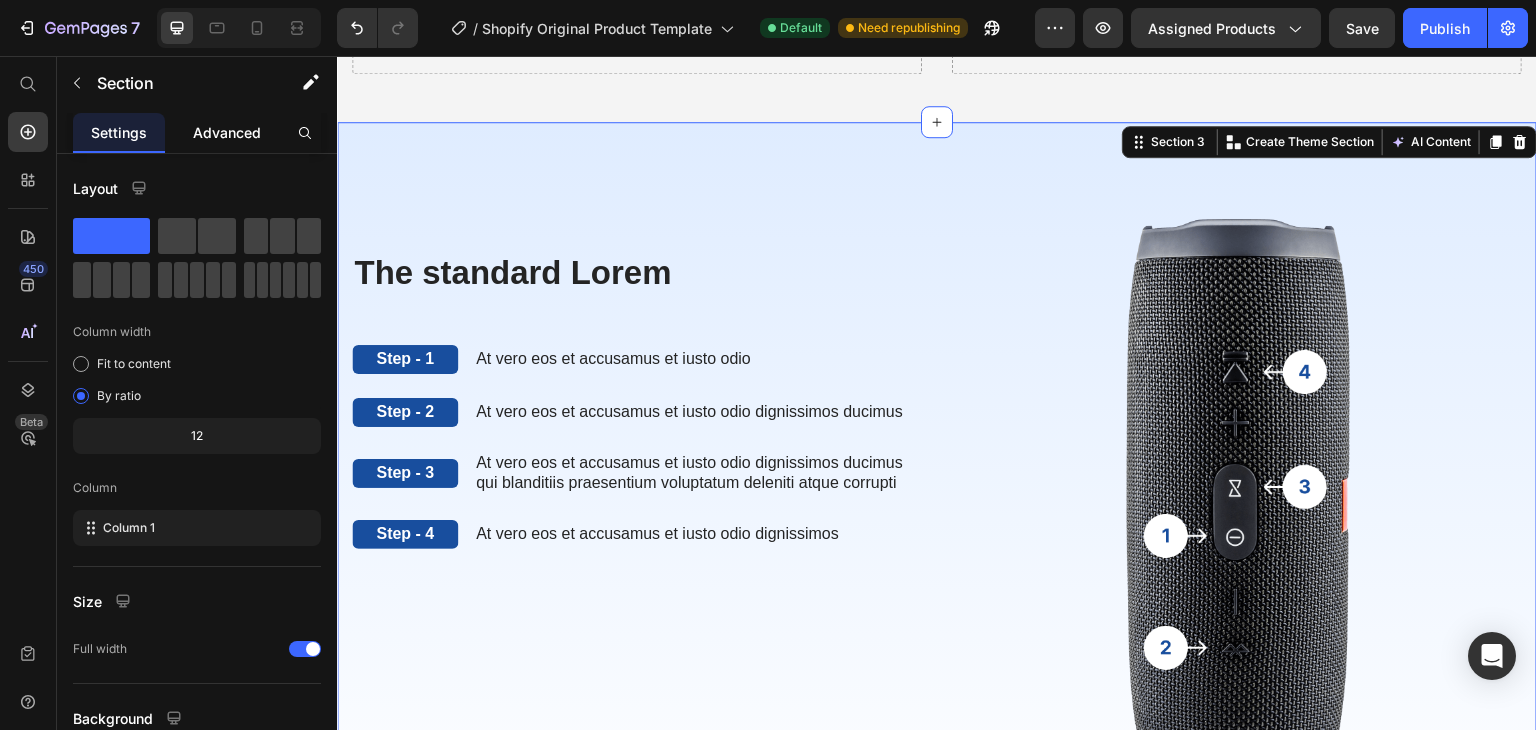 click on "Advanced" at bounding box center [227, 132] 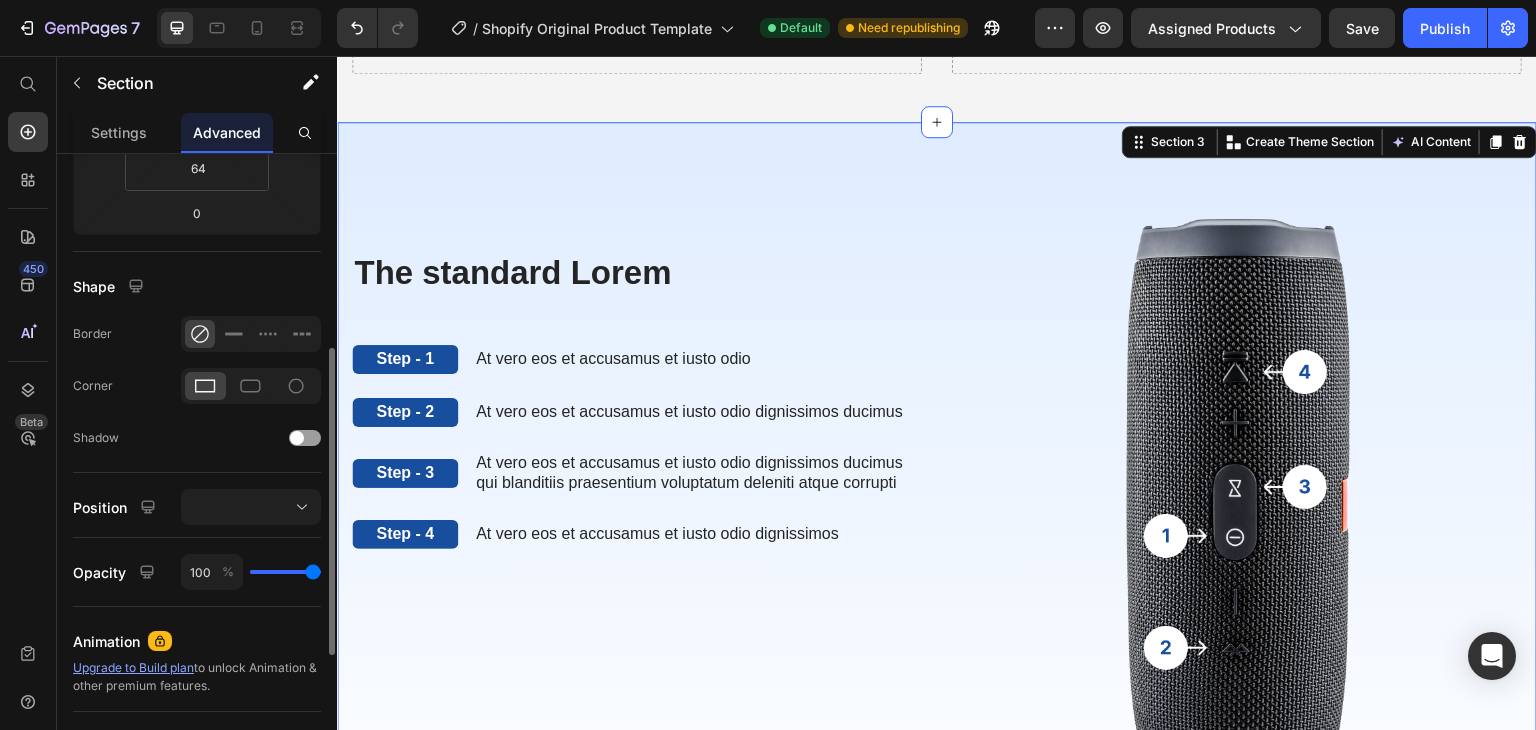 scroll, scrollTop: 670, scrollLeft: 0, axis: vertical 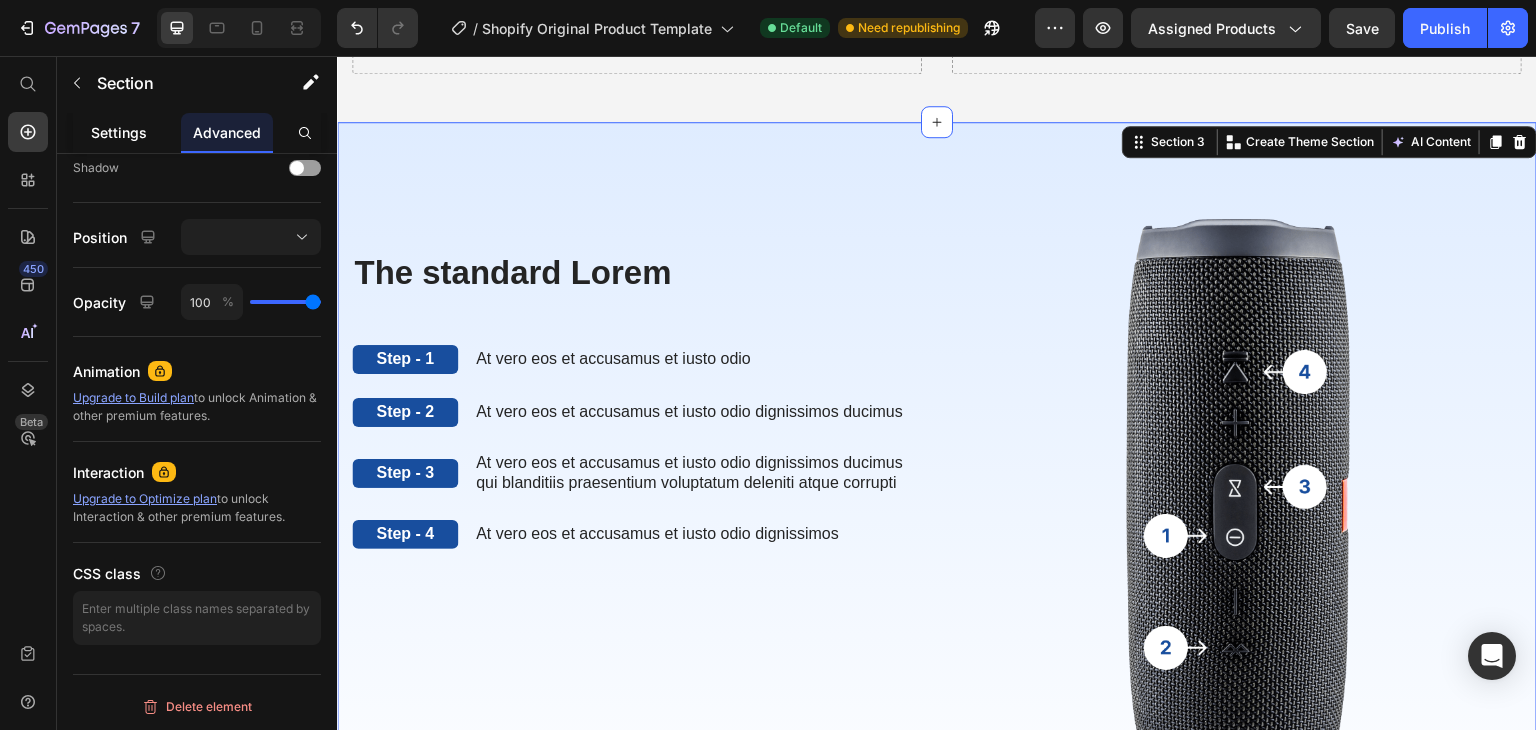 click on "Settings" at bounding box center [119, 132] 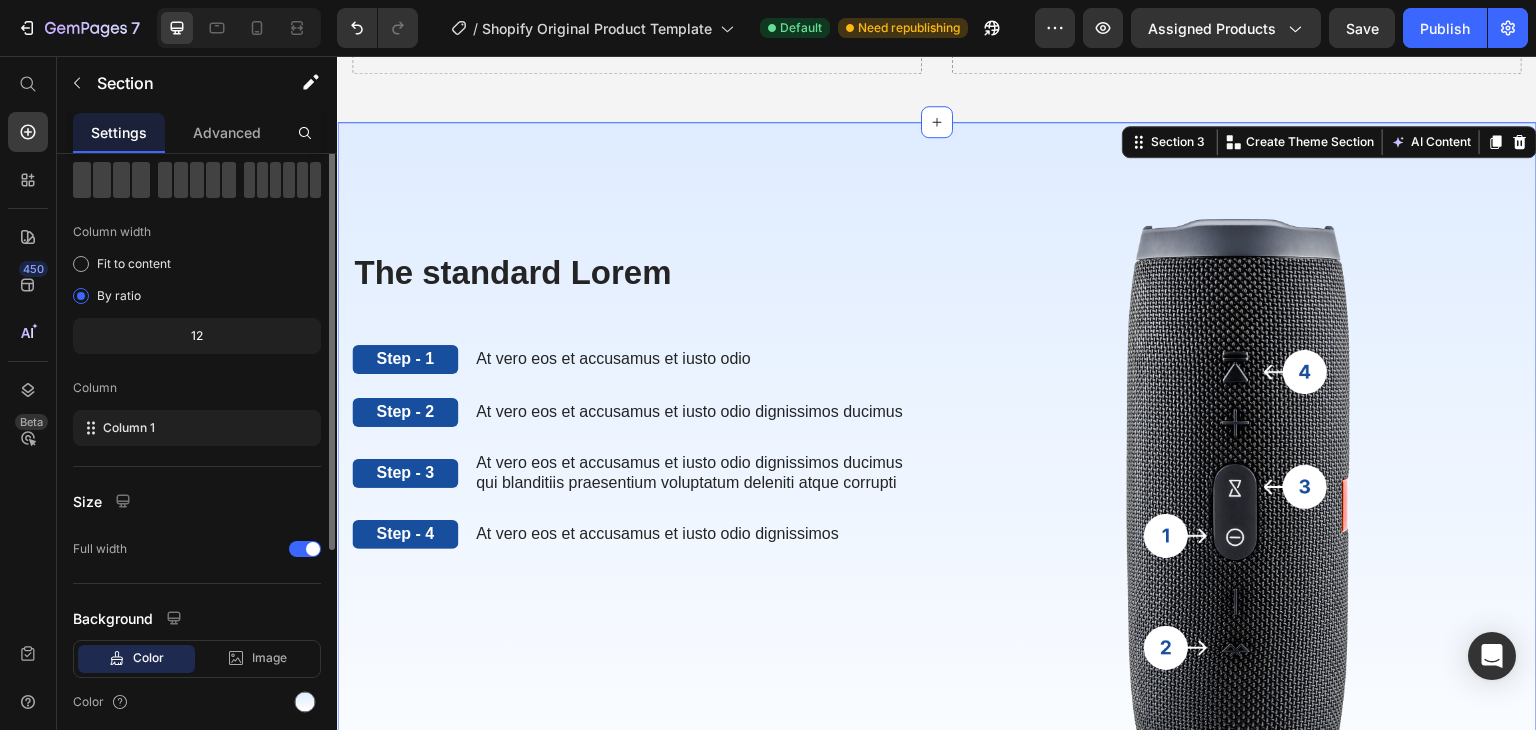 scroll, scrollTop: 173, scrollLeft: 0, axis: vertical 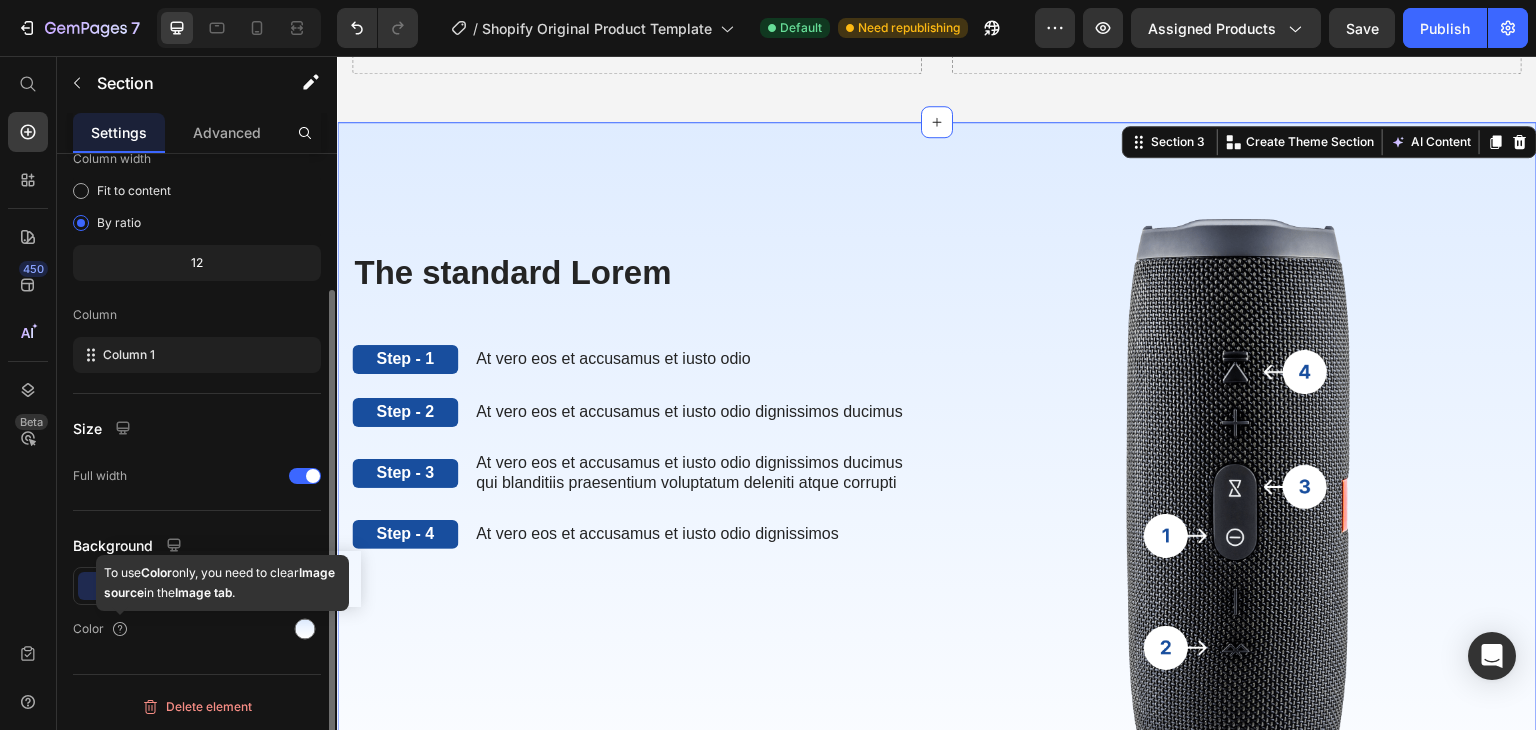 click 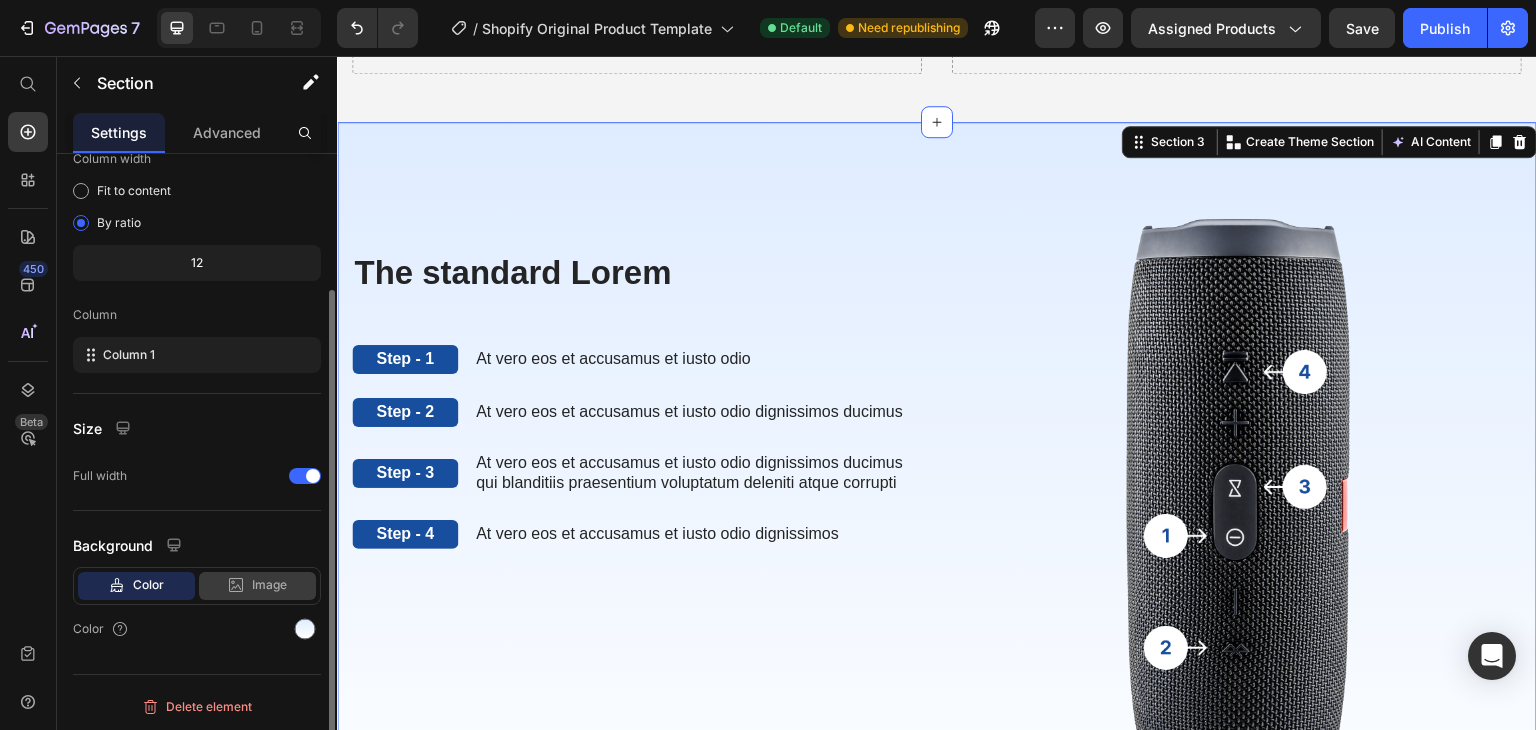 click on "Image" at bounding box center (269, 585) 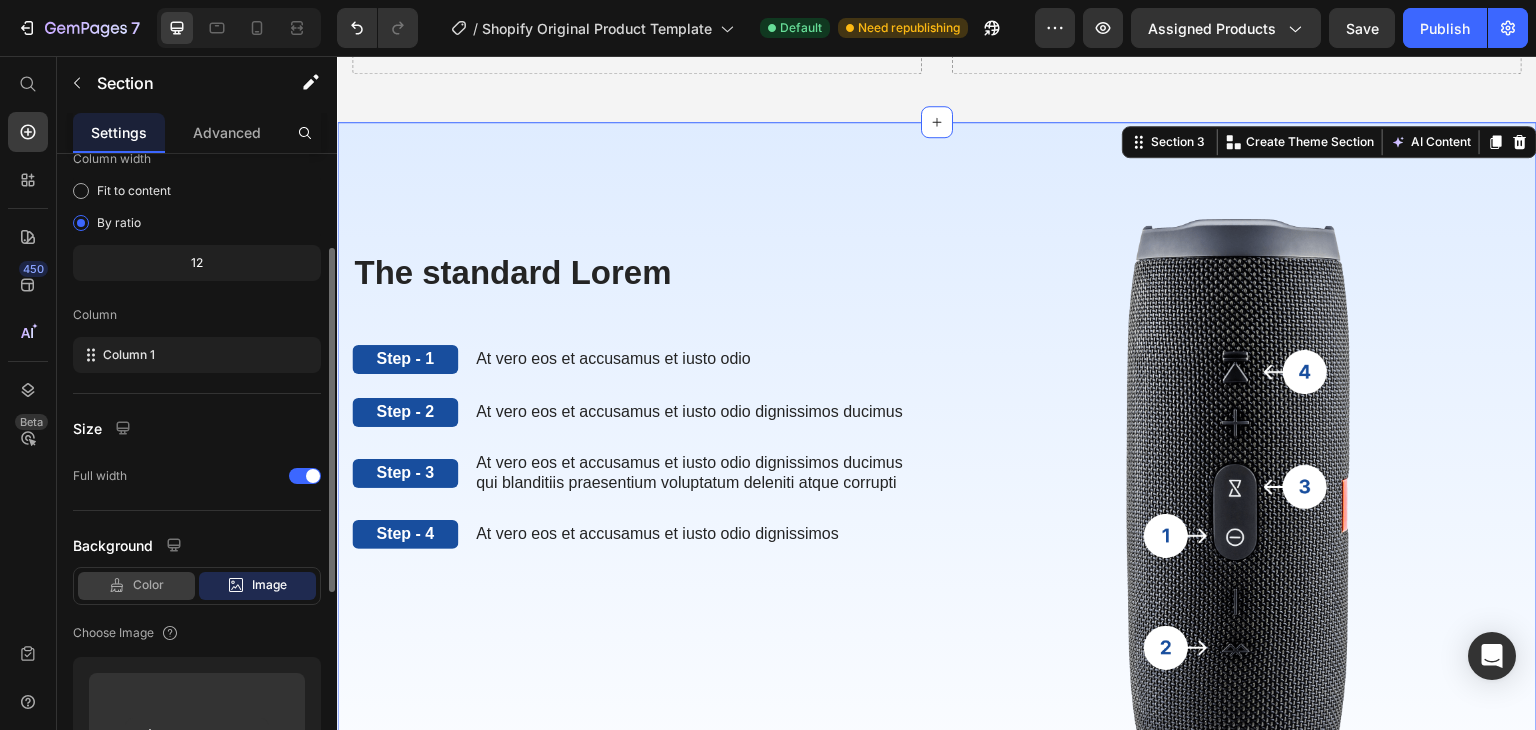 click on "Color" 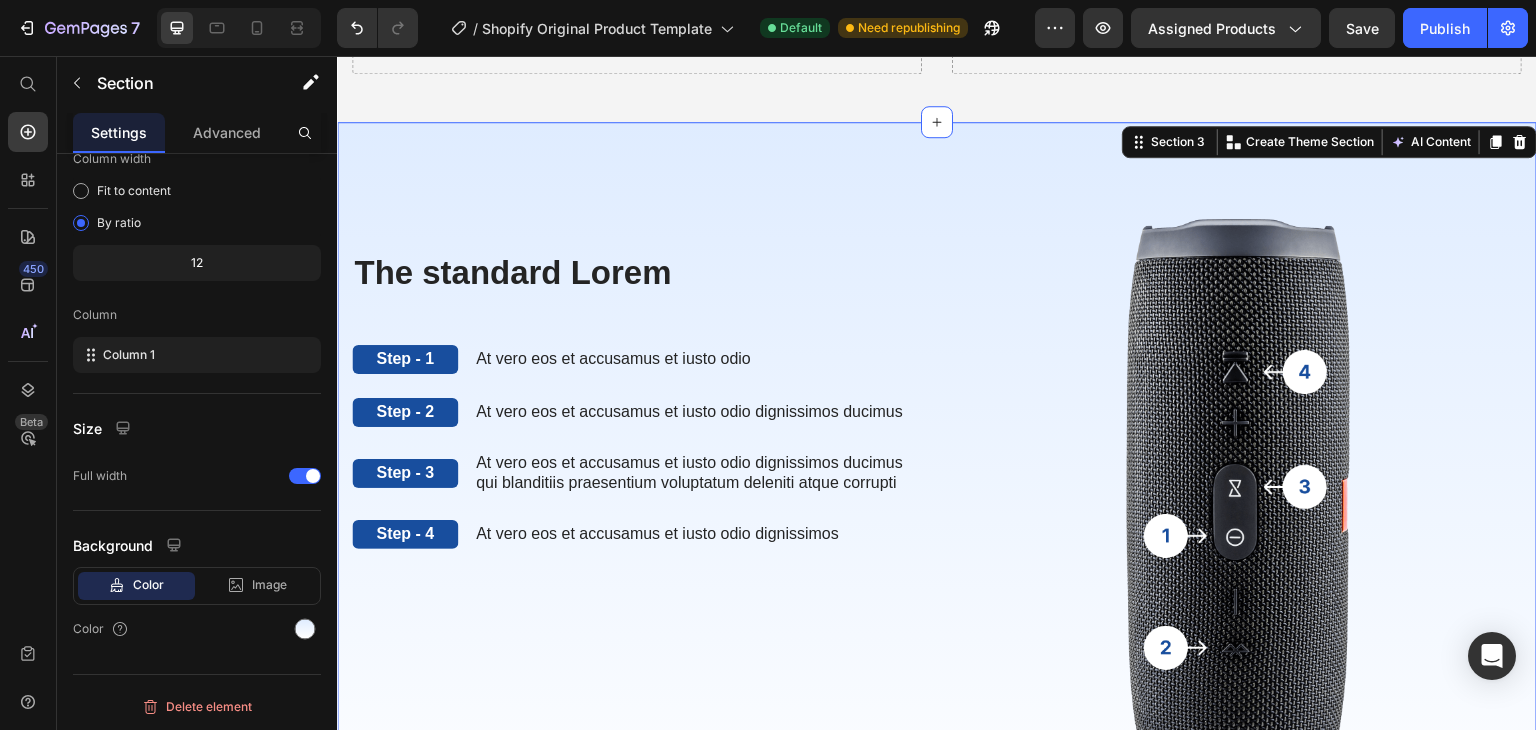 click on "The standard Lorem Heading Step - 1 Text Block At vero eos et accusamus et iusto odio  Text Block Row Step - 2 Text Block At vero eos et accusamus et iusto odio dignissimos ducimus Text Block Row Step - 3 Text Block At vero eos et accusamus et iusto odio dignissimos ducimus qui blanditiis praesentium voluptatum deleniti atque corrupti Text Block Row Step - 4 Text Block At vero eos et accusamus et iusto odio dignissimos  Text Block Row The standard Lorem Heading Image Row Section 3   You can create reusable sections Create Theme Section AI Content Write with GemAI What would you like to describe here? Tone and Voice Persuasive Product Rylief Neck Pillow Massager Show more Generate" at bounding box center (937, 504) 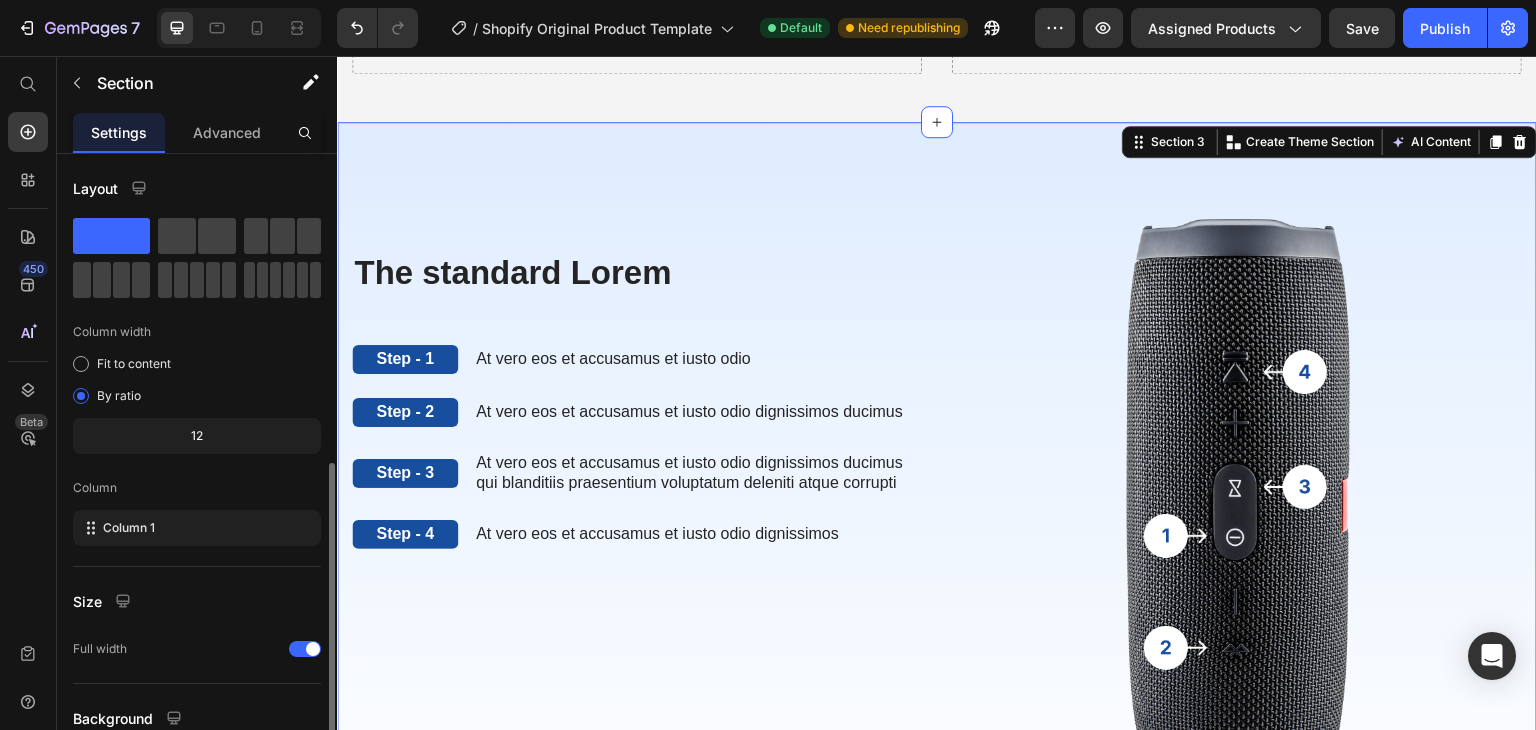 scroll, scrollTop: 173, scrollLeft: 0, axis: vertical 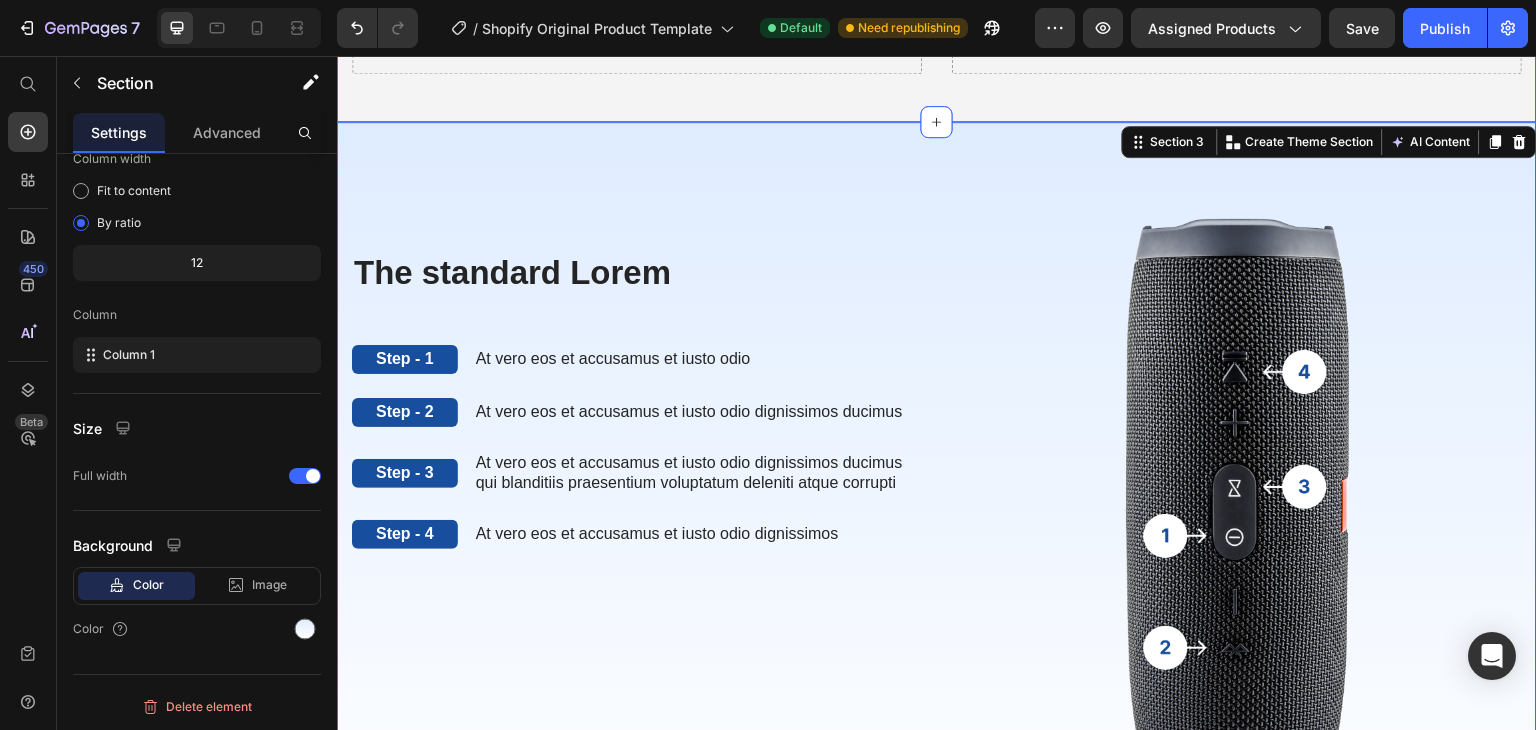 click on "Product Images Rylief Neck Nova Massager Product Title Icon Icon Icon Icon Icon Icon List 2,500+ Verified Reviews! Text Block Row RM499.00 MYR Product Price Image Relief within 15 minutes  Text block Row Image 8 Massage heads  Text block Row Image 4 Speeds options Text block Row Row
Lorem ipsum dolor sit amet, consectetur adipiscing elit
Lorem ipsum dolor sit amet, consectetur adipiscing elit
Lorem ipsum dolor sit amet, consectetur adipiscing elit
Lorem ipsum dolor sit amet, consectetur adipiscing elit Item List Color: R2BBlack R2BBeige R2BBeige R2BBeige R2BBlack R2BBlack R2BBlack R2BPurple black R2BPurple black R2BPurple black Product Variants & Swatches Add to cart Add to Cart Only 7 left in stock! Text block Row Product
Drop element here
Drop element here Row Section 2" at bounding box center (937, -274) 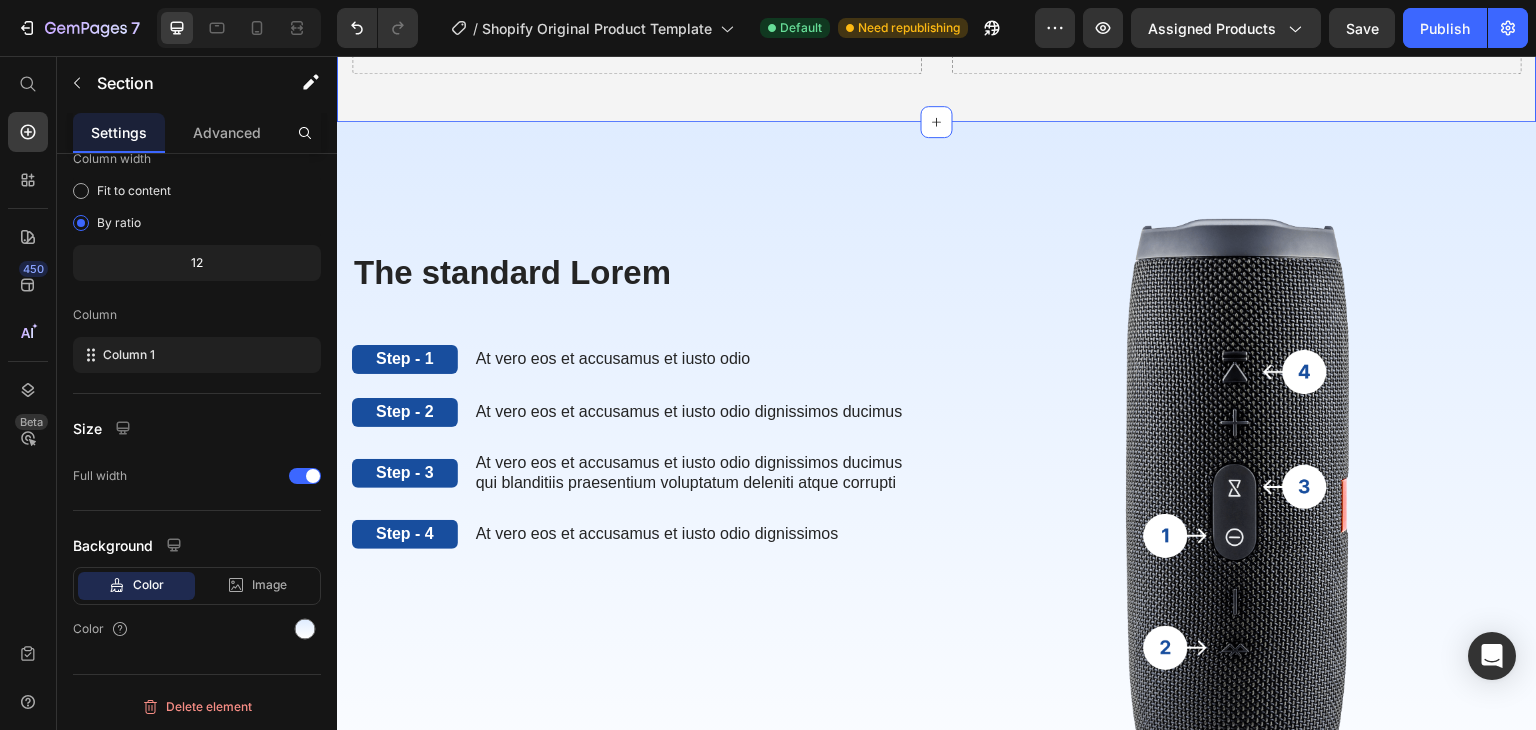 scroll, scrollTop: 172, scrollLeft: 0, axis: vertical 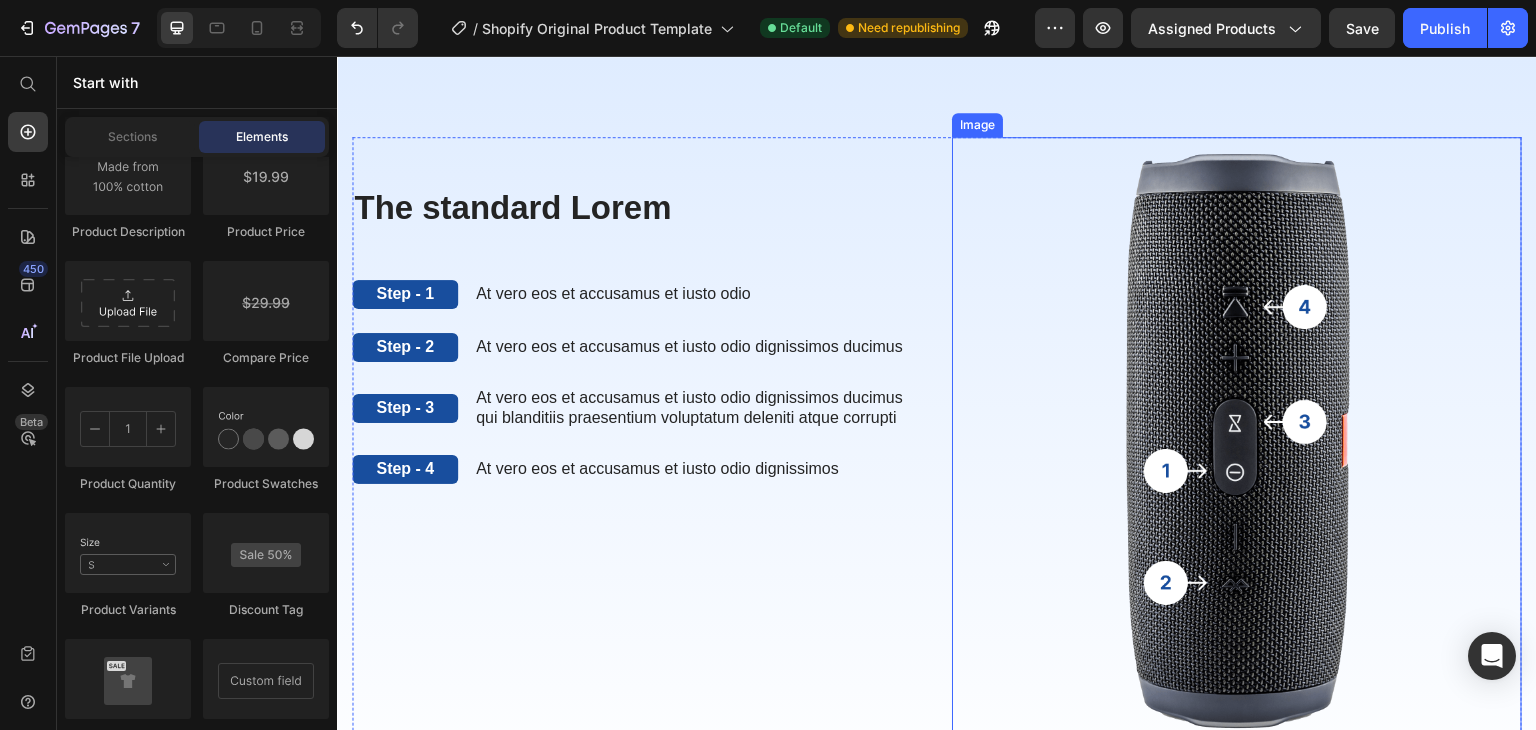 click at bounding box center (1237, 439) 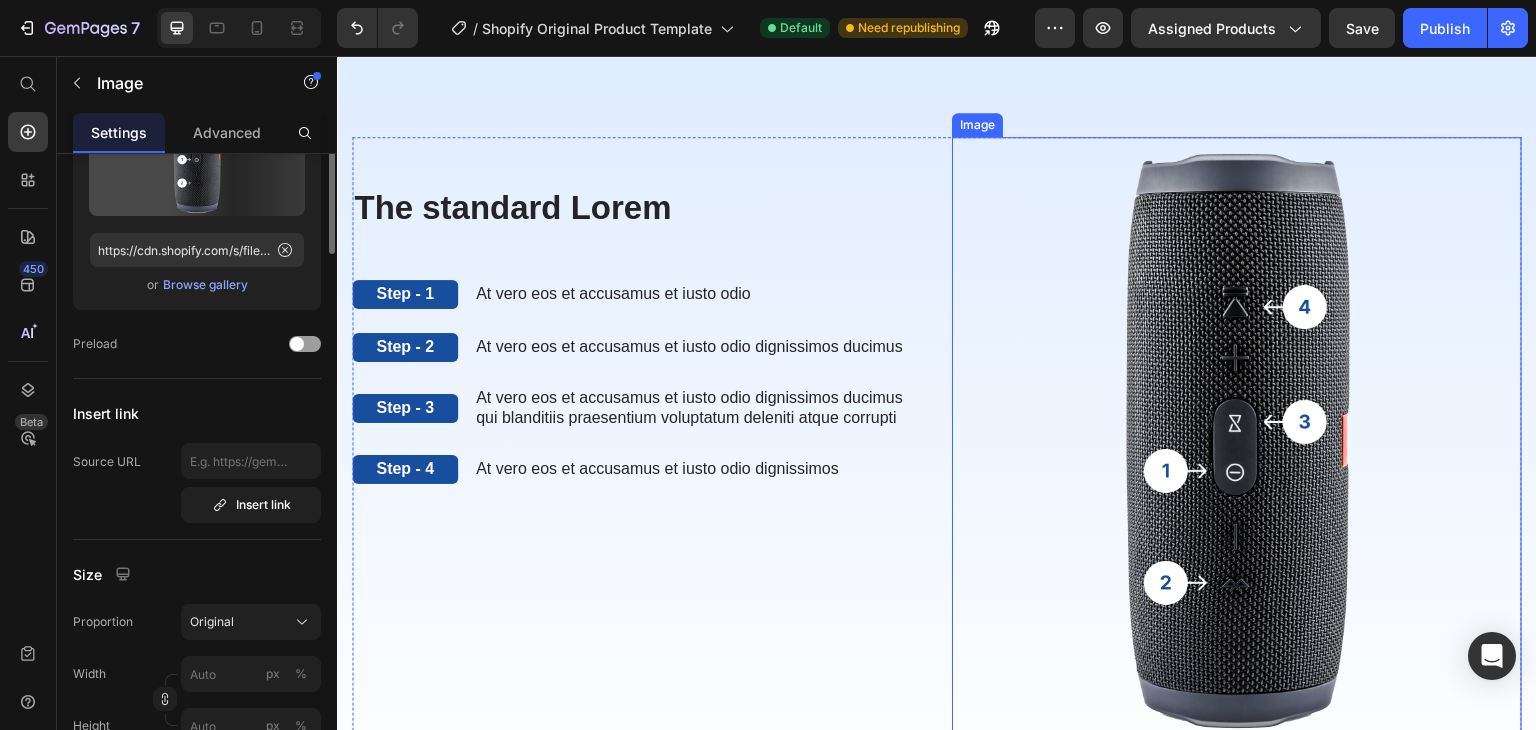scroll, scrollTop: 0, scrollLeft: 0, axis: both 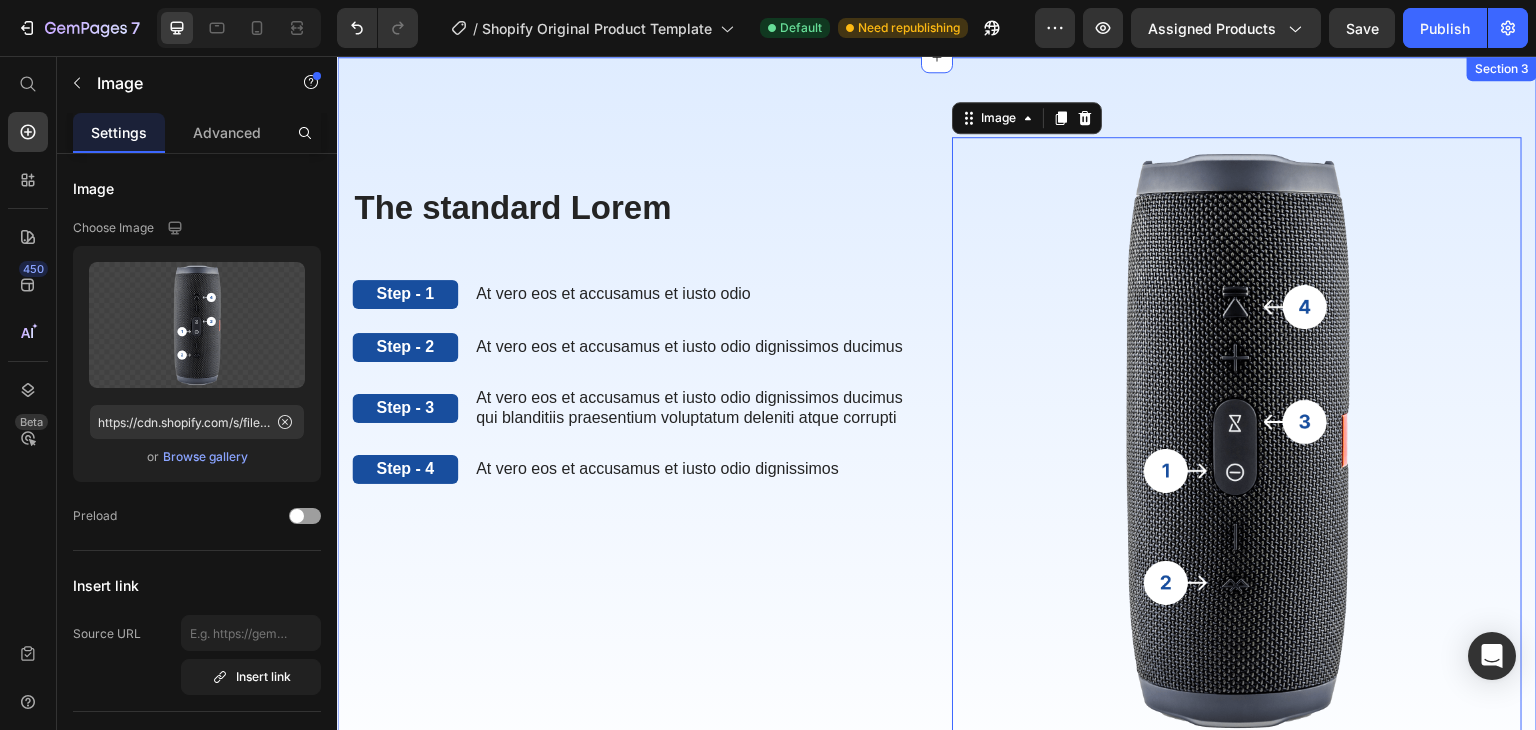 click on "The standard Lorem Heading Step - 1 Text Block At vero eos et accusamus et iusto odio  Text Block Row Step - 2 Text Block At vero eos et accusamus et iusto odio dignissimos ducimus Text Block Row Step - 3 Text Block At vero eos et accusamus et iusto odio dignissimos ducimus qui blanditiis praesentium voluptatum deleniti atque corrupti Text Block Row Step - 4 Text Block At vero eos et accusamus et iusto odio dignissimos  Text Block Row The standard Lorem Heading Image   0 Row Section 3" at bounding box center [937, 439] 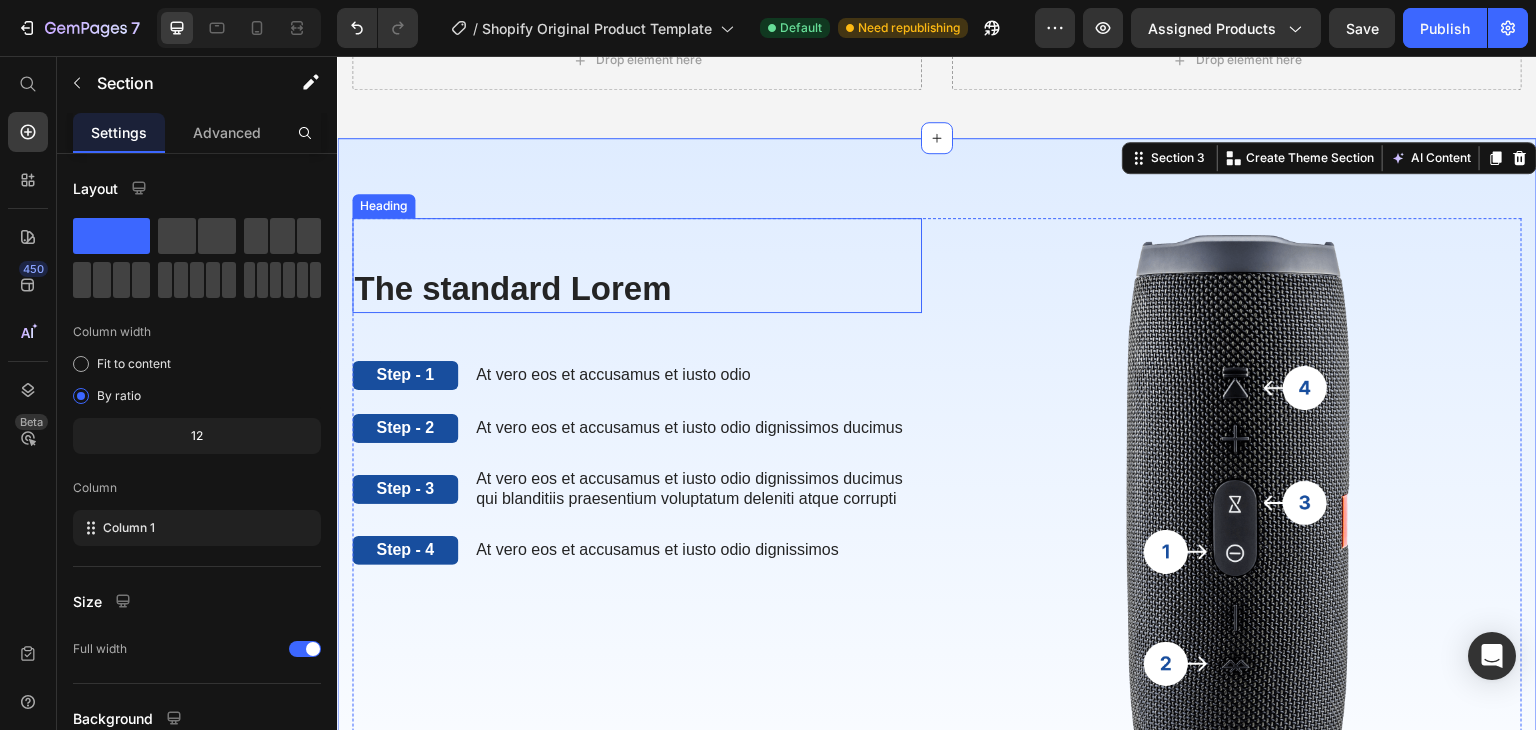 scroll, scrollTop: 920, scrollLeft: 0, axis: vertical 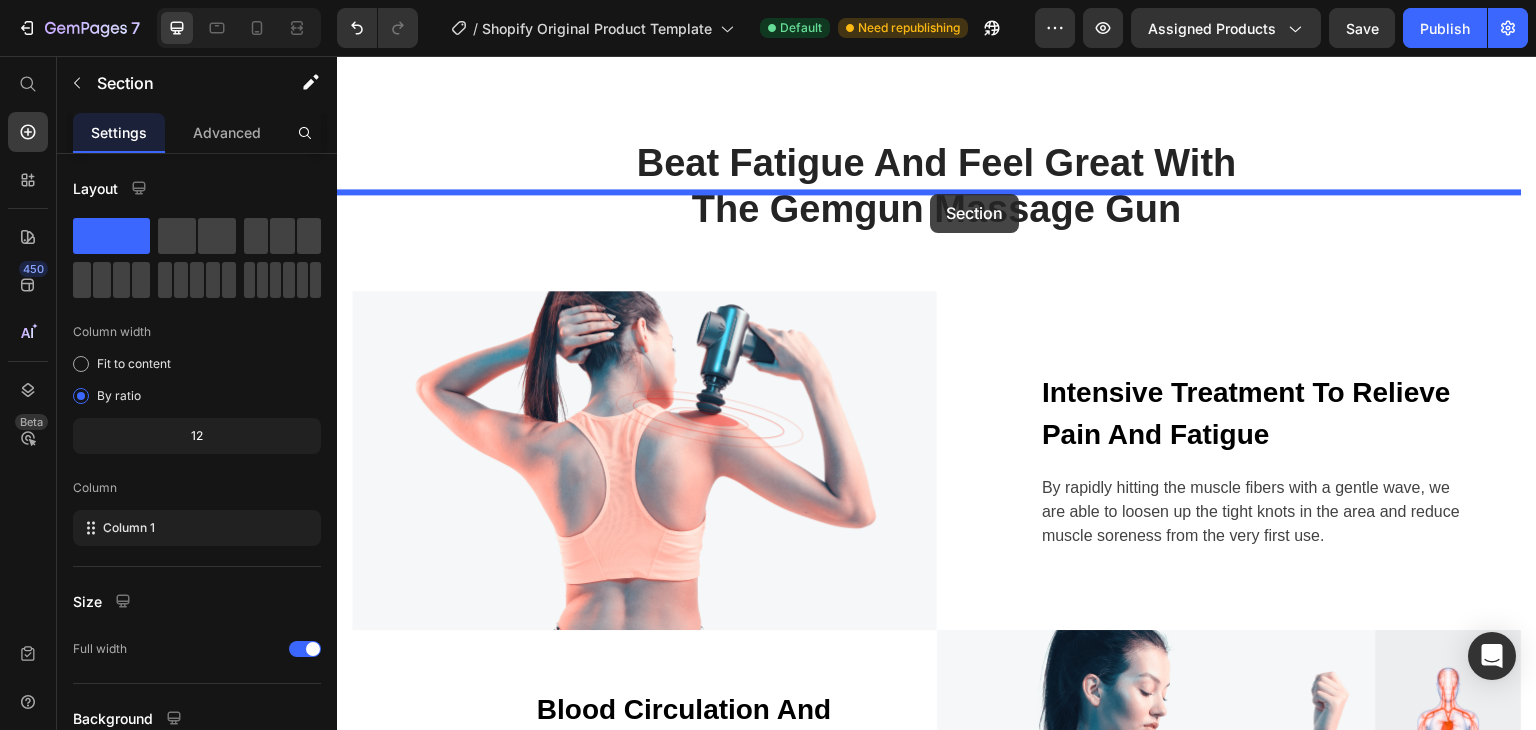 drag, startPoint x: 1140, startPoint y: 171, endPoint x: 930, endPoint y: 194, distance: 211.25577 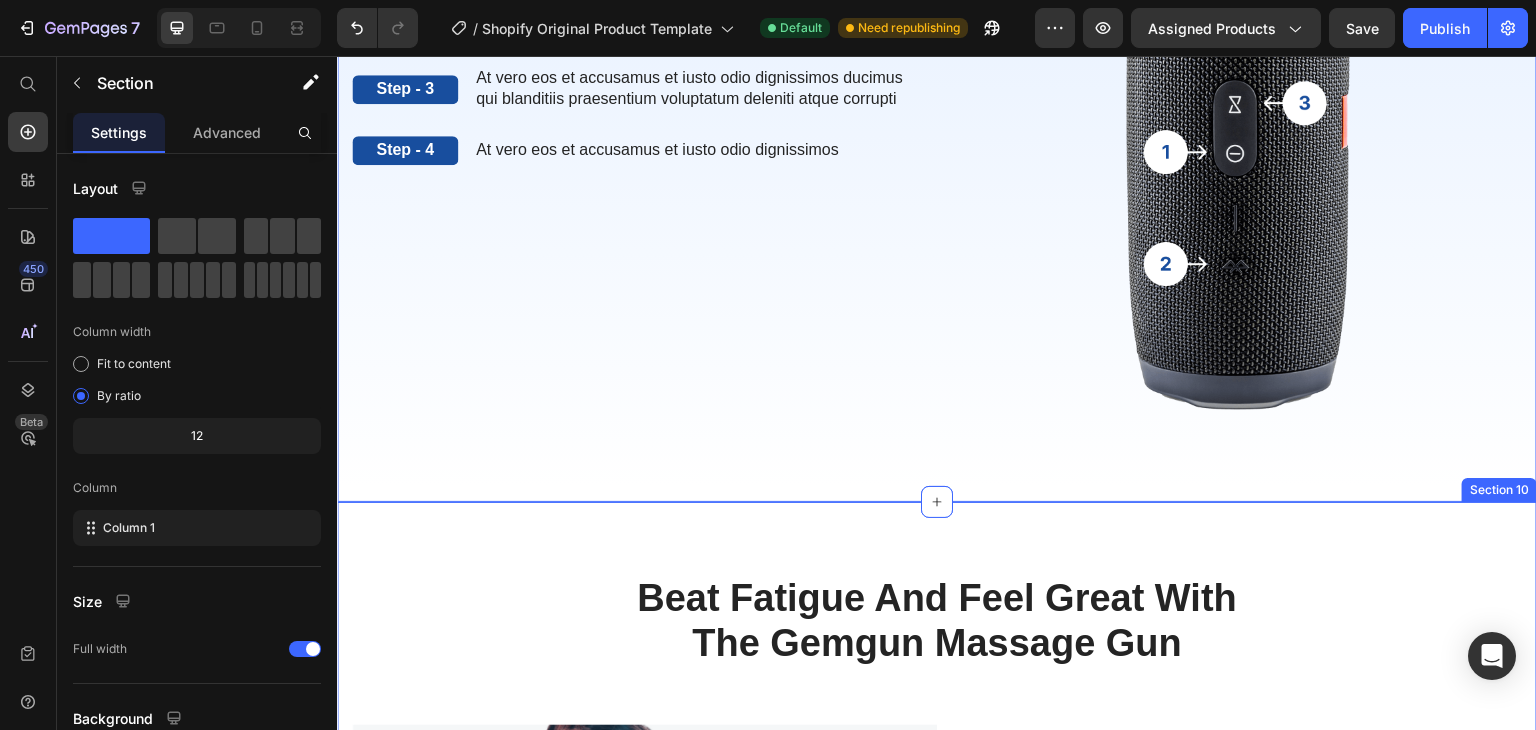 scroll, scrollTop: 5322, scrollLeft: 0, axis: vertical 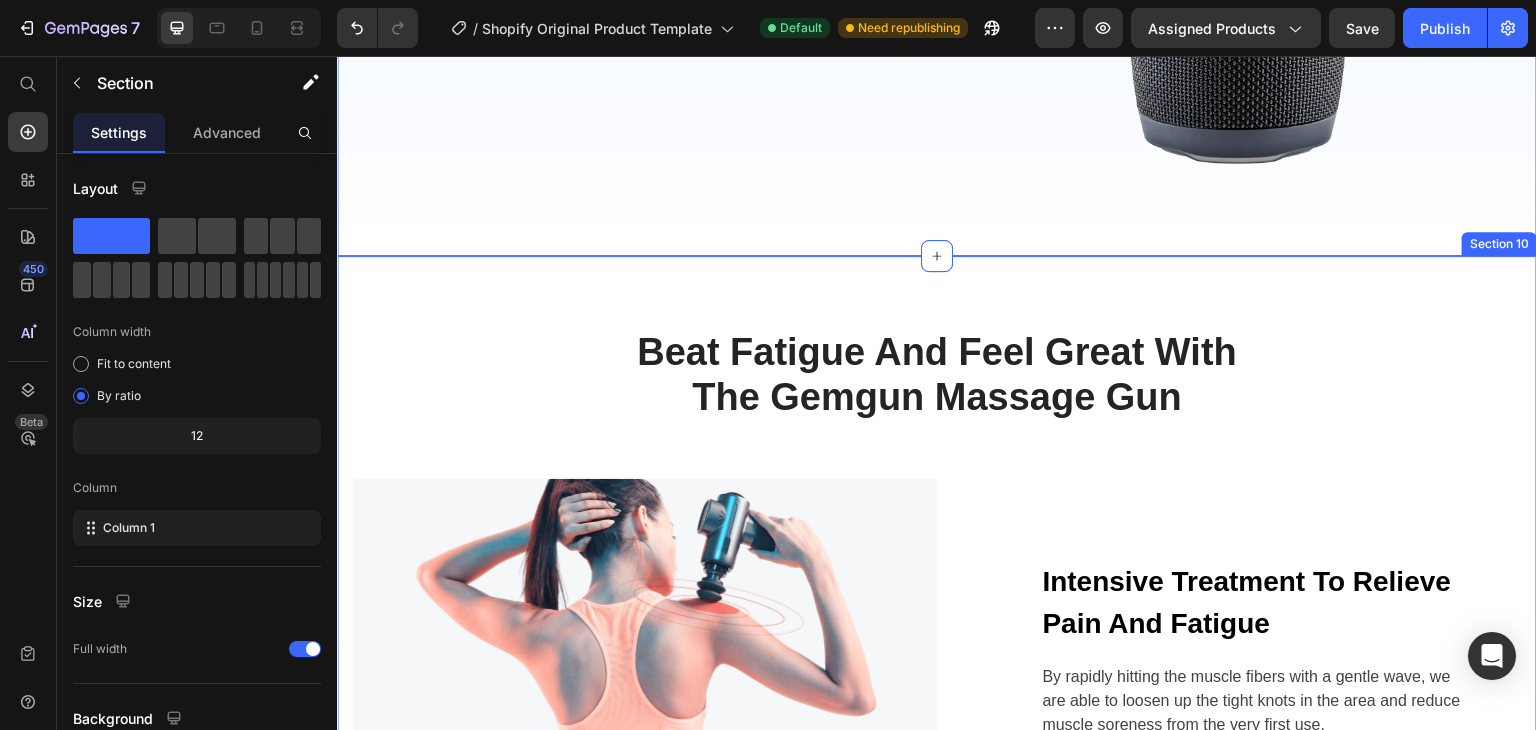 click on "Beat Fatigue And Feel Great With The Gemgun Massage Gun Heading Row Image Intensive Treatment To Relieve Pain And Fatigue Text block By rapidly hitting the muscle fibers with a gentle wave, we are able to loosen up the tight knots in the area and reduce muscle soreness from the very first use. Text block Row Row Blood Circulation And Relaxation Of The Body Text block Massage guns increase blood flow, which shuttles nutrients into the muscle while also removing blood that may have pooled in the muscles - bringing a feeling of relaxation, comfort. Text block Row Image Row Section 10" at bounding box center (937, 742) 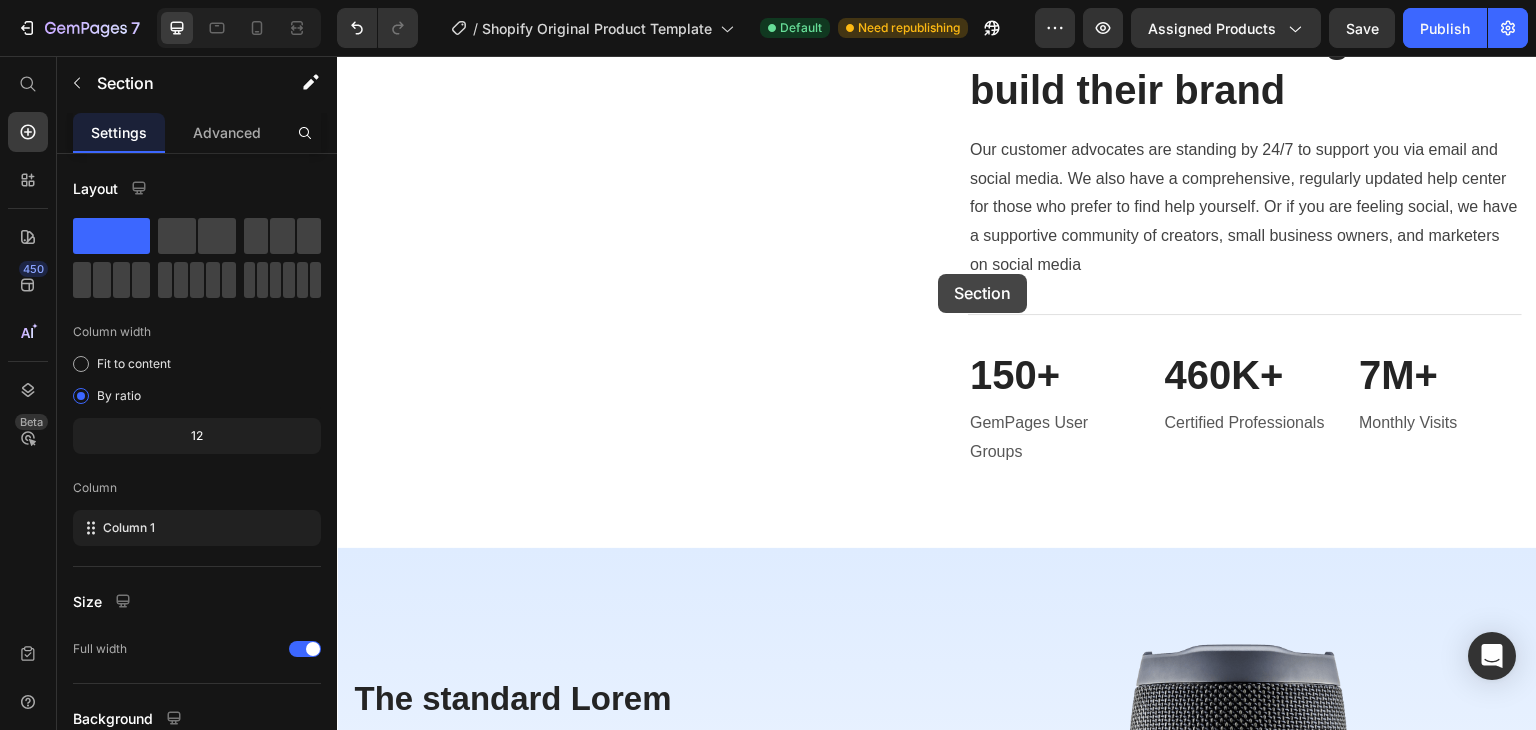 scroll, scrollTop: 3773, scrollLeft: 0, axis: vertical 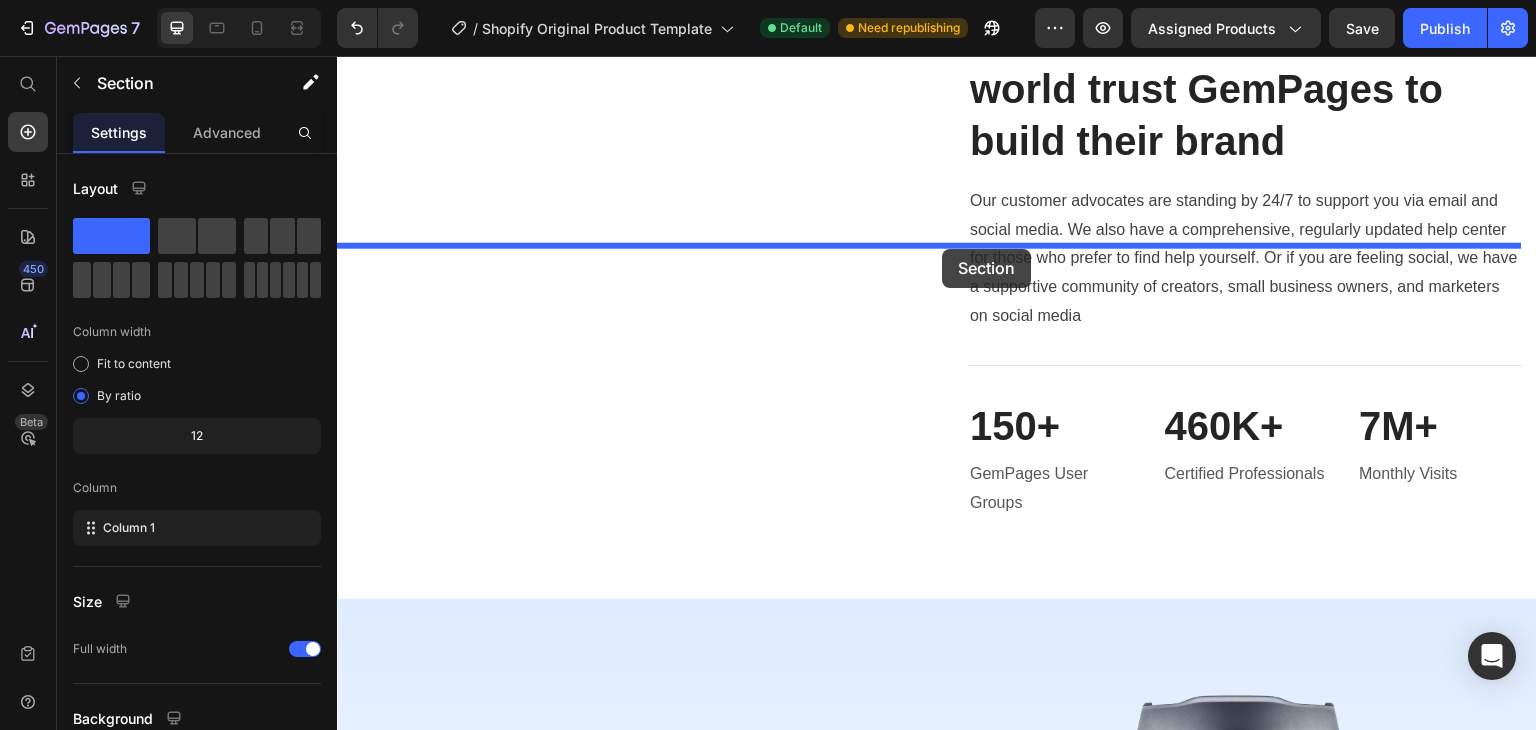 drag, startPoint x: 1117, startPoint y: 233, endPoint x: 943, endPoint y: 249, distance: 174.73409 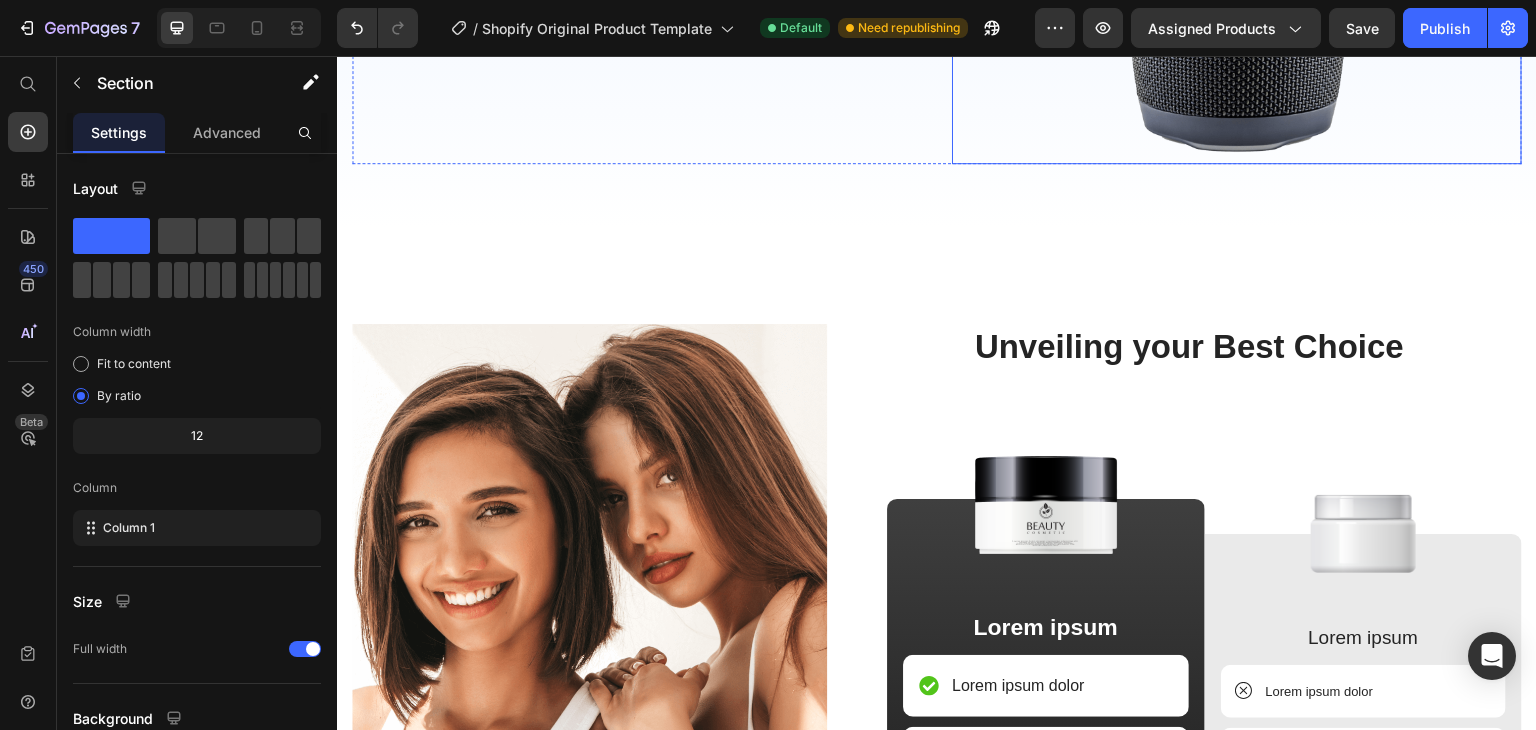 scroll, scrollTop: 6268, scrollLeft: 0, axis: vertical 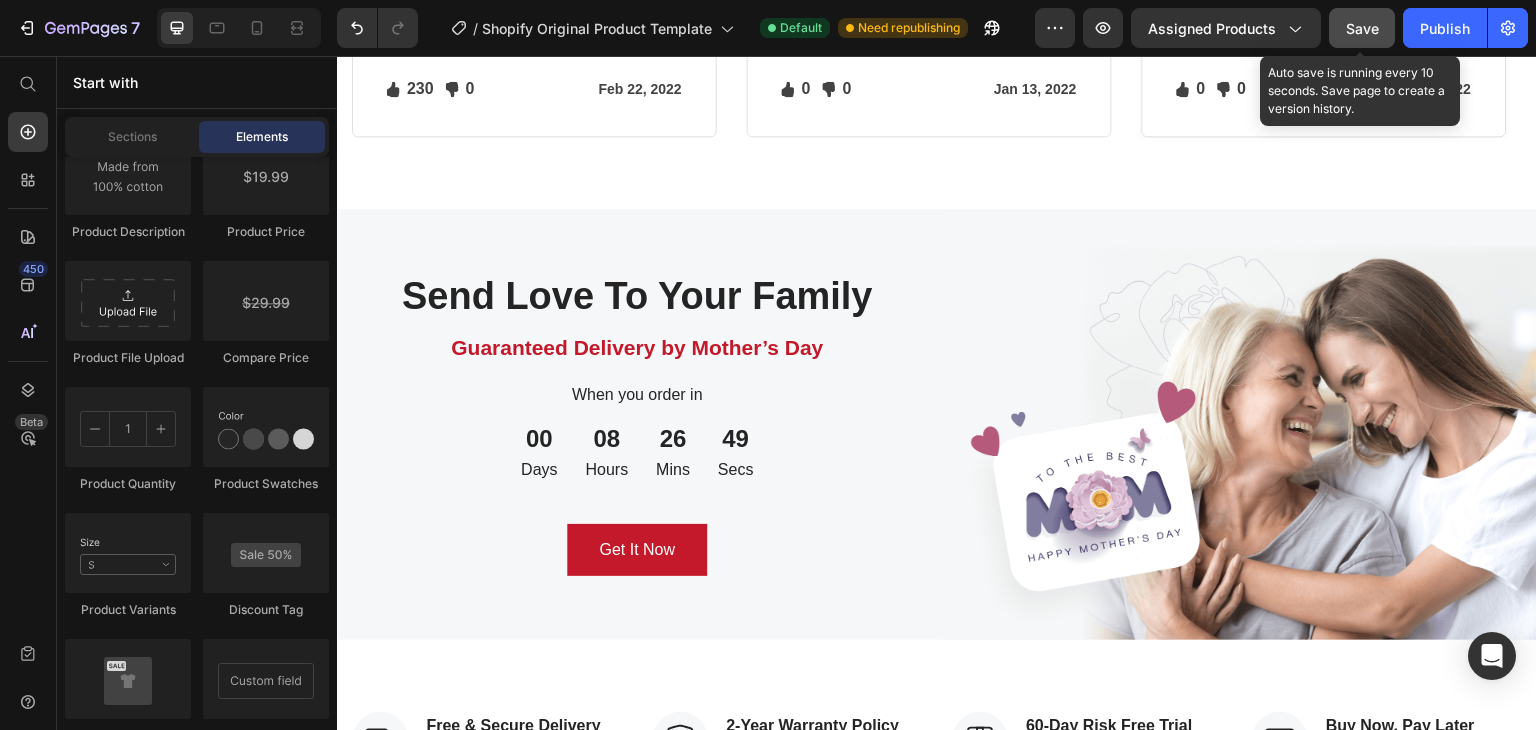 click on "Save" 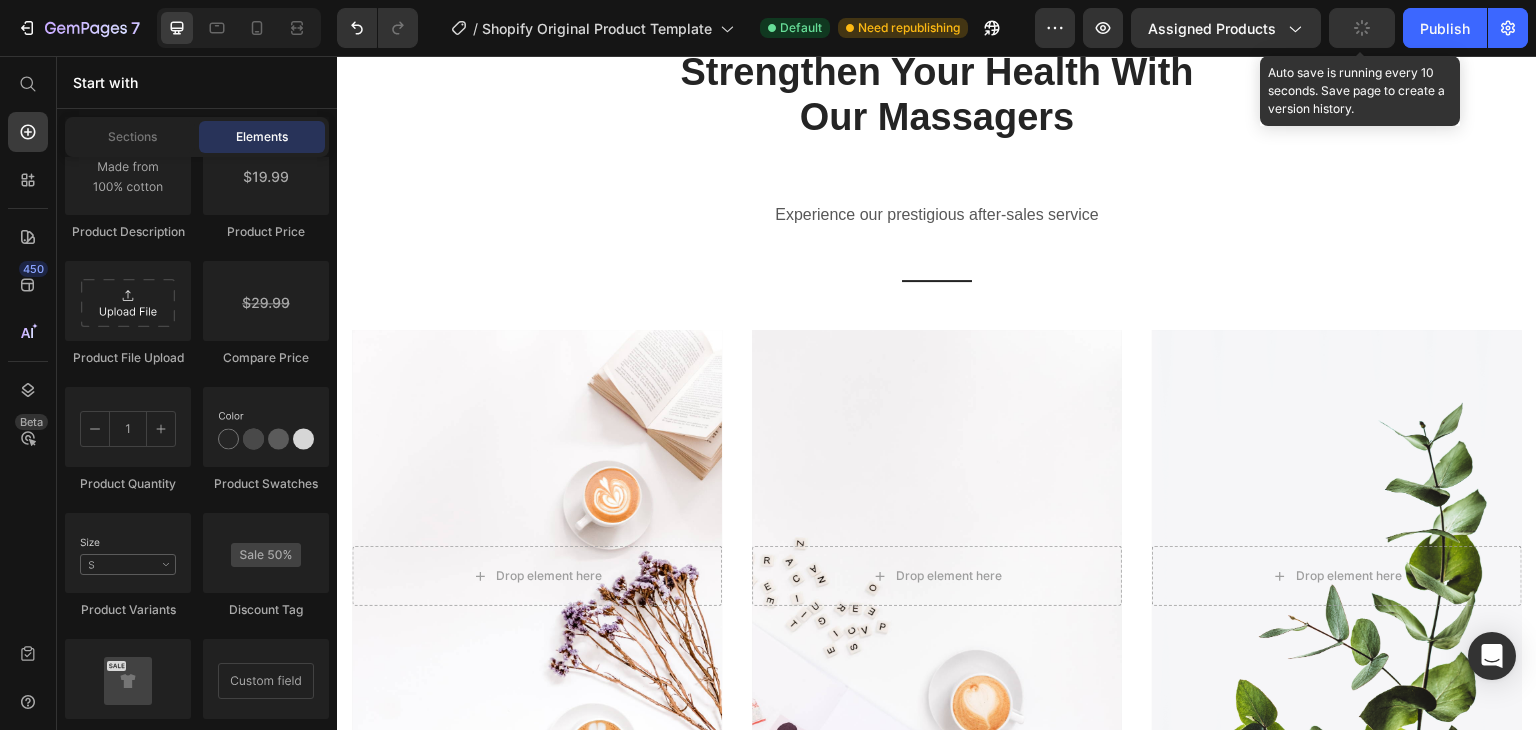 scroll, scrollTop: 10008, scrollLeft: 0, axis: vertical 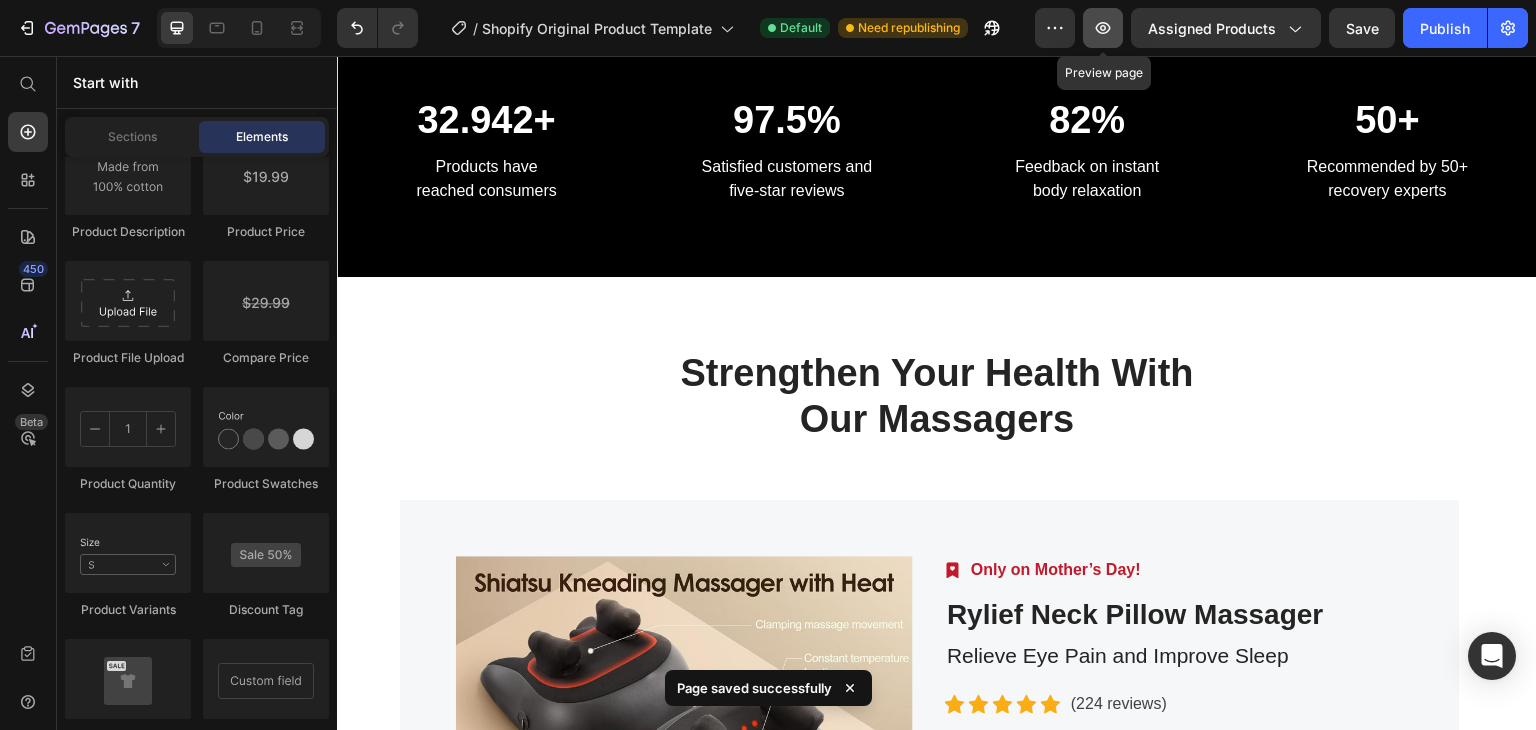 click 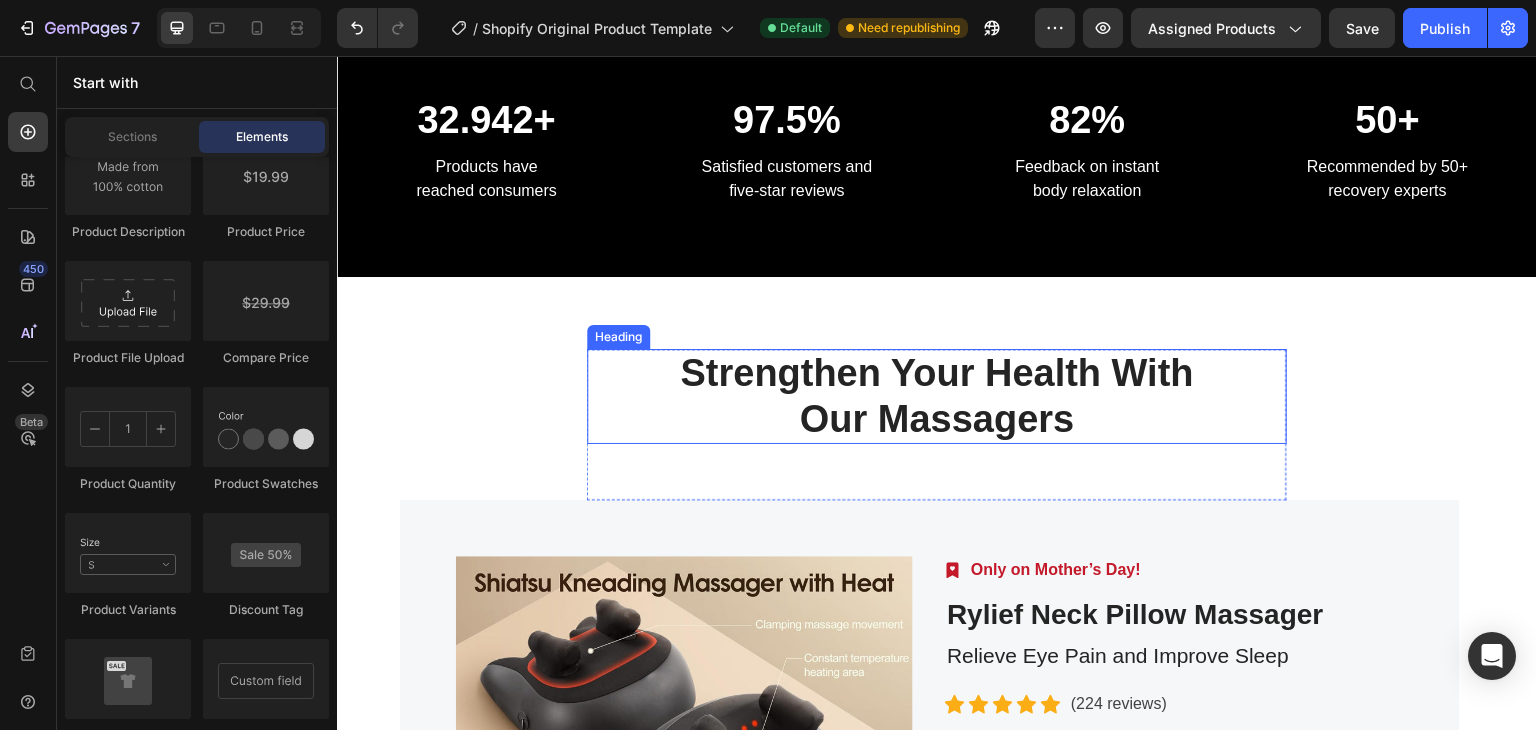 click on "Strengthen Your Health With  Our Massagers" at bounding box center (937, 396) 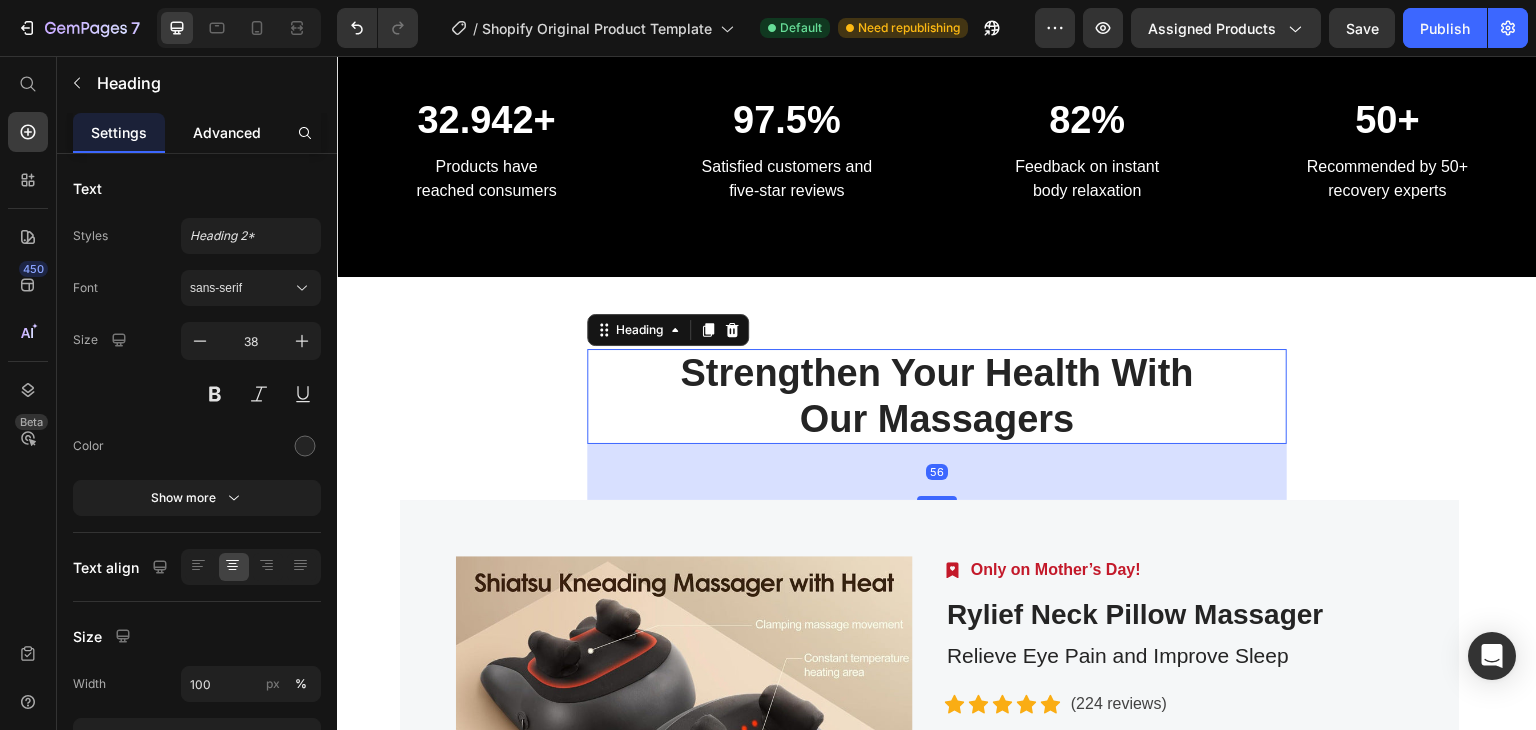 click on "Advanced" at bounding box center (227, 132) 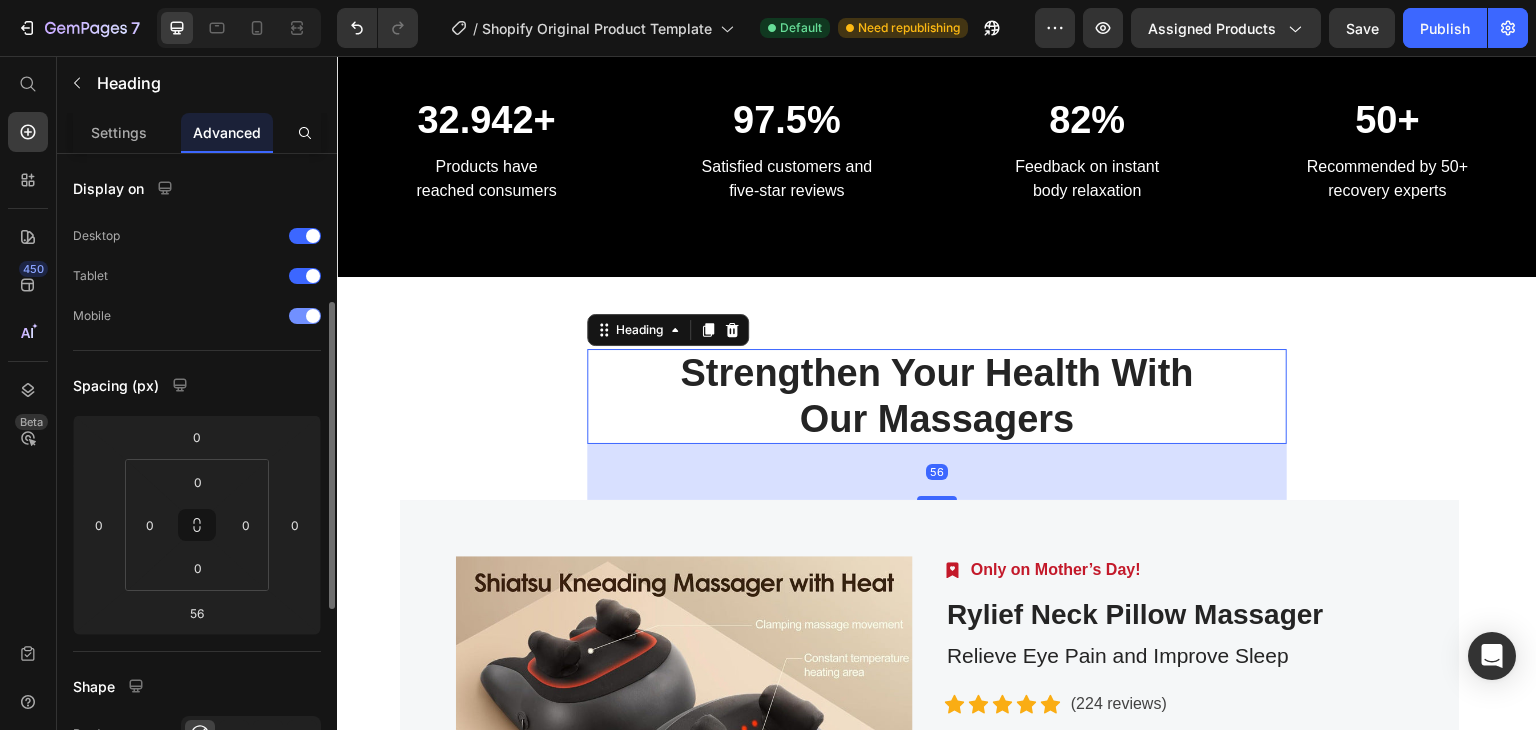 scroll, scrollTop: 100, scrollLeft: 0, axis: vertical 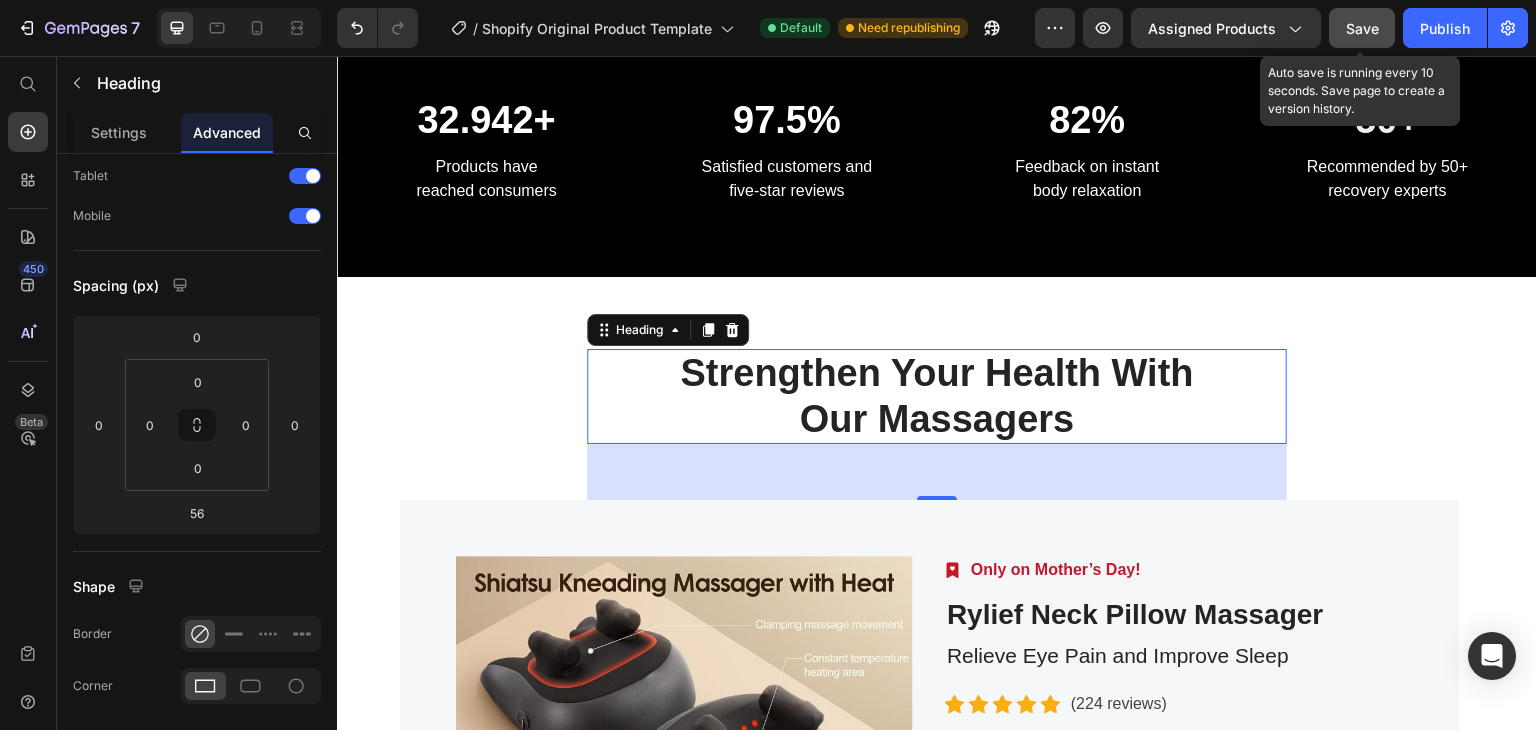 click on "Save" 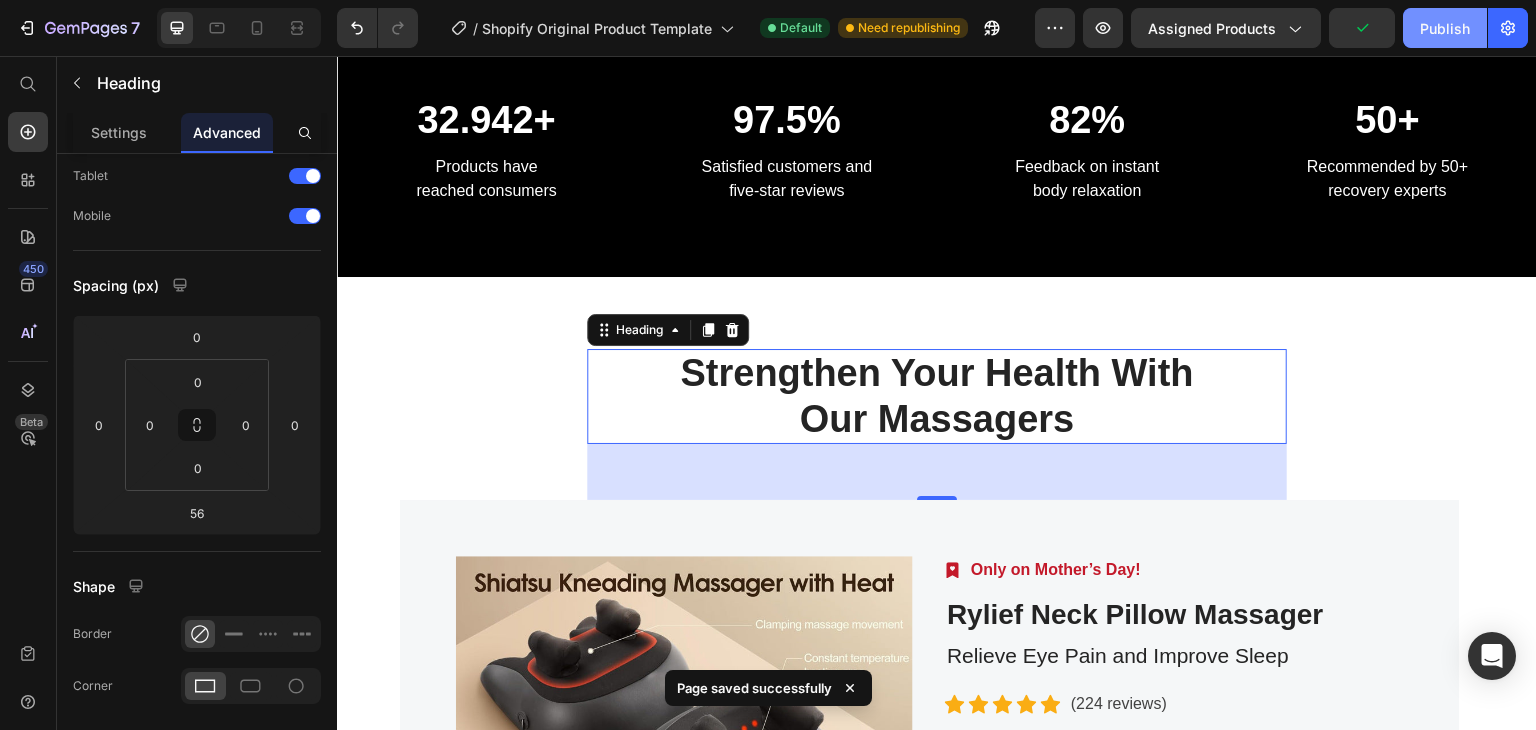 click on "Publish" at bounding box center [1445, 28] 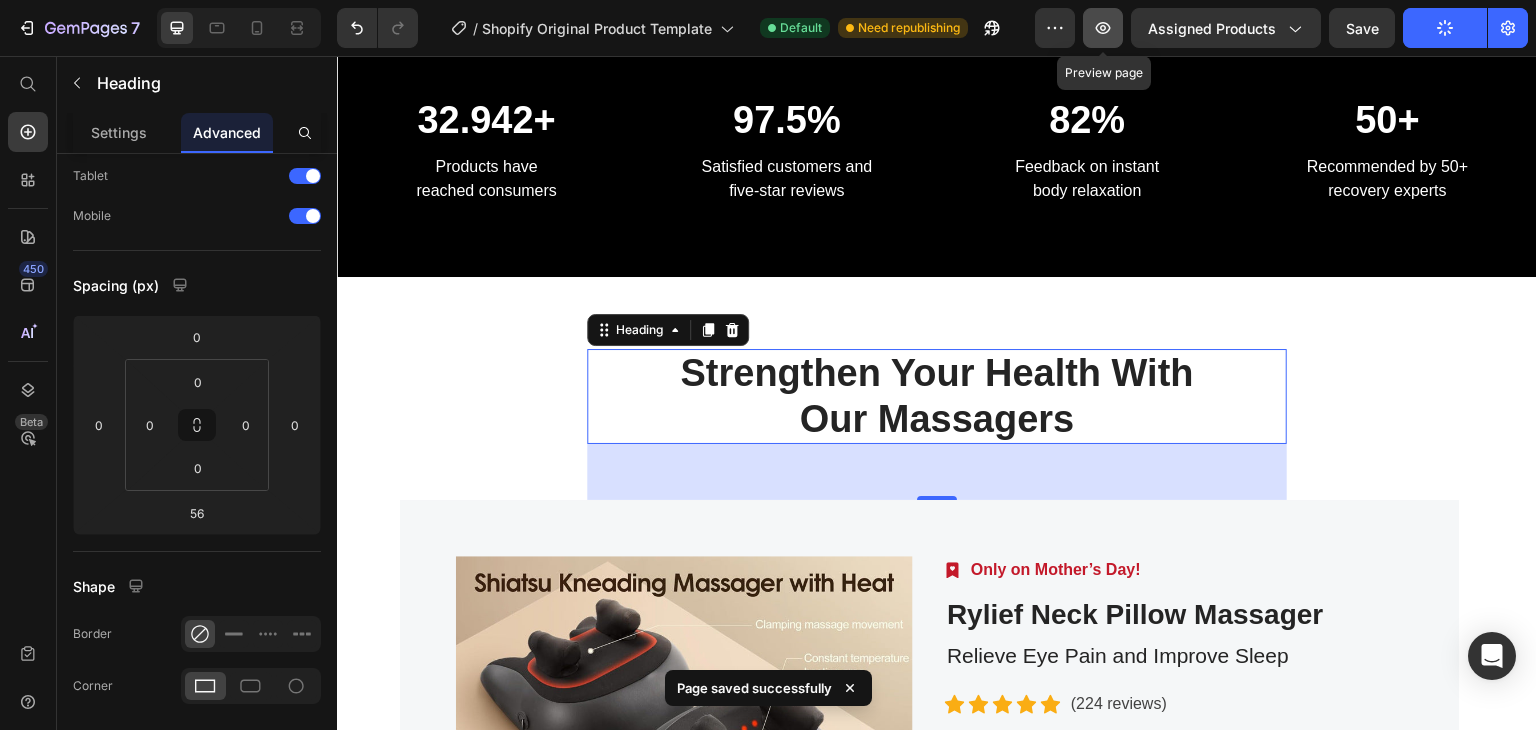 click 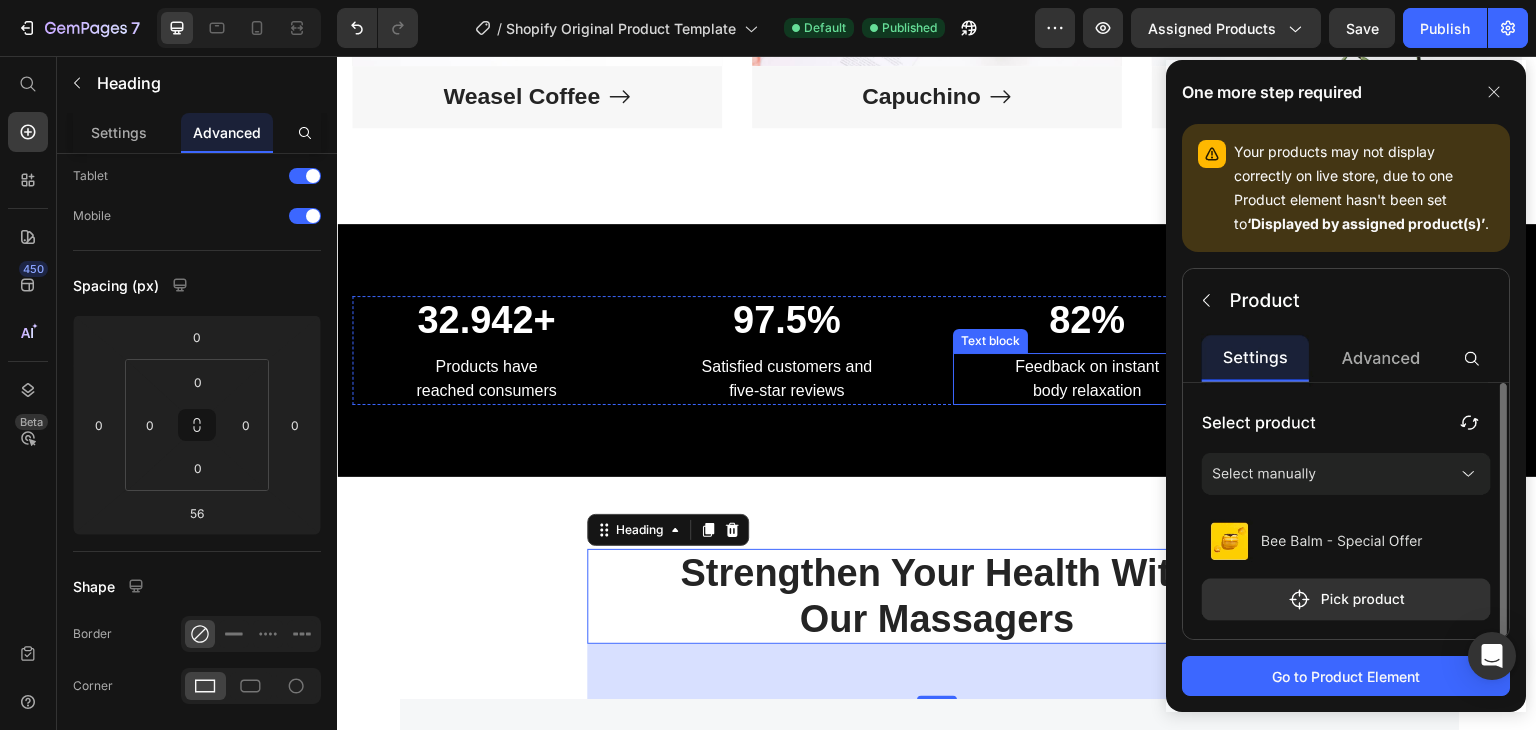scroll, scrollTop: 9808, scrollLeft: 0, axis: vertical 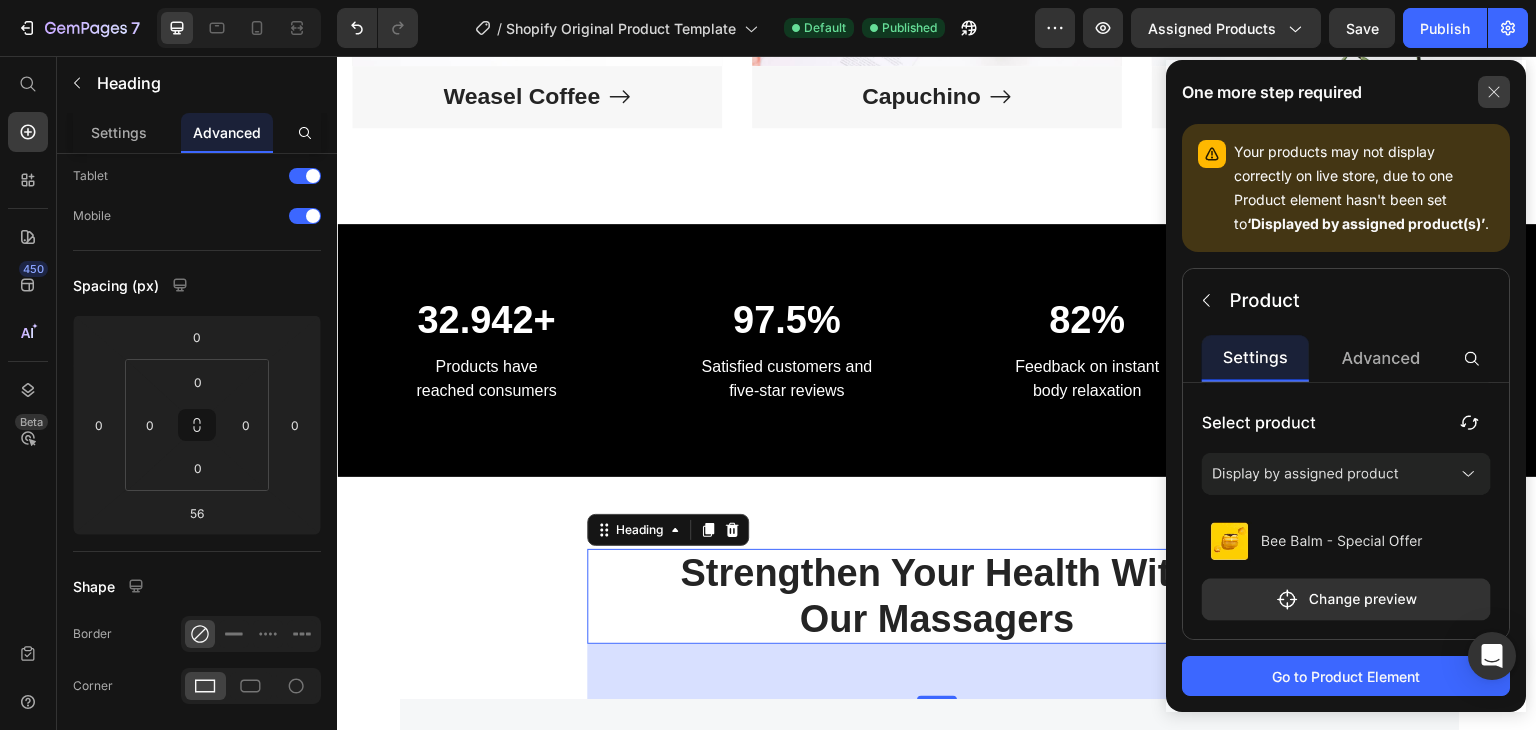 click 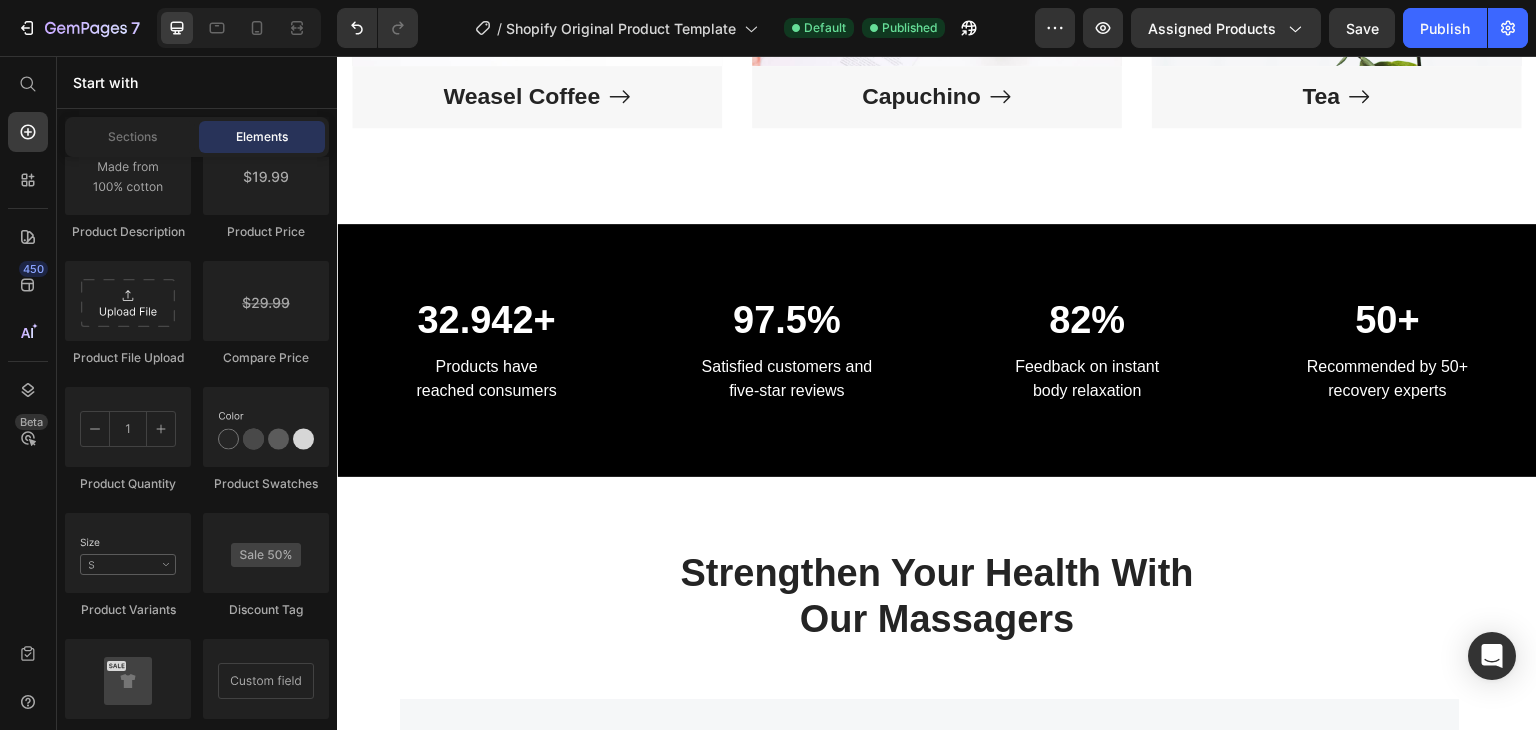 drag, startPoint x: 1530, startPoint y: 638, endPoint x: 1179, endPoint y: 58, distance: 677.9388 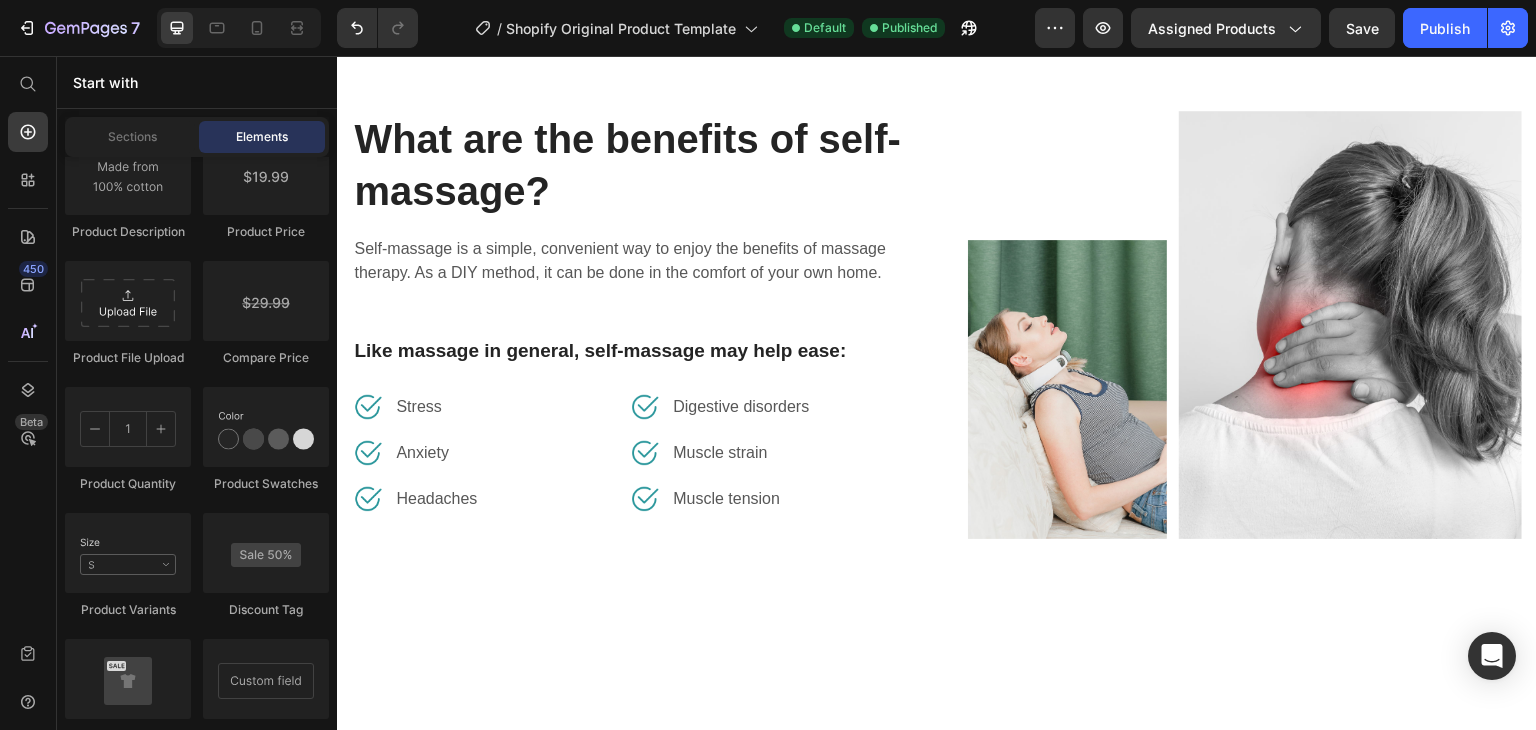 scroll, scrollTop: 0, scrollLeft: 0, axis: both 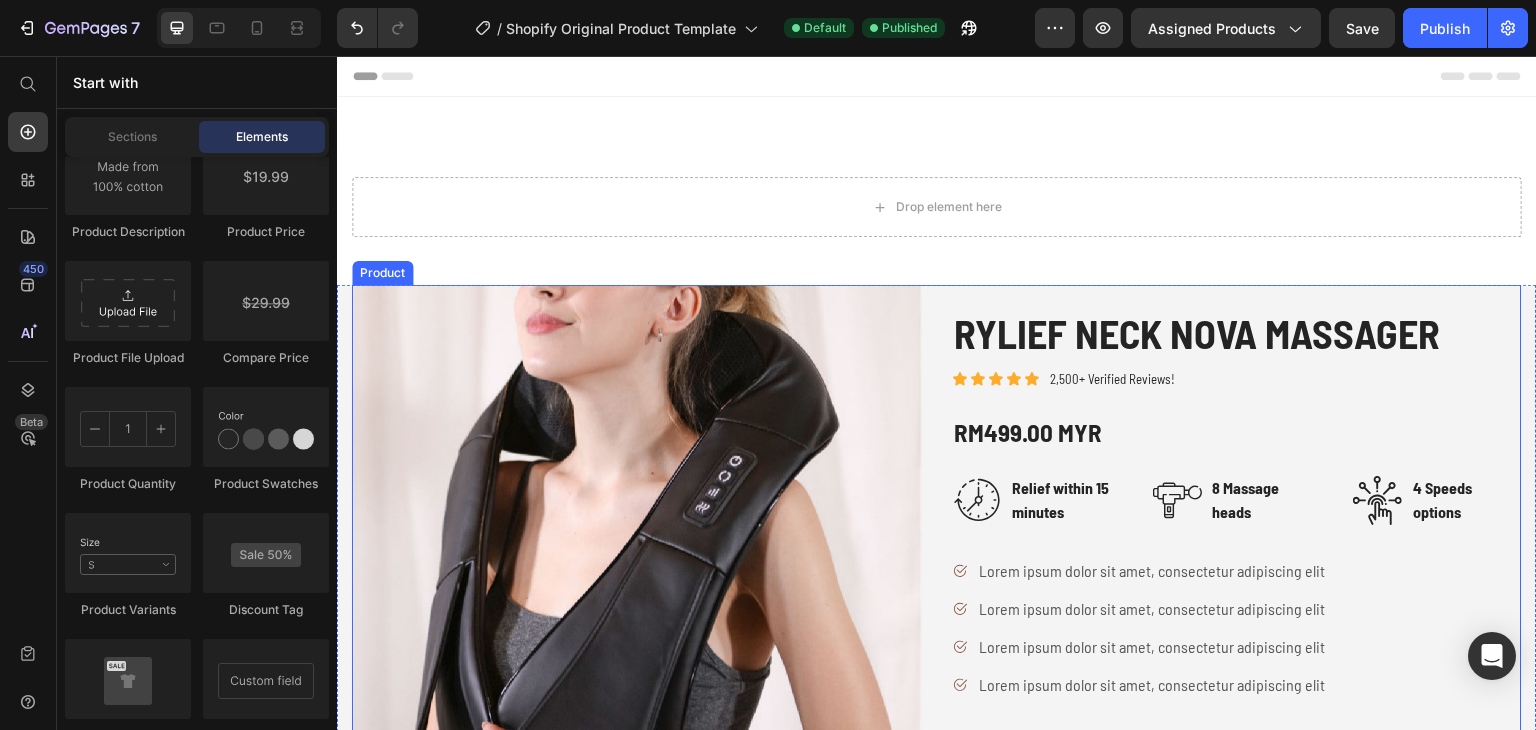 click on "Product Images Rylief Neck Nova Massager Product Title Icon Icon Icon Icon Icon Icon List 2,500+ Verified Reviews! Text Block Row RM499.00 MYR Product Price Image Relief within 15 minutes  Text block Row Image 8 Massage heads  Text block Row Image 4 Speeds options Text block Row Row
Lorem ipsum dolor sit amet, consectetur adipiscing elit
Lorem ipsum dolor sit amet, consectetur adipiscing elit
Lorem ipsum dolor sit amet, consectetur adipiscing elit
Lorem ipsum dolor sit amet, consectetur adipiscing elit Item List Color: R2BBlack R2BBeige R2BBeige R2BBeige R2BBlack R2BBlack R2BBlack R2BPurple black R2BPurple black R2BPurple black Product Variants & Swatches Add to cart Add to Cart Only 7 left in stock! Text block Row Product" at bounding box center [937, 619] 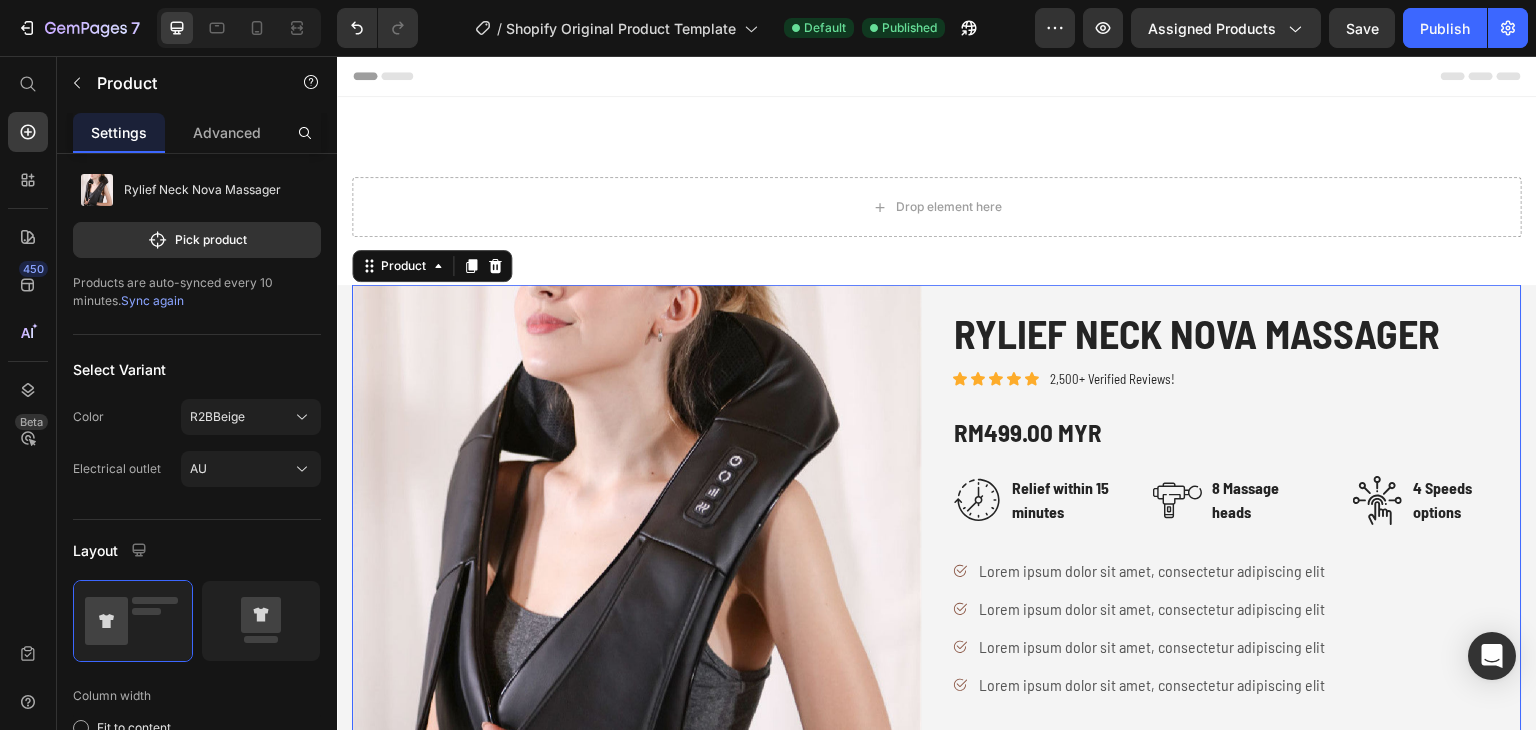 scroll, scrollTop: 0, scrollLeft: 0, axis: both 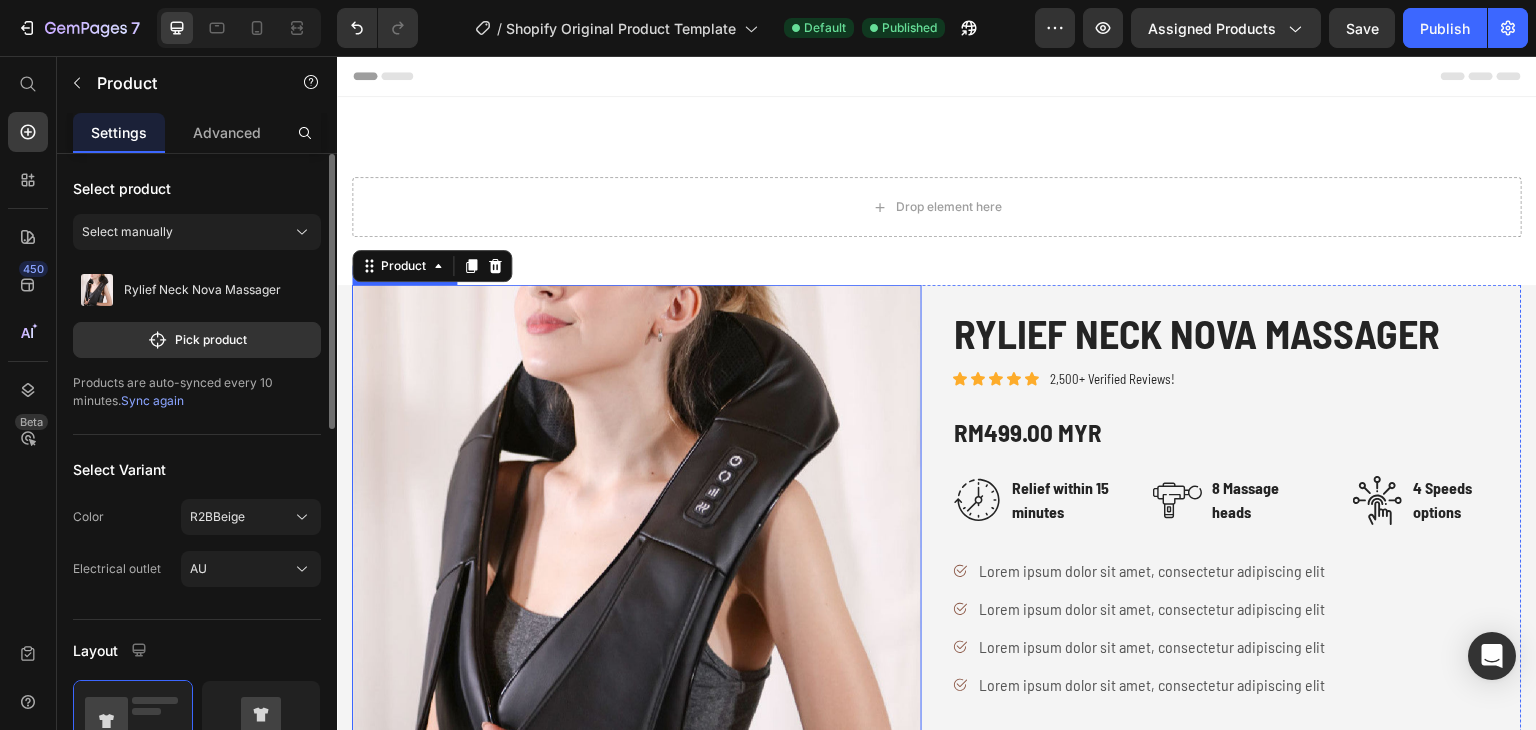 click at bounding box center (637, 570) 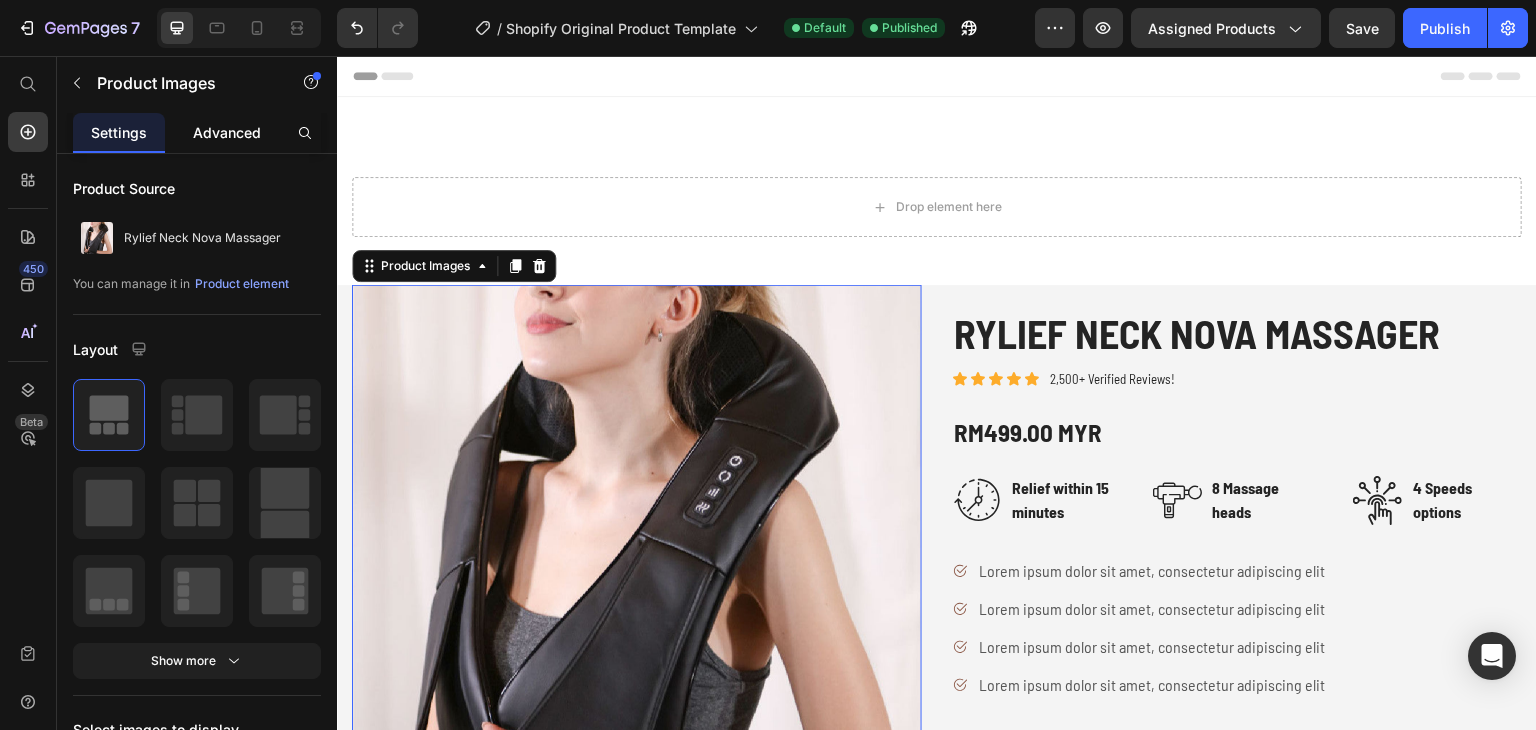 click on "Advanced" at bounding box center (227, 132) 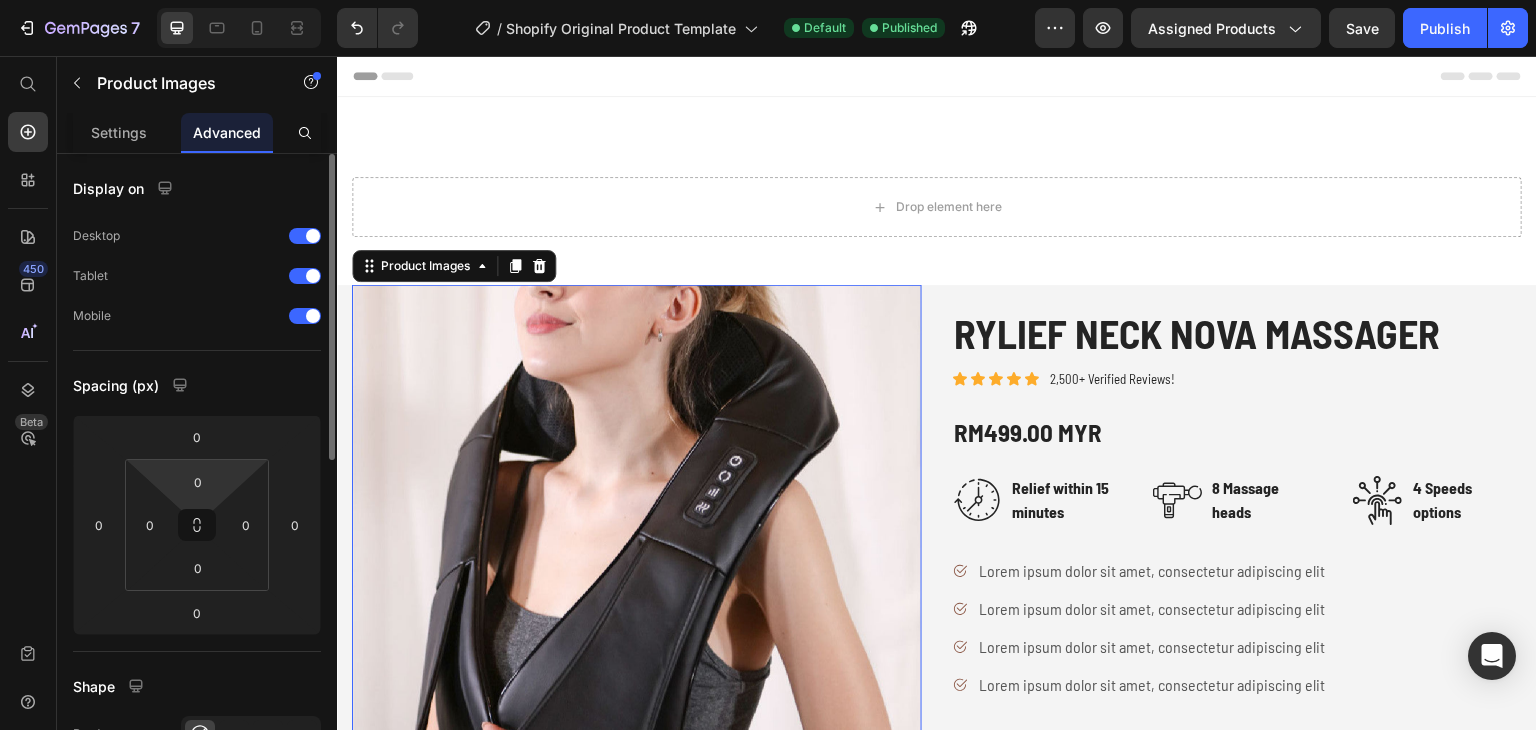 click on "7   /  Shopify Original Product Template Default Published Preview Assigned Products  Save   Publish  450 Beta Start with Sections Elements Hero Section Product Detail Brands Trusted Badges Guarantee Product Breakdown How to use Testimonials Compare Bundle FAQs Social Proof Brand Story Product List Collection Blog List Contact Sticky Add to Cart Custom Footer Browse Library 450 Layout
Row
Row
Row
Row Text
Heading
Text Block Button
Button
Button
Sticky Back to top Media
Image" at bounding box center [768, 0] 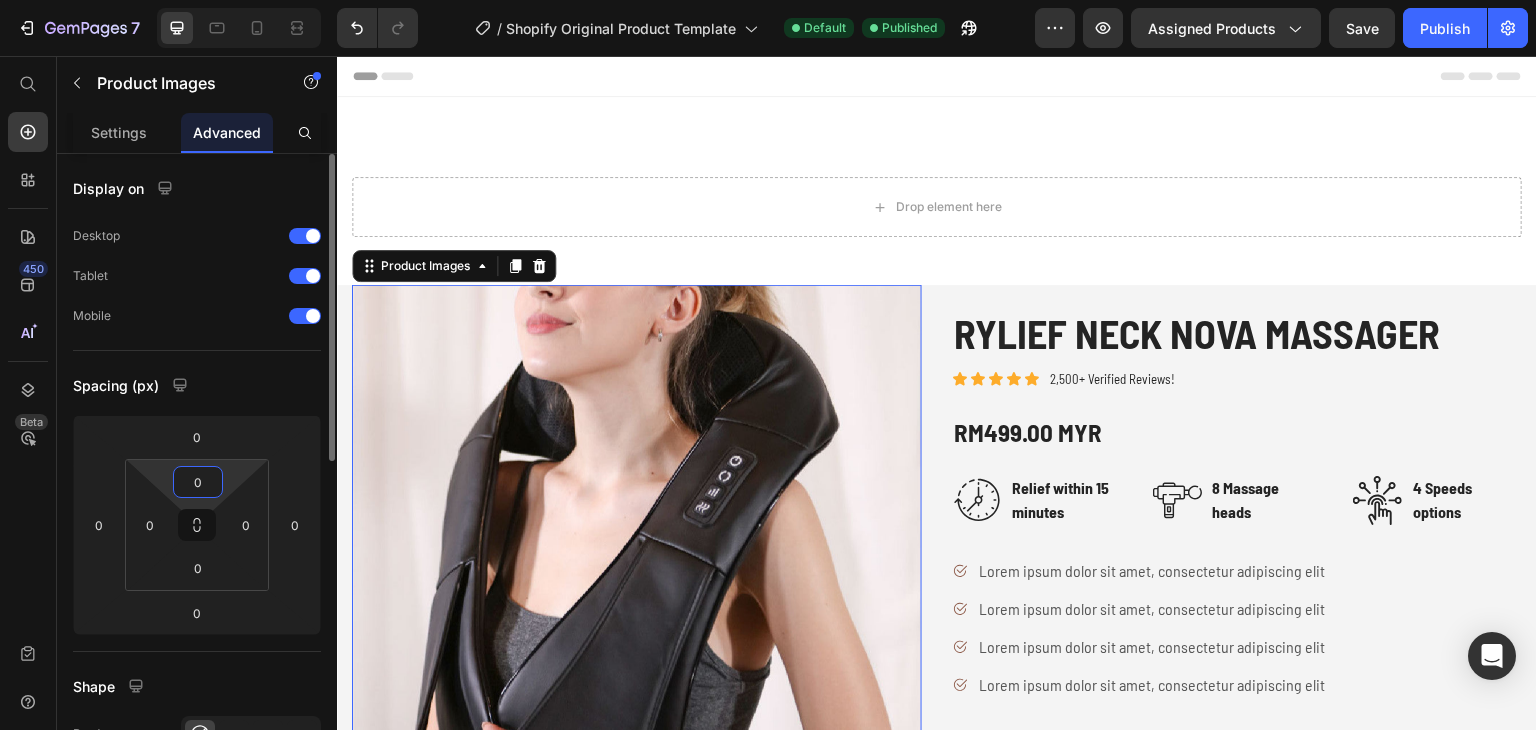 click on "0" at bounding box center (198, 482) 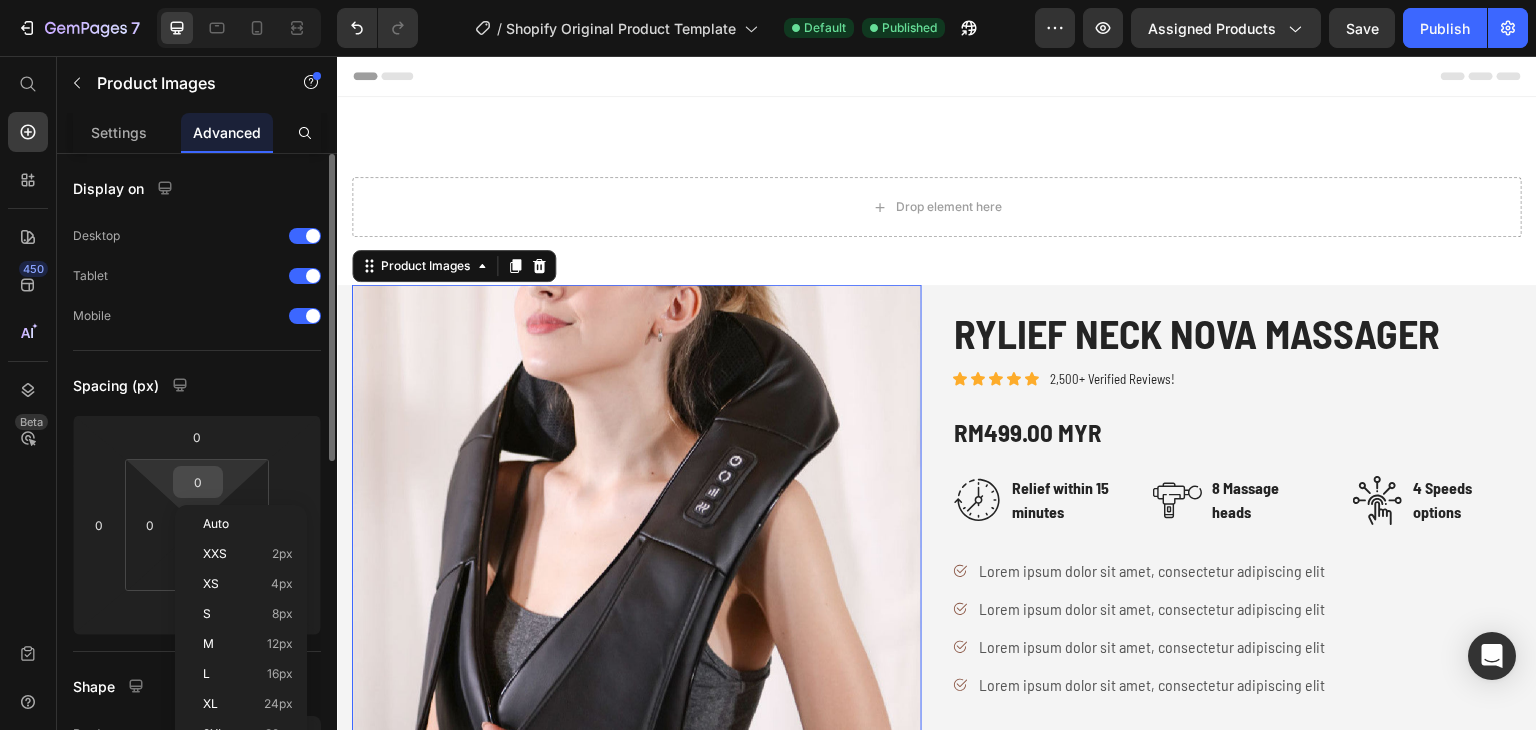 click on "0" at bounding box center (198, 482) 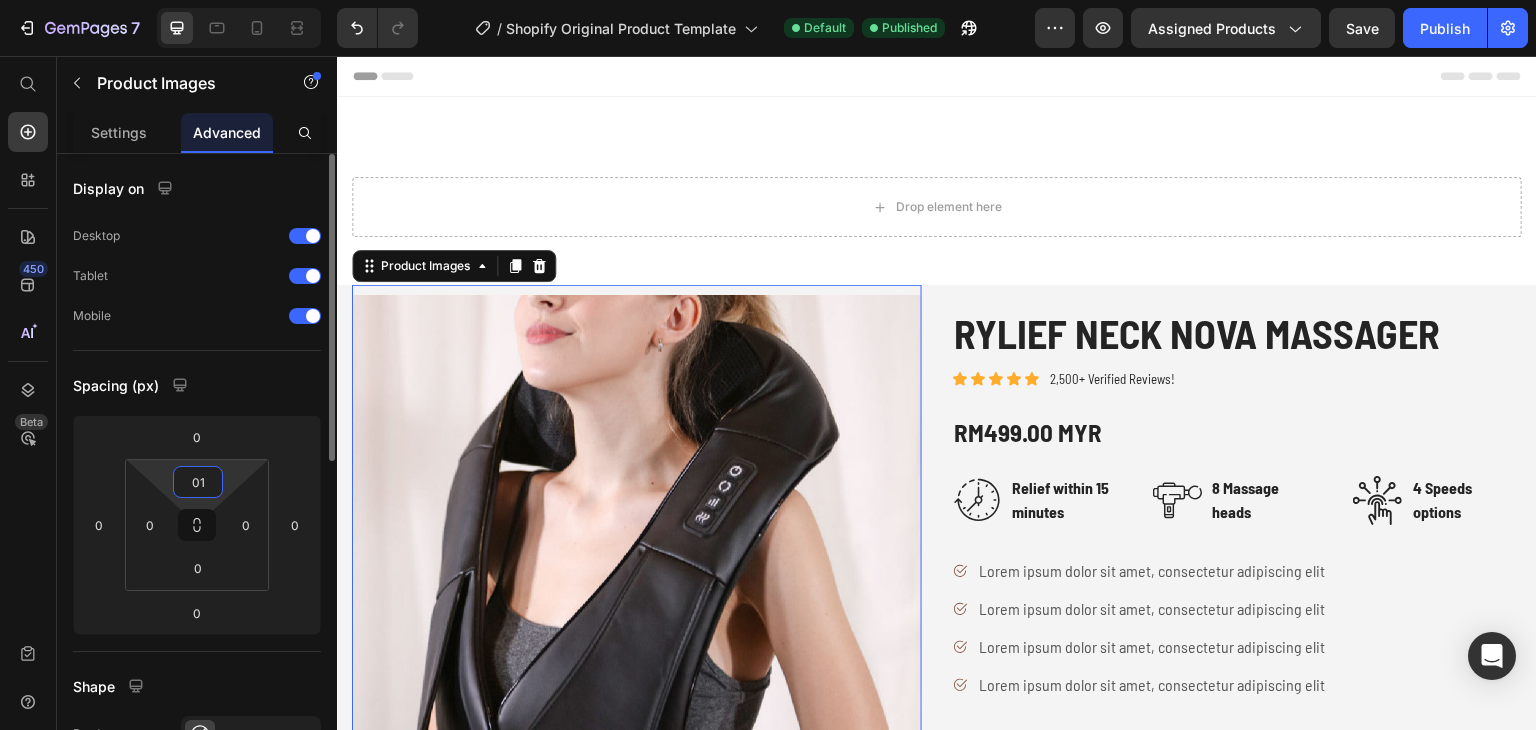 type on "0" 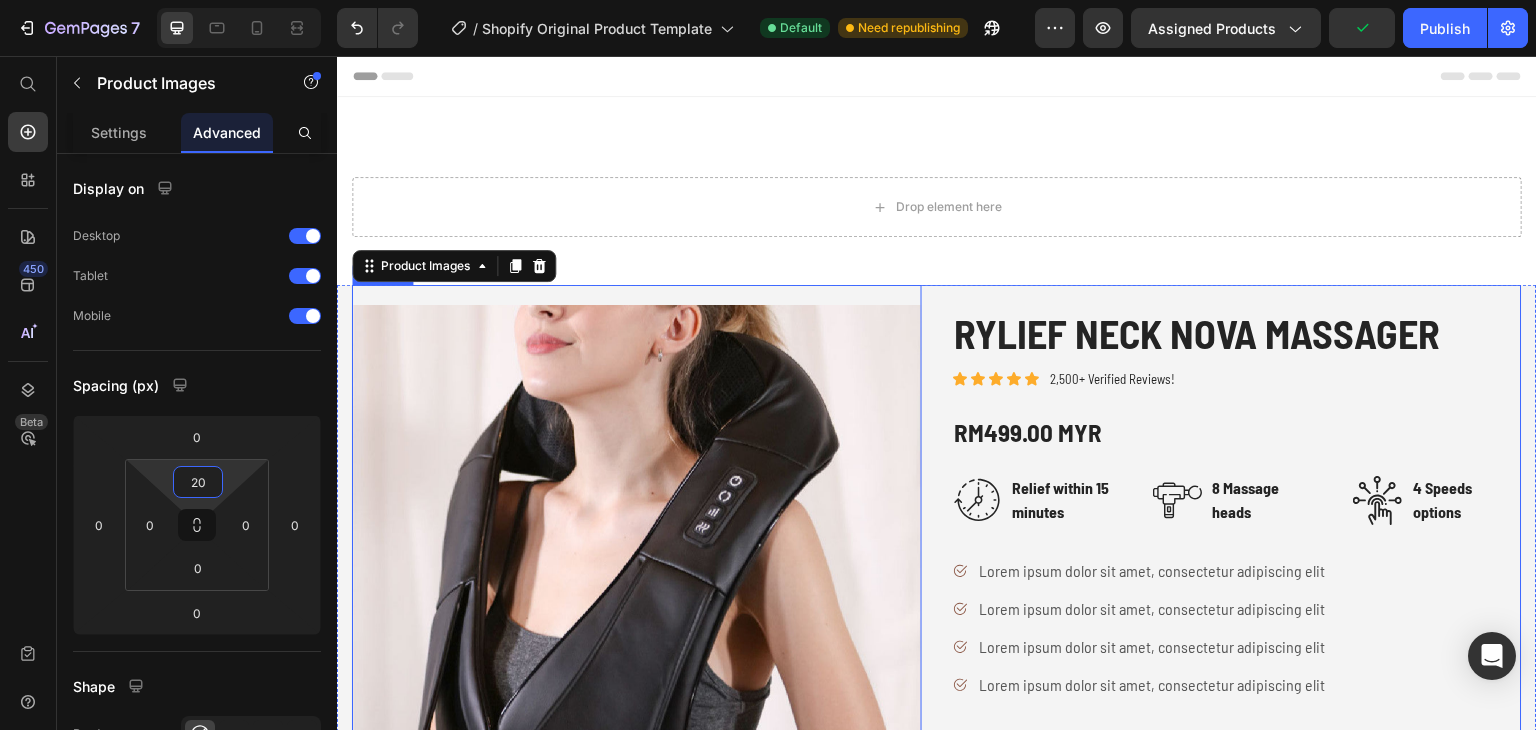 type on "2" 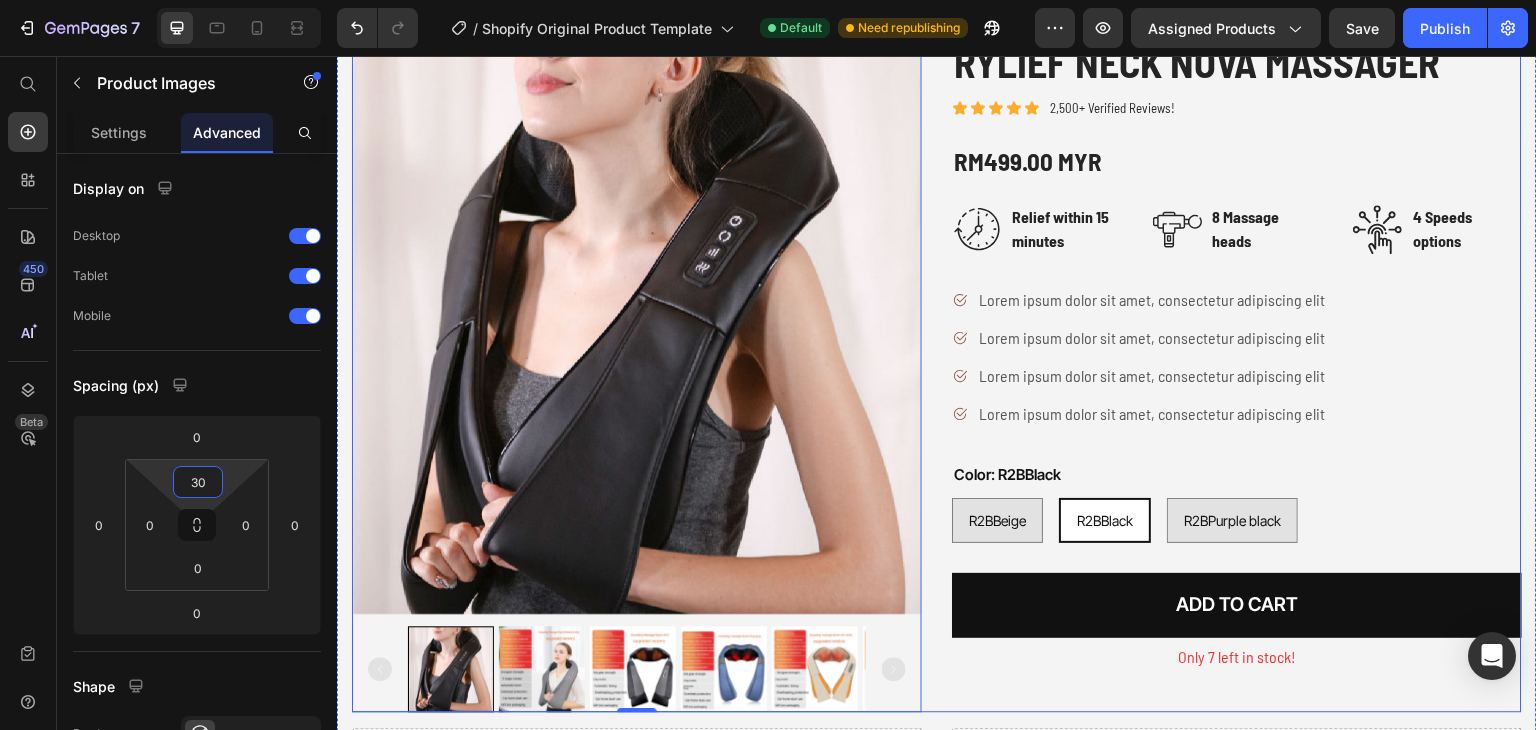 scroll, scrollTop: 300, scrollLeft: 0, axis: vertical 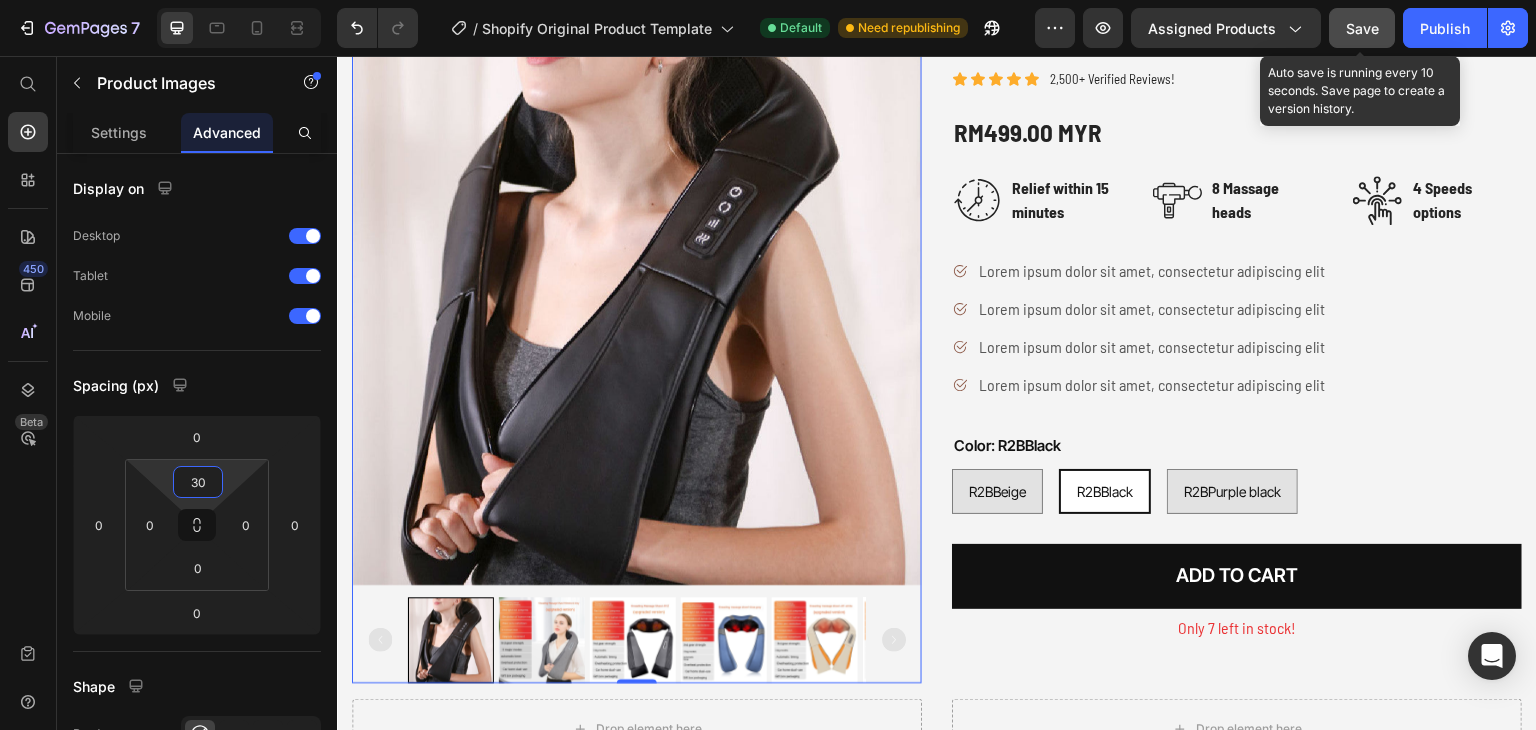 type on "30" 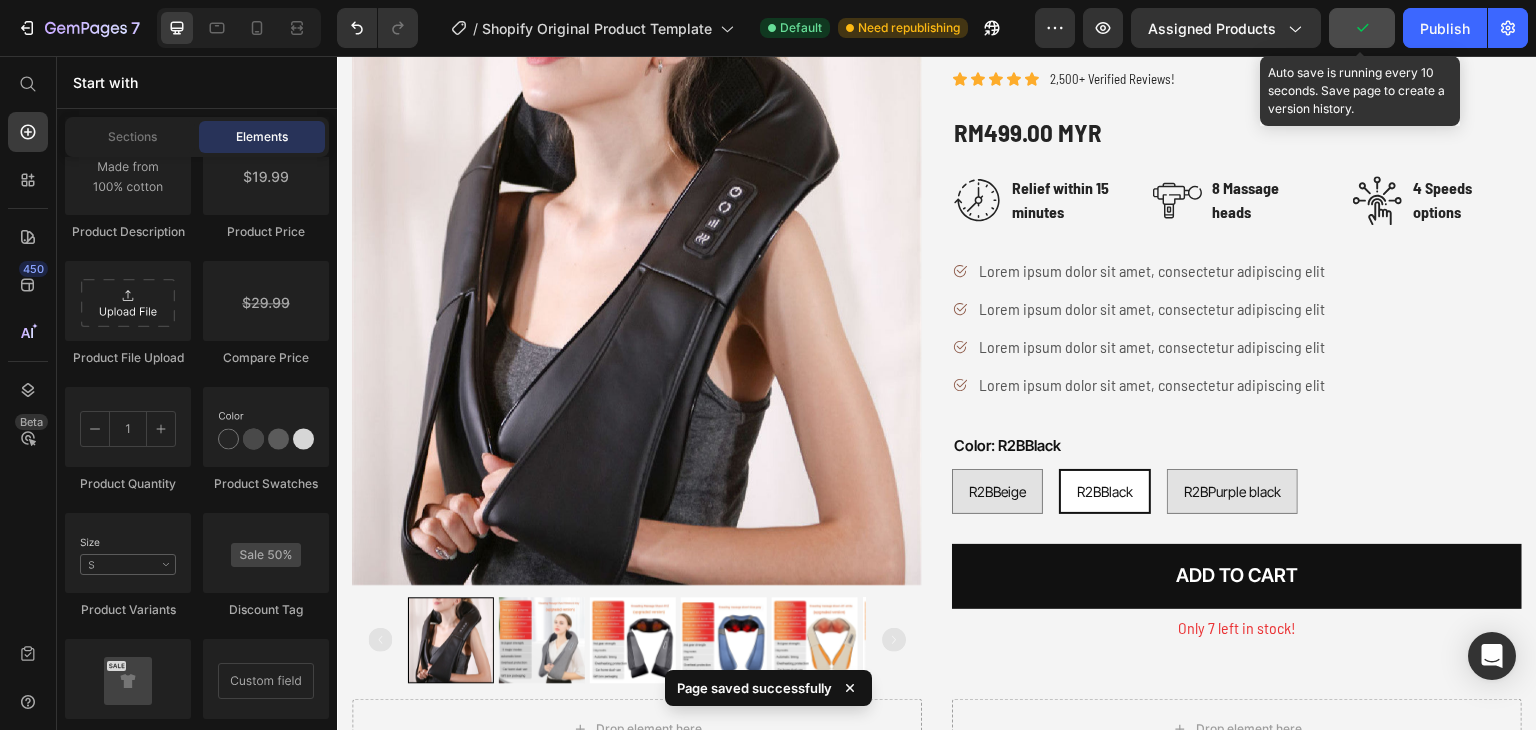 scroll, scrollTop: 0, scrollLeft: 0, axis: both 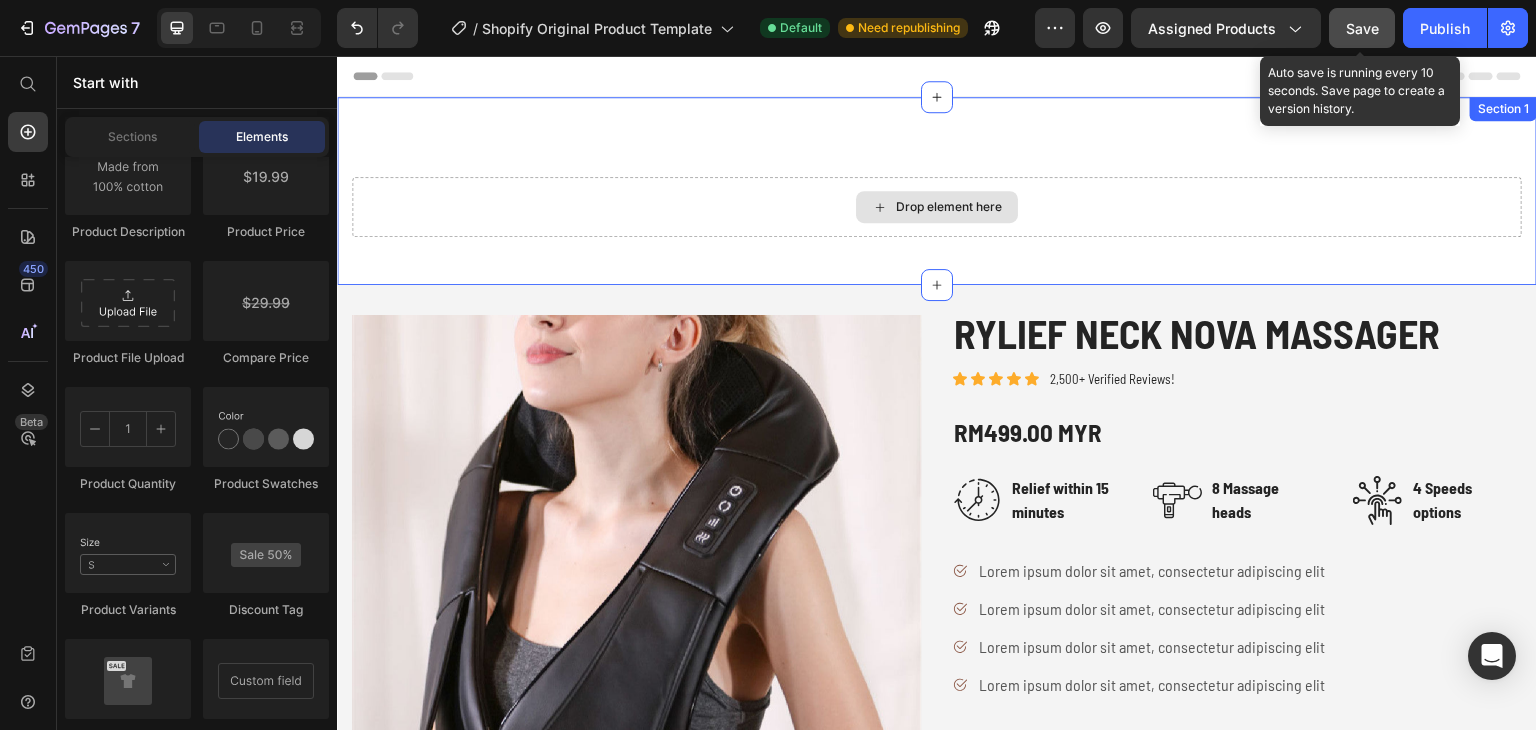 click 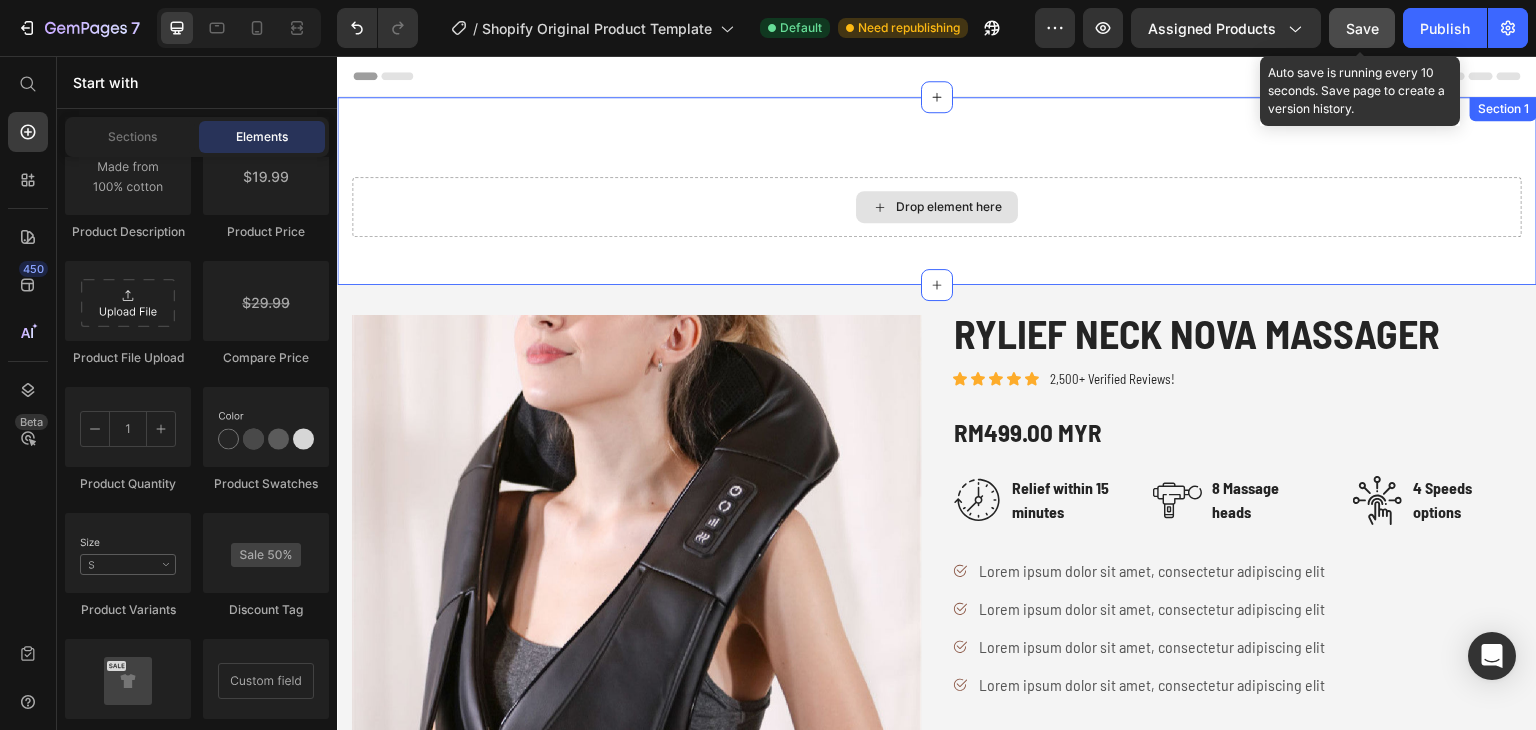 click on "Drop element here" at bounding box center [937, 207] 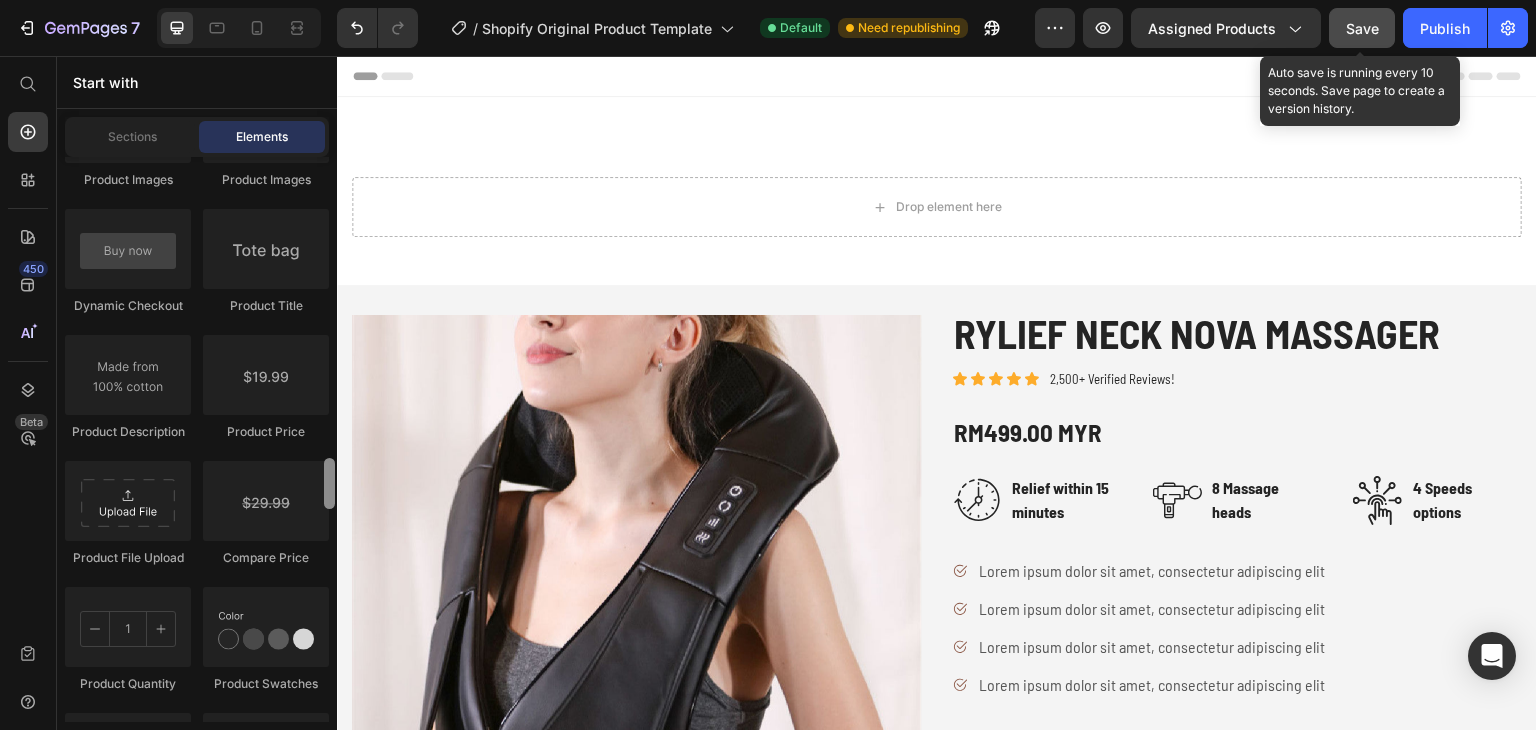 scroll, scrollTop: 3864, scrollLeft: 0, axis: vertical 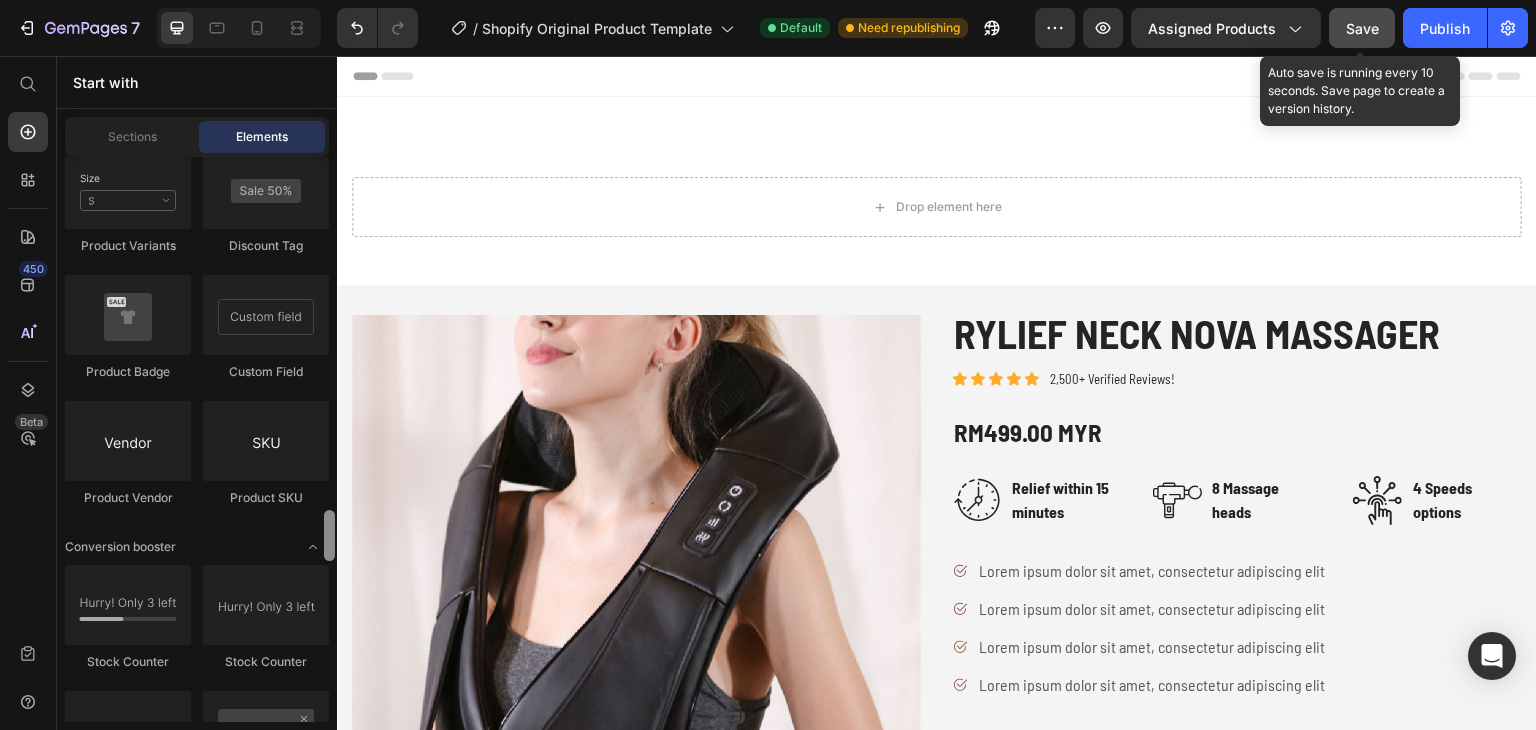 drag, startPoint x: 328, startPoint y: 461, endPoint x: 321, endPoint y: 320, distance: 141.17365 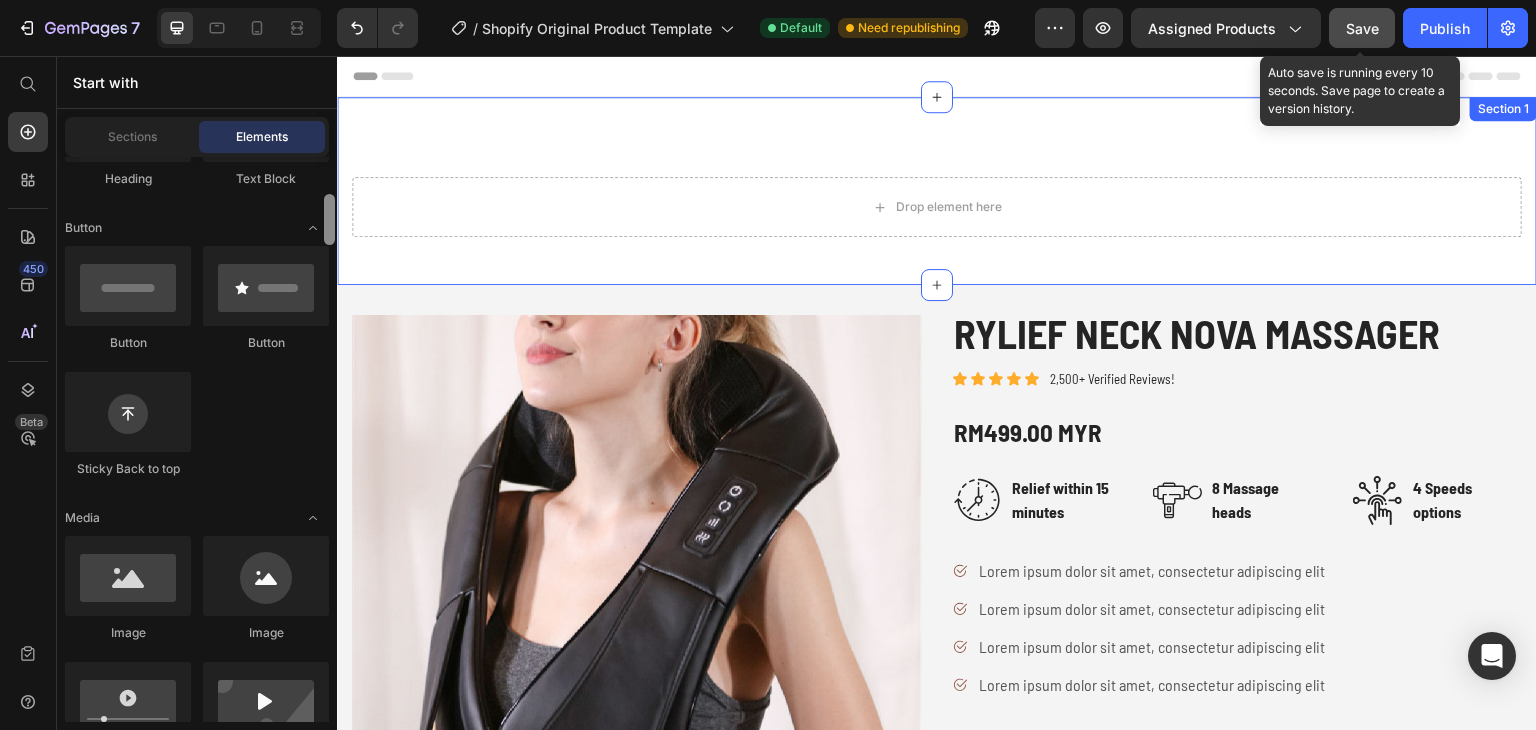 scroll, scrollTop: 0, scrollLeft: 0, axis: both 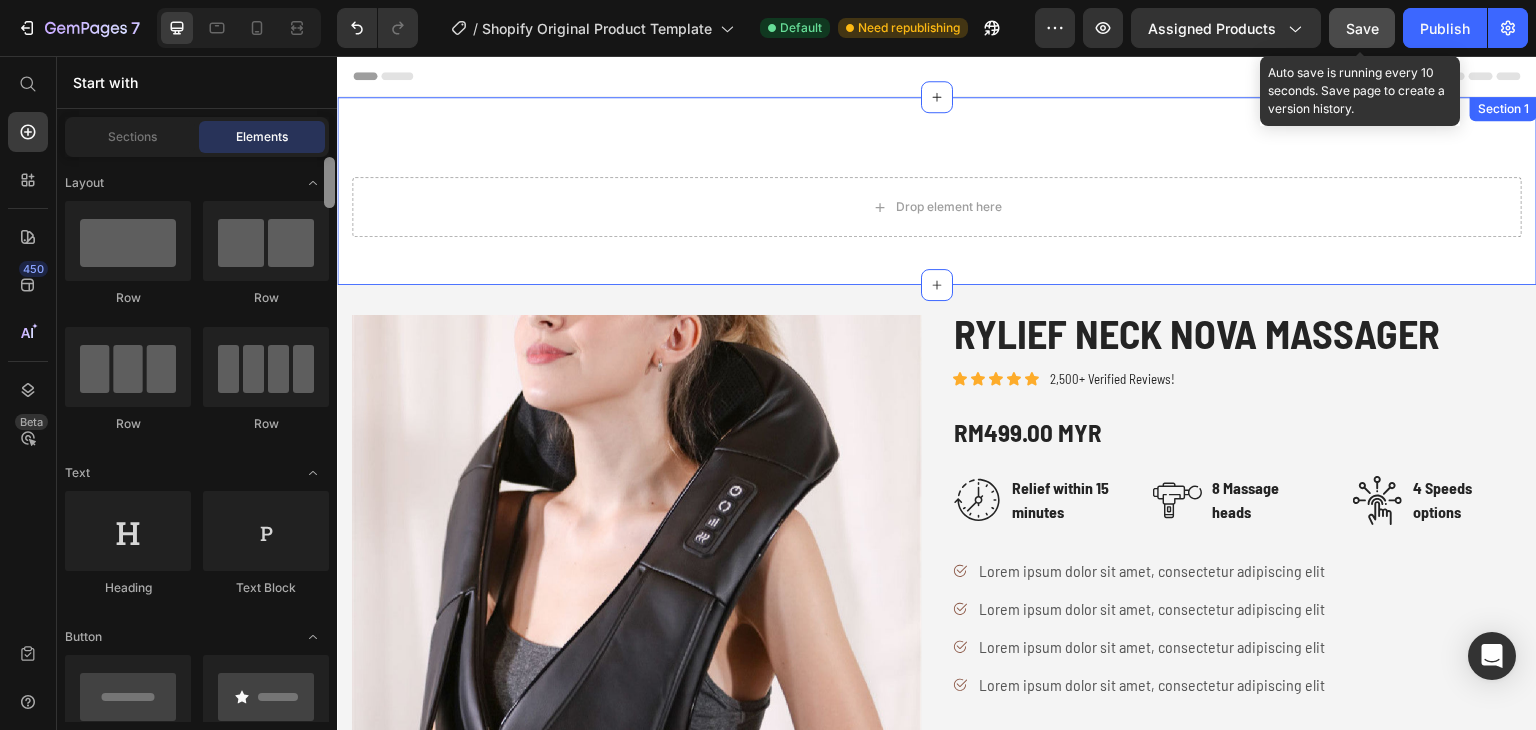 drag, startPoint x: 329, startPoint y: 527, endPoint x: 336, endPoint y: 157, distance: 370.06622 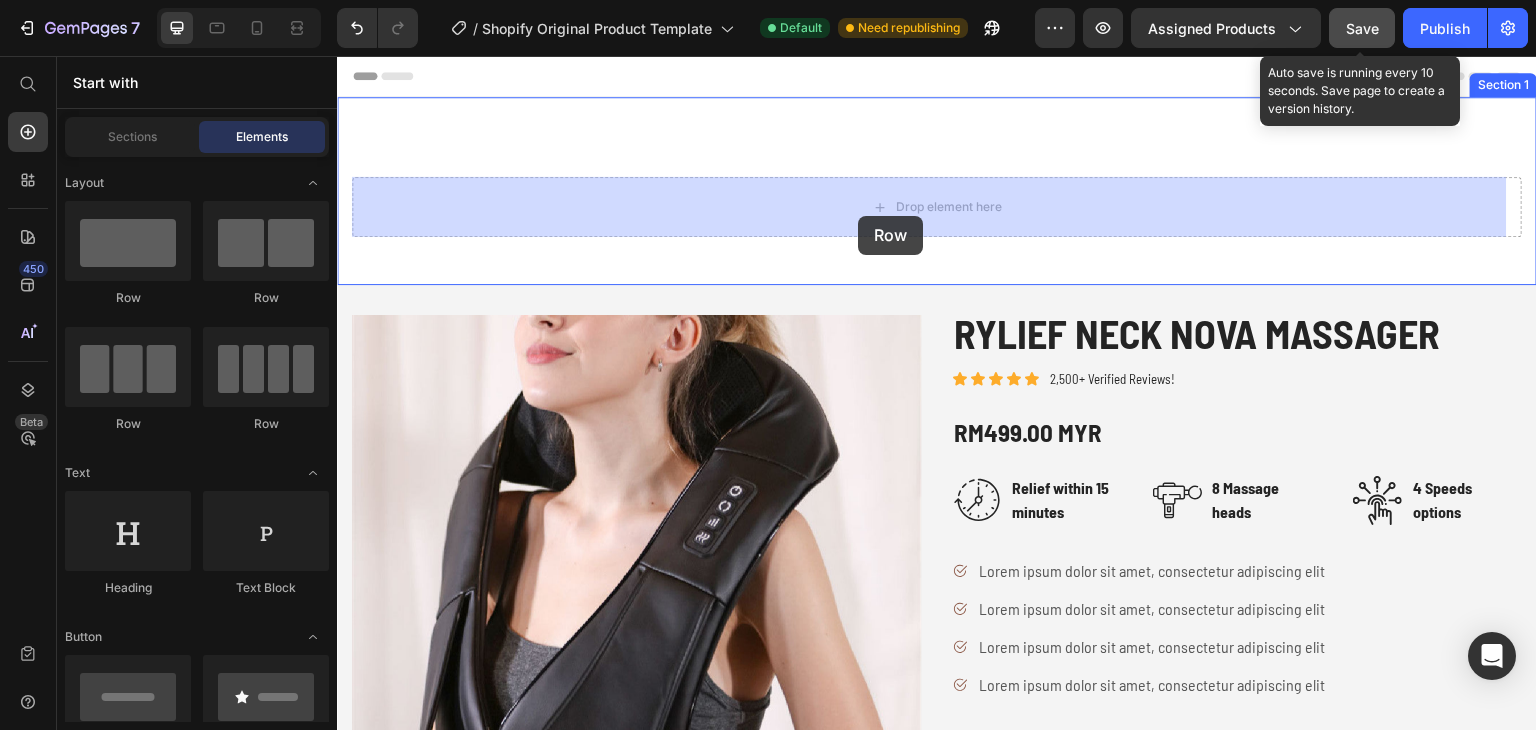 drag, startPoint x: 470, startPoint y: 318, endPoint x: 858, endPoint y: 216, distance: 401.18326 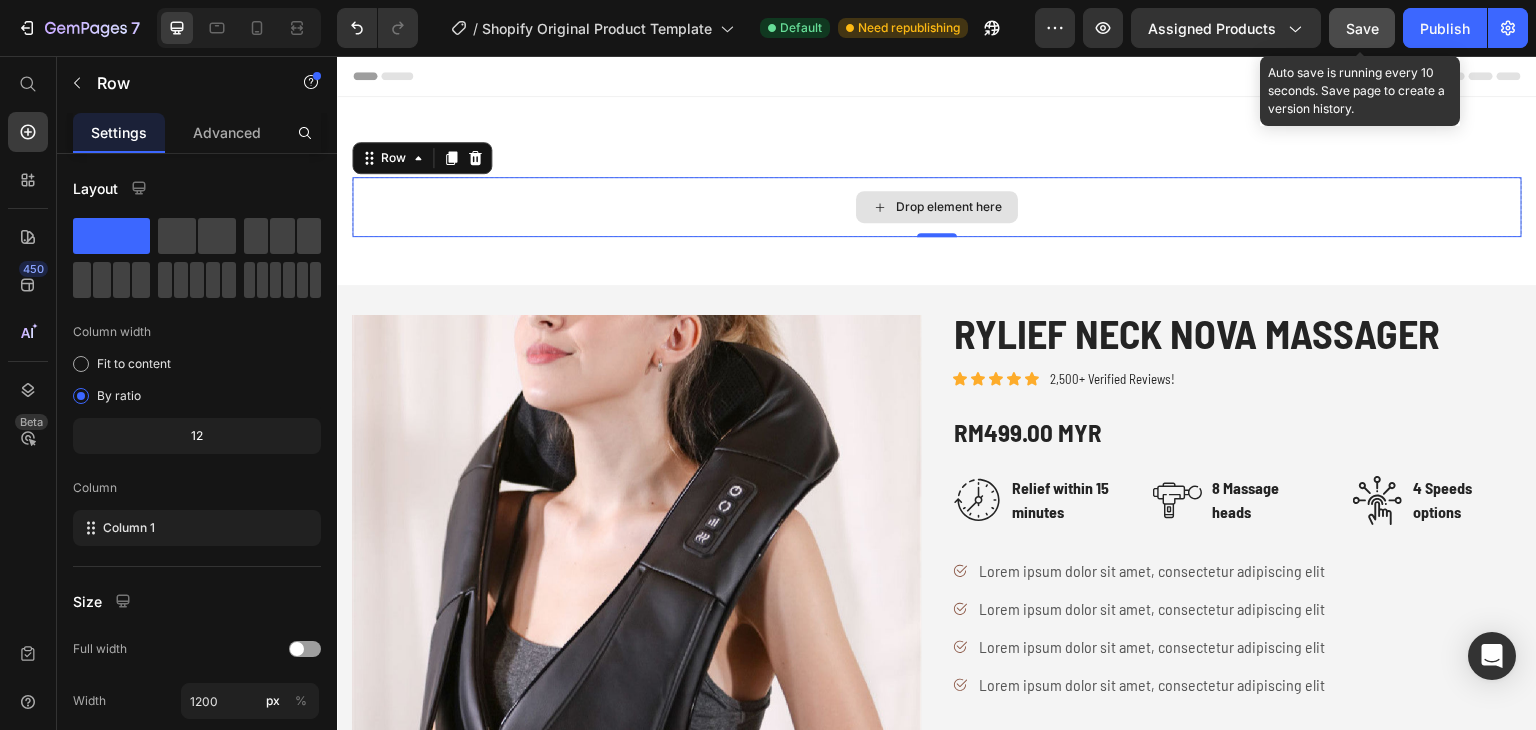 drag, startPoint x: 455, startPoint y: 296, endPoint x: 906, endPoint y: 197, distance: 461.738 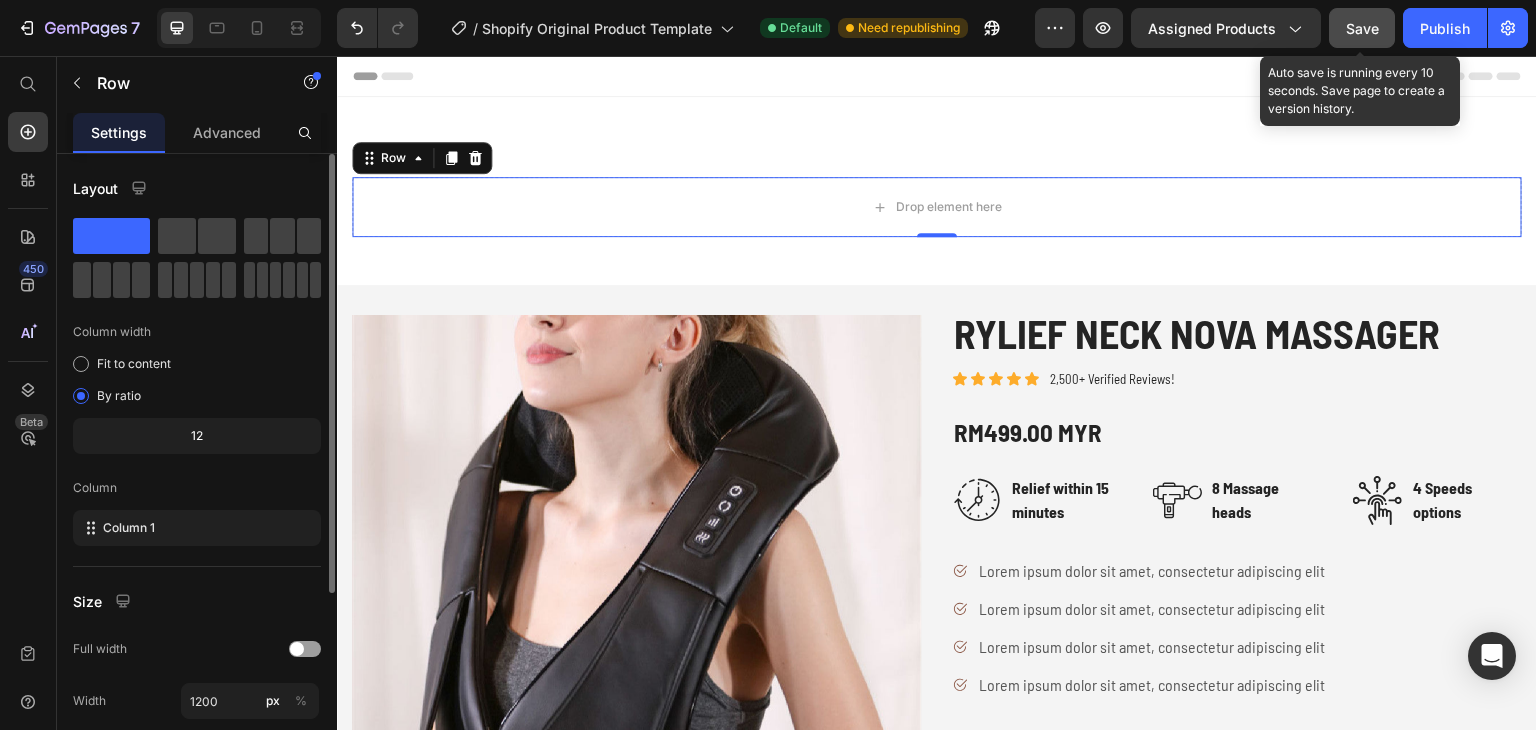 click 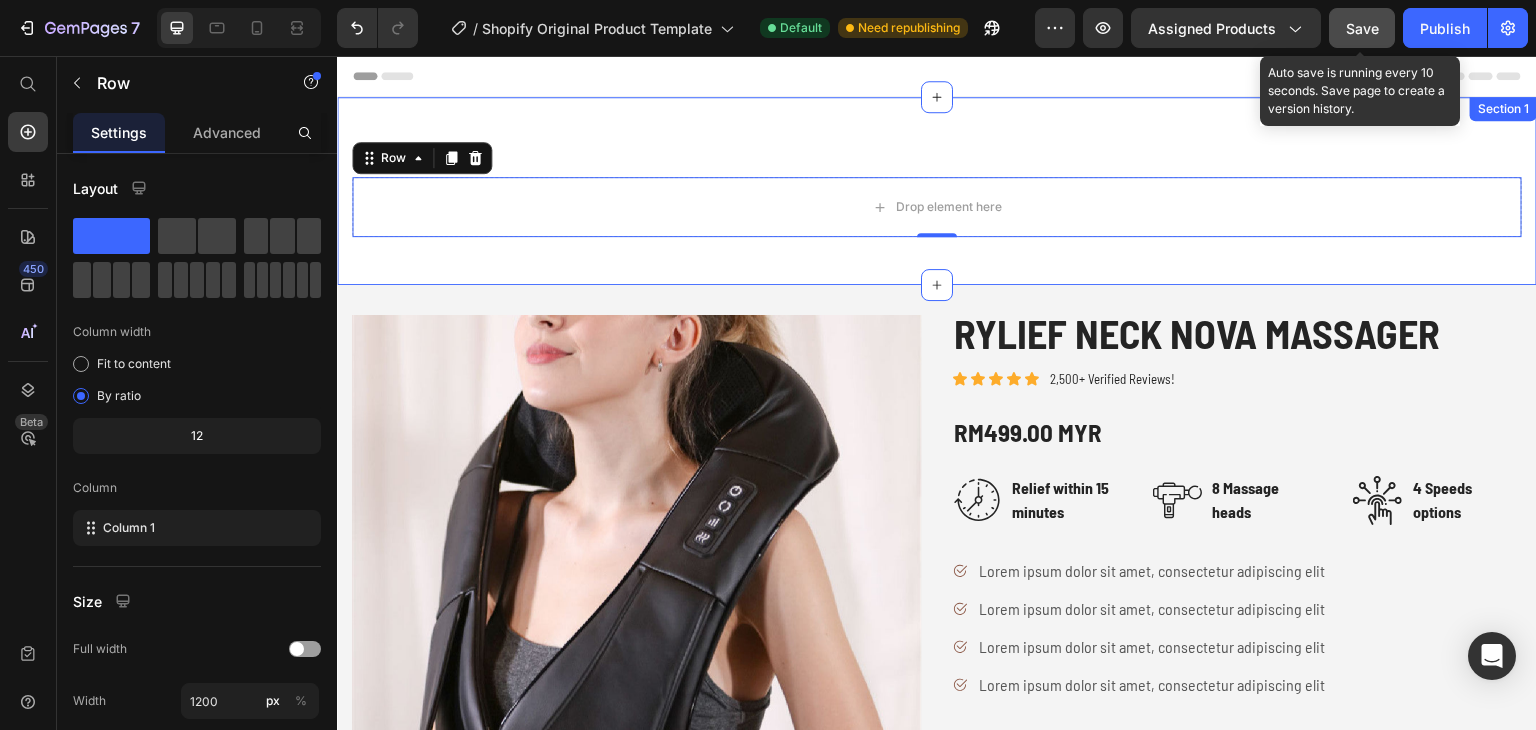 click on "Drop element here Row   0 Section 1" at bounding box center [937, 191] 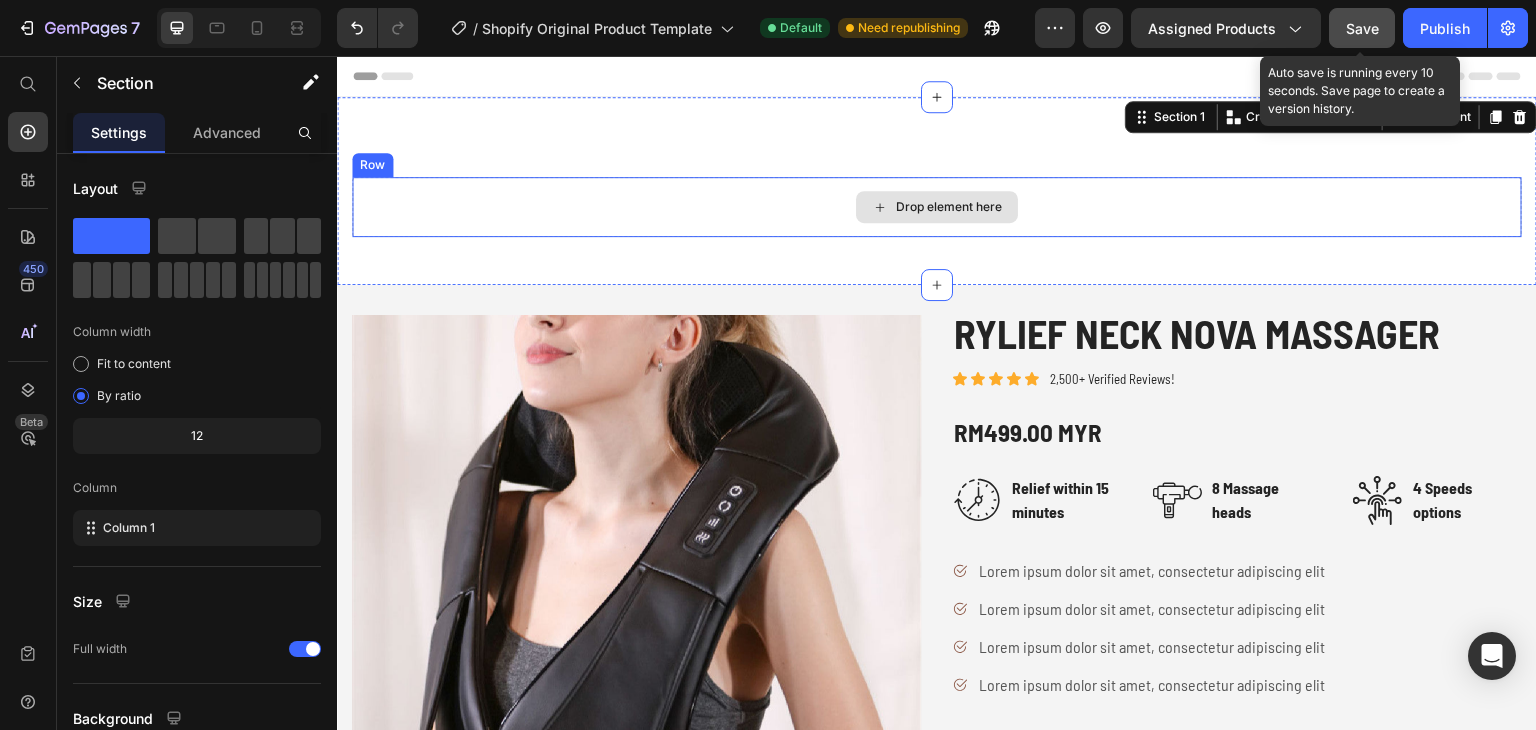 click on "Drop element here" at bounding box center [937, 207] 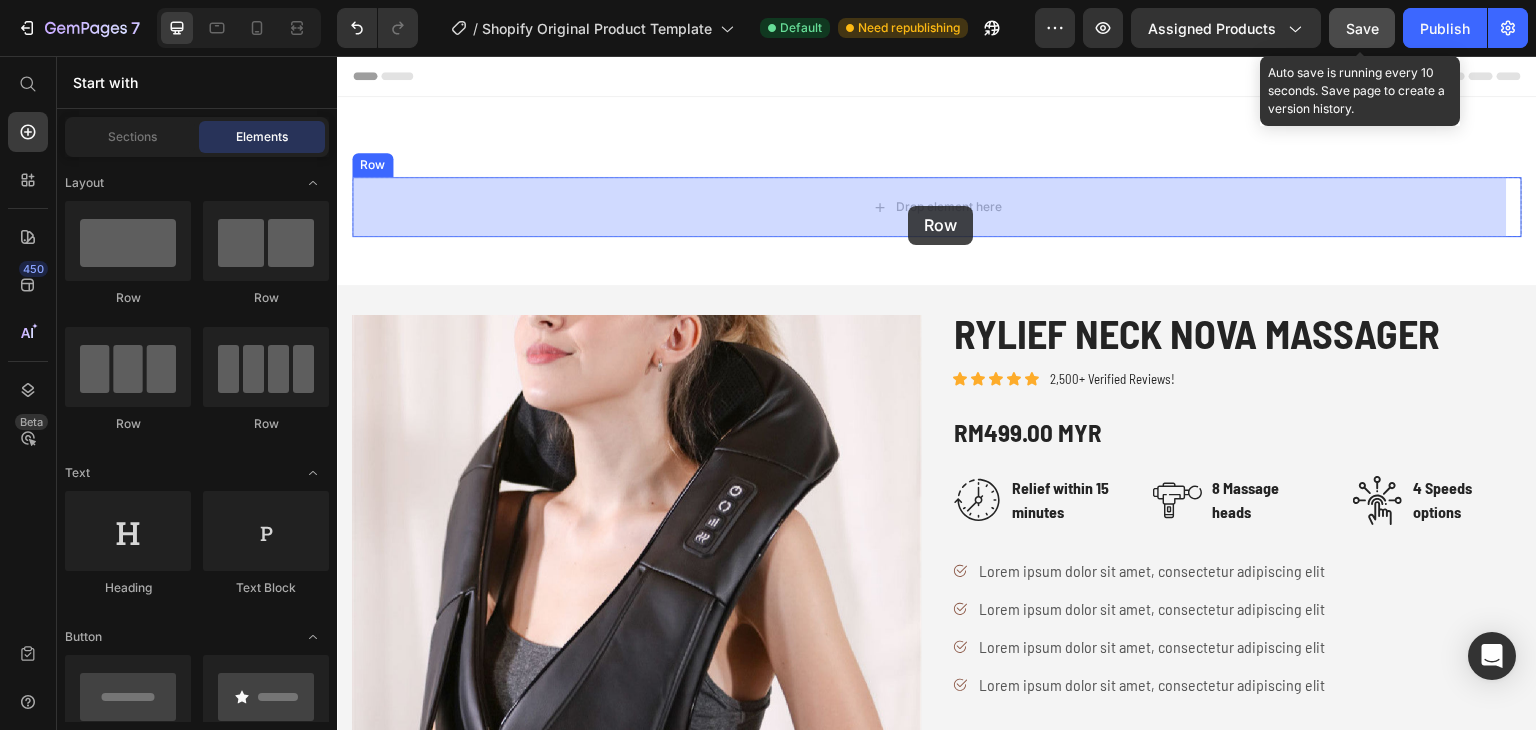 drag, startPoint x: 505, startPoint y: 304, endPoint x: 903, endPoint y: 208, distance: 409.4142 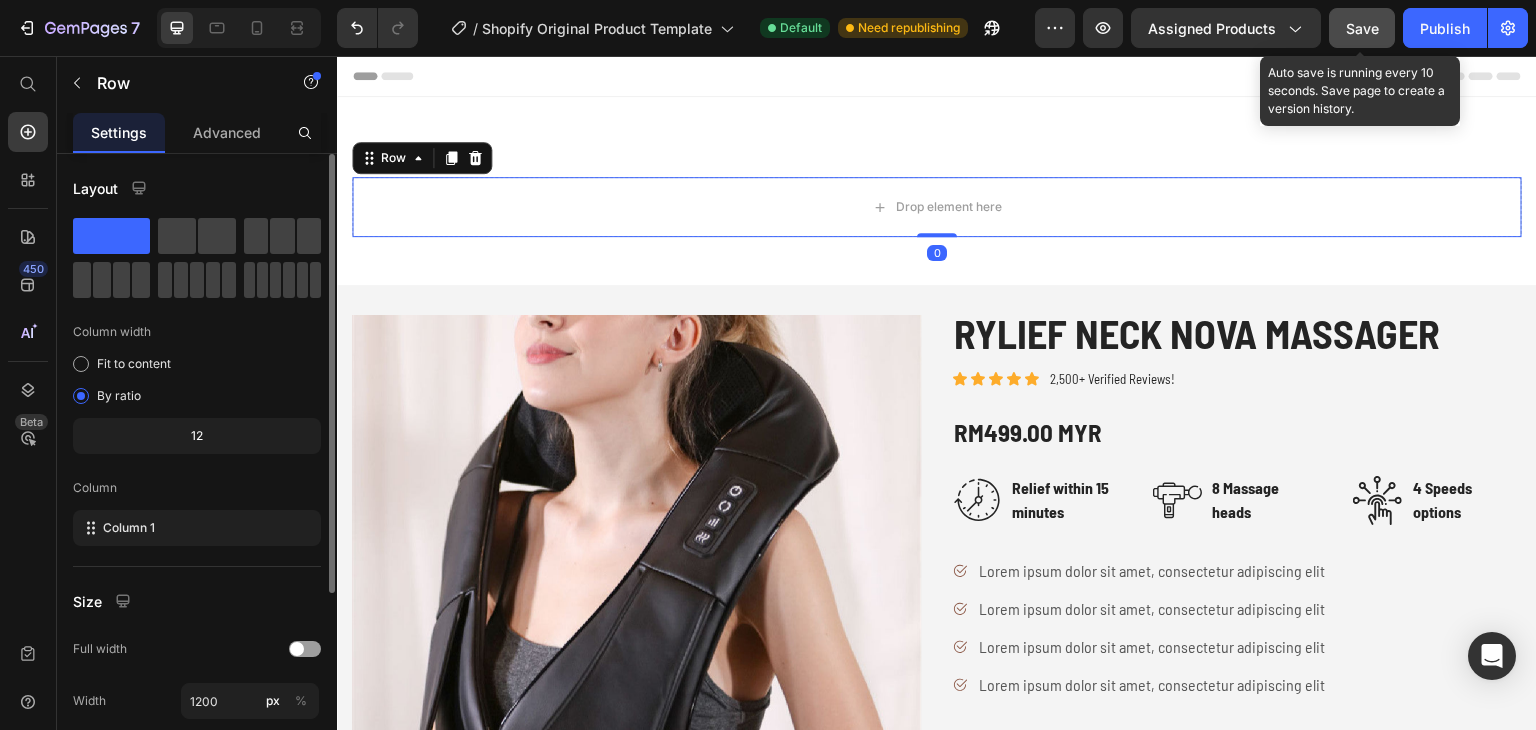 click 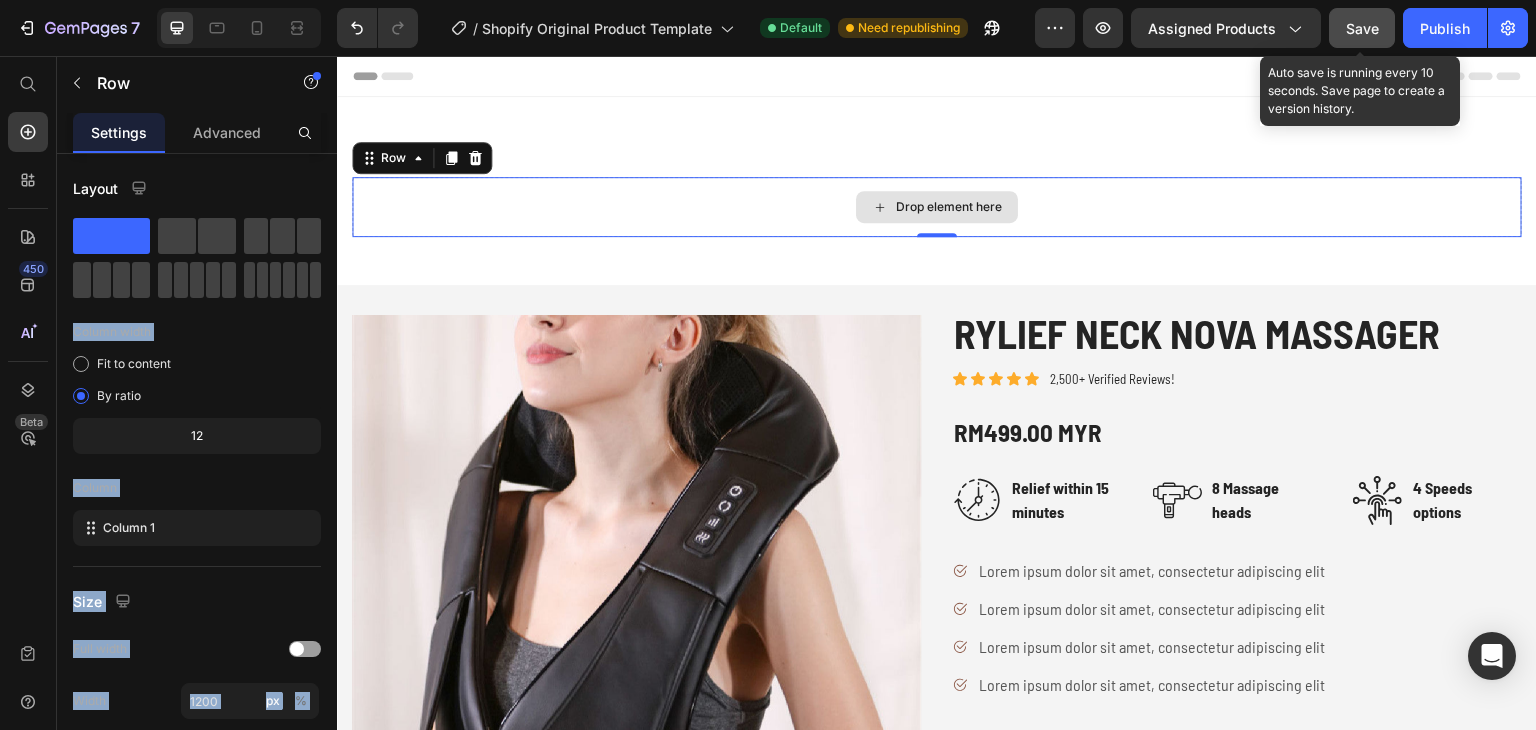 drag, startPoint x: 561, startPoint y: 289, endPoint x: 858, endPoint y: 218, distance: 305.36862 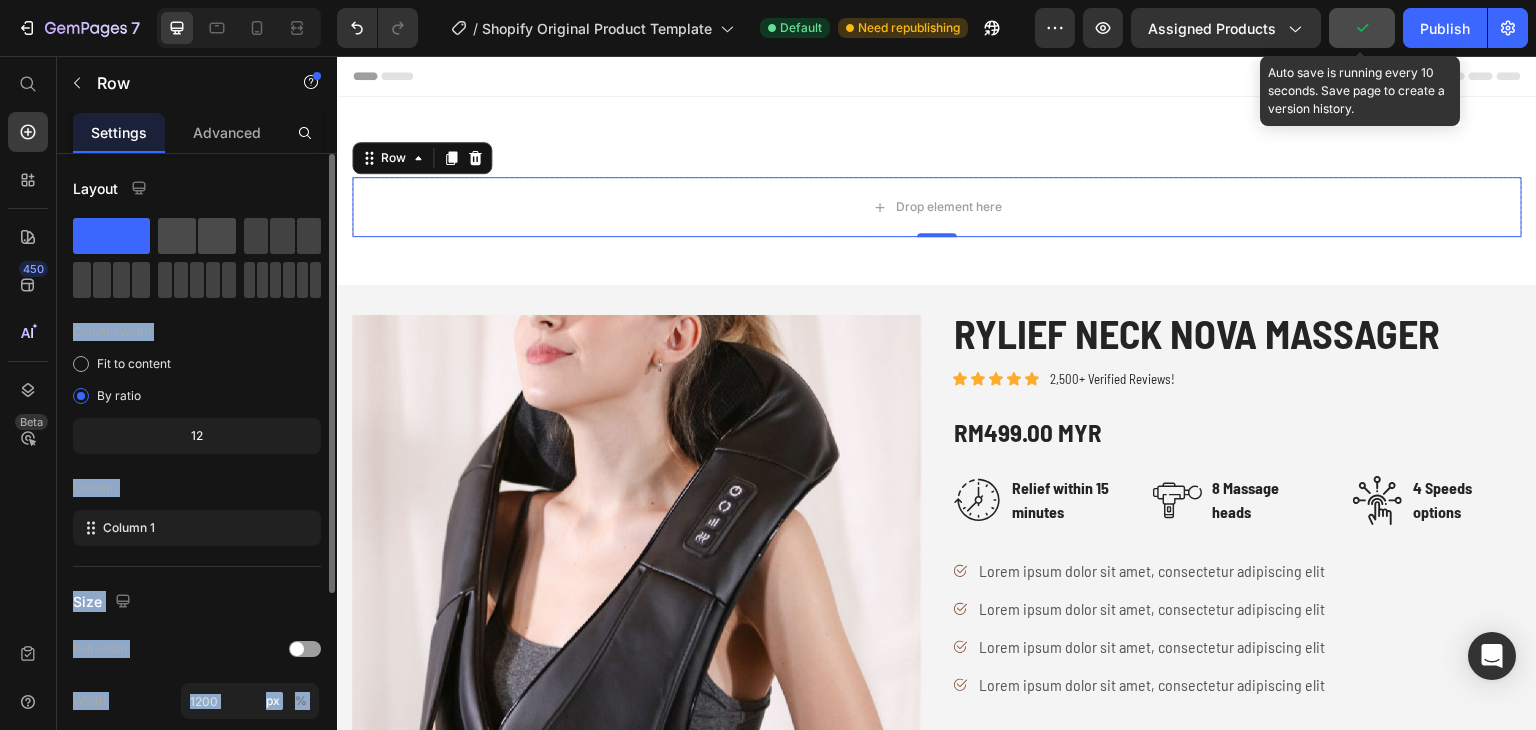 click 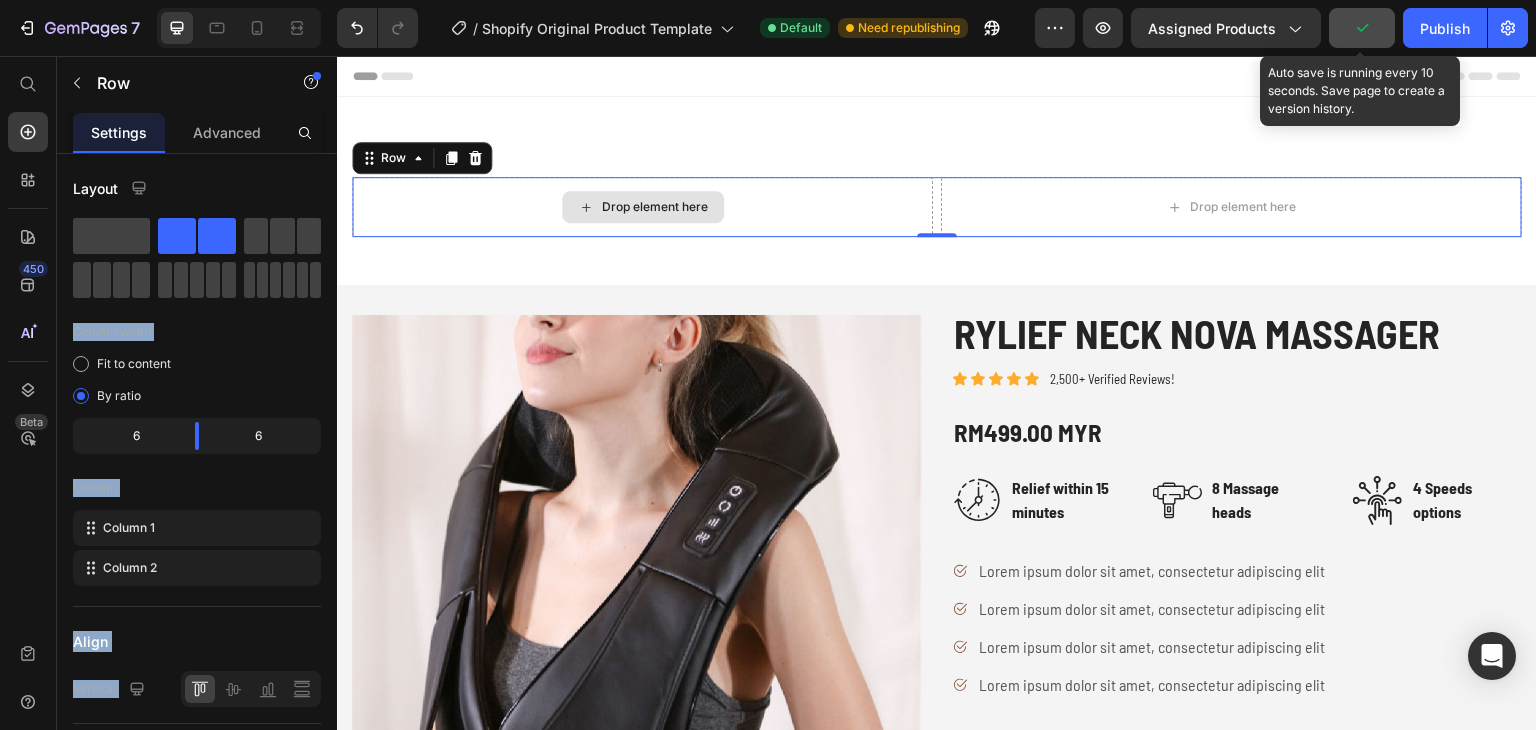 drag, startPoint x: 535, startPoint y: 290, endPoint x: 475, endPoint y: 228, distance: 86.27862 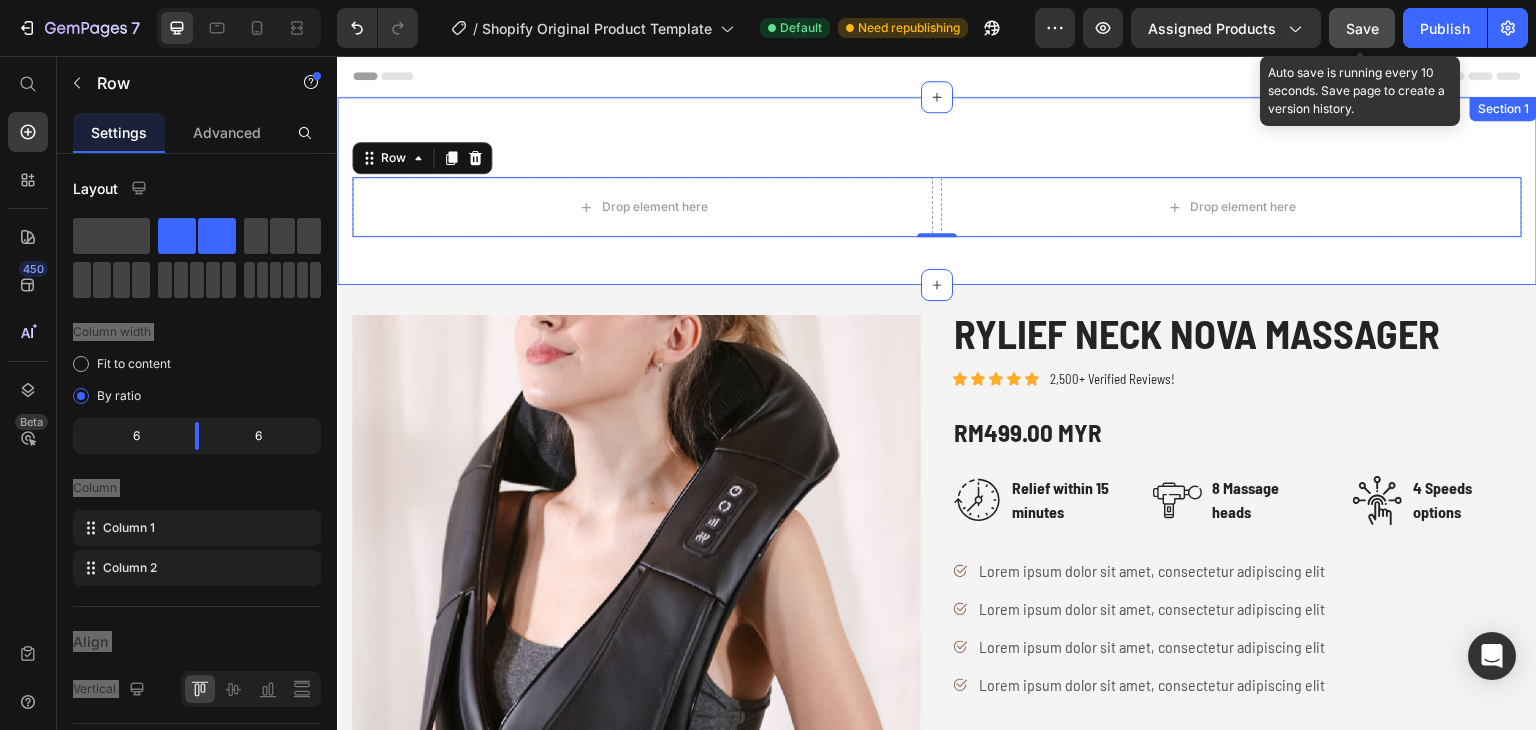 click on "Drop element here
Drop element here Row   0 Row Section 1" at bounding box center [937, 191] 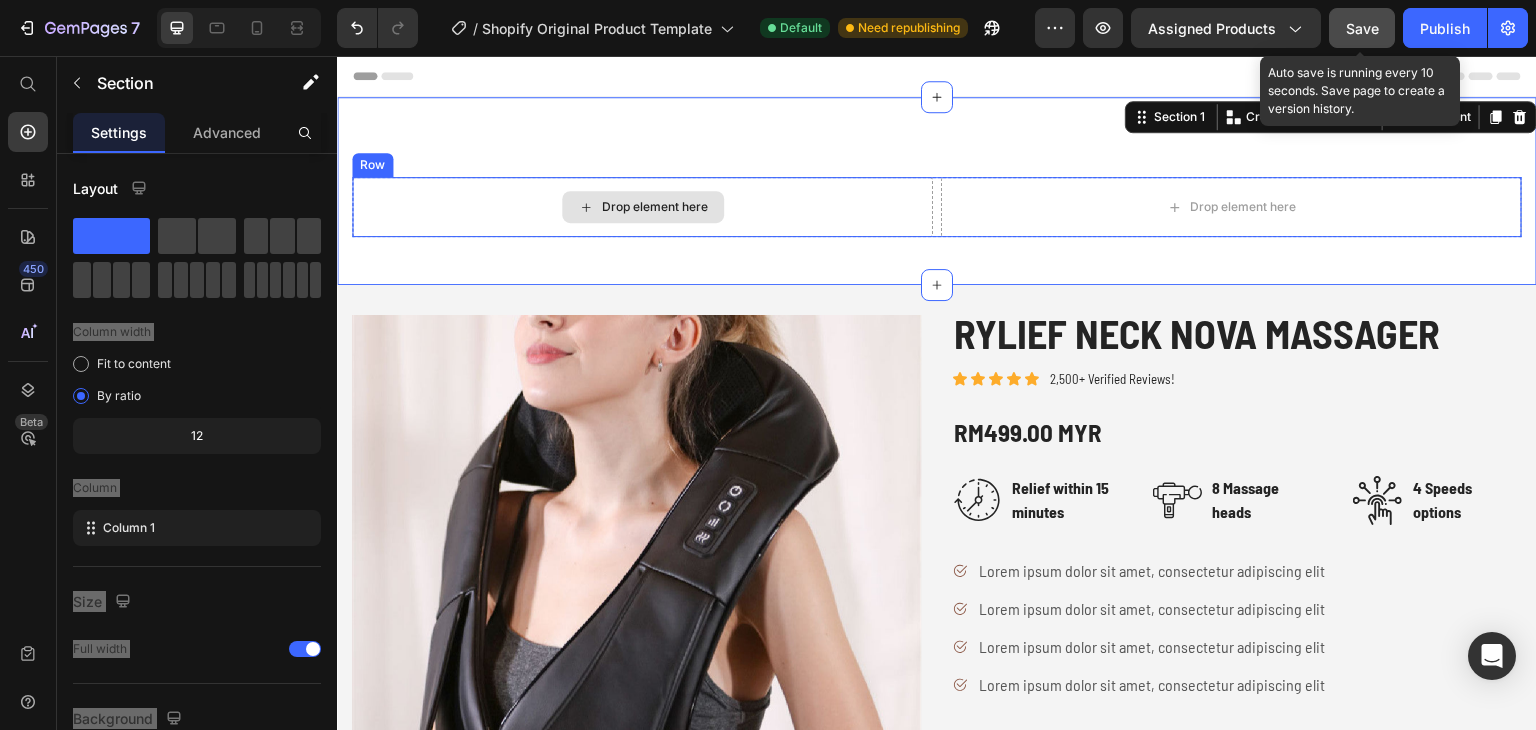 click on "Drop element here" at bounding box center [642, 207] 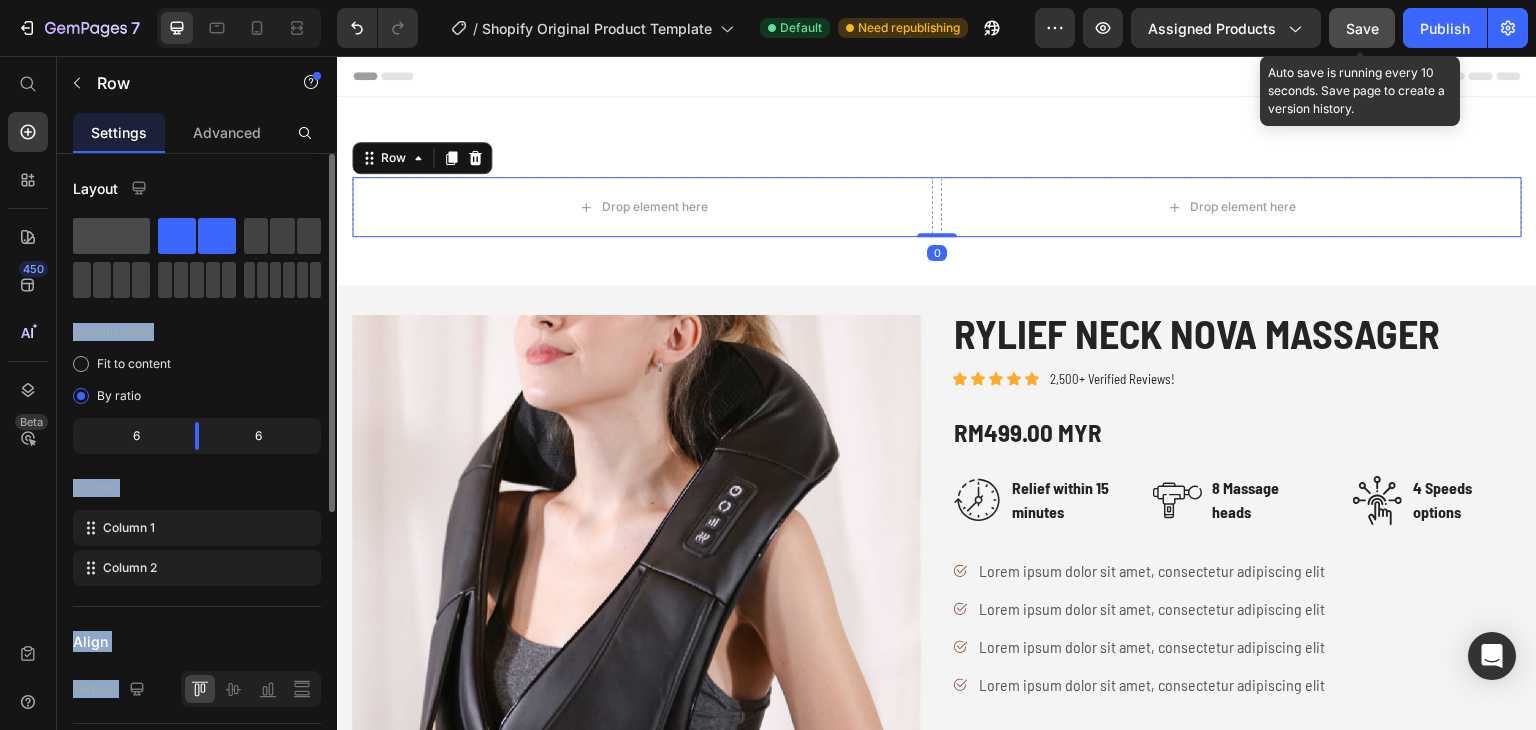 click 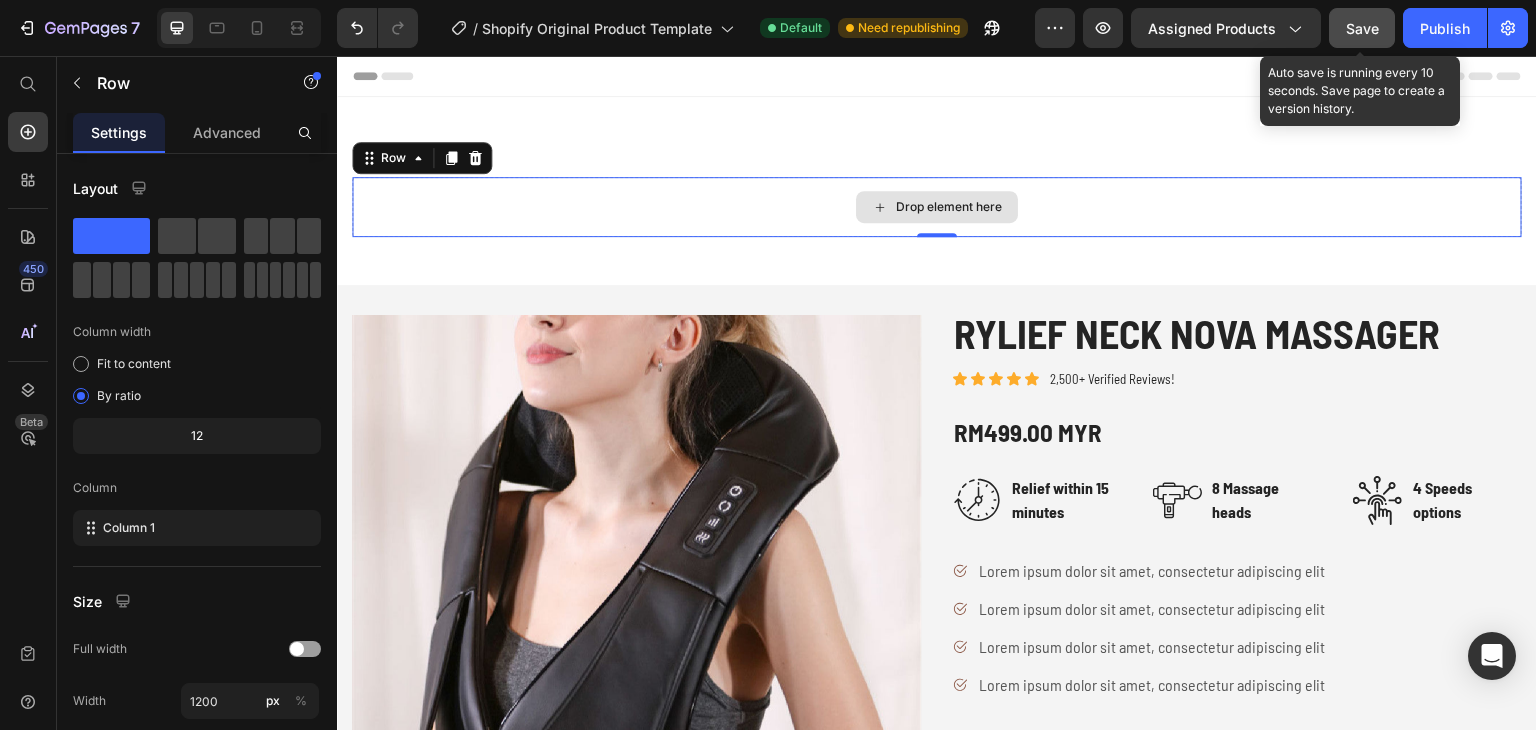 click on "Drop element here" at bounding box center (937, 207) 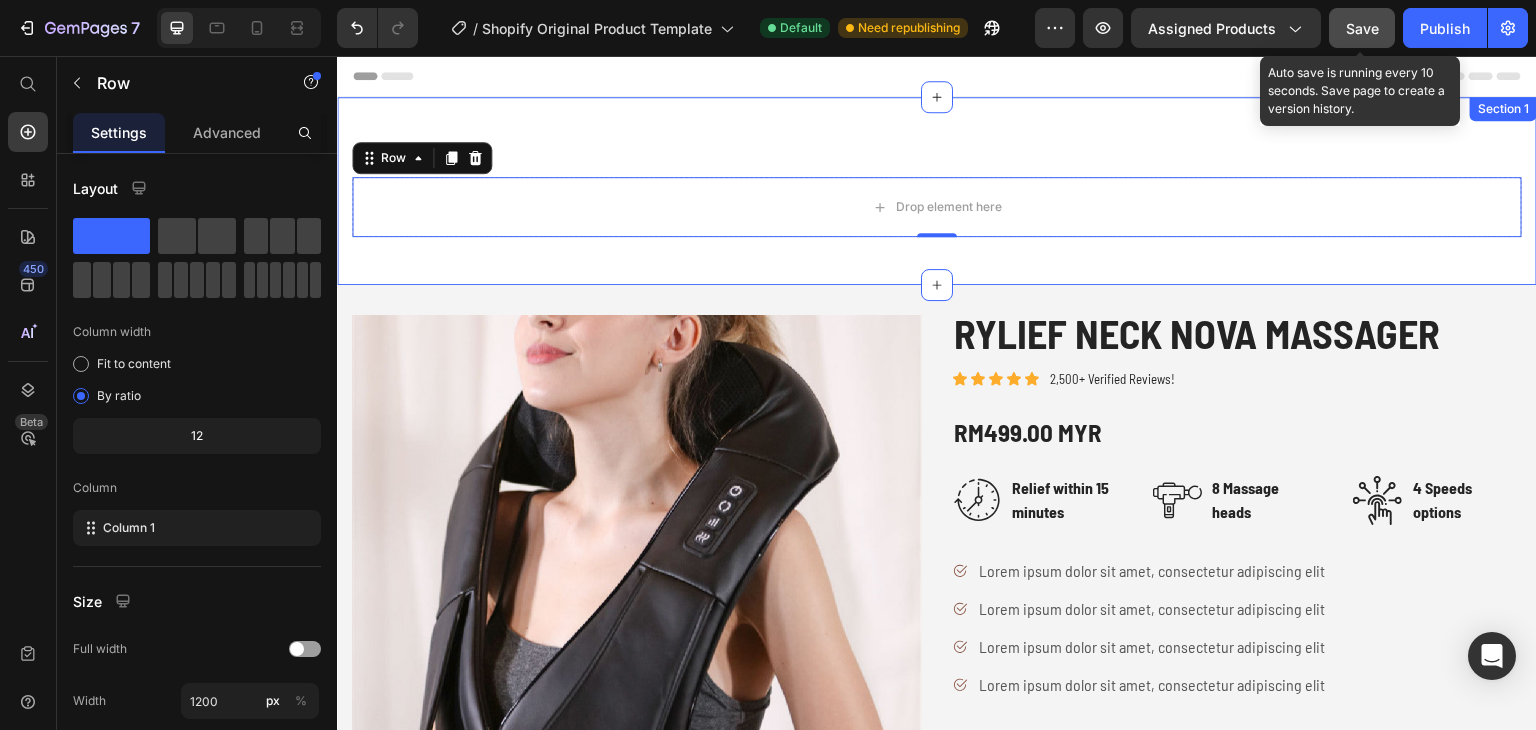 click on "Drop element here Row   0 Row Section 1" at bounding box center (937, 191) 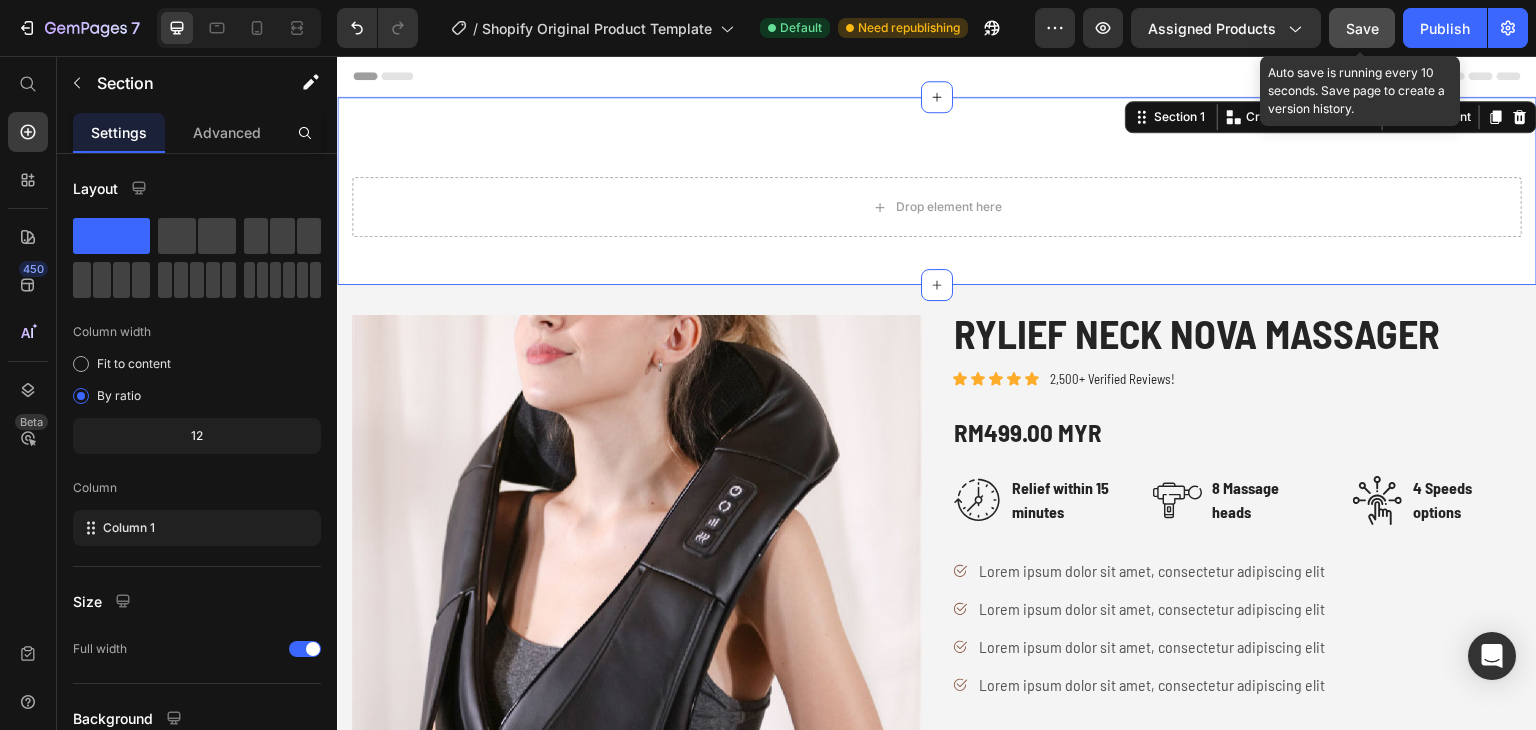 click on "Drop element here Row Row Section 1   You can create reusable sections Create Theme Section AI Content Write with GemAI What would you like to describe here? Tone and Voice Persuasive Product Rylief Neck Pillow Massager Show more Generate" at bounding box center [937, 191] 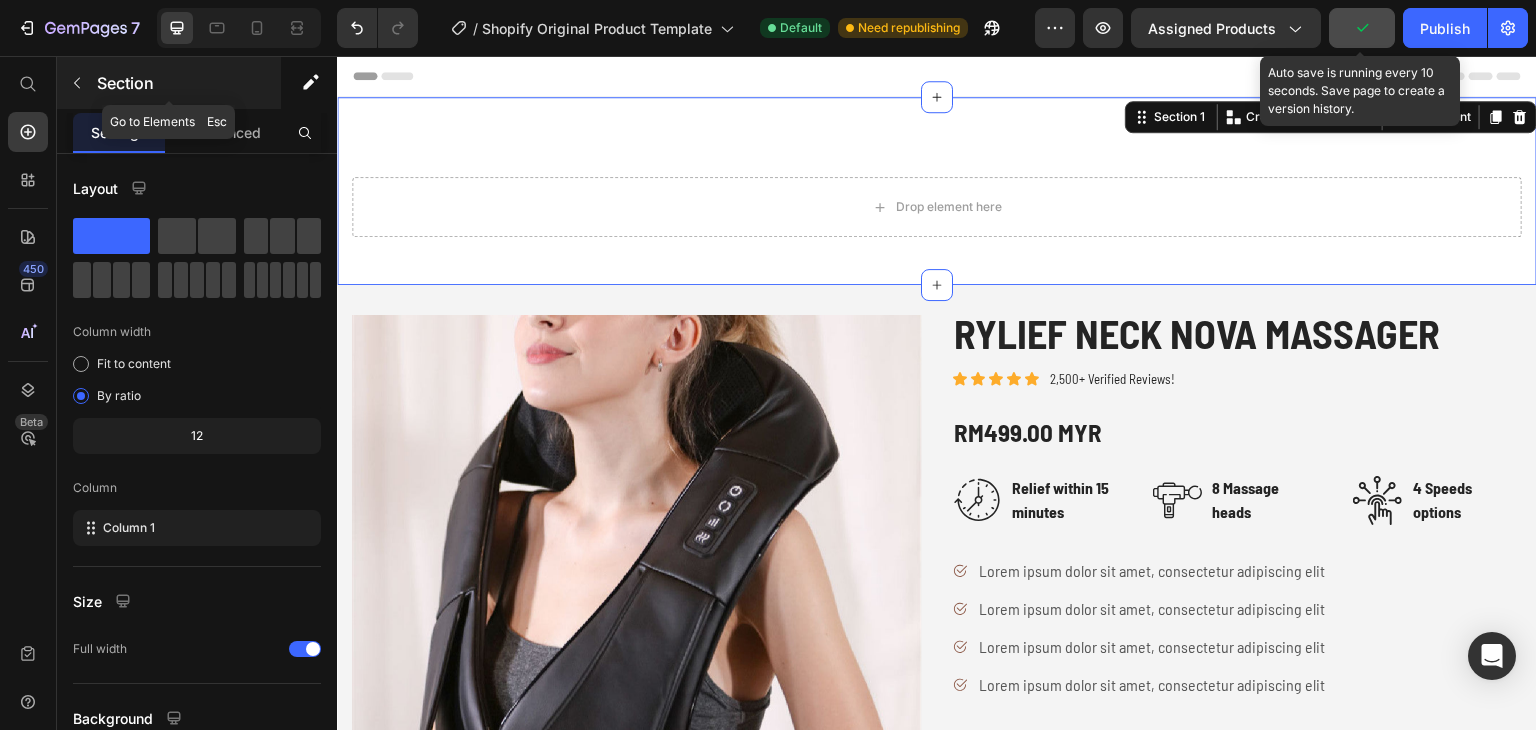 click at bounding box center (77, 83) 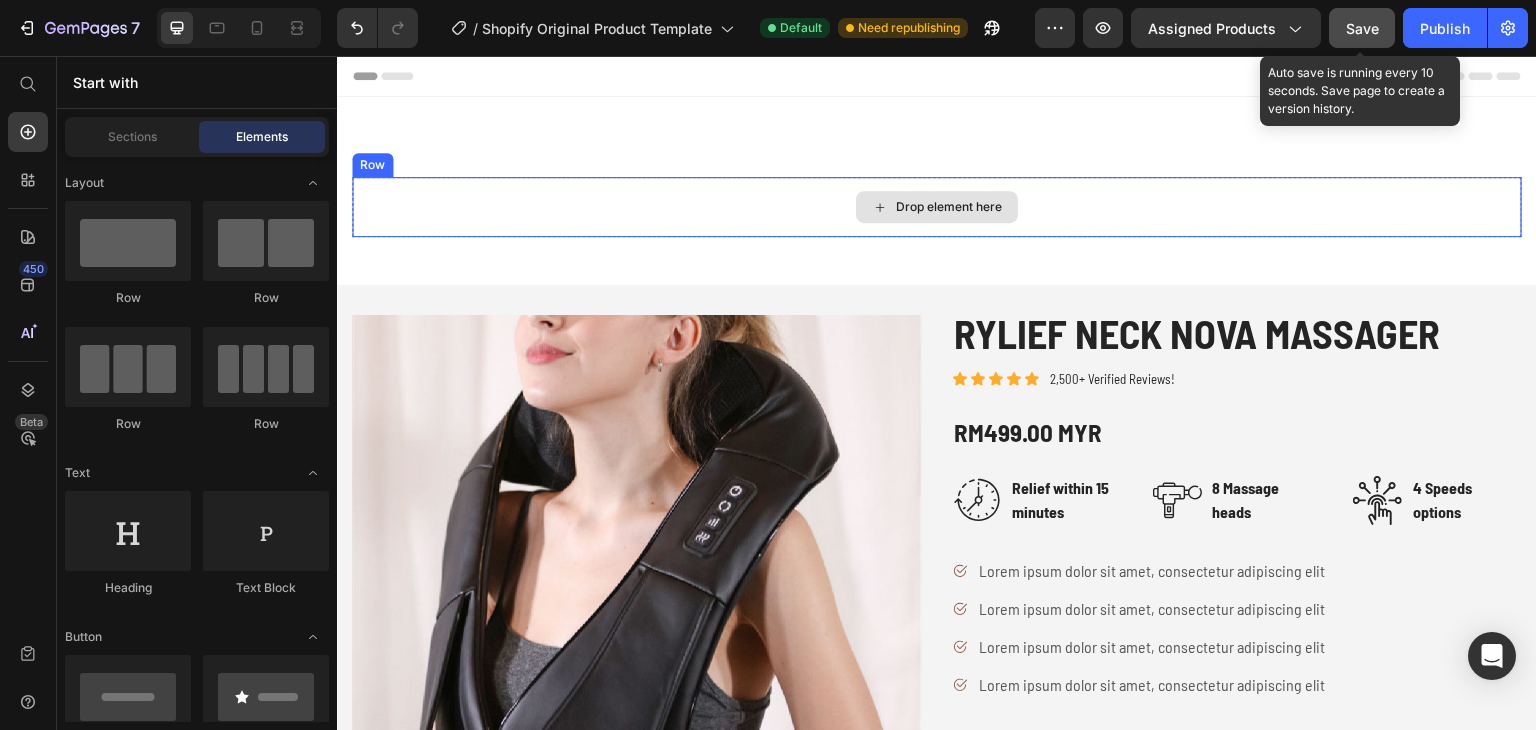 click on "Drop element here" at bounding box center [937, 207] 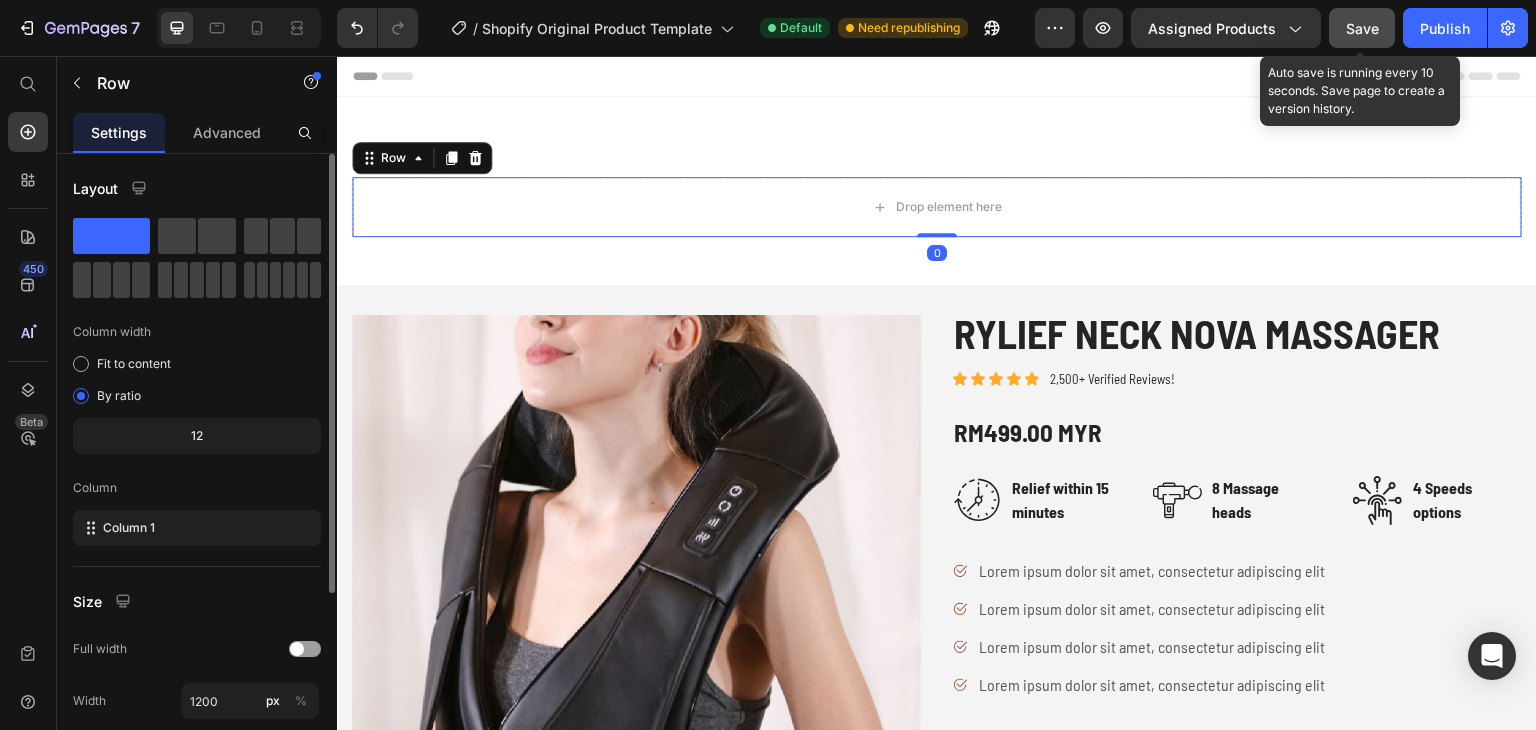 scroll, scrollTop: 277, scrollLeft: 0, axis: vertical 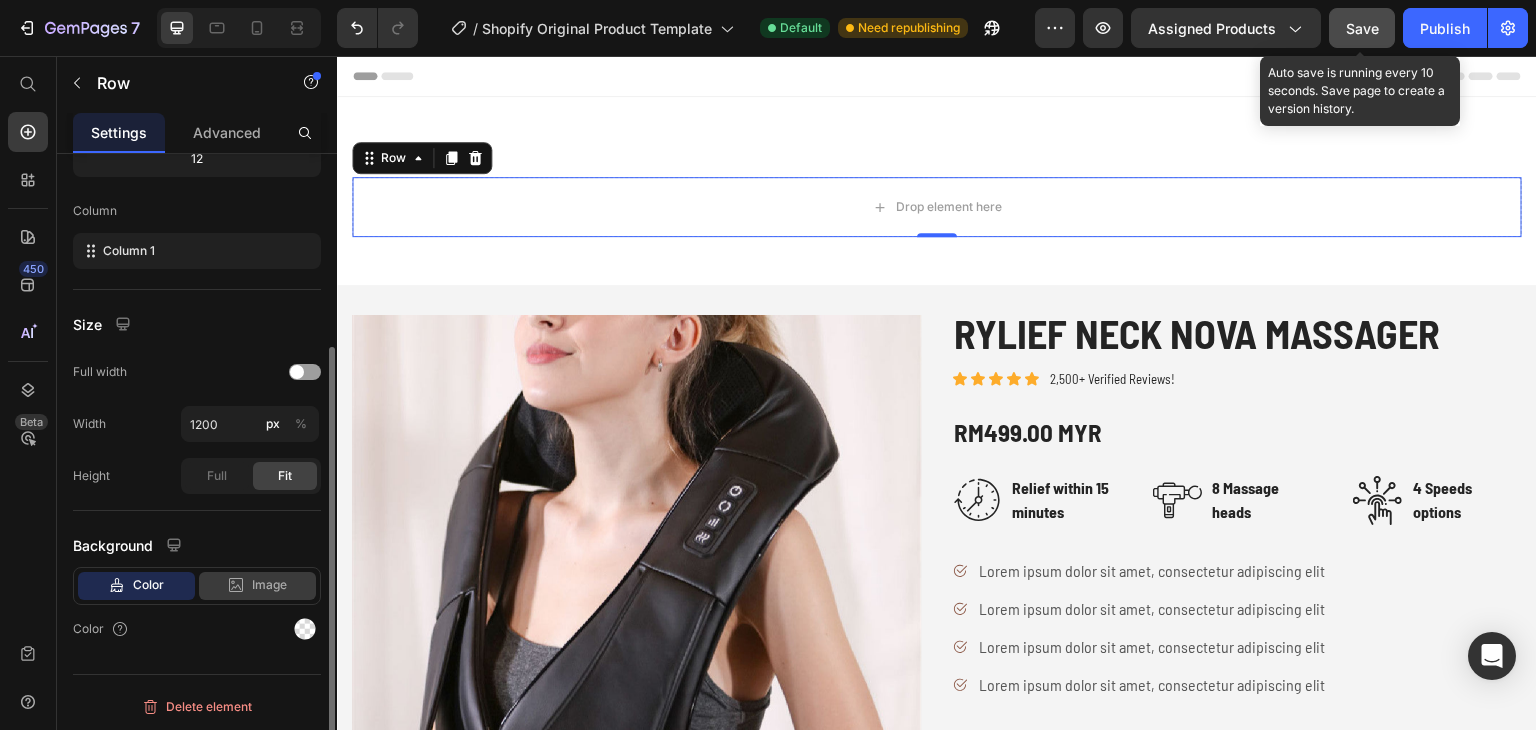click on "Image" 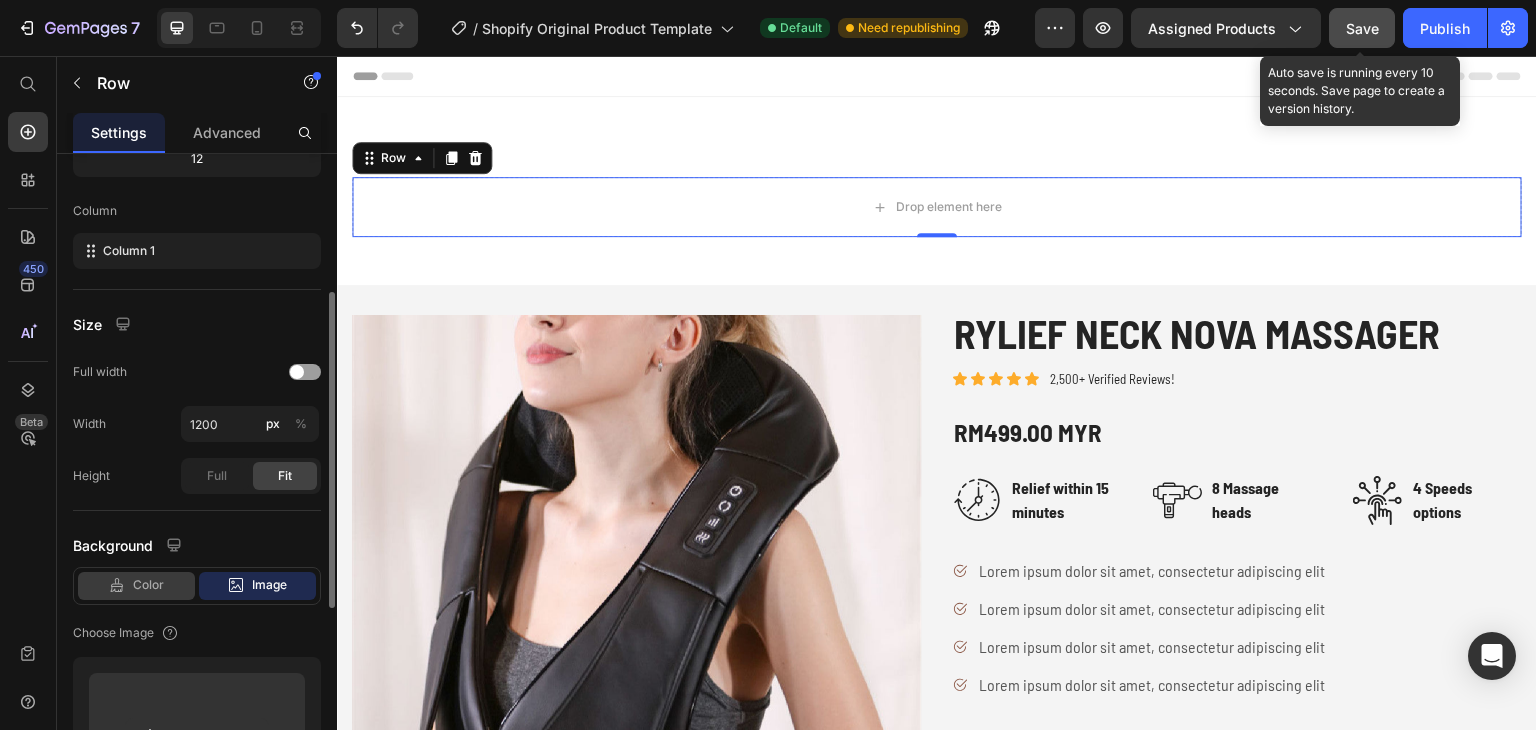 click on "Color" at bounding box center (148, 585) 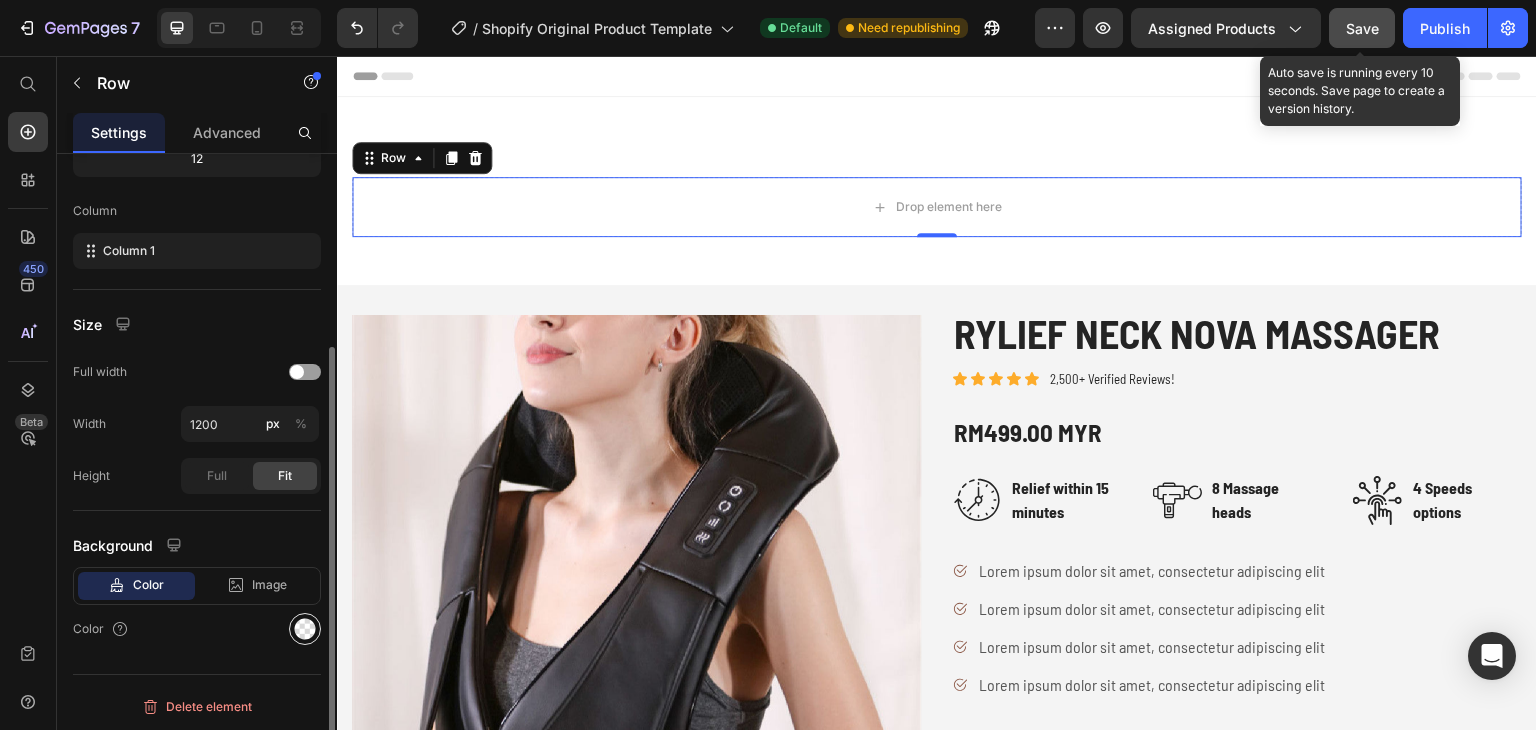 click at bounding box center (305, 629) 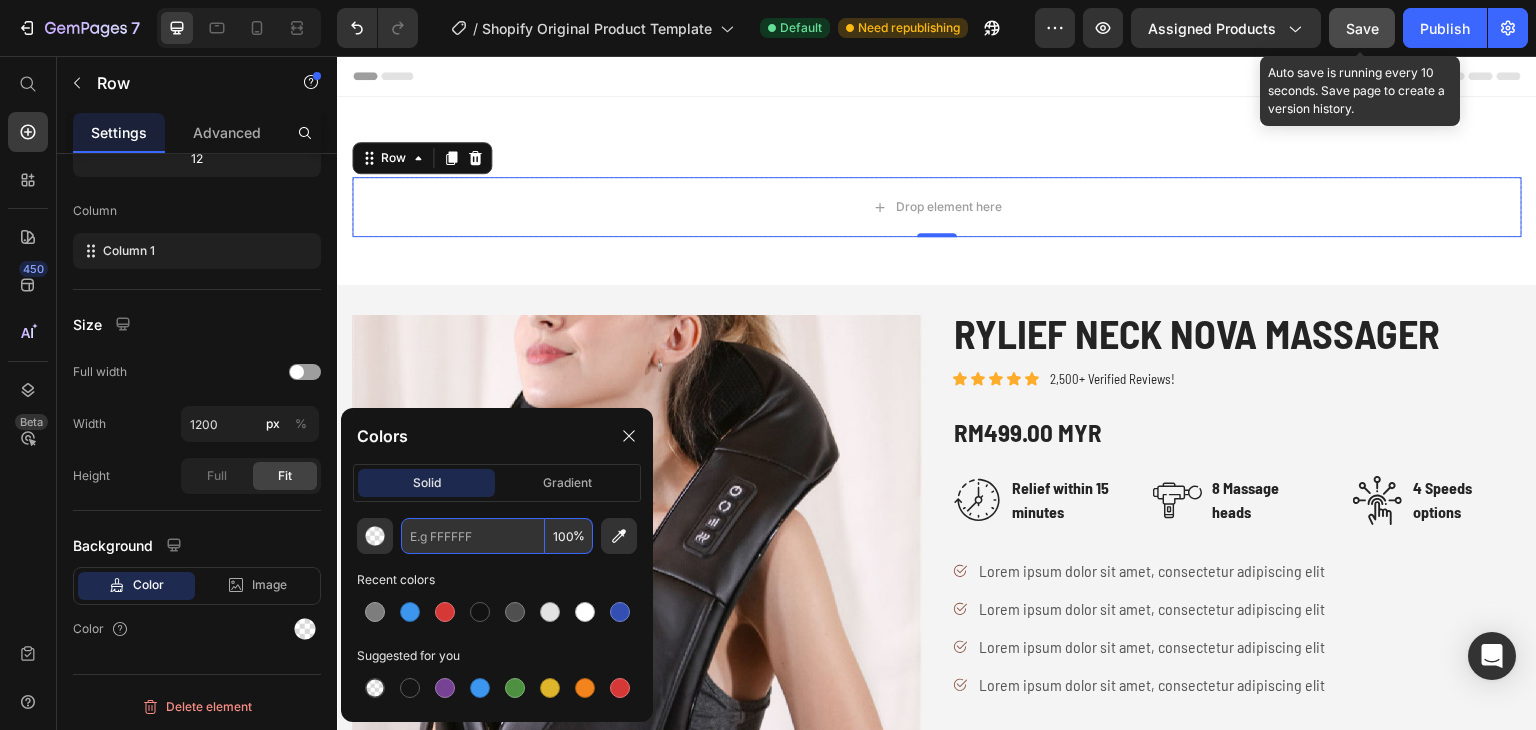 click at bounding box center (473, 536) 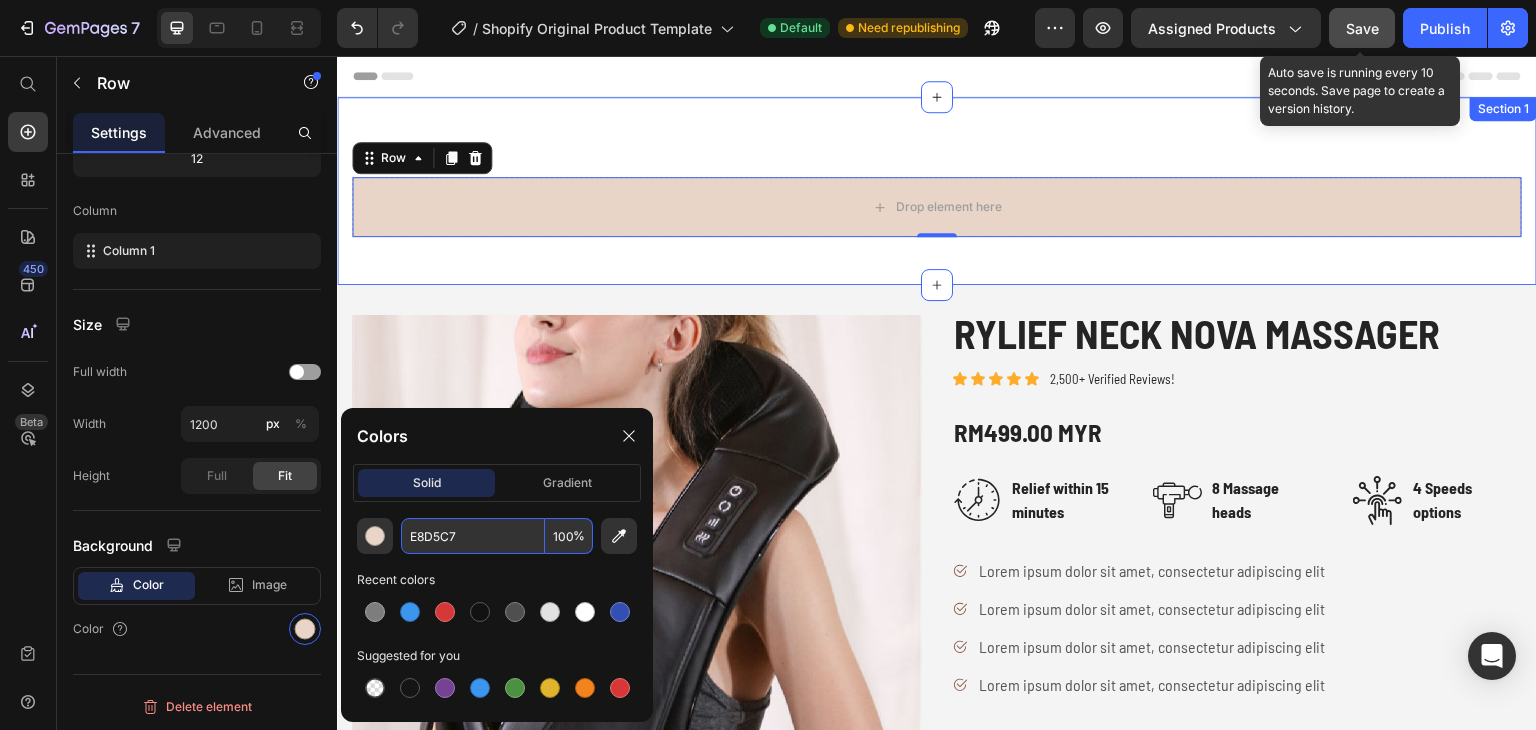 click on "Drop element here Row   0 Row Section 1" at bounding box center (937, 191) 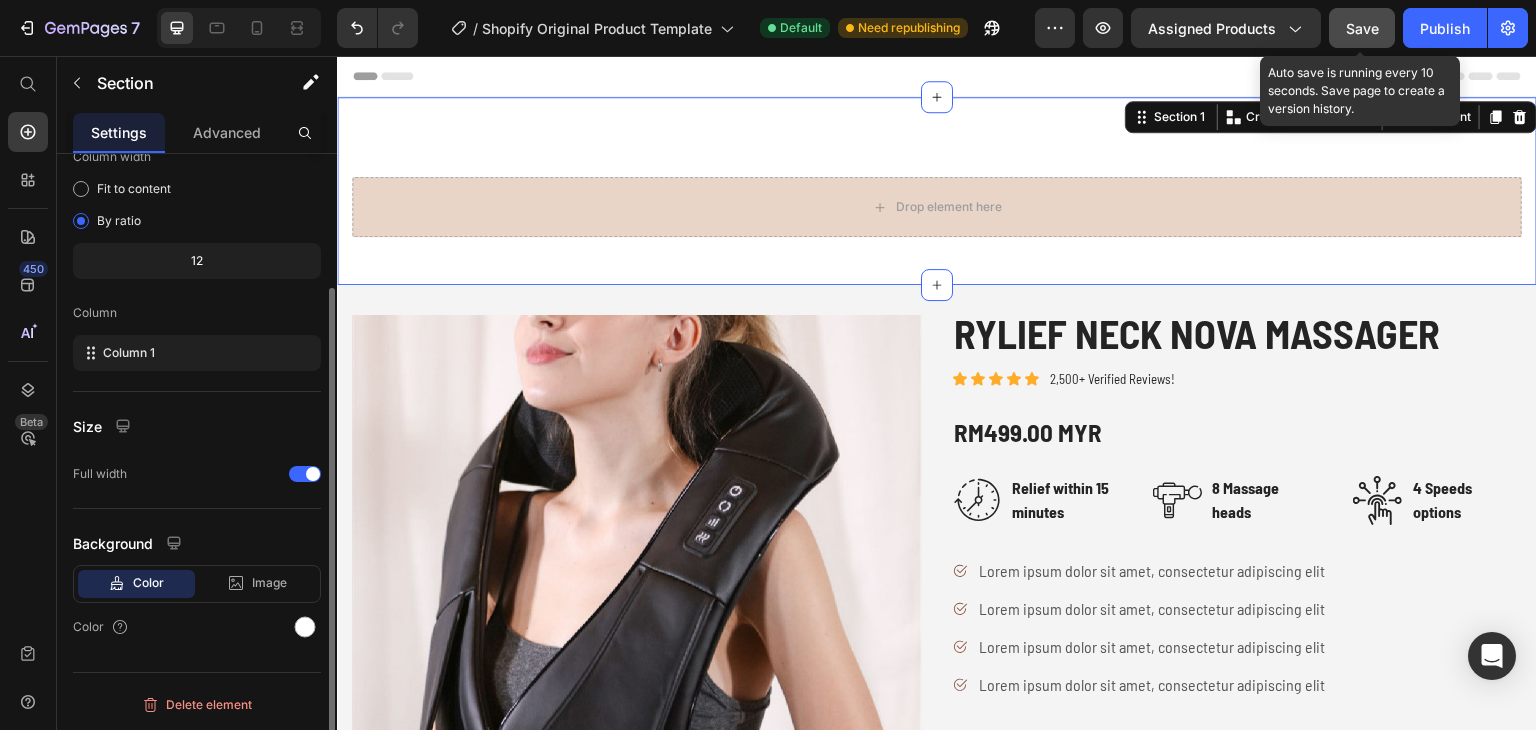 scroll, scrollTop: 0, scrollLeft: 0, axis: both 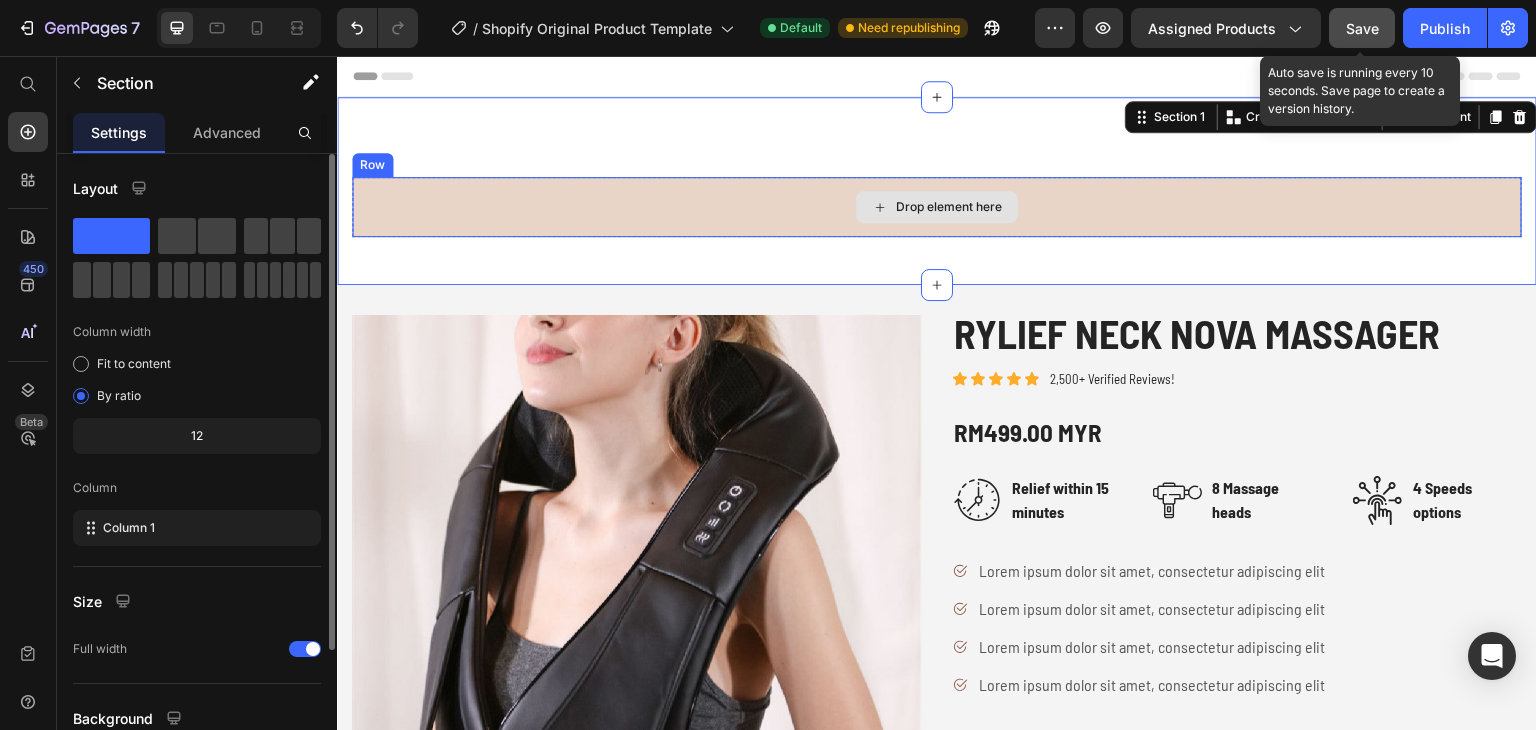 click on "Drop element here" at bounding box center [937, 207] 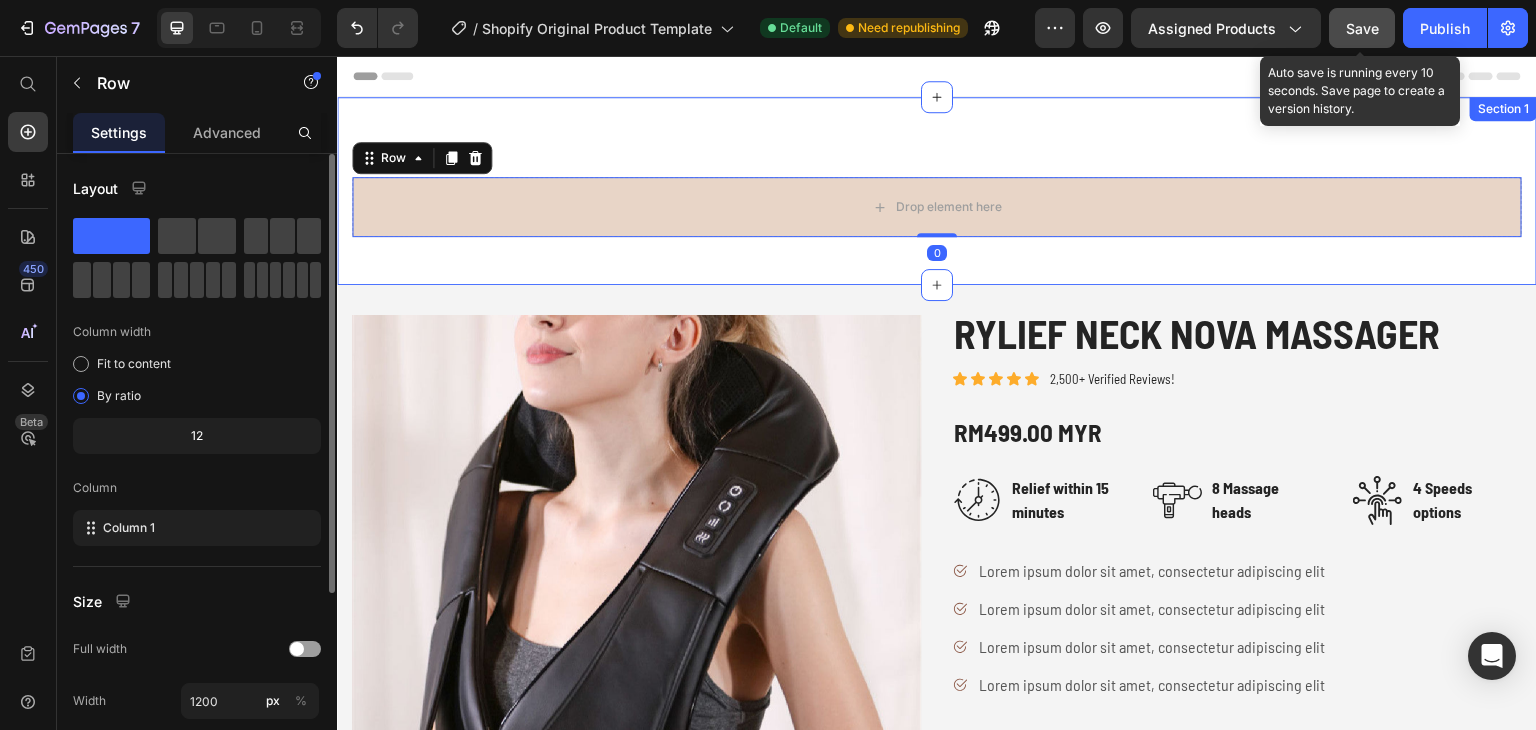 click on "Drop element here Row   0 Row Section 1" at bounding box center [937, 191] 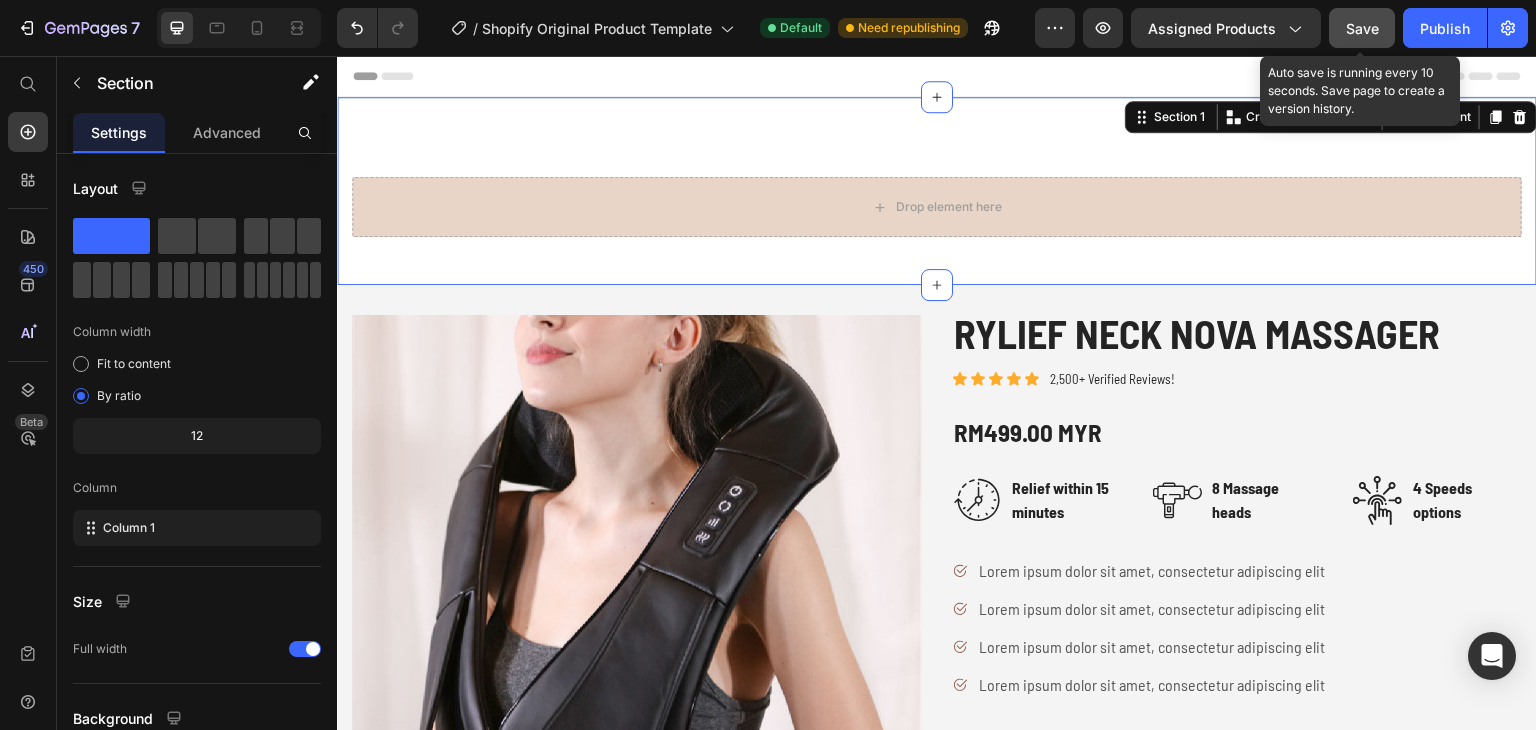 click on "Drop element here Row Row Section 1   You can create reusable sections Create Theme Section AI Content Write with GemAI What would you like to describe here? Tone and Voice Persuasive Product Rylief Neck Pillow Massager Show more Generate" at bounding box center (937, 191) 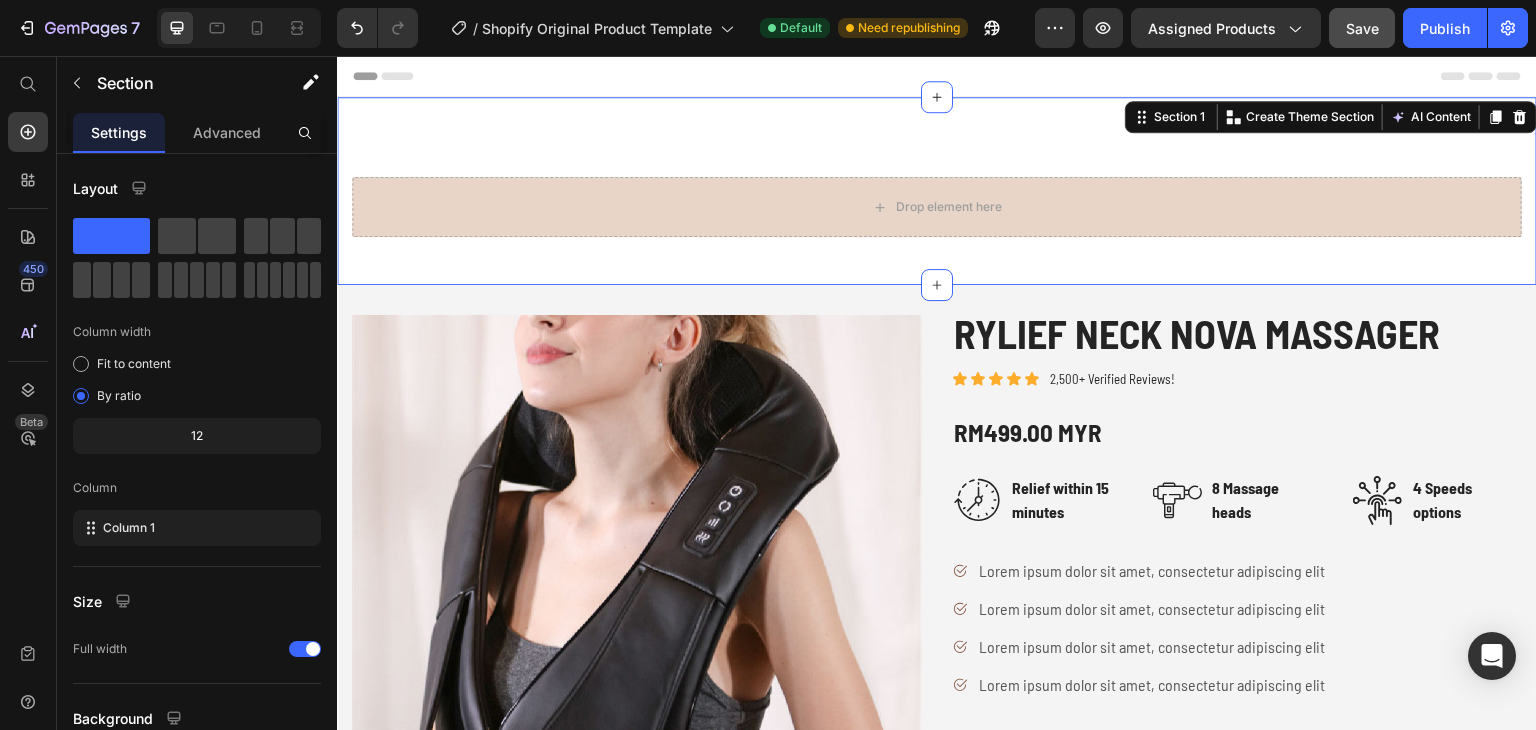click on "Drop element here Row Row Section 1   You can create reusable sections Create Theme Section AI Content Write with GemAI What would you like to describe here? Tone and Voice Persuasive Product Rylief Neck Pillow Massager Show more Generate" at bounding box center [937, 191] 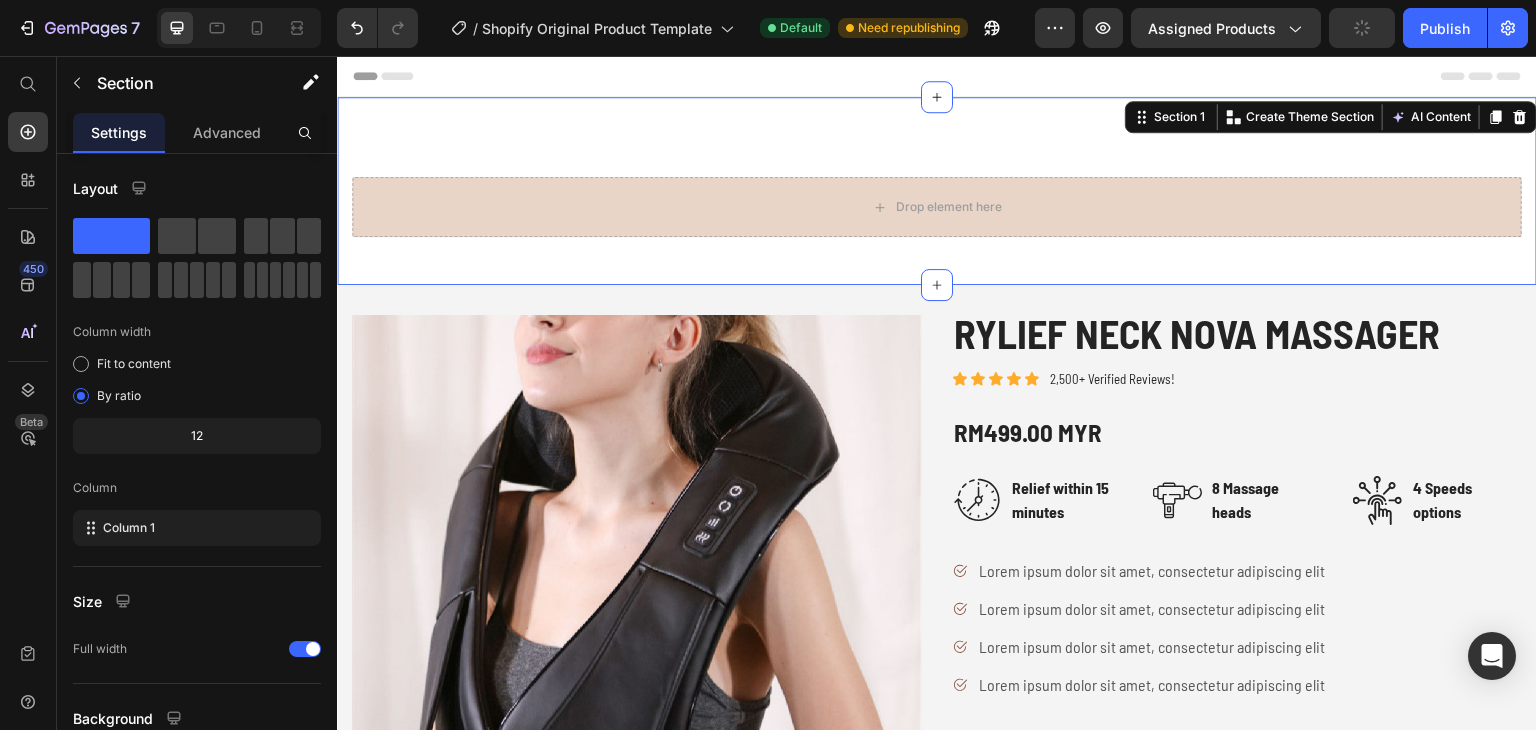 click on "Drop element here" at bounding box center [937, 207] 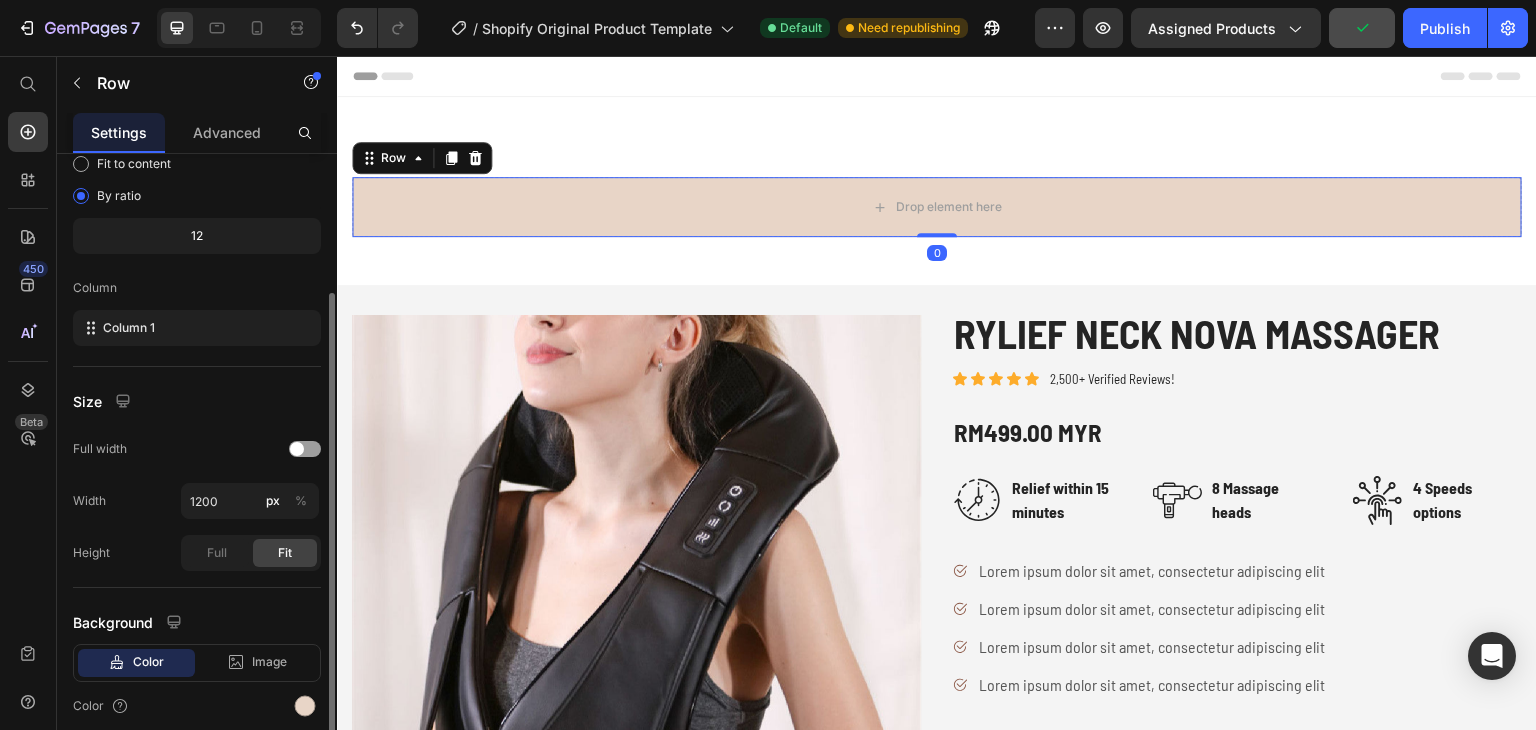 scroll, scrollTop: 100, scrollLeft: 0, axis: vertical 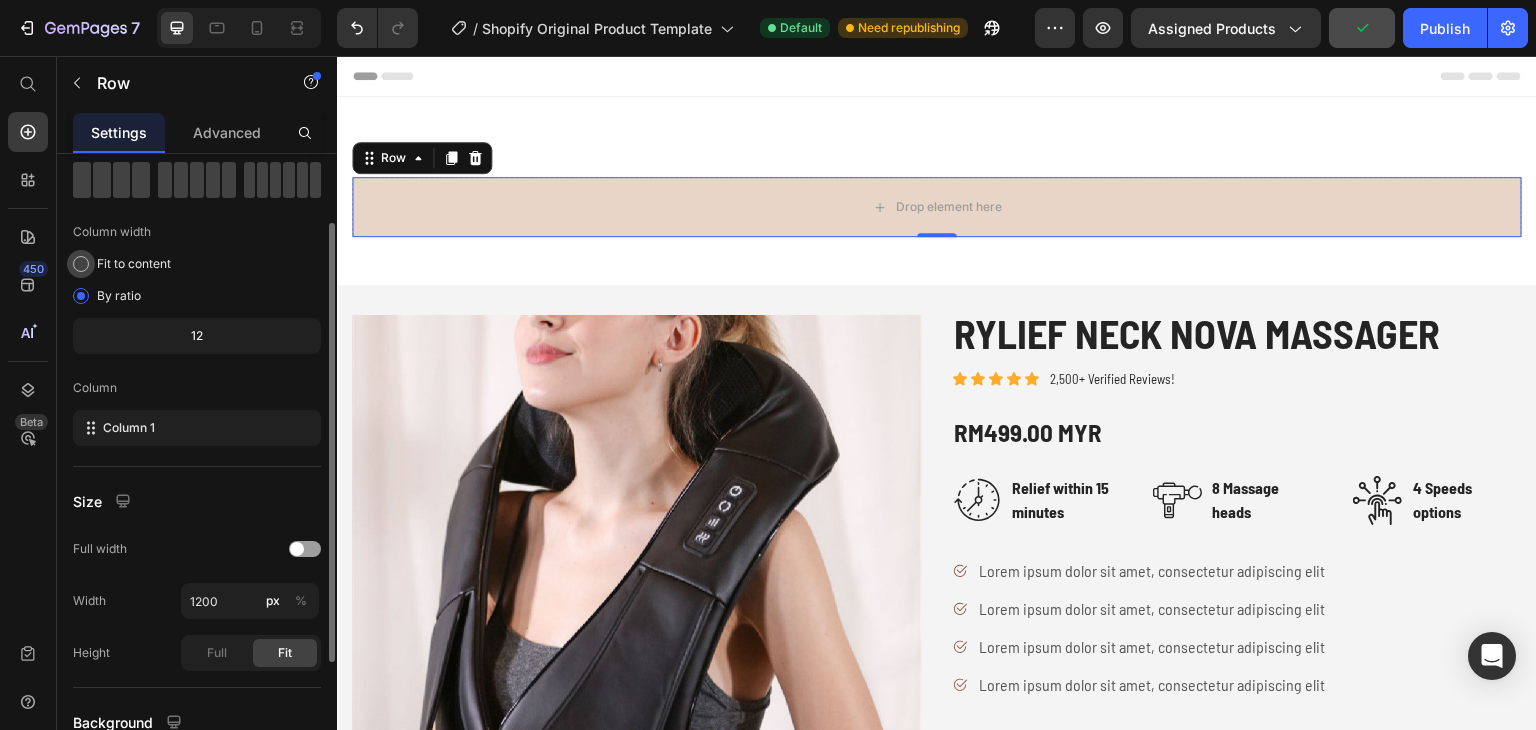 click at bounding box center (81, 264) 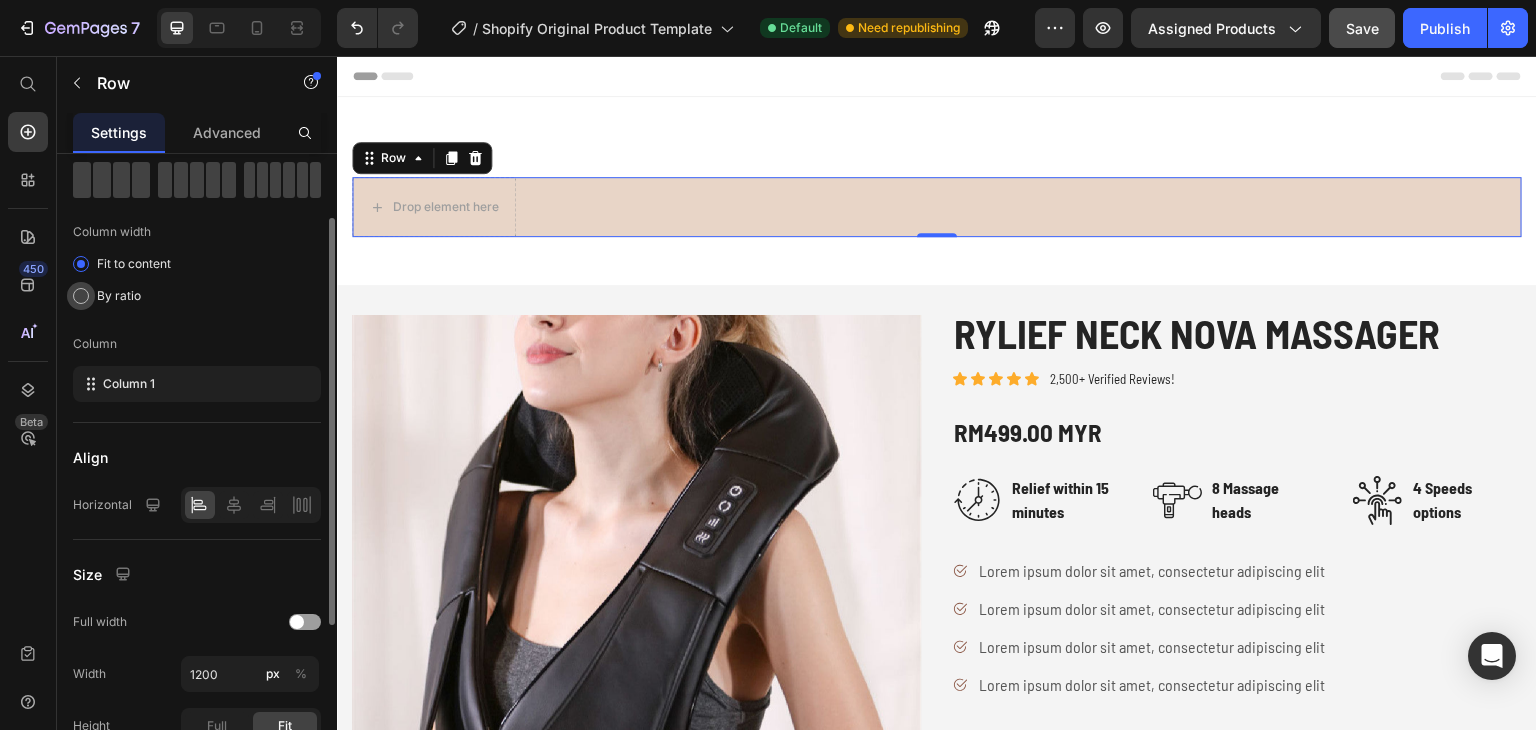 click on "By ratio" 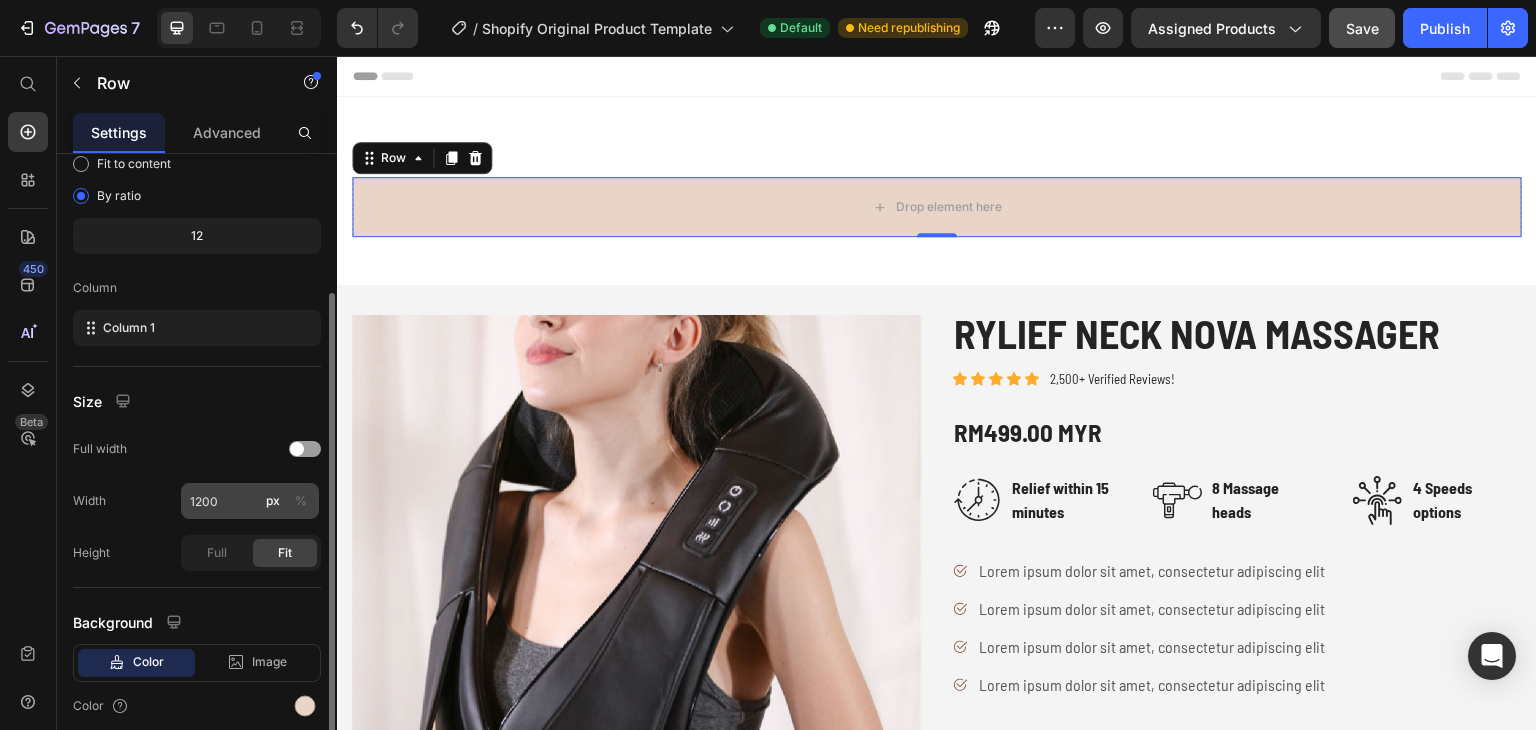 scroll, scrollTop: 277, scrollLeft: 0, axis: vertical 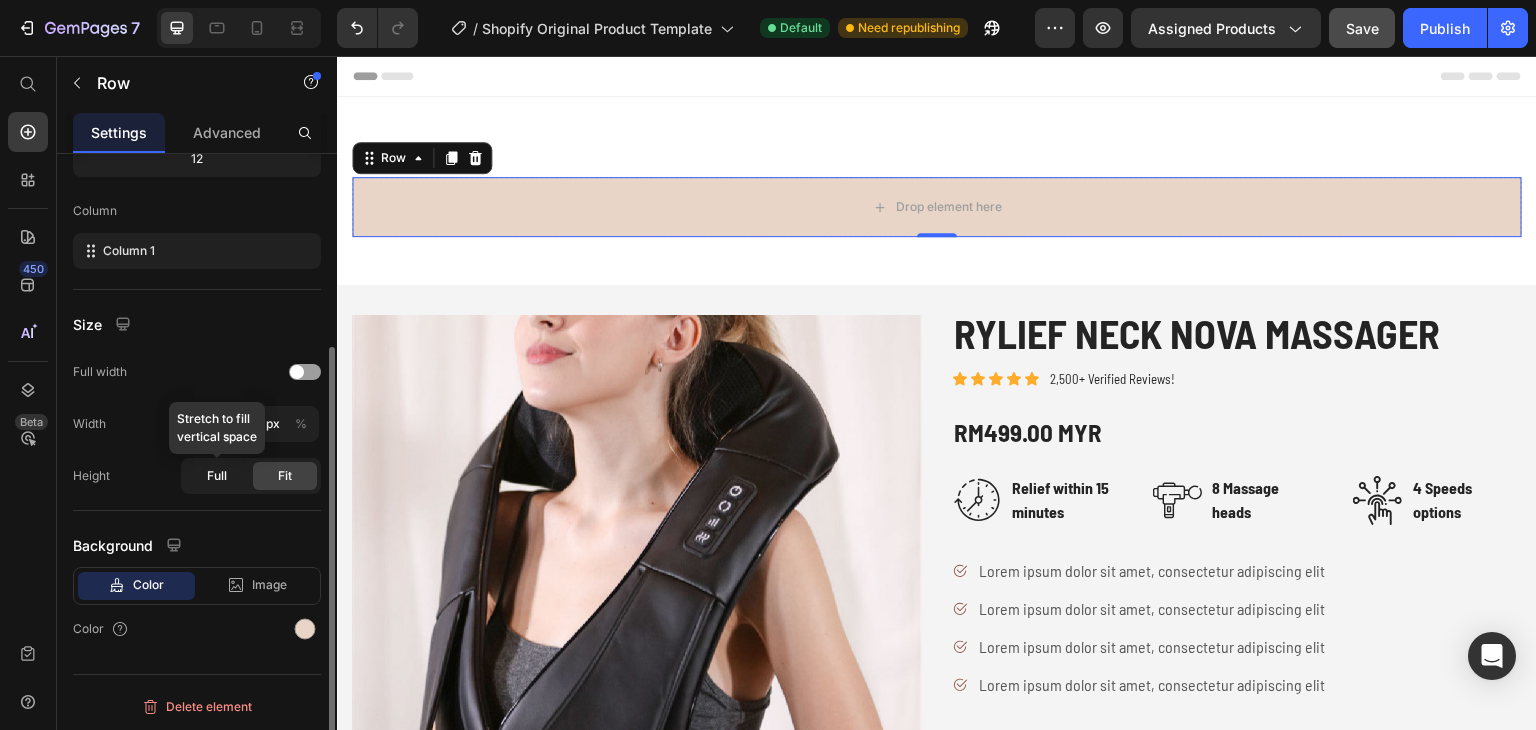 click on "Full" 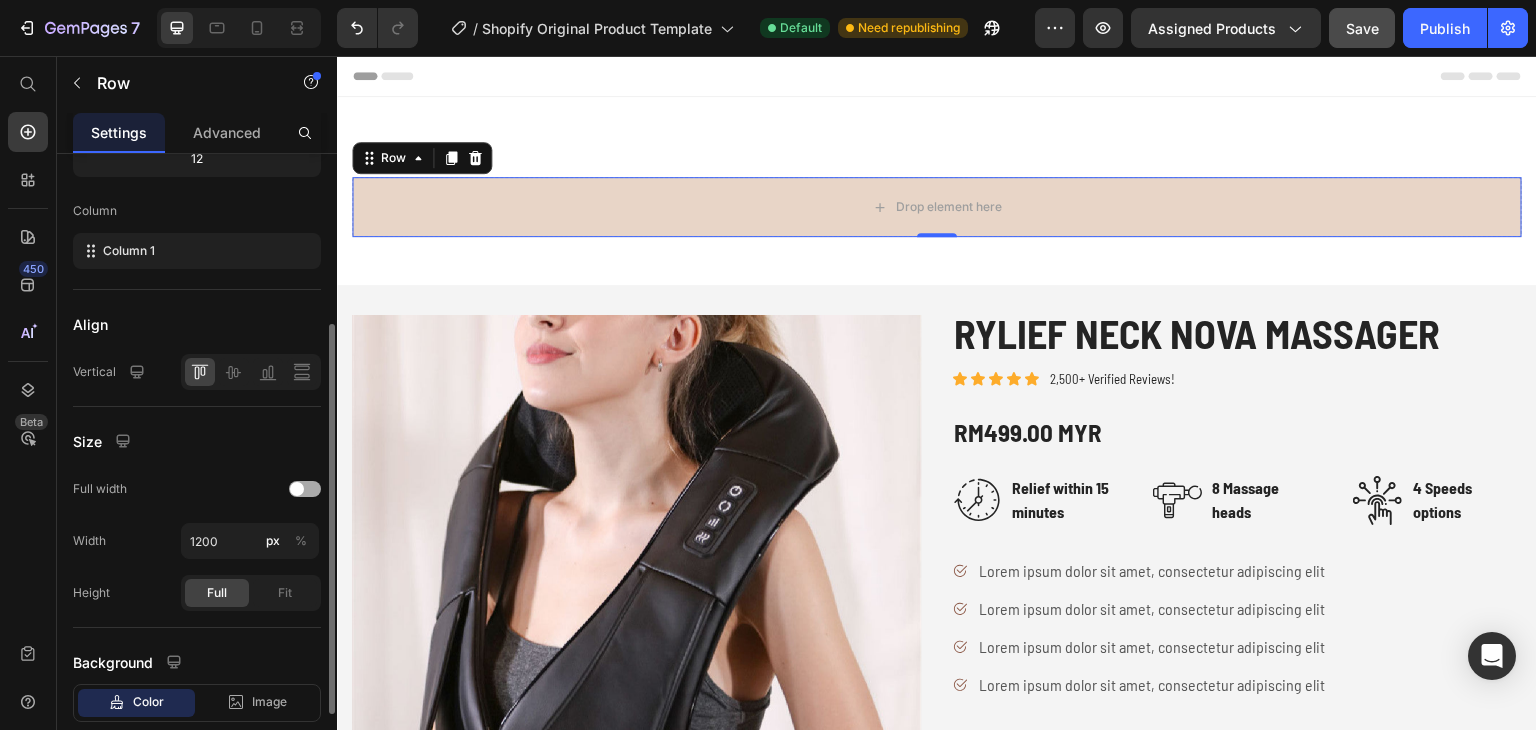 scroll, scrollTop: 377, scrollLeft: 0, axis: vertical 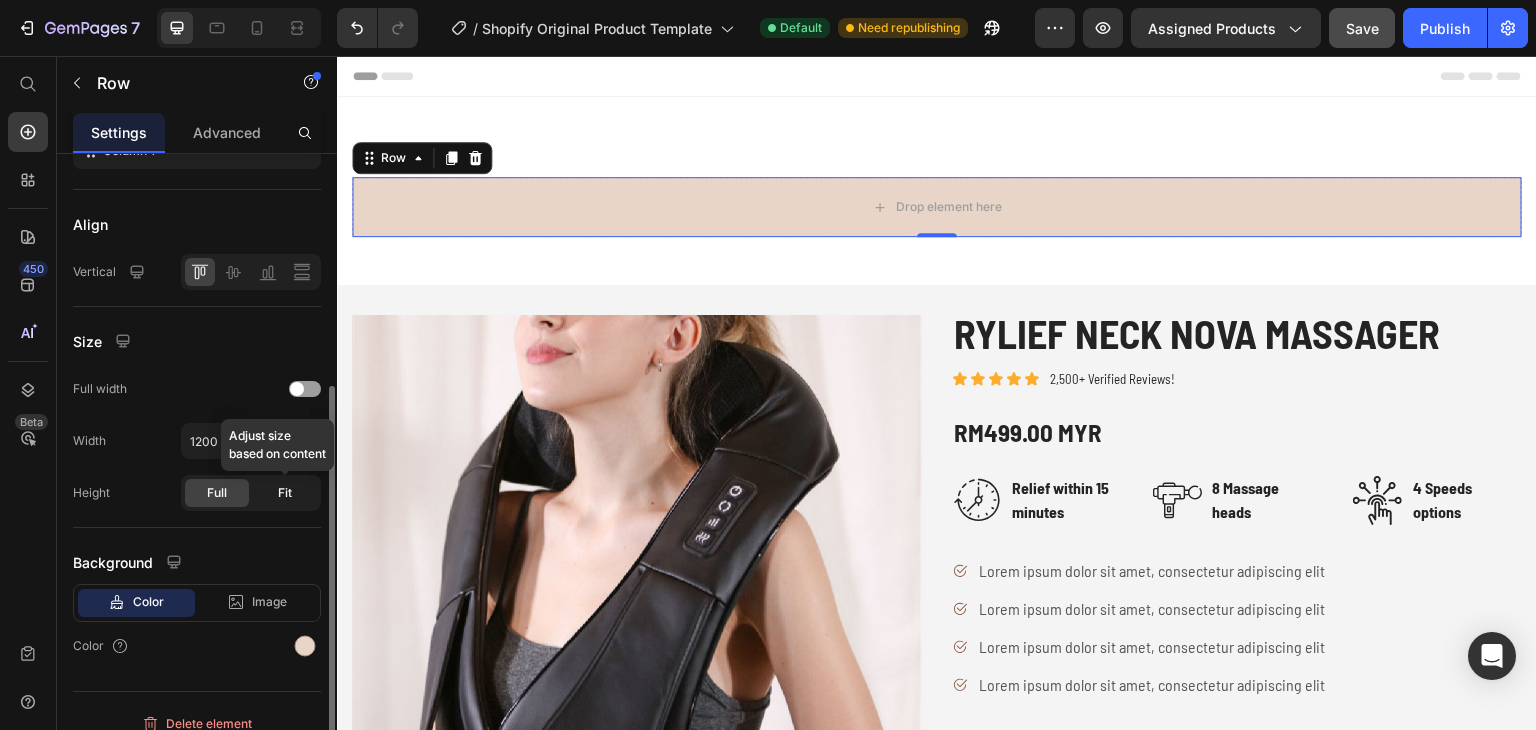 click on "Fit" 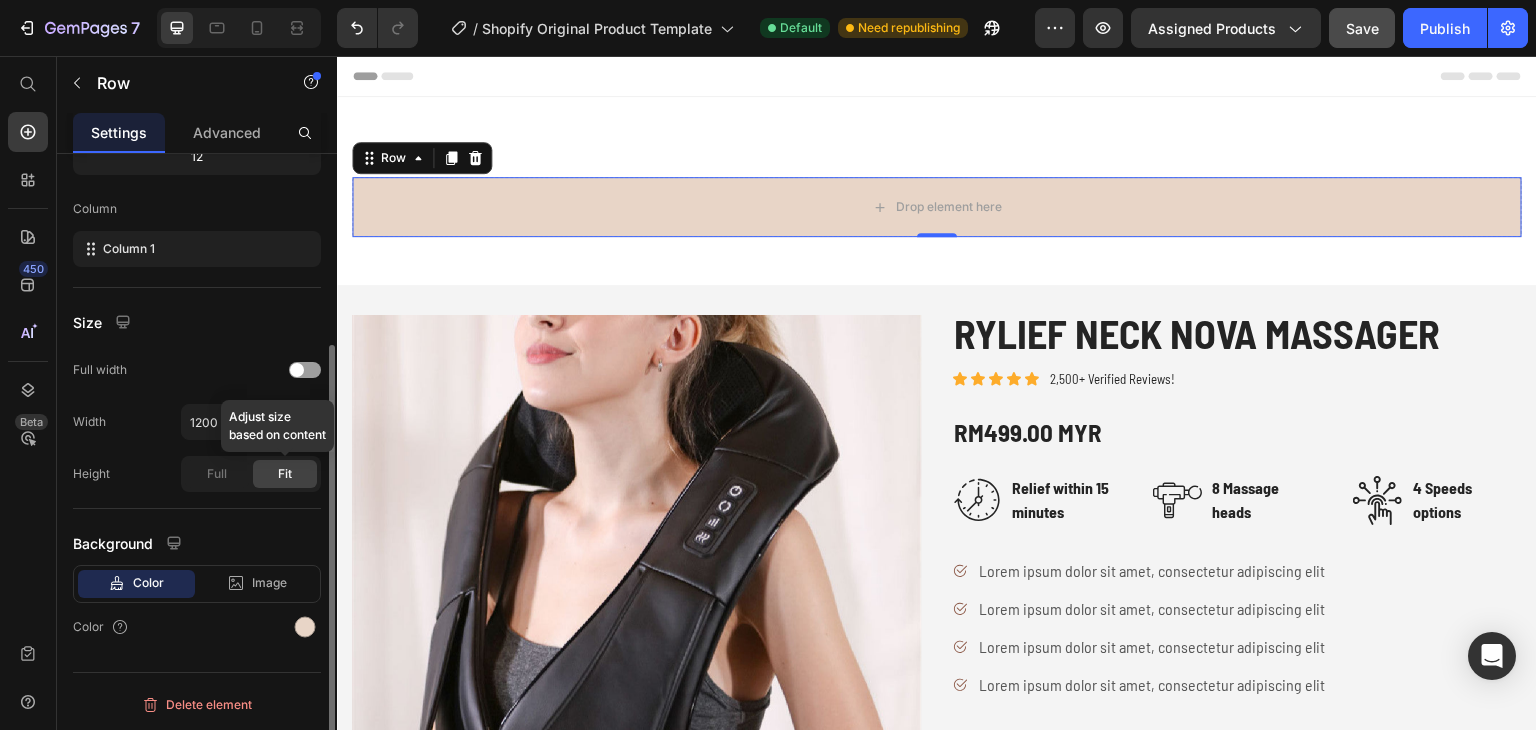 scroll, scrollTop: 277, scrollLeft: 0, axis: vertical 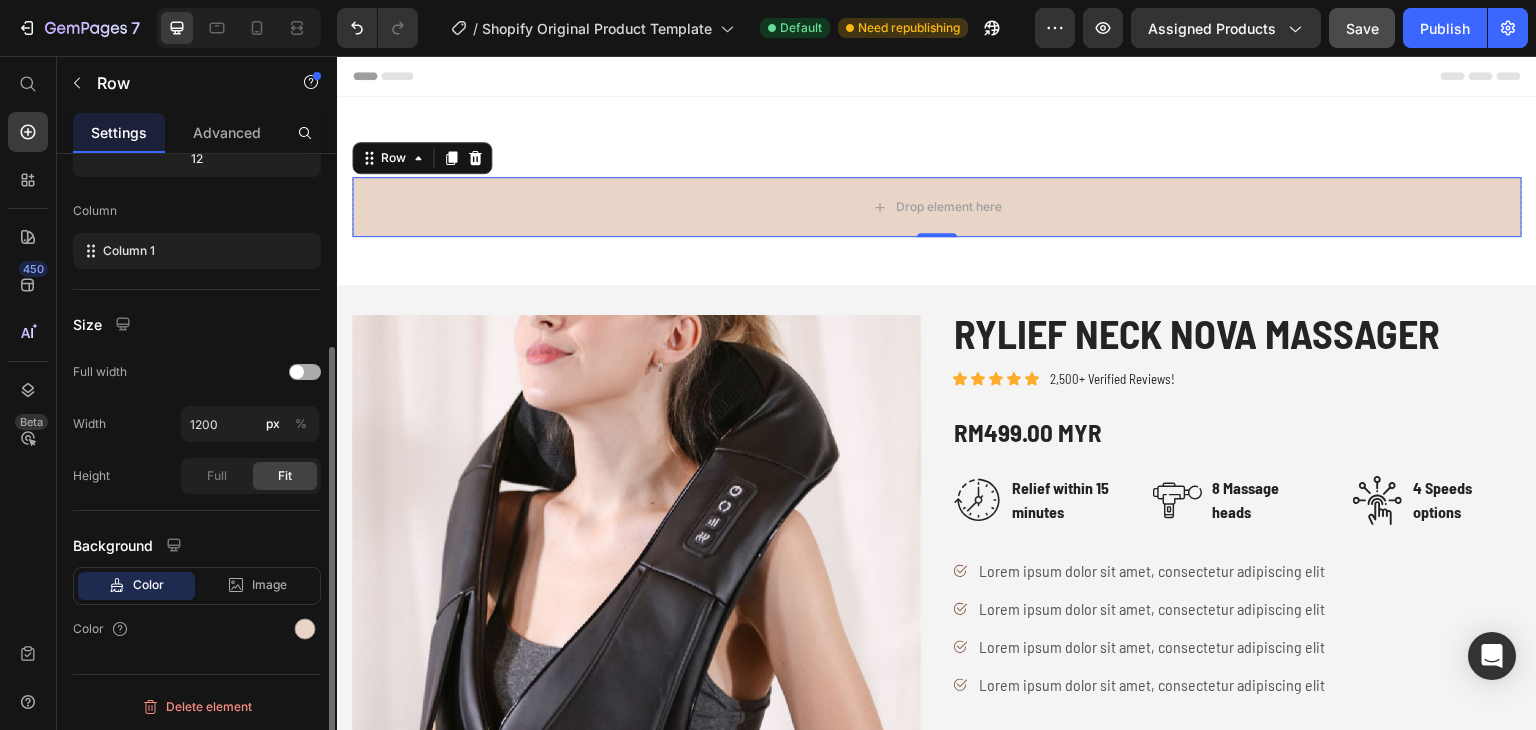 click on "Full width" 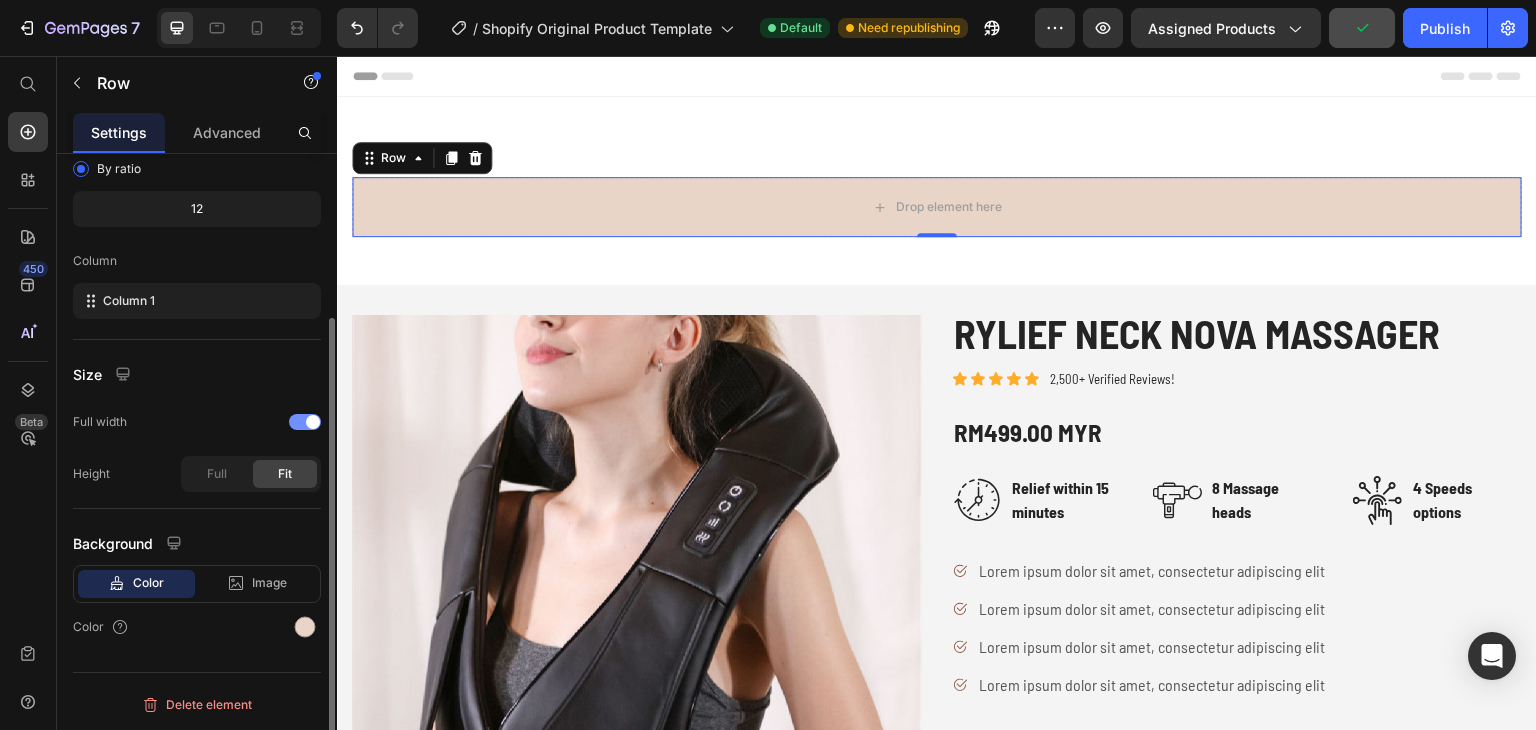 scroll, scrollTop: 225, scrollLeft: 0, axis: vertical 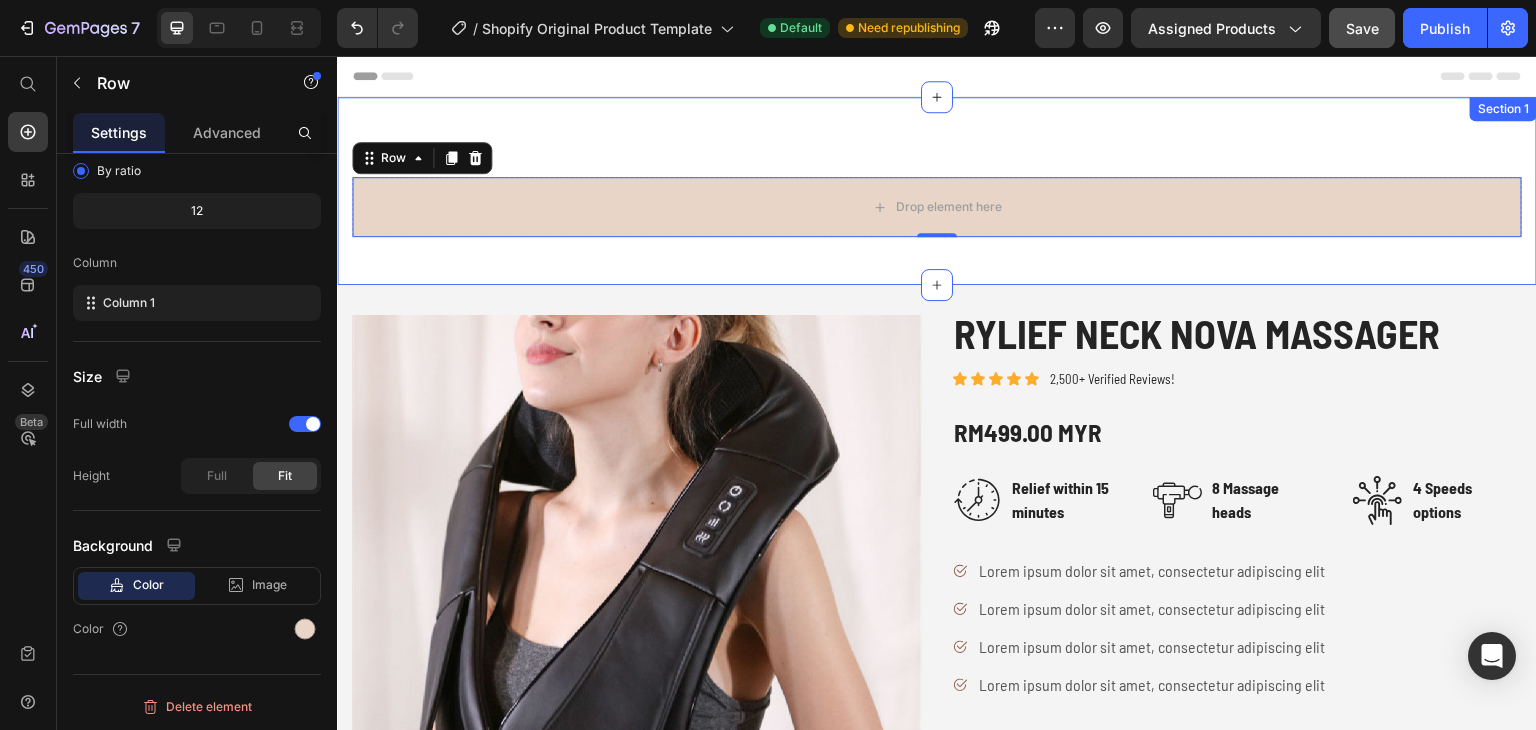click on "Drop element here Row   0 Row Section 1" at bounding box center [937, 191] 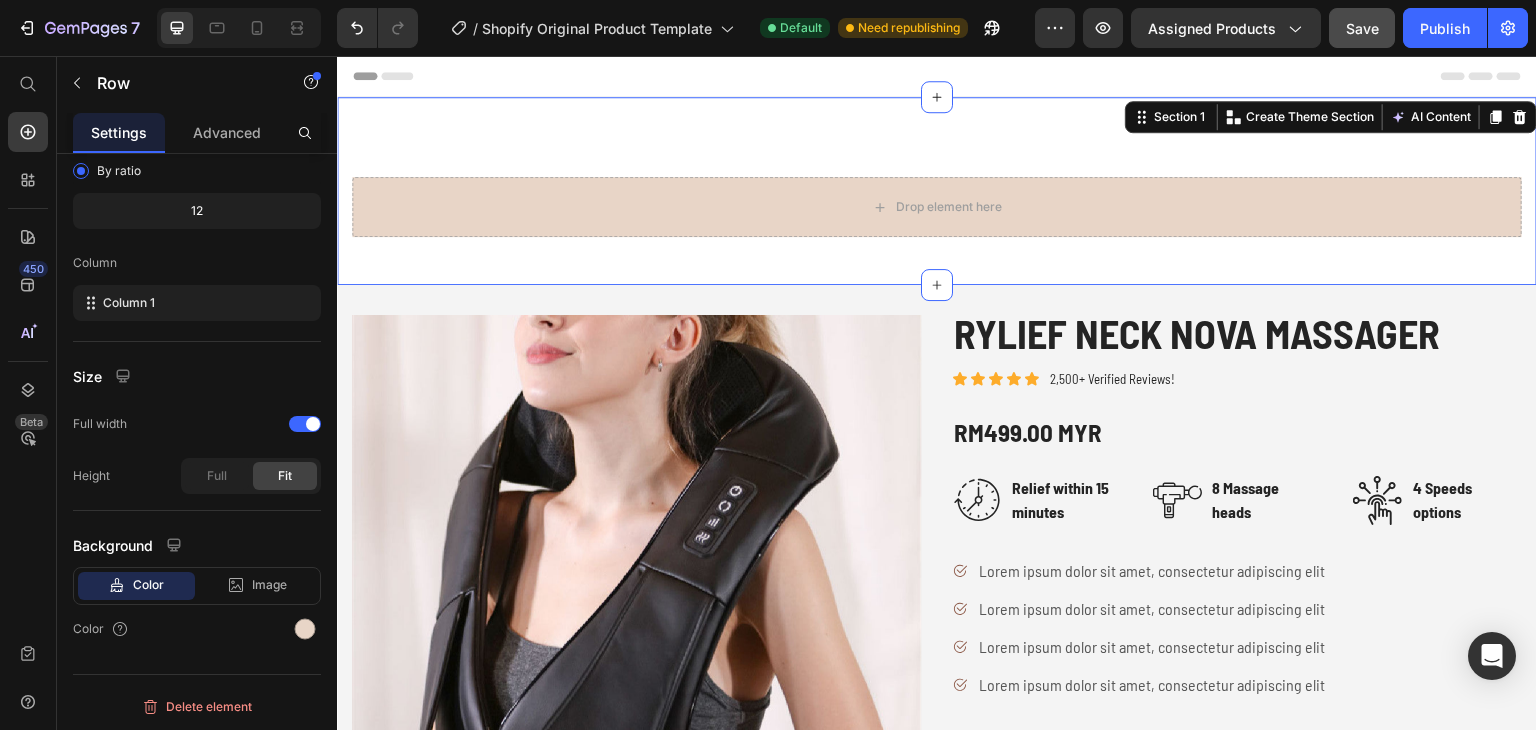 scroll, scrollTop: 0, scrollLeft: 0, axis: both 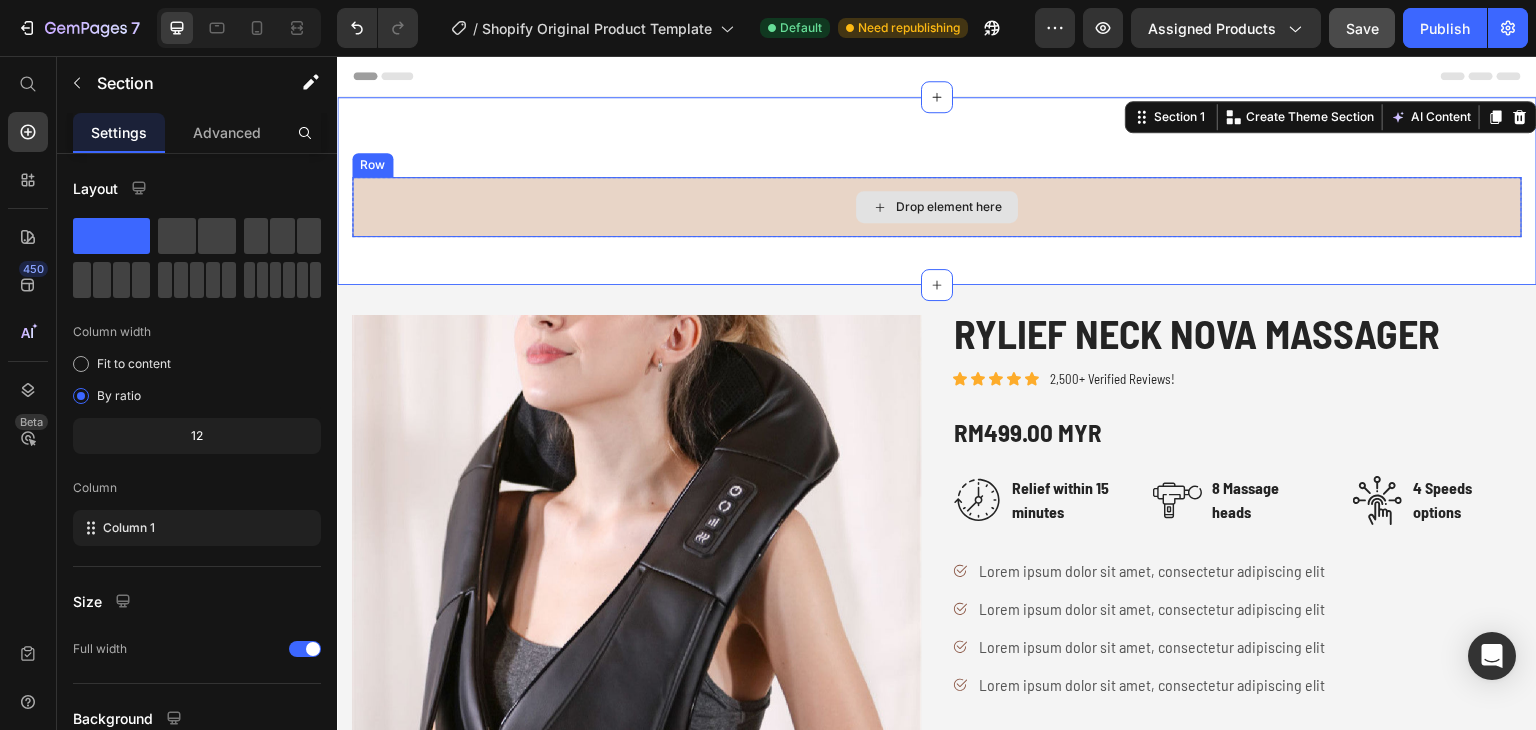 click on "Drop element here" at bounding box center (937, 207) 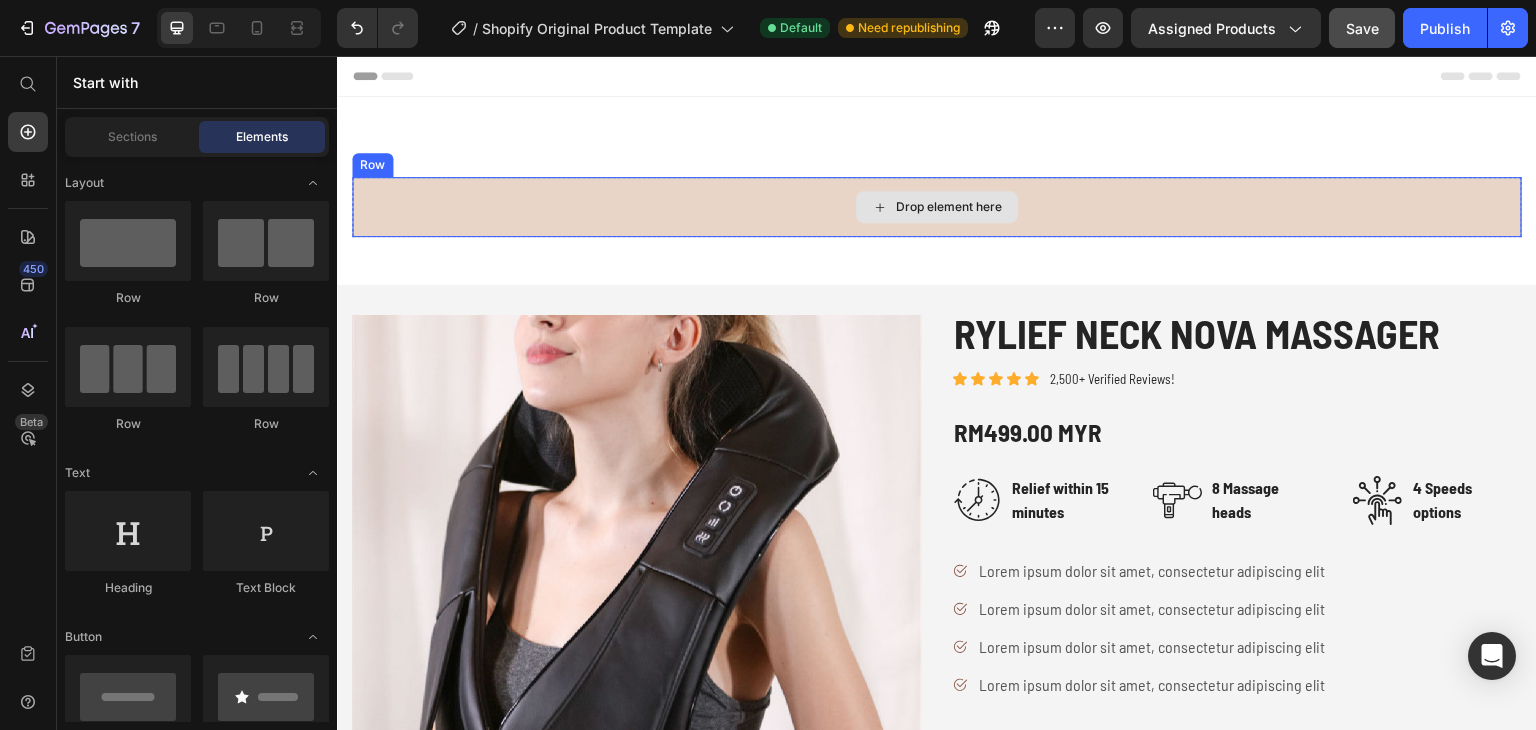 click on "Drop element here" at bounding box center (937, 207) 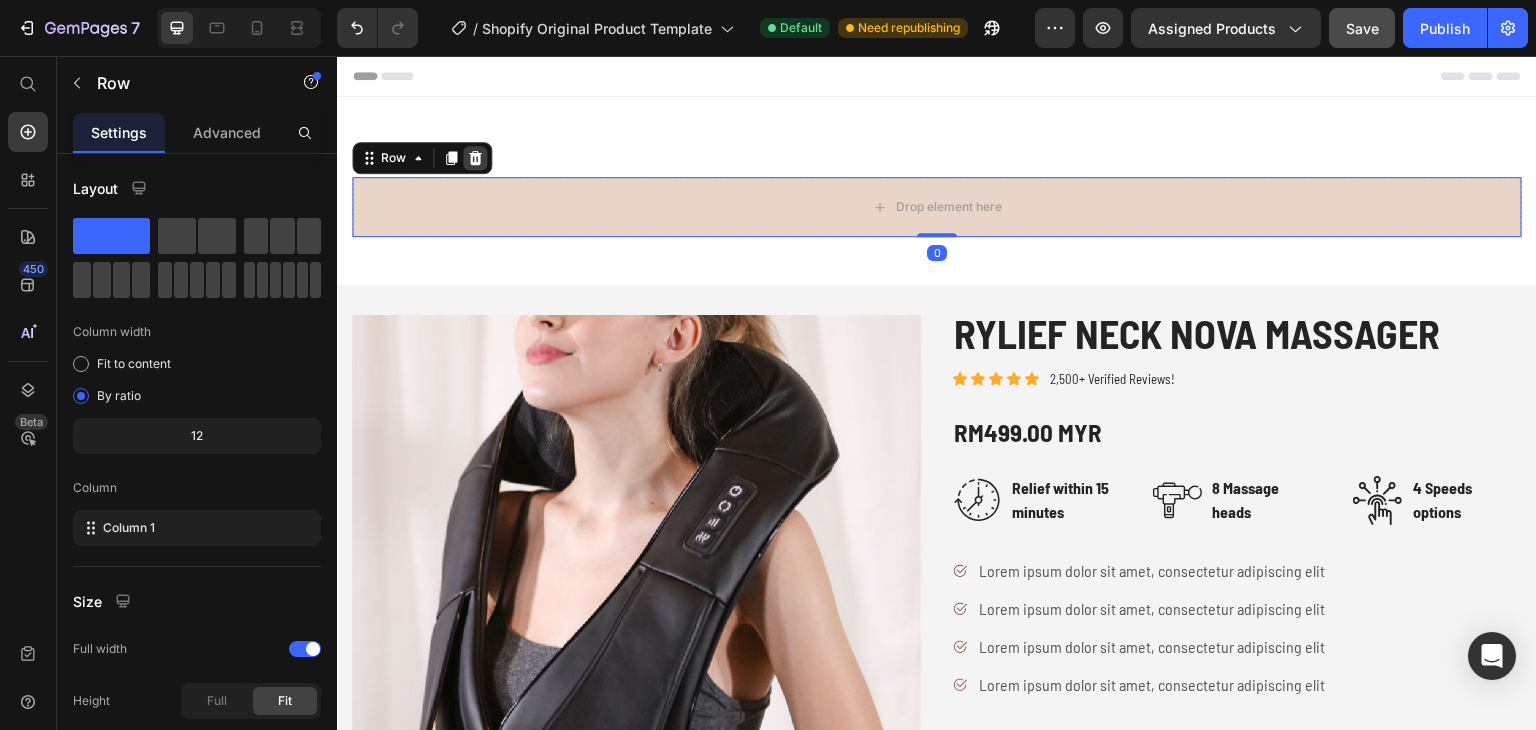 click 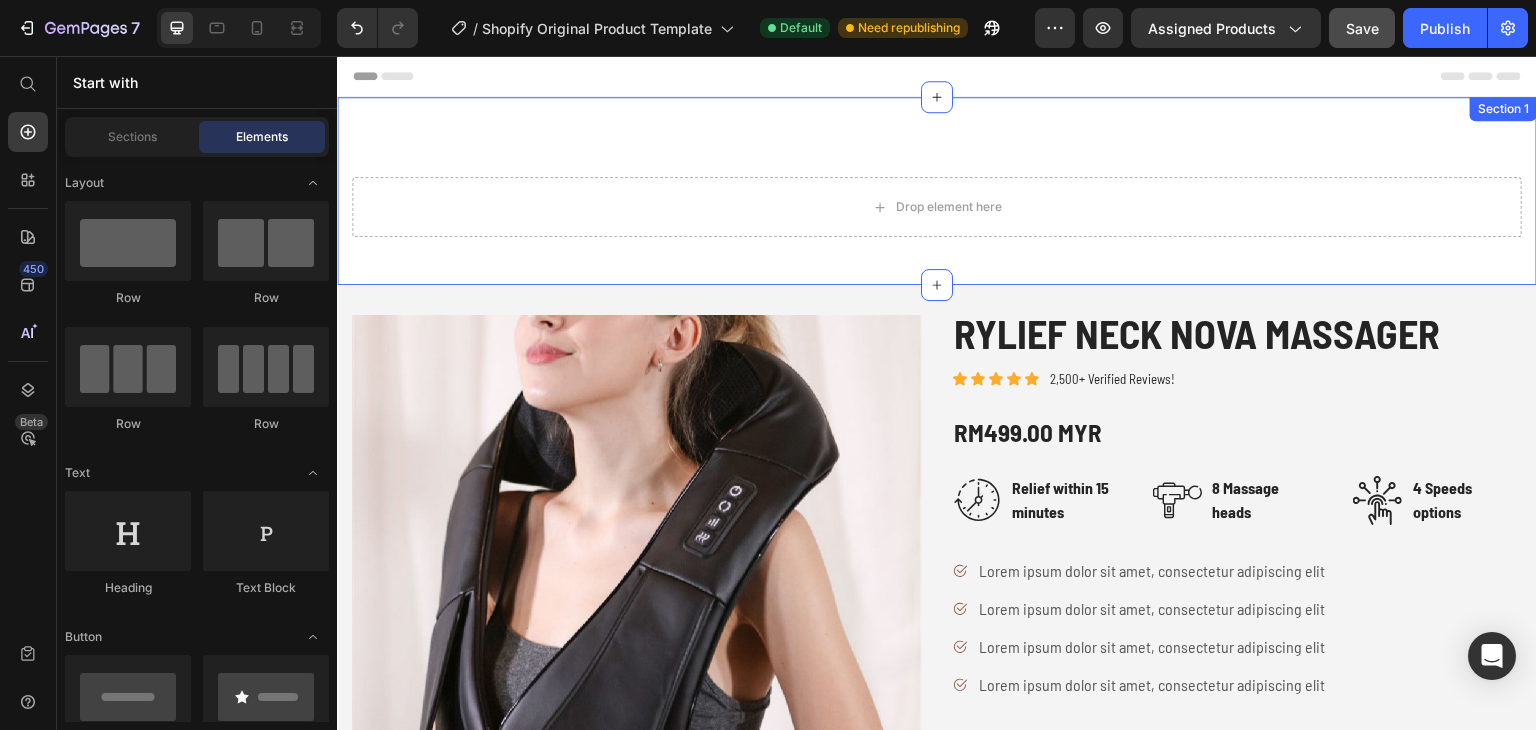 click on "Drop element here Row Section 1" at bounding box center [937, 191] 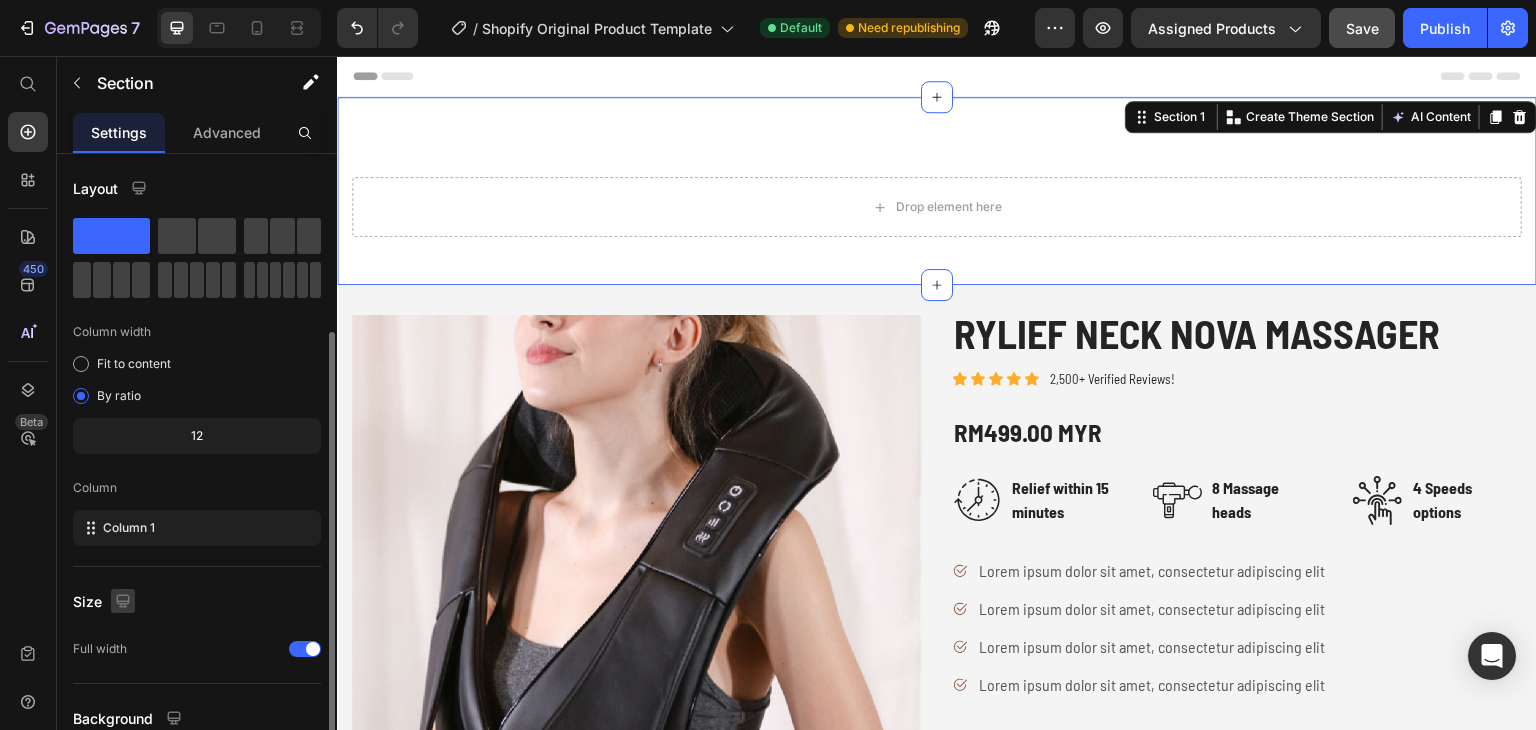 scroll, scrollTop: 173, scrollLeft: 0, axis: vertical 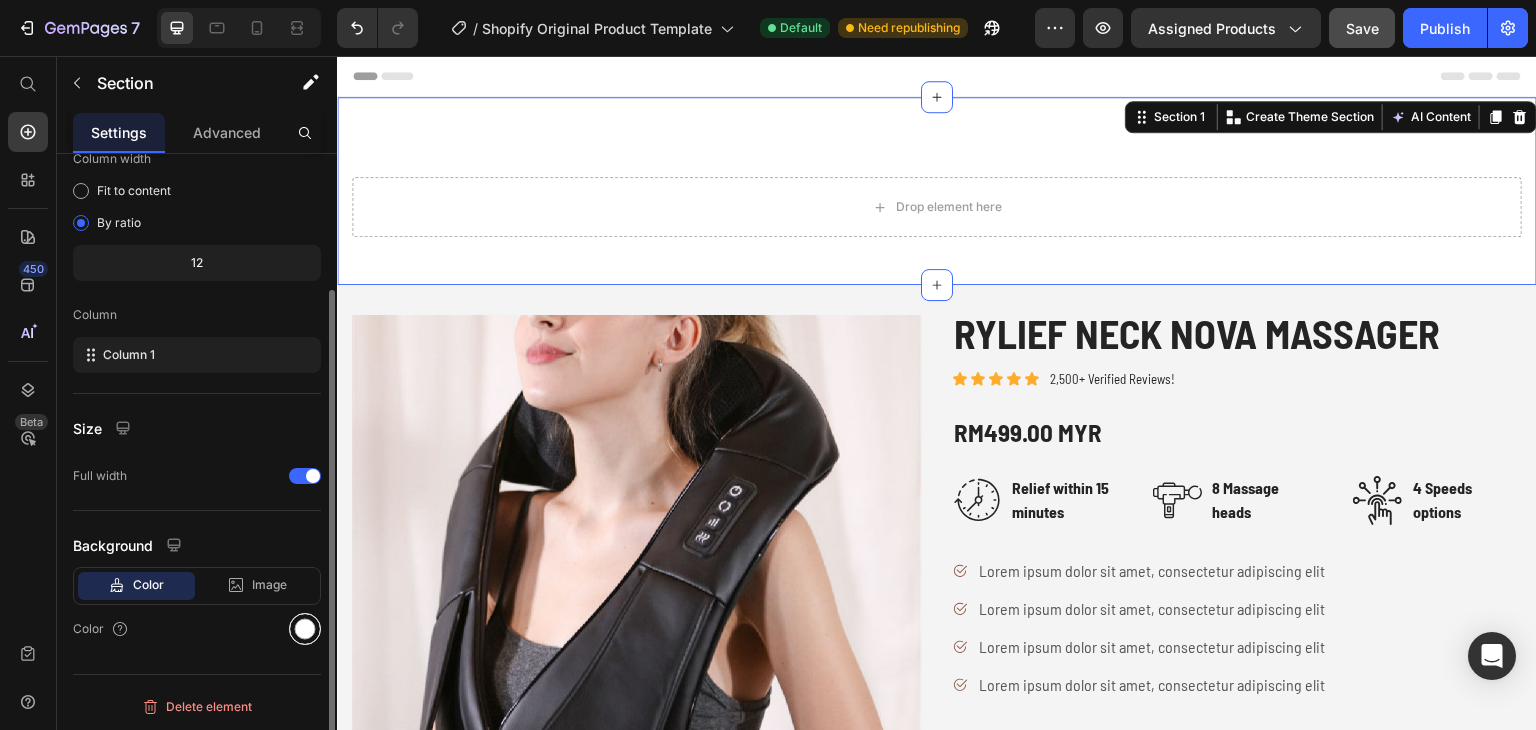 click at bounding box center [305, 629] 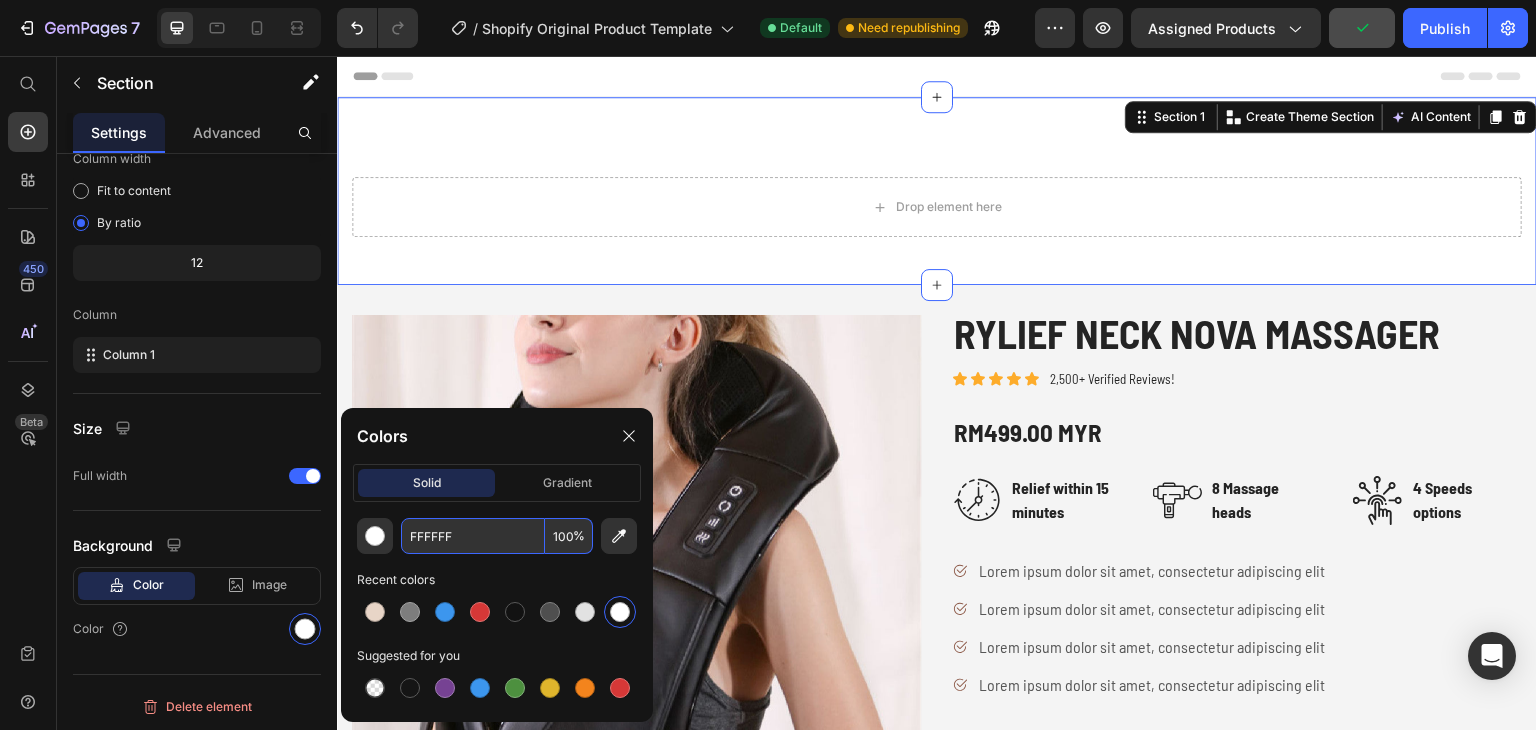 click on "FFFFFF" at bounding box center (473, 536) 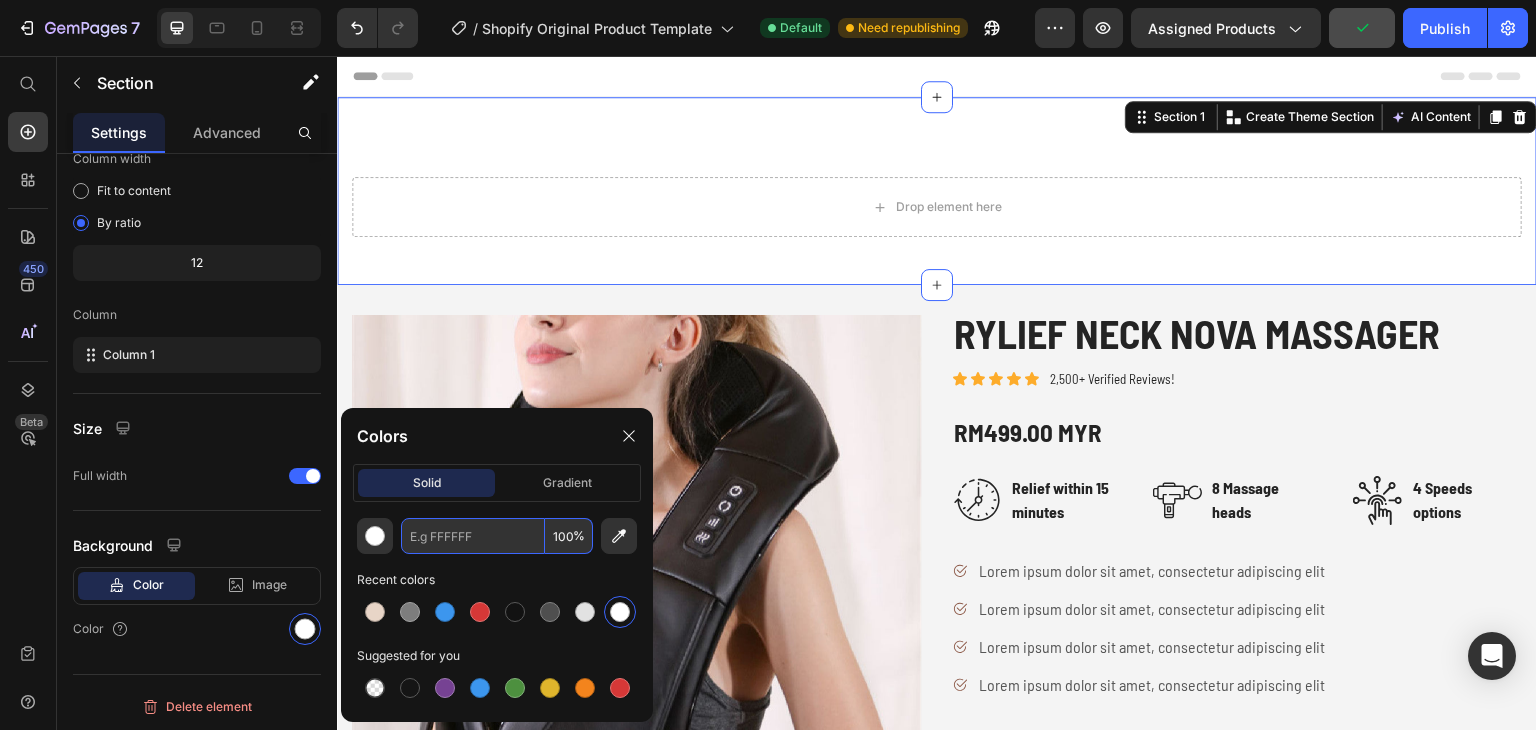 paste on "E8D5C7" 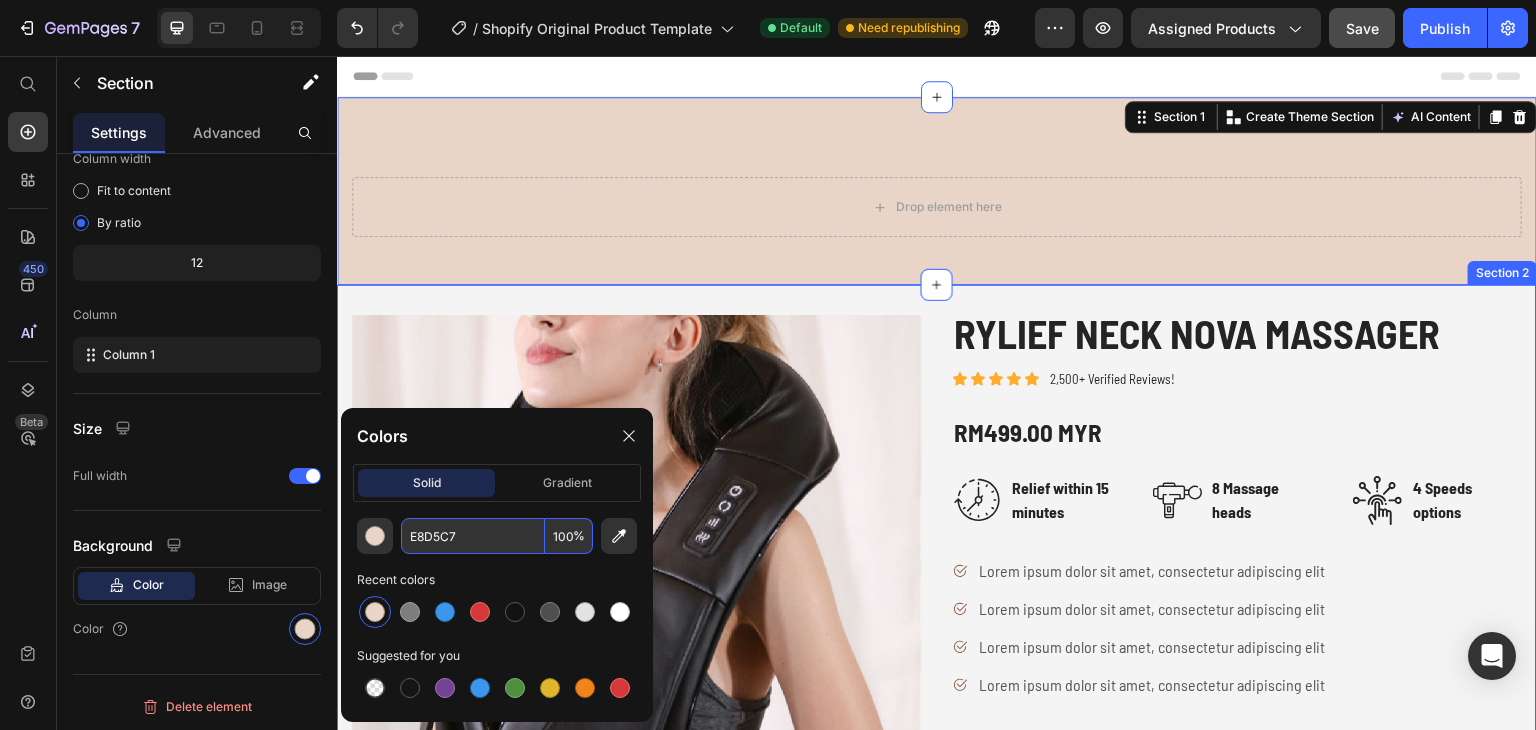 click on "Product Images Rylief Neck Nova Massager Product Title Icon Icon Icon Icon Icon Icon List 2,500+ Verified Reviews! Text Block Row RM499.00 MYR Product Price Image Relief within 15 minutes  Text block Row Image 8 Massage heads  Text block Row Image 4 Speeds options Text block Row Row
Lorem ipsum dolor sit amet, consectetur adipiscing elit
Lorem ipsum dolor sit amet, consectetur adipiscing elit
Lorem ipsum dolor sit amet, consectetur adipiscing elit
Lorem ipsum dolor sit amet, consectetur adipiscing elit Item List Color: R2BBlack R2BBeige R2BBeige R2BBeige R2BBlack R2BBlack R2BBlack R2BPurple black R2BPurple black R2BPurple black Product Variants & Swatches Add to cart Add to Cart Only 7 left in stock! Text block Row Product
Drop element here
Drop element here Row Section 2" at bounding box center (937, 696) 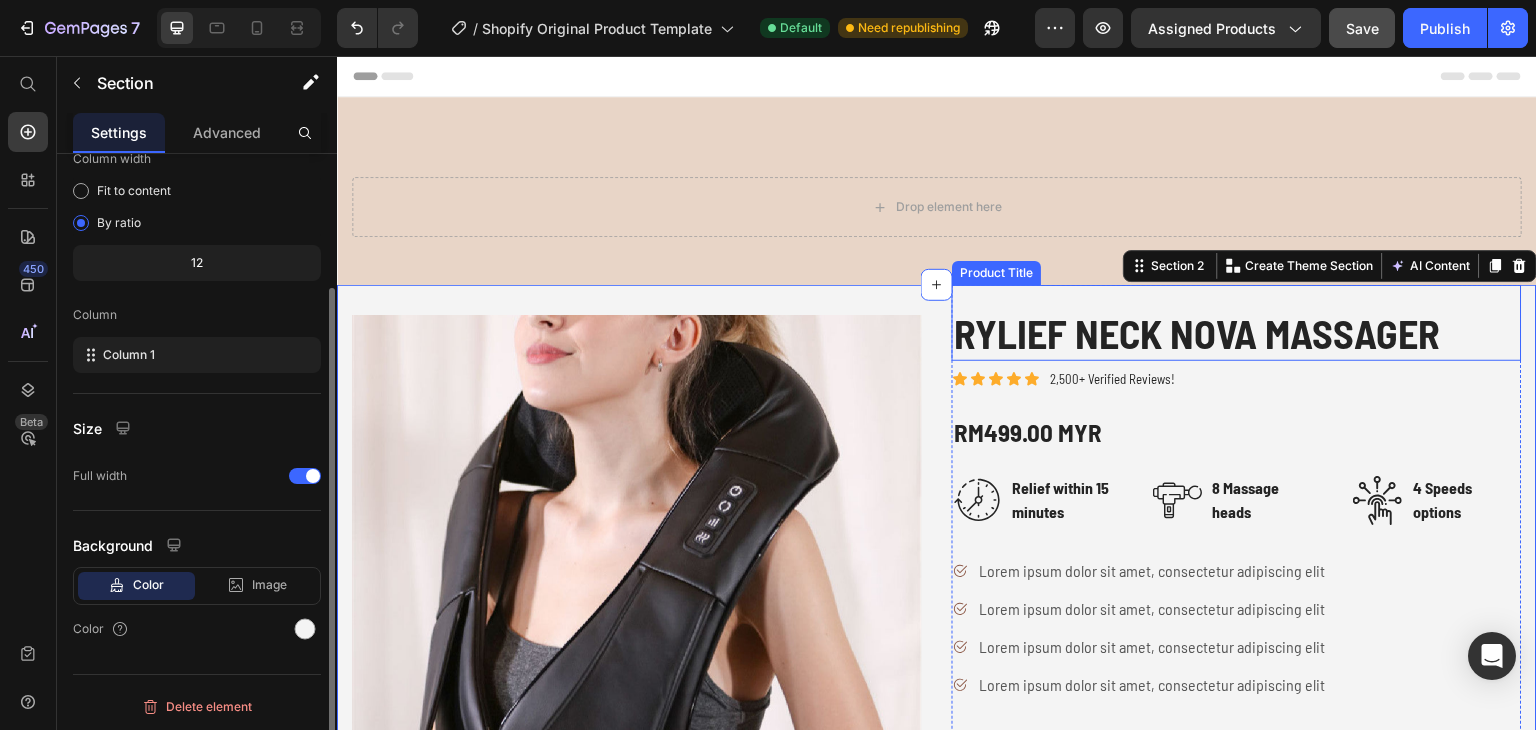 scroll, scrollTop: 172, scrollLeft: 0, axis: vertical 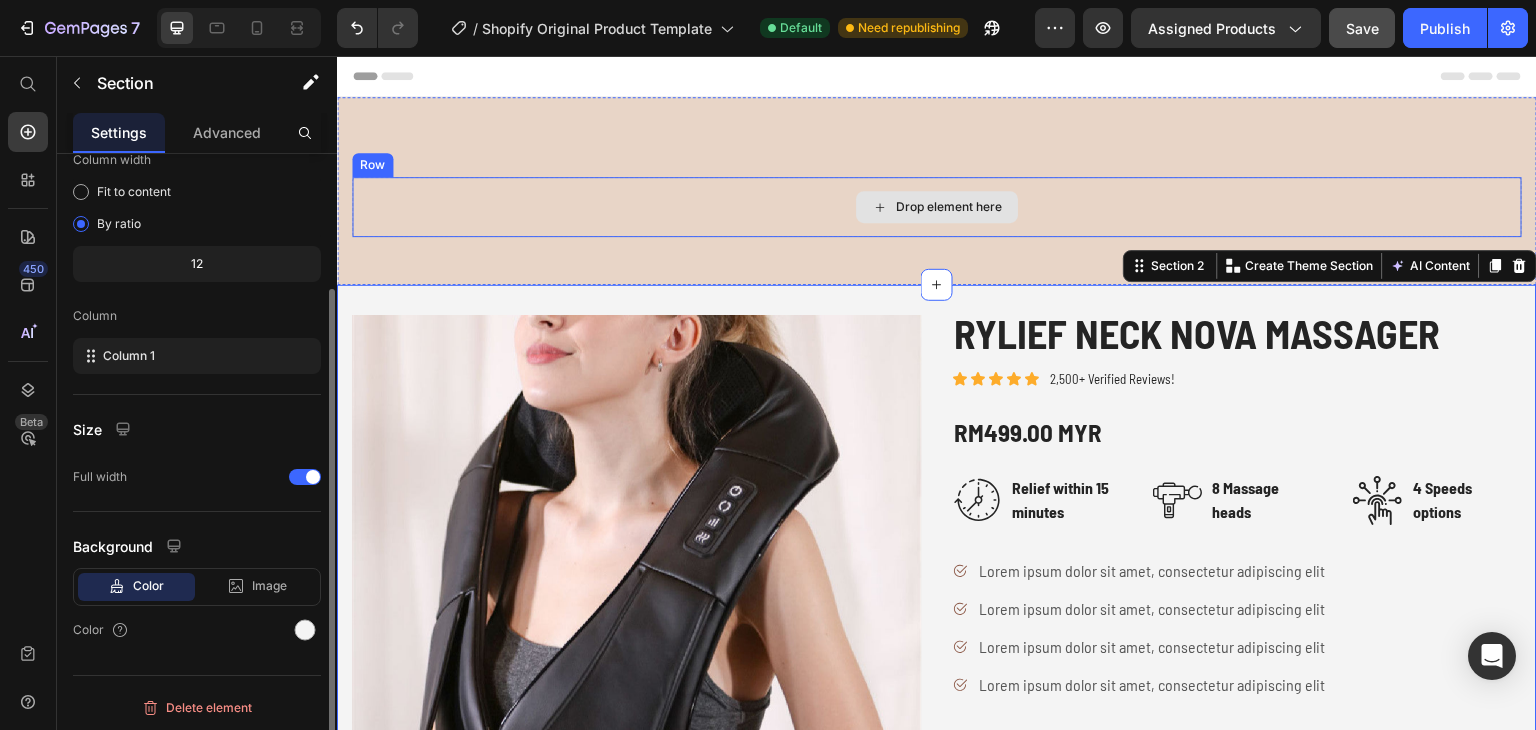 click on "Drop element here" at bounding box center (937, 207) 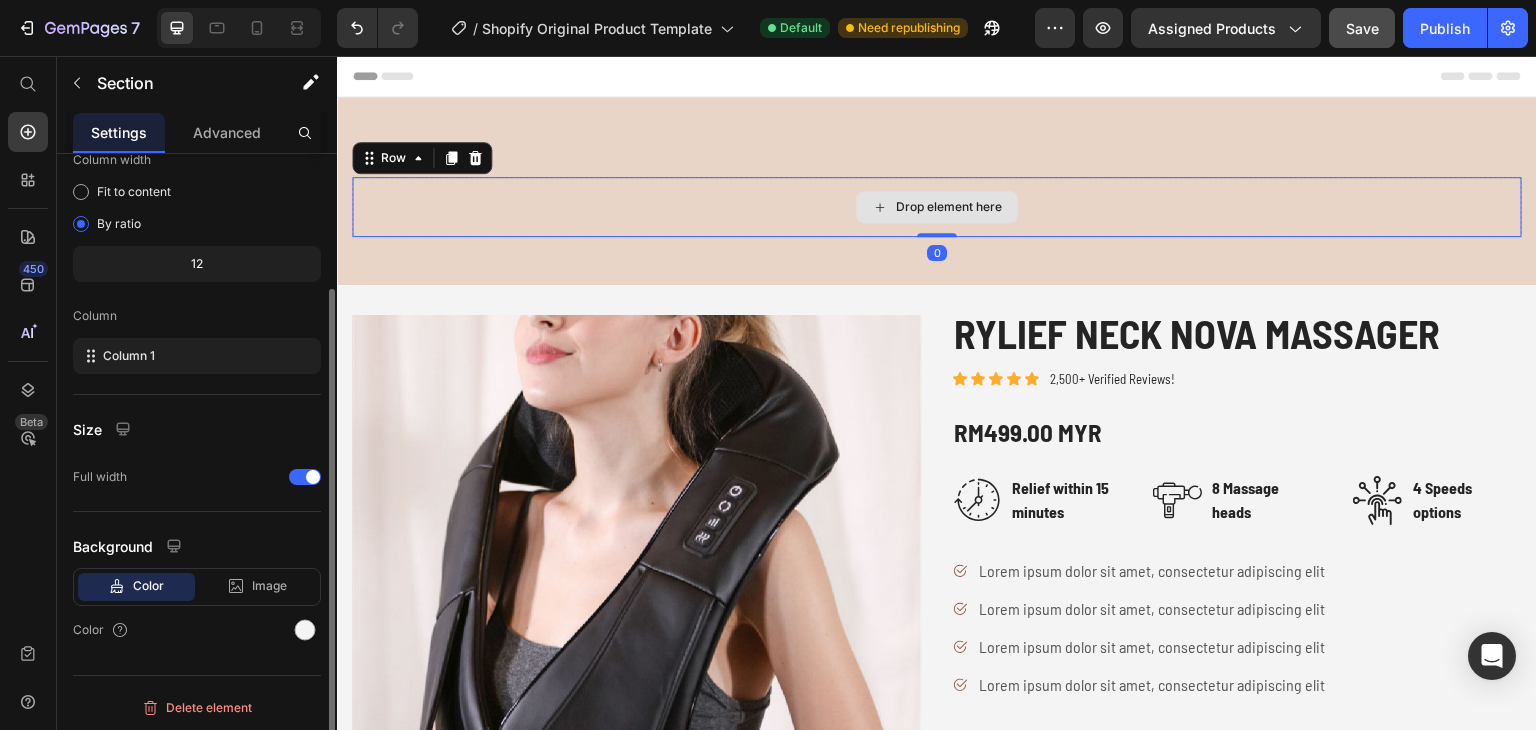 scroll, scrollTop: 0, scrollLeft: 0, axis: both 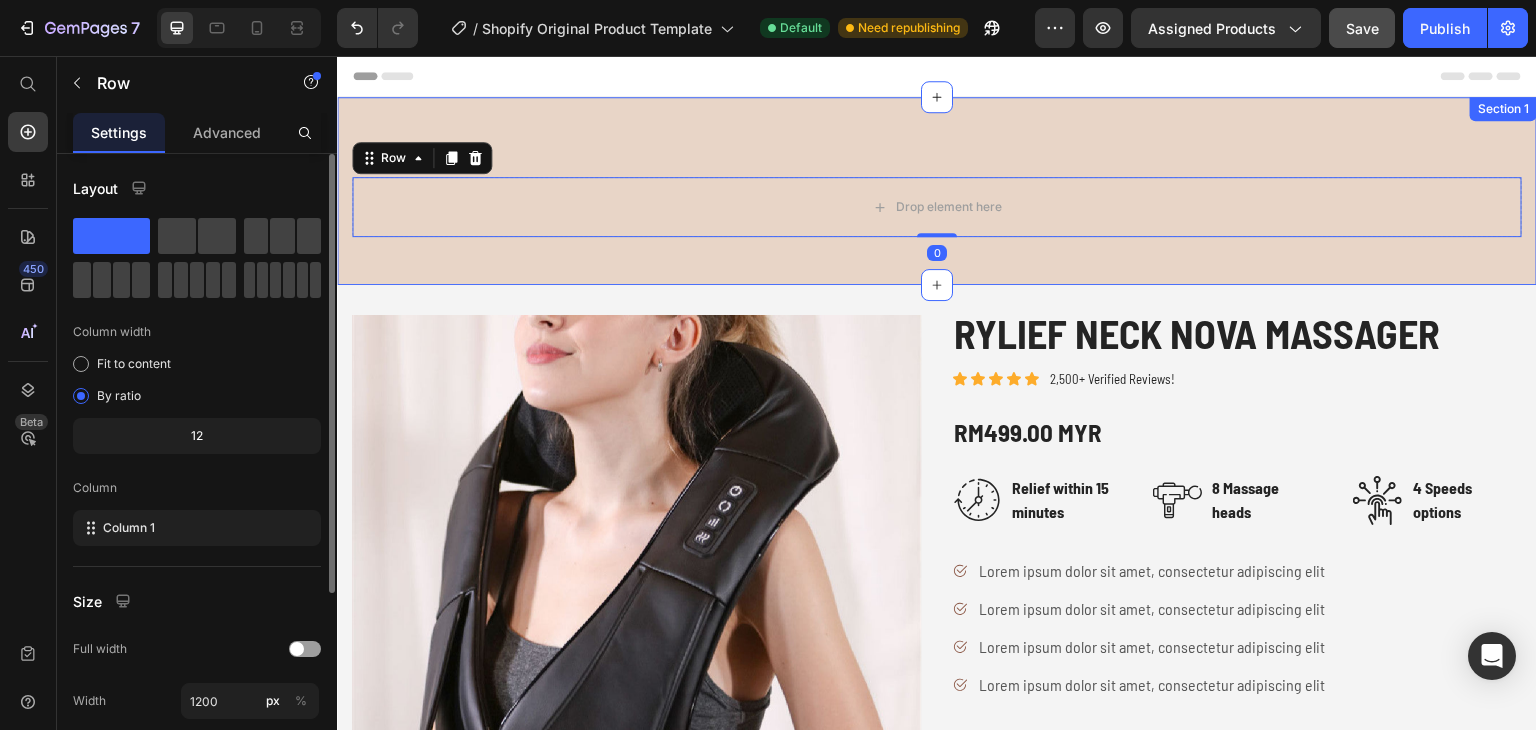 click on "Drop element here Row   0 Section 1" at bounding box center [937, 191] 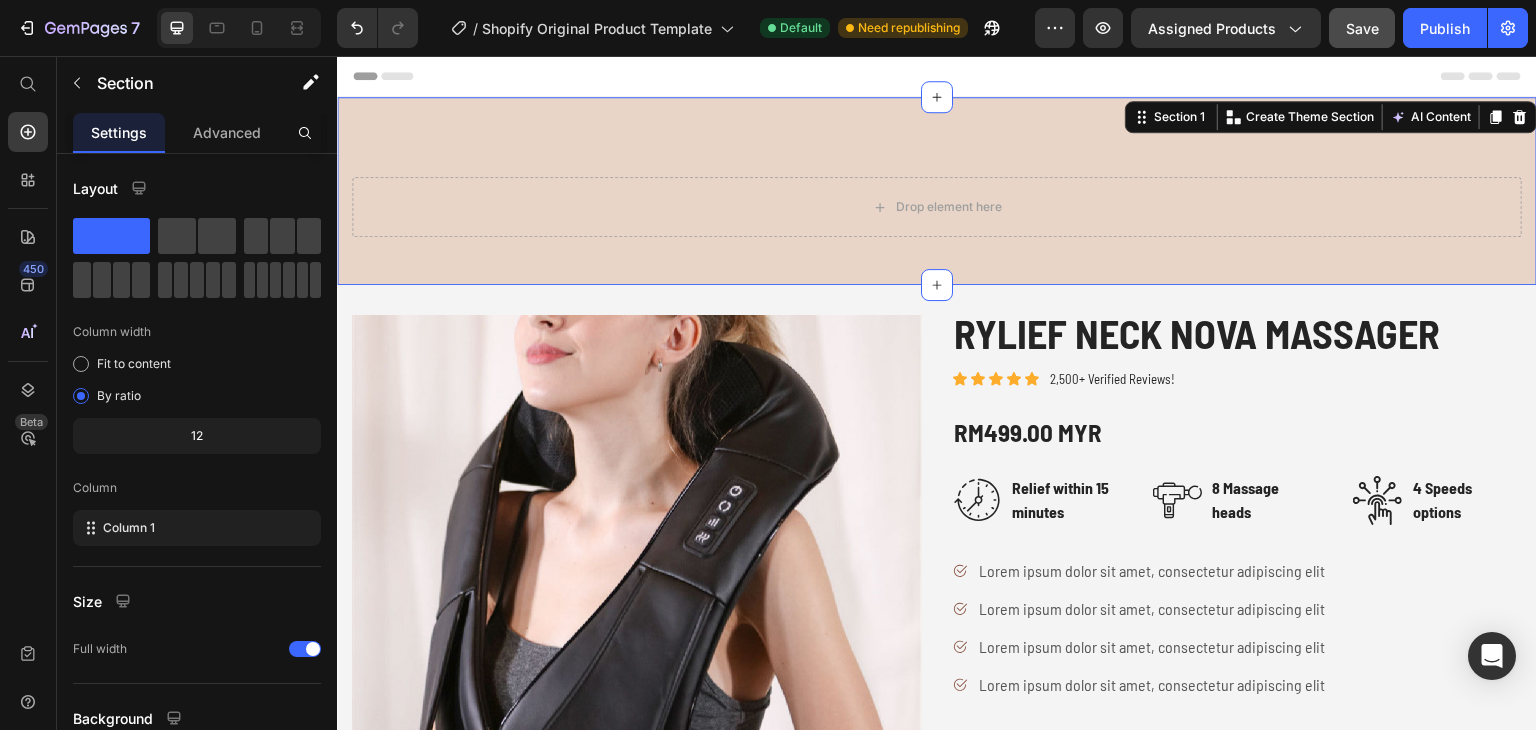 click on "Drop element here Row Section 1   You can create reusable sections Create Theme Section AI Content Write with GemAI What would you like to describe here? Tone and Voice Persuasive Product Rylief Neck Pillow Massager Show more Generate" at bounding box center [937, 191] 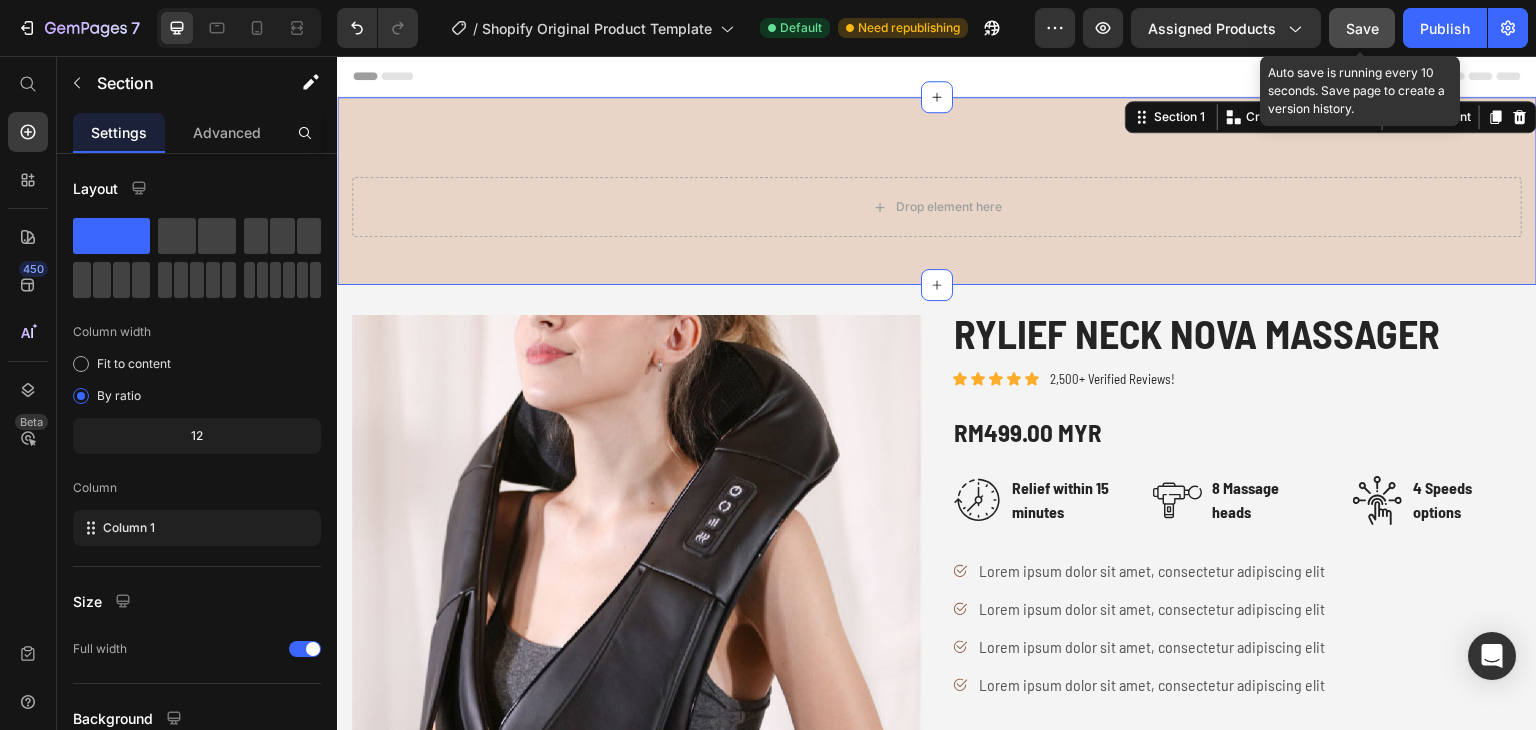 click on "Save" 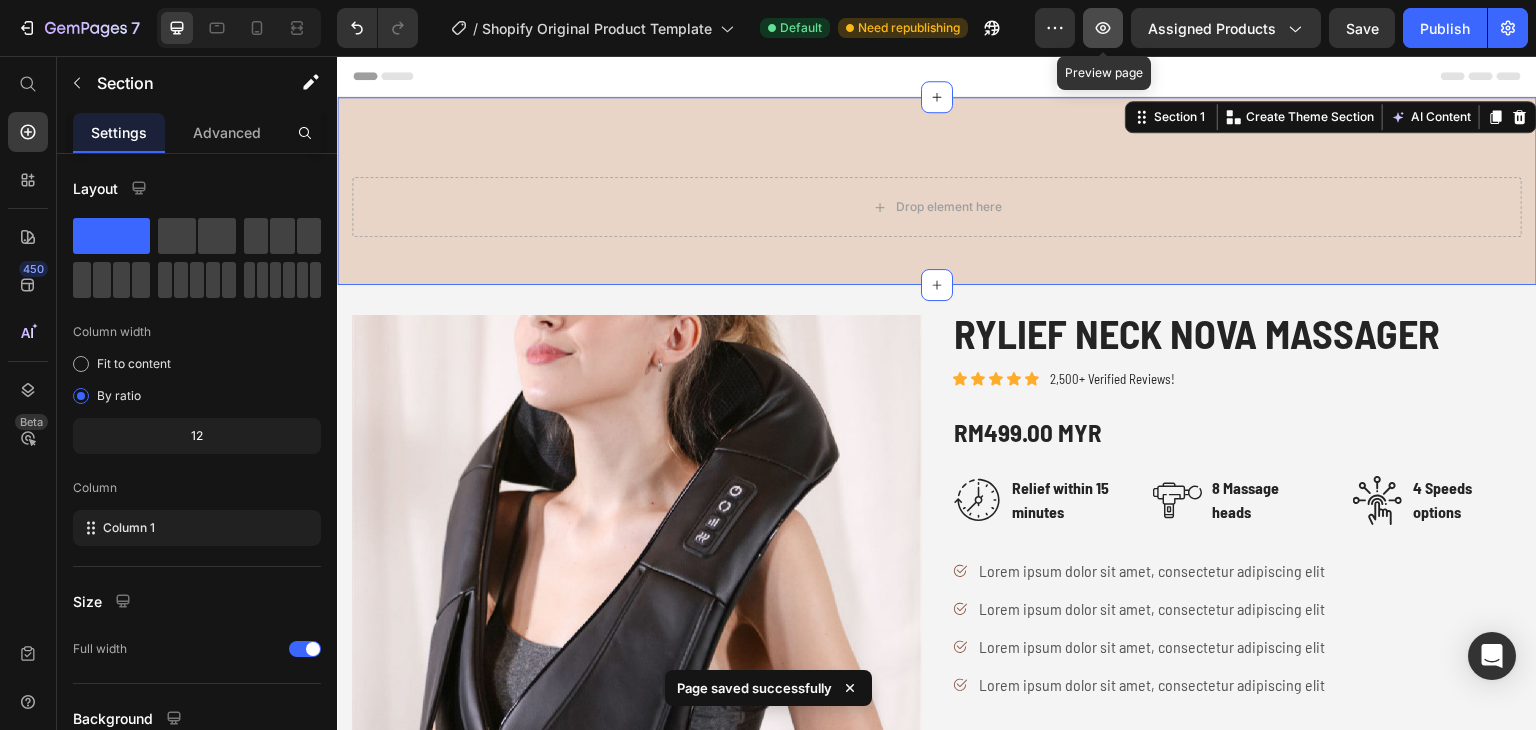 click 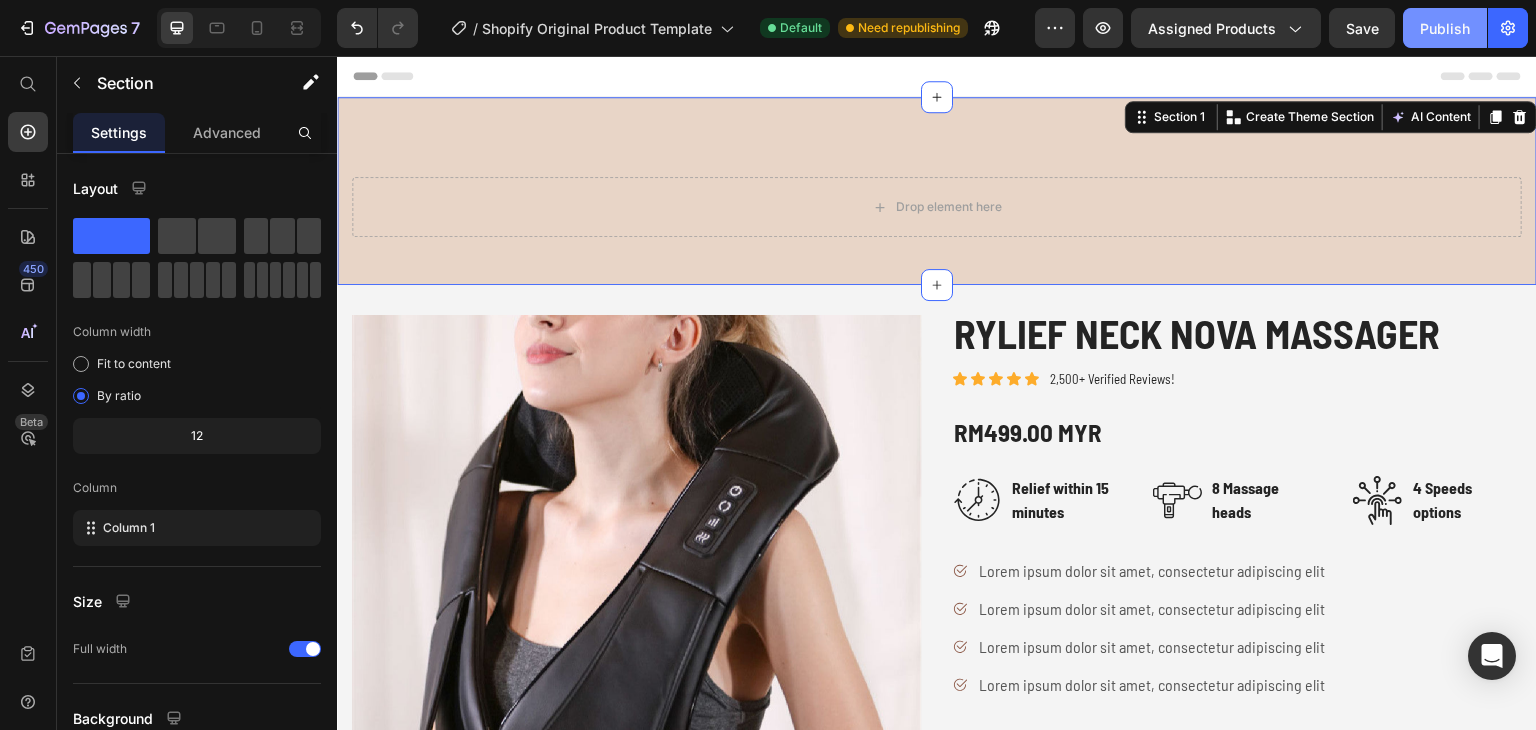 click on "Publish" 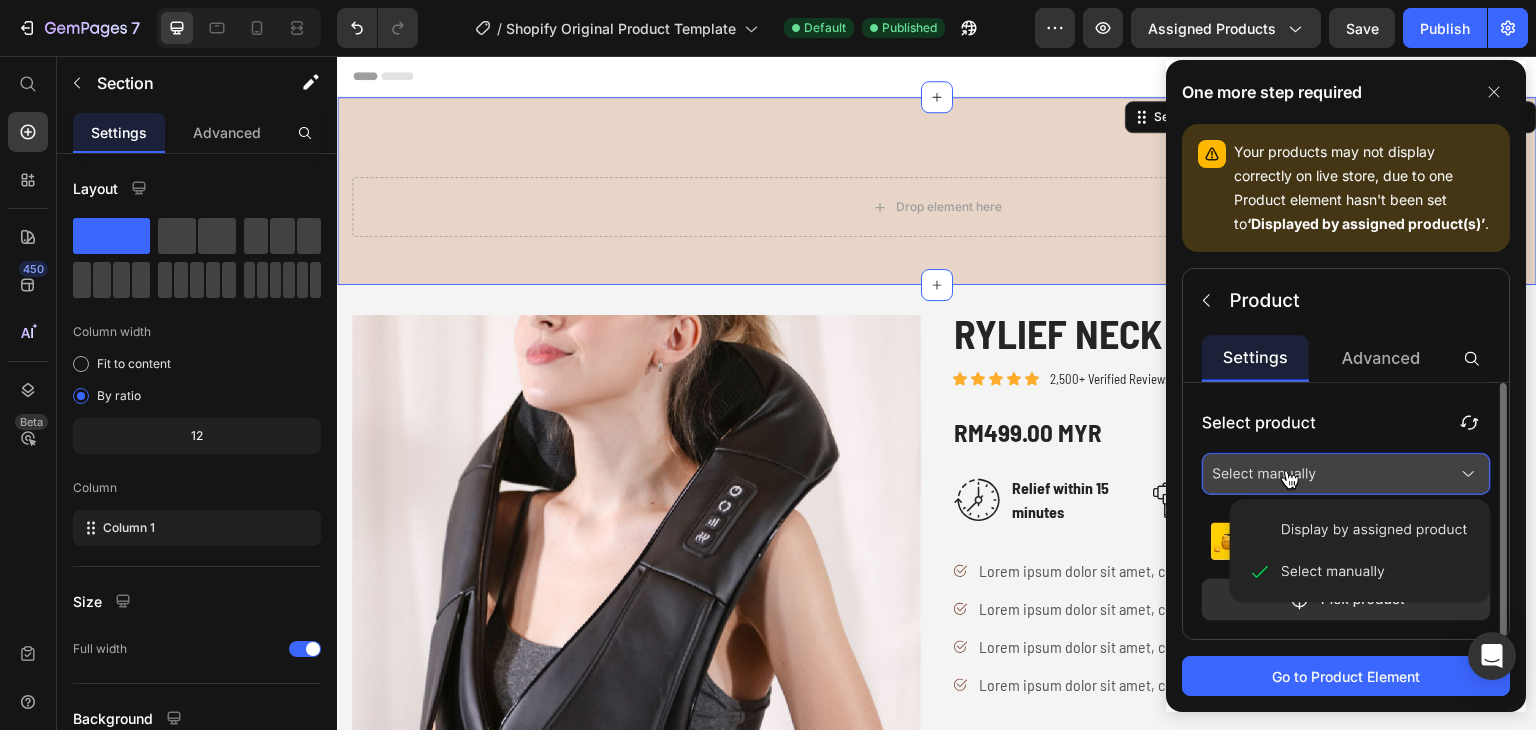 click on "One more step required" at bounding box center [1346, 92] 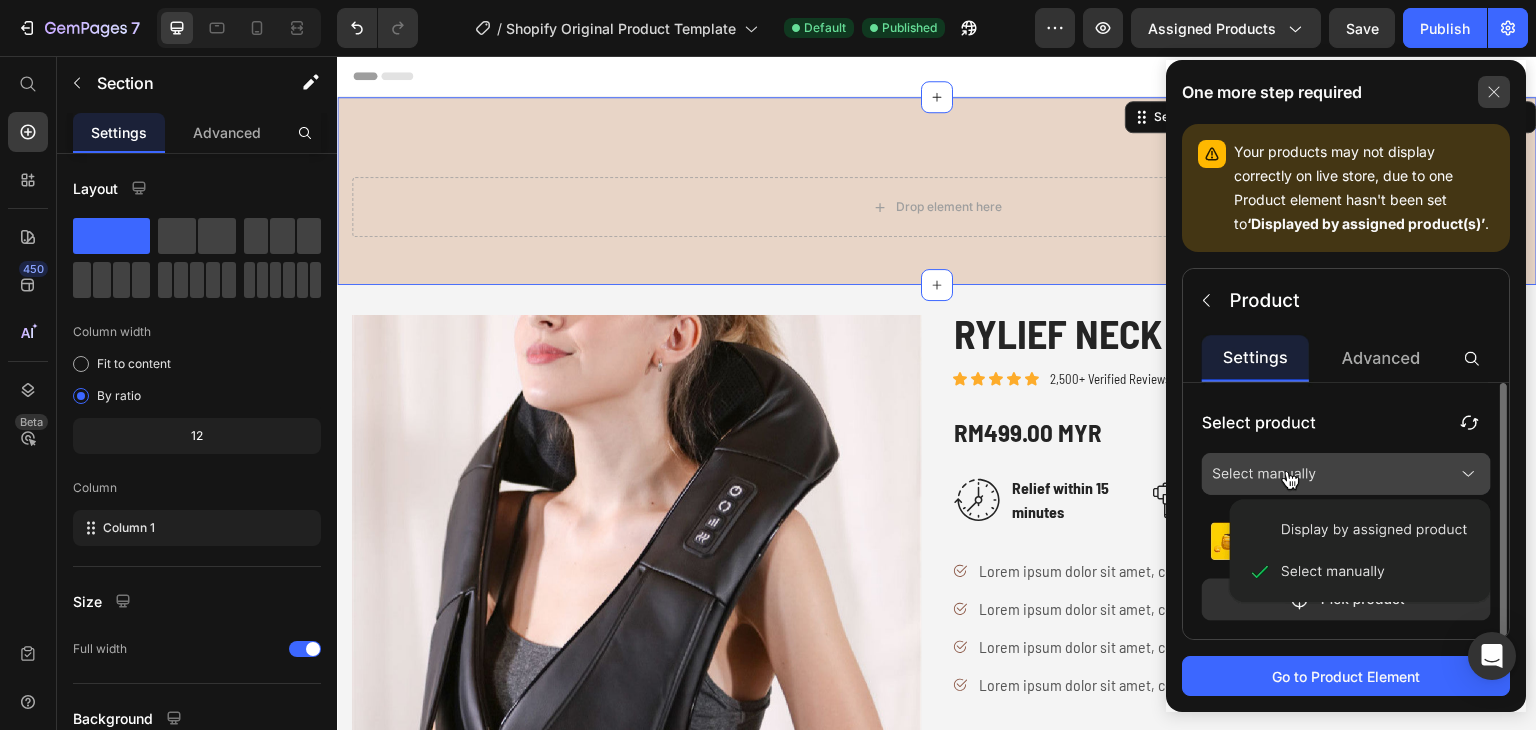 click 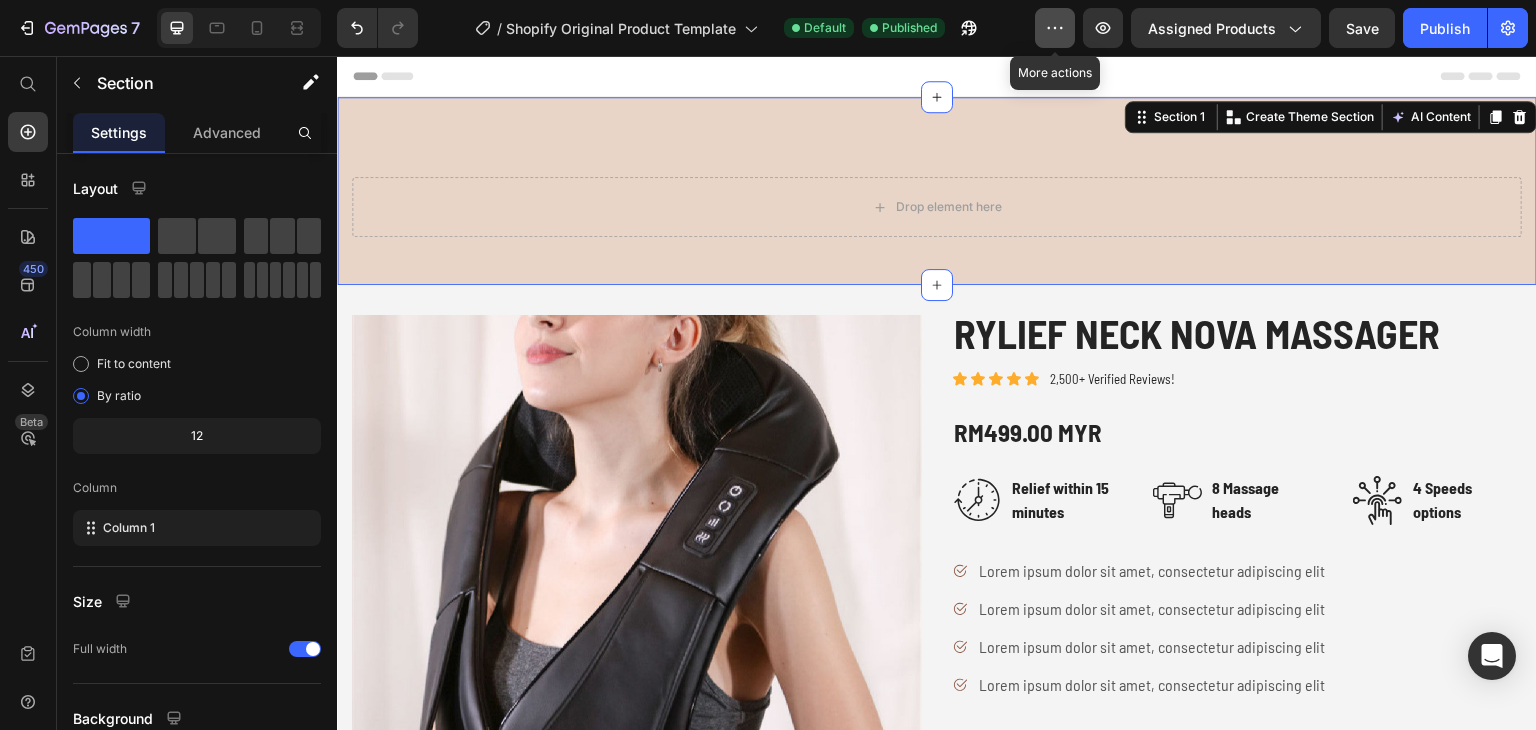 click 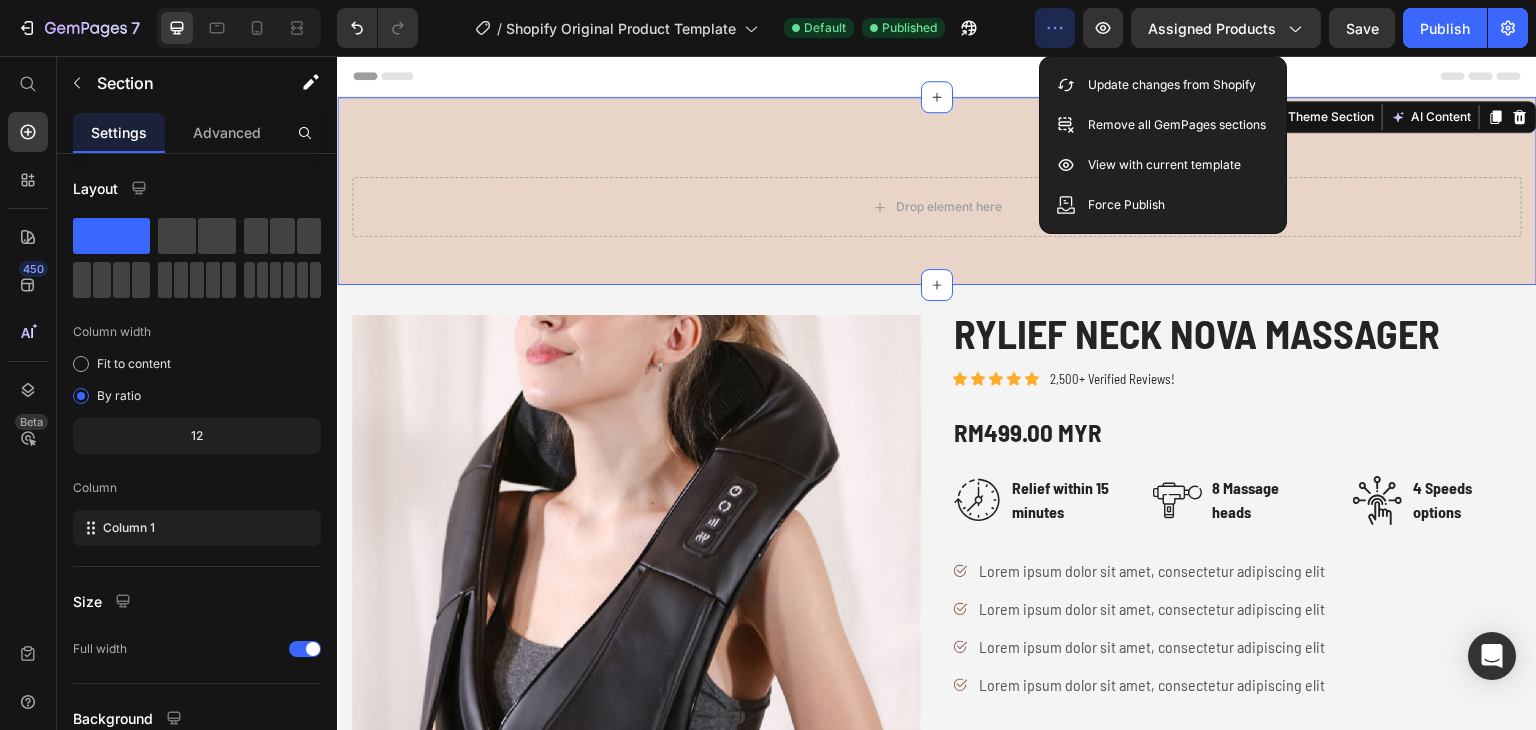 click 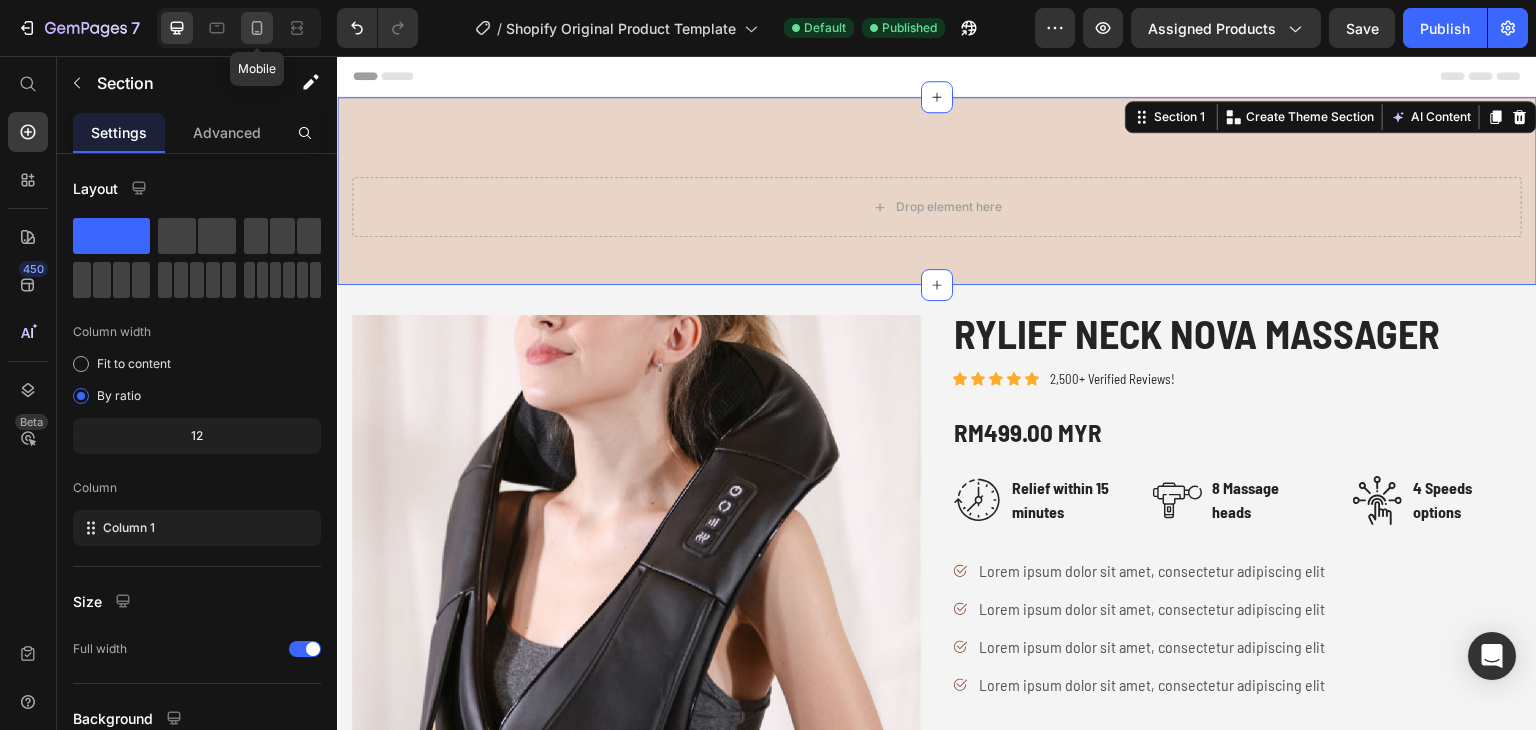 click 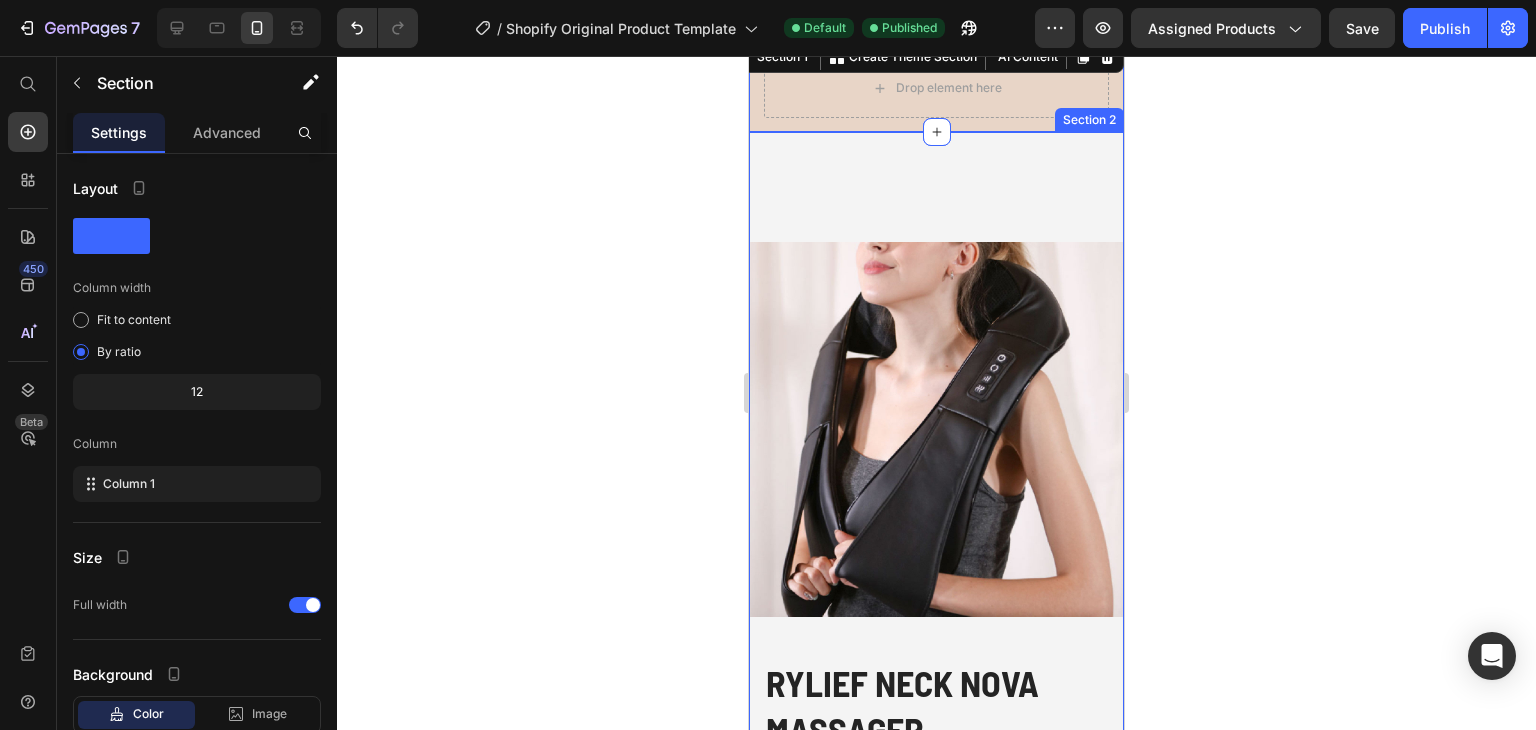 scroll, scrollTop: 0, scrollLeft: 0, axis: both 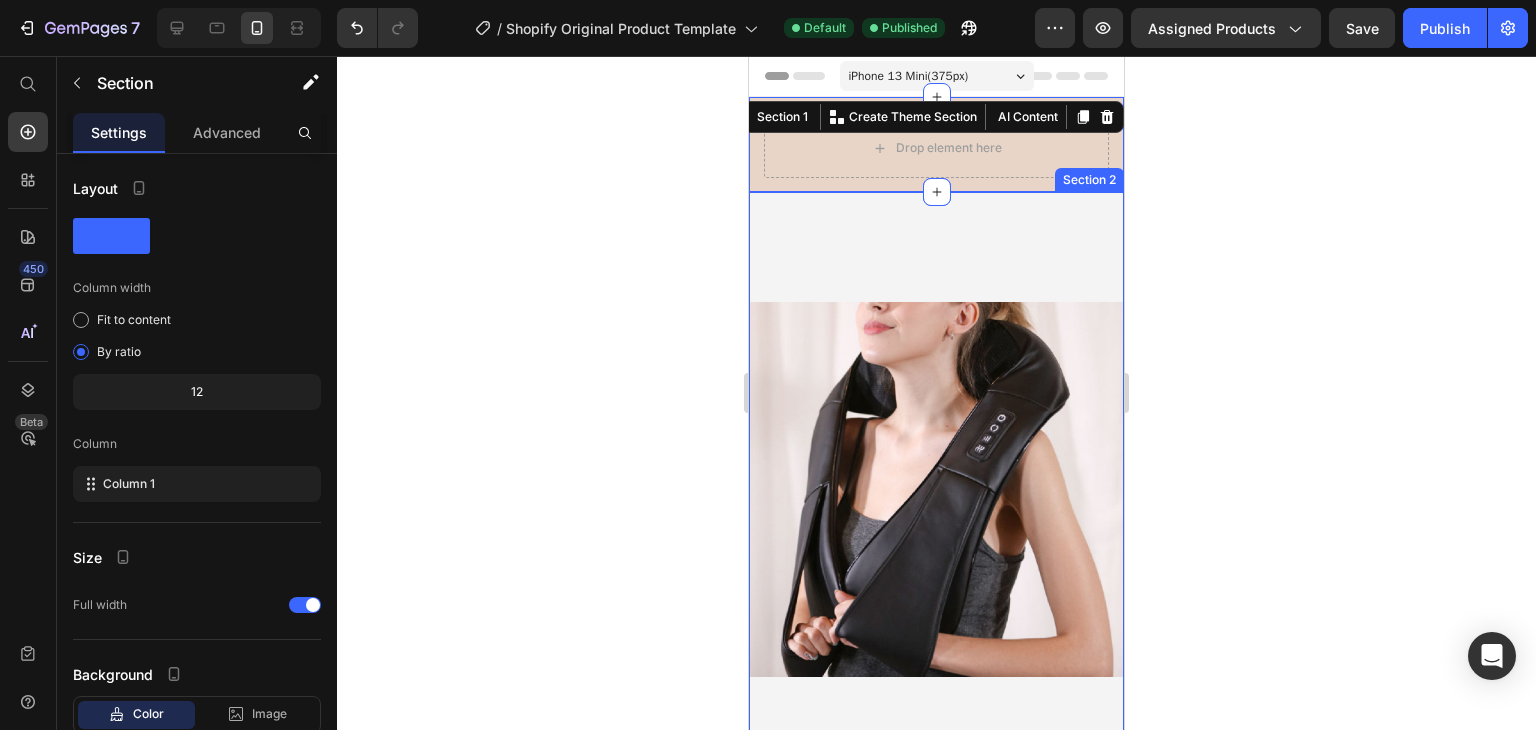 click on "Product Images Rylief Neck Nova Massager Product Title Icon Icon Icon Icon Icon Icon List 2,500+ Verified Reviews! Text Block Row RM499.00 MYR Product Price Image Relief within 15 minutes  Text block Row Image 8 Massage heads  Text block Row Image 4 Speeds options Text block Row Row
Lorem ipsum dolor sit amet, consectetur adipiscing elit
Lorem ipsum dolor sit amet, consectetur adipiscing elit
Lorem ipsum dolor sit amet, consectetur adipiscing elit
Lorem ipsum dolor sit amet, consectetur adipiscing elit Item List Color: R2BBlack R2BBeige R2BBeige R2BBeige R2BBlack R2BBlack R2BBlack R2BPurple black R2BPurple black R2BPurple black Product Variants & Swatches Add to cart Add to Cart Only 7 left in stock! Text block Row Product
Drop element here
Drop element here Row Section 2" at bounding box center [936, 916] 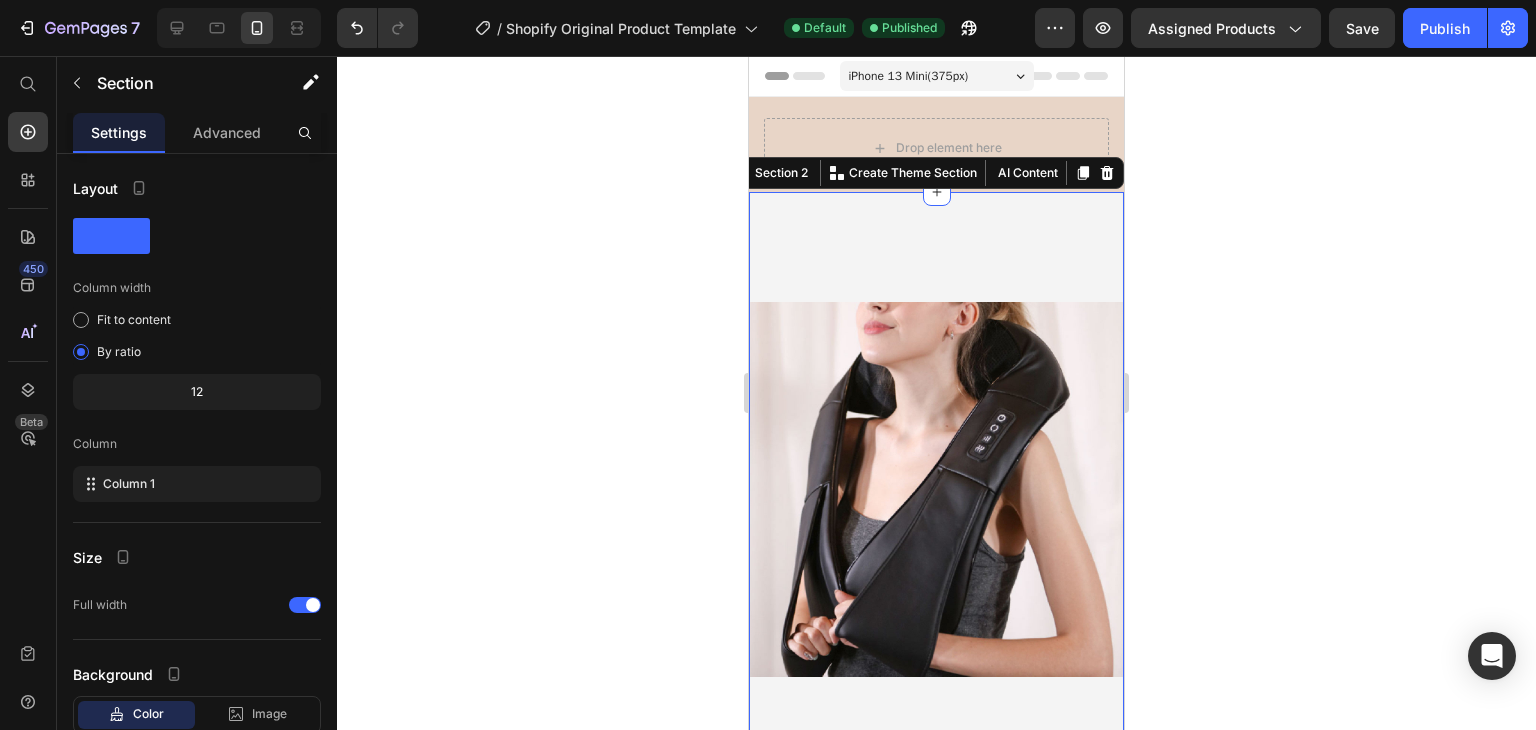 click on "Product Images Rylief Neck Nova Massager Product Title Icon Icon Icon Icon Icon Icon List 2,500+ Verified Reviews! Text Block Row RM499.00 MYR Product Price Image Relief within 15 minutes  Text block Row Image 8 Massage heads  Text block Row Image 4 Speeds options Text block Row Row
Lorem ipsum dolor sit amet, consectetur adipiscing elit
Lorem ipsum dolor sit amet, consectetur adipiscing elit
Lorem ipsum dolor sit amet, consectetur adipiscing elit
Lorem ipsum dolor sit amet, consectetur adipiscing elit Item List Color: R2BBlack R2BBeige R2BBeige R2BBeige R2BBlack R2BBlack R2BBlack R2BPurple black R2BPurple black R2BPurple black Product Variants & Swatches Add to cart Add to Cart Only 7 left in stock! Text block Row Product
Drop element here
Drop element here Row Section 2   You can create reusable sections Create Theme Section AI Content Write with GemAI What would you like to describe here? Tone and Voice Persuasive Product Show more Generate" at bounding box center (936, 916) 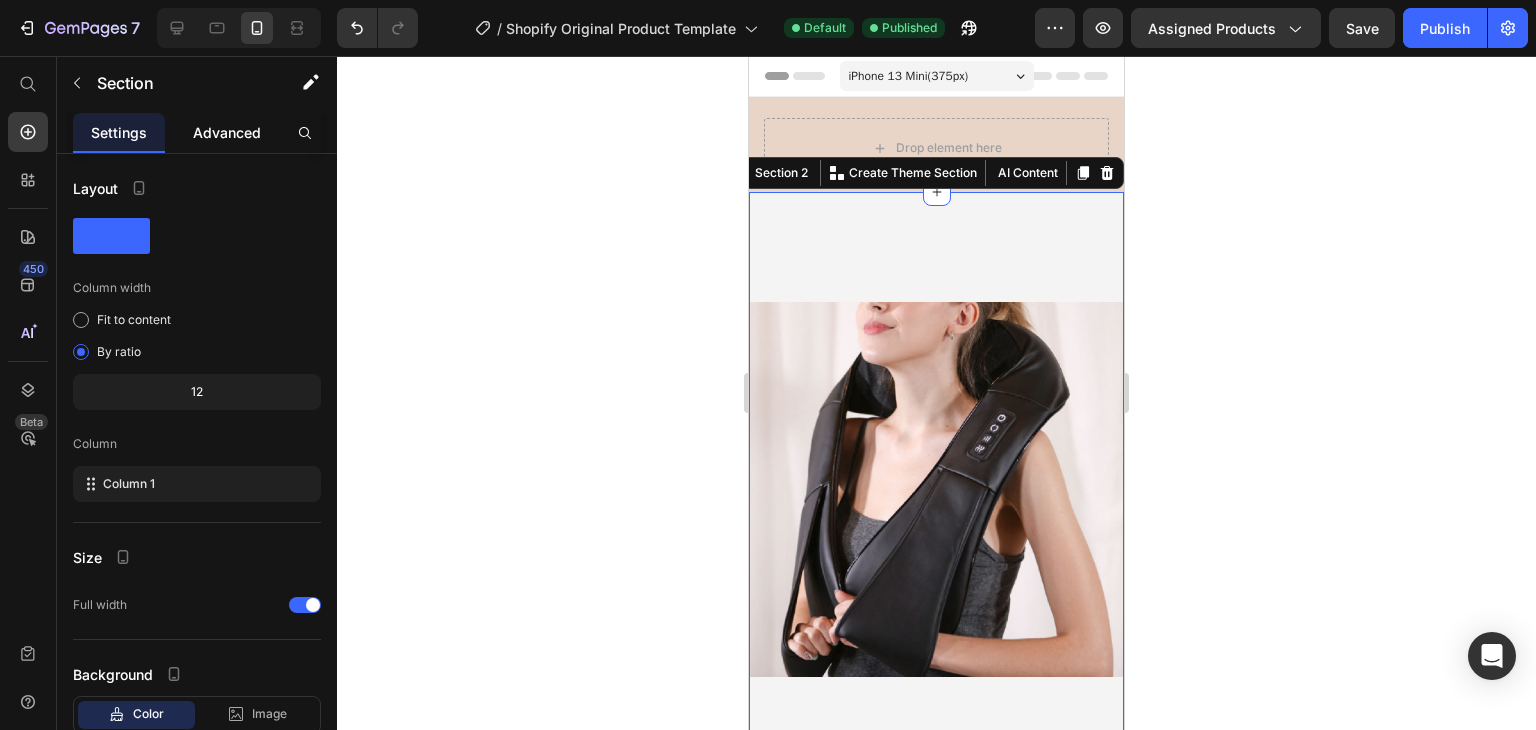 click on "Advanced" at bounding box center [227, 132] 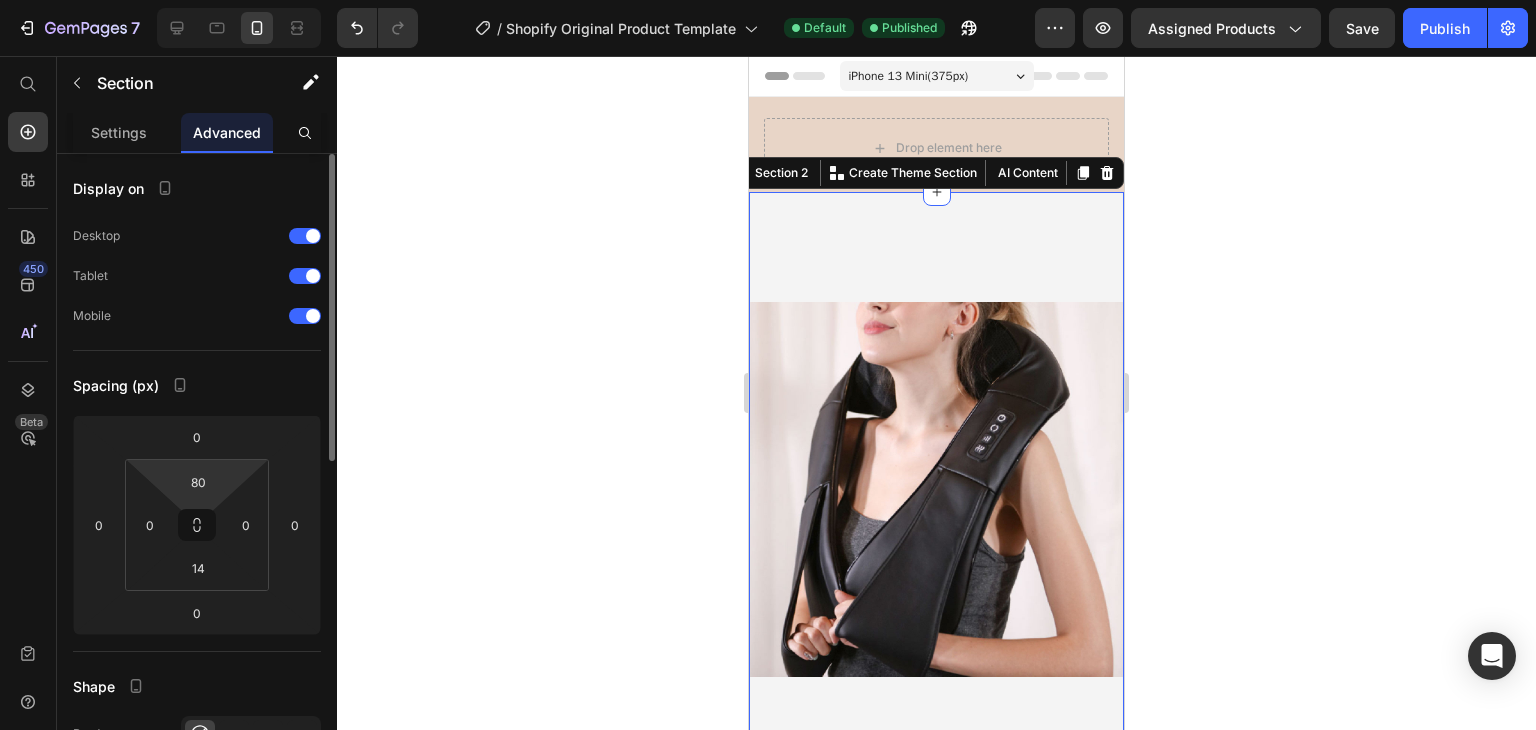 click on "7   /  Shopify Original Product Template Default Published Preview Assigned Products  Save   Publish  450 Beta Start with Sections Elements Hero Section Product Detail Brands Trusted Badges Guarantee Product Breakdown How to use Testimonials Compare Bundle FAQs Social Proof Brand Story Product List Collection Blog List Contact Sticky Add to Cart Custom Footer Browse Library 450 Layout
Row
Row
Row
Row Text
Heading
Text Block Button
Button
Button
Sticky Back to top Media
Image" at bounding box center (768, 0) 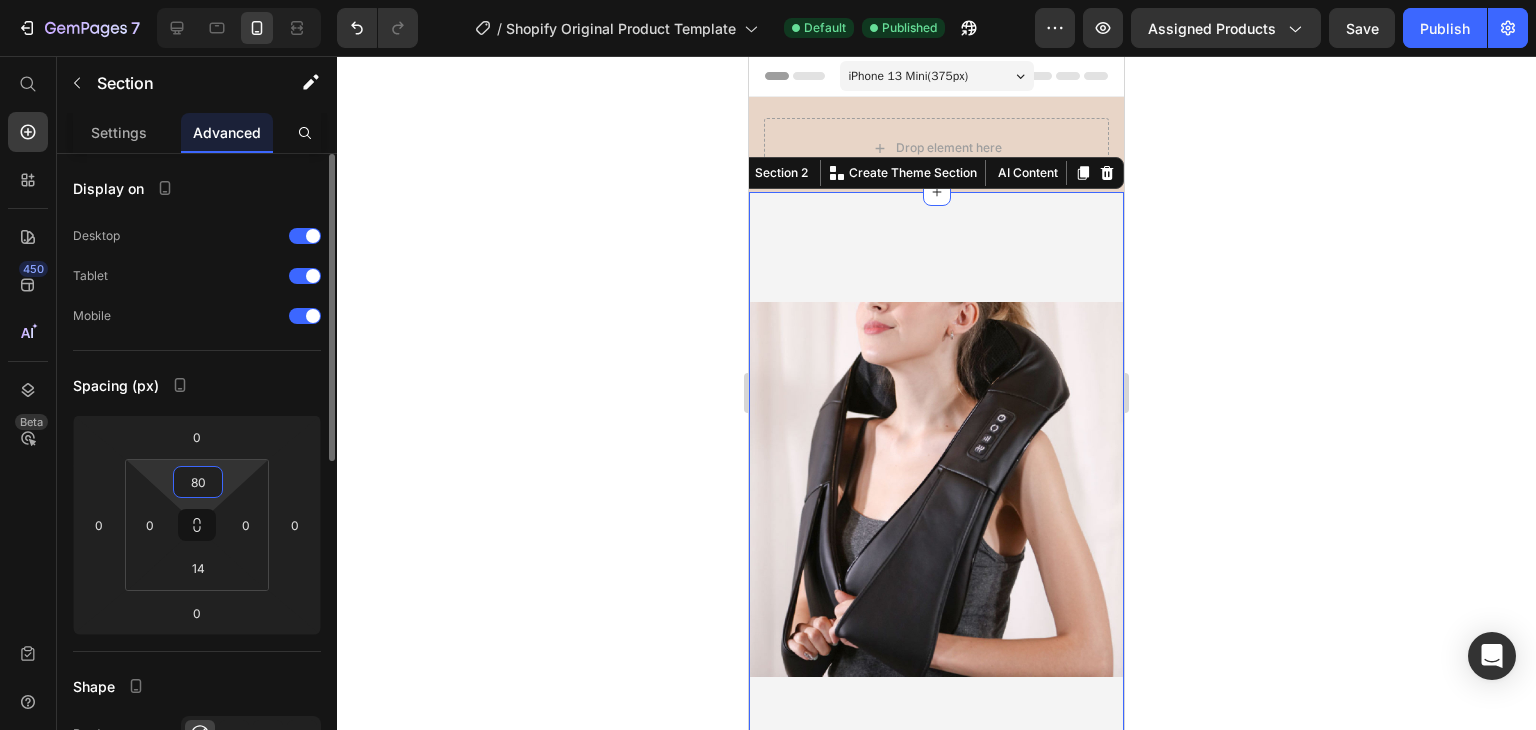 click on "80" at bounding box center [198, 482] 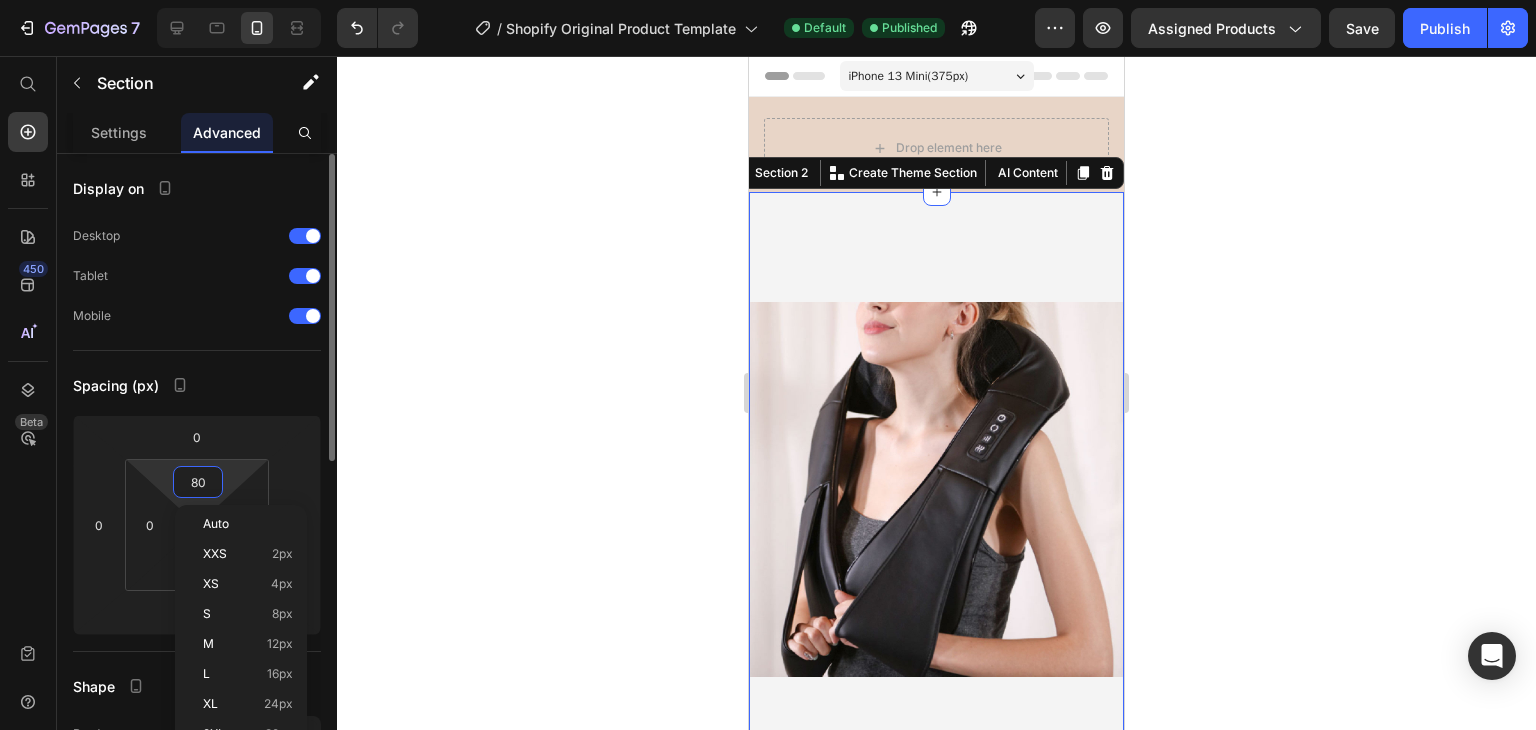 type on "8" 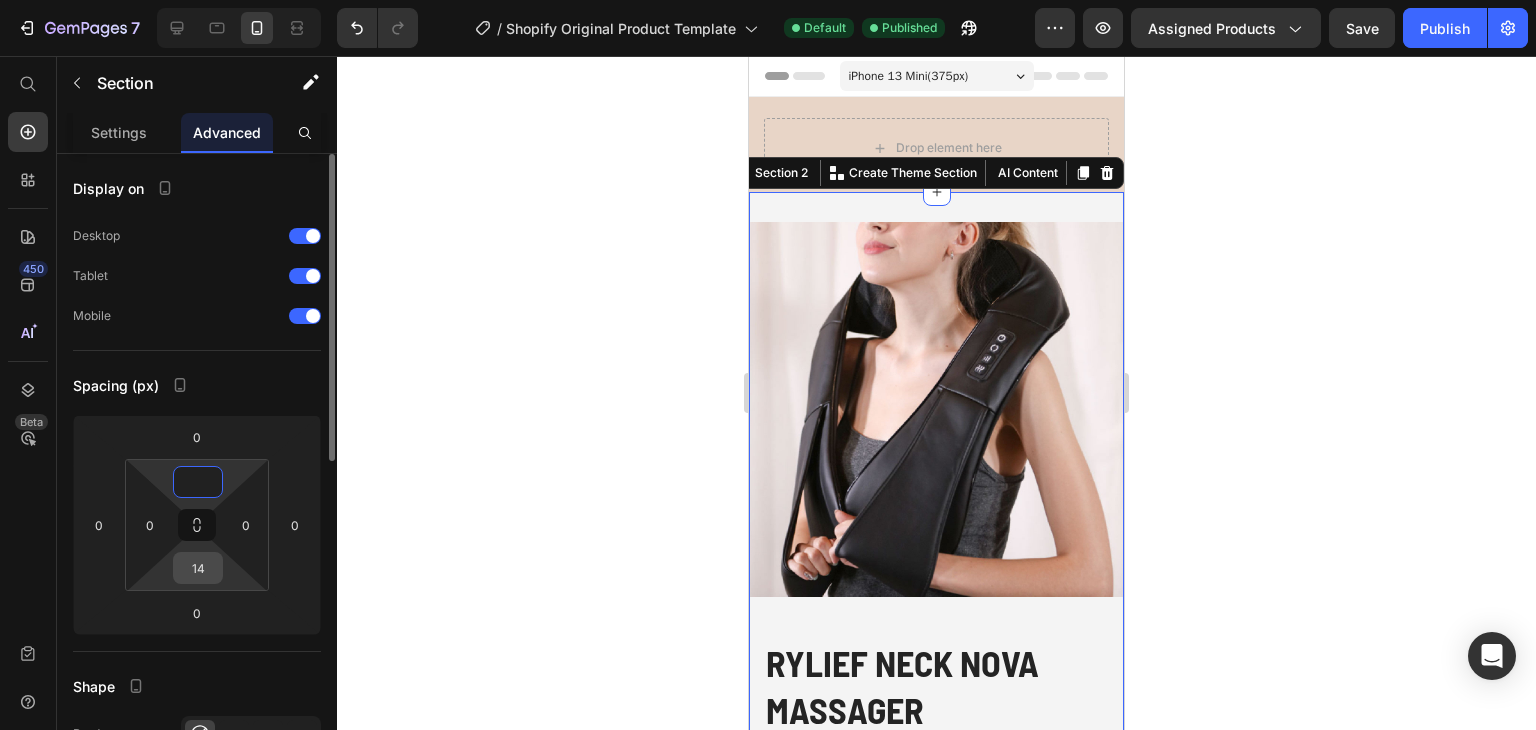 type on "0" 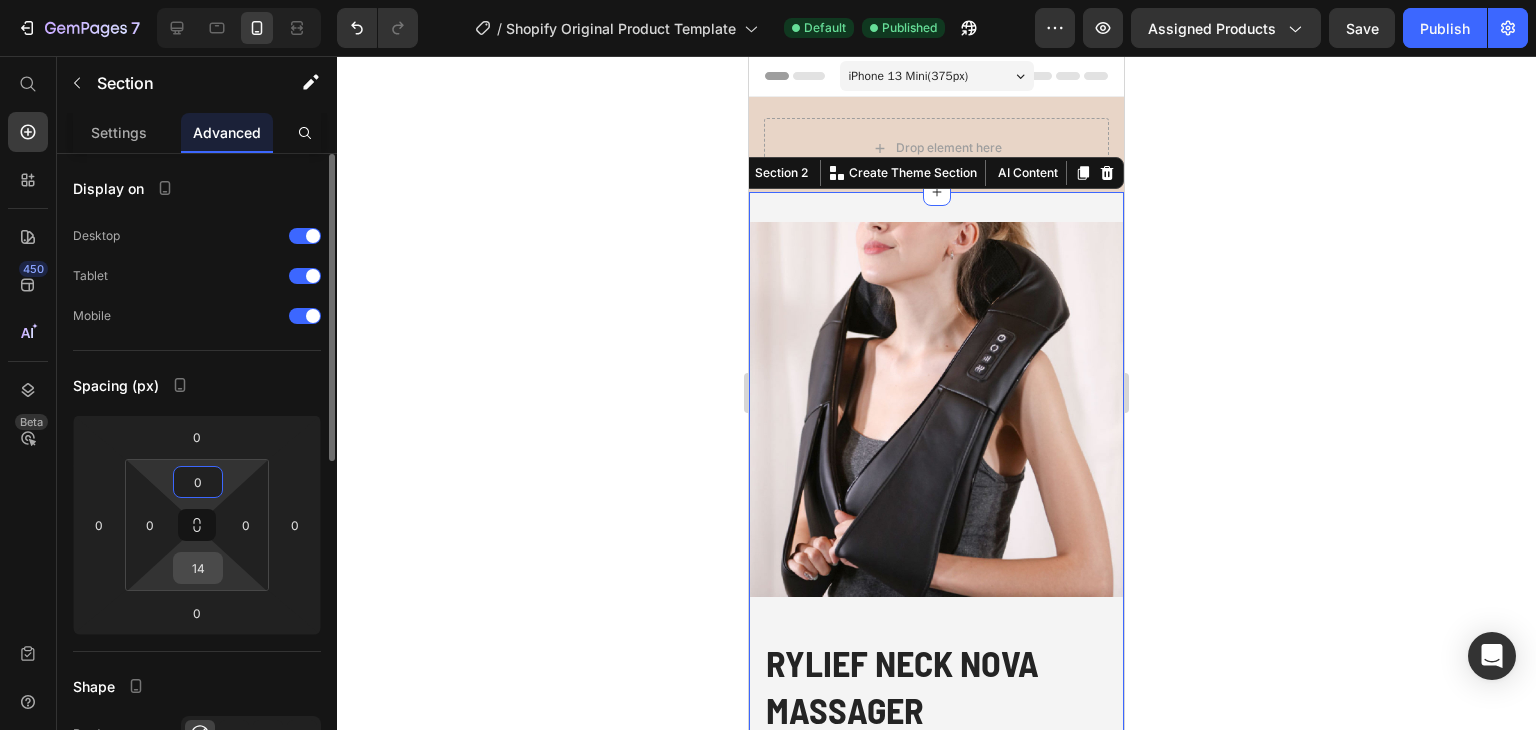 click on "14" at bounding box center [198, 568] 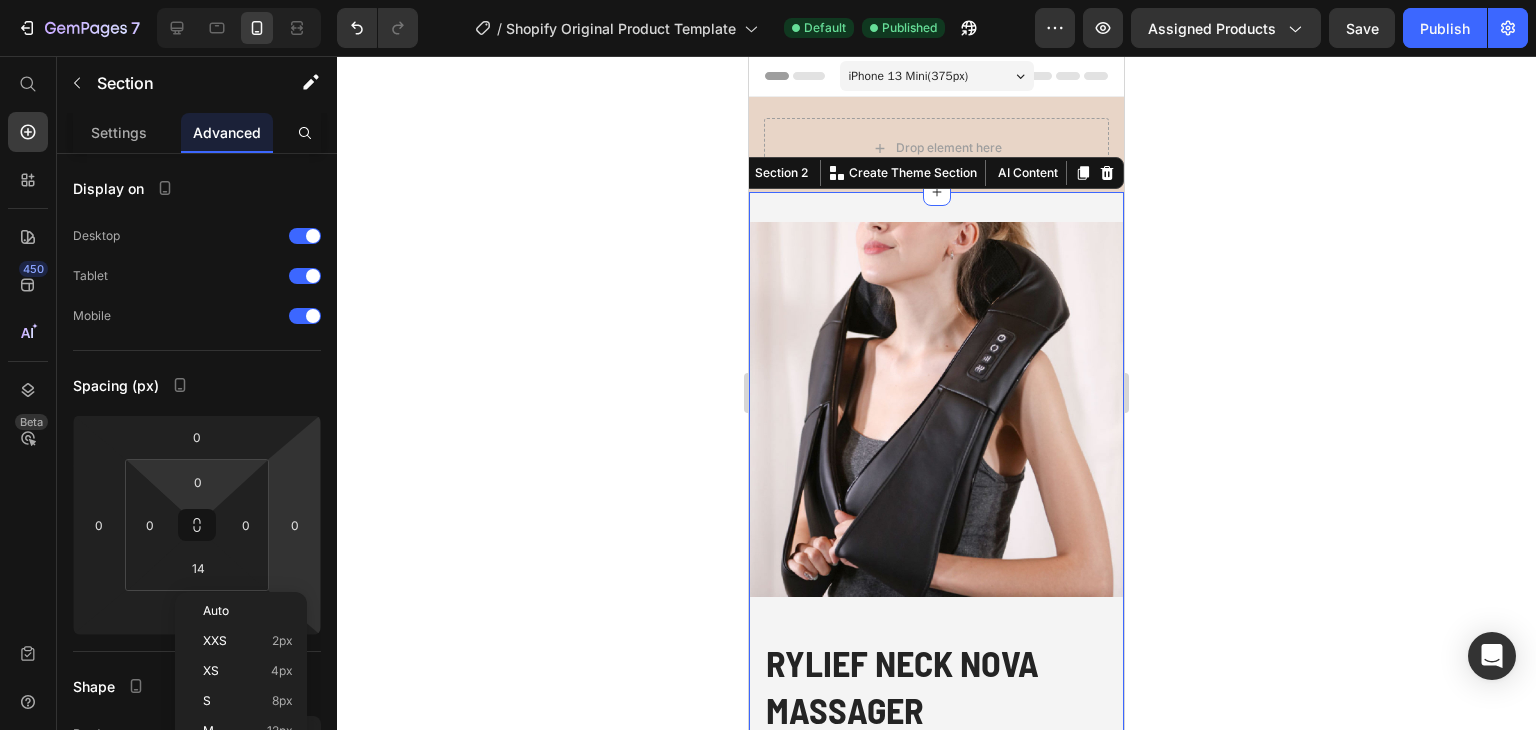 scroll, scrollTop: 400, scrollLeft: 0, axis: vertical 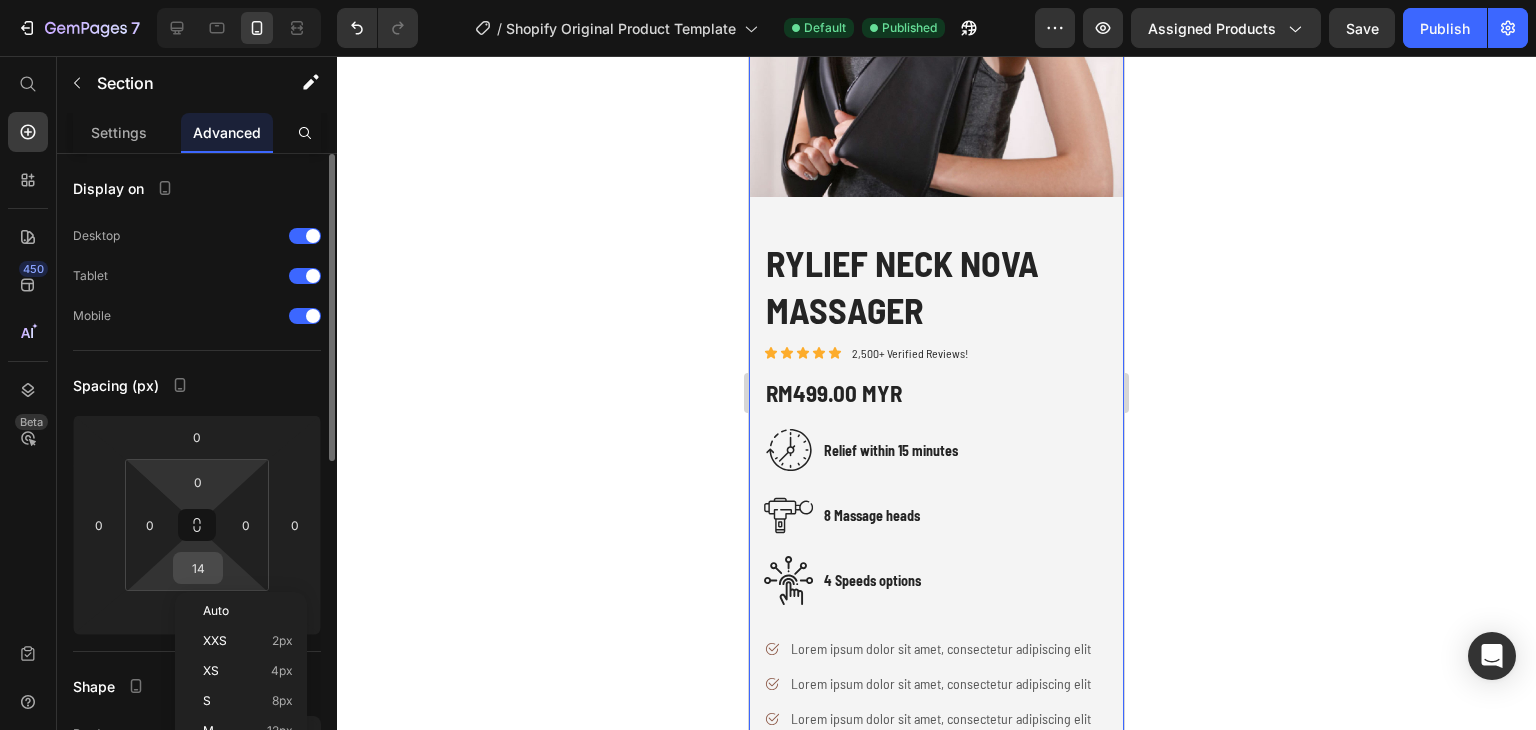 click on "14" at bounding box center (198, 568) 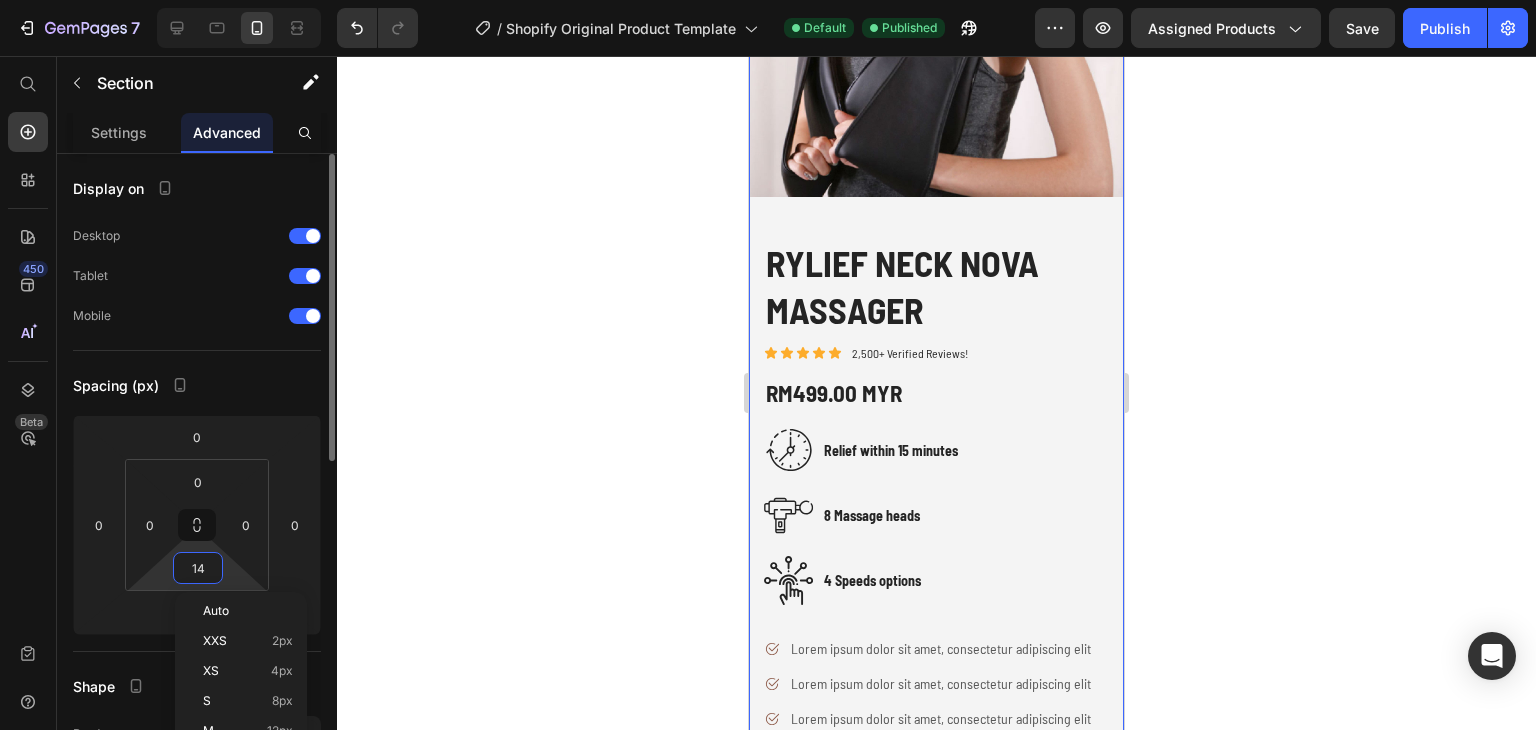 type 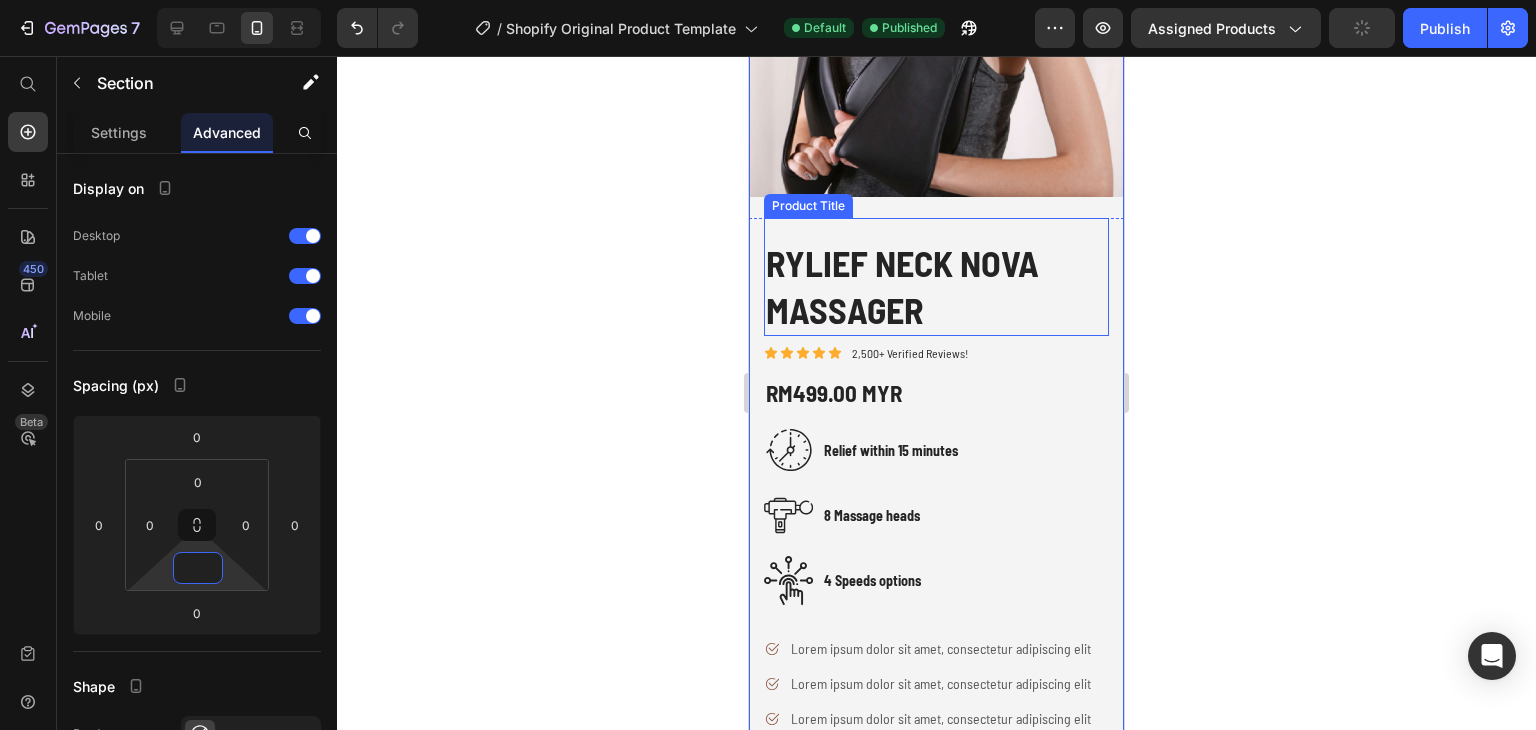 click on "Product Images" at bounding box center (936, 5) 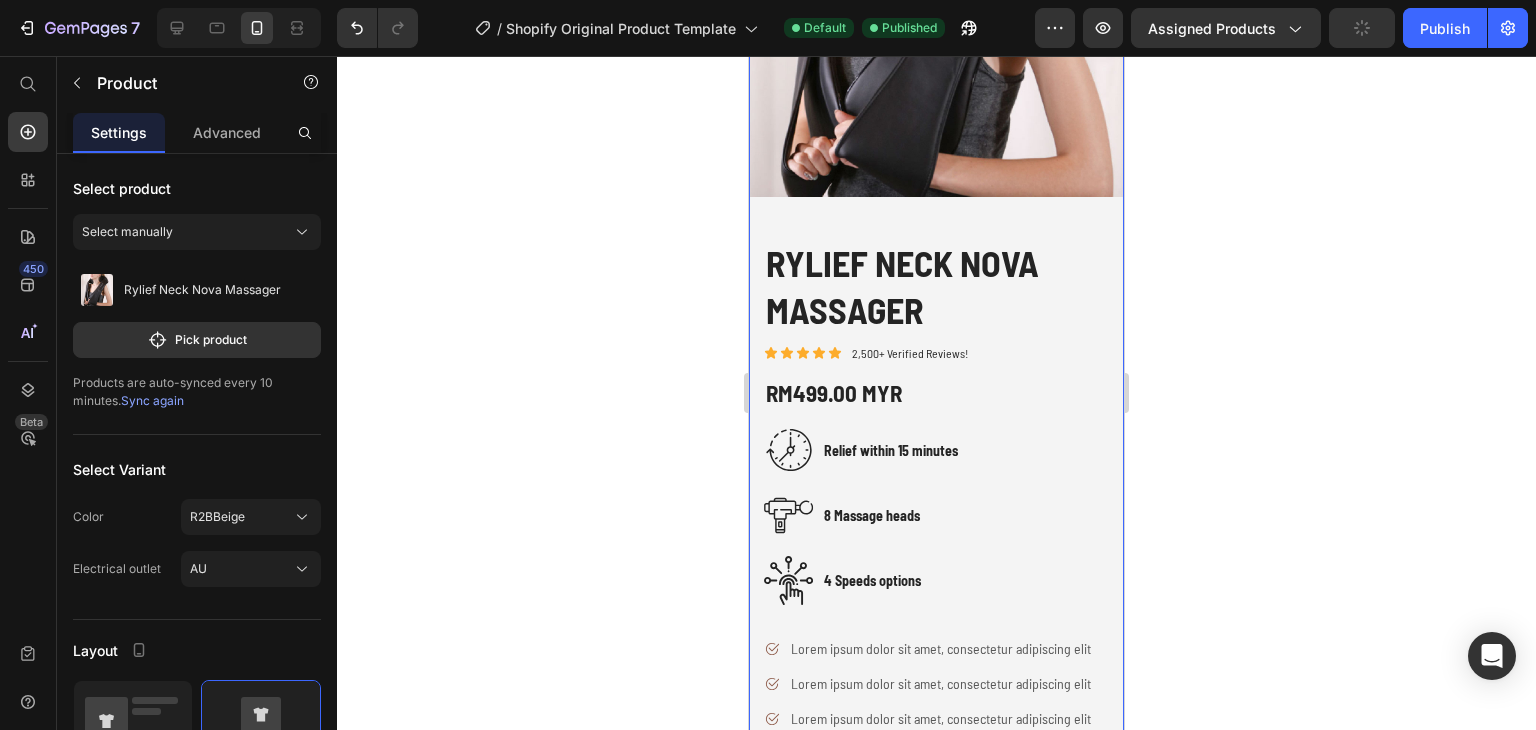 click on "Product Images" at bounding box center (936, 5) 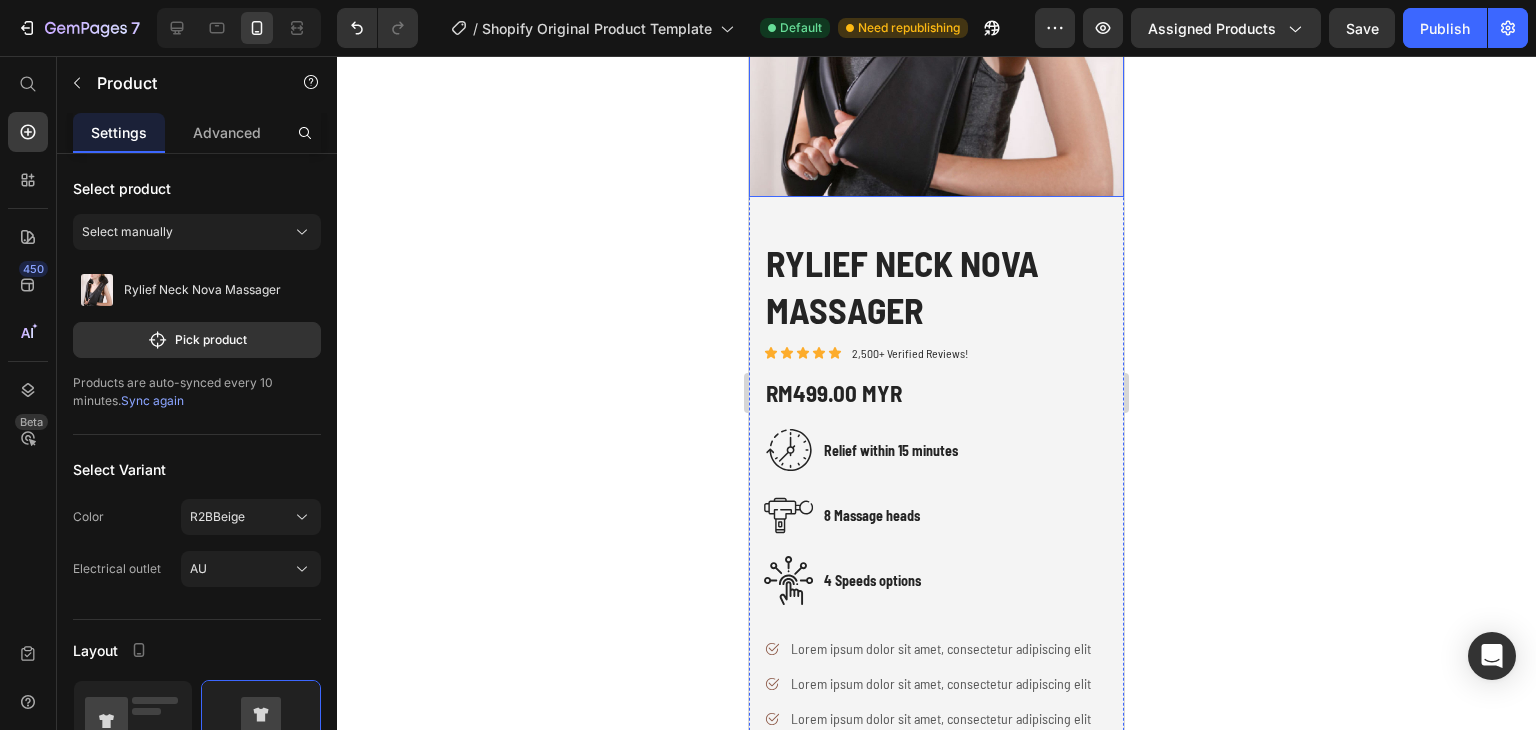 click at bounding box center [936, 9] 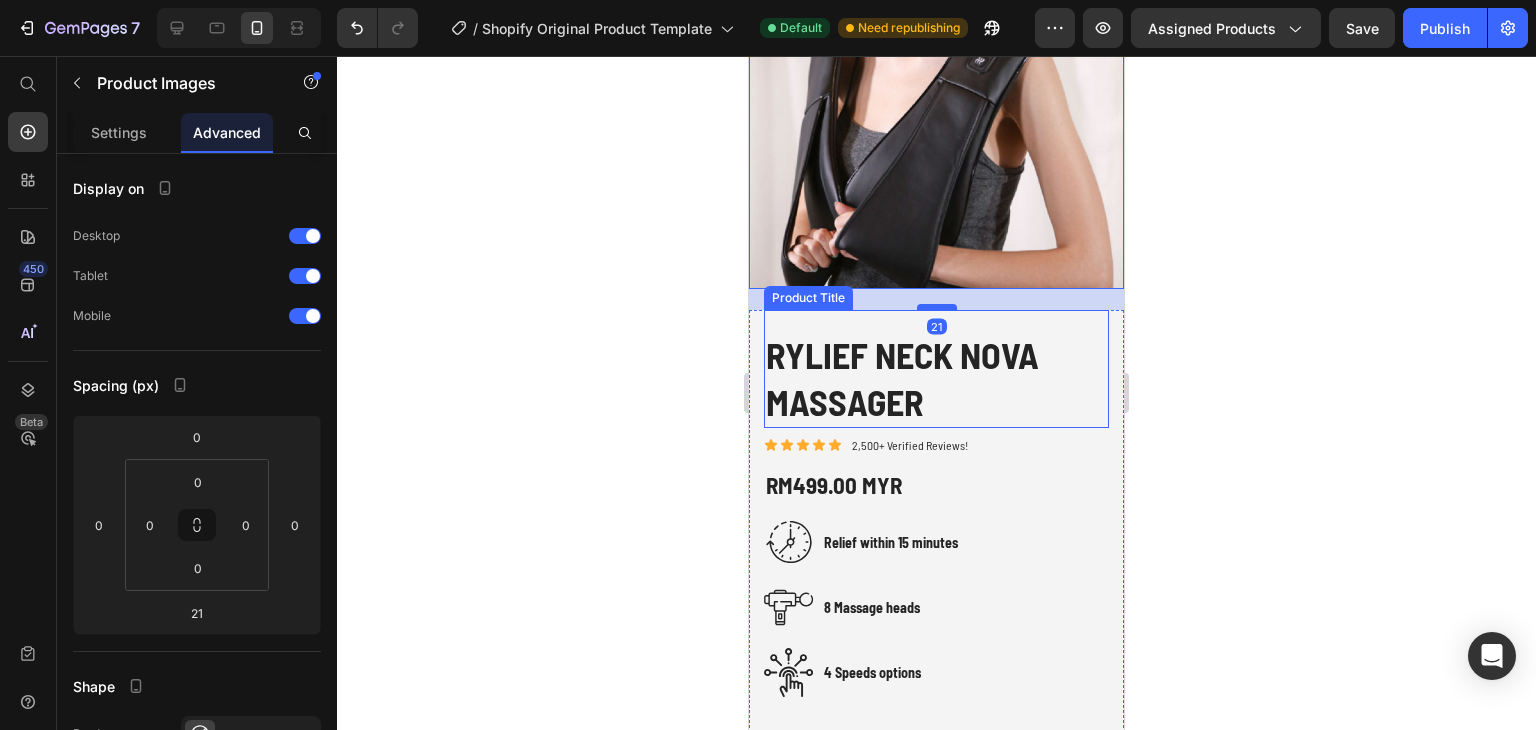 scroll, scrollTop: 300, scrollLeft: 0, axis: vertical 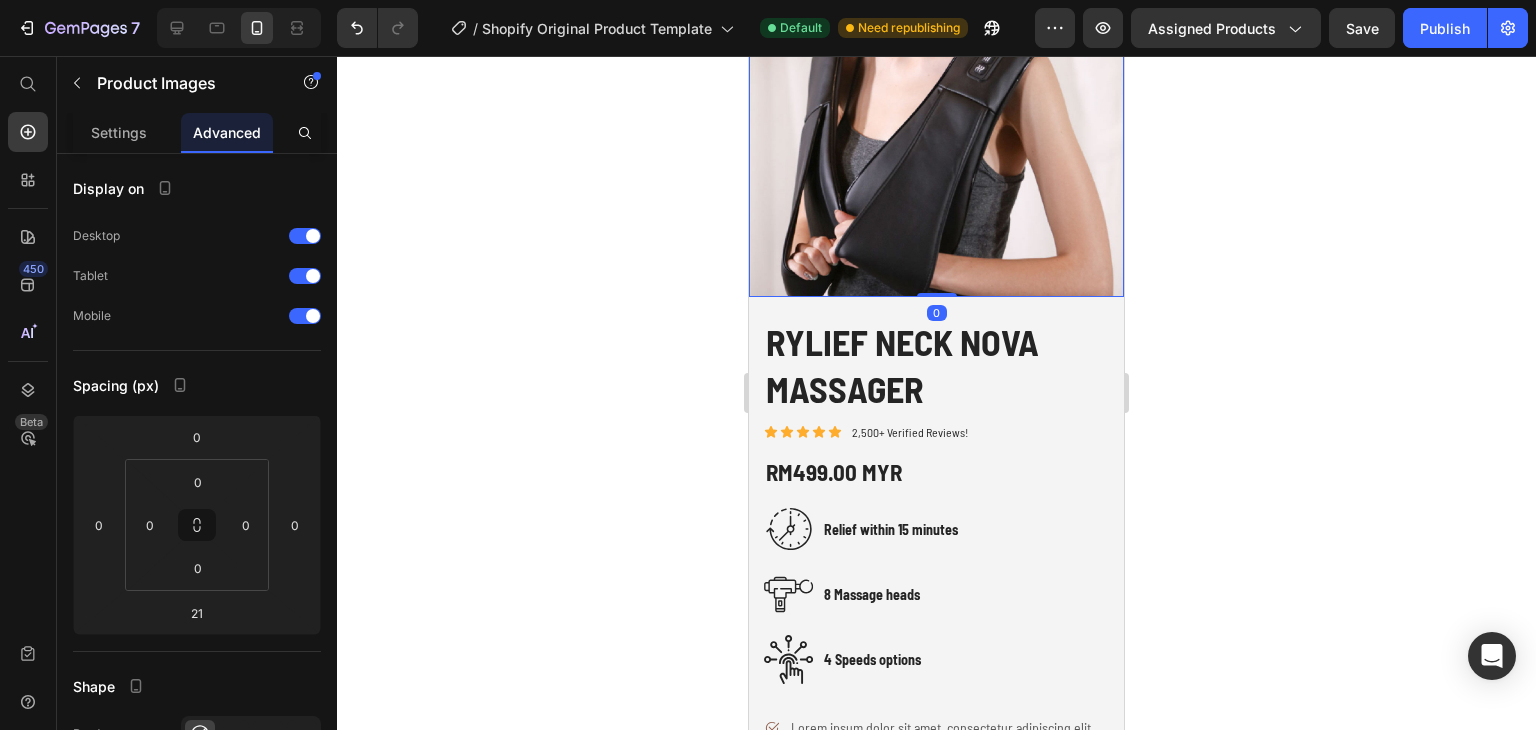 drag, startPoint x: 926, startPoint y: 300, endPoint x: 956, endPoint y: 298, distance: 30.066593 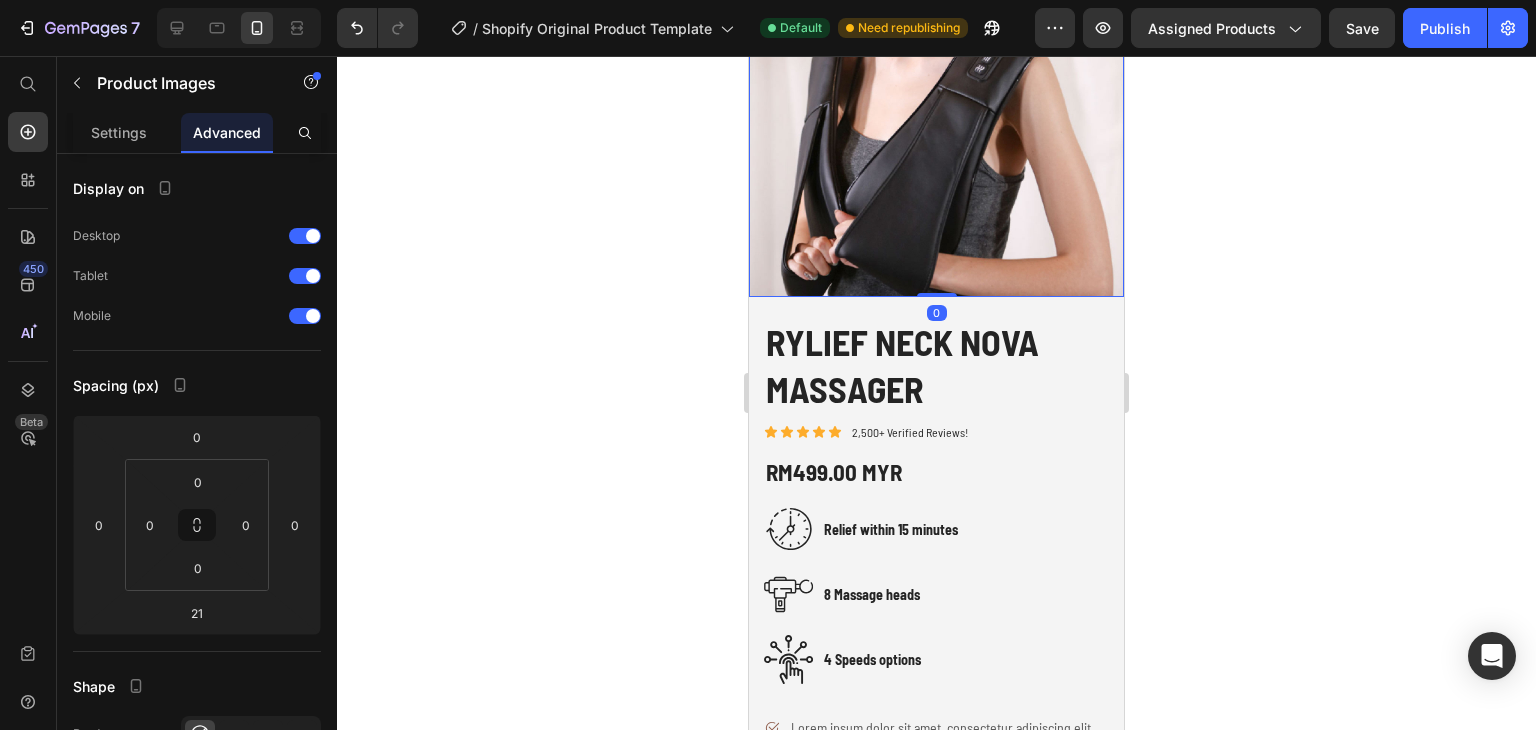 click on "Product Images   0" at bounding box center [936, 94] 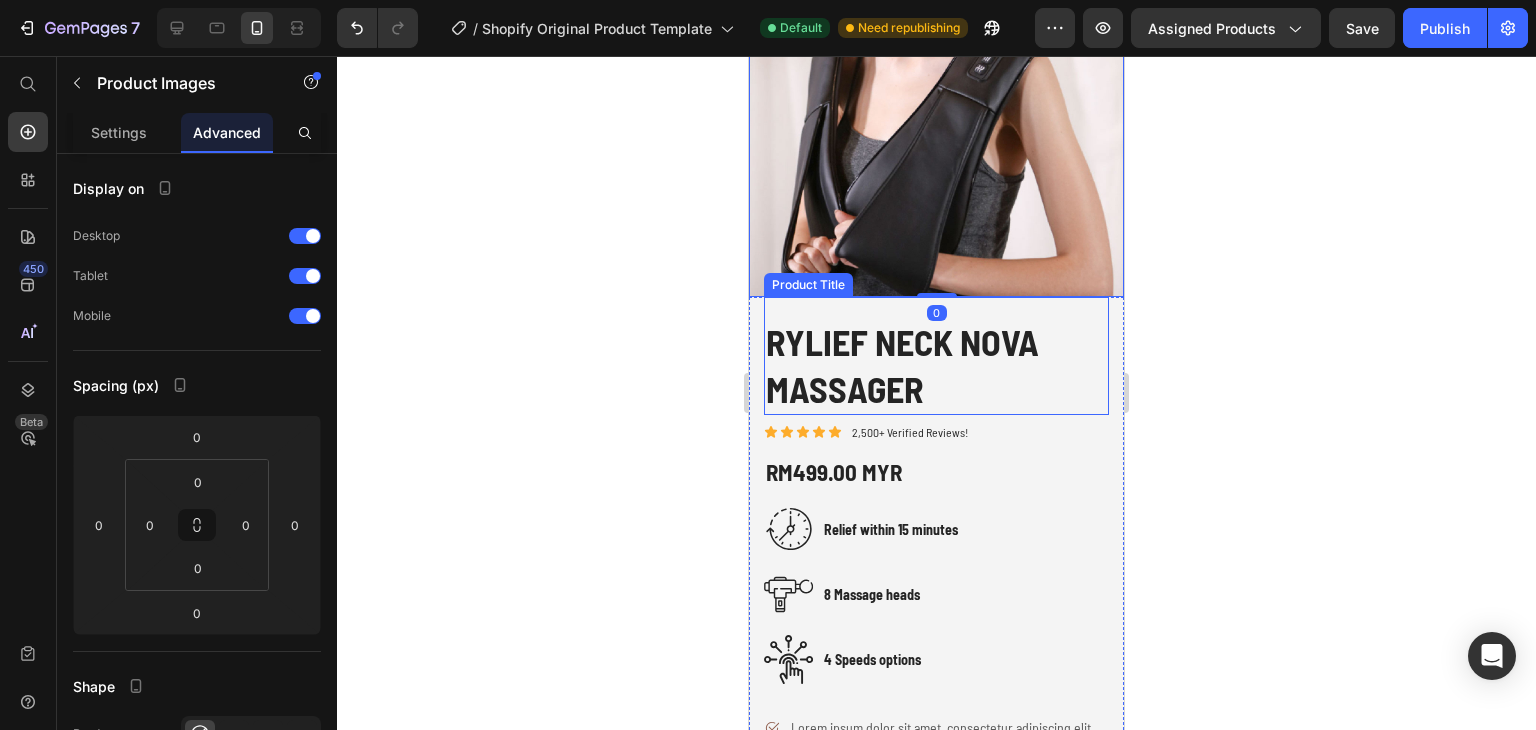 click on "Rylief Neck Nova Massager" at bounding box center [936, 366] 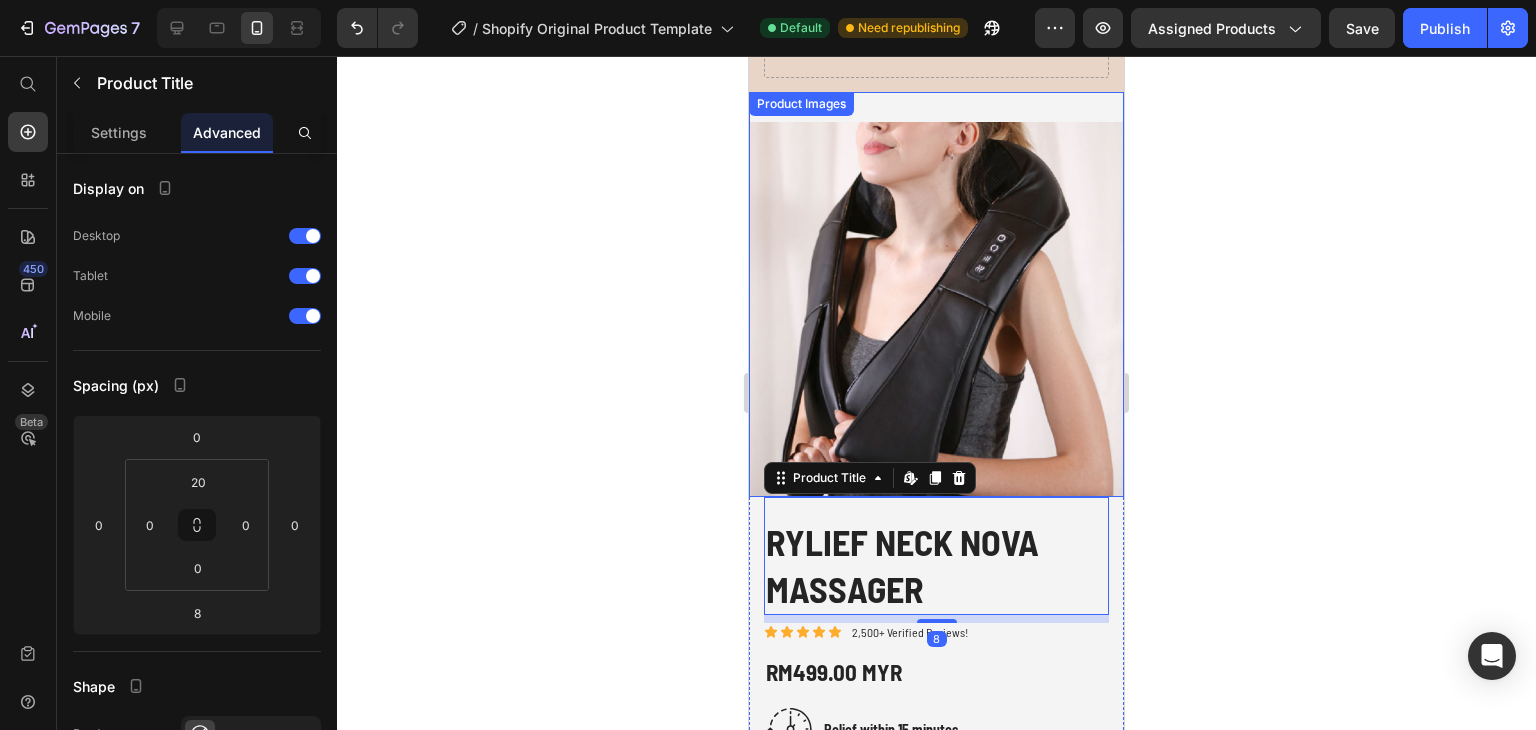 scroll, scrollTop: 0, scrollLeft: 0, axis: both 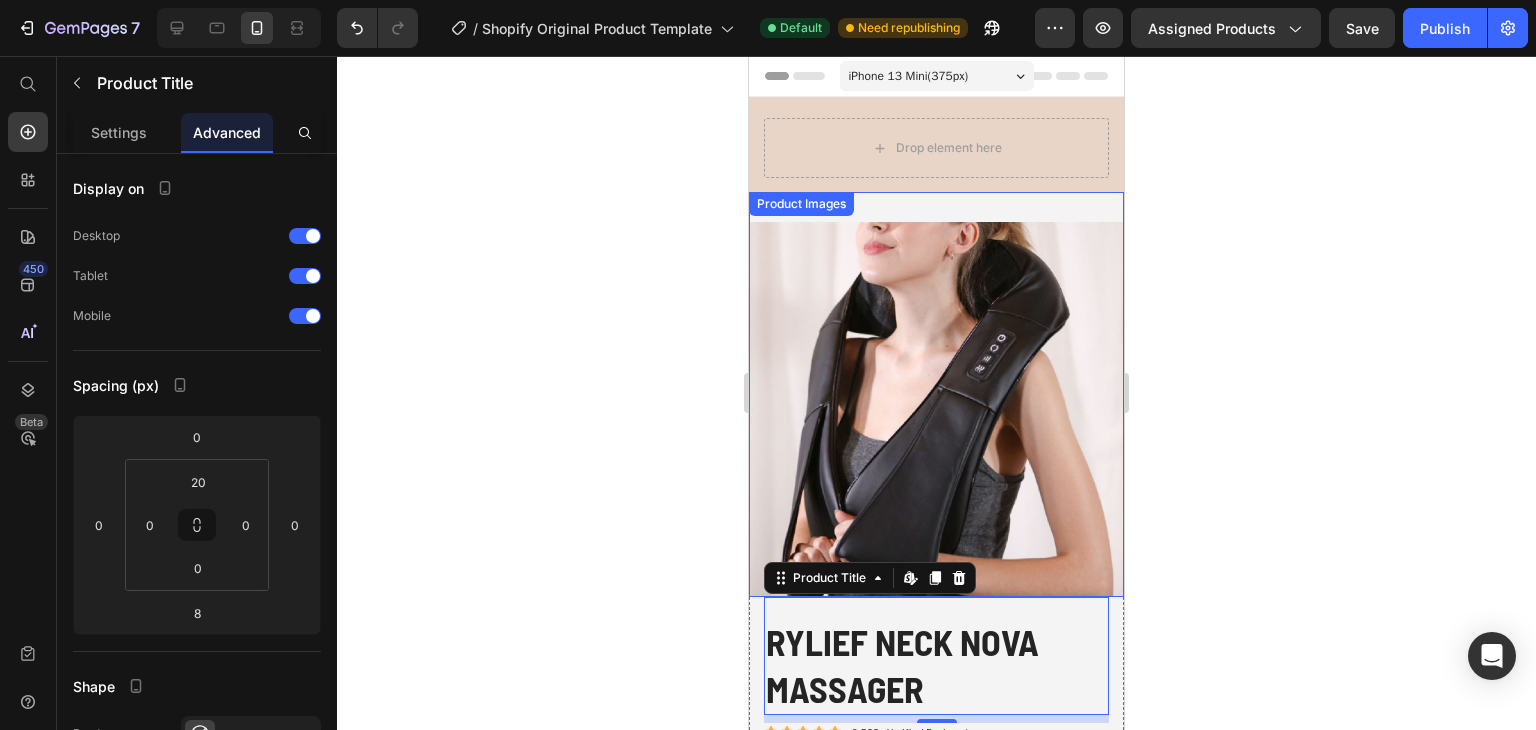 click at bounding box center [936, 409] 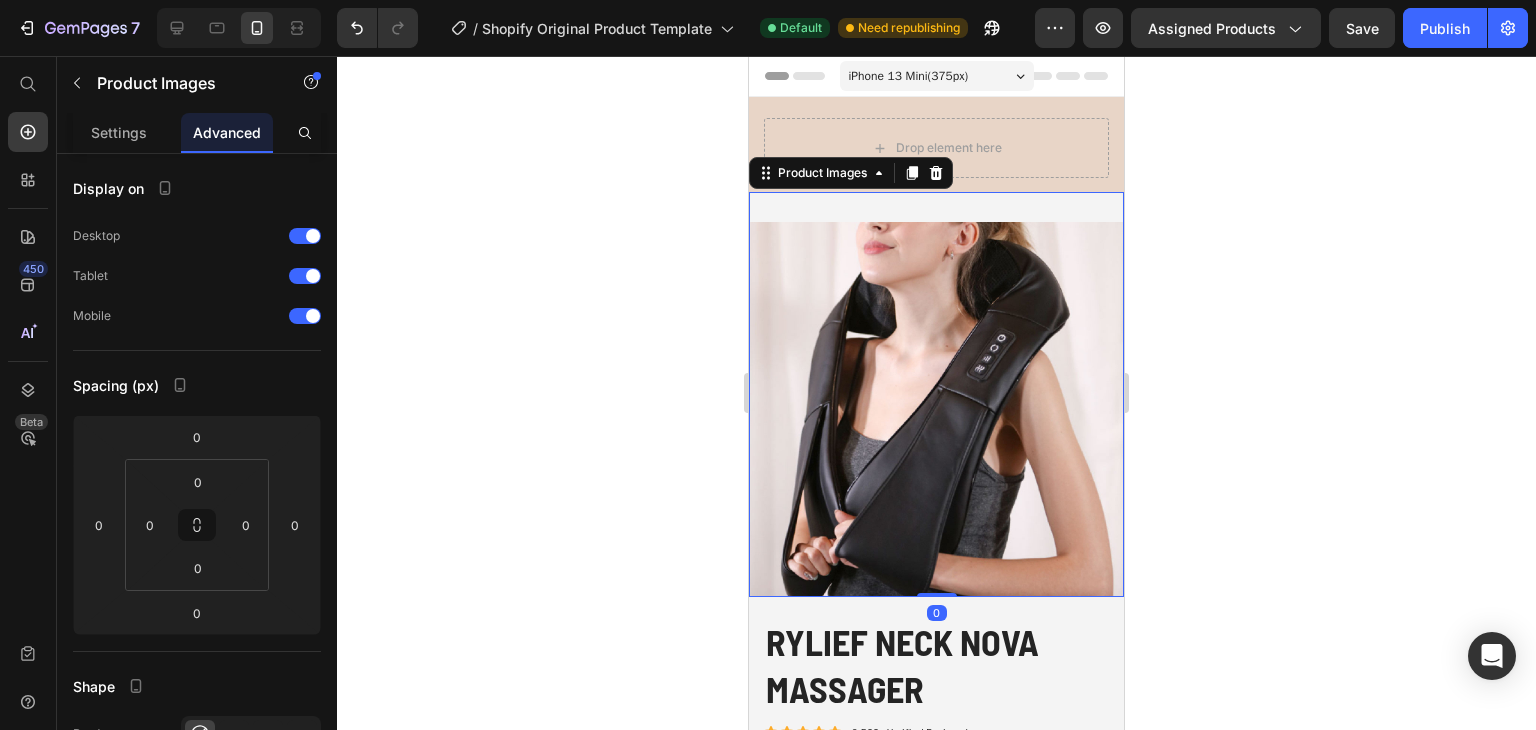 scroll, scrollTop: 200, scrollLeft: 0, axis: vertical 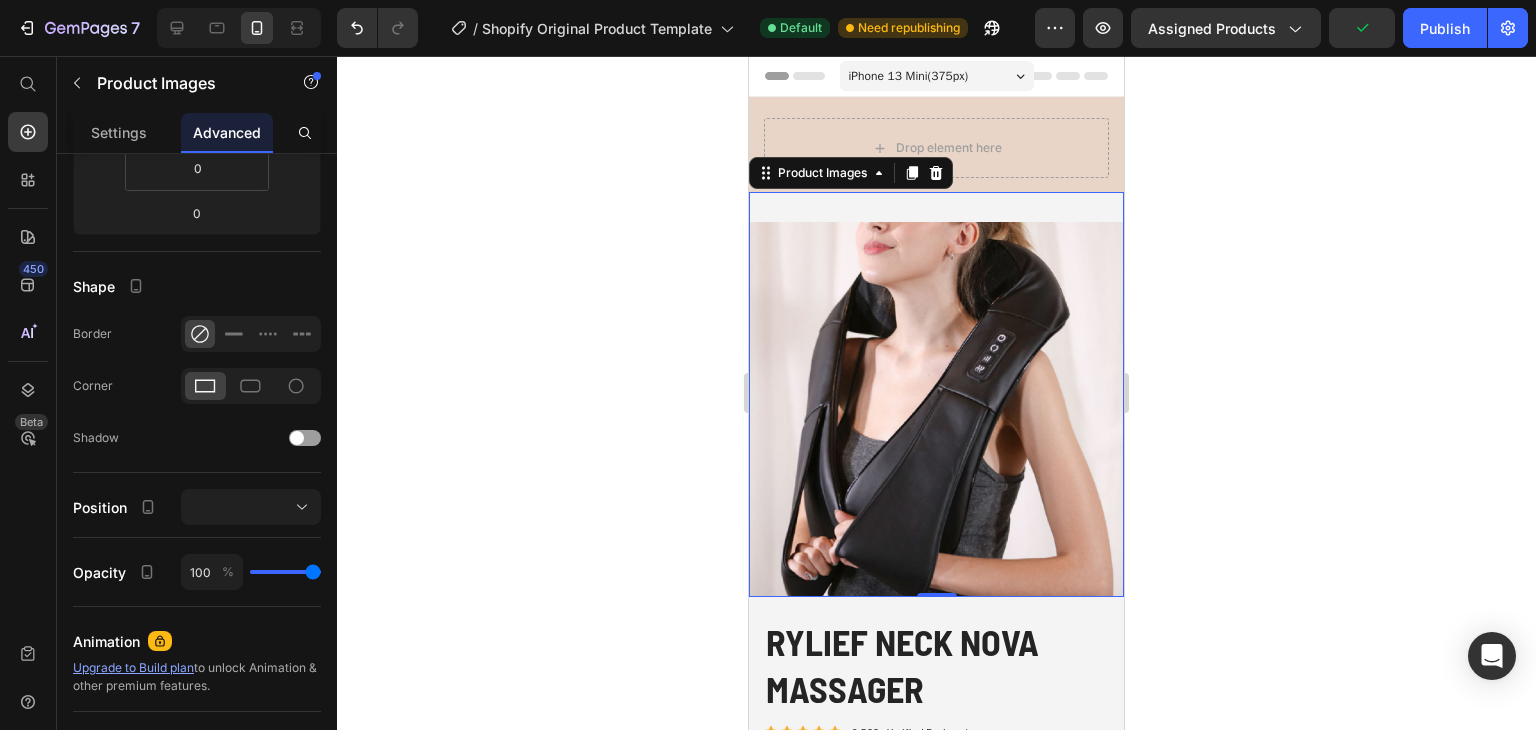click at bounding box center (936, 409) 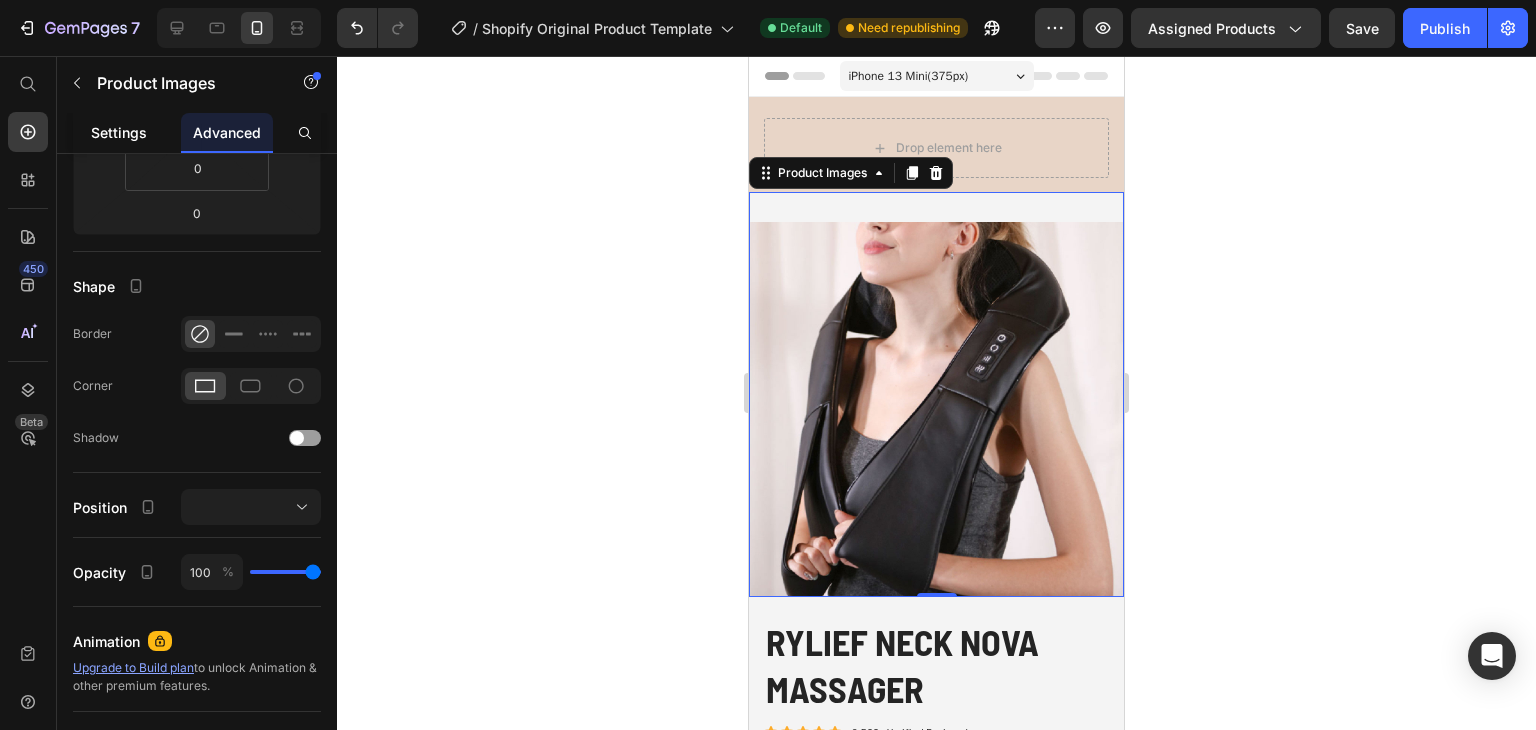 click on "Settings" at bounding box center (119, 132) 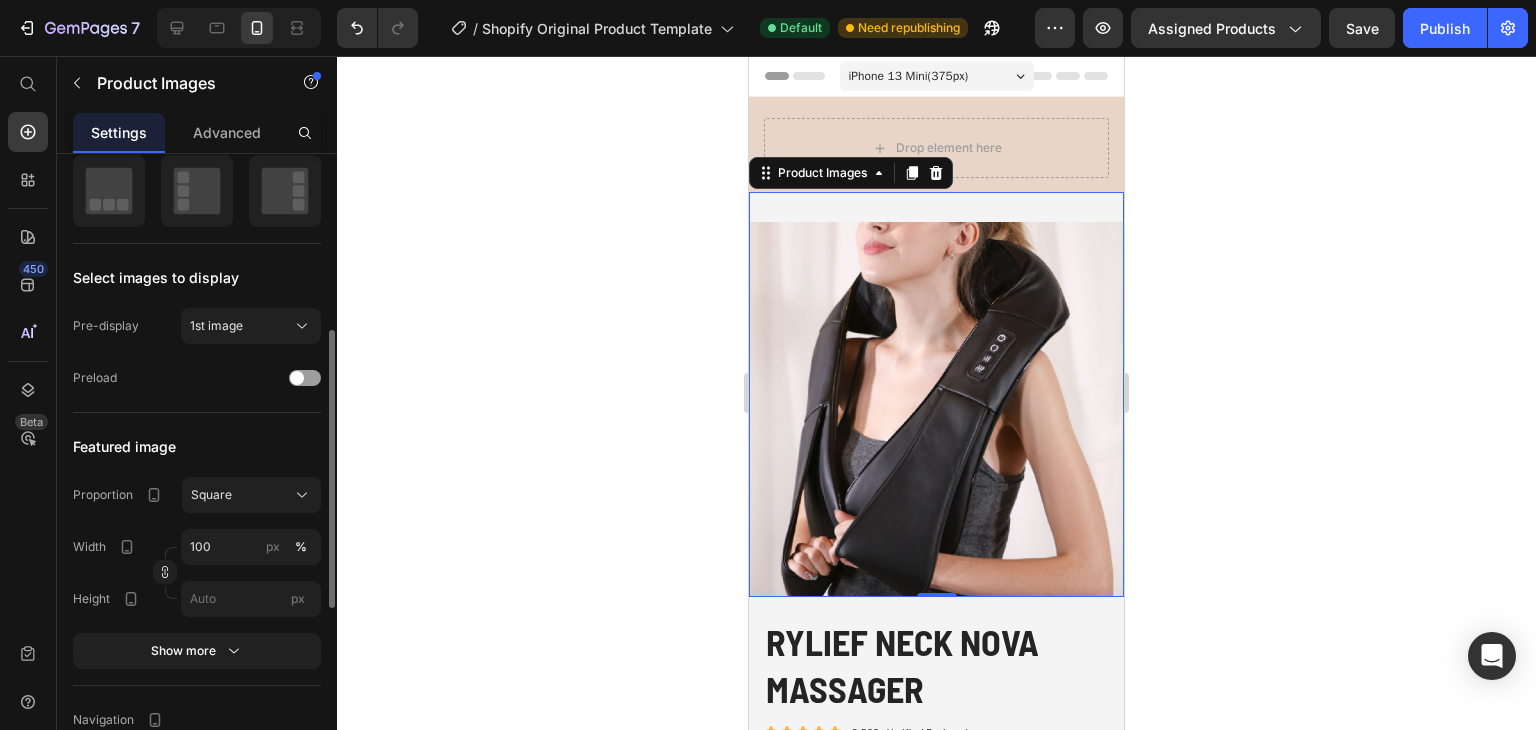 scroll, scrollTop: 0, scrollLeft: 0, axis: both 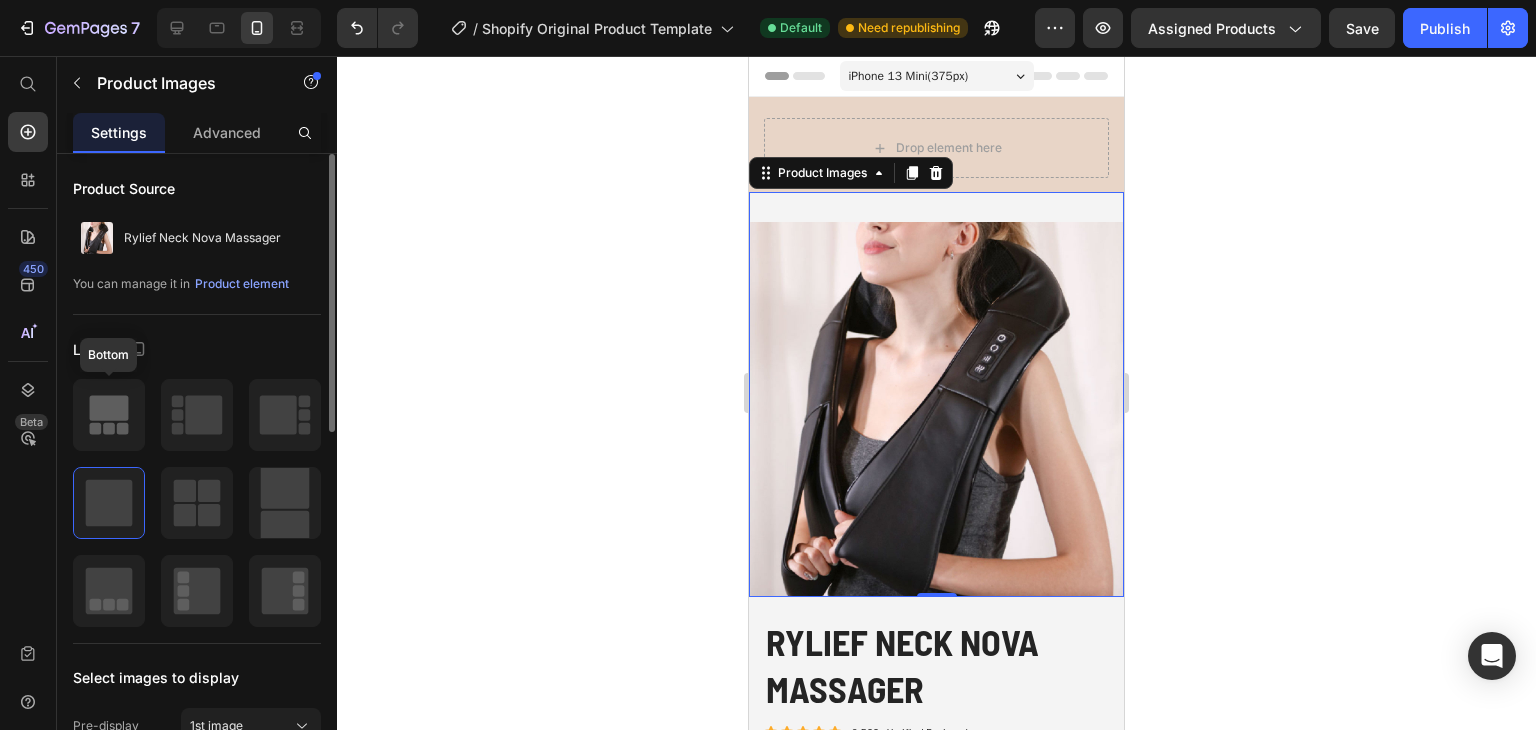 click 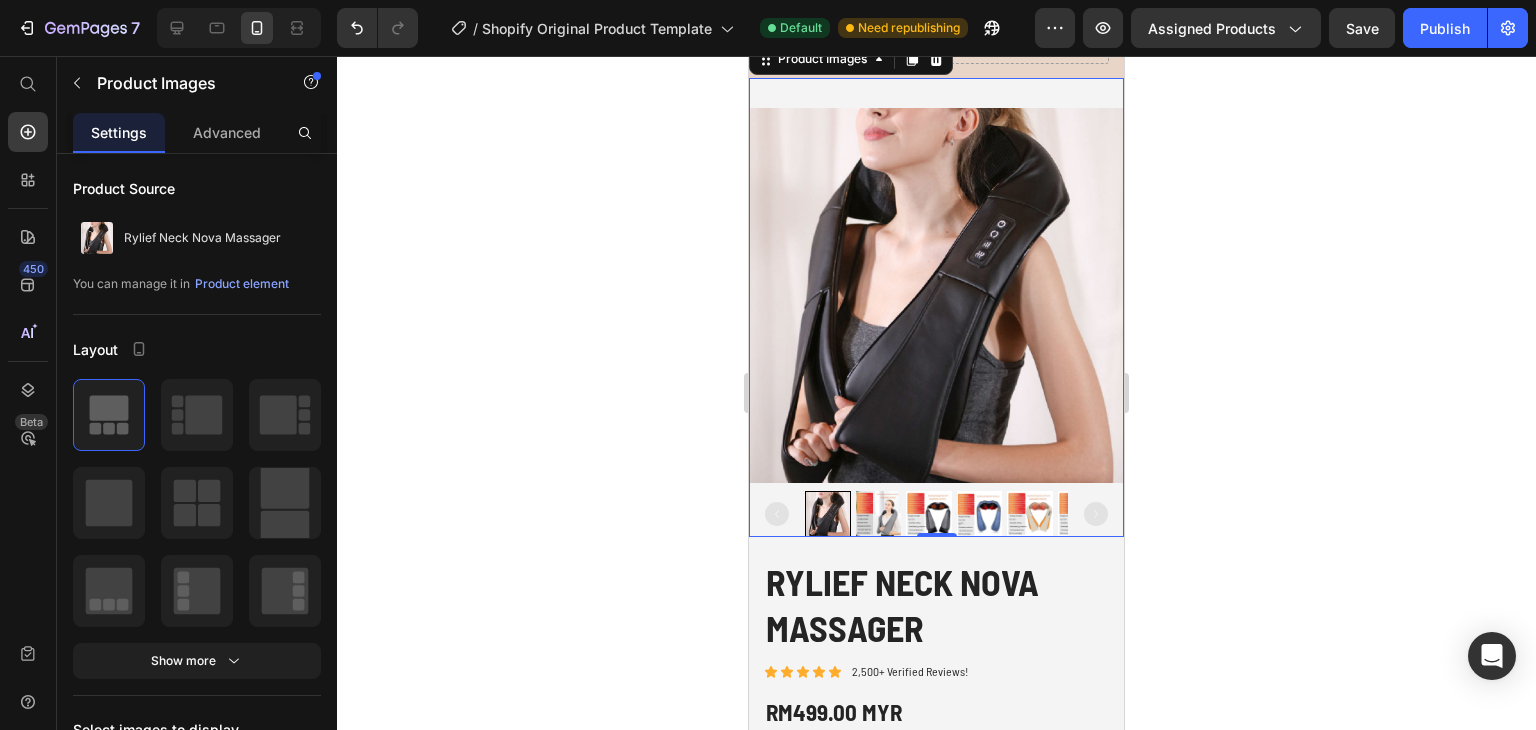 scroll, scrollTop: 0, scrollLeft: 0, axis: both 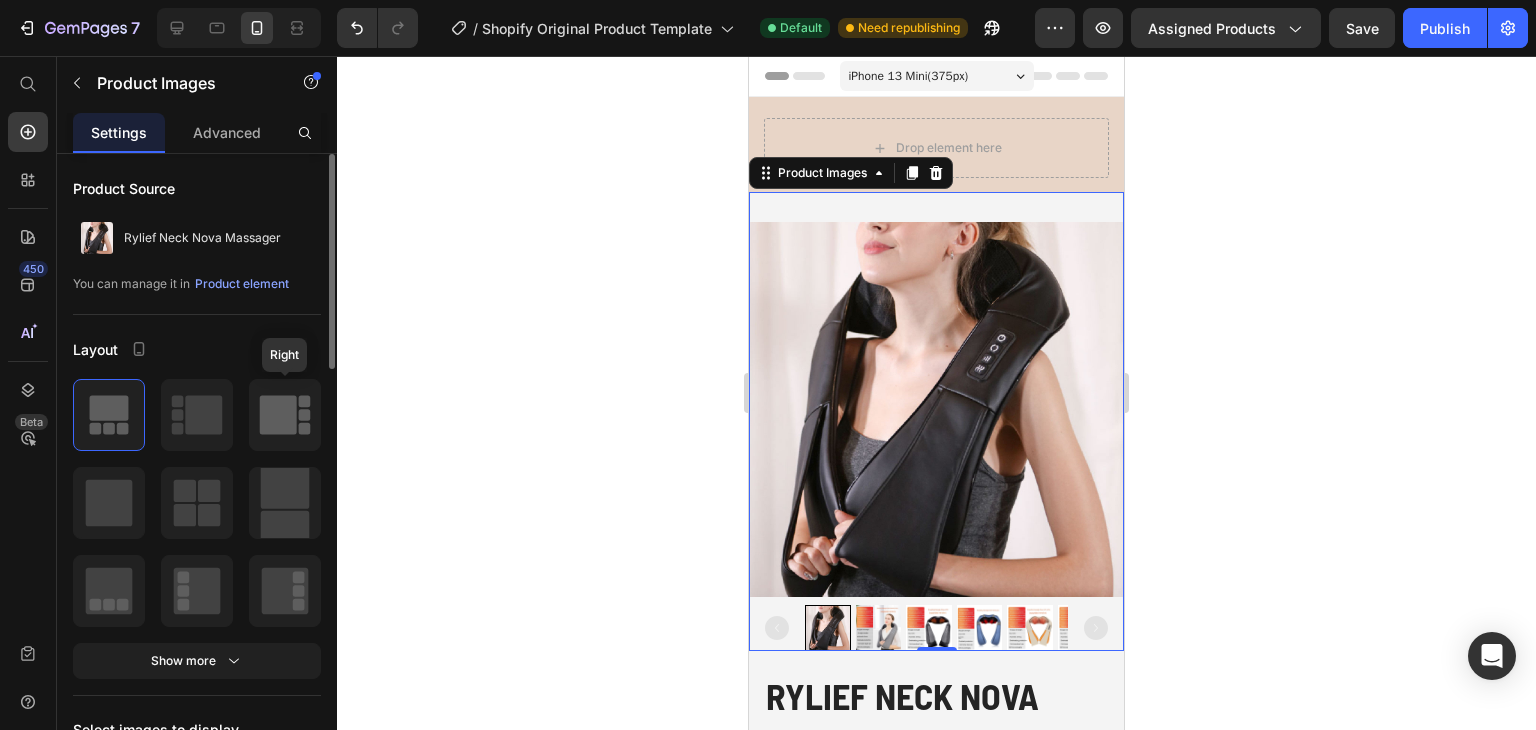 click 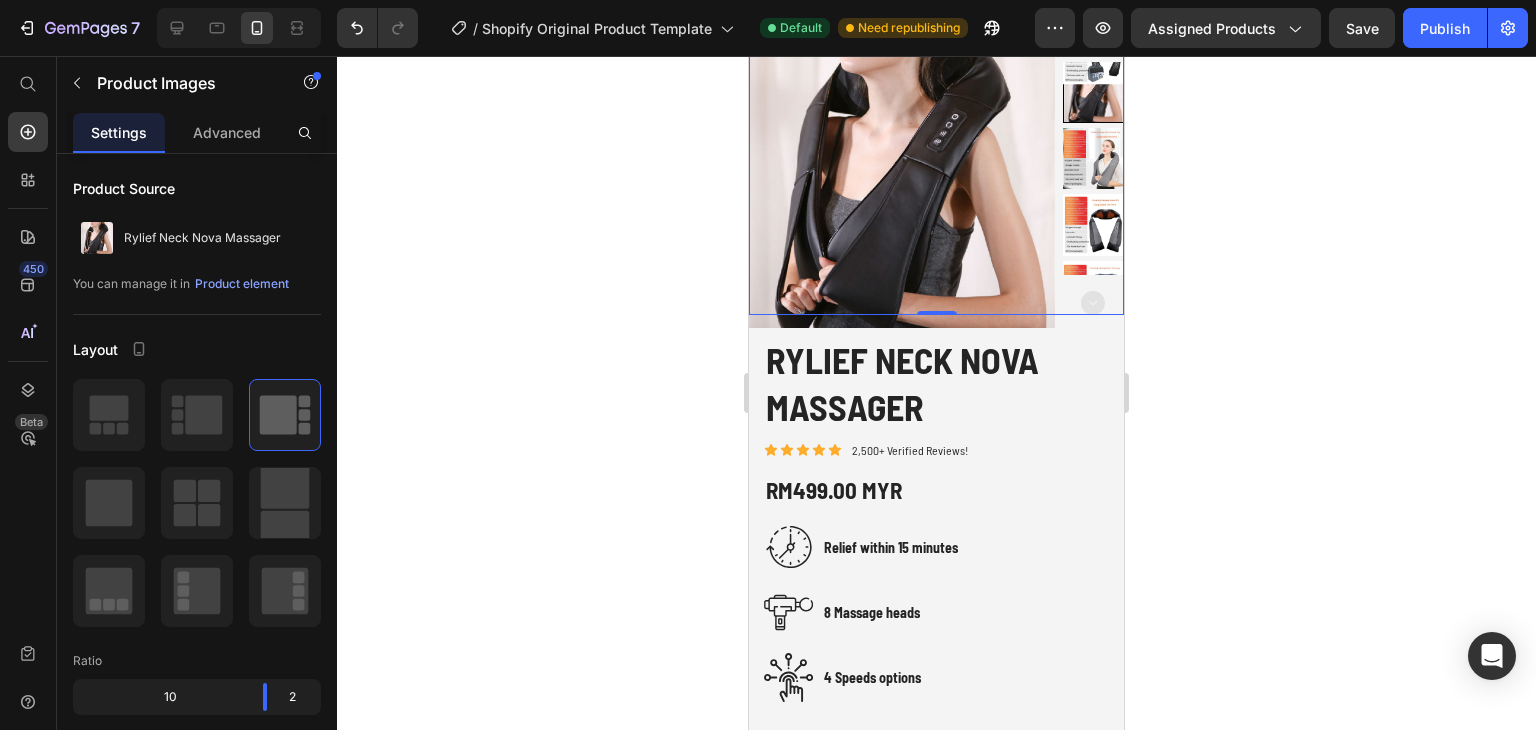 scroll, scrollTop: 100, scrollLeft: 0, axis: vertical 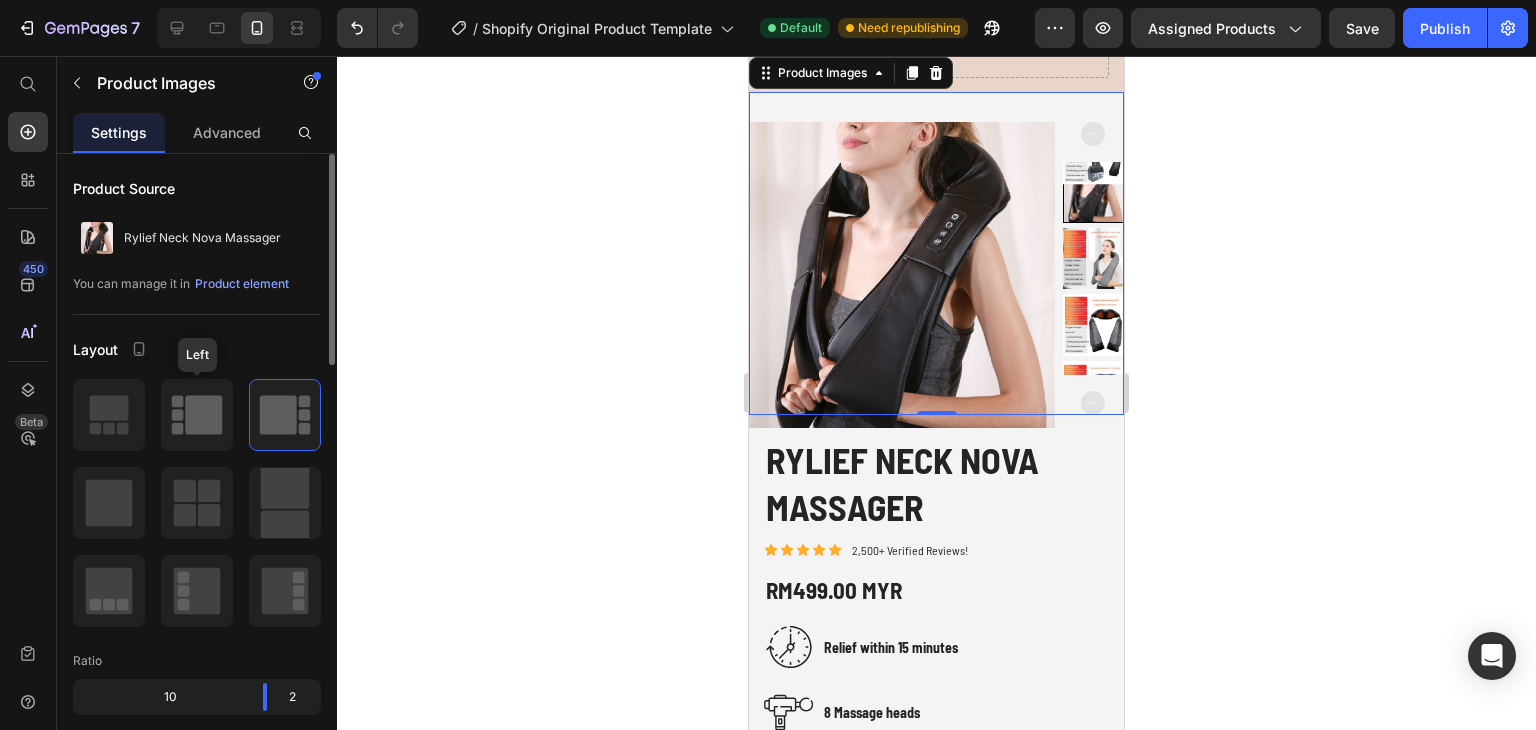 click 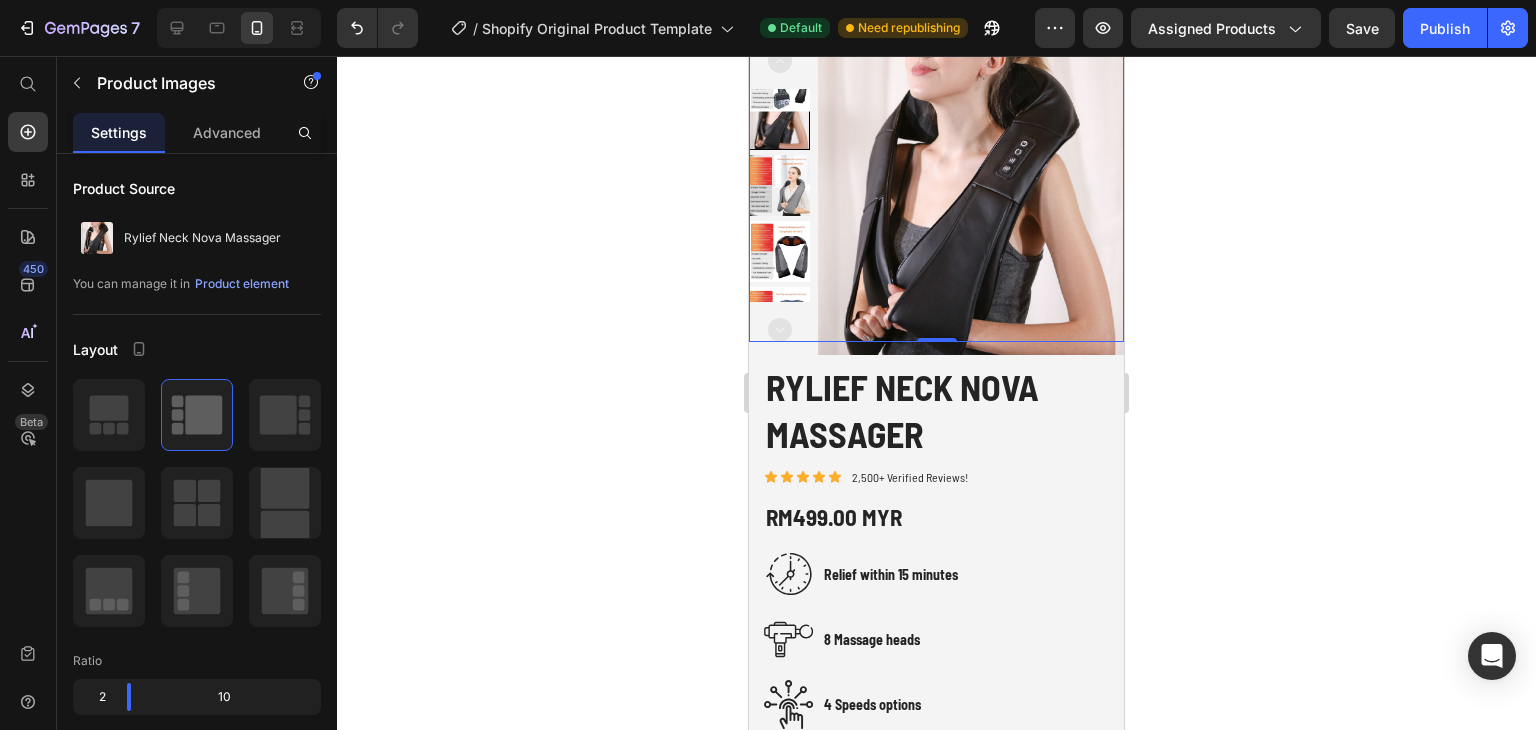 scroll, scrollTop: 100, scrollLeft: 0, axis: vertical 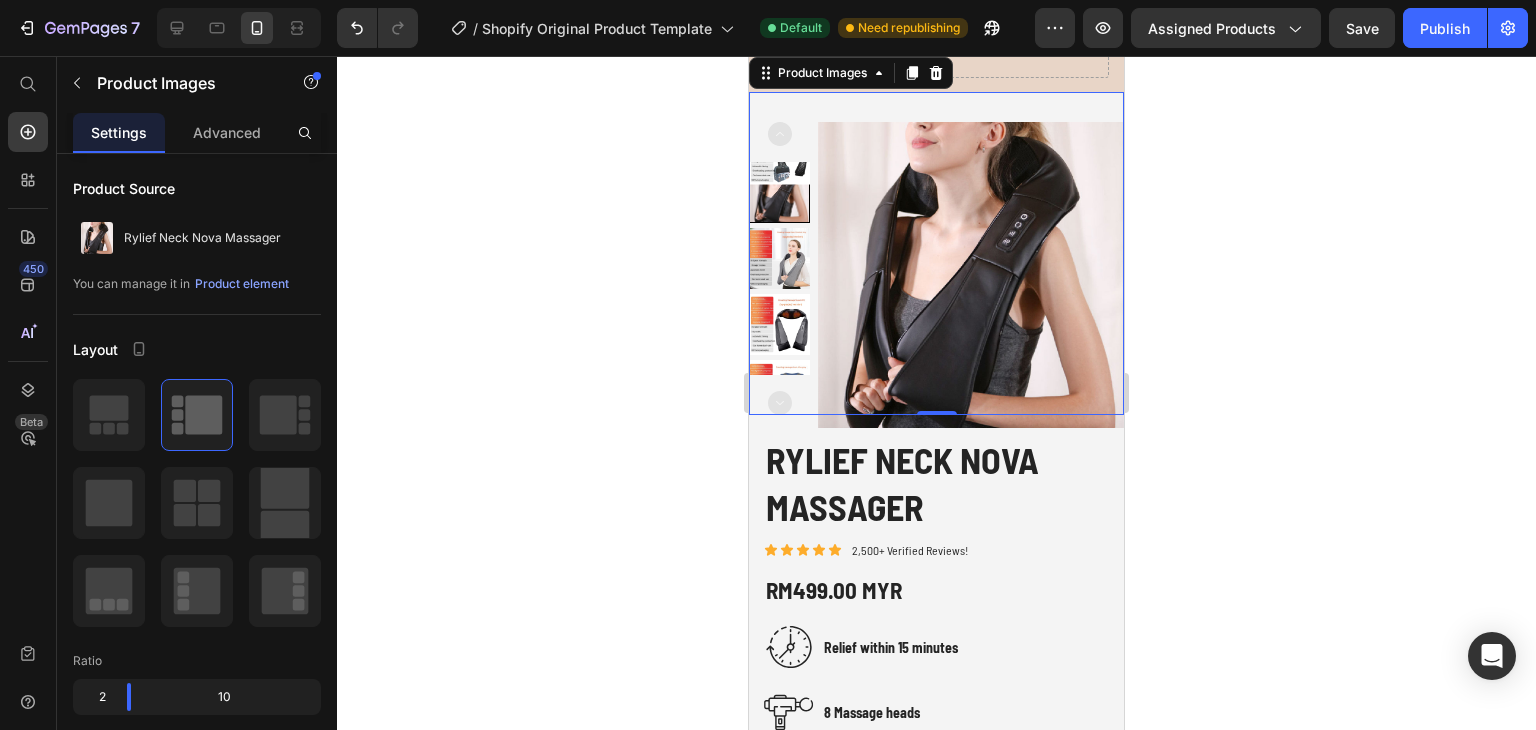 drag, startPoint x: 944, startPoint y: 325, endPoint x: 1414, endPoint y: 510, distance: 505.099 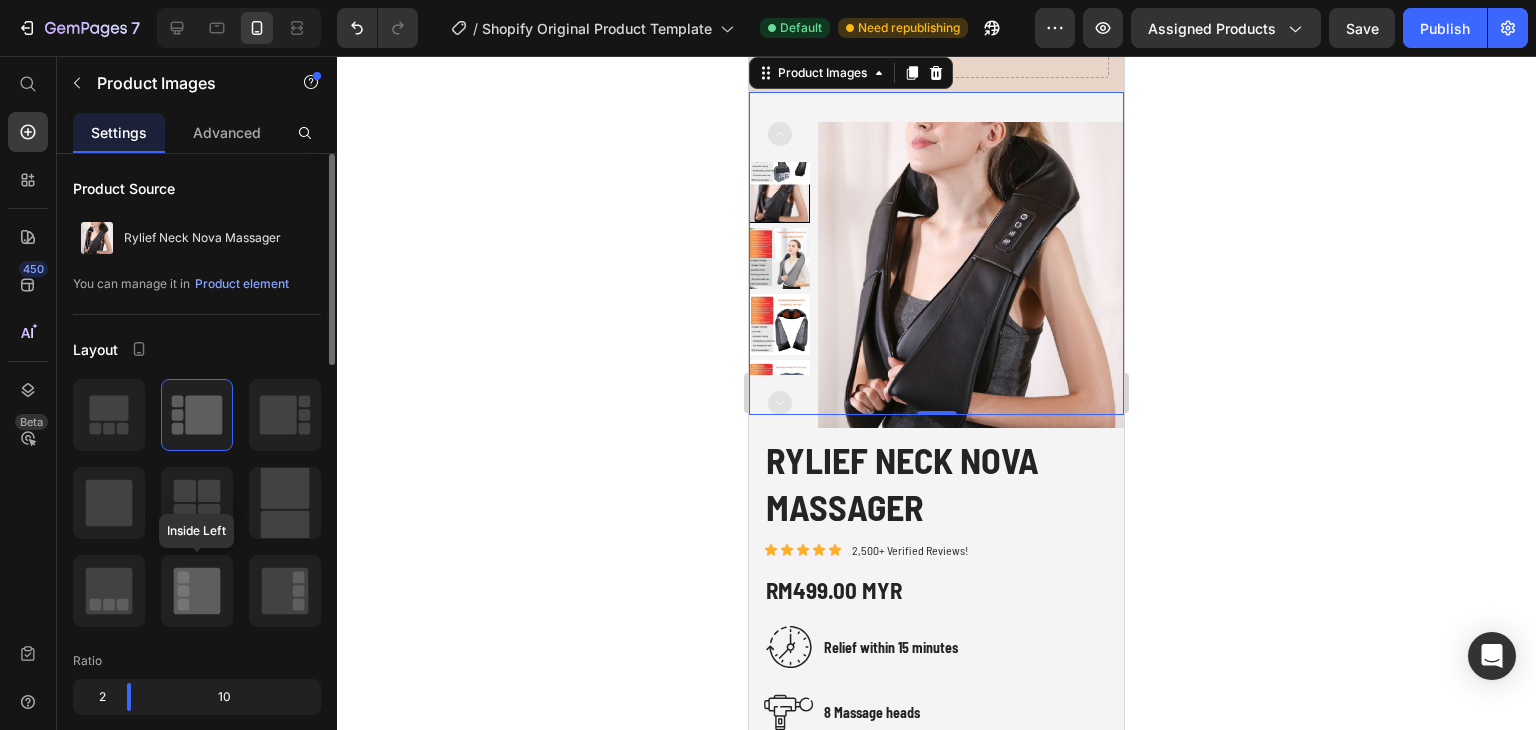 click 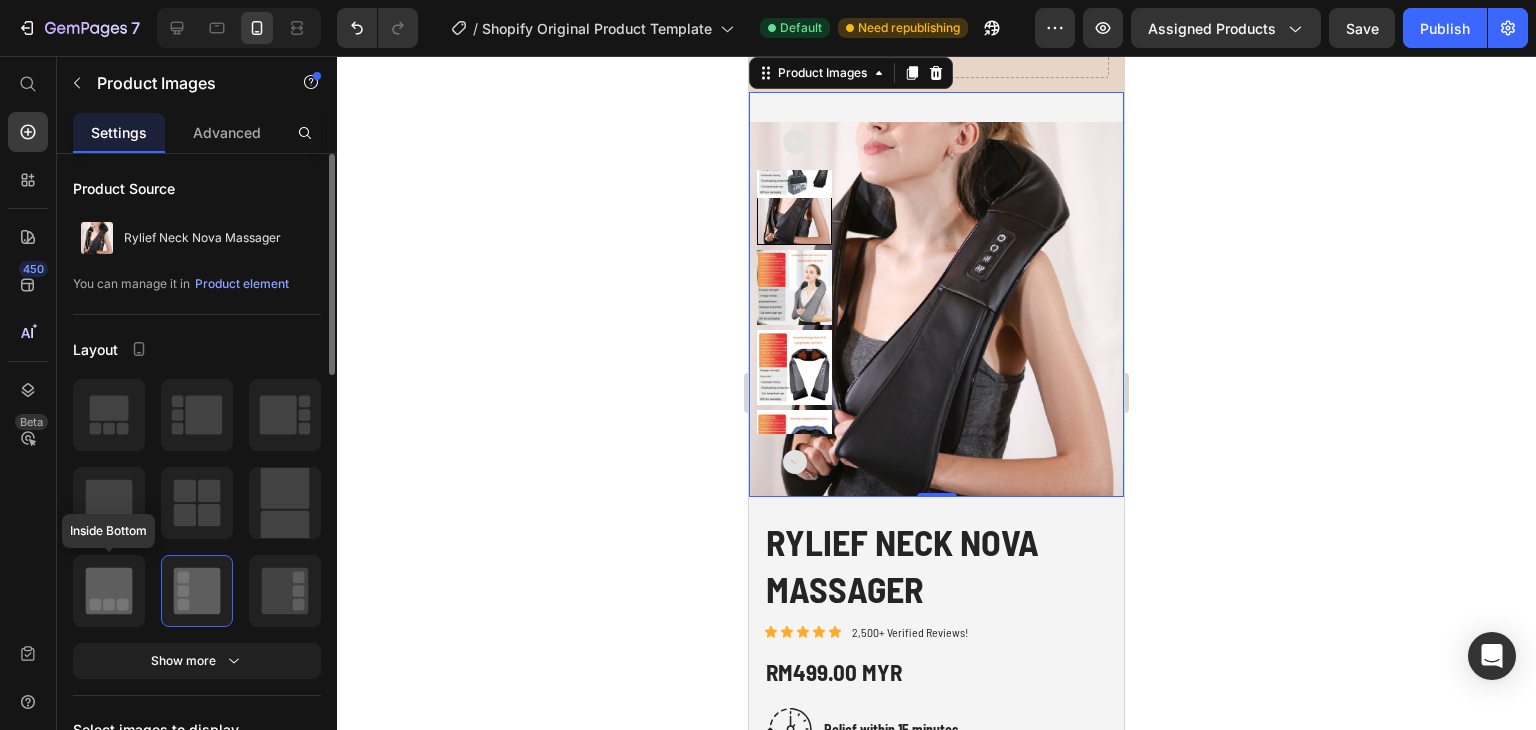 click 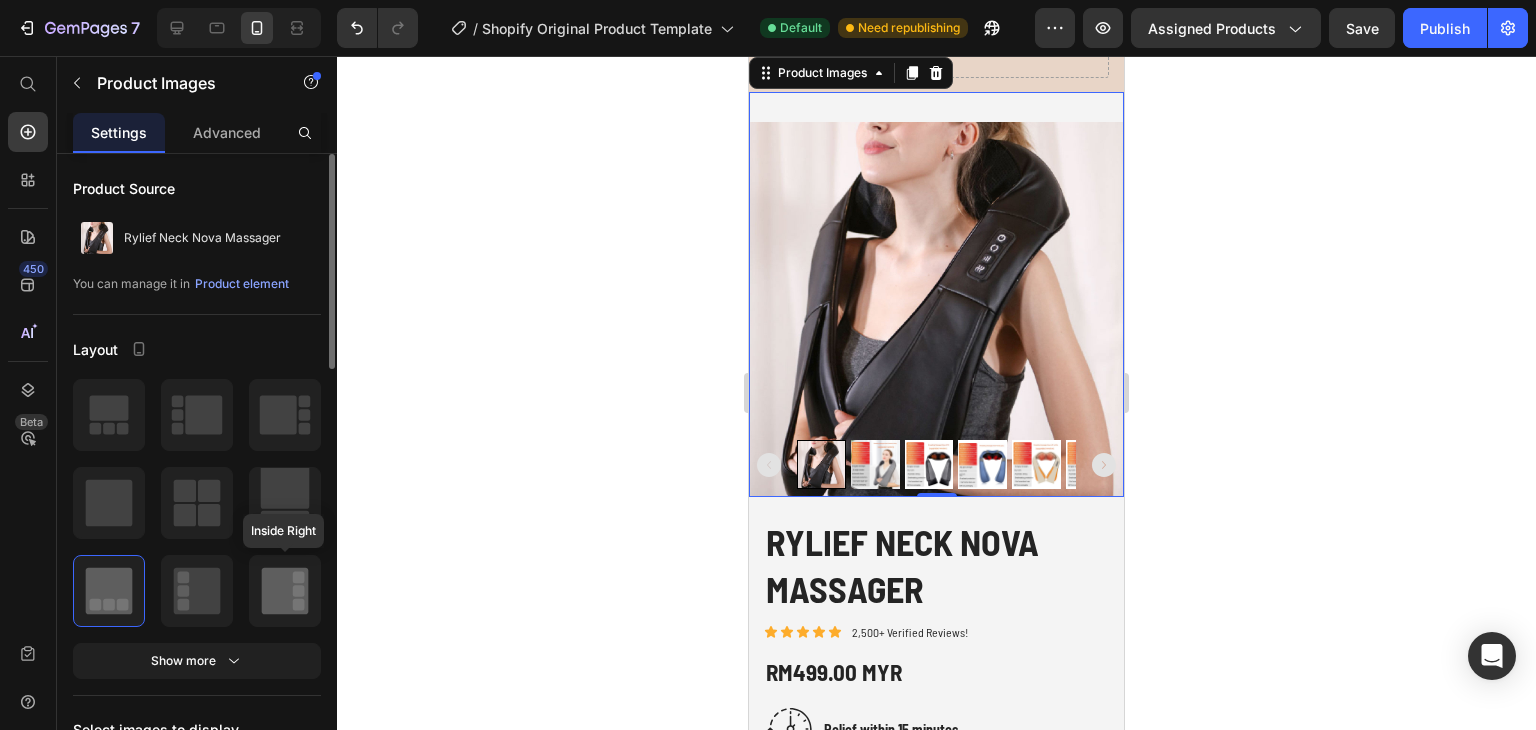 click 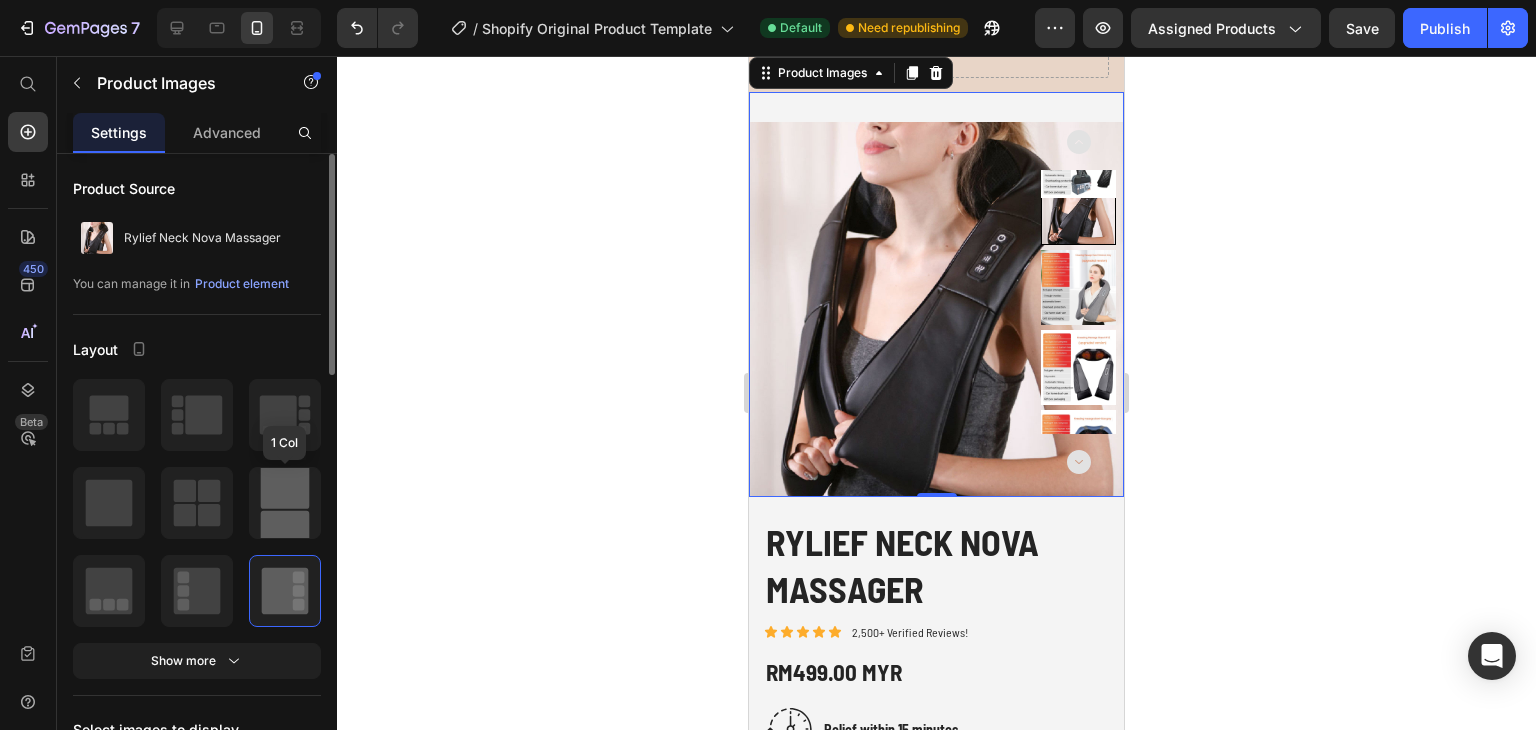 click 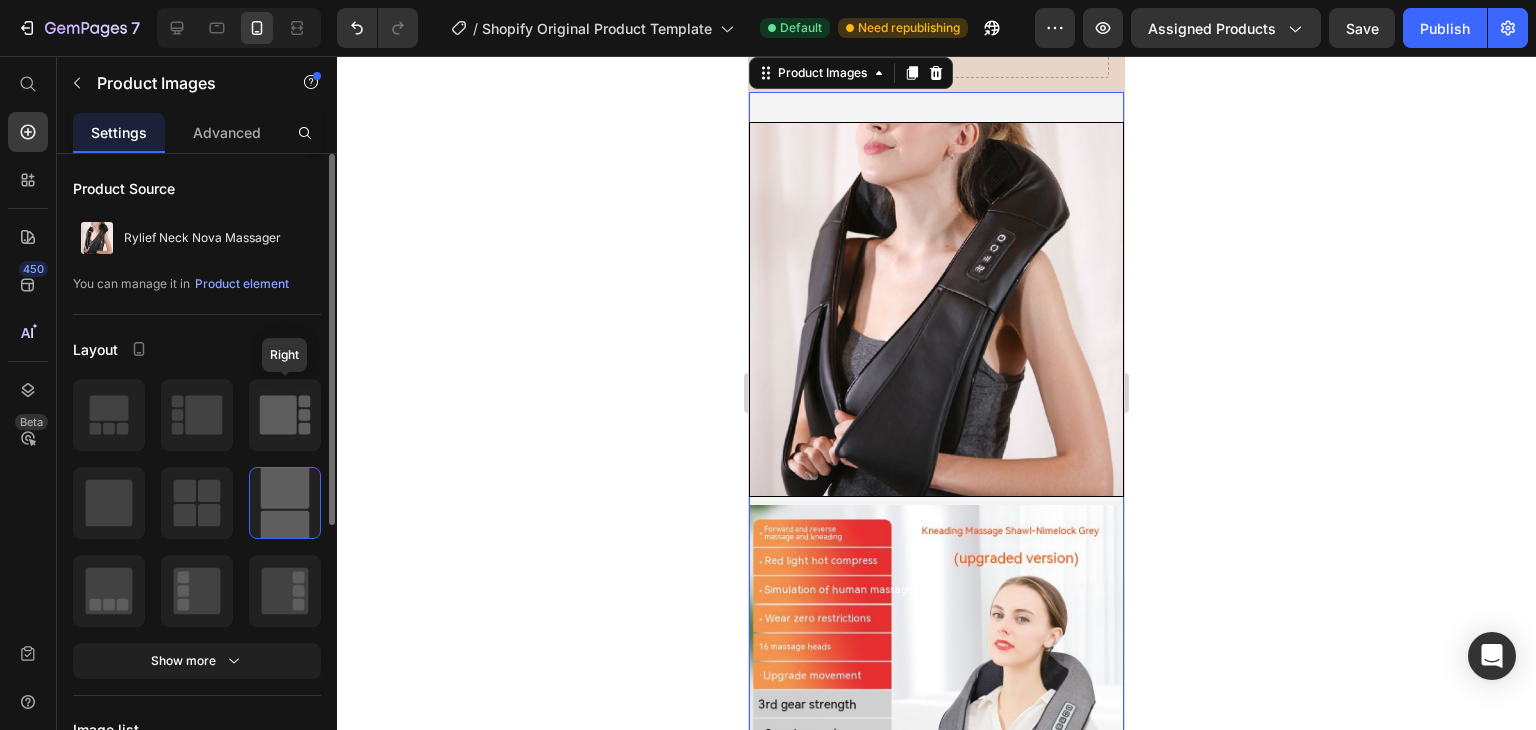 click 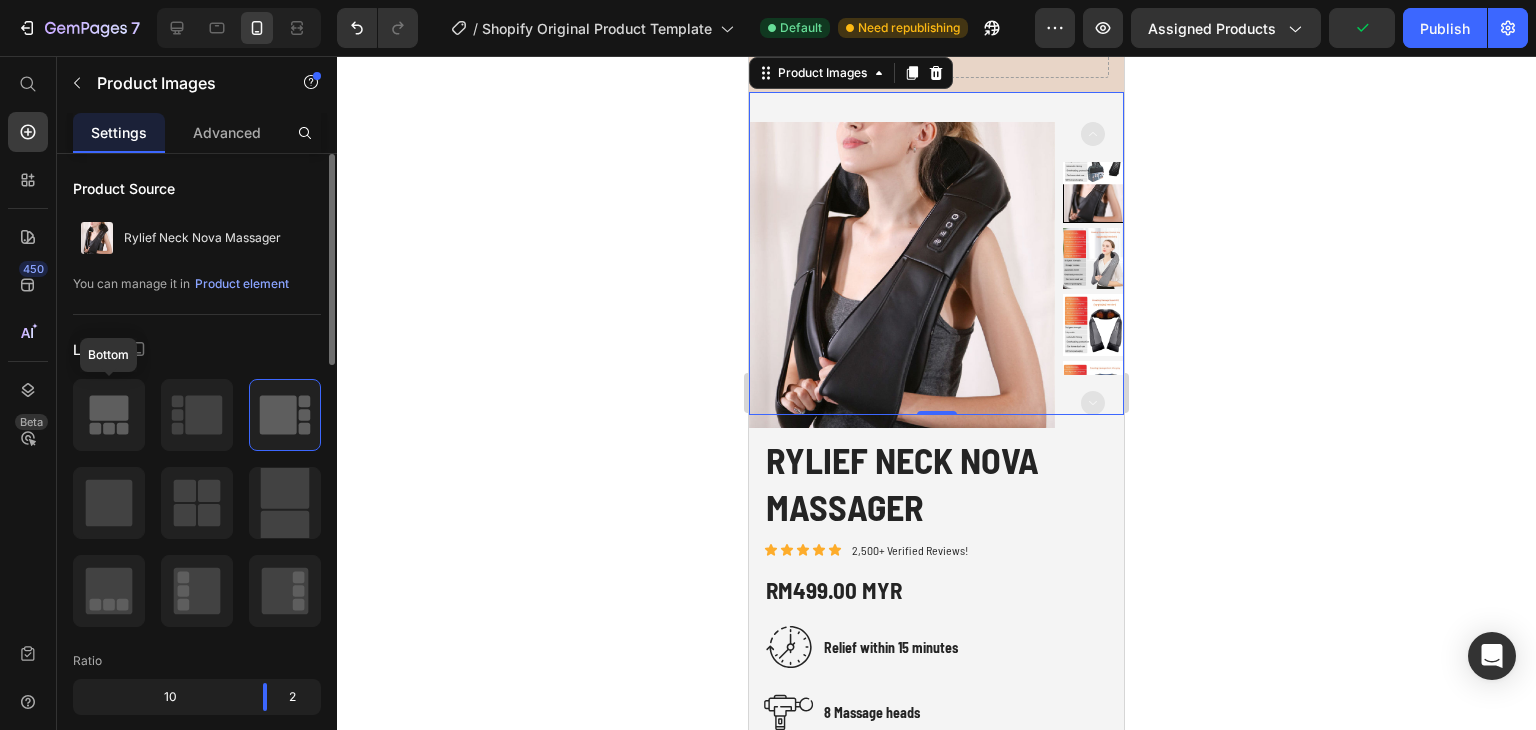 click 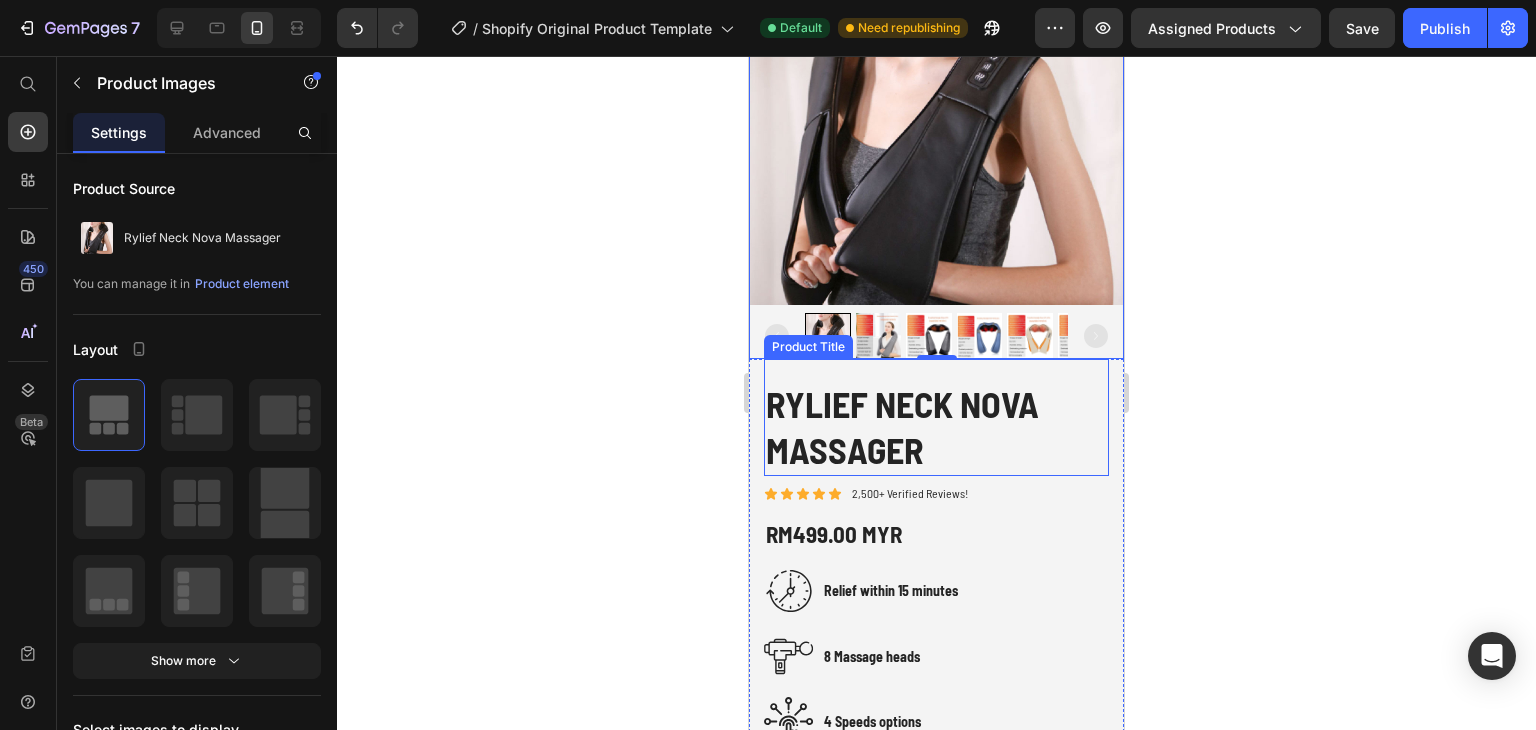 scroll, scrollTop: 300, scrollLeft: 0, axis: vertical 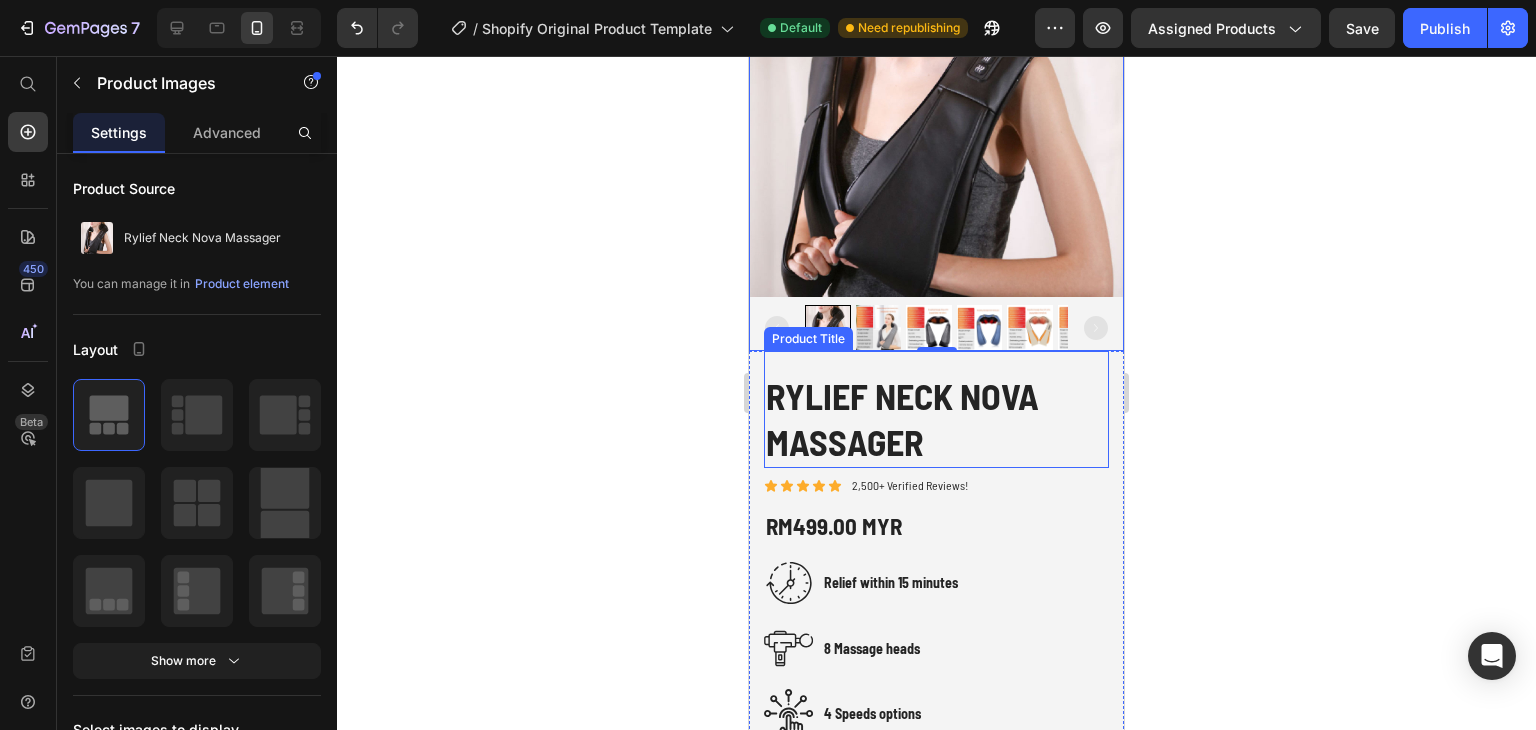 click on "Rylief Neck Nova Massager" at bounding box center (936, 420) 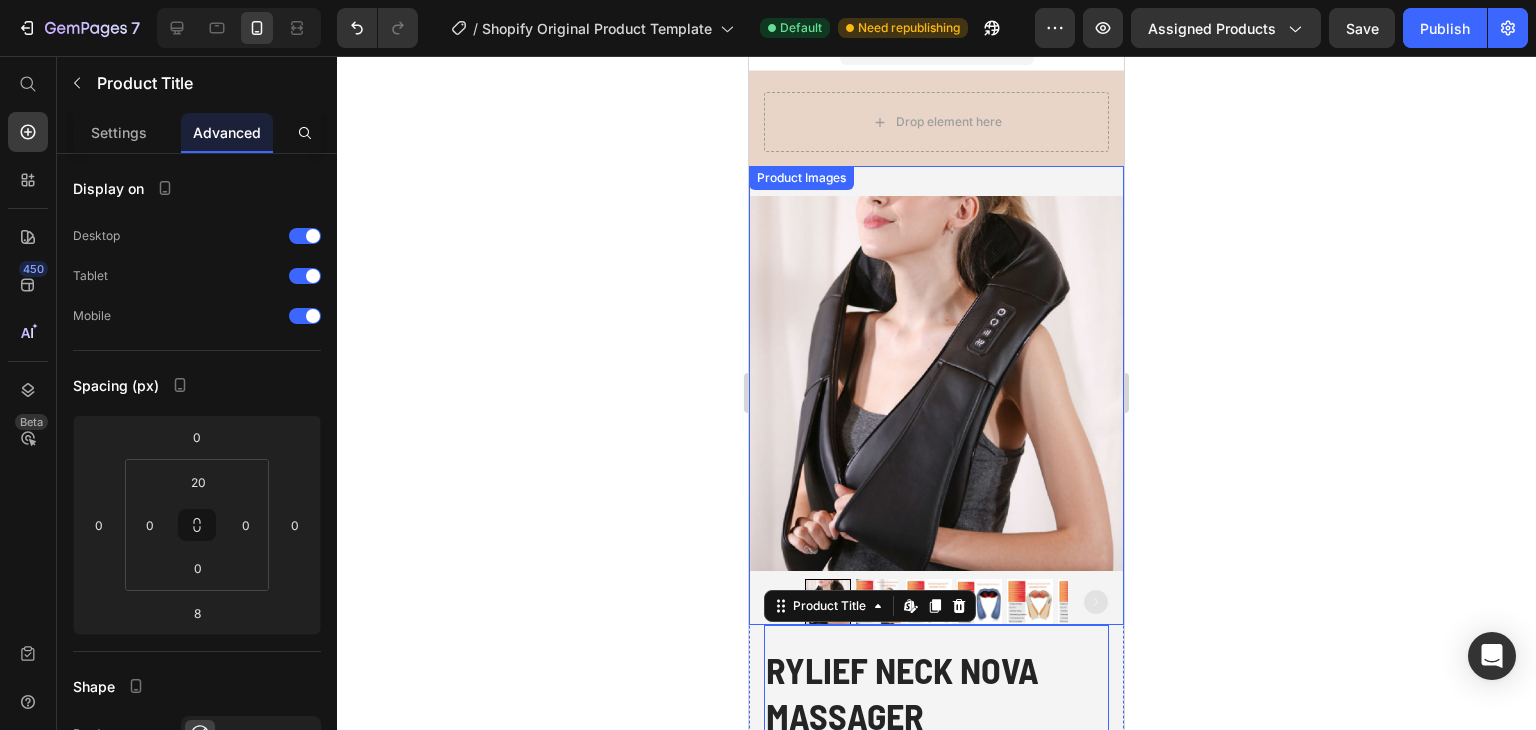 scroll, scrollTop: 0, scrollLeft: 0, axis: both 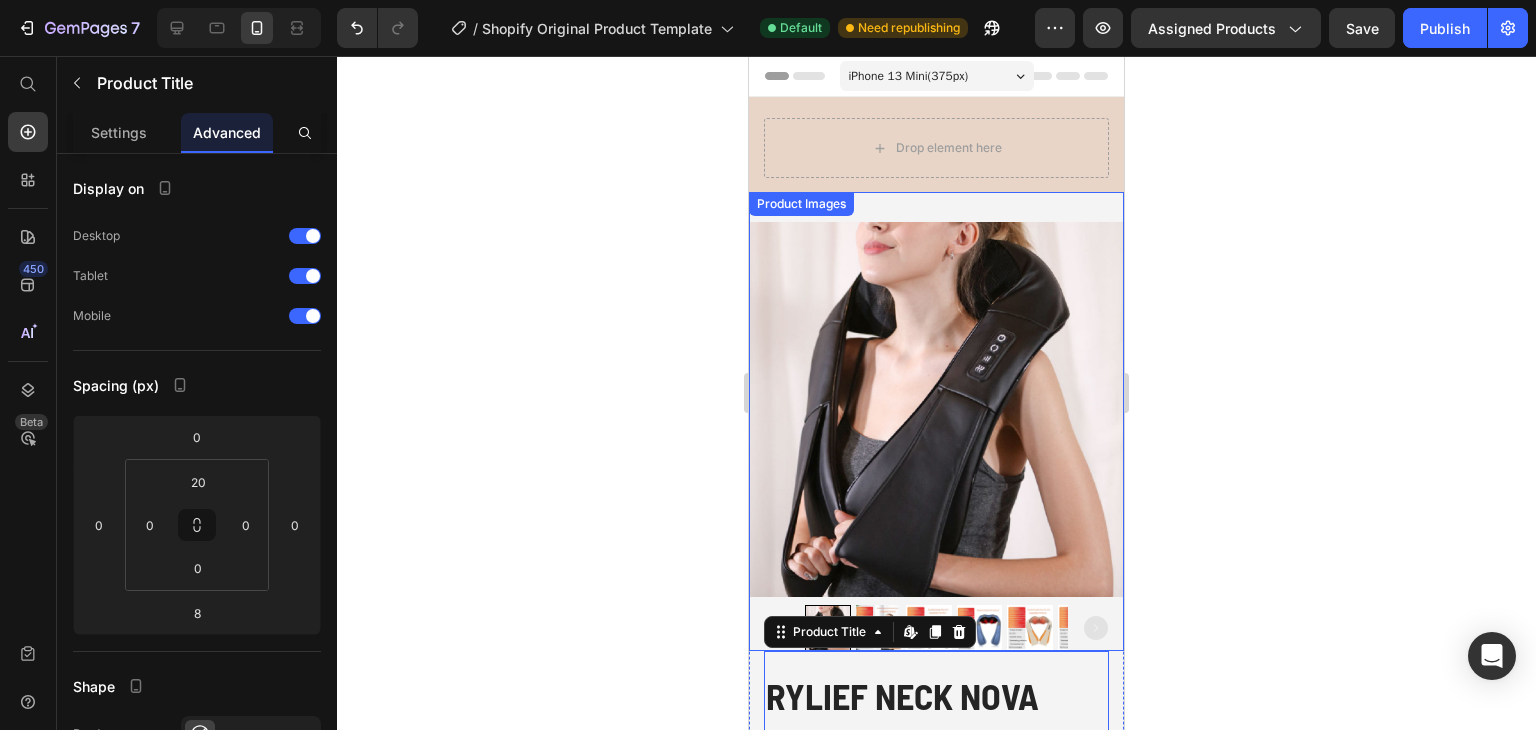click on "Product Images" at bounding box center (936, 421) 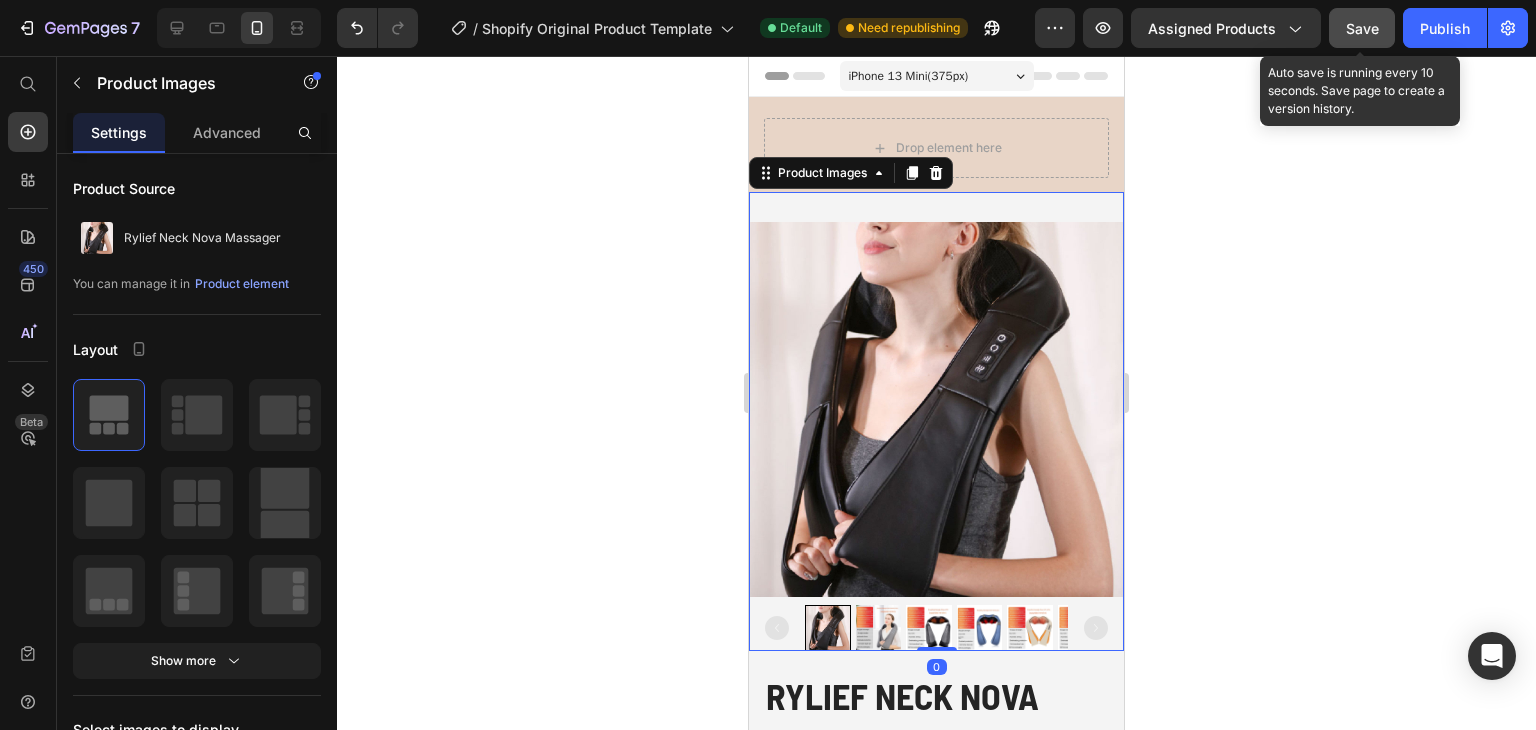click on "Save" 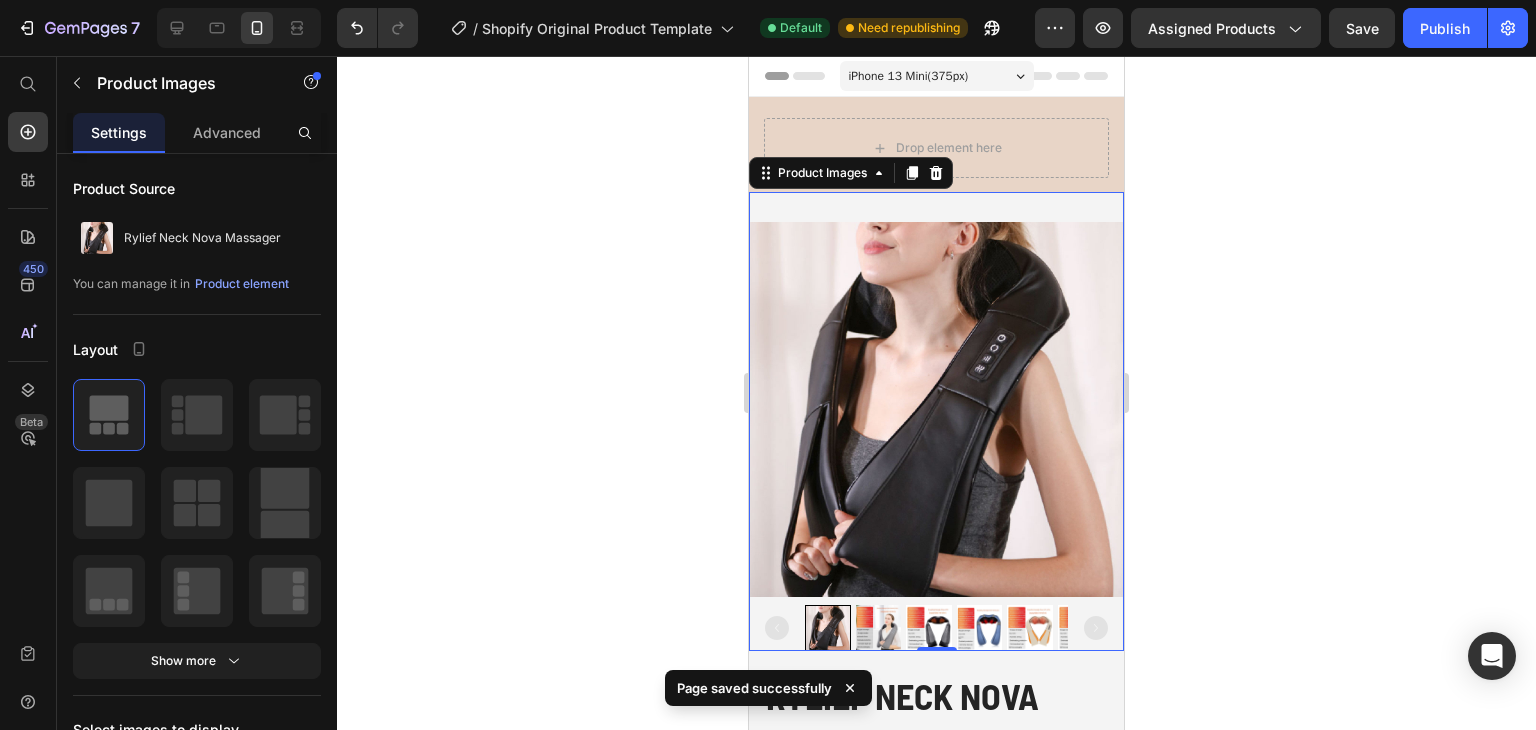 click on "iPhone 13 Mini  ( 375 px)" at bounding box center [937, 76] 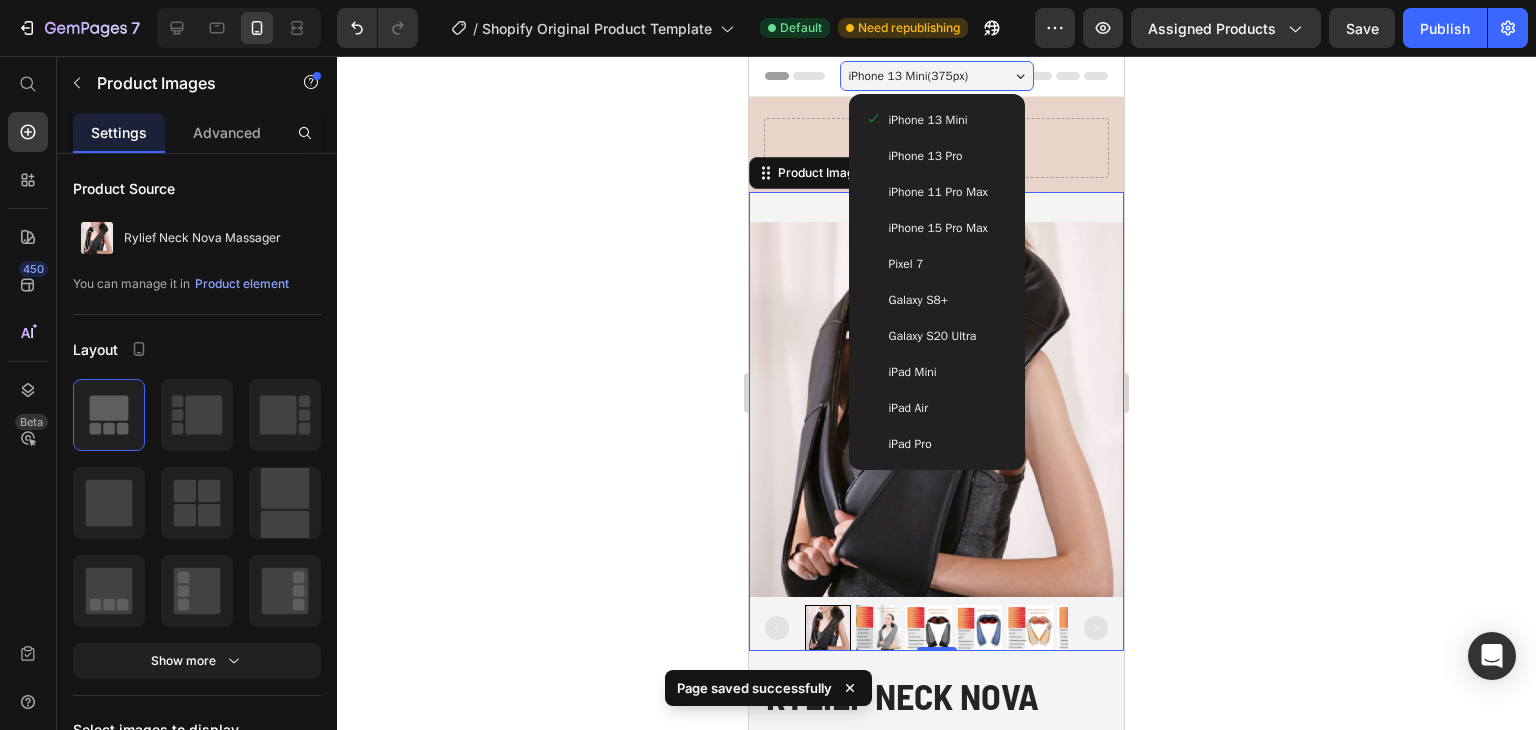 click on "iPhone 15 Pro Max" at bounding box center [938, 228] 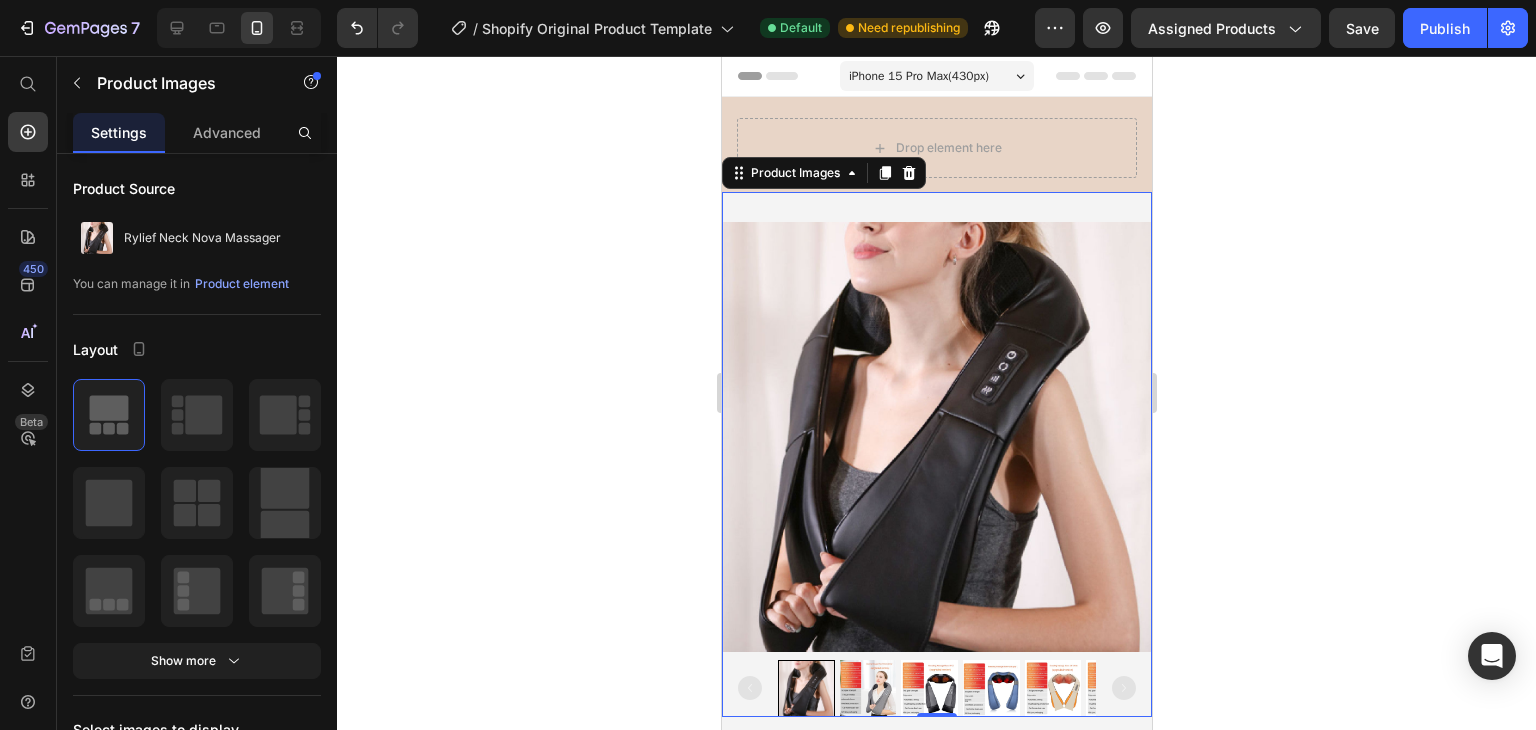 click on "iPhone 15 Pro Max  ( 430 px)" at bounding box center (918, 76) 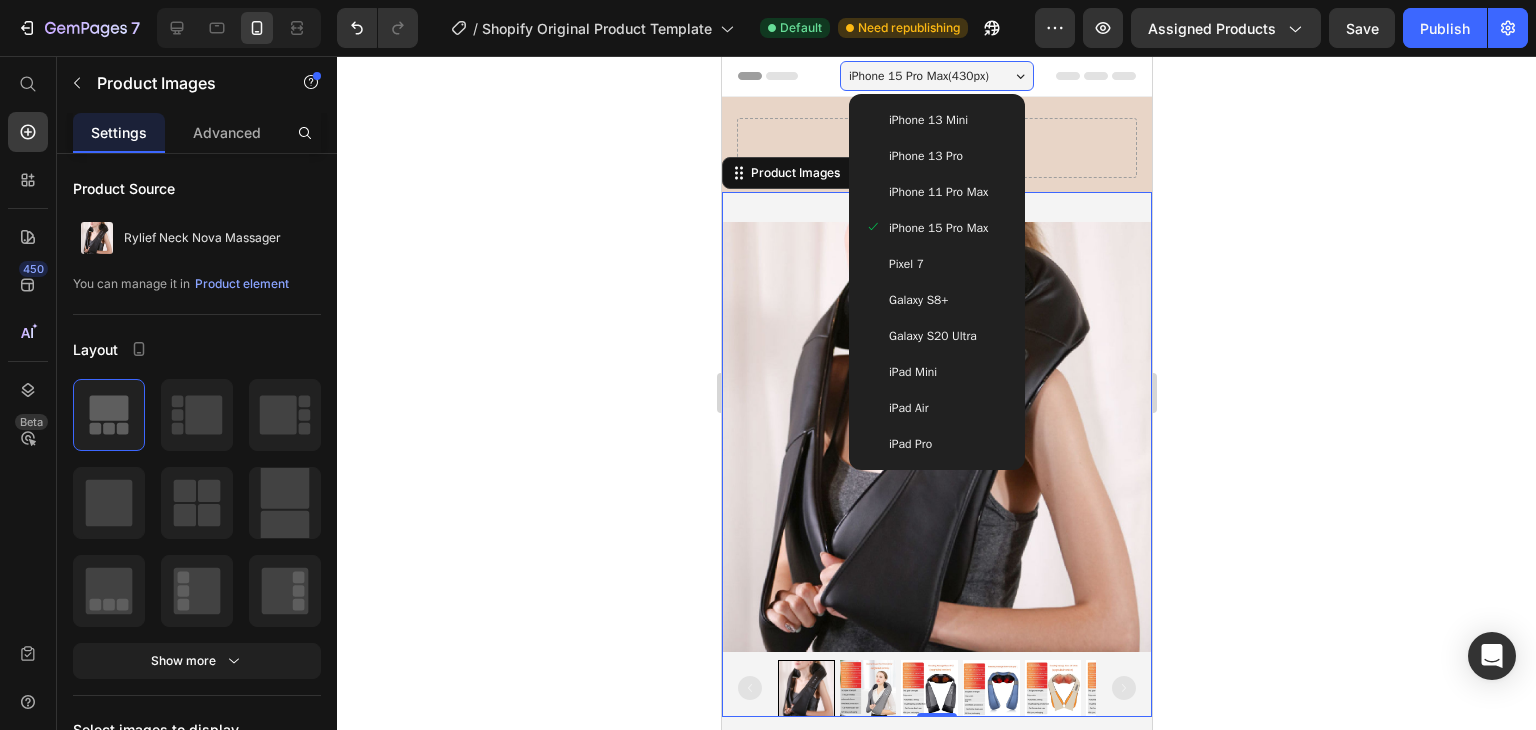 click 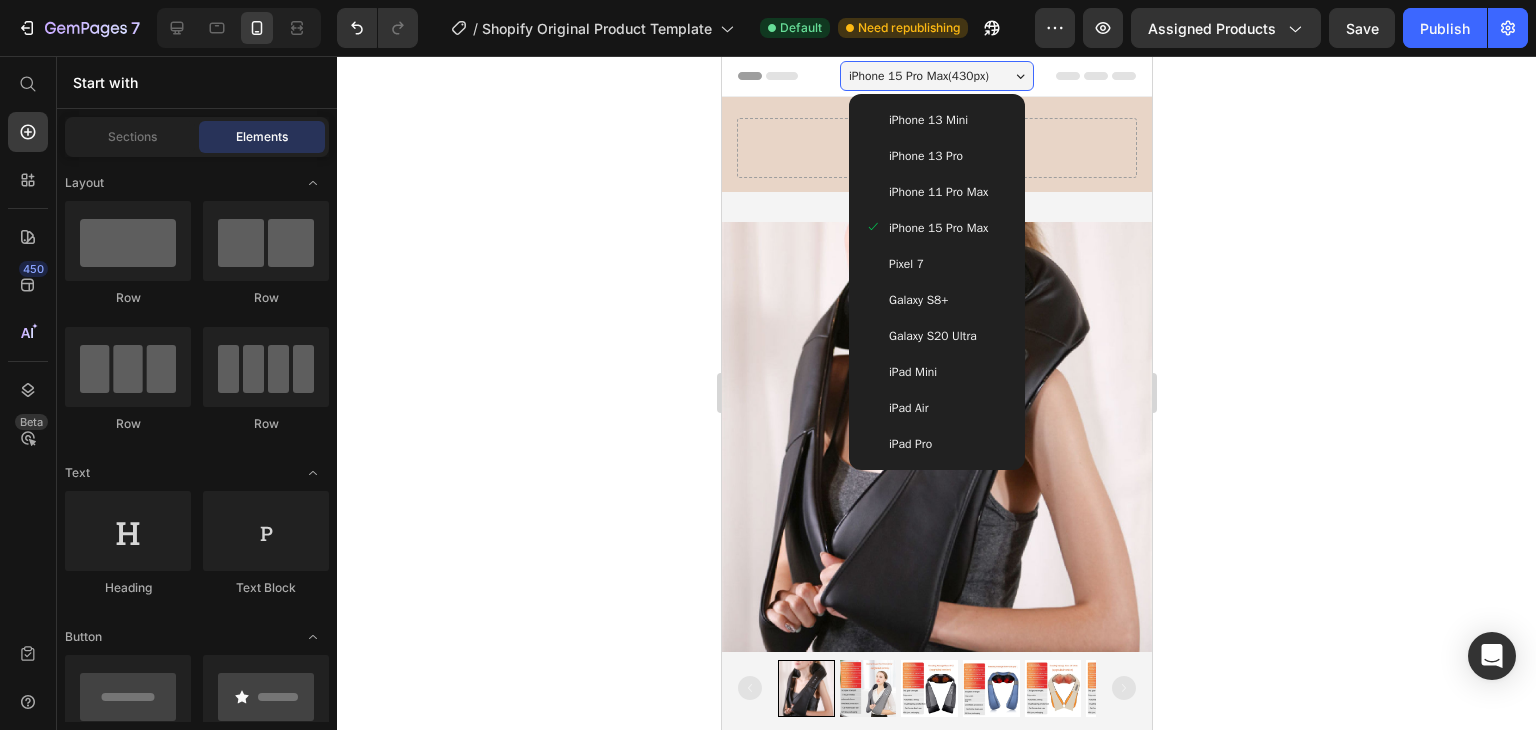 click 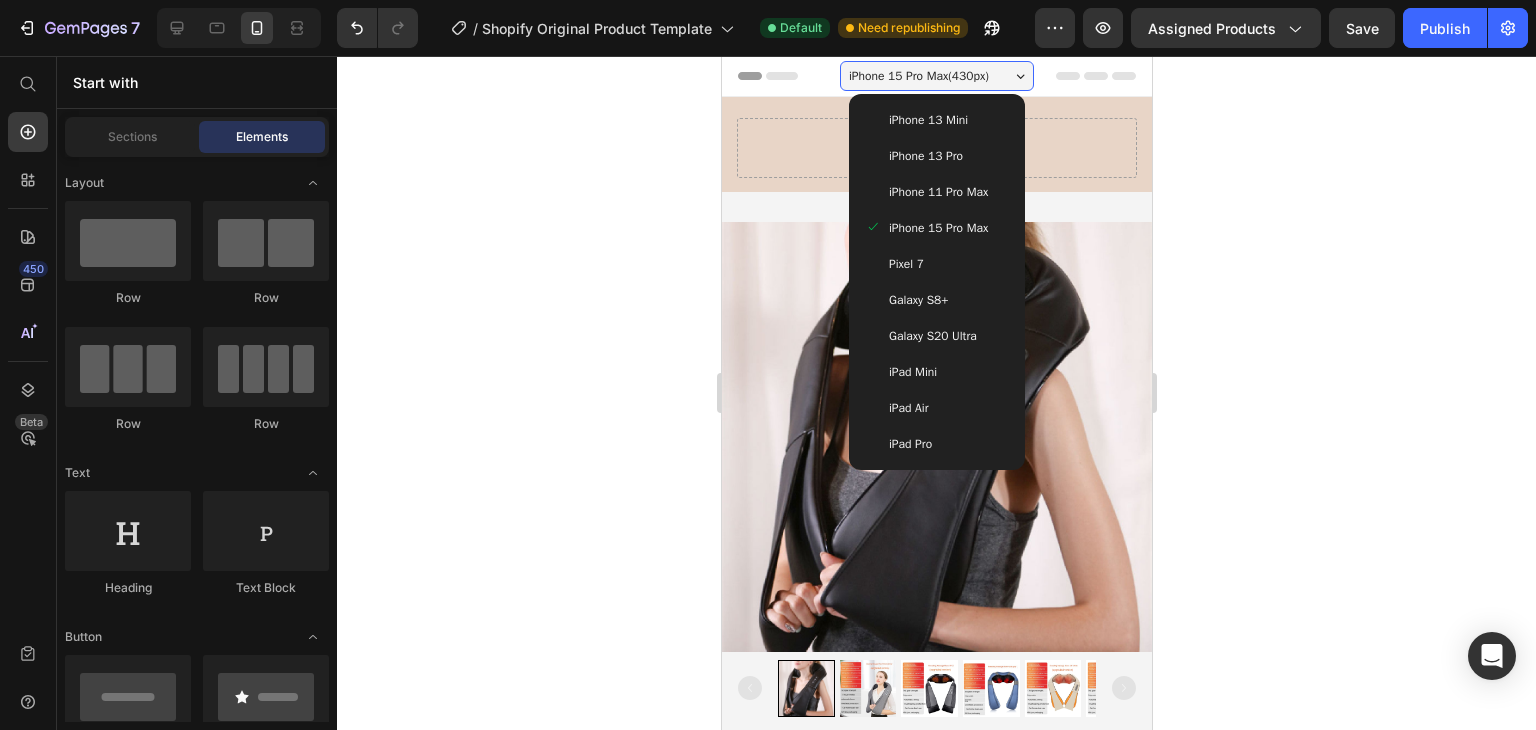 drag, startPoint x: 936, startPoint y: 161, endPoint x: 1855, endPoint y: 441, distance: 960.7086 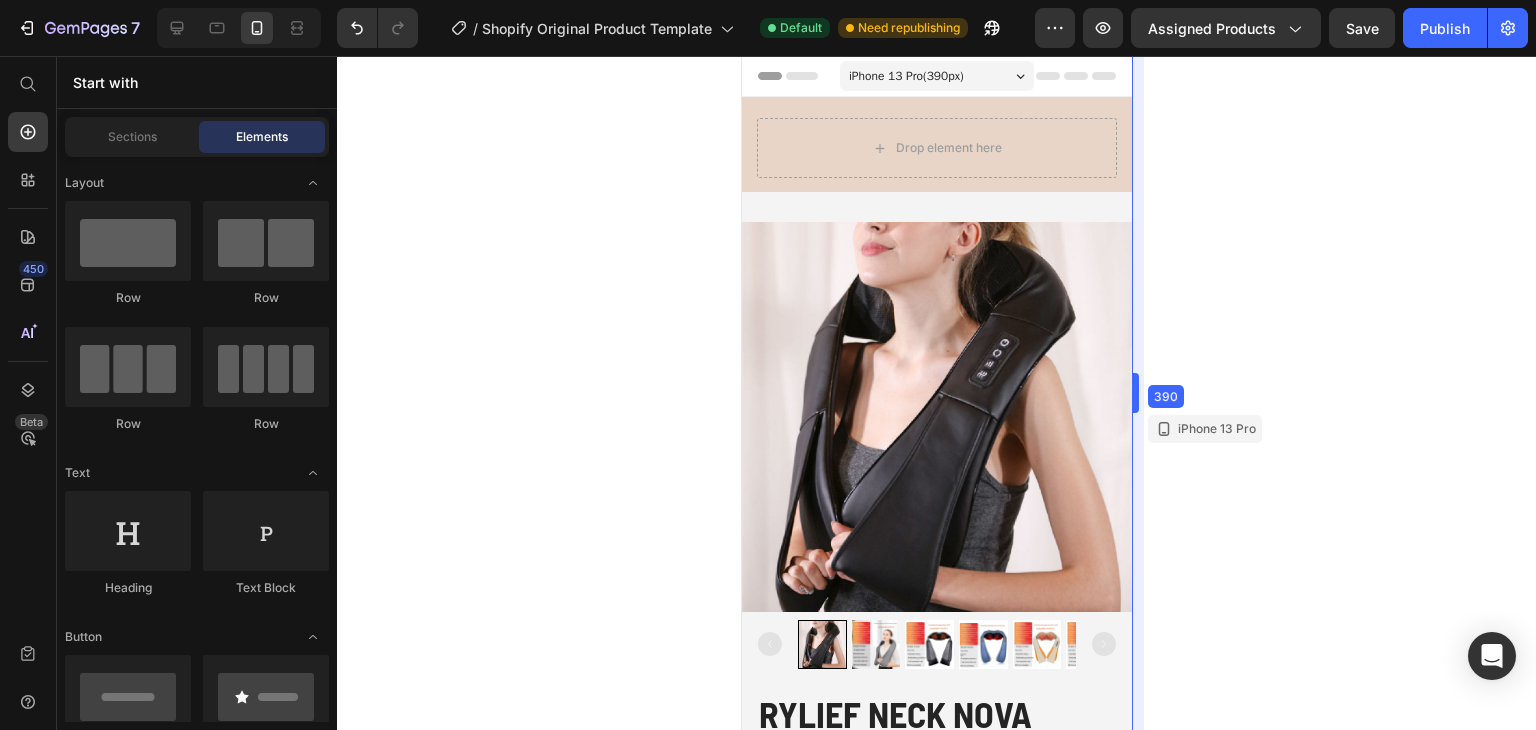 drag, startPoint x: 388, startPoint y: 326, endPoint x: 1135, endPoint y: 333, distance: 747.0328 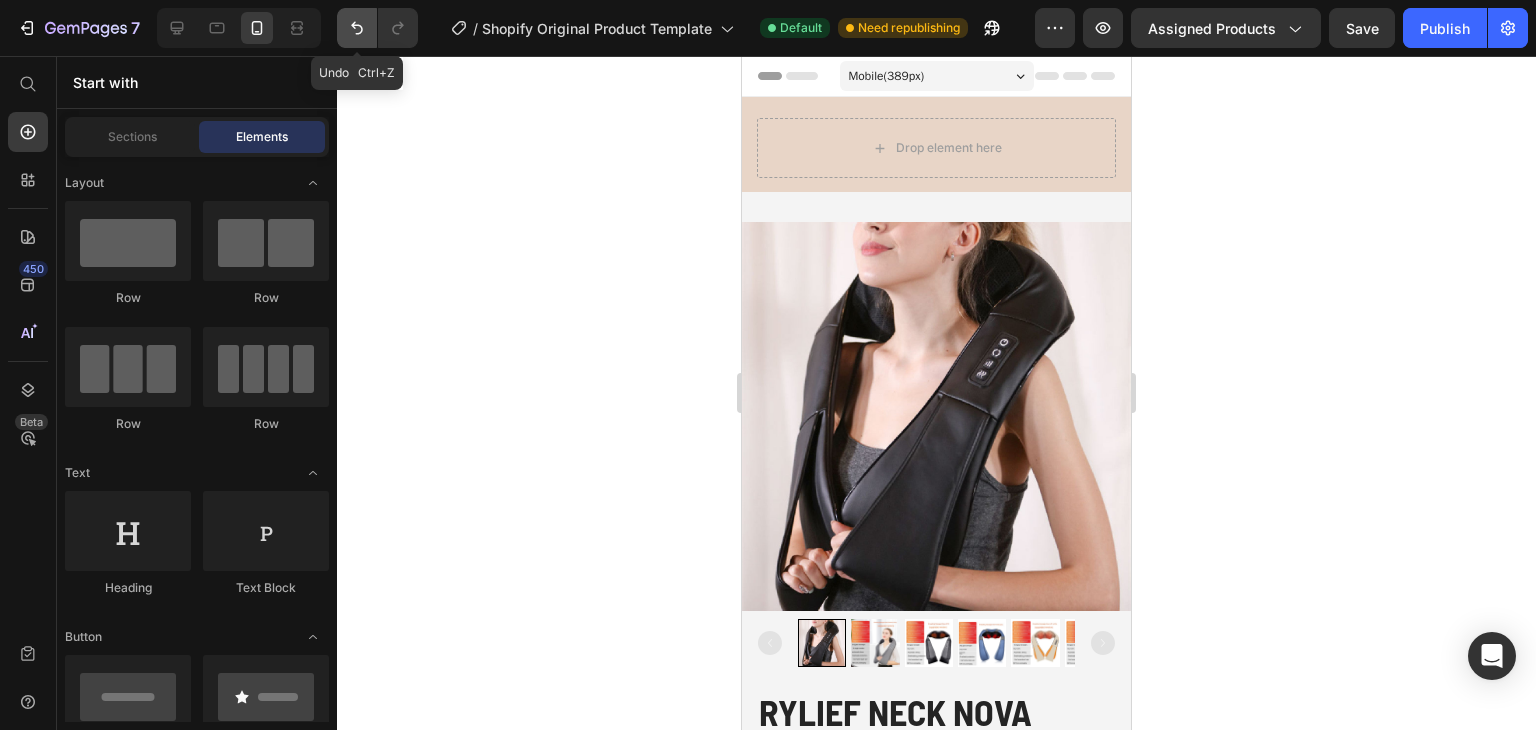 click 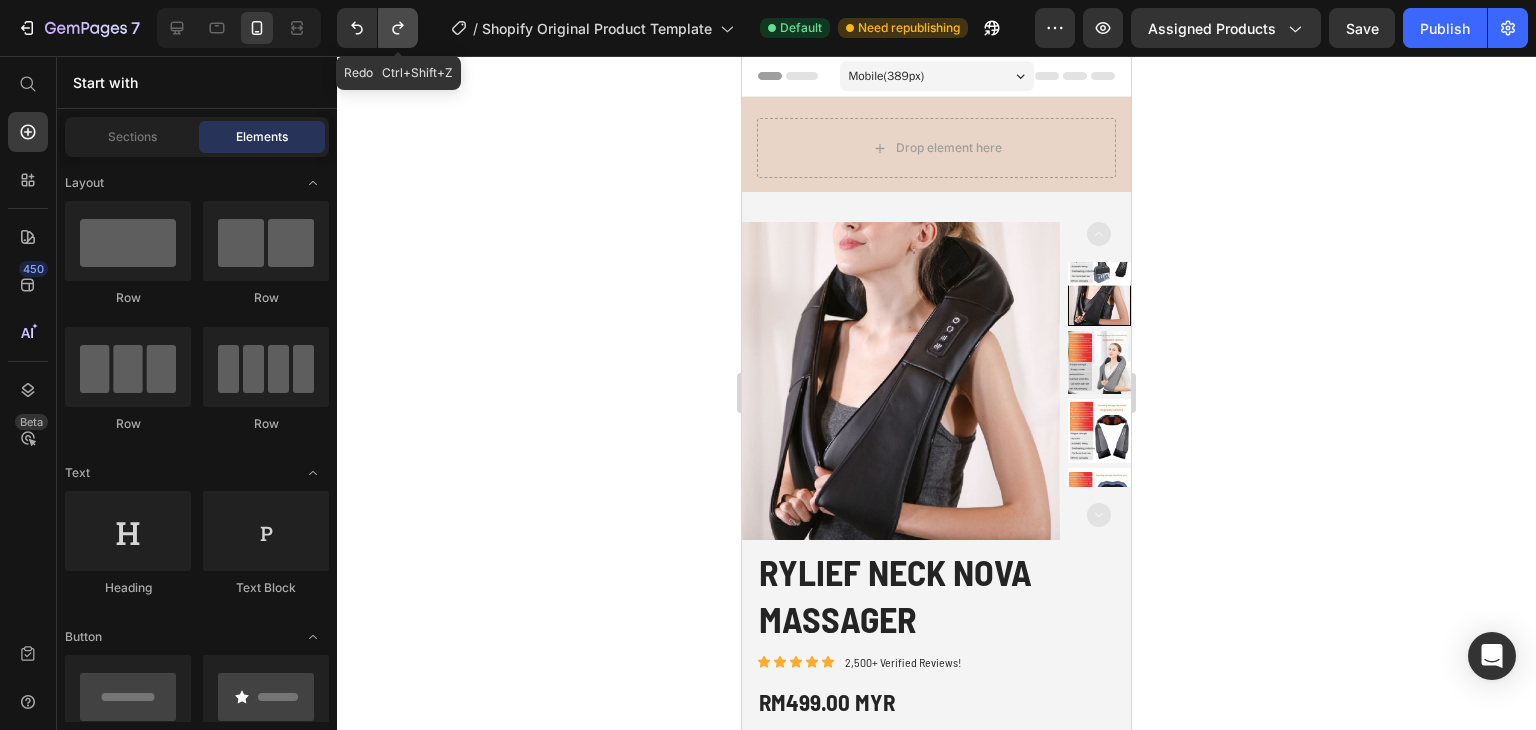 click 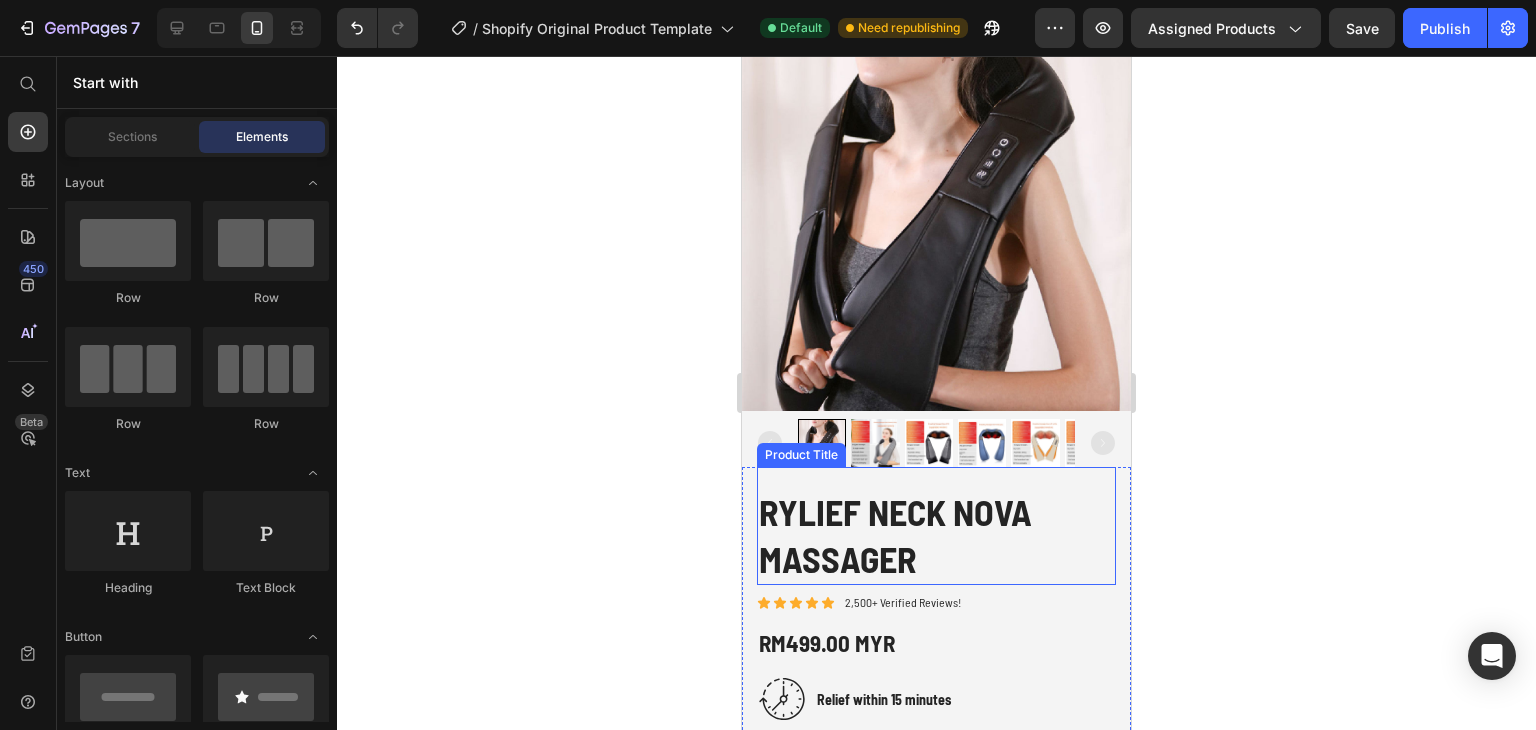 scroll, scrollTop: 0, scrollLeft: 0, axis: both 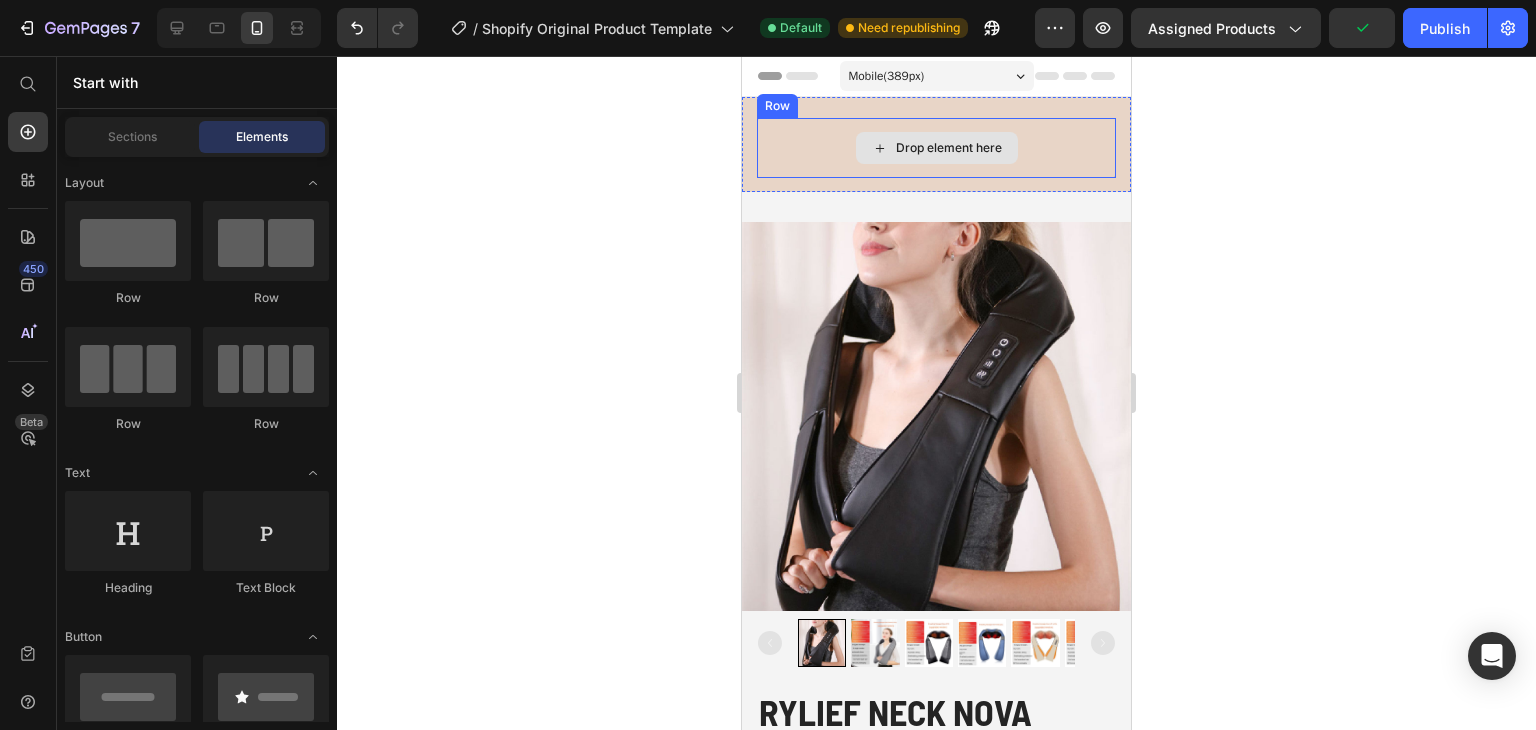 click on "Drop element here Row Section 1" at bounding box center (936, 144) 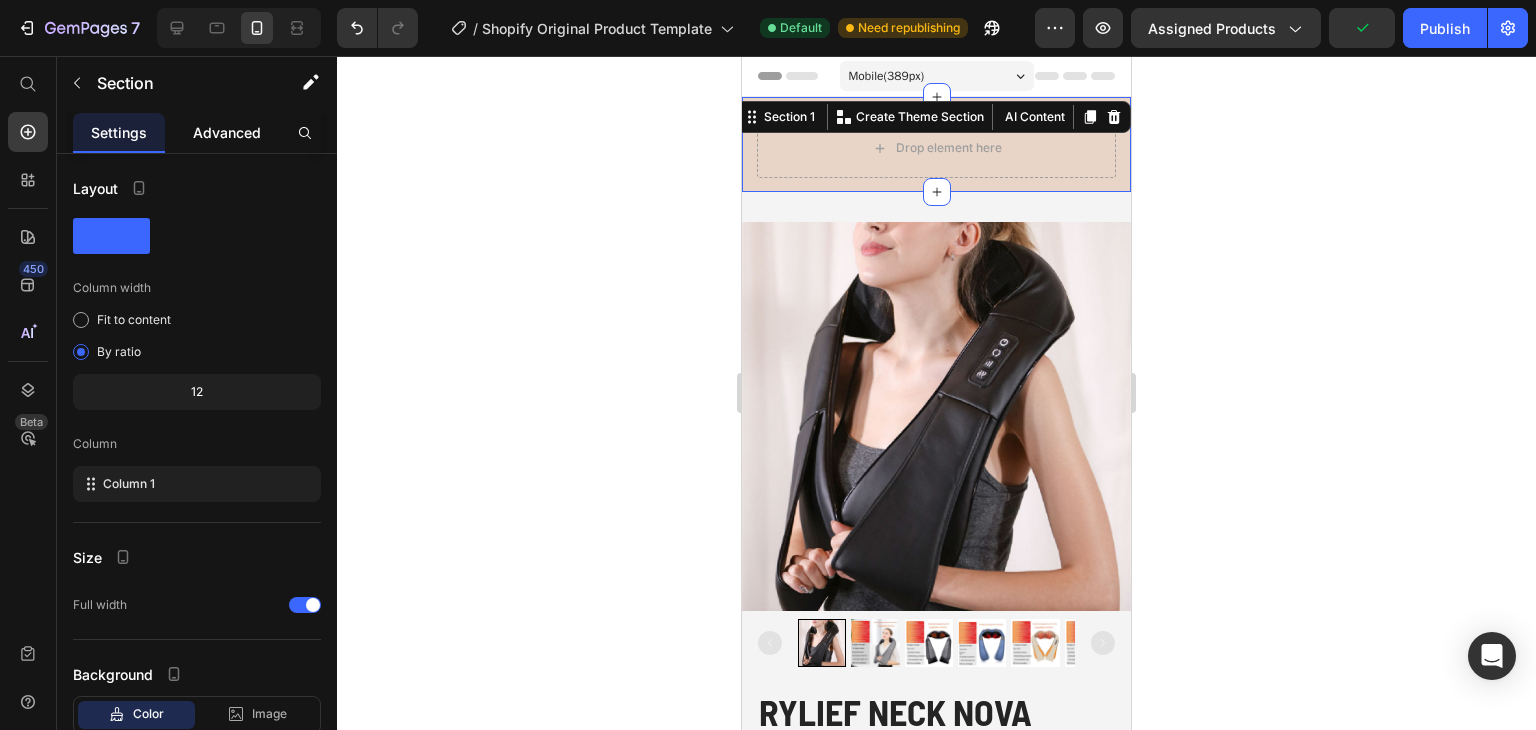 click on "Advanced" at bounding box center (227, 132) 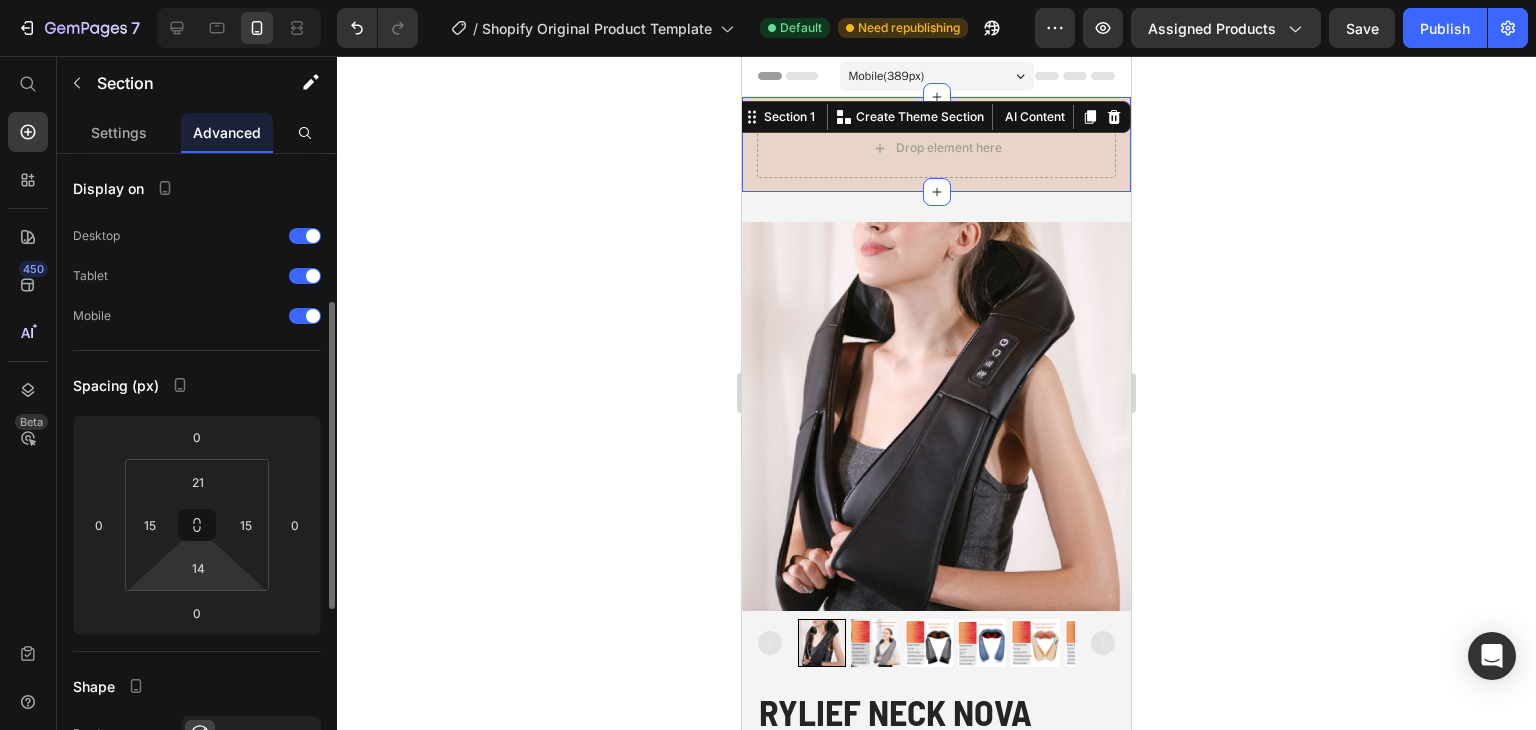 scroll, scrollTop: 100, scrollLeft: 0, axis: vertical 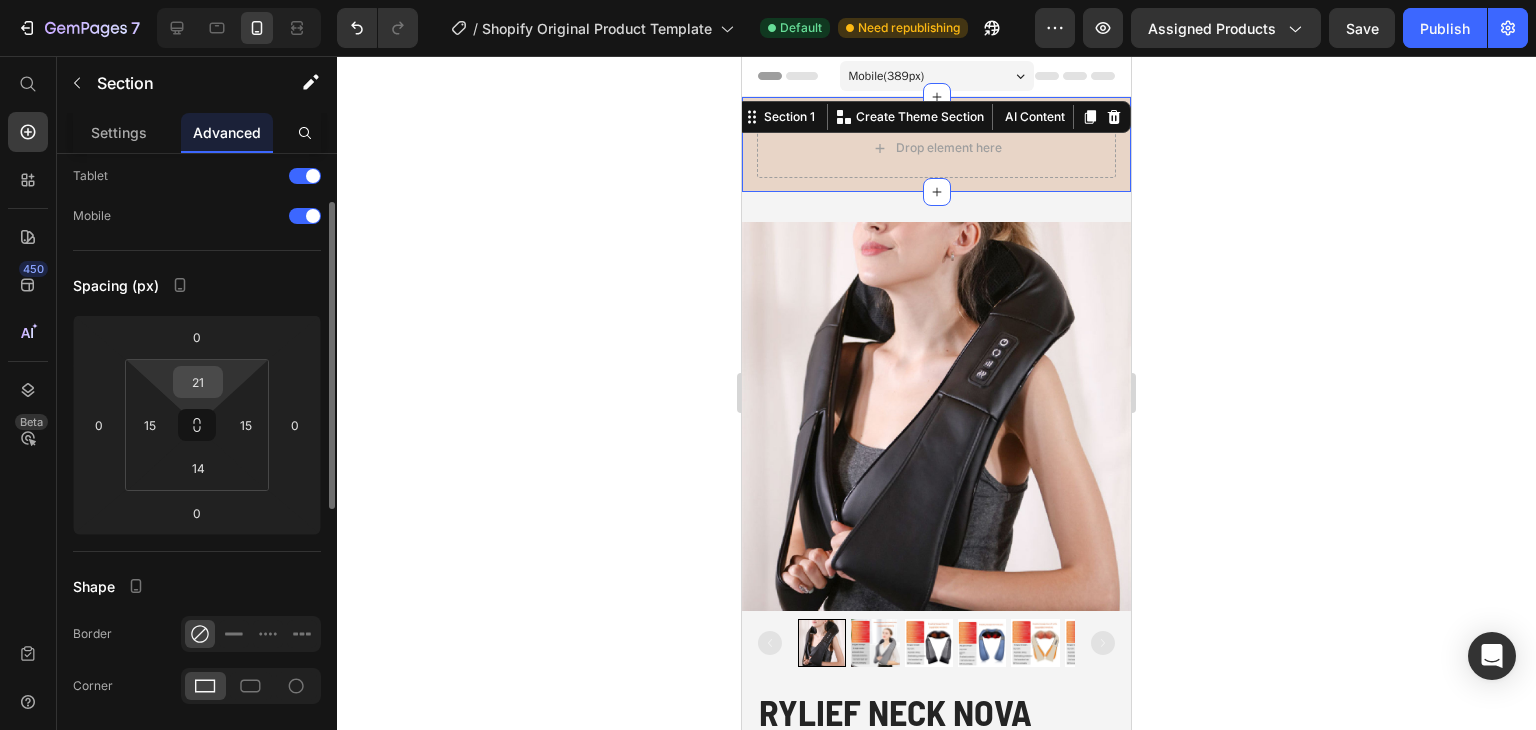 click on "21" at bounding box center (198, 382) 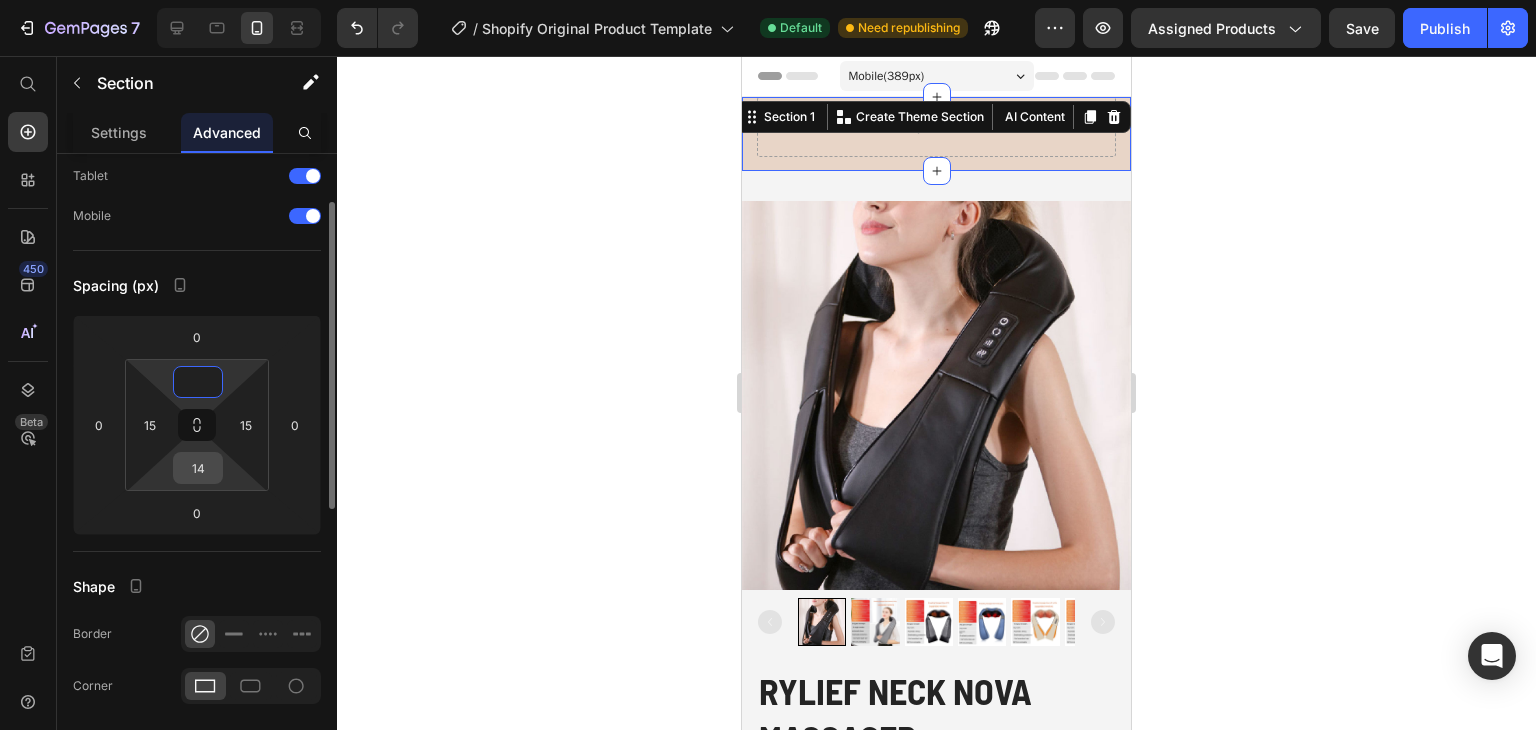 type on "0" 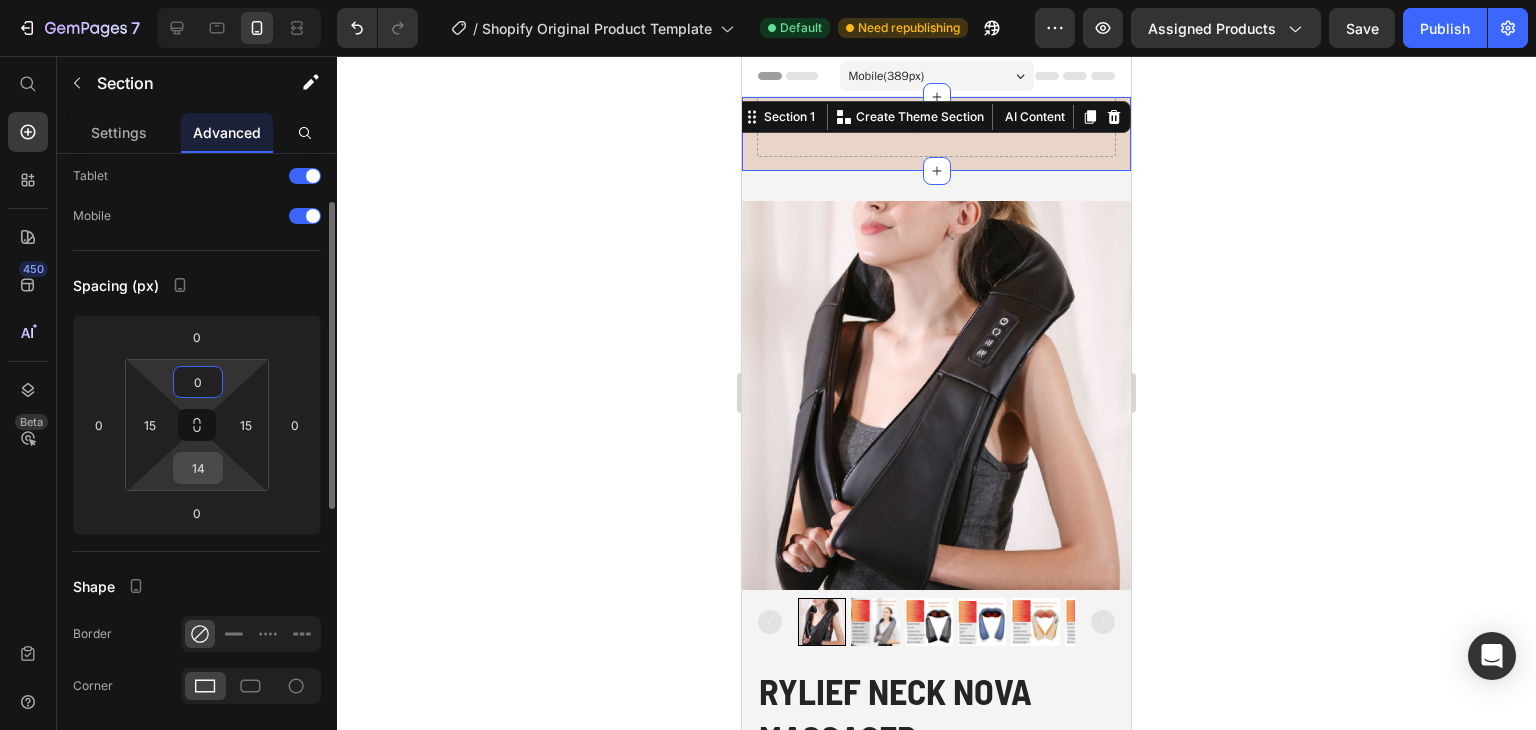 click on "14" at bounding box center [198, 468] 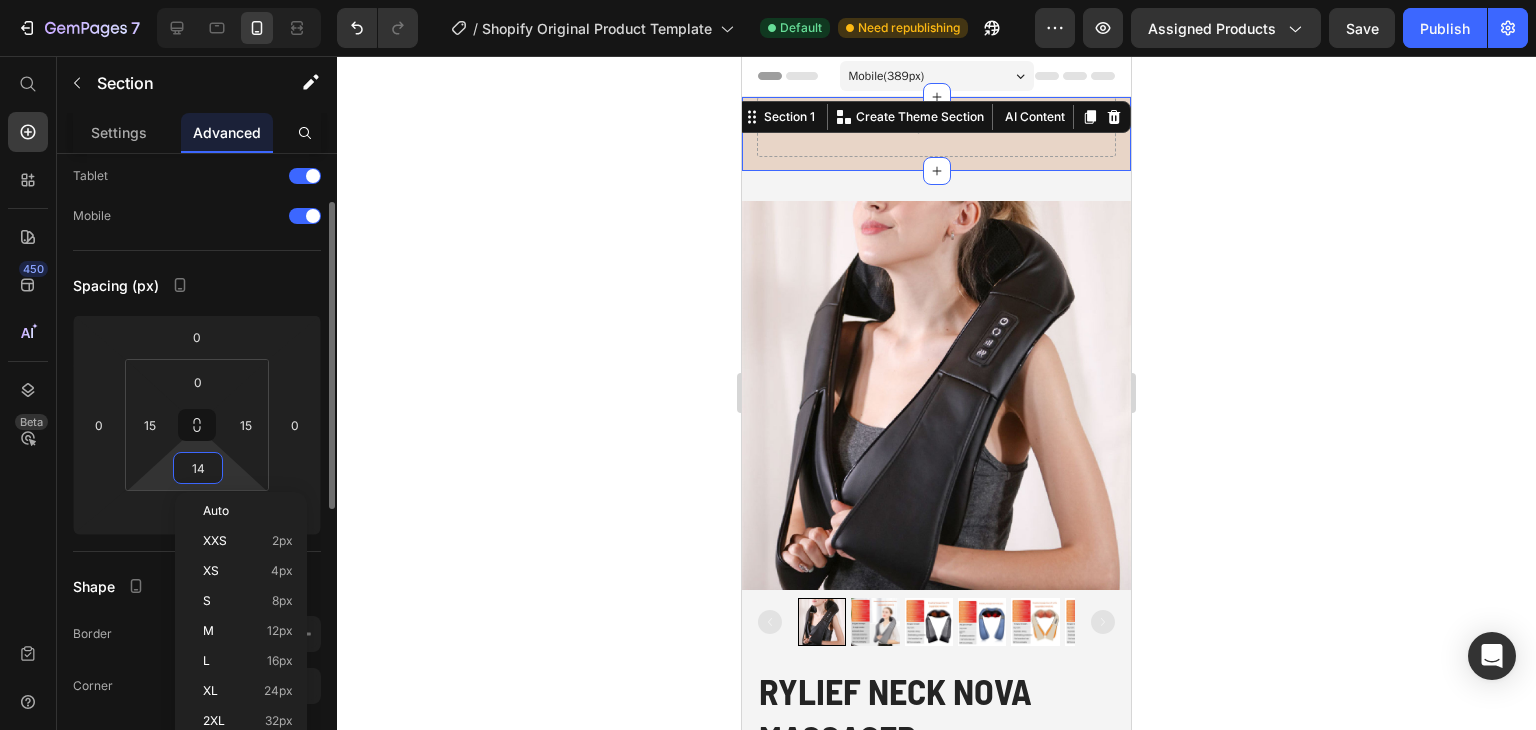 type 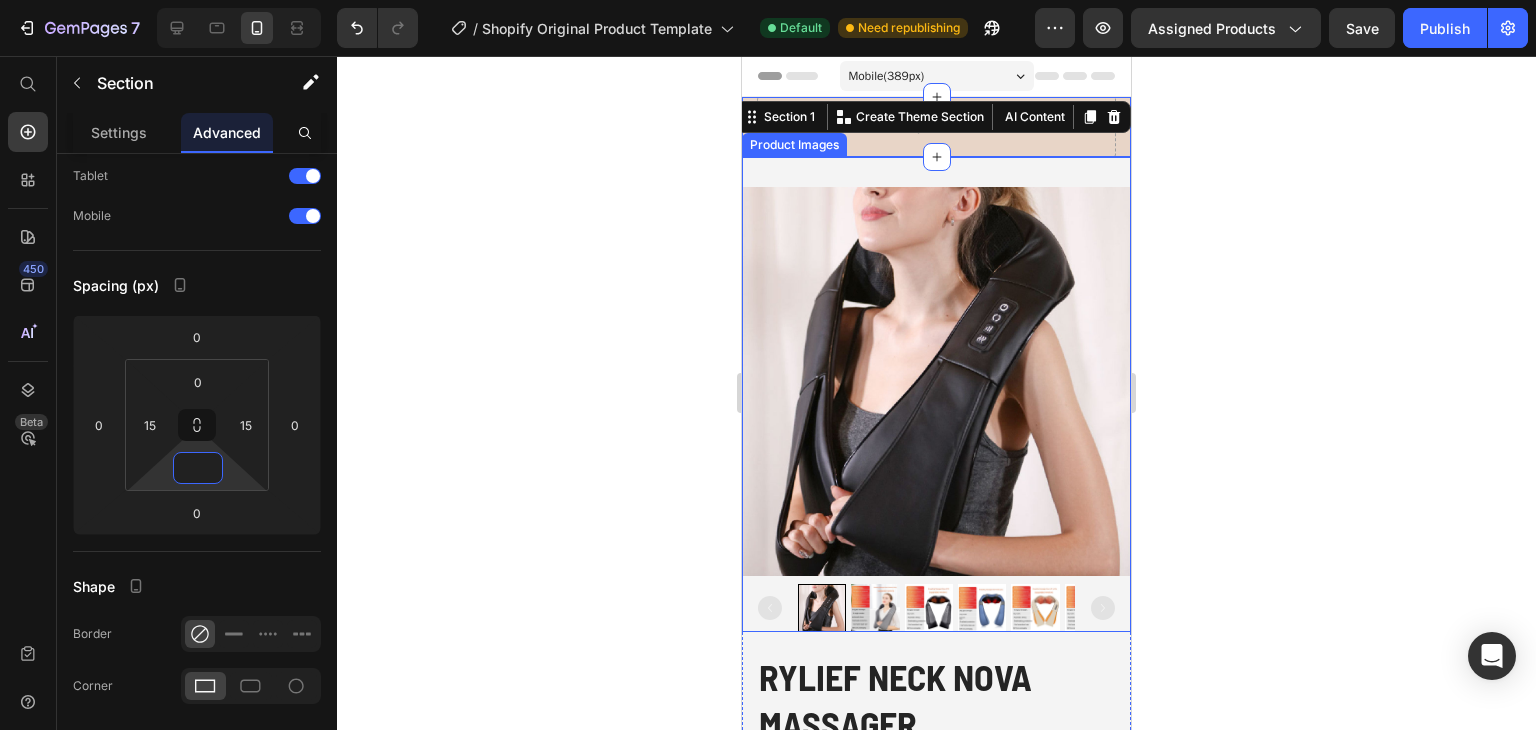 click on "Product Images" at bounding box center [936, 394] 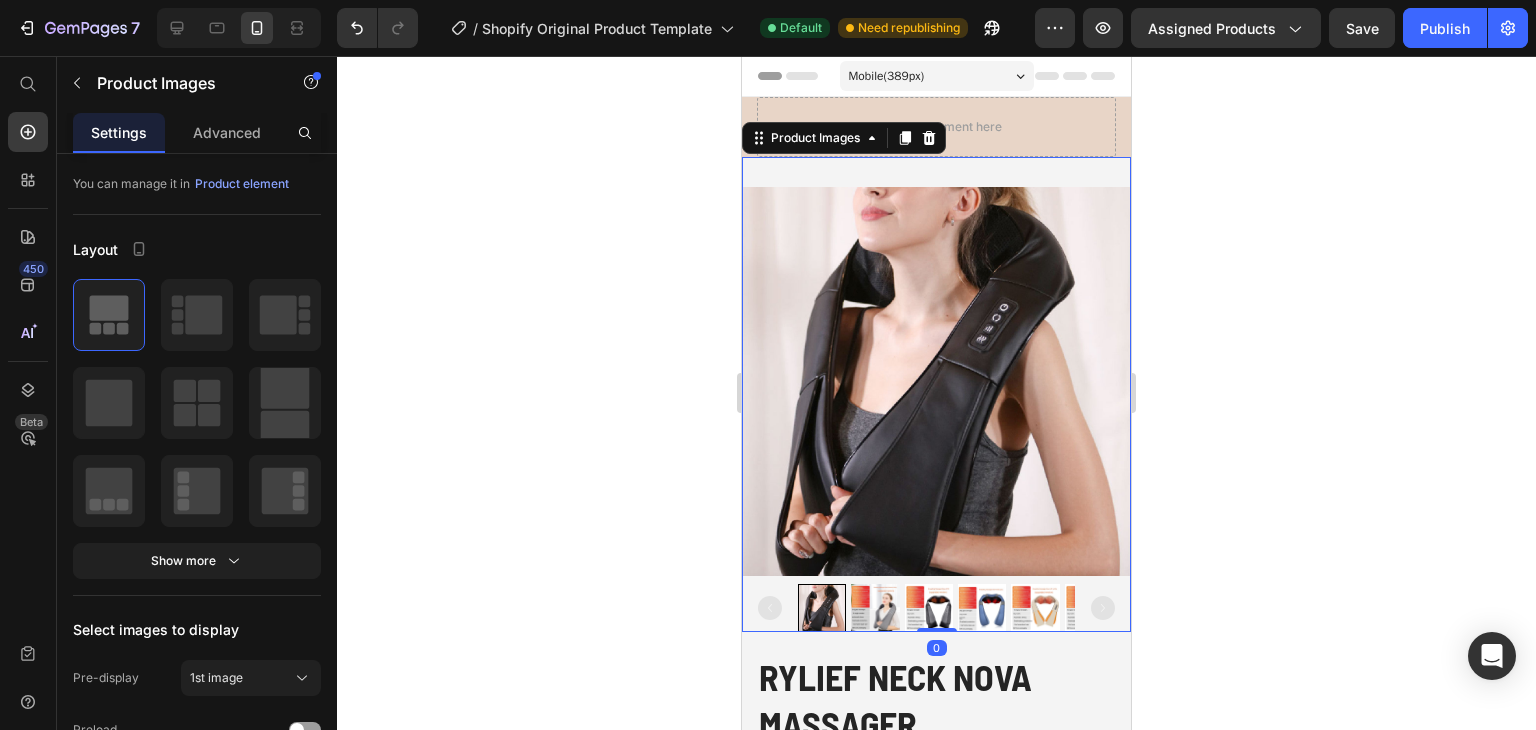 scroll, scrollTop: 0, scrollLeft: 0, axis: both 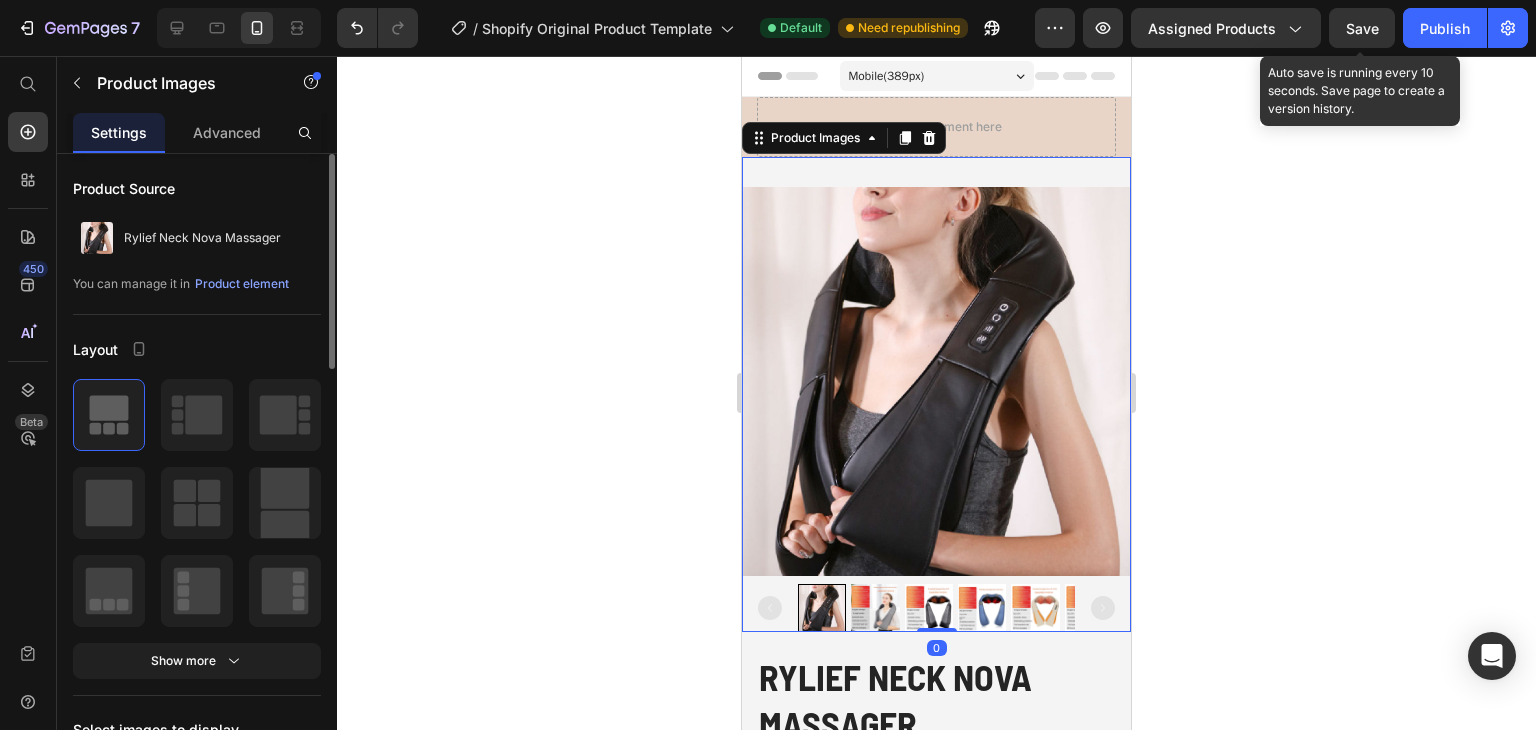 click on "Save" at bounding box center (1362, 28) 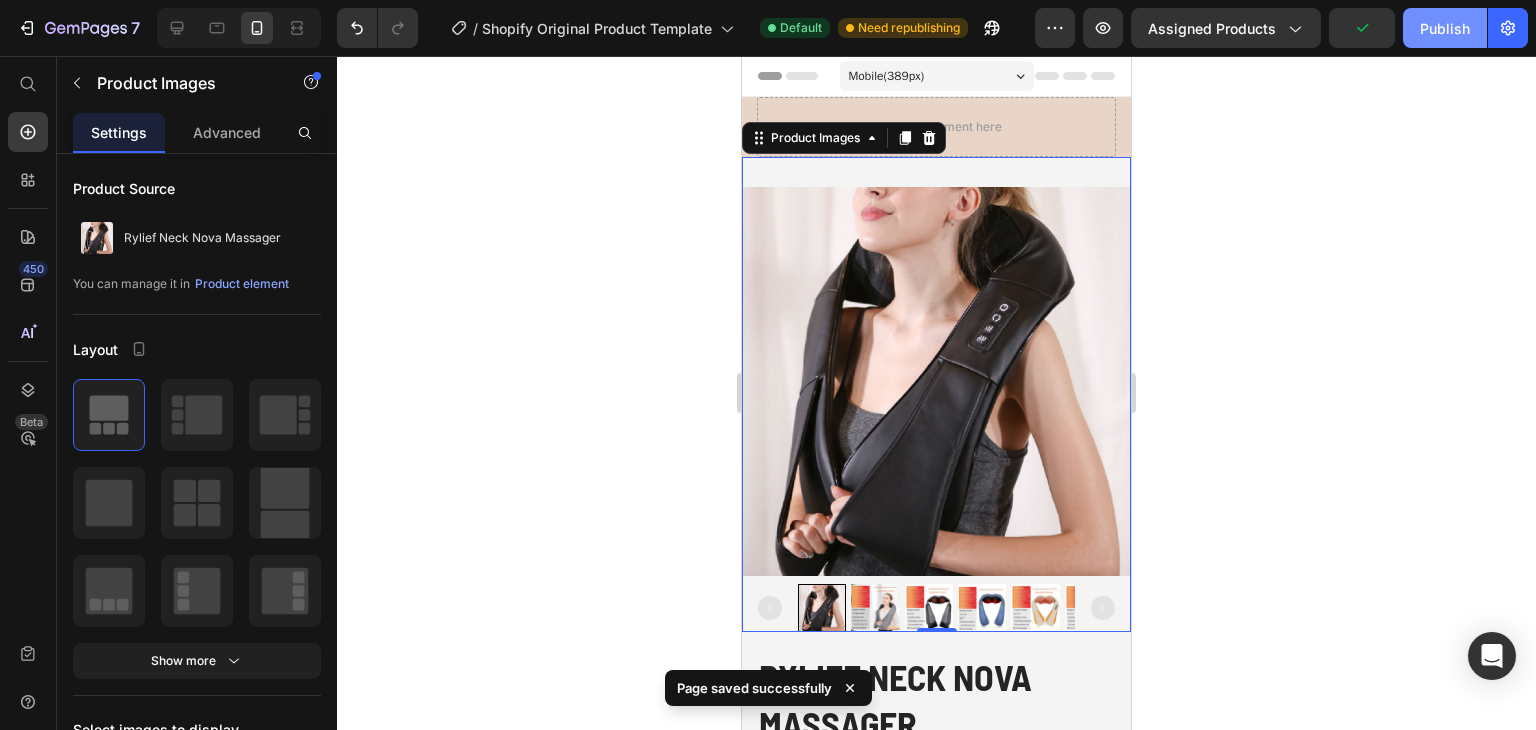 click on "Publish" at bounding box center [1445, 28] 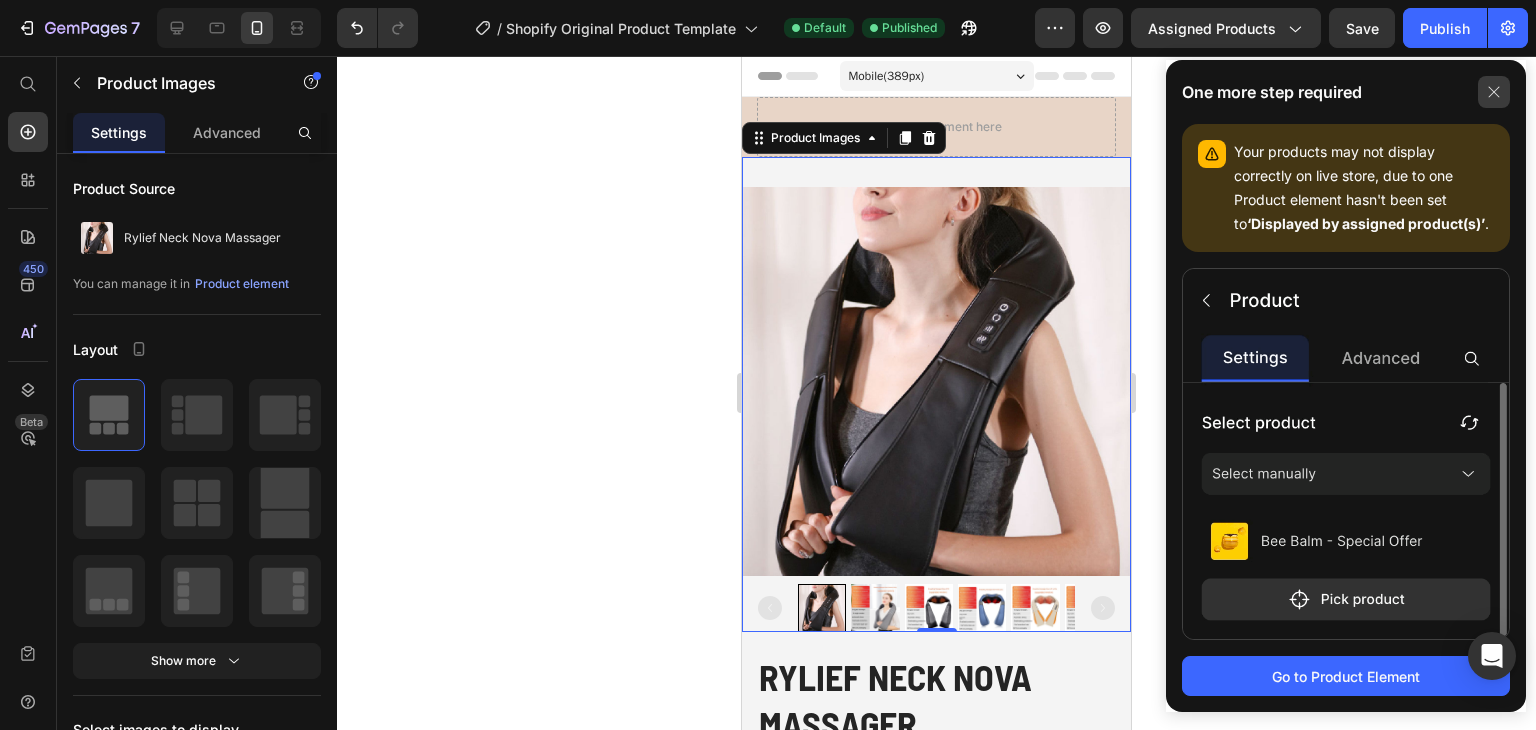 click 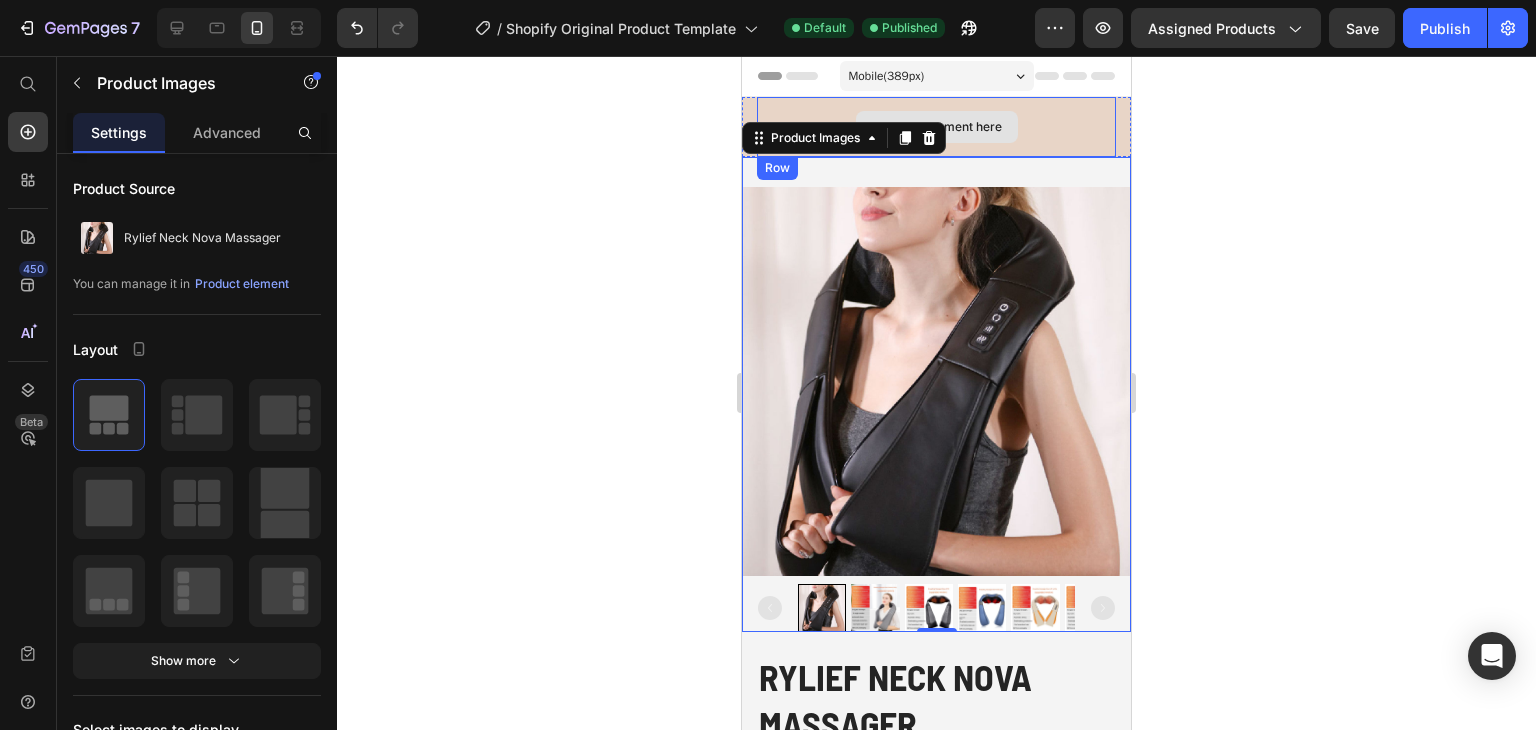 click on "Drop element here" at bounding box center [936, 127] 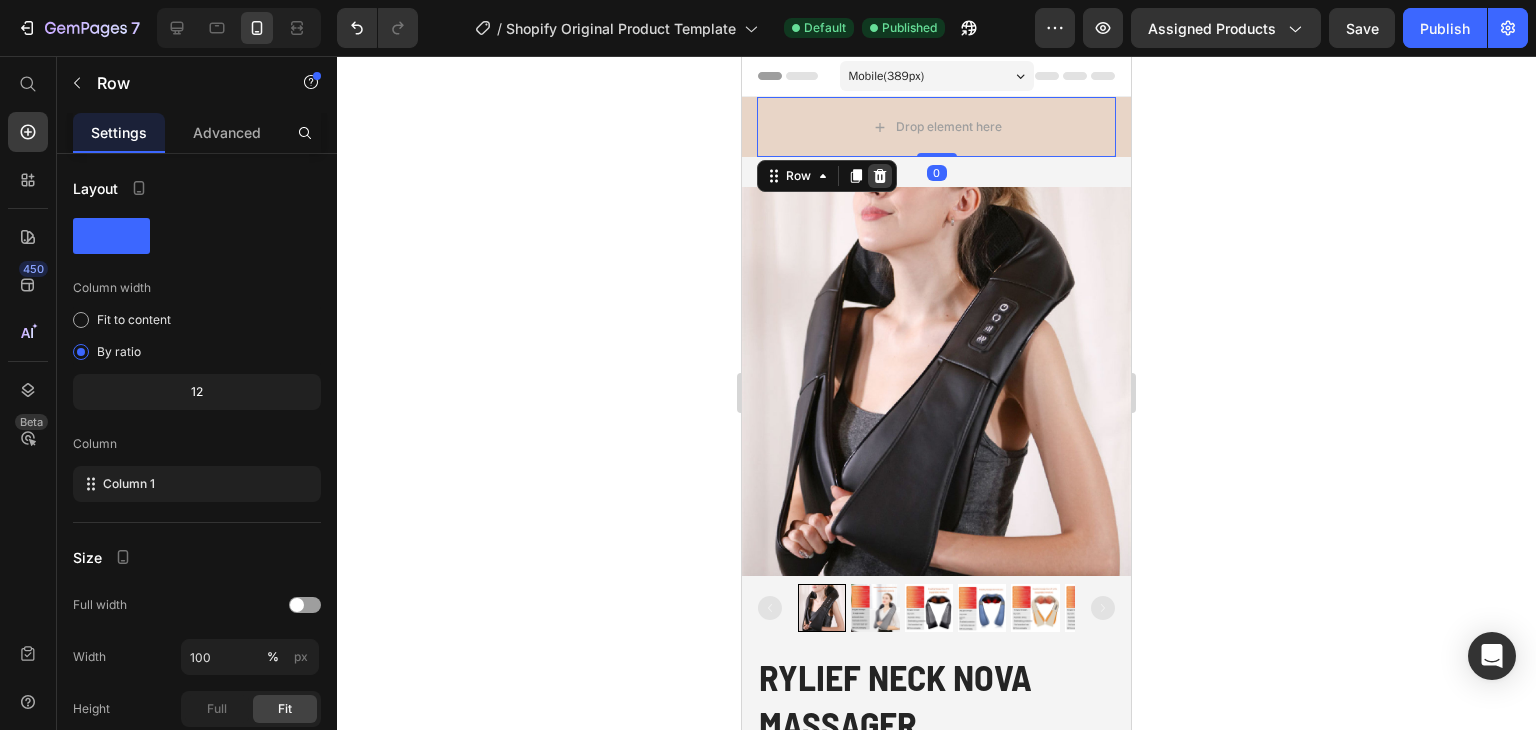 click 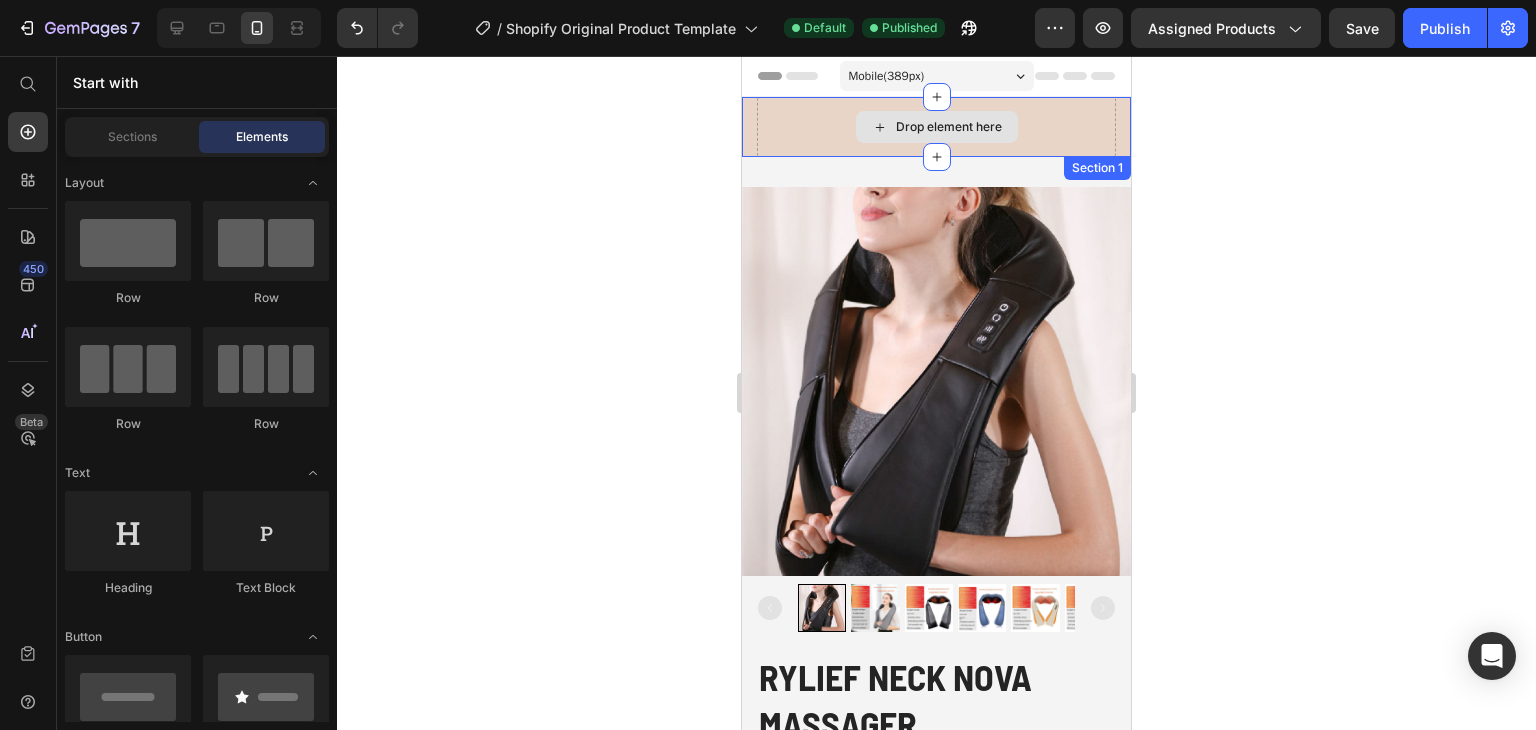 click on "Drop element here" at bounding box center [936, 127] 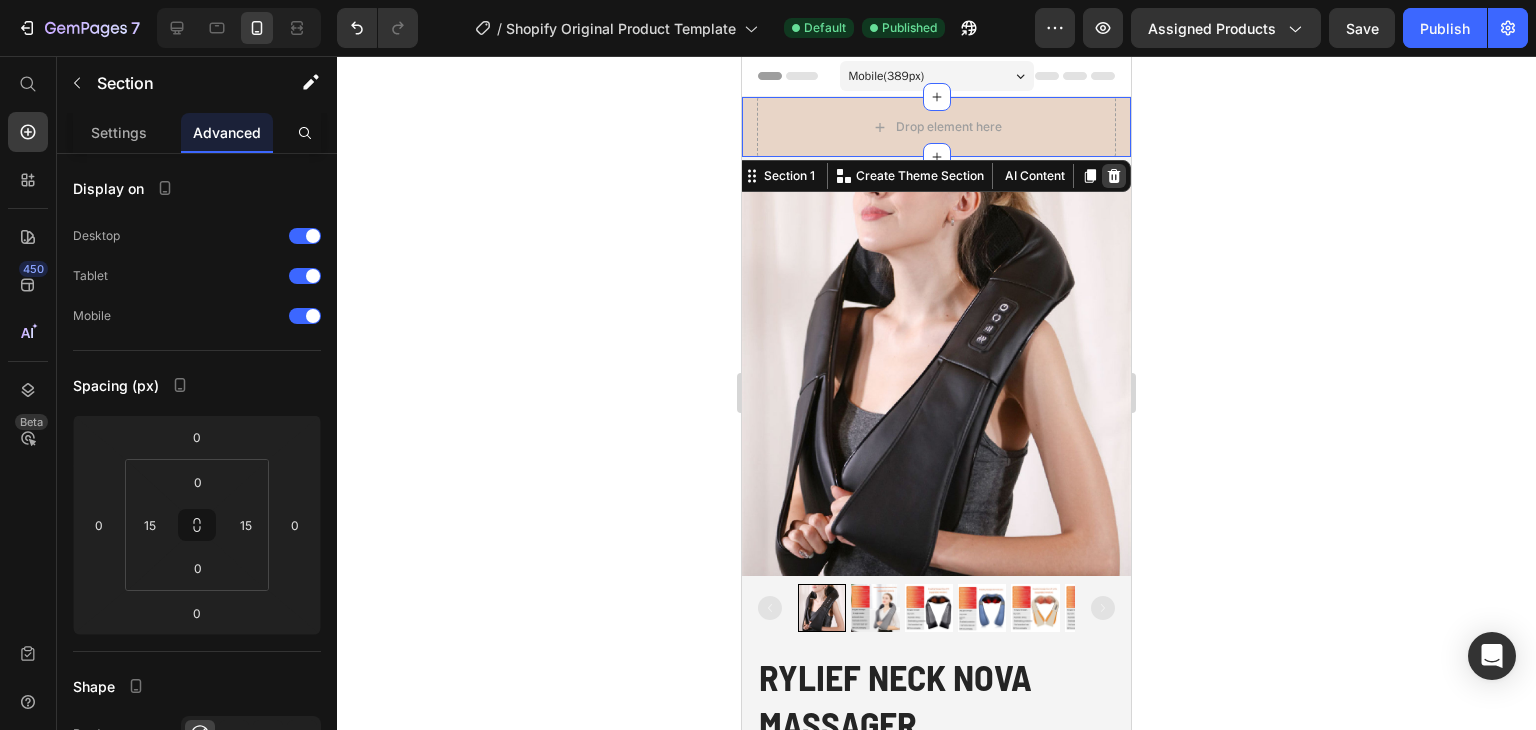 click 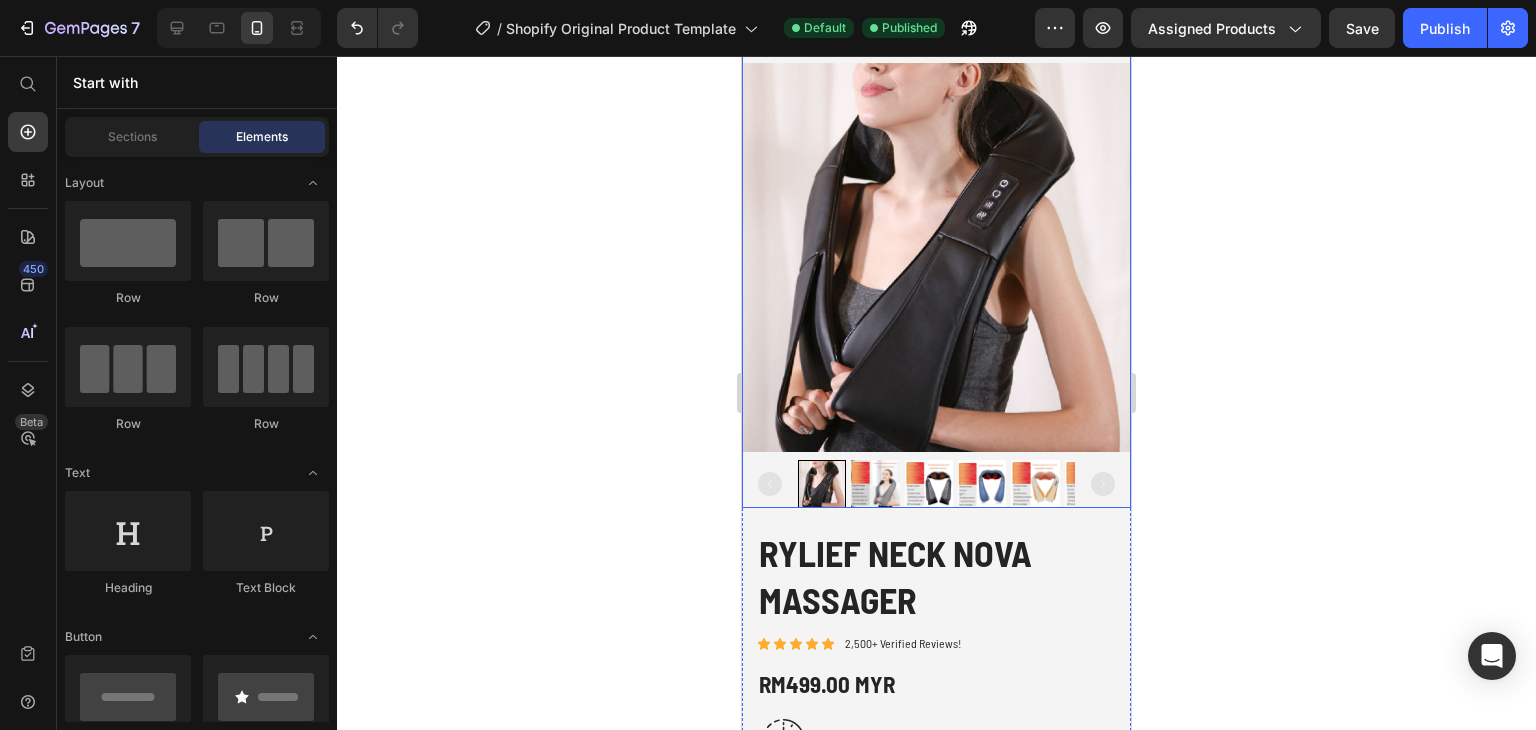 scroll, scrollTop: 0, scrollLeft: 0, axis: both 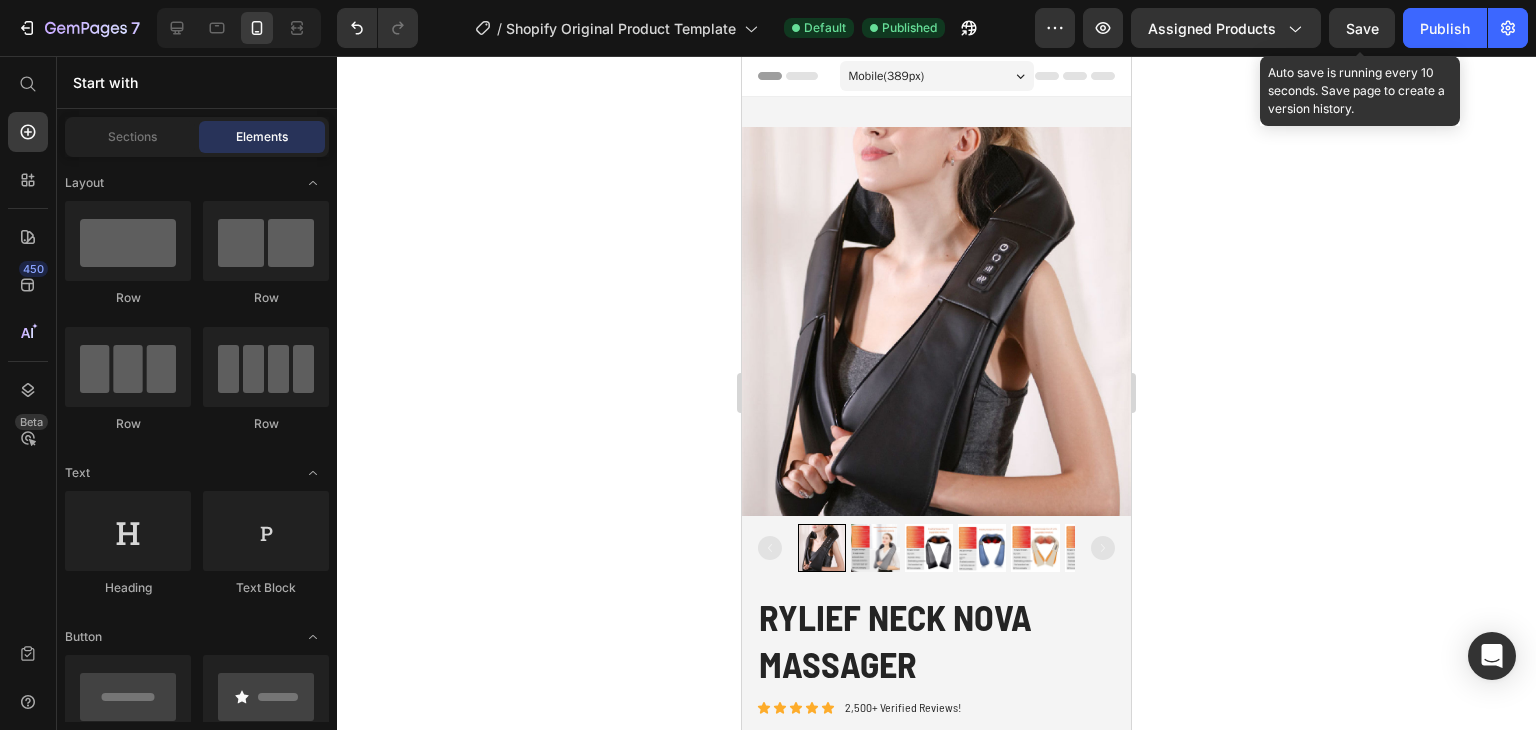 click on "Save" at bounding box center (1362, 28) 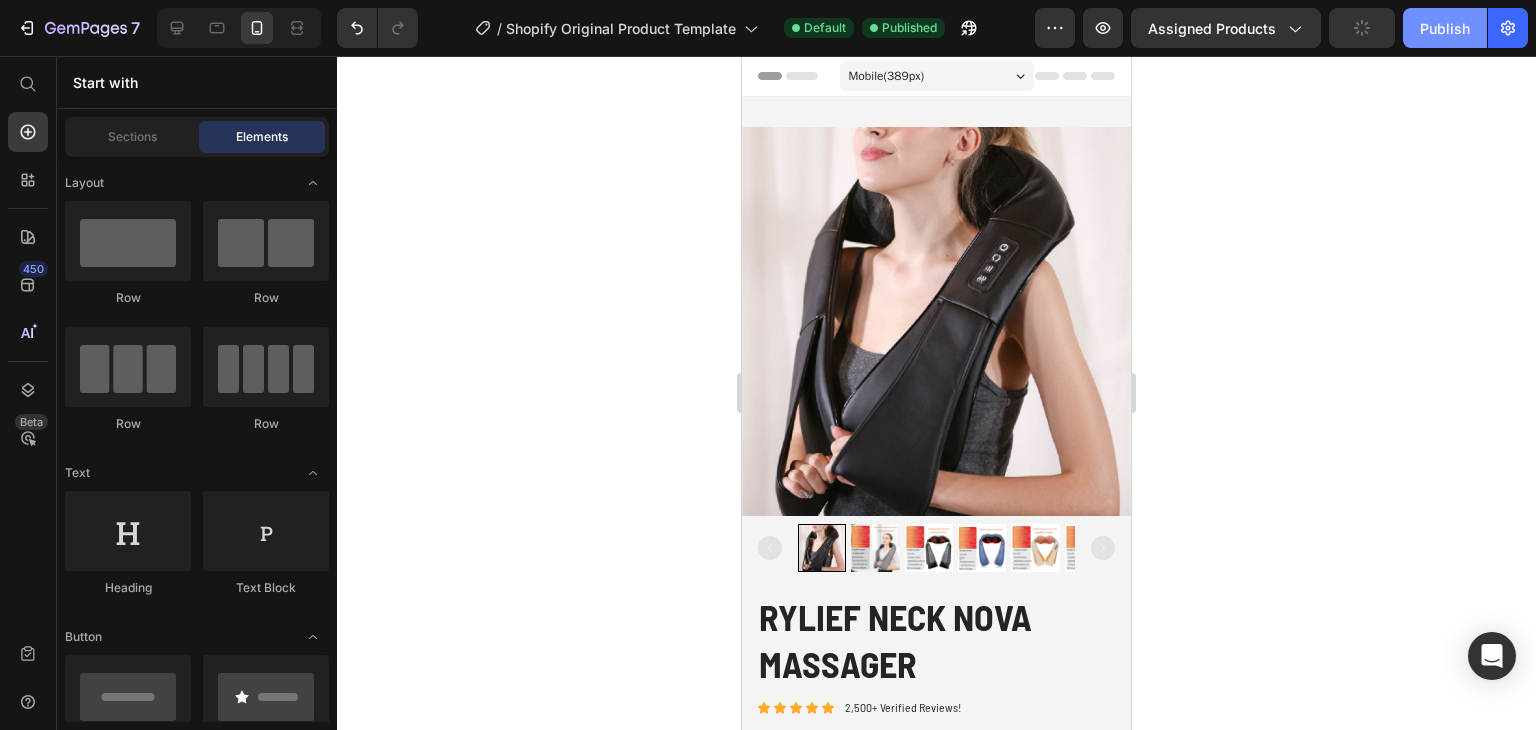 click on "Publish" at bounding box center [1445, 28] 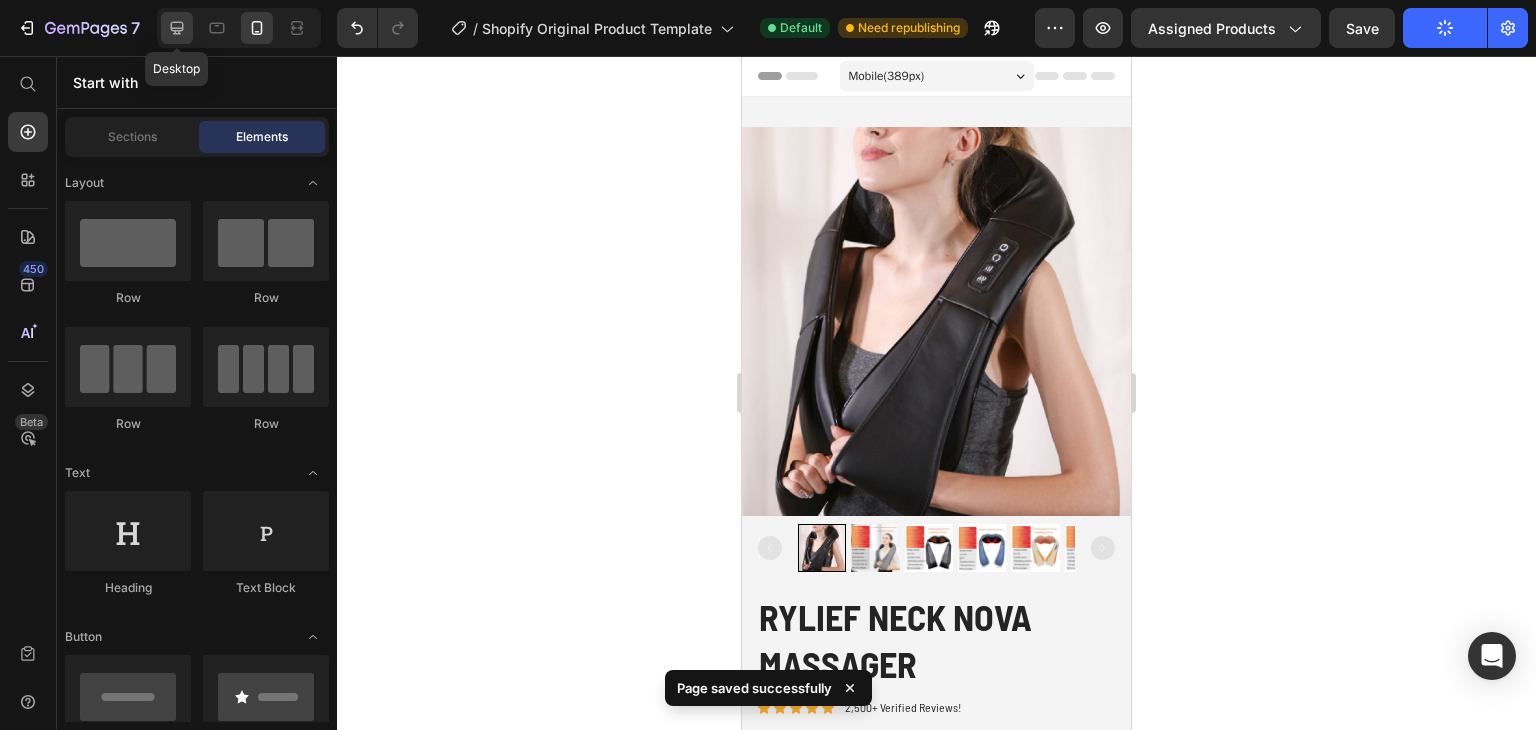 click 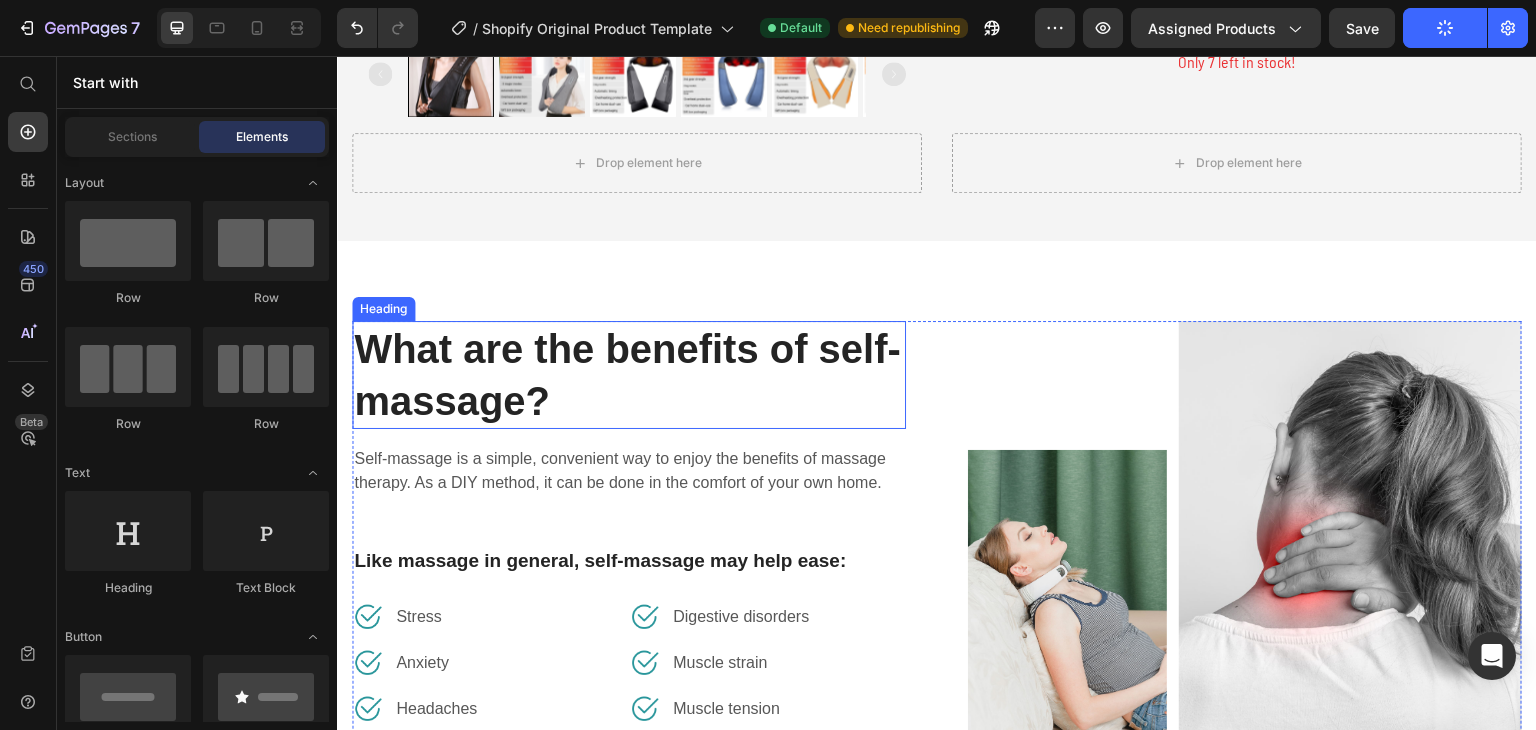 scroll, scrollTop: 1100, scrollLeft: 0, axis: vertical 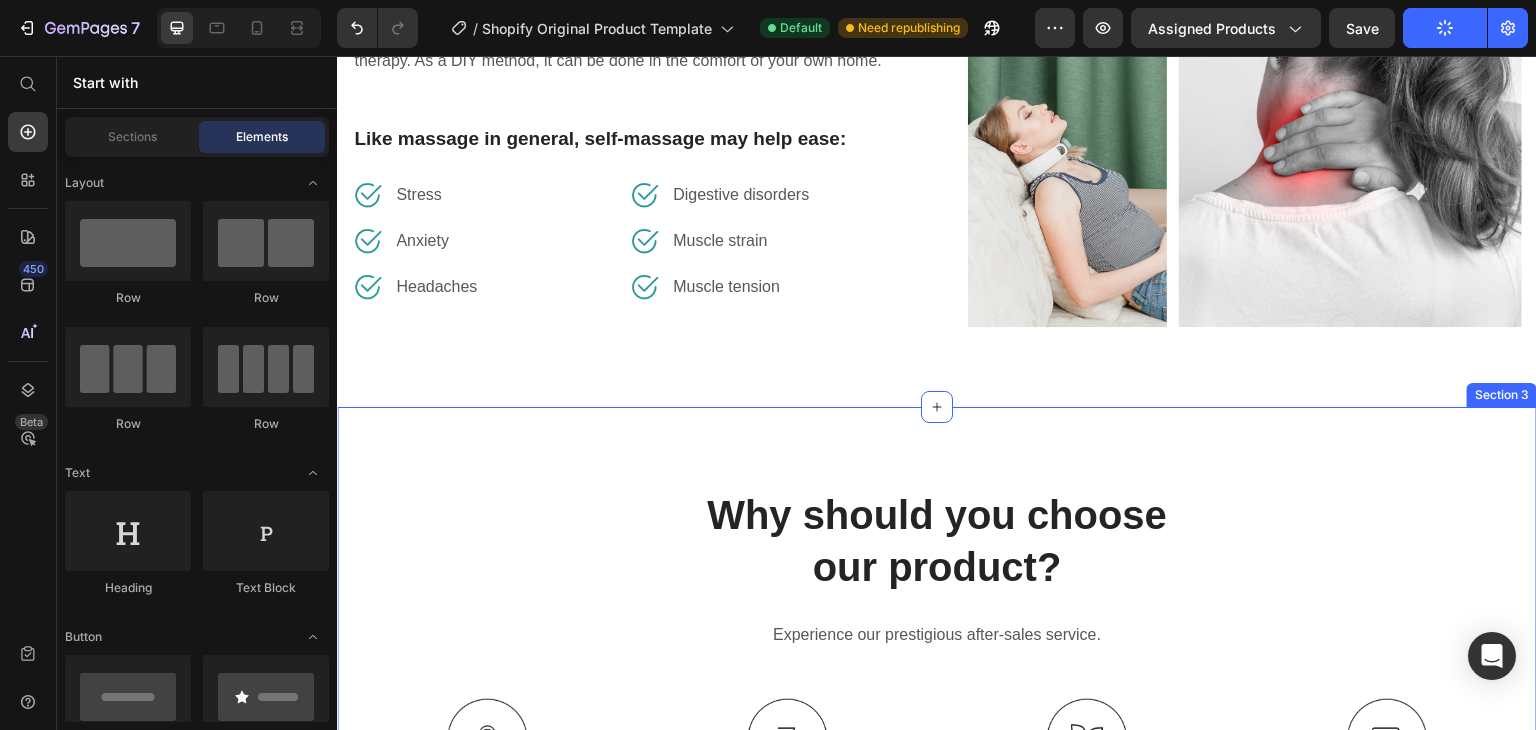 click on "Why should you choose our product? Heading Experience our prestigious after-sales service. Text block Row Image 24/7 Friendly Support Text Block Image Free Shipping over $60 Text Block Image Vegan Friendly Formula Text Block Image Secure Online Payment Text Block Row Section 3" at bounding box center [937, 660] 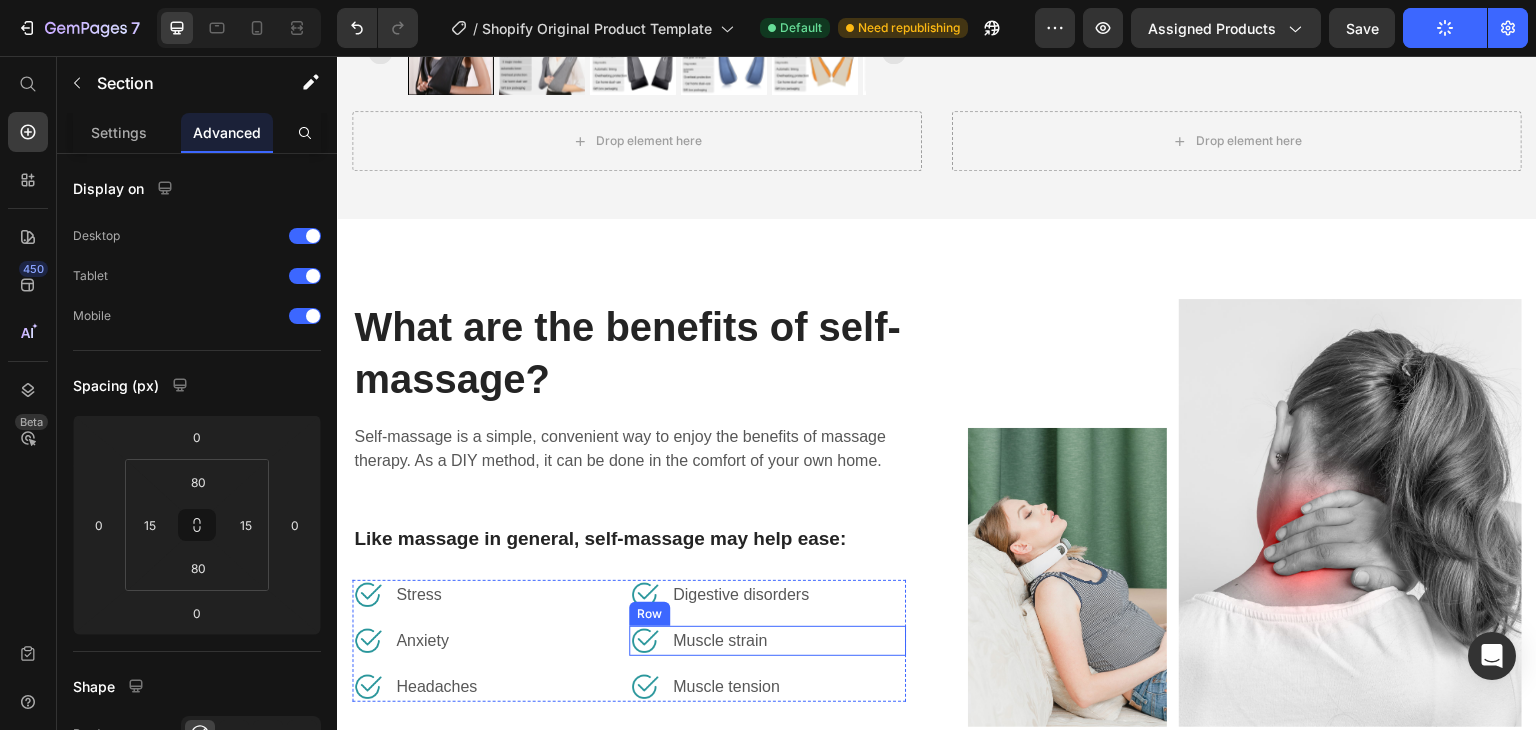 scroll, scrollTop: 900, scrollLeft: 0, axis: vertical 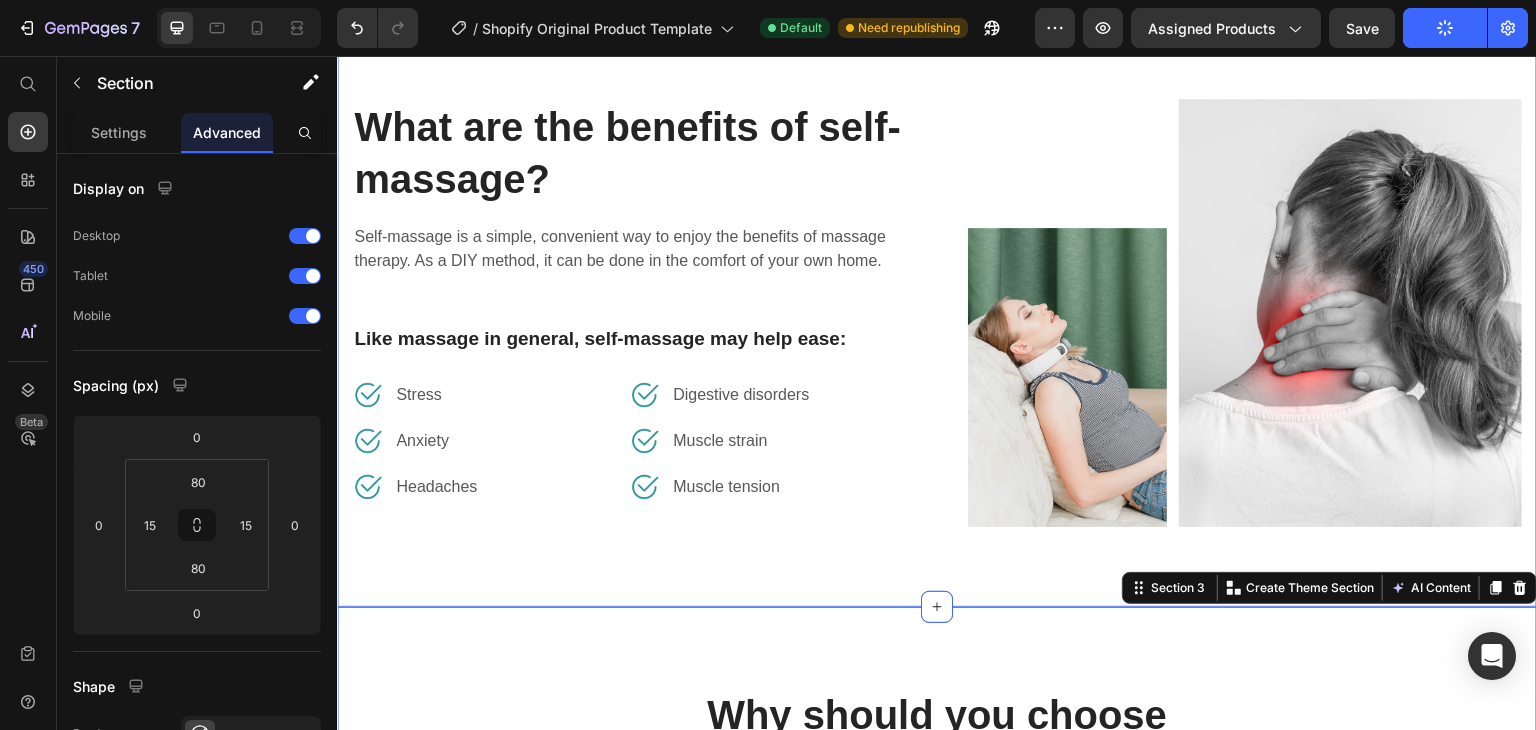 click on "What are the benefits of self-massage? Heading Self-massage is a simple, convenient way to enjoy the benefits of massage therapy. As a DIY method, it can be done in the comfort of your own home. Text block Like massage in general, self-massage may help ease: Text block Image Stress Text block Row Image Anxiety Text block Row Image Headaches Text block Row Image Digestive disorders Text block Row Image Muscle strain Text block Row Image Muscle tension Text block Row Row Image Image Row Row Section 2" at bounding box center (937, 313) 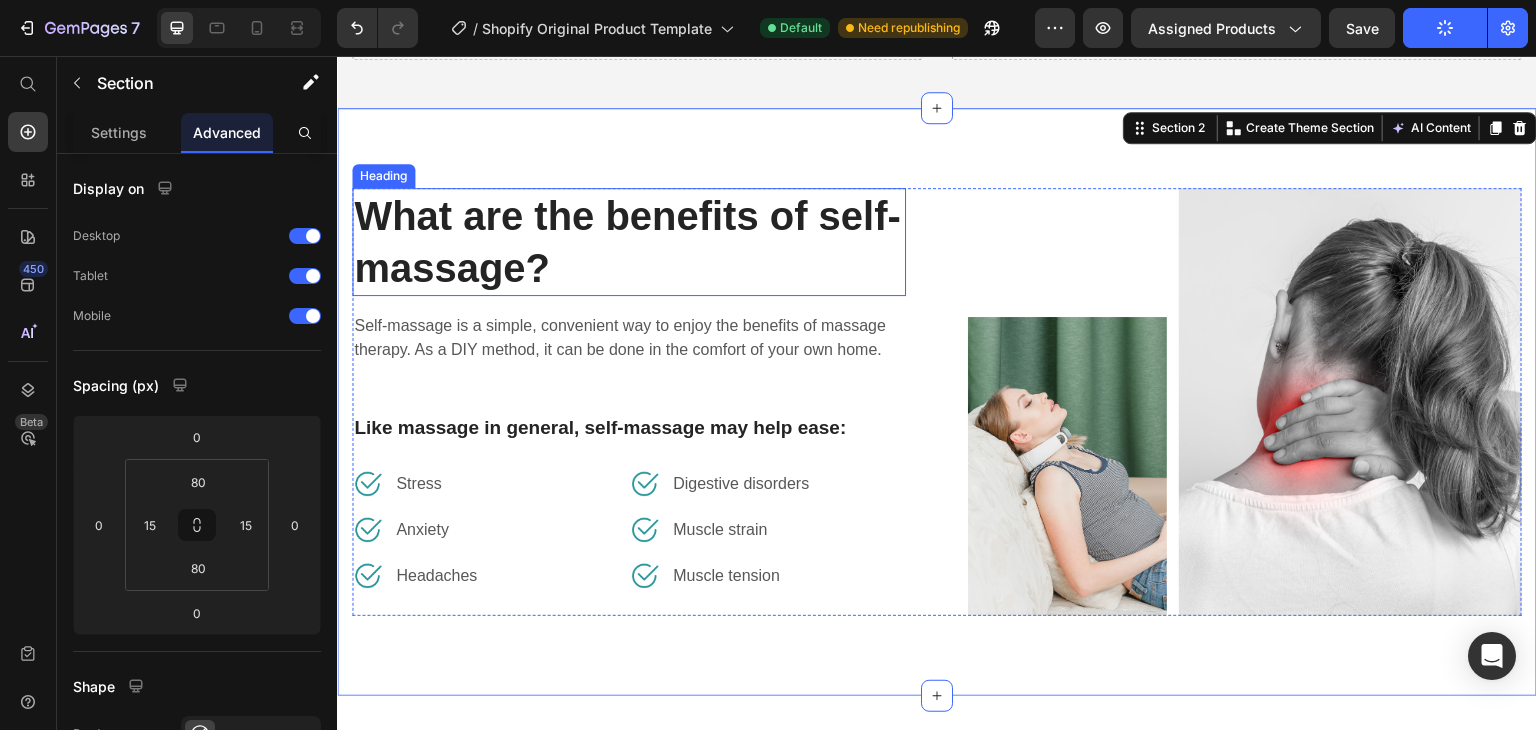 scroll, scrollTop: 800, scrollLeft: 0, axis: vertical 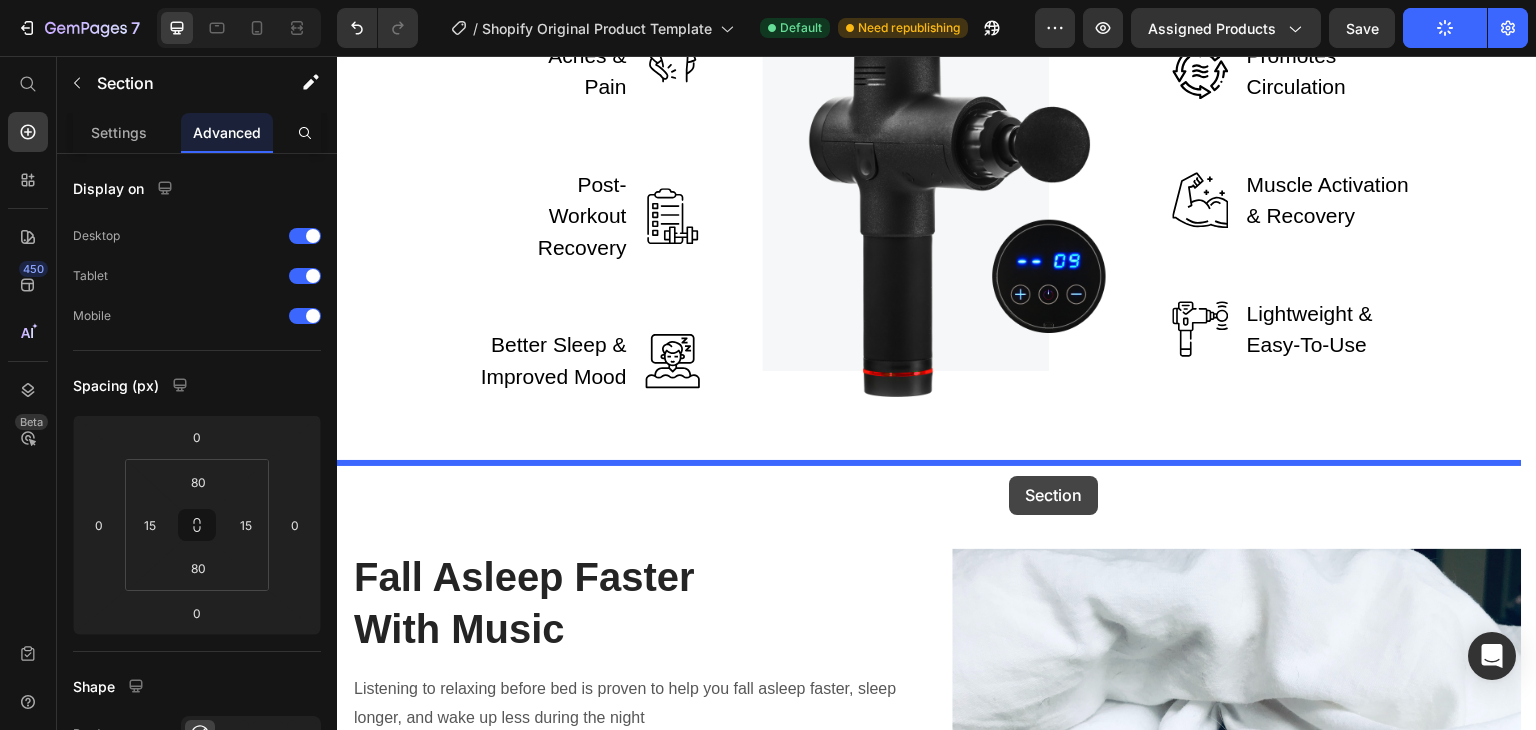 drag, startPoint x: 1127, startPoint y: 130, endPoint x: 1010, endPoint y: 476, distance: 365.2465 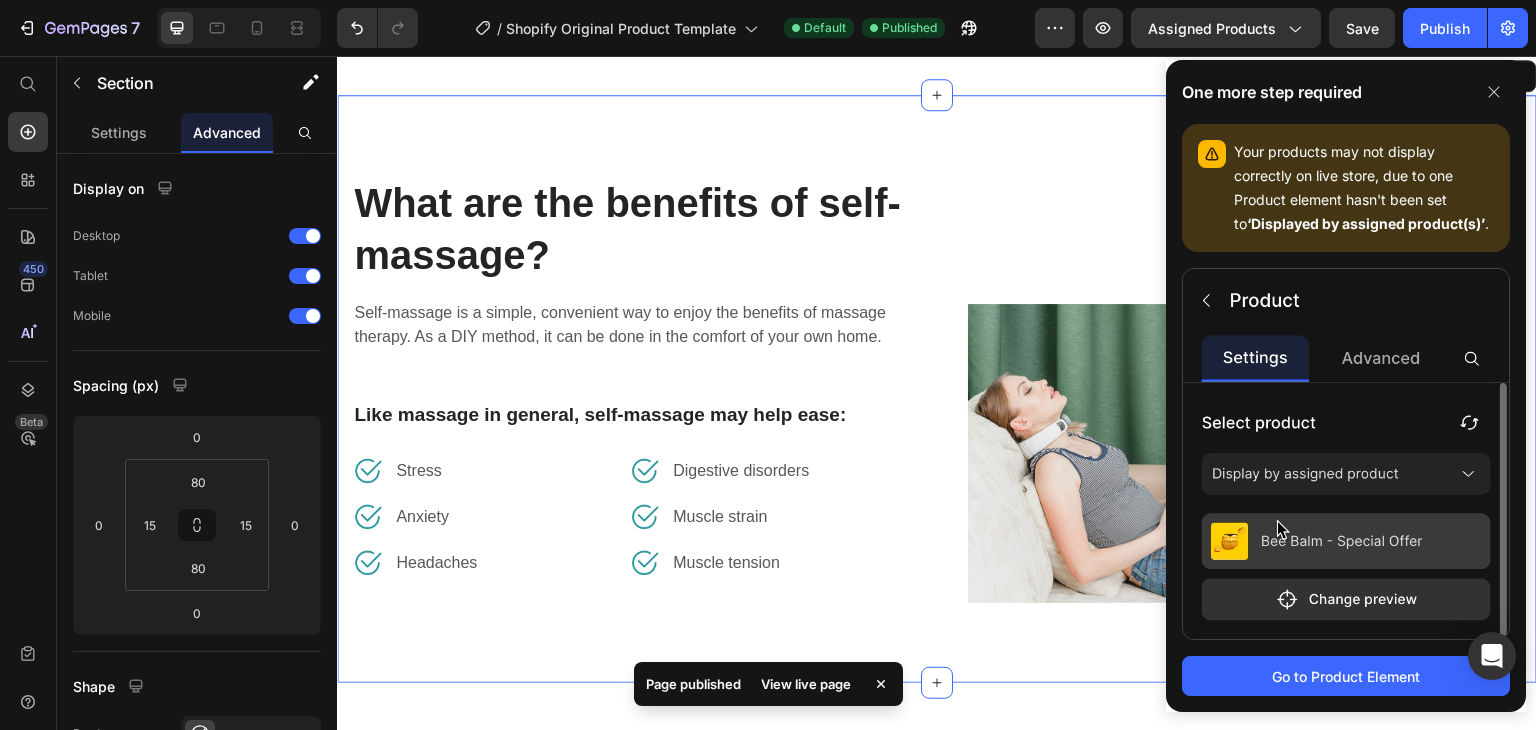 scroll, scrollTop: 1786, scrollLeft: 0, axis: vertical 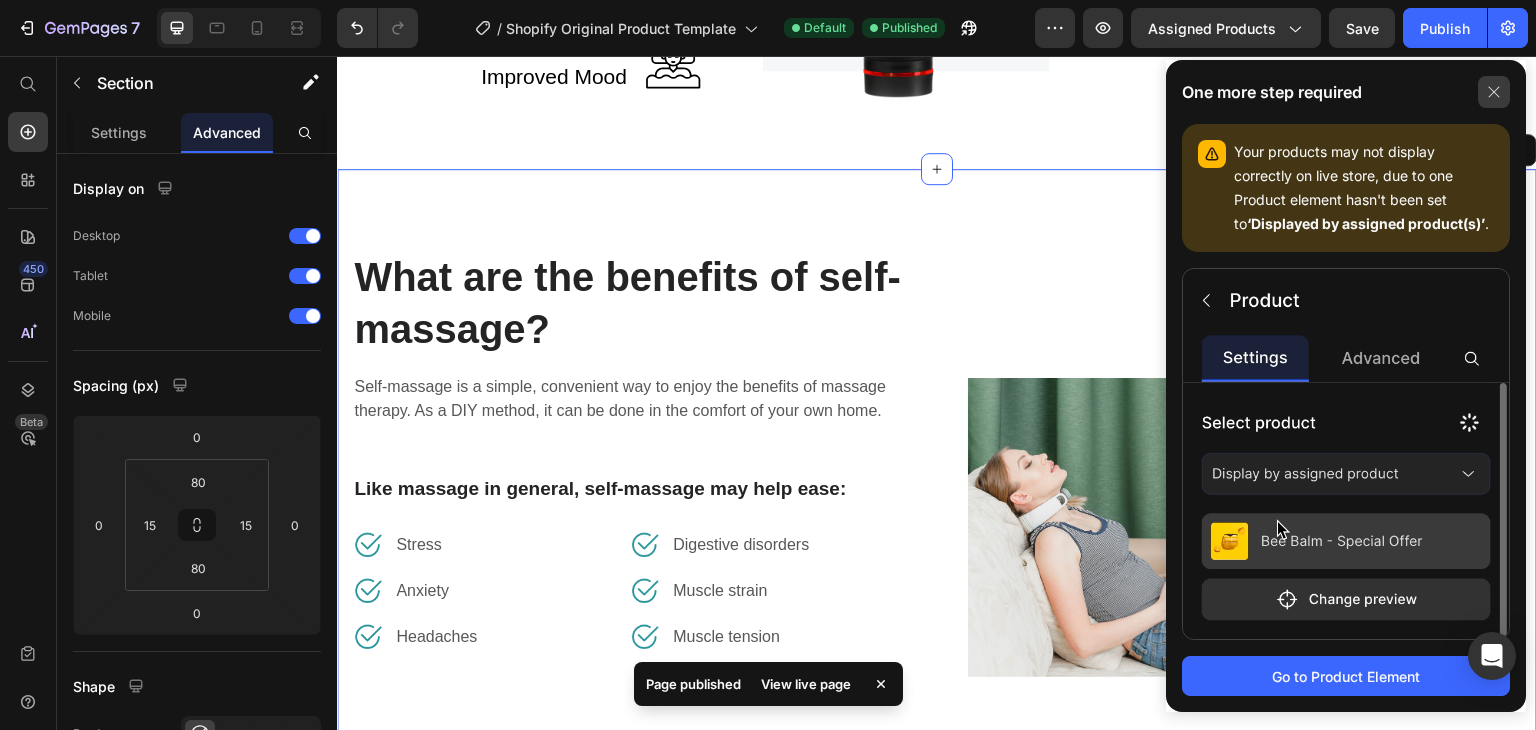 click 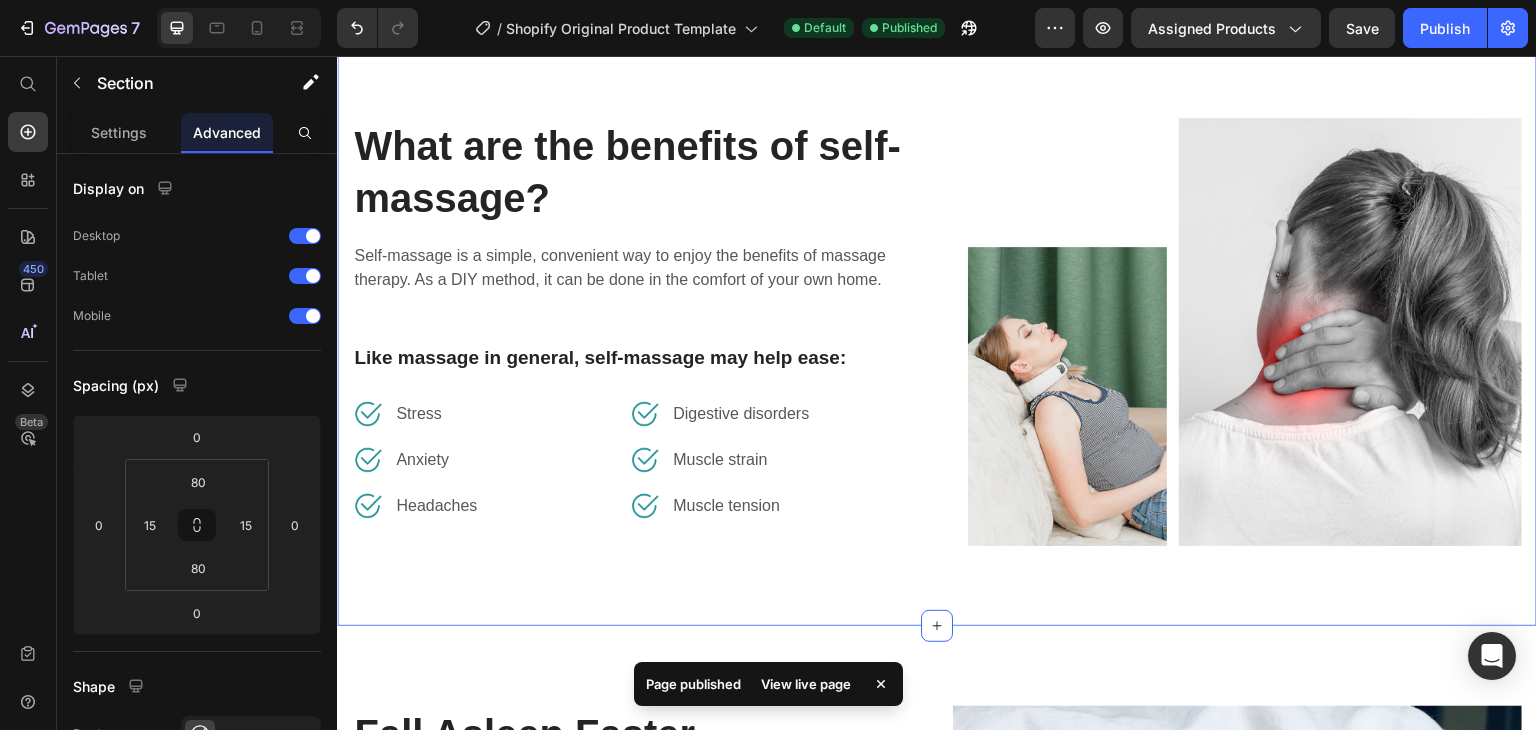 scroll, scrollTop: 1886, scrollLeft: 0, axis: vertical 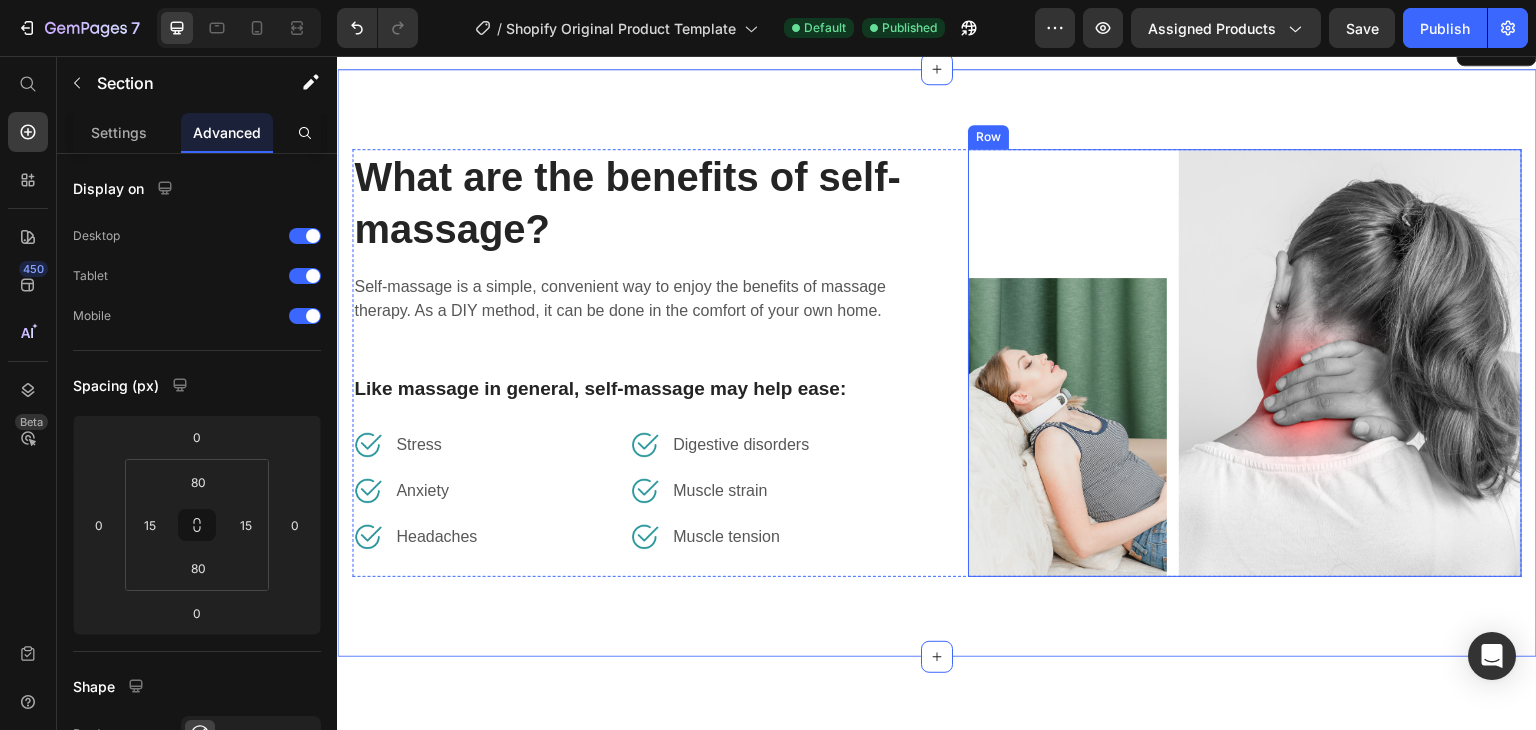 click on "Image" at bounding box center [1067, 363] 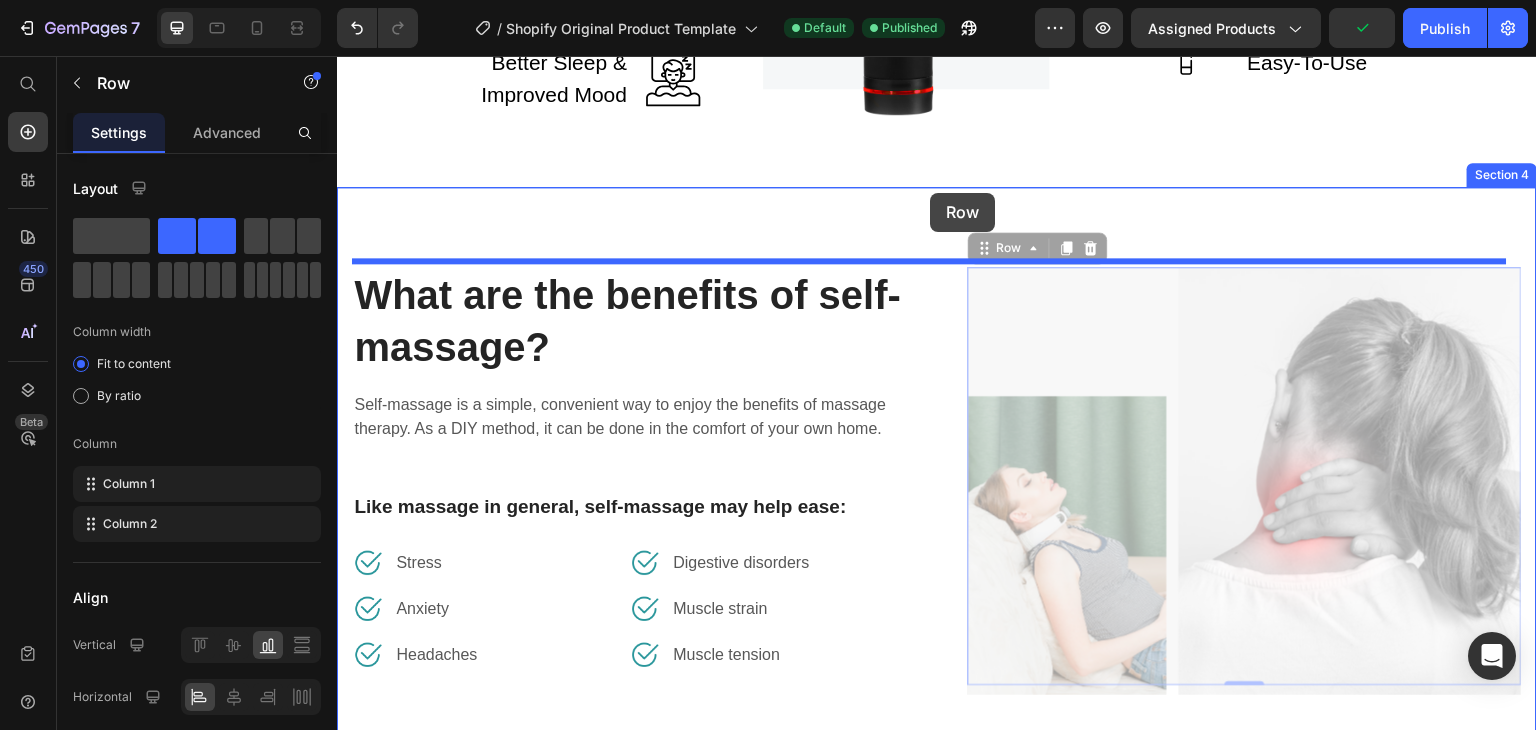 scroll, scrollTop: 1735, scrollLeft: 0, axis: vertical 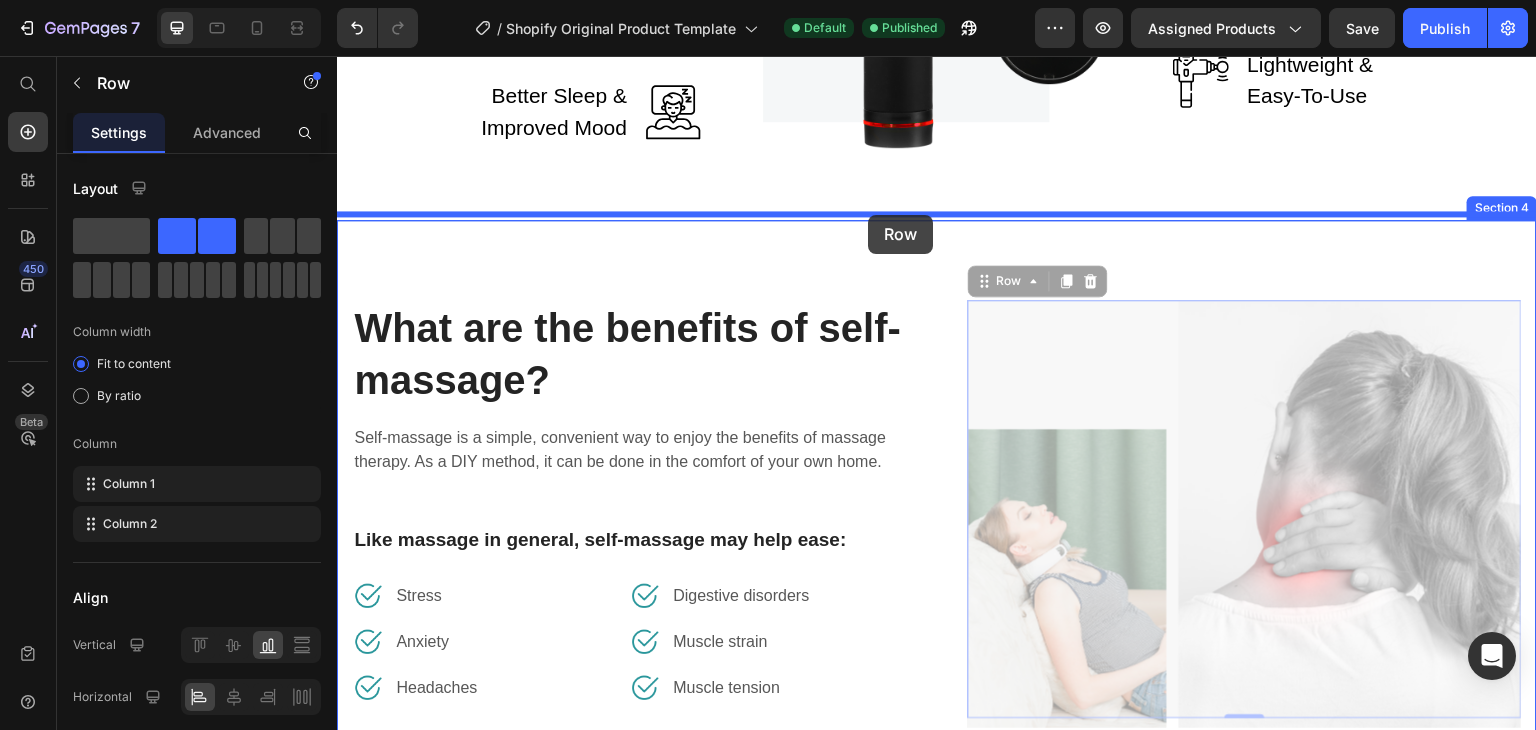 drag, startPoint x: 989, startPoint y: 128, endPoint x: 868, endPoint y: 215, distance: 149.0302 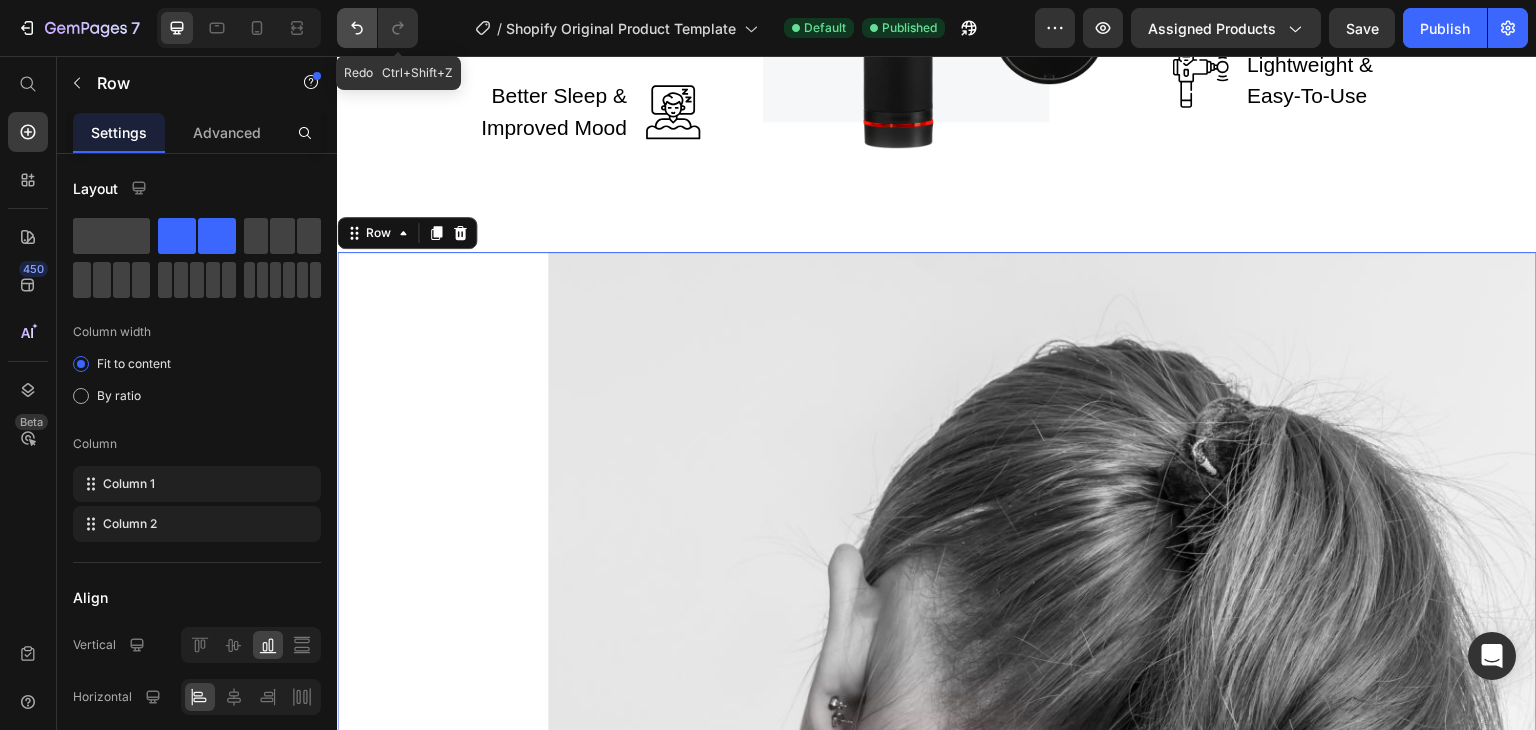 scroll, scrollTop: 2135, scrollLeft: 0, axis: vertical 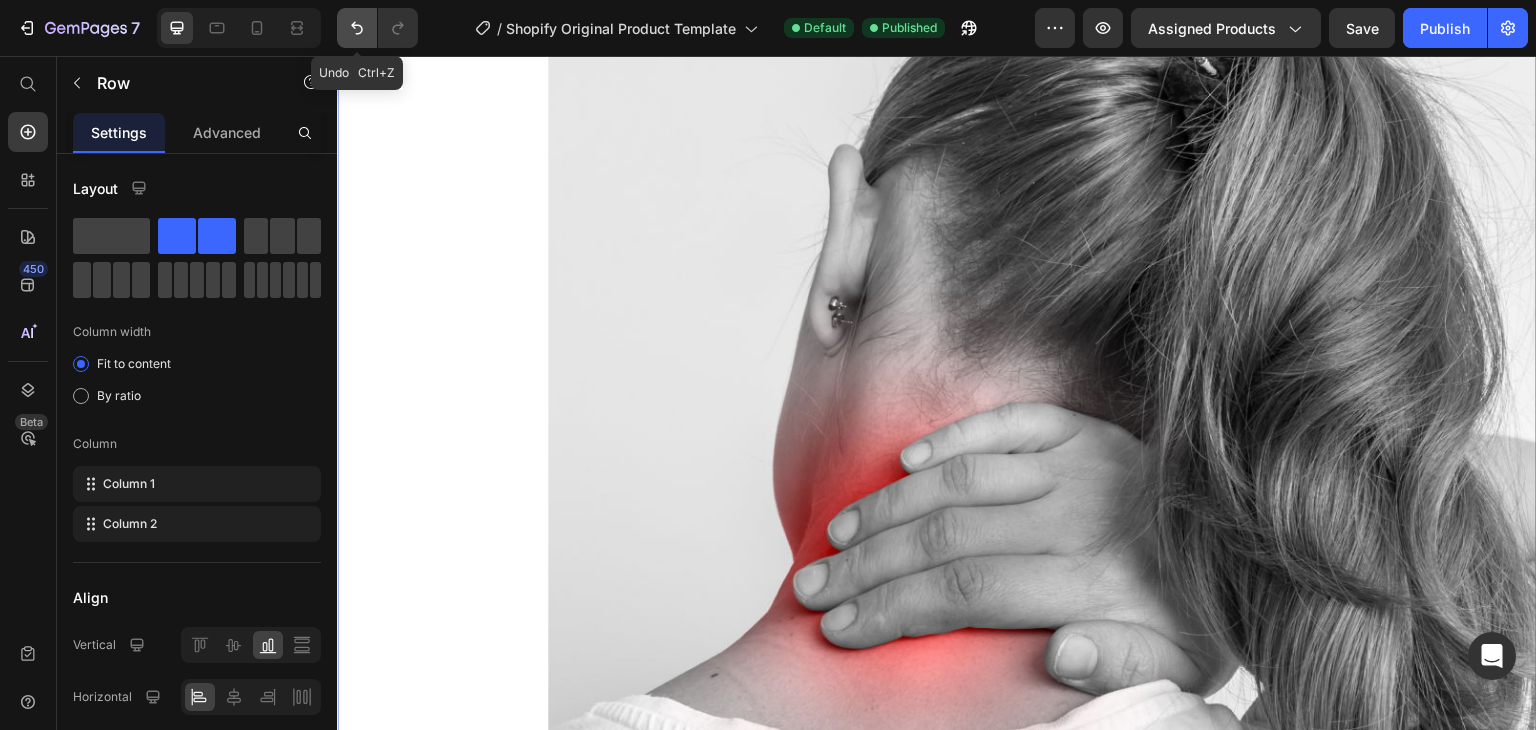 click 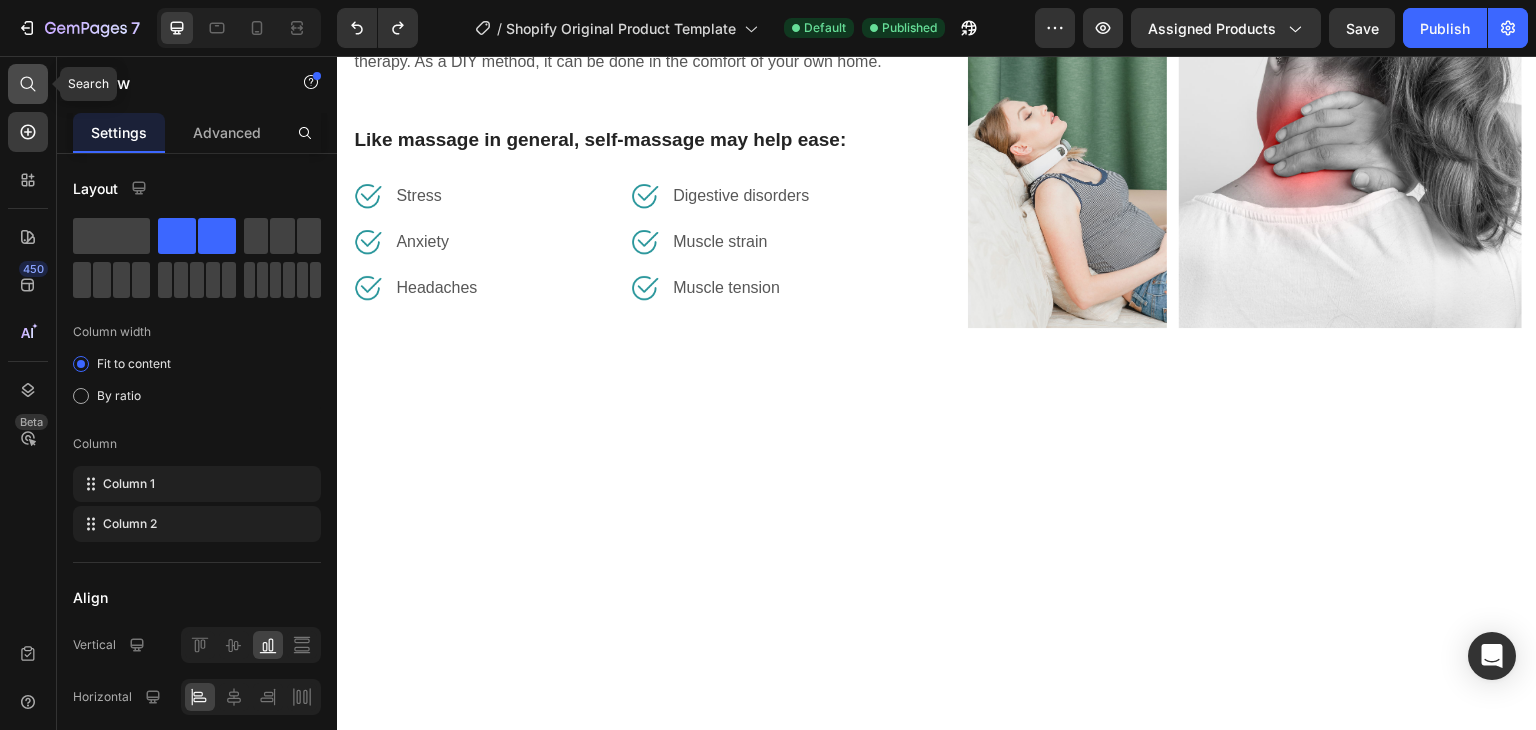click 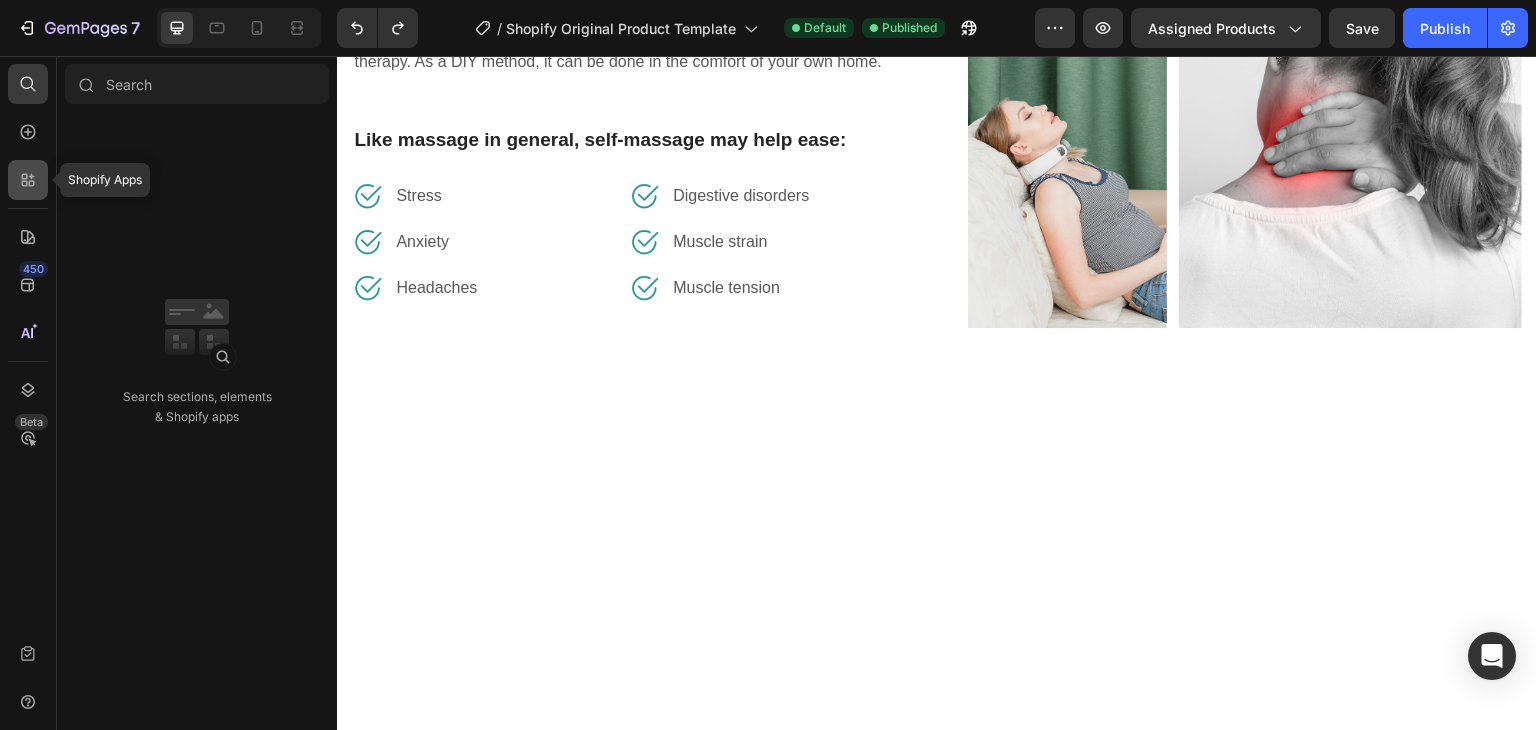 click 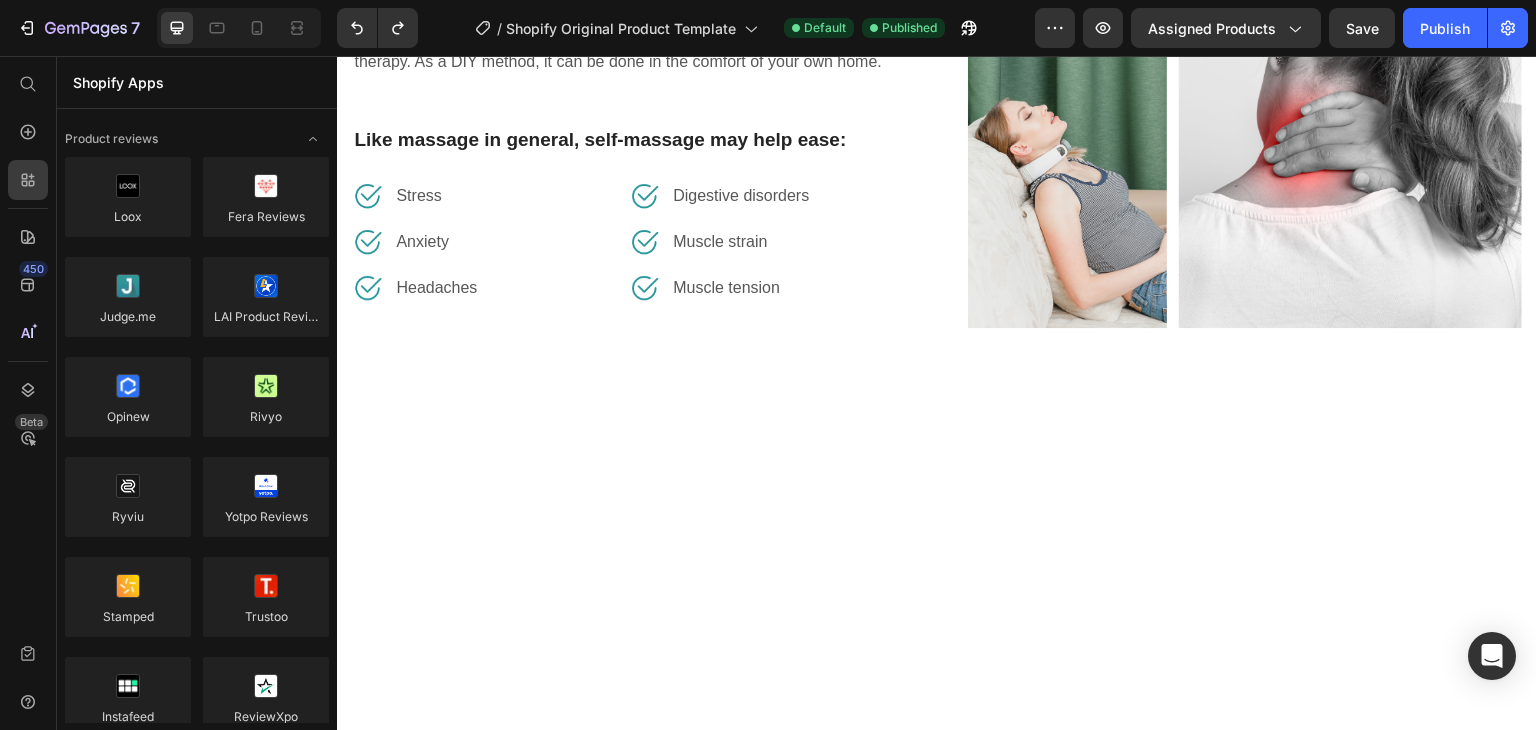 click on "450 Beta" at bounding box center [28, 349] 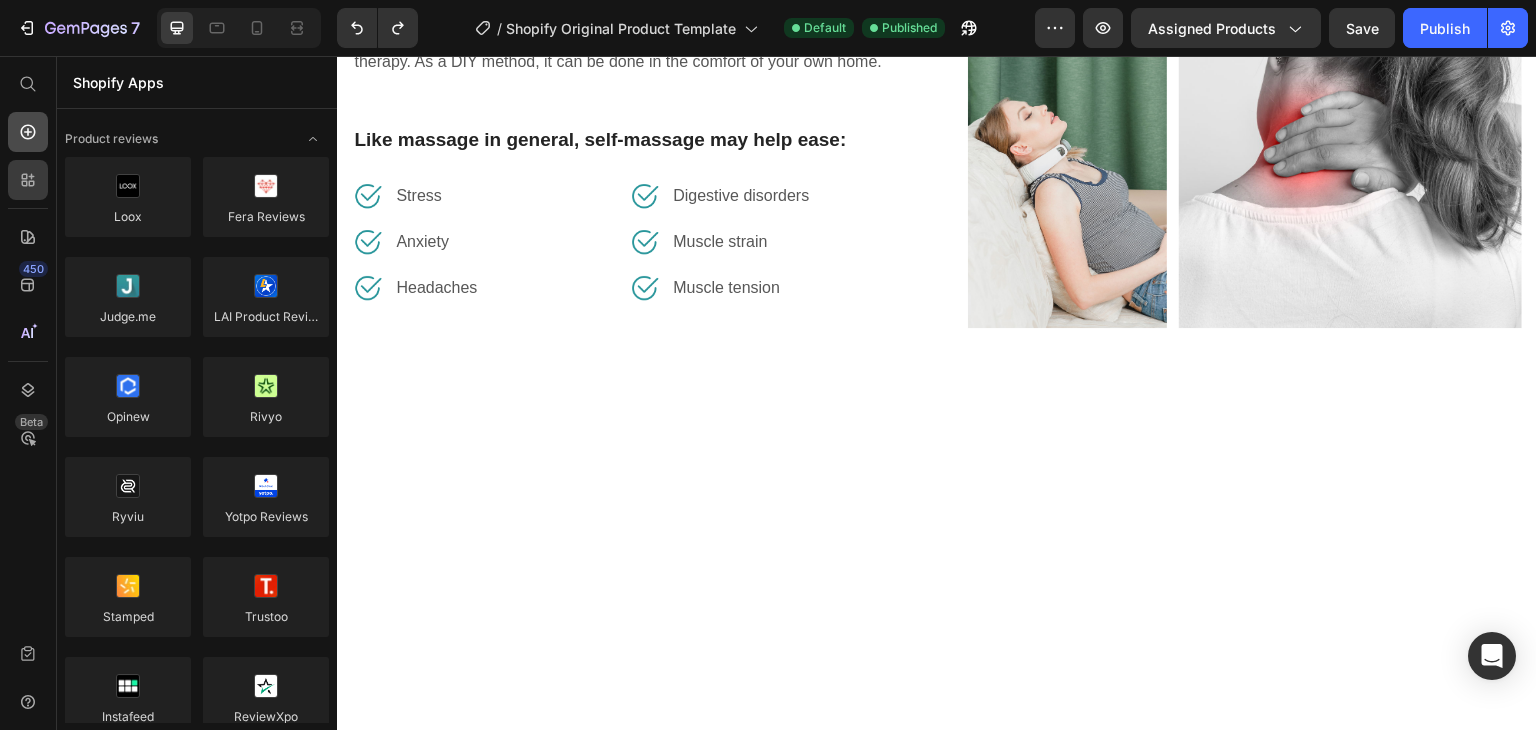 click 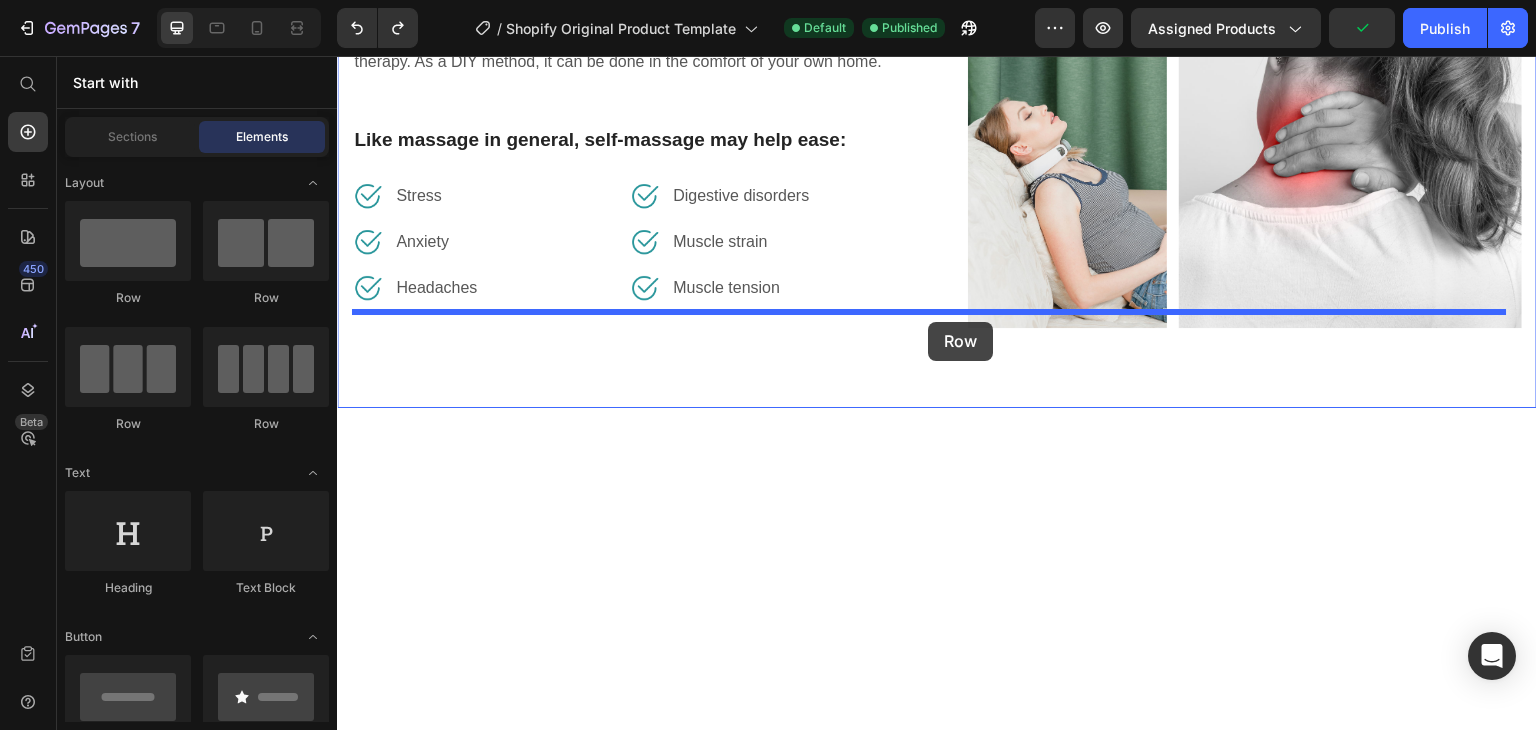 drag, startPoint x: 469, startPoint y: 305, endPoint x: 928, endPoint y: 322, distance: 459.3147 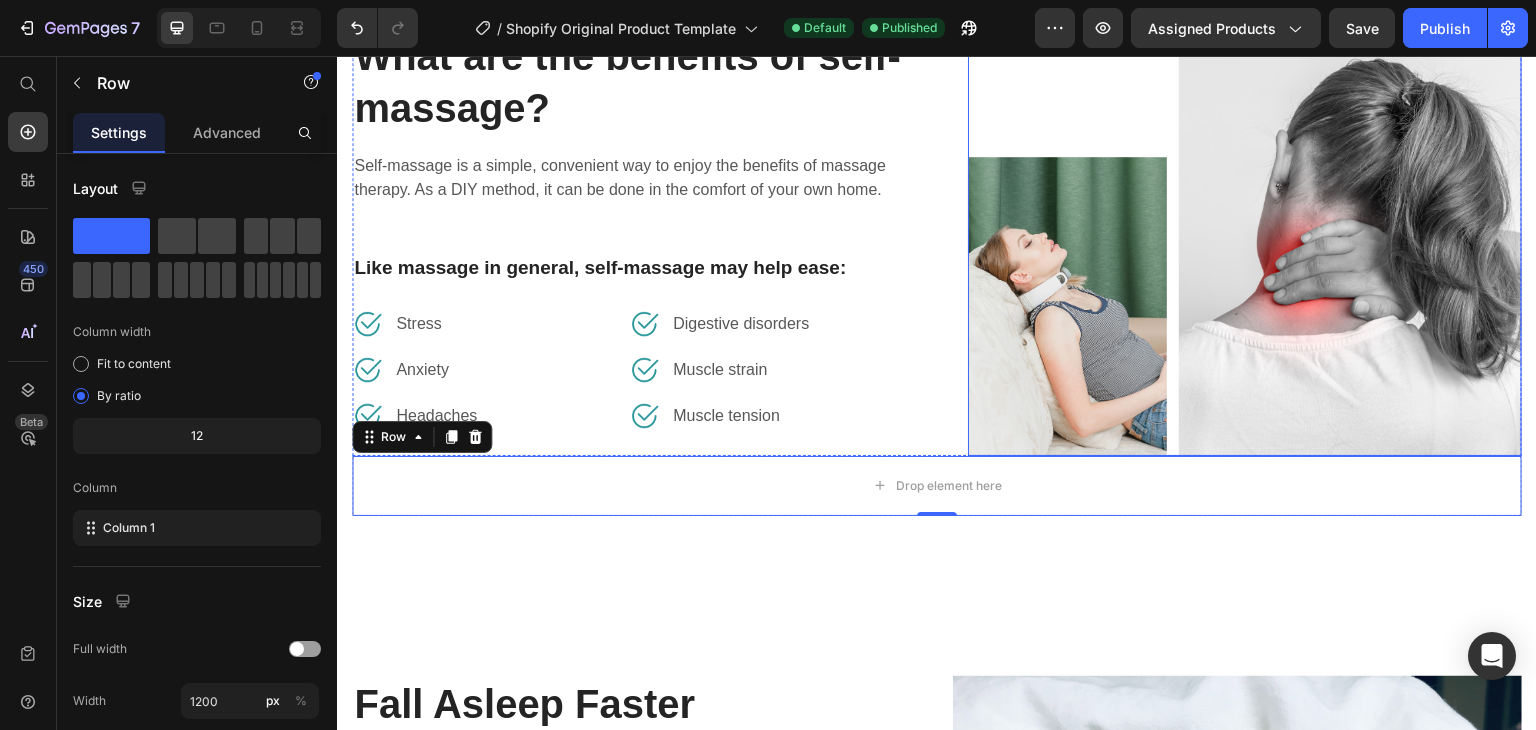 scroll, scrollTop: 1835, scrollLeft: 0, axis: vertical 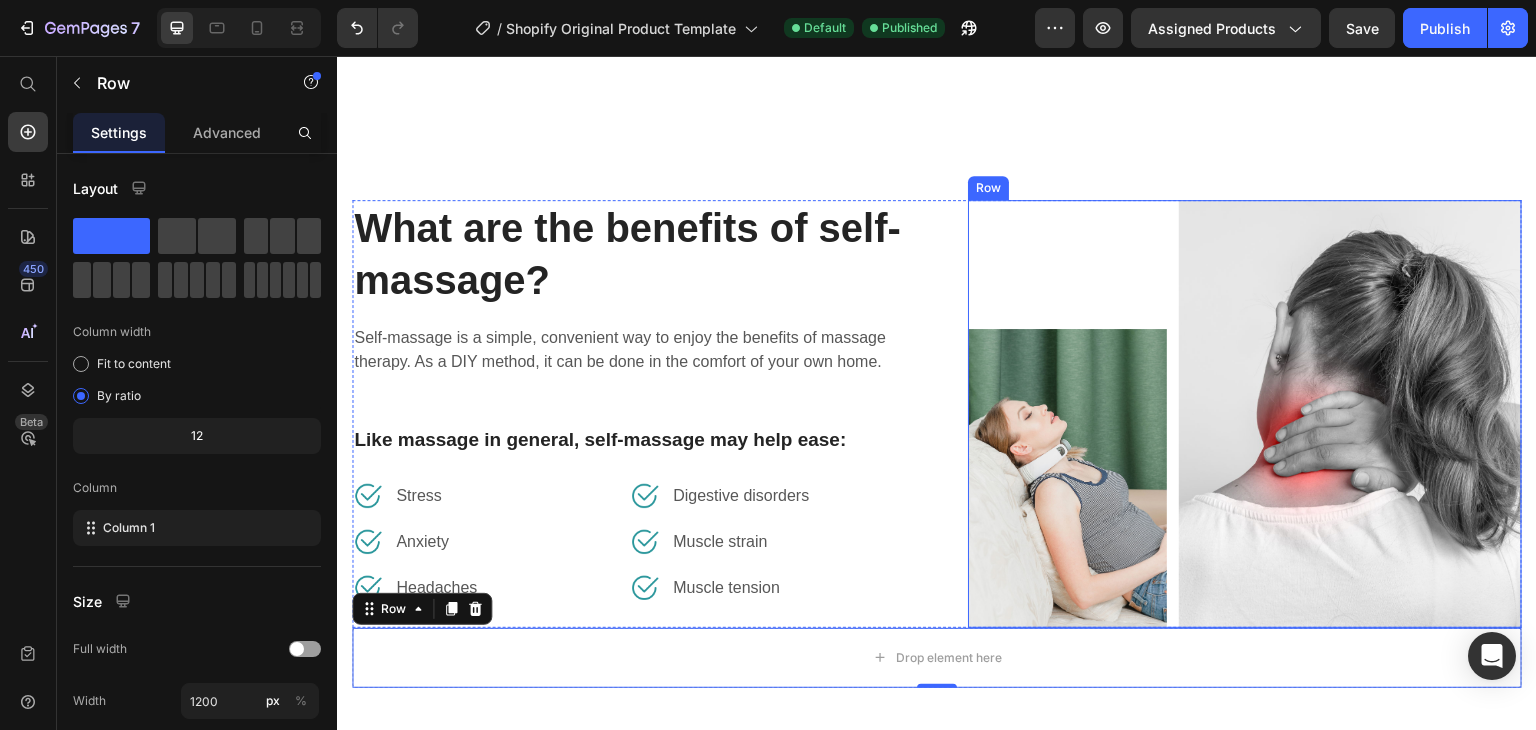 click on "Image" at bounding box center (1067, 414) 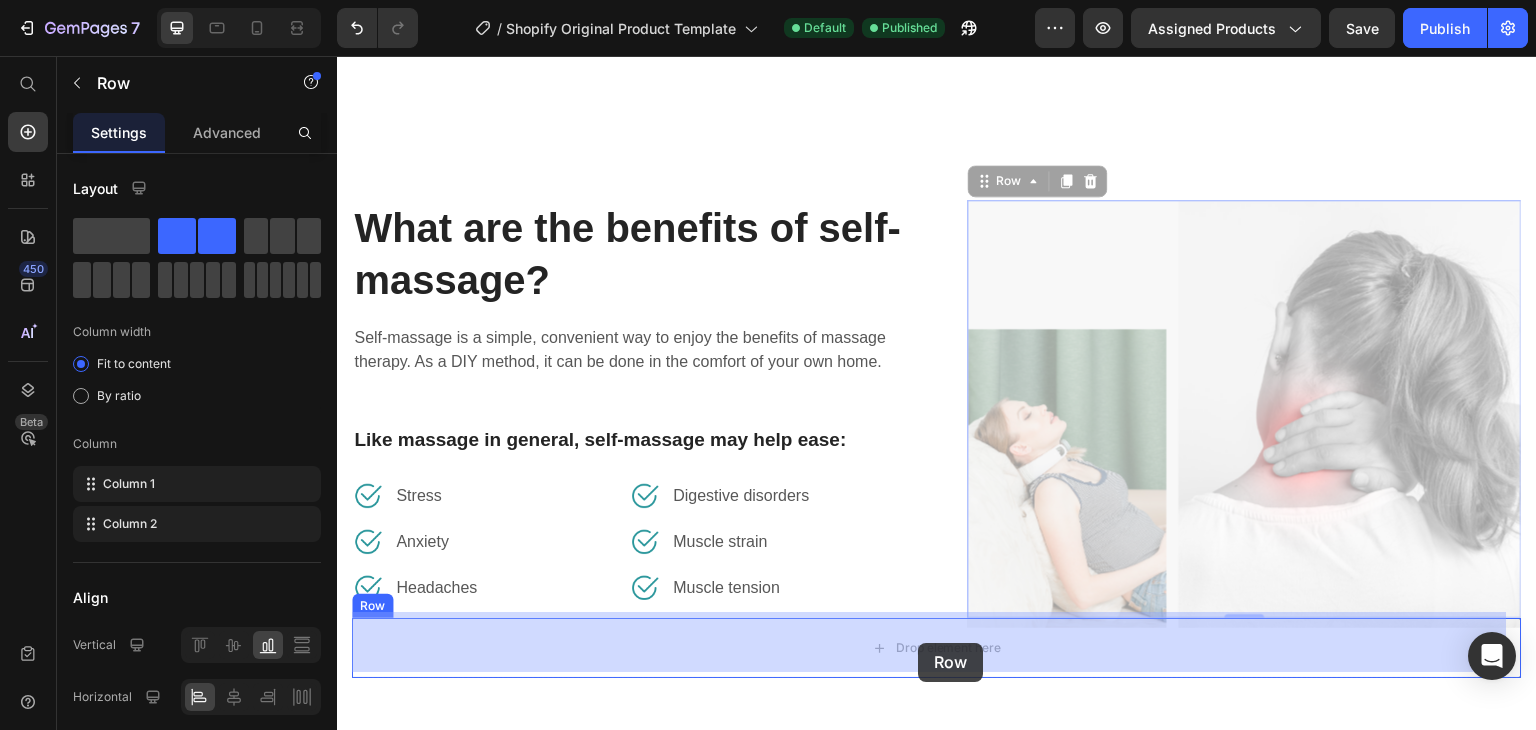 drag, startPoint x: 994, startPoint y: 177, endPoint x: 921, endPoint y: 633, distance: 461.80624 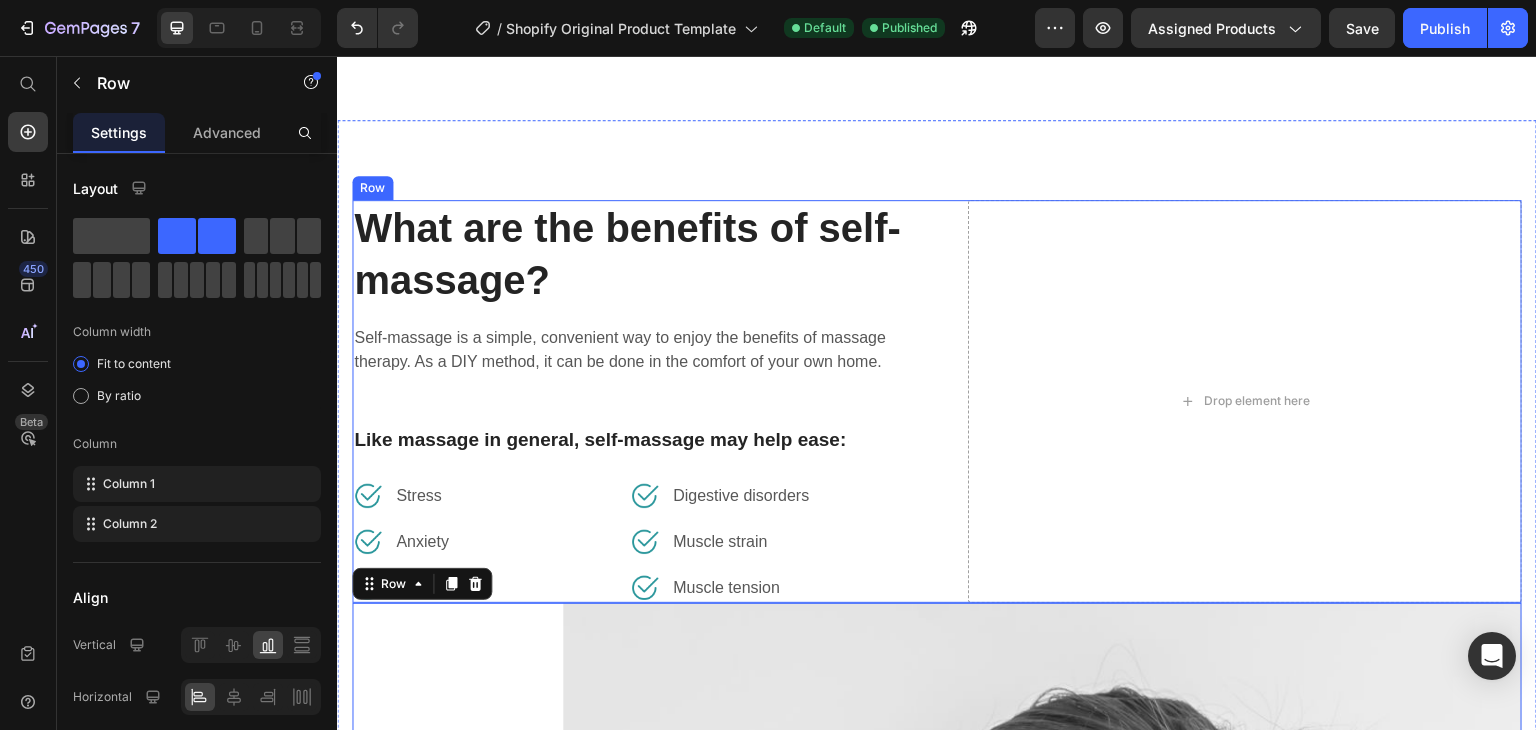click on "What are the benefits of self-massage? Heading Self-massage is a simple, convenient way to enjoy the benefits of massage therapy. As a DIY method, it can be done in the comfort of your own home. Text block Like massage in general, self-massage may help ease: Text block Image Stress Text block Row Image Anxiety Text block Row Image Headaches Text block Row Image Digestive disorders Text block Row Image Muscle strain Text block Row Image Muscle tension Text block Row Row
Drop element here Row" at bounding box center [937, 401] 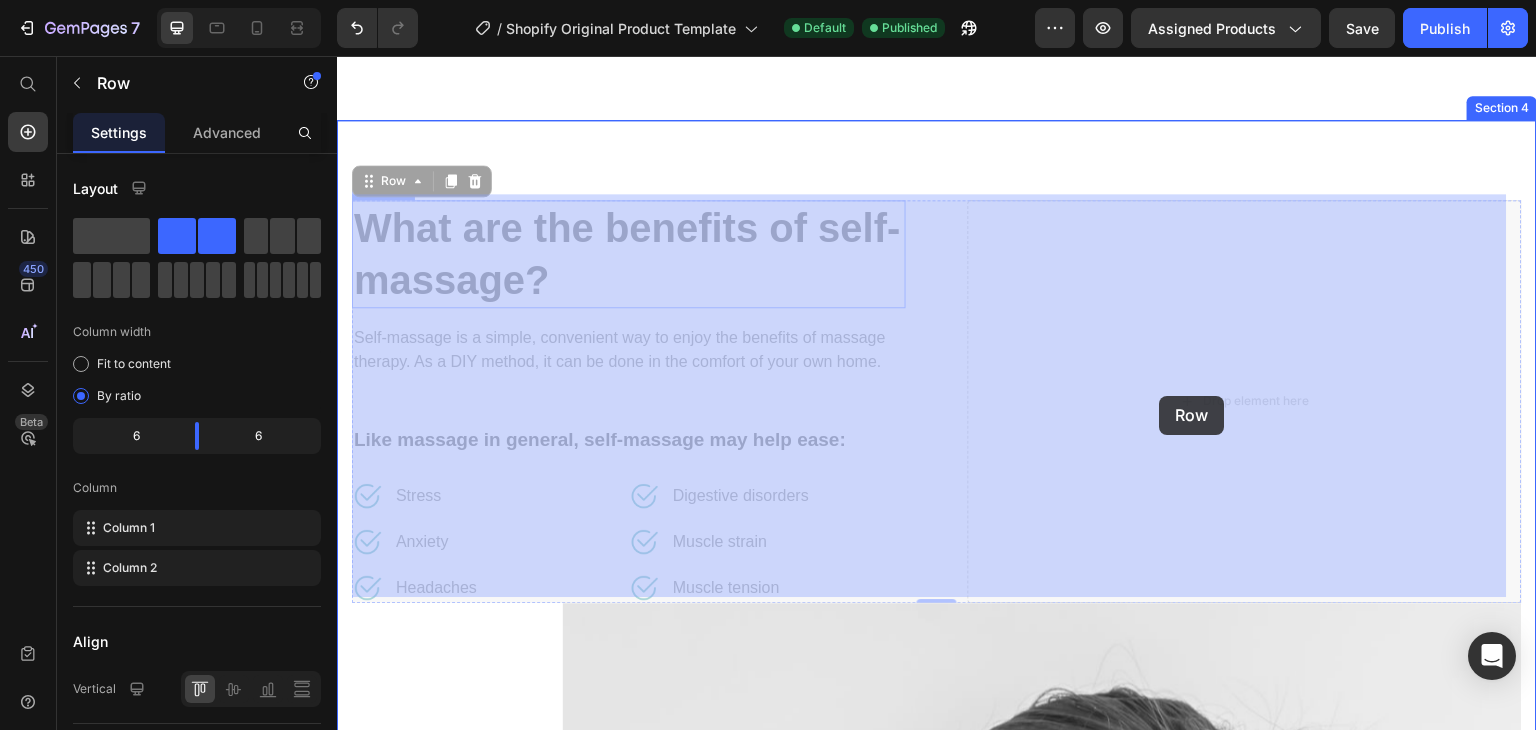 drag, startPoint x: 388, startPoint y: 177, endPoint x: 1160, endPoint y: 396, distance: 802.46185 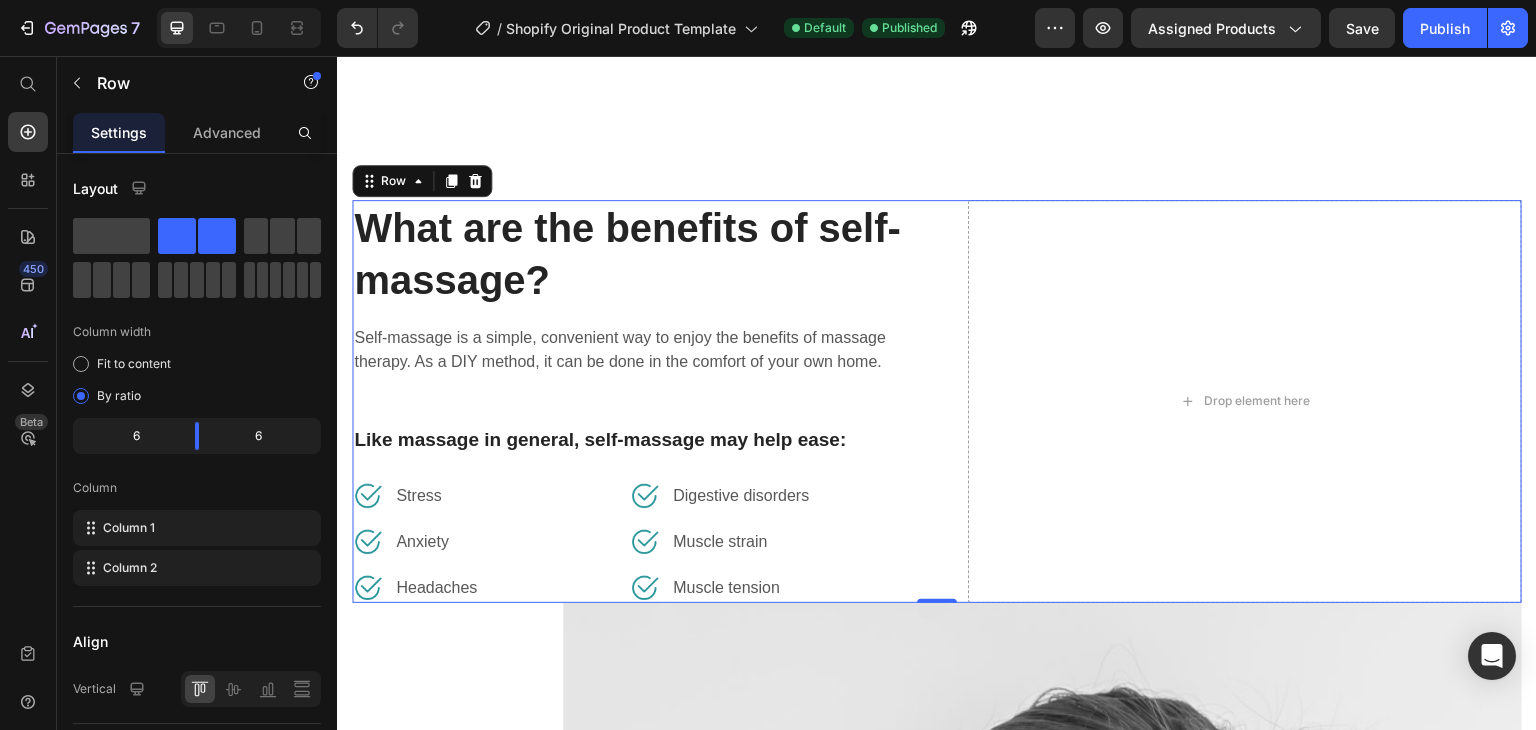 click on "What are the benefits of self-massage? Heading Self-massage is a simple, convenient way to enjoy the benefits of massage therapy. As a DIY method, it can be done in the comfort of your own home. Text block Like massage in general, self-massage may help ease: Text block Image Stress Text block Row Image Anxiety Text block Row Image Headaches Text block Row Image Digestive disorders Text block Row Image Muscle strain Text block Row Image Muscle tension Text block Row Row
Drop element here Row   0" at bounding box center (937, 401) 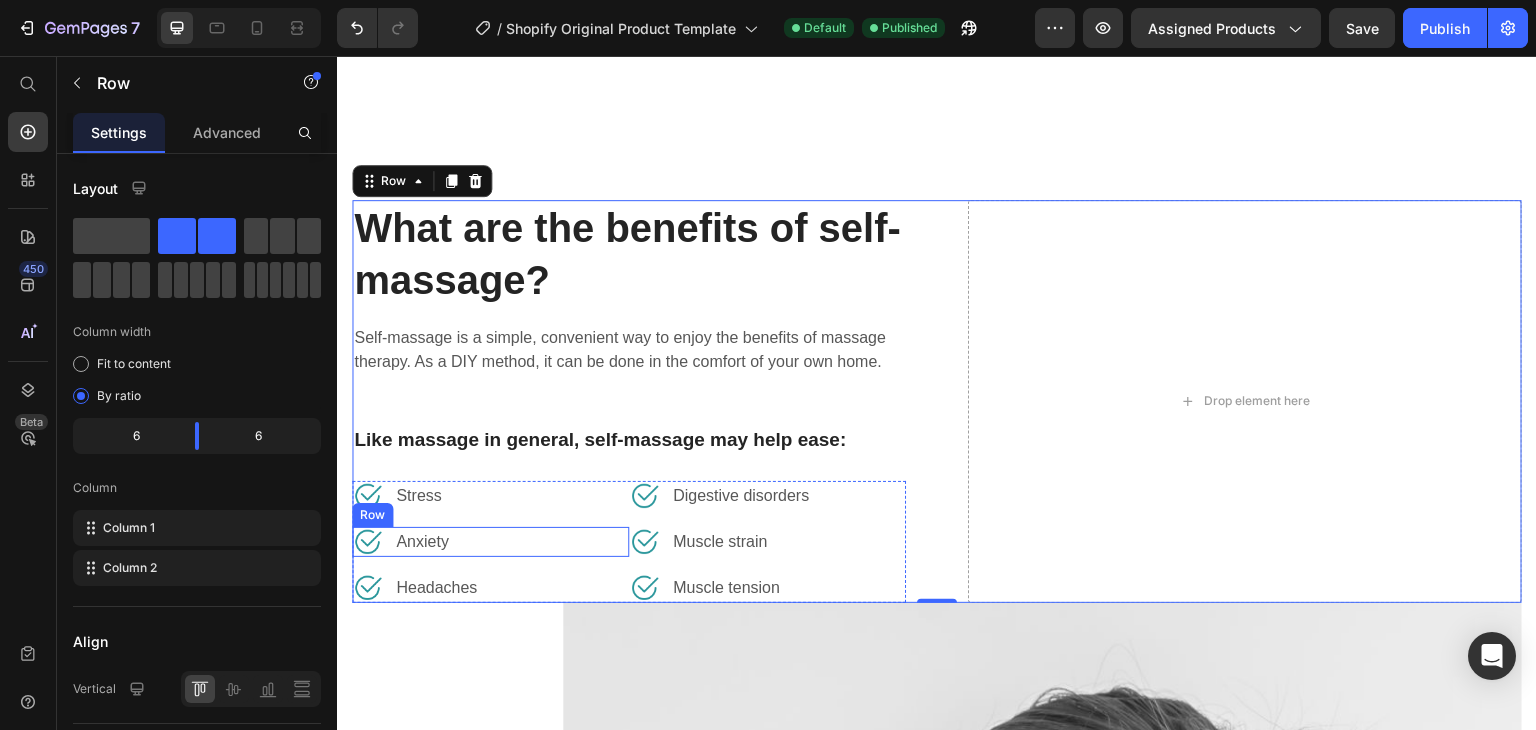 click on "Image Anxiety Text block Row" at bounding box center (490, 542) 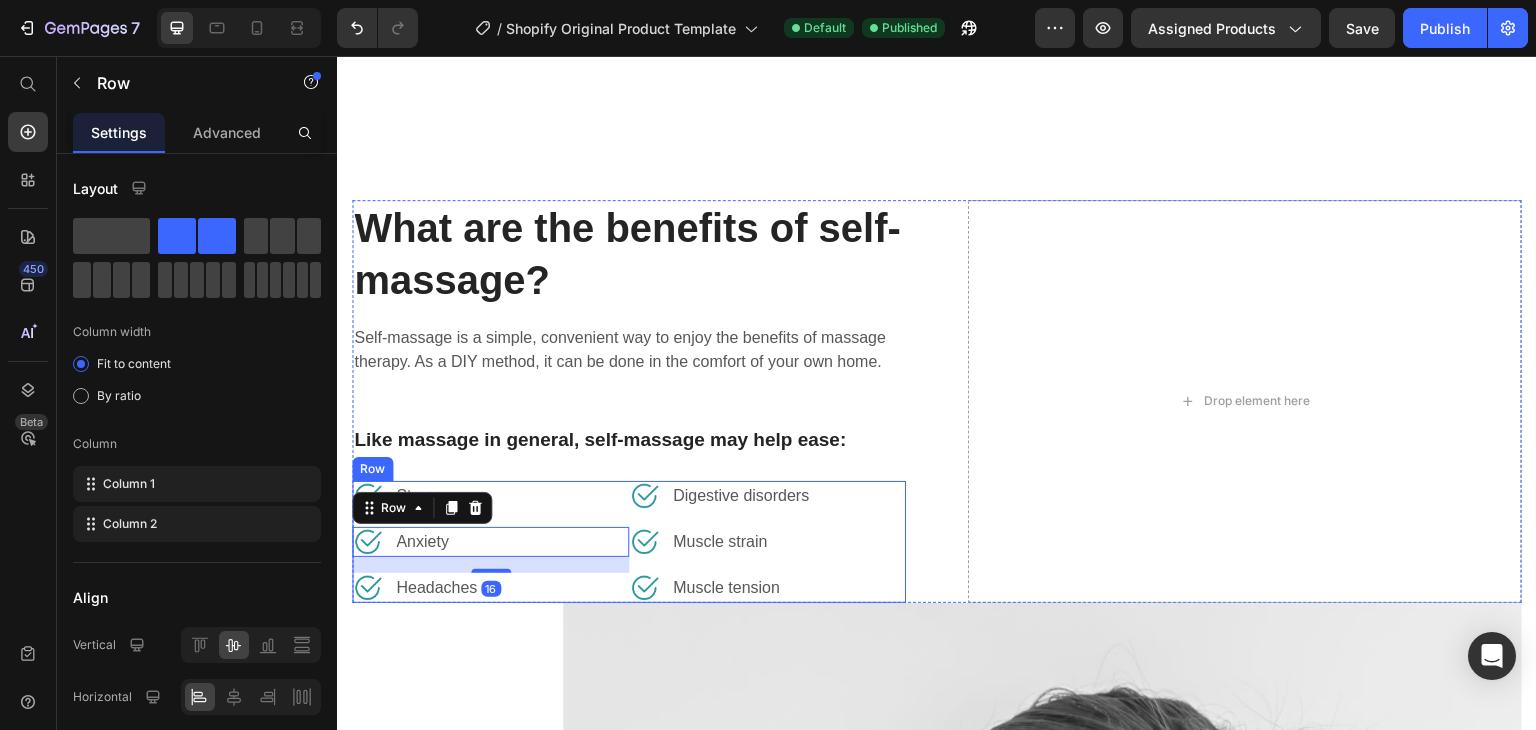 click on "Image Stress Text block Row Image Anxiety Text block Row   16 Image Headaches Text block Row" at bounding box center [490, 542] 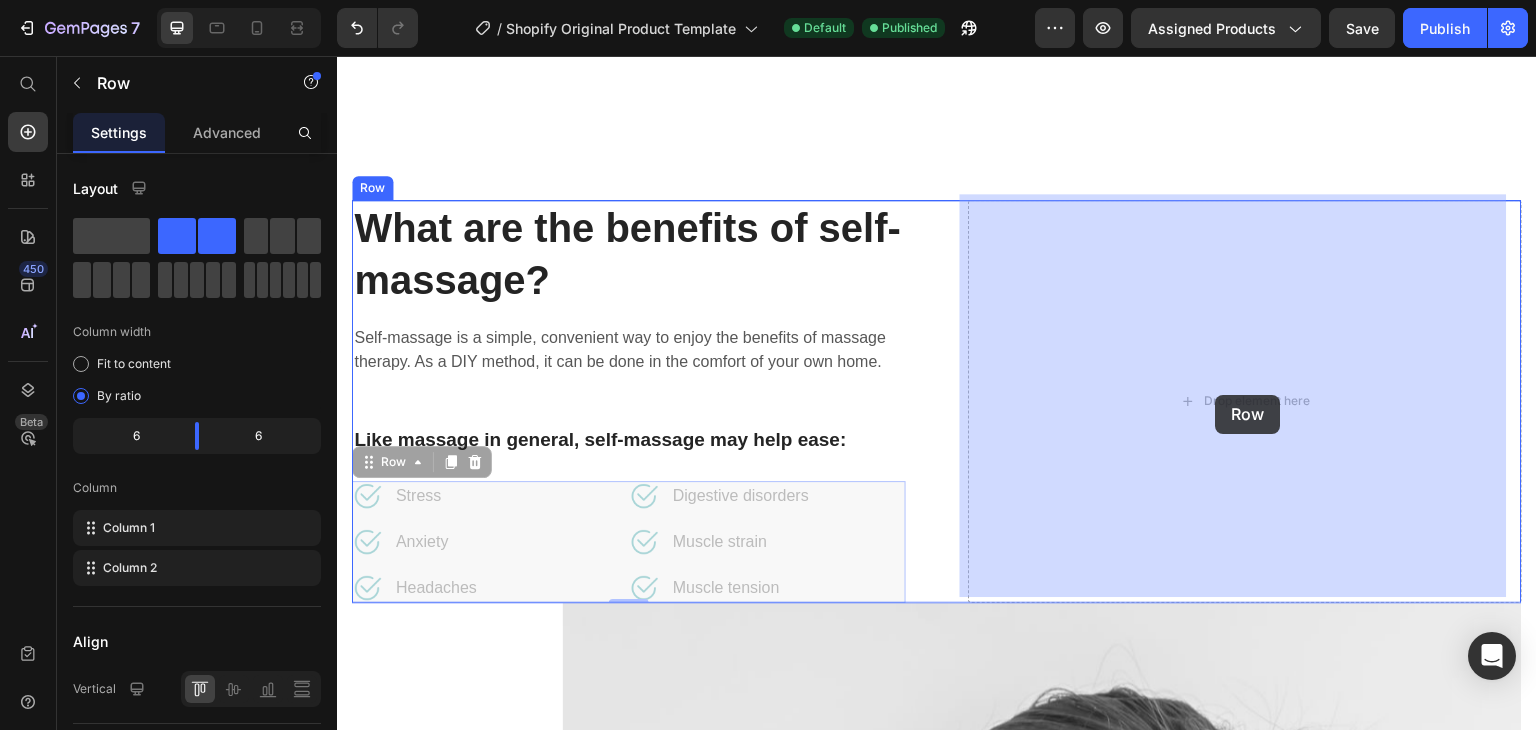 drag, startPoint x: 396, startPoint y: 455, endPoint x: 1216, endPoint y: 395, distance: 822.1922 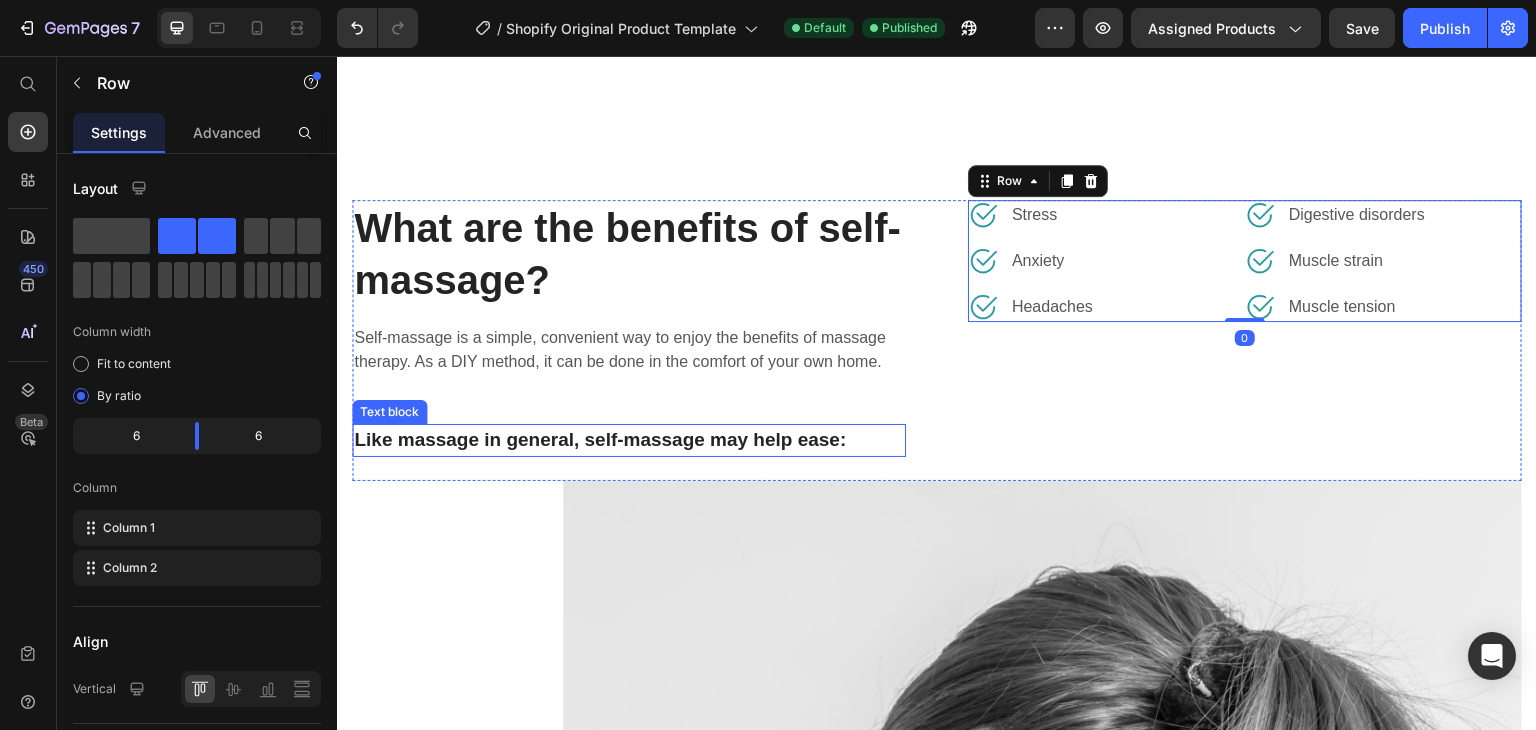 click on "Like massage in general, self-massage may help ease:" at bounding box center (629, 440) 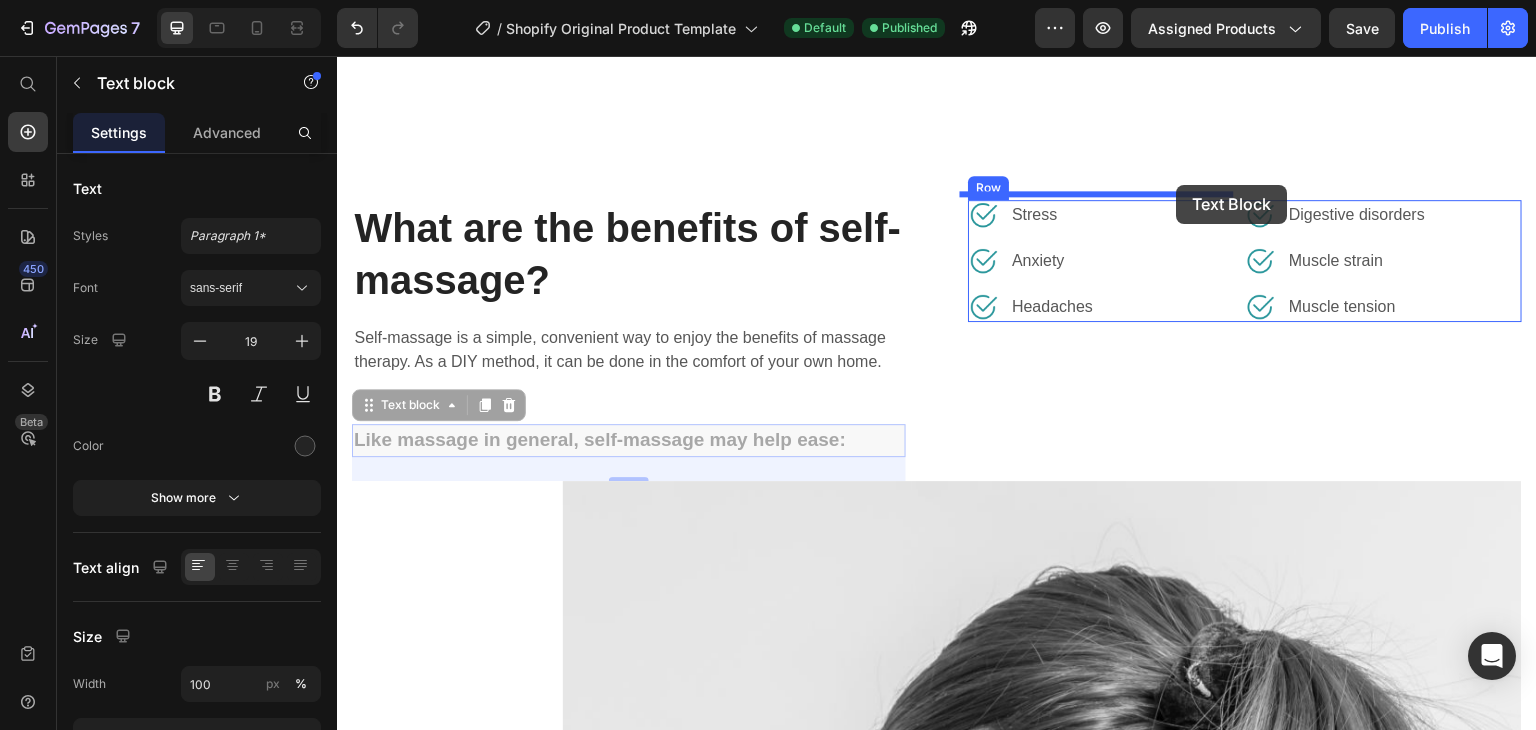 drag, startPoint x: 396, startPoint y: 404, endPoint x: 1177, endPoint y: 185, distance: 811.1239 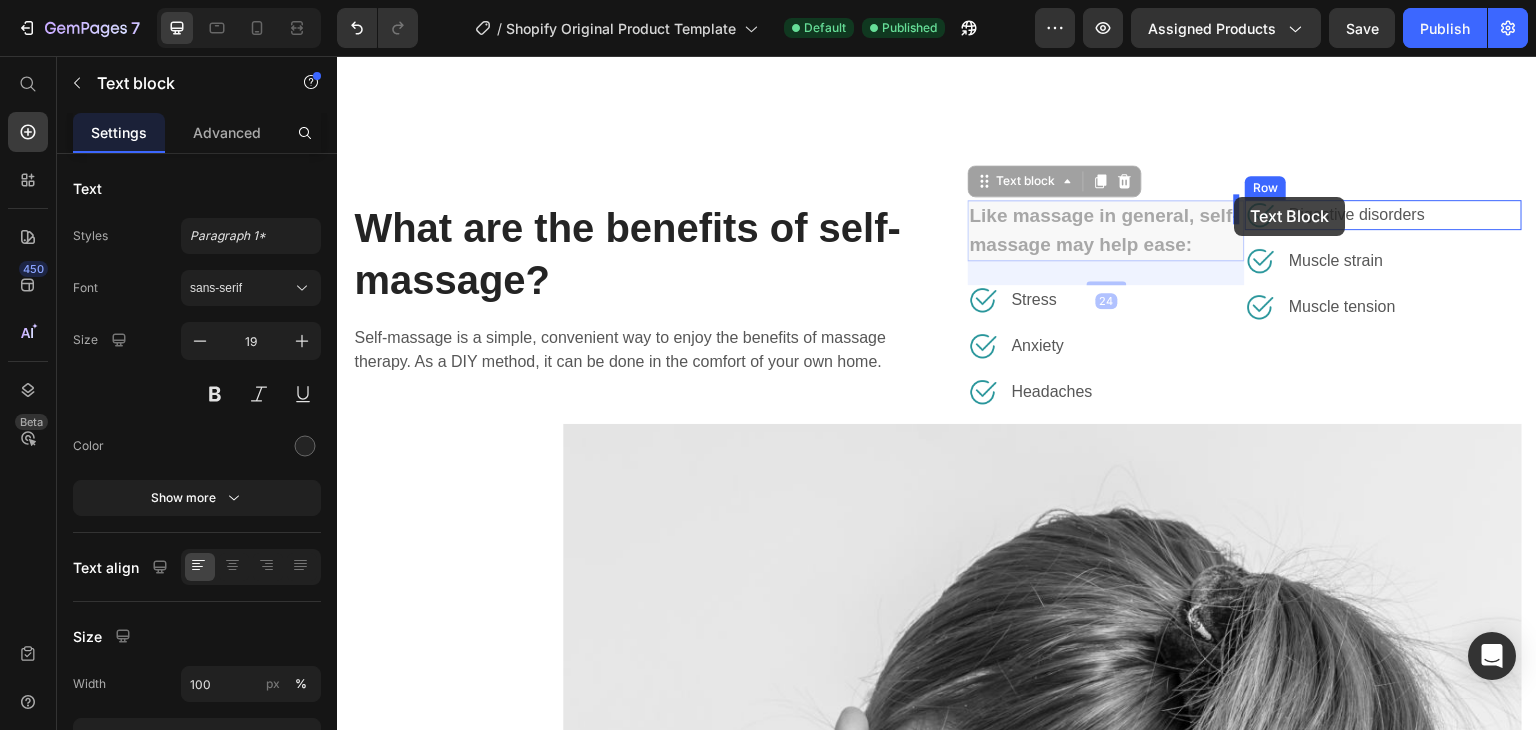 drag, startPoint x: 1030, startPoint y: 177, endPoint x: 1235, endPoint y: 197, distance: 205.9733 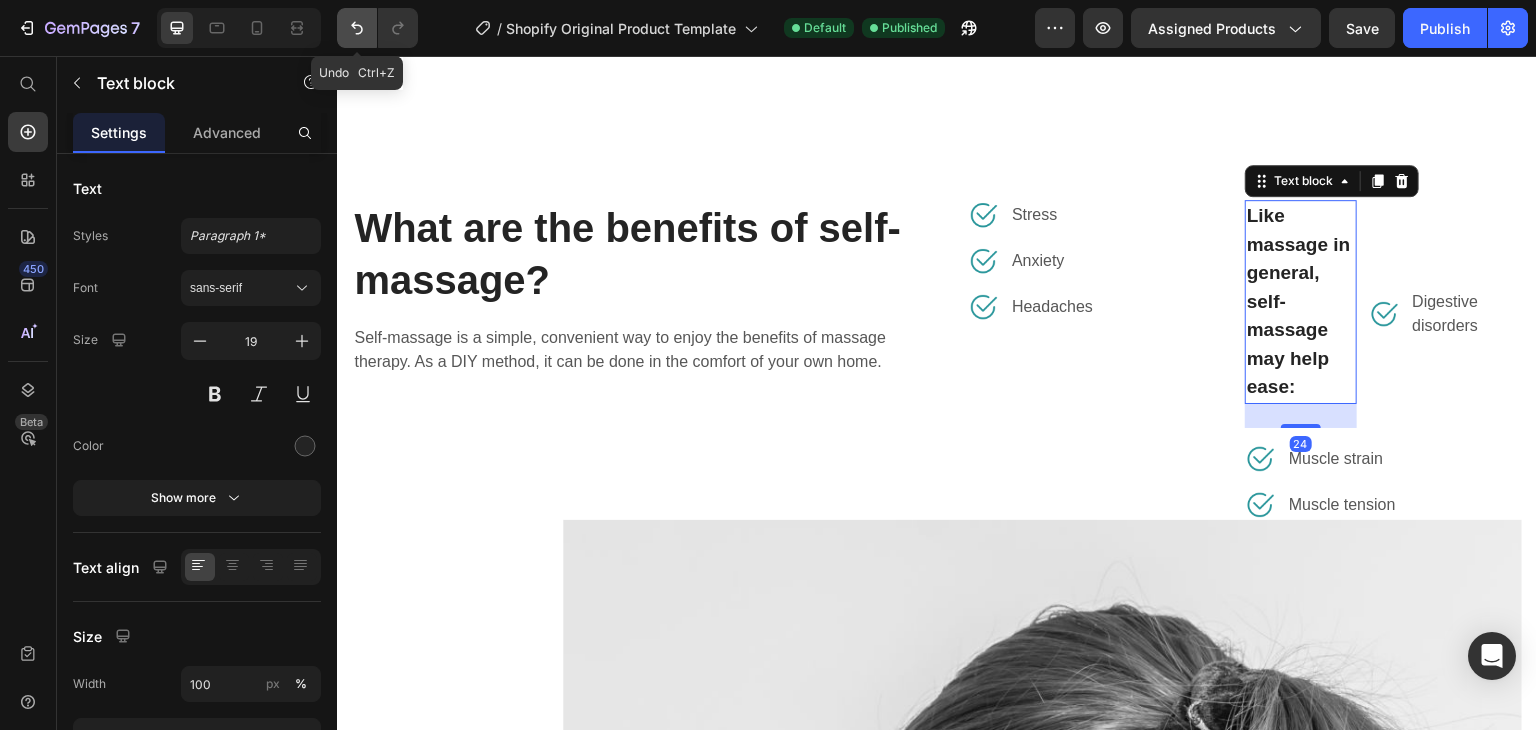 click 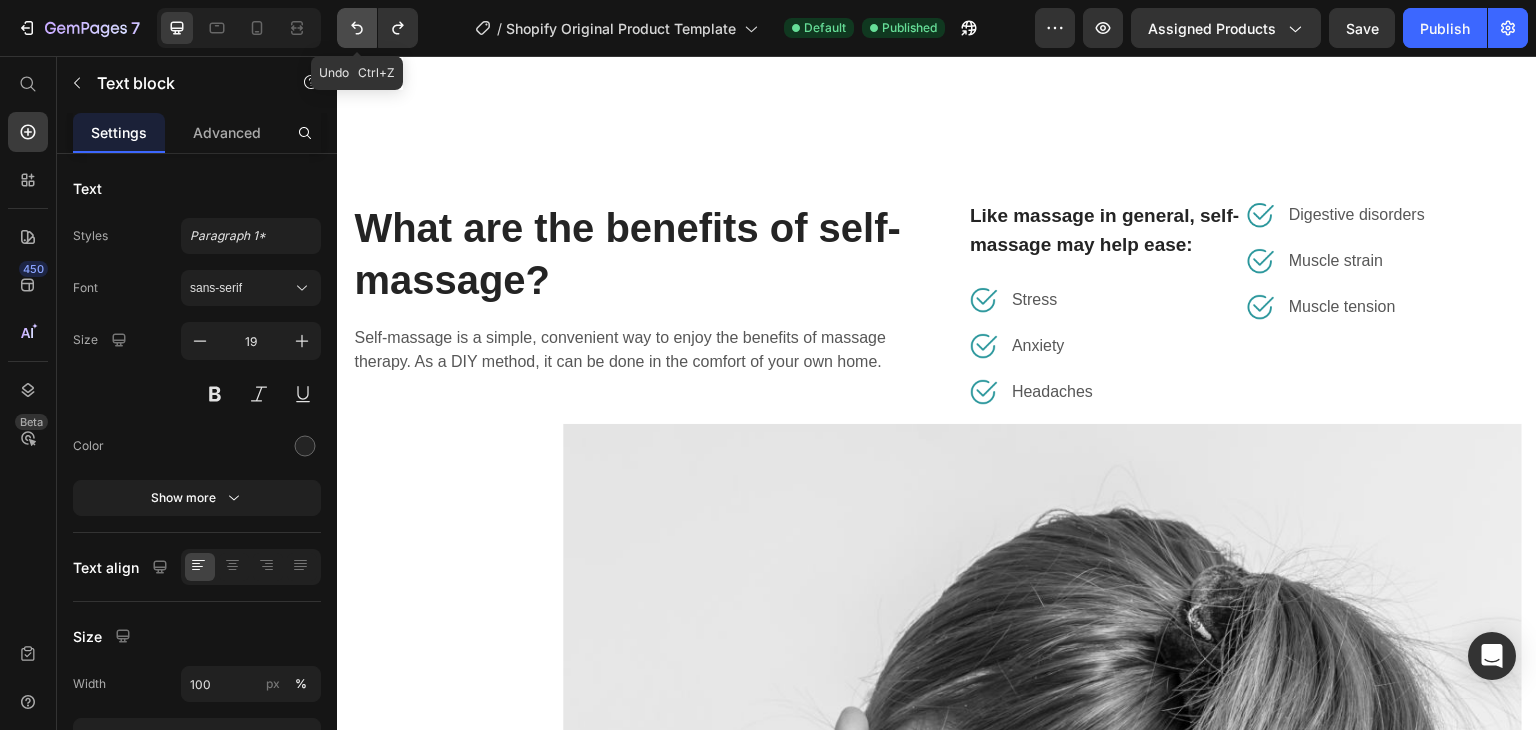 click 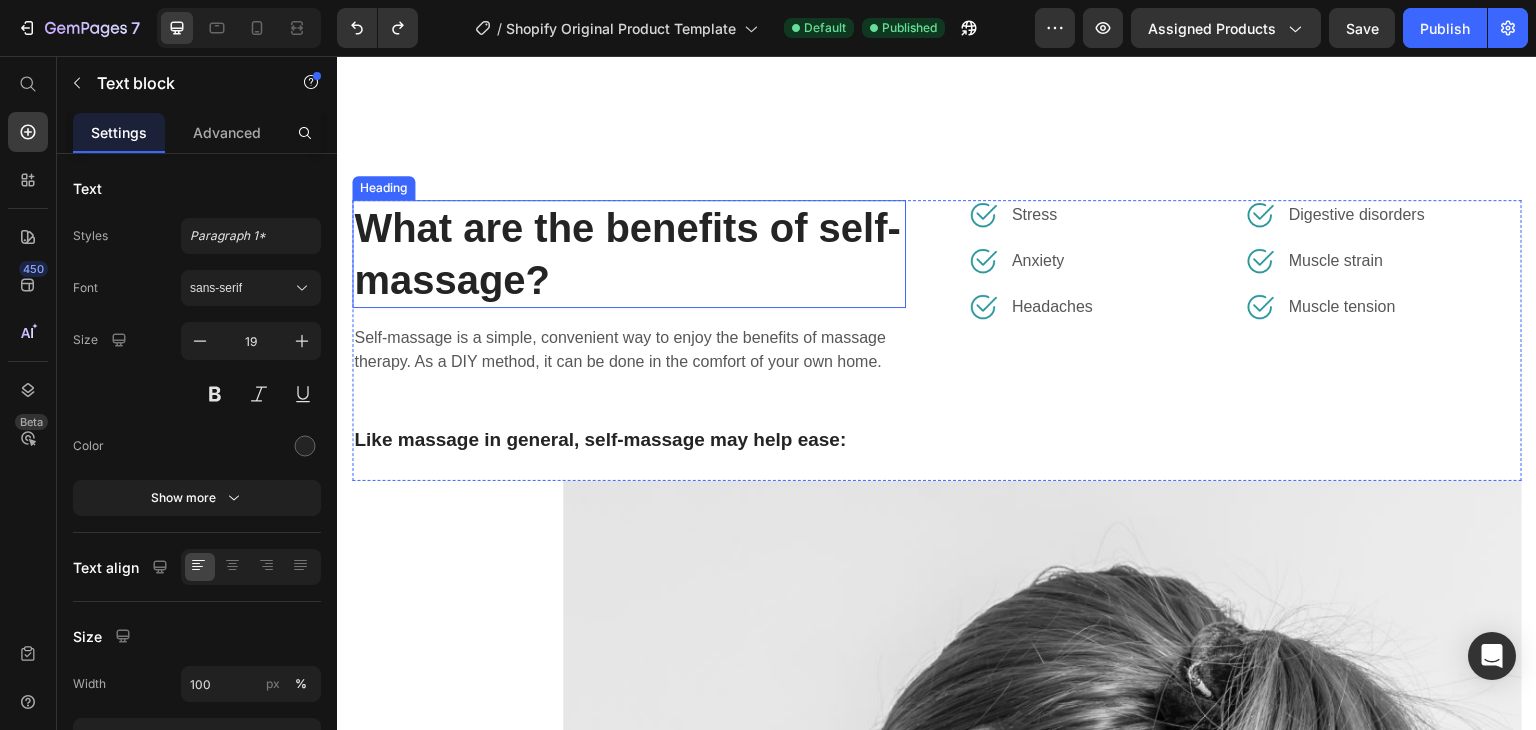 click on "What are the benefits of self-massage?" at bounding box center [629, 254] 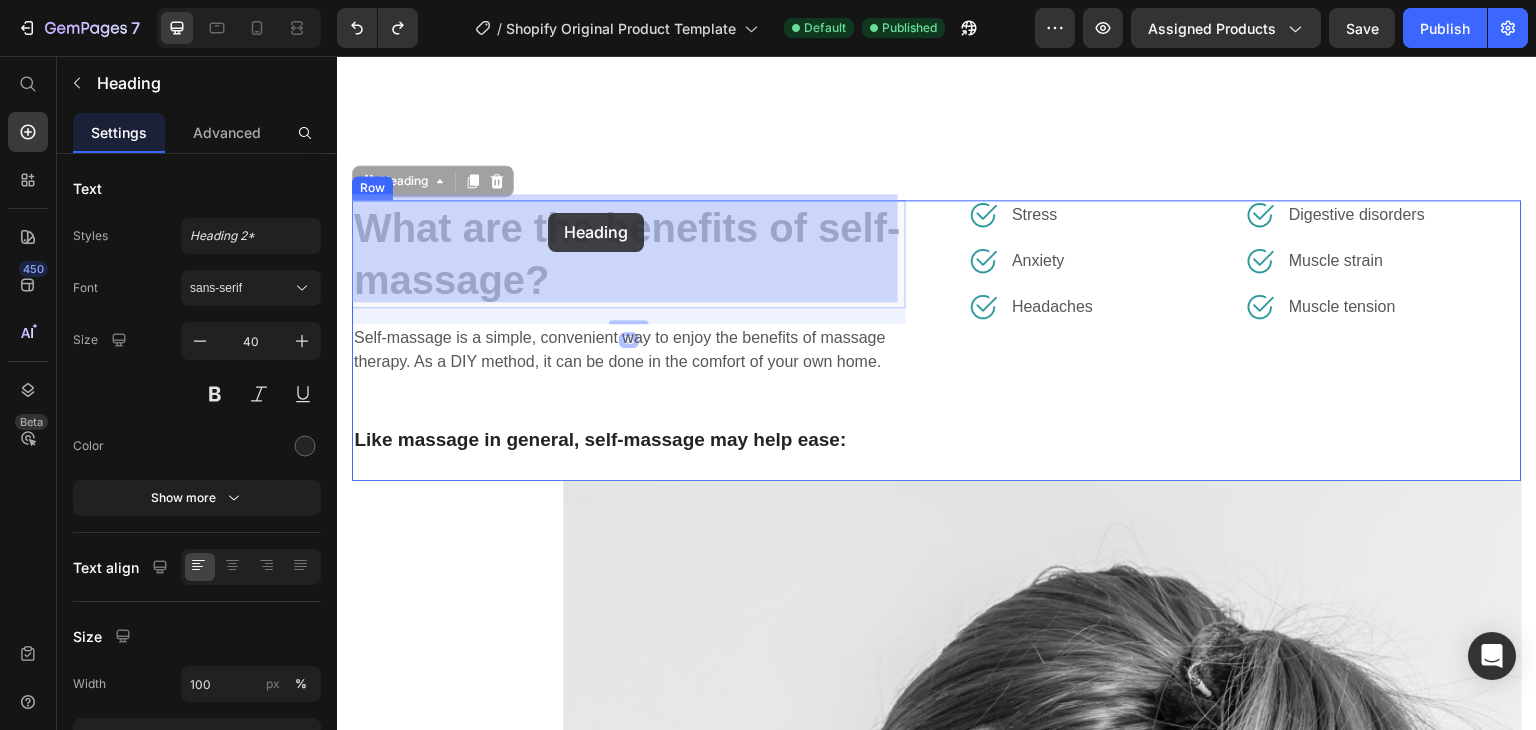 drag, startPoint x: 384, startPoint y: 178, endPoint x: 548, endPoint y: 214, distance: 167.90474 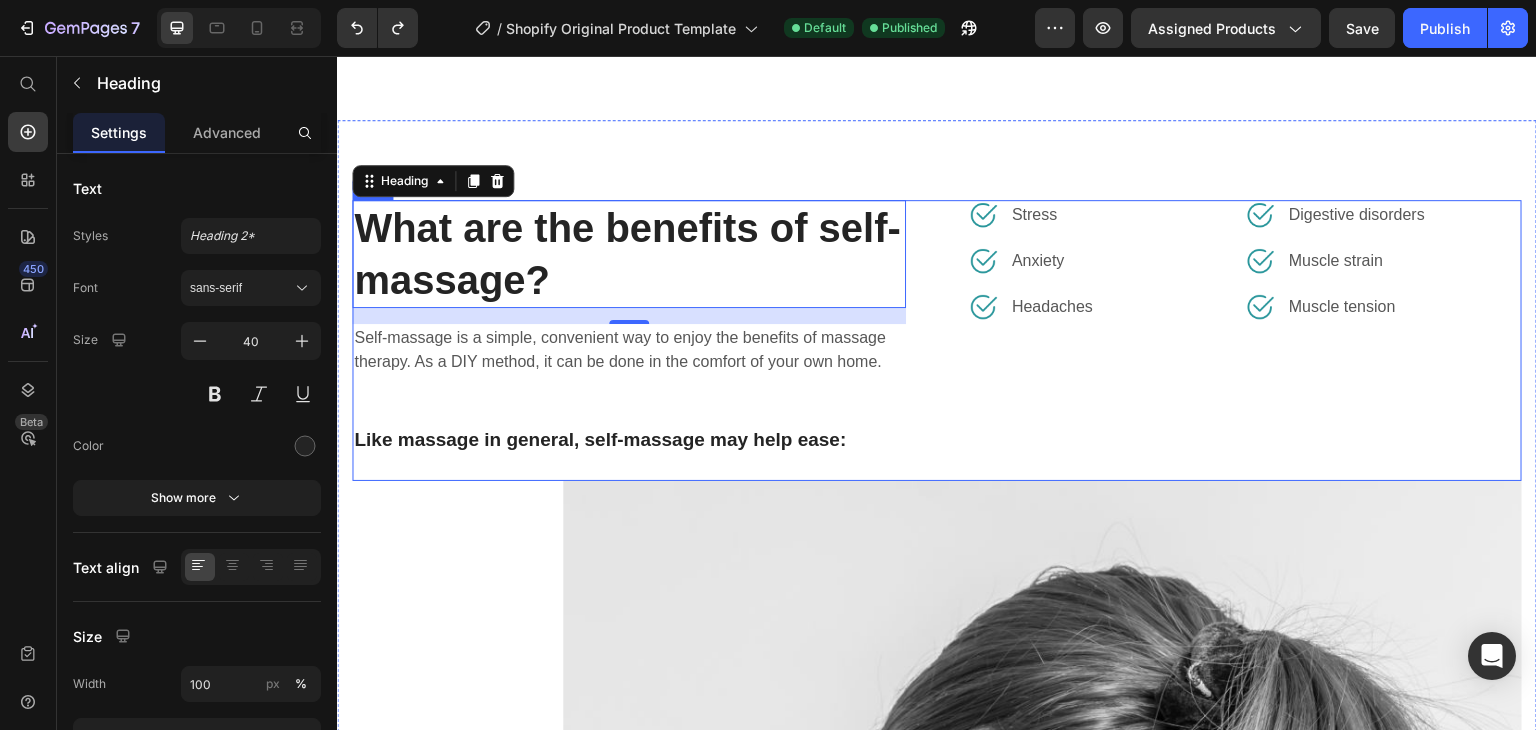 scroll, scrollTop: 1935, scrollLeft: 0, axis: vertical 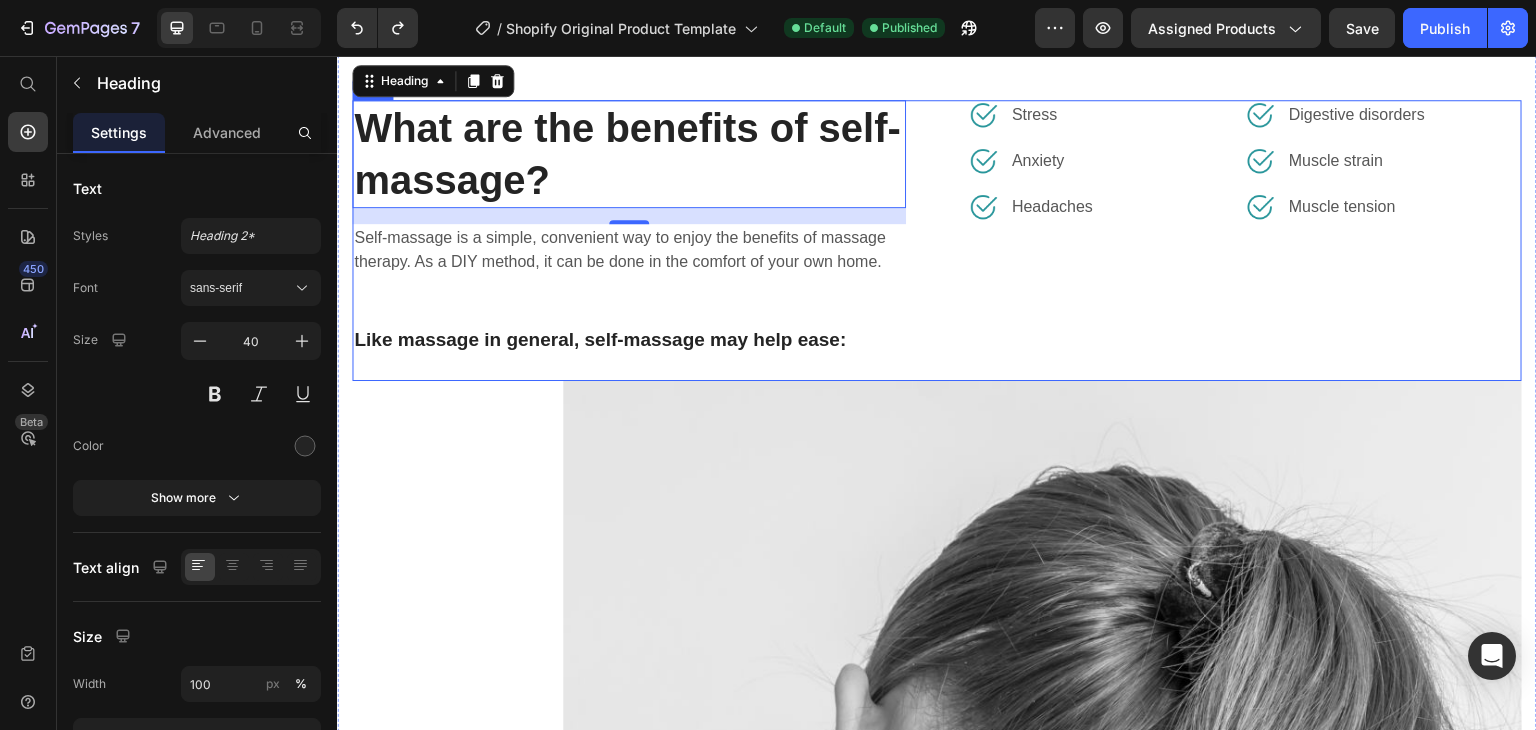 click on "Image Stress Text block Row Image Anxiety Text block Row Image Headaches Text block Row Image Digestive disorders Text block Row Image Muscle strain Text block Row Image Muscle tension Text block Row Row" at bounding box center (1245, 240) 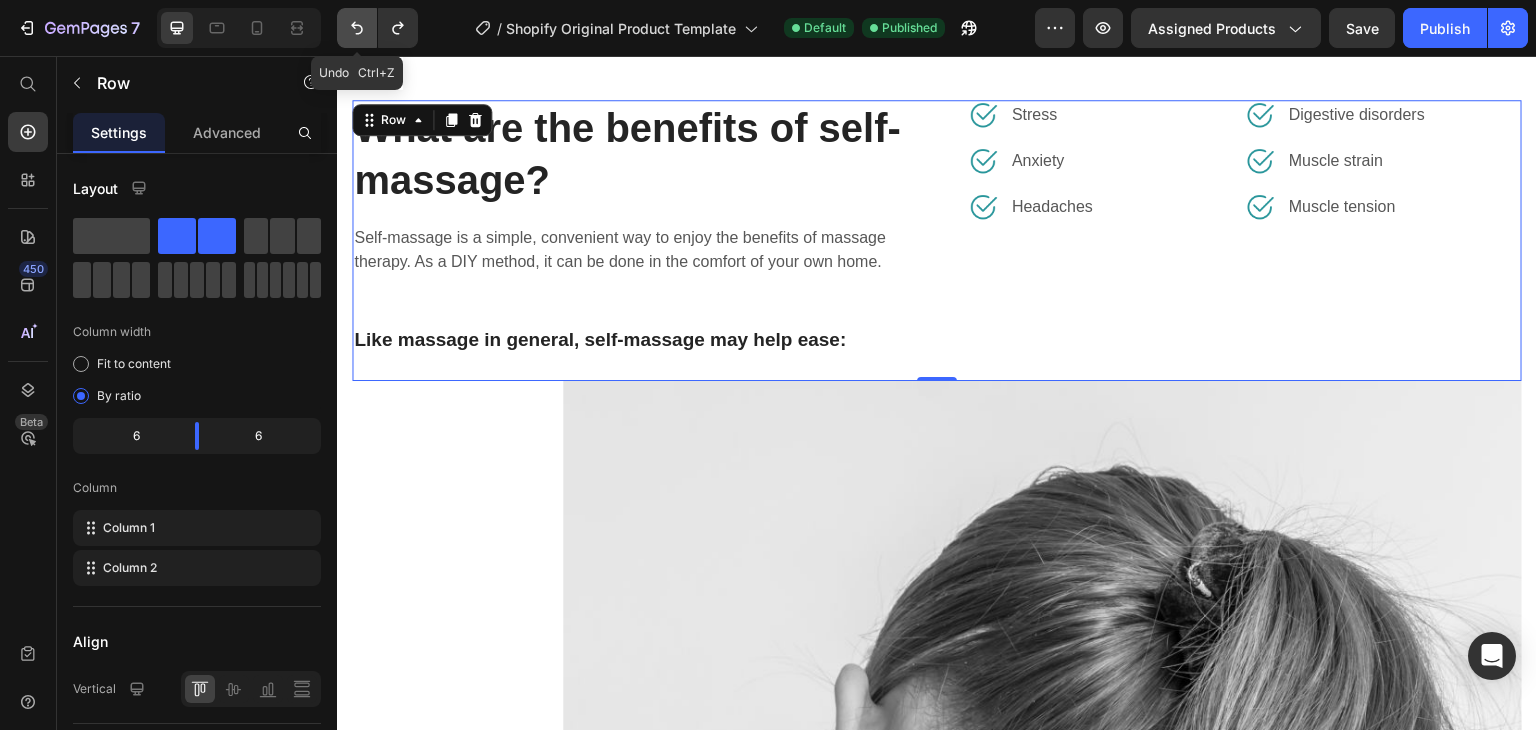 click 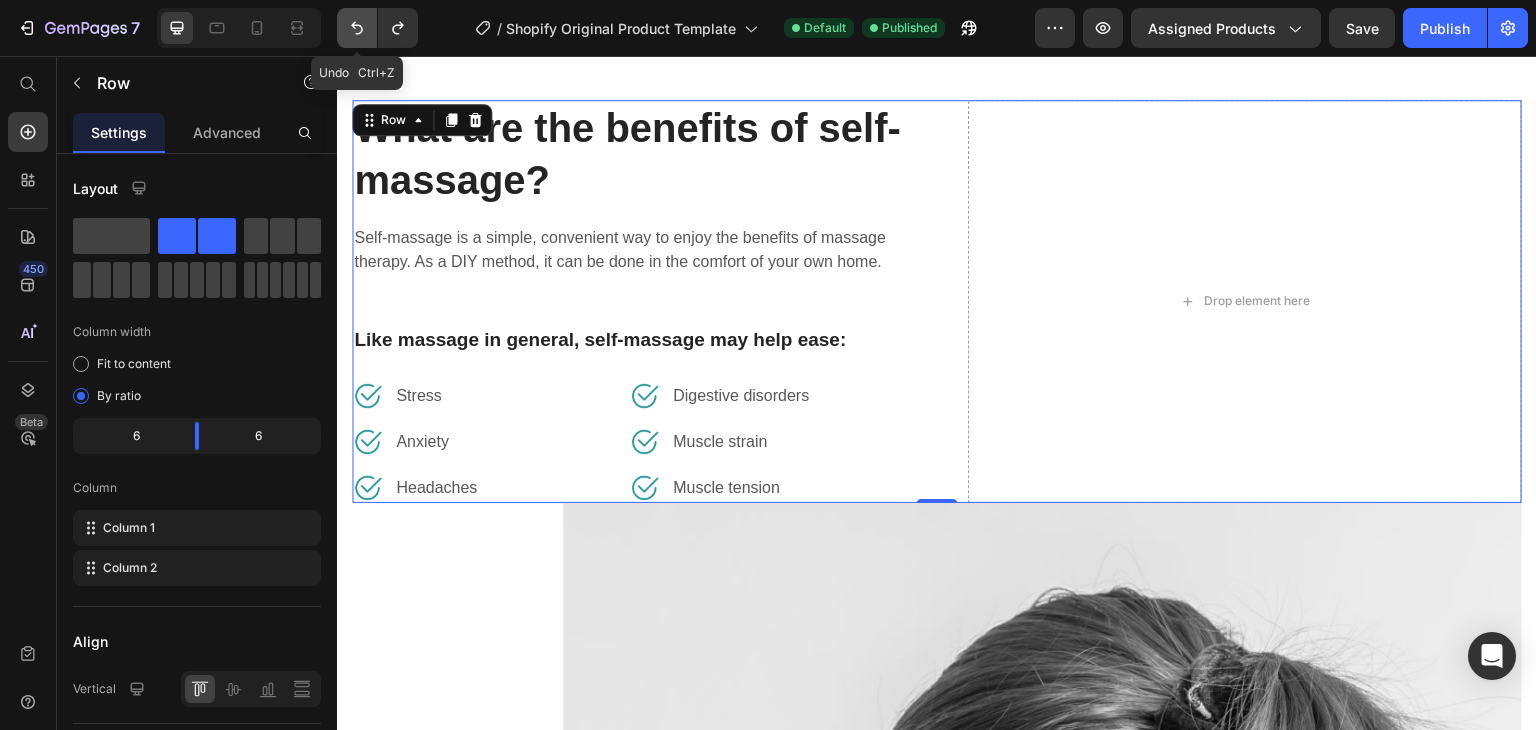 click 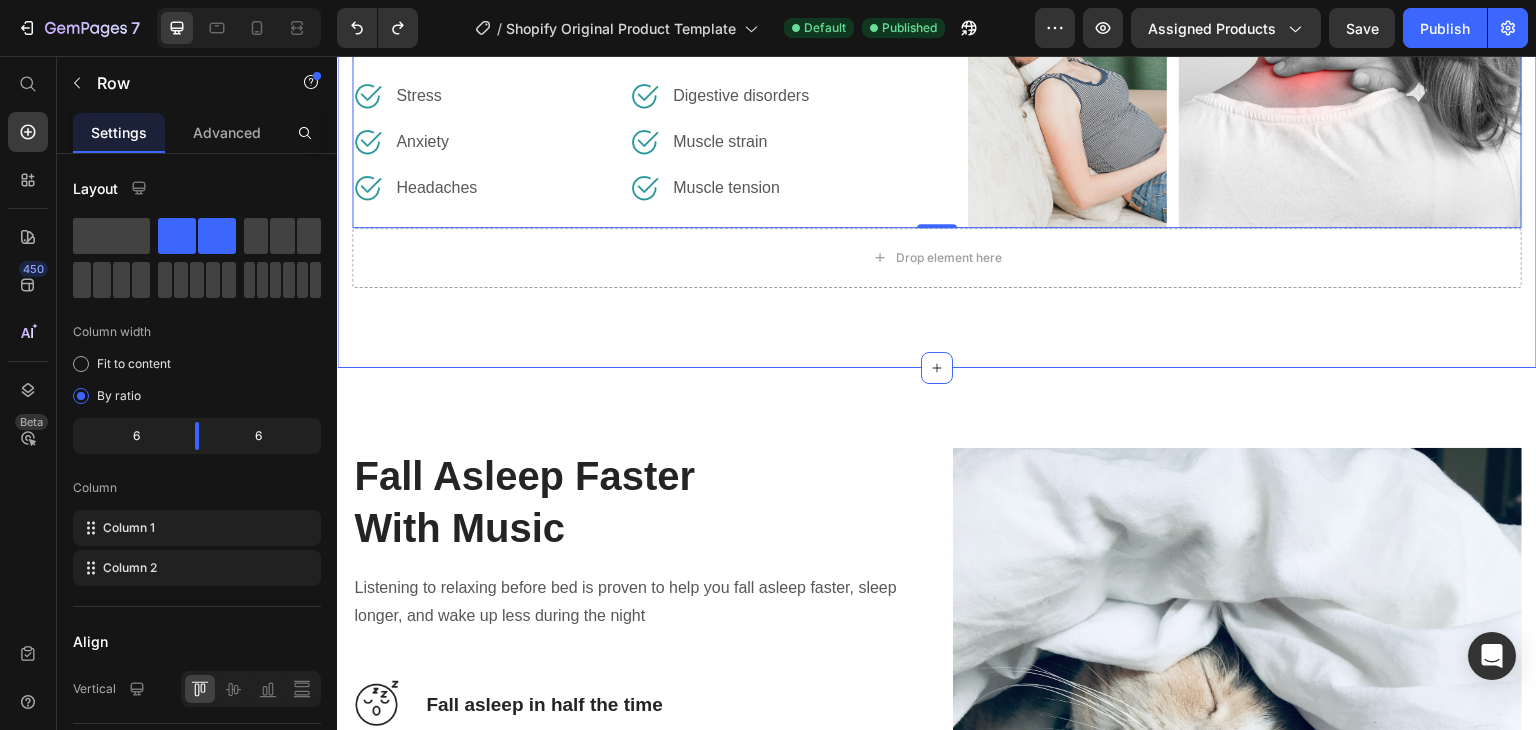 scroll, scrollTop: 2335, scrollLeft: 0, axis: vertical 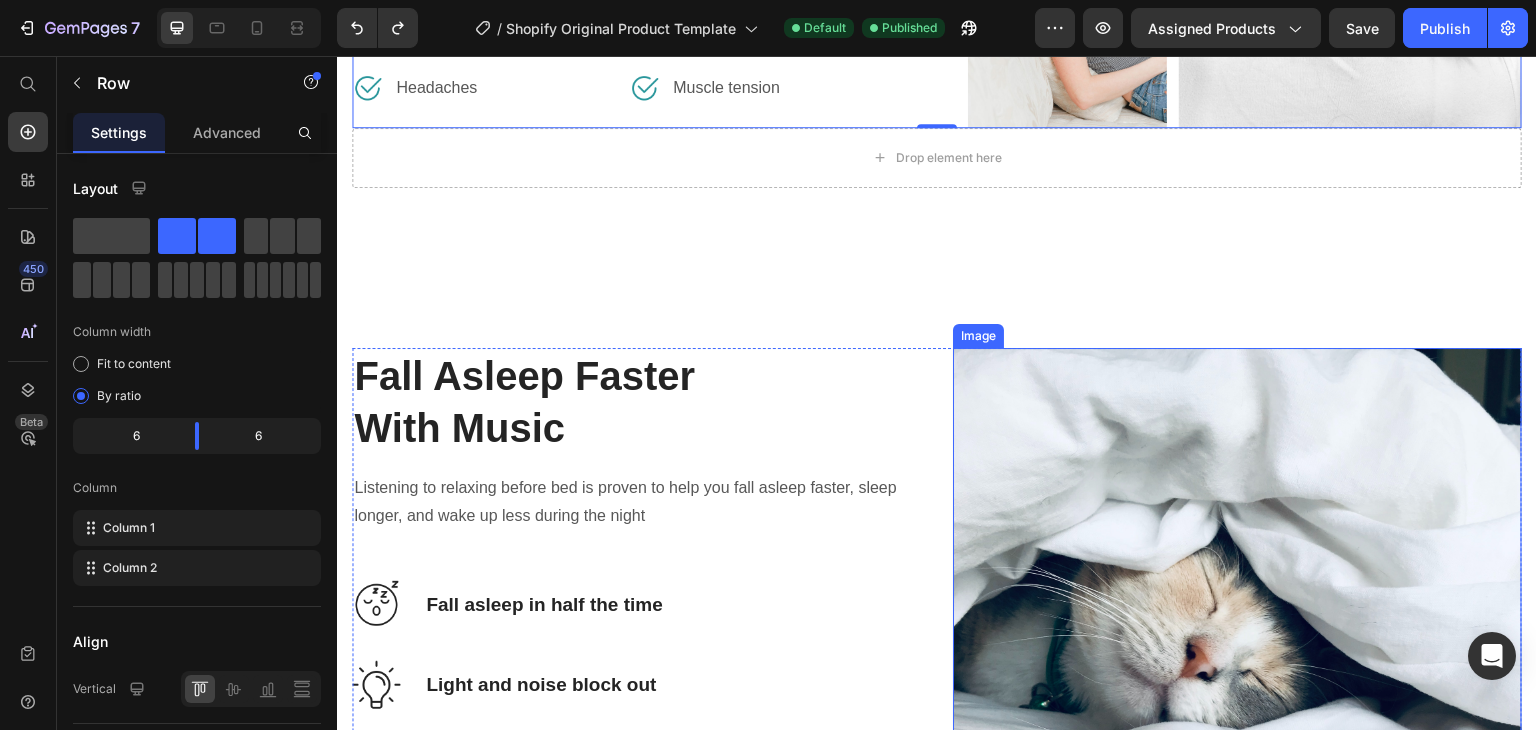 click at bounding box center [1237, 632] 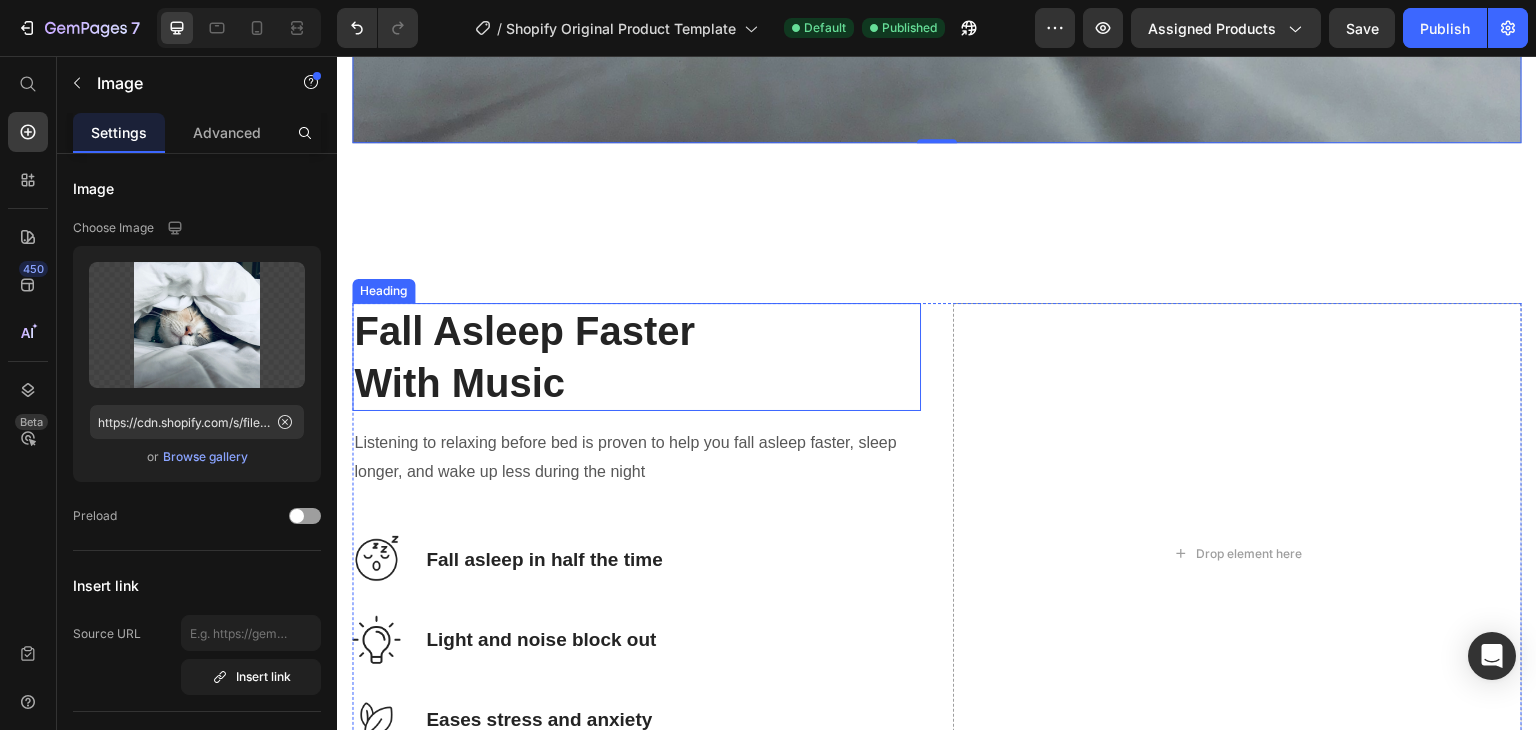 scroll, scrollTop: 3635, scrollLeft: 0, axis: vertical 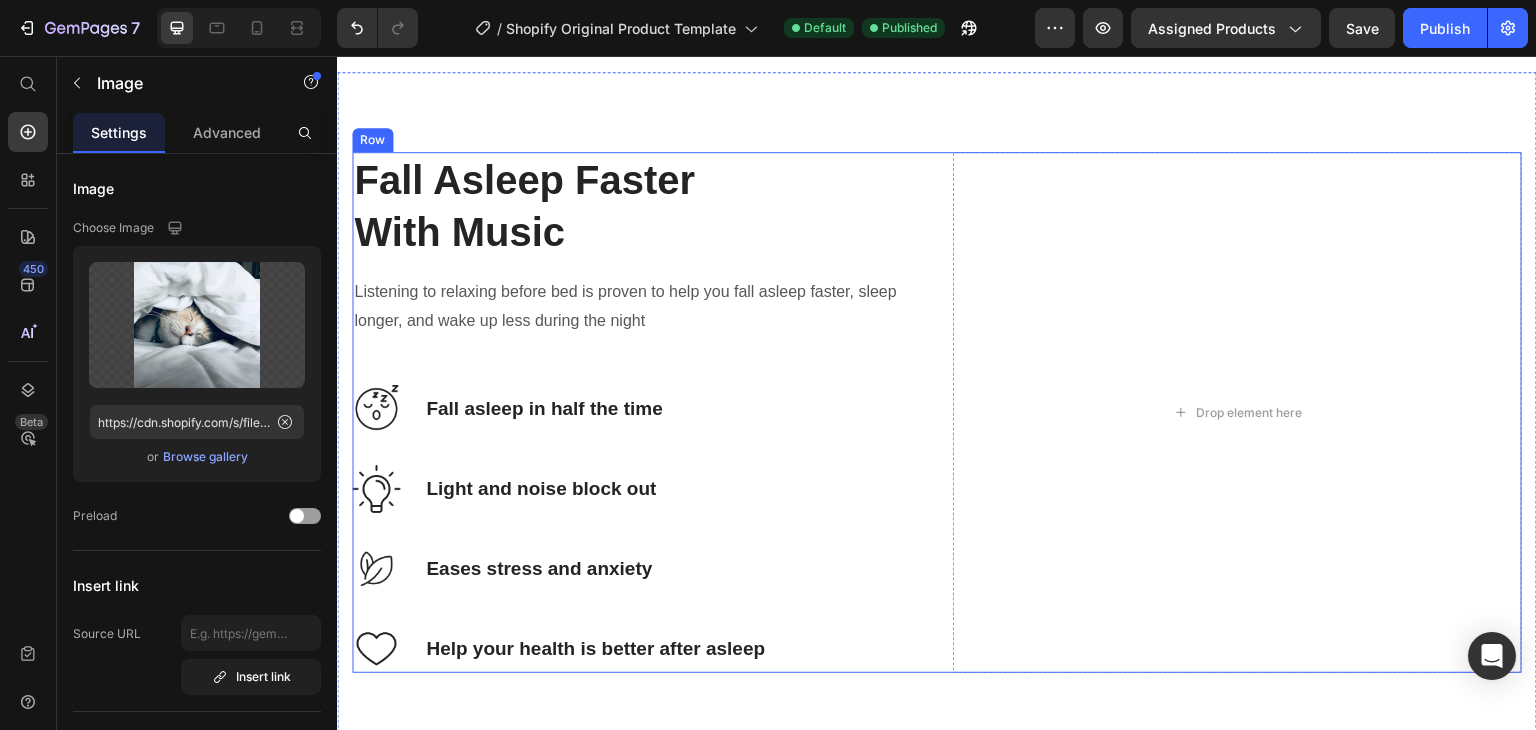 click on "Fall Asleep Faster With Music Heading Listening to relaxing before bed is proven to help you fall asleep faster, sleep longer, and wake up less during the night Text block Image Fall asleep in half the time Text Block Row Image Light and noise block out Text Block Row Image Eases stress and anxiety Text Block Row Image Help your health is better after asleep Text Block Row
Drop element here Row" at bounding box center [937, 413] 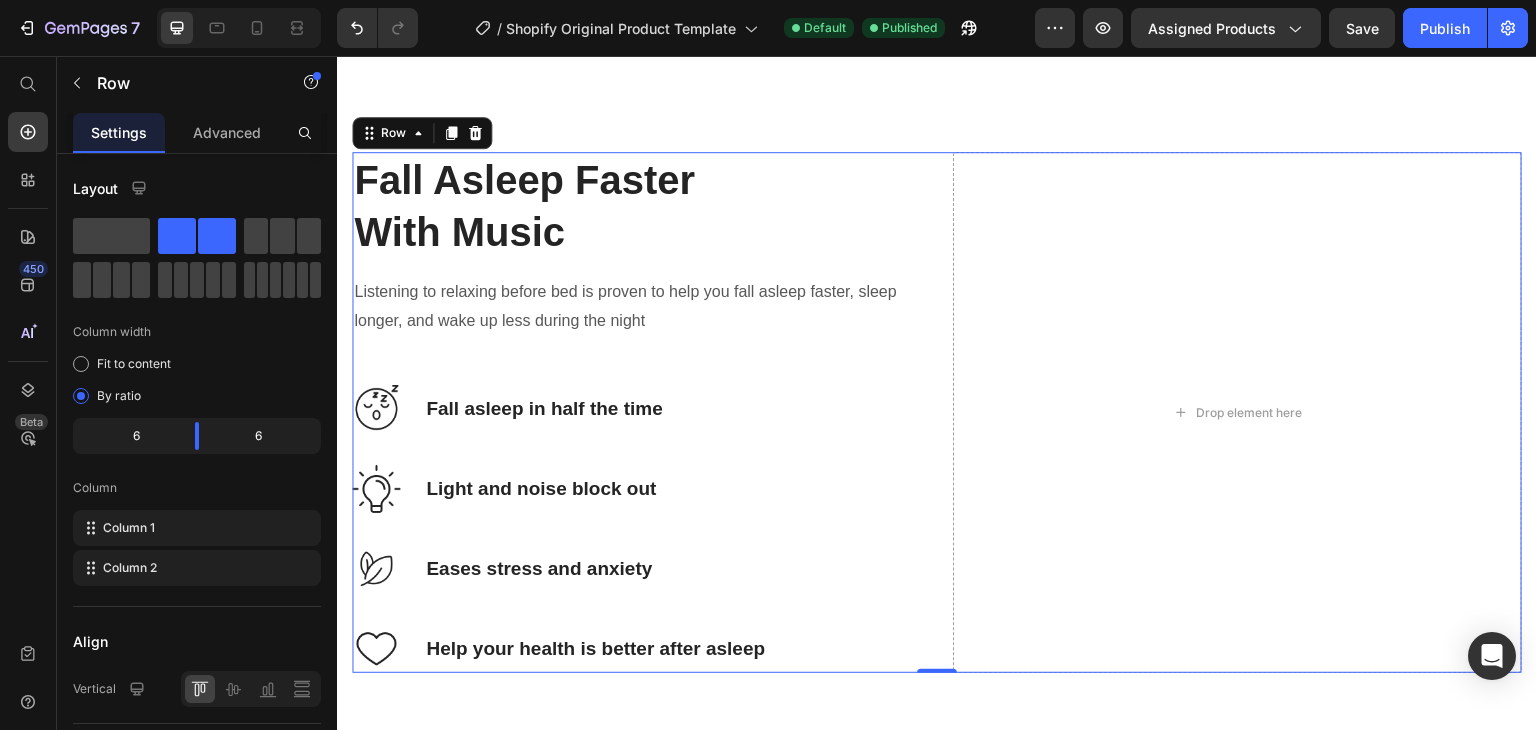 click on "Fall Asleep Faster With Music Heading Listening to relaxing before bed is proven to help you fall asleep faster, sleep longer, and wake up less during the night Text block Image Fall asleep in half the time Text Block Row Image Light and noise block out Text Block Row Image Eases stress and anxiety Text Block Row Image Help your health is better after asleep Text Block Row
Drop element here Row   0" at bounding box center (937, 413) 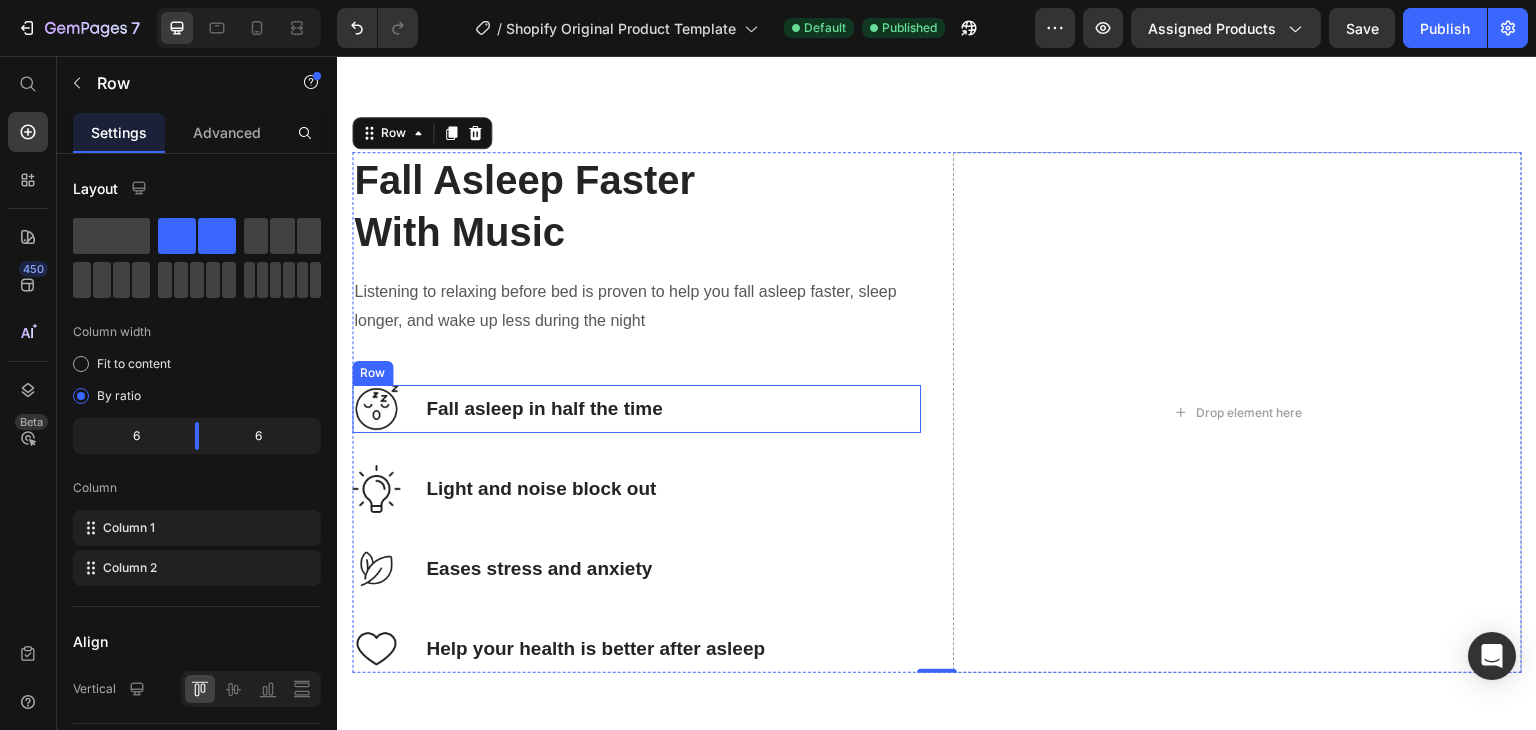 click on "Image Fall asleep in half the time Text Block Row" at bounding box center (636, 409) 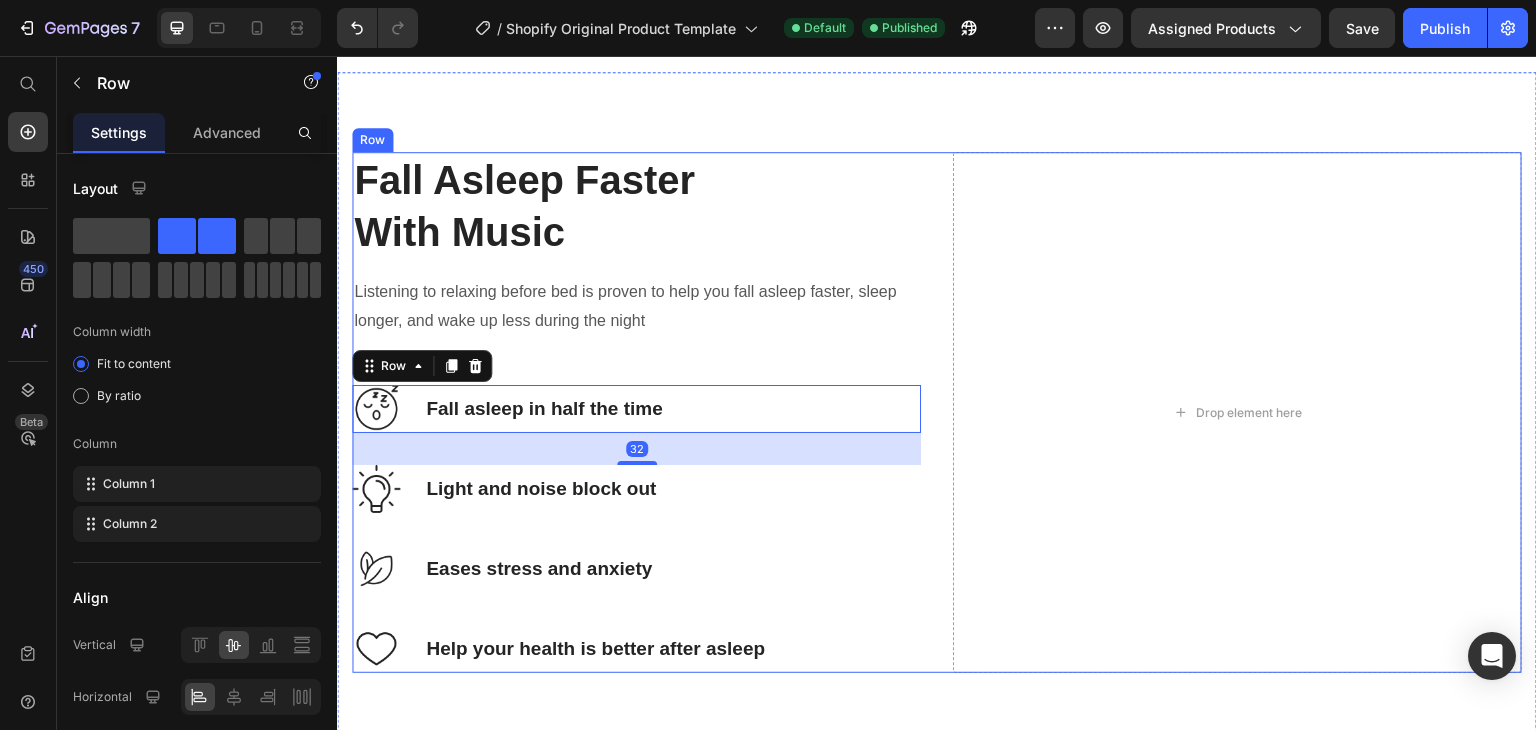 click on "Fall Asleep Faster With Music Heading Listening to relaxing before bed is proven to help you fall asleep faster, sleep longer, and wake up less during the night Text block Image Fall asleep in half the time Text Block Row   32 Image Light and noise block out Text Block Row Image Eases stress and anxiety Text Block Row Image Help your health is better after asleep Text Block Row
Drop element here Row" at bounding box center [937, 413] 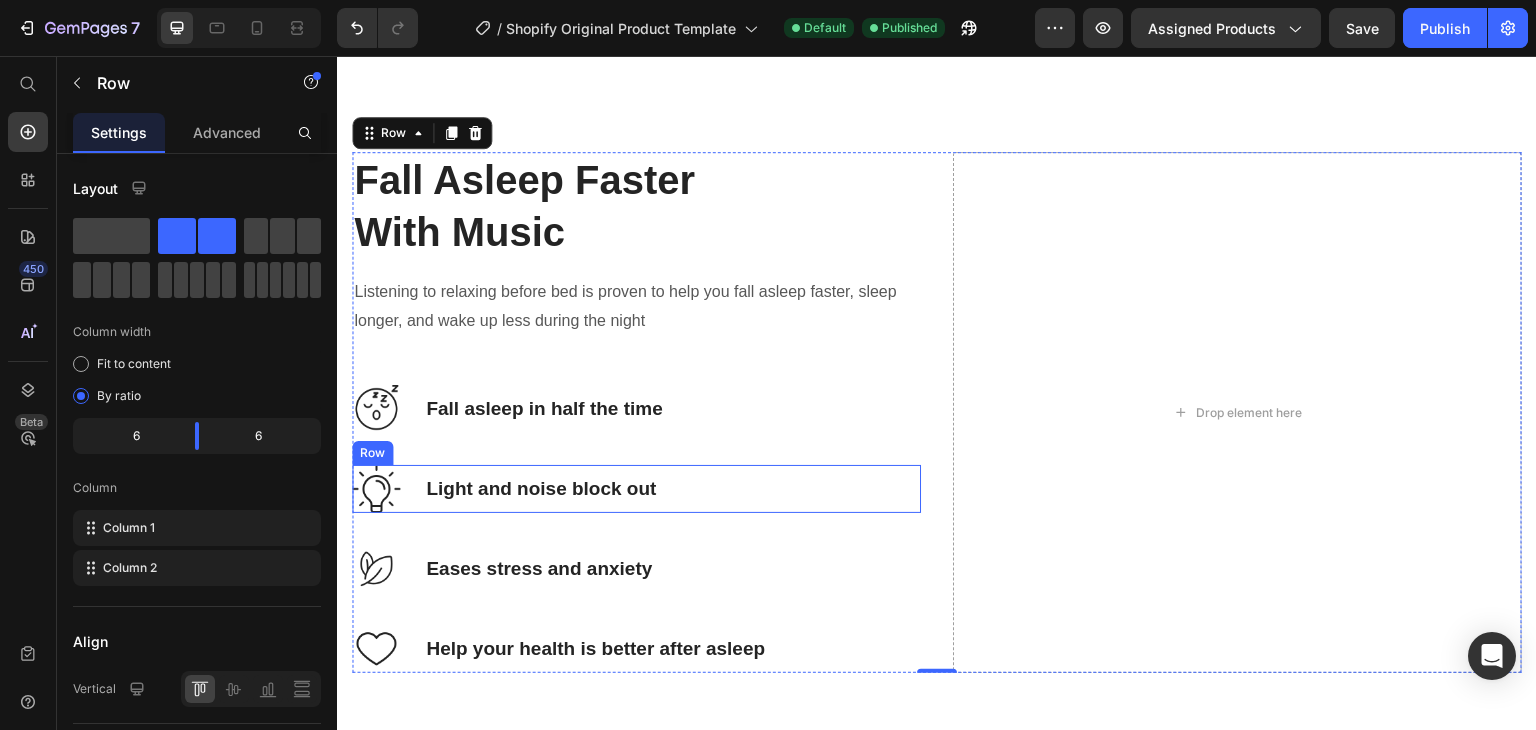 click on "Image Light and noise block out Text Block Row" at bounding box center [636, 489] 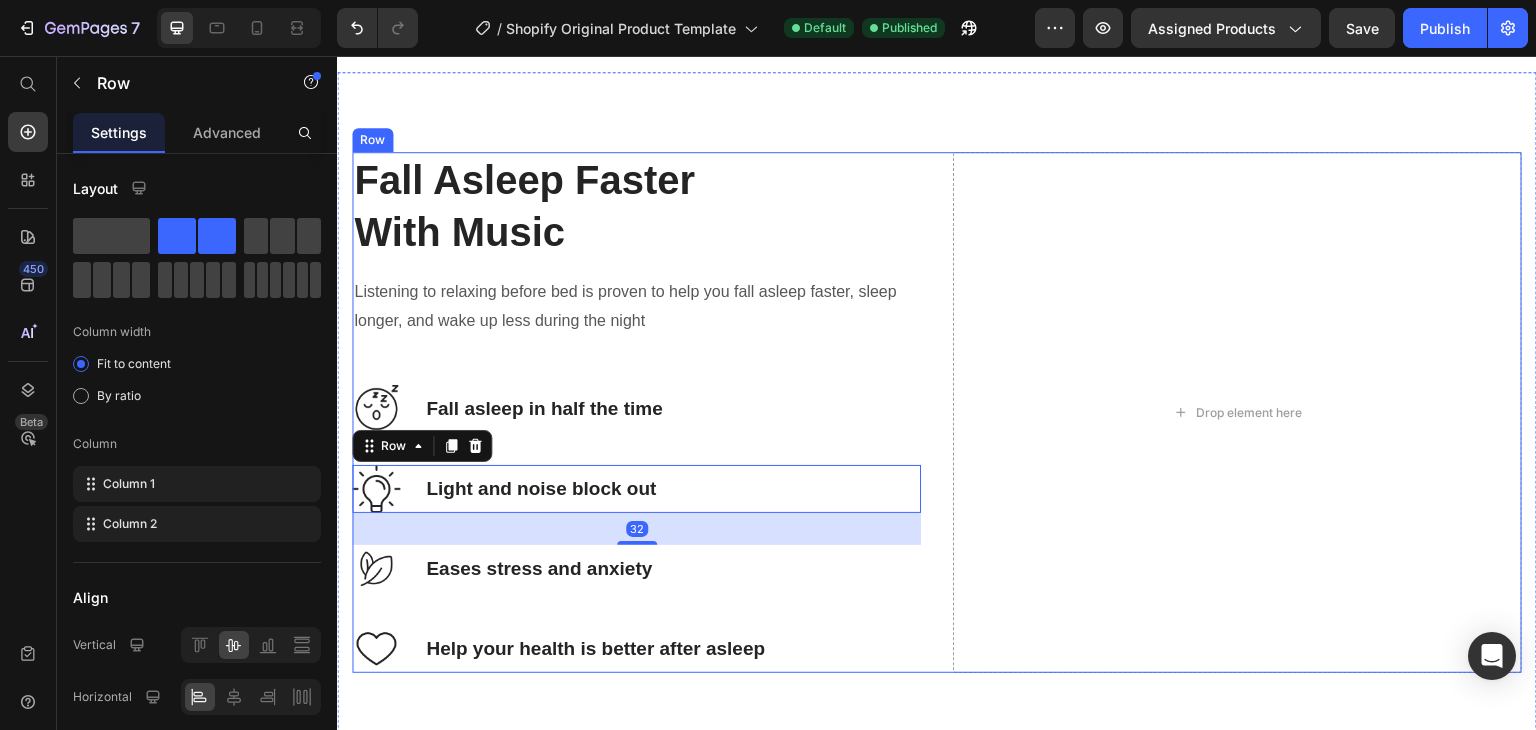 click on "Fall Asleep Faster With Music Heading Listening to relaxing before bed is proven to help you fall asleep faster, sleep longer, and wake up less during the night Text block Image Fall asleep in half the time Text Block Row Image Light and noise block out Text Block Row   32 Image Eases stress and anxiety Text Block Row Image Help your health is better after asleep Text Block Row" at bounding box center (636, 413) 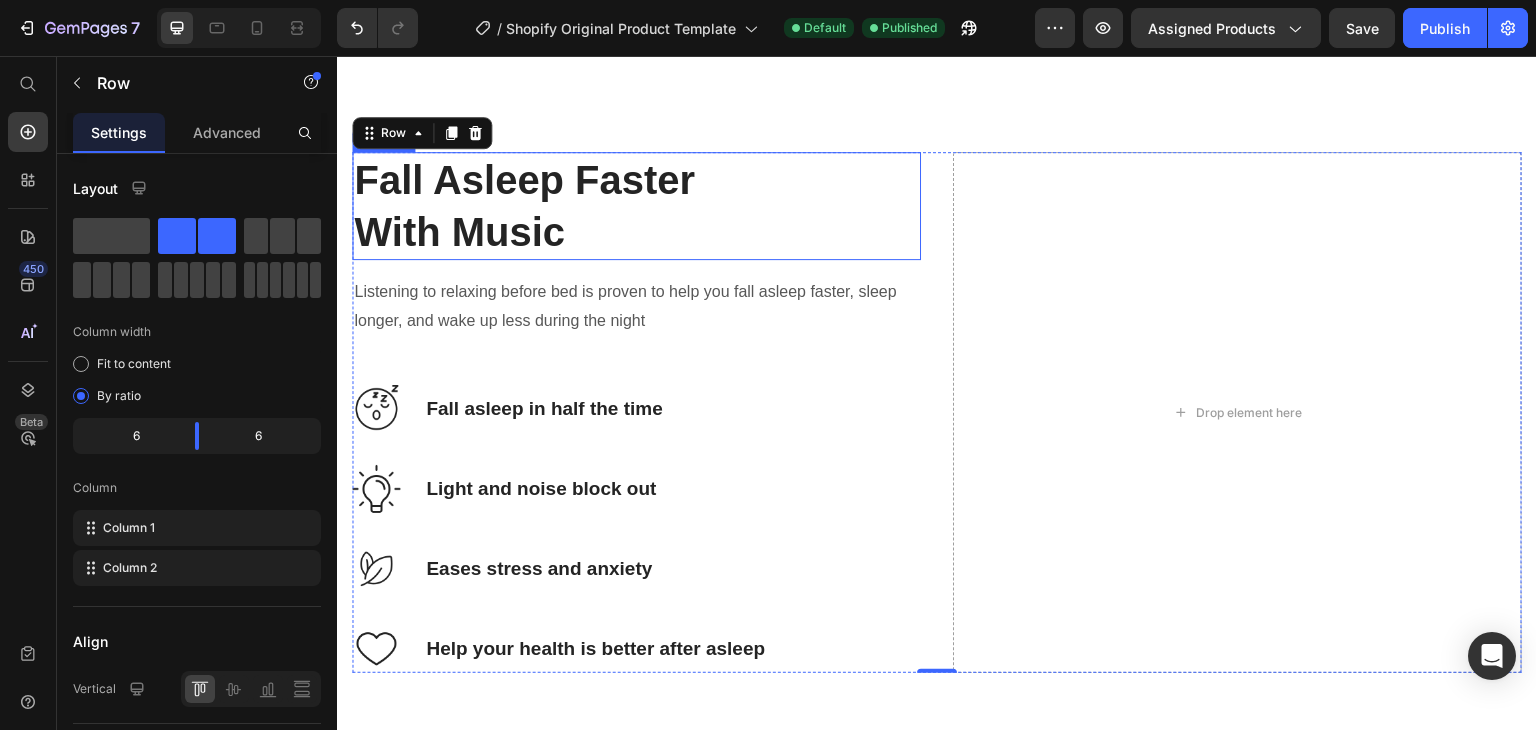 click on "Fall Asleep Faster With Music" at bounding box center [636, 206] 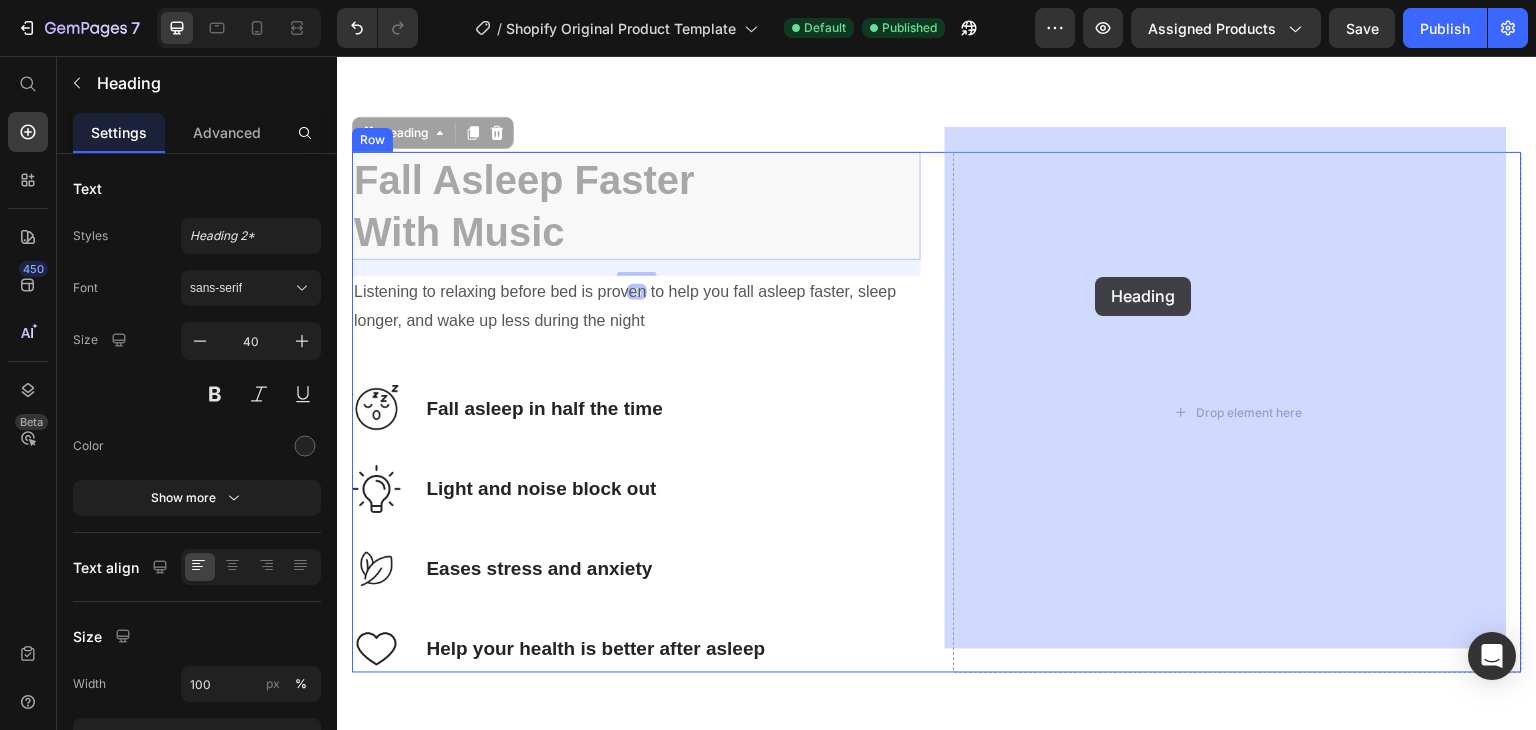 drag, startPoint x: 384, startPoint y: 106, endPoint x: 1096, endPoint y: 277, distance: 732.2465 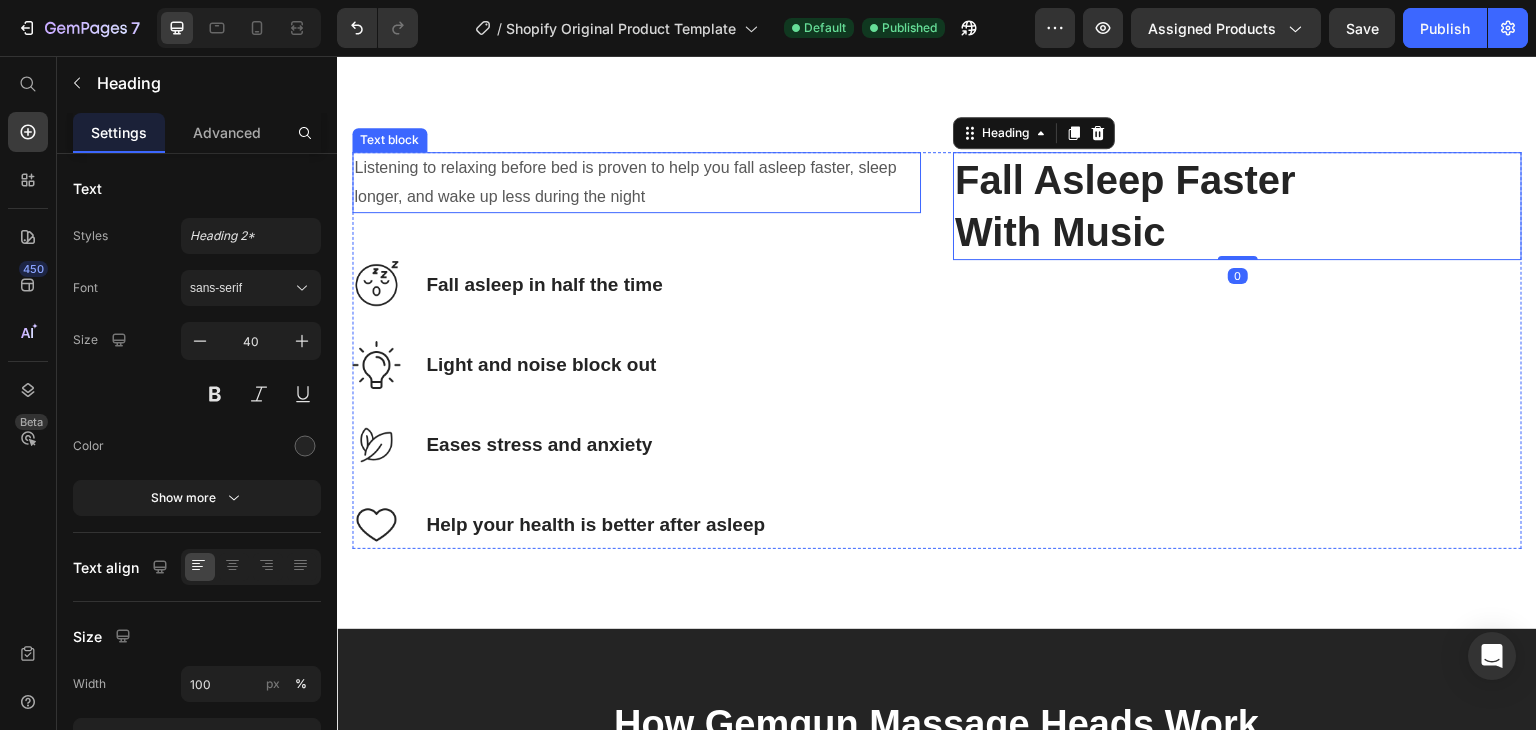 click on "Listening to relaxing before bed is proven to help you fall asleep faster, sleep longer, and wake up less during the night" at bounding box center (636, 183) 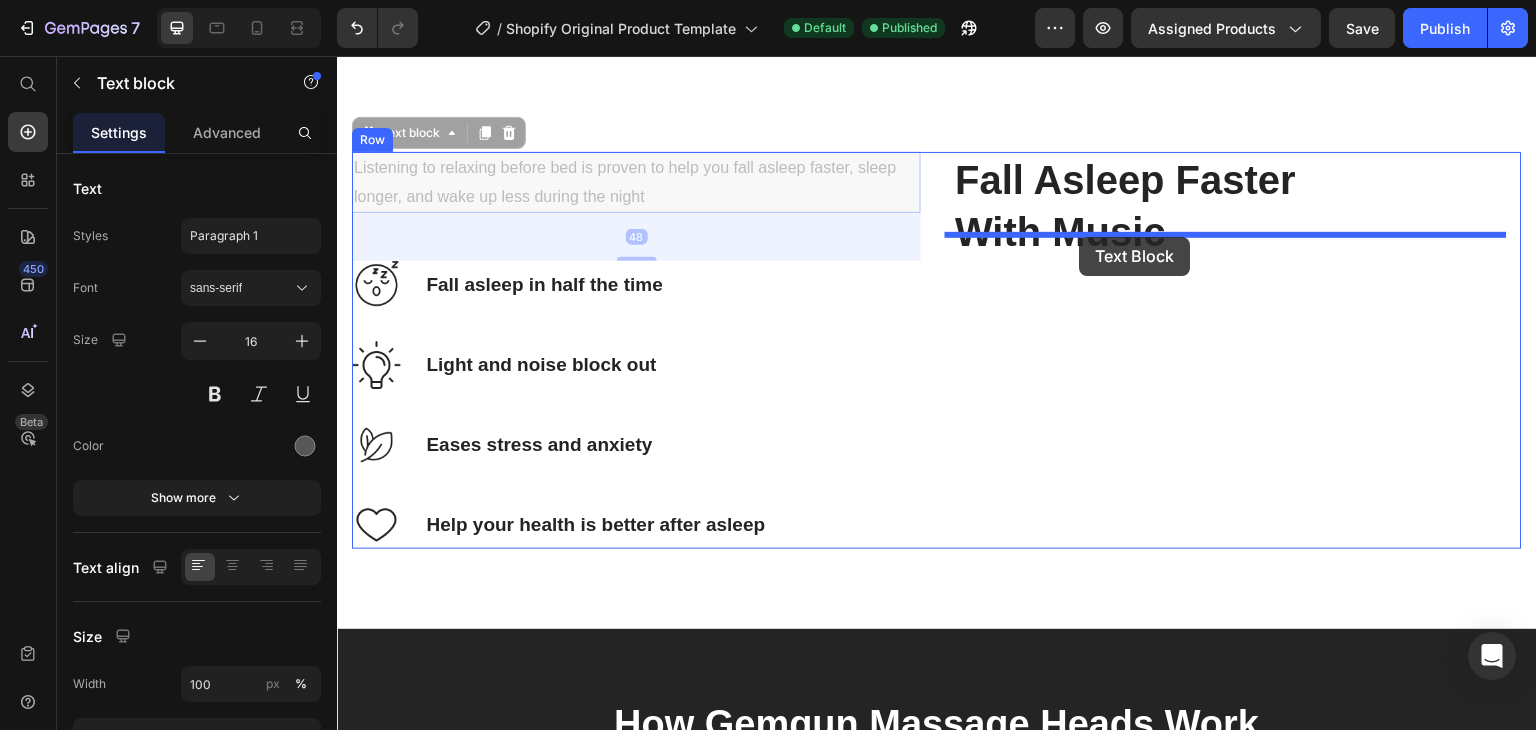 drag, startPoint x: 402, startPoint y: 112, endPoint x: 1080, endPoint y: 237, distance: 689.4266 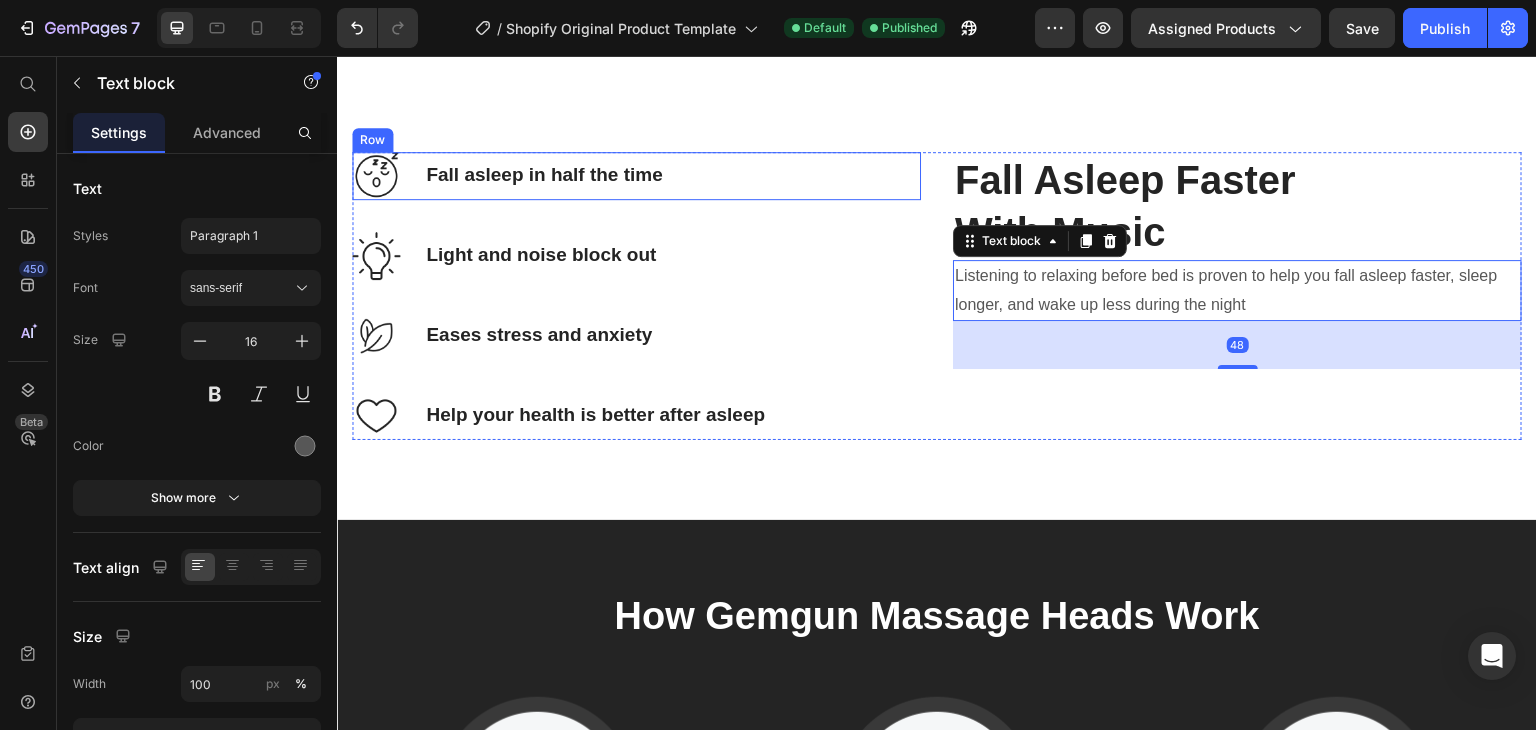 click on "Image Fall asleep in half the time Text Block Row" at bounding box center [636, 176] 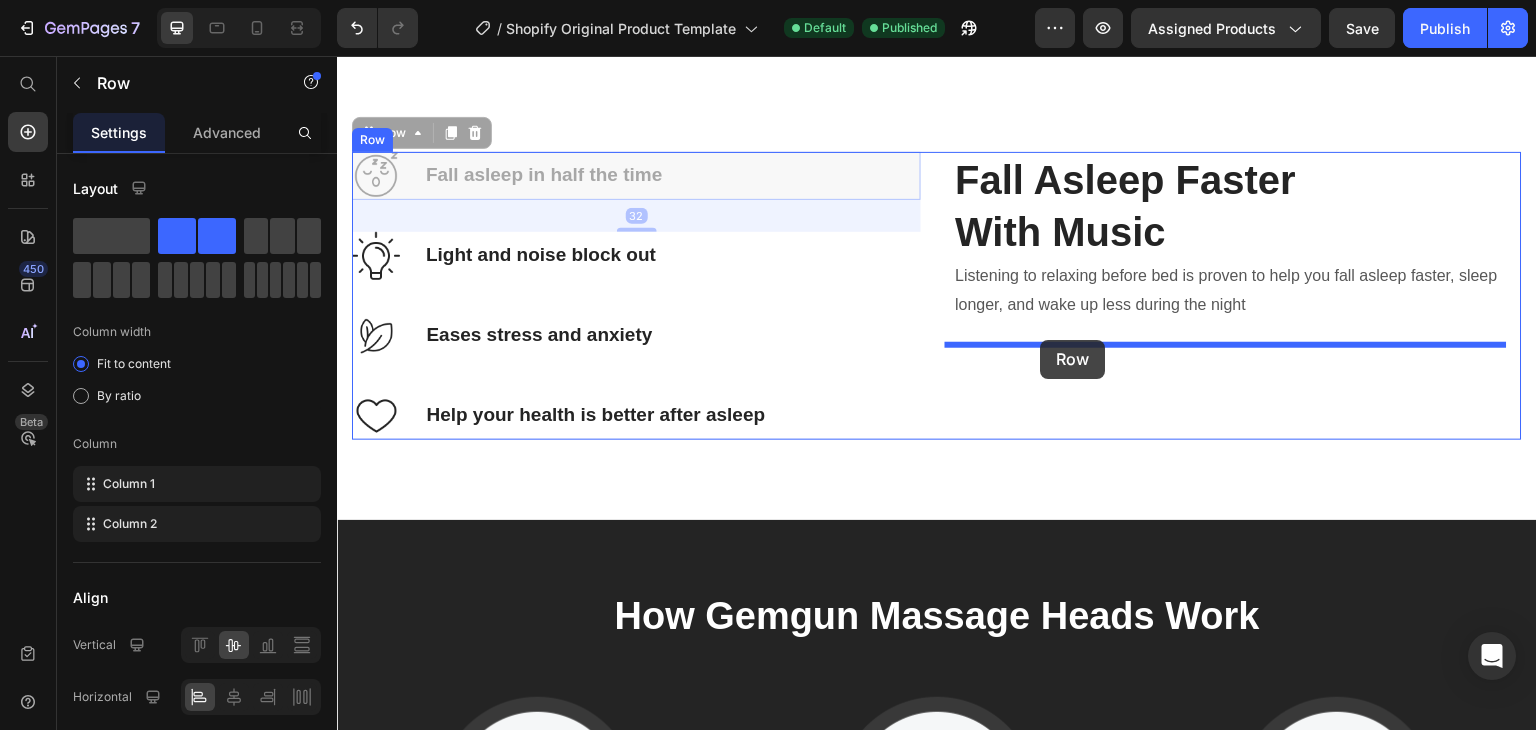 drag, startPoint x: 379, startPoint y: 116, endPoint x: 1041, endPoint y: 340, distance: 698.87054 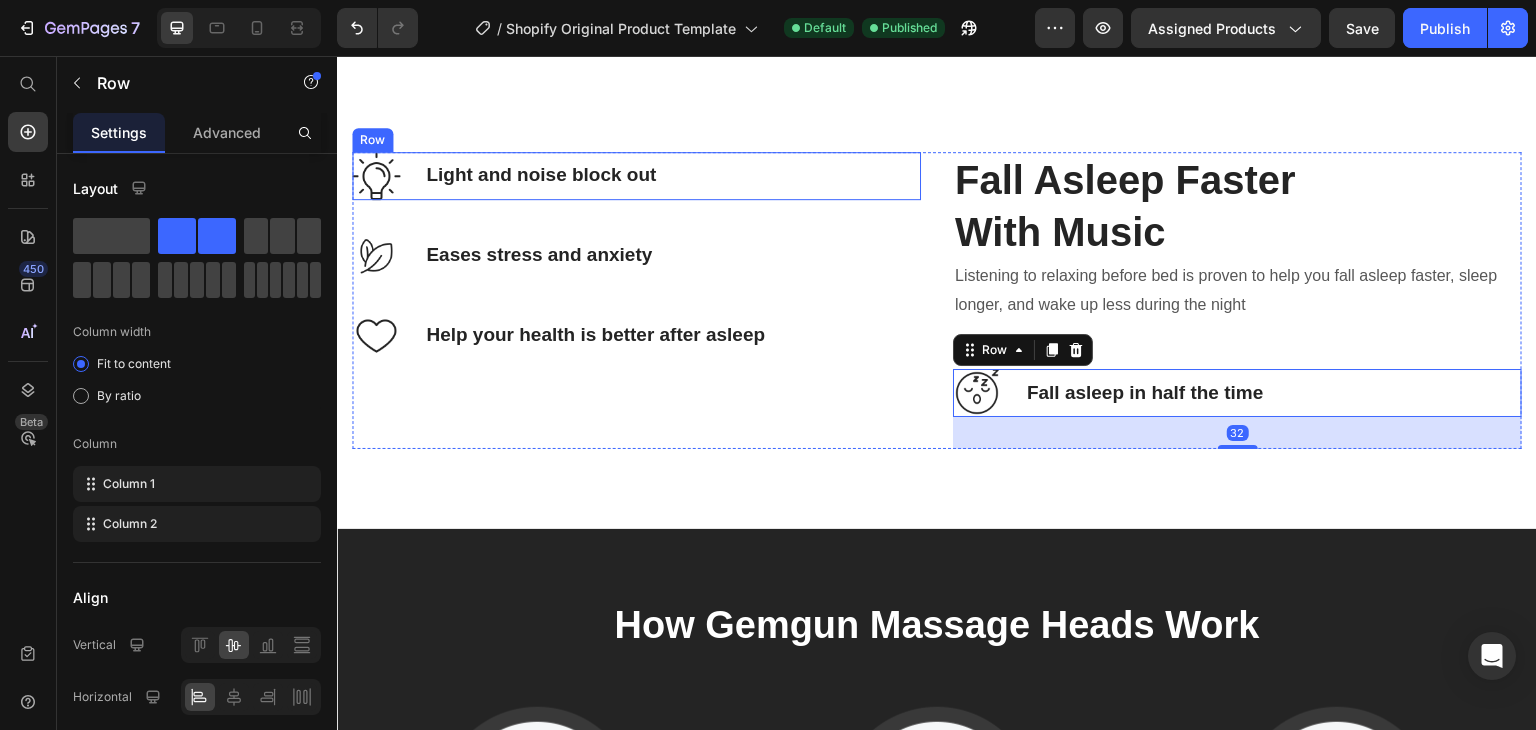 click on "Light and noise block out" at bounding box center (541, 175) 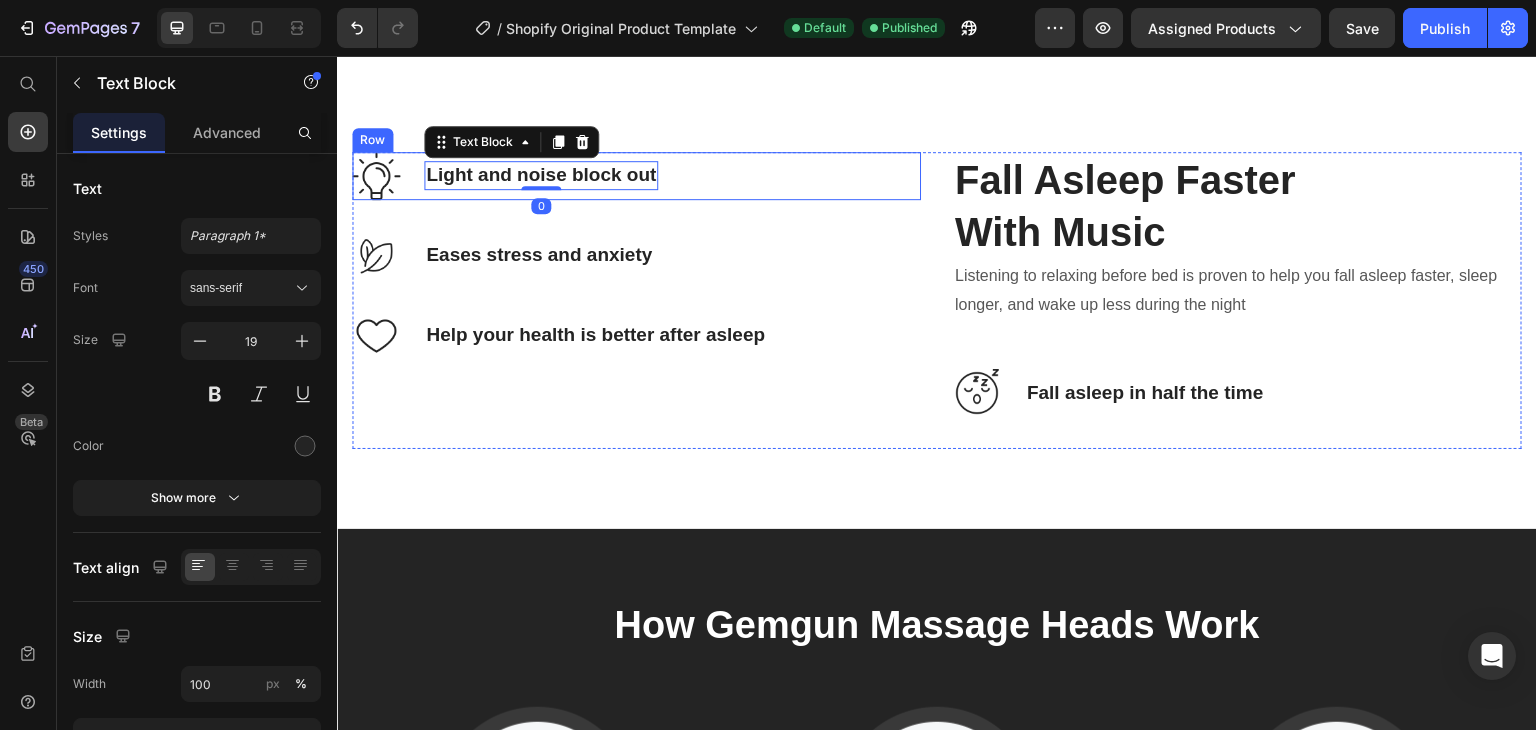 click on "Image Light and noise block out Text Block   0 Row" at bounding box center (636, 176) 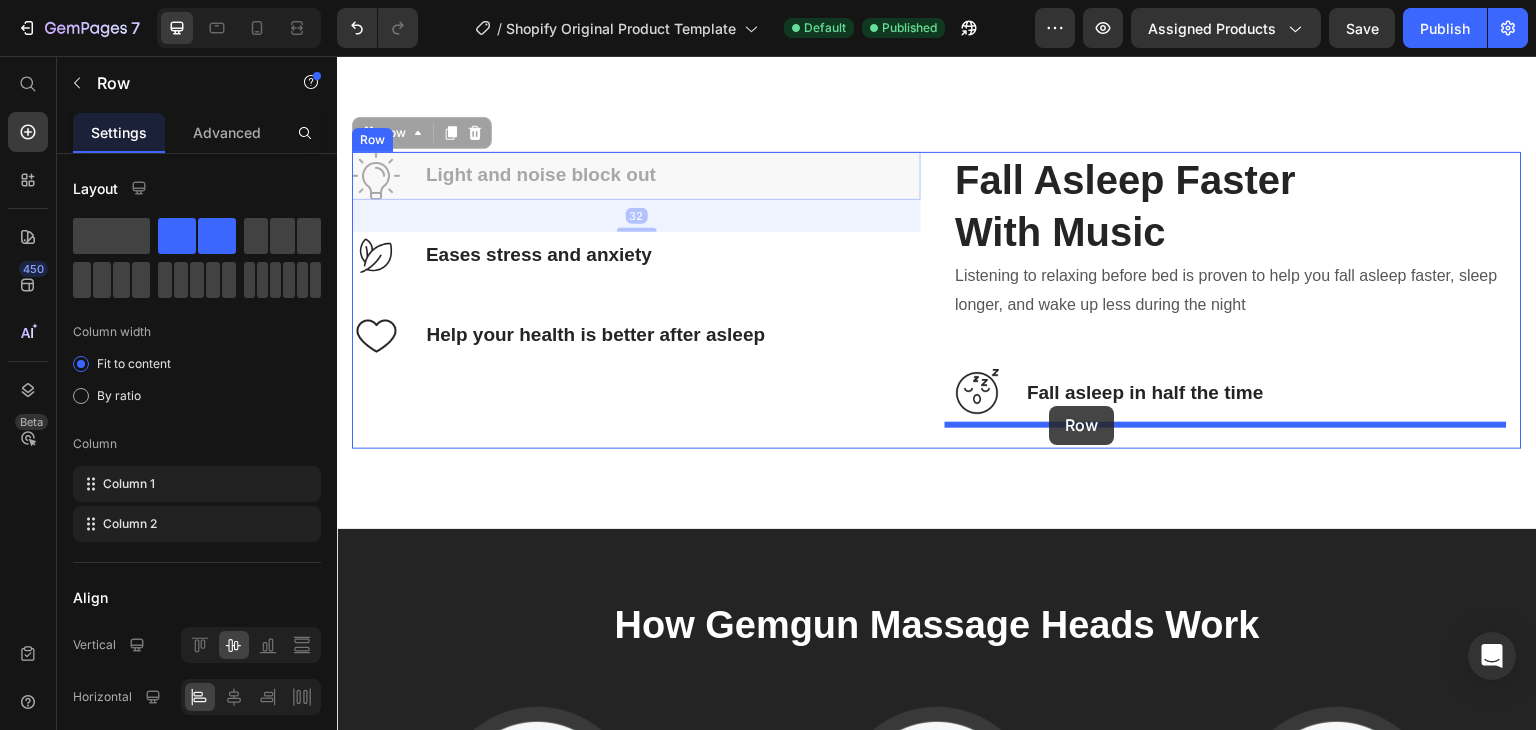 drag, startPoint x: 397, startPoint y: 111, endPoint x: 1053, endPoint y: 423, distance: 726.41583 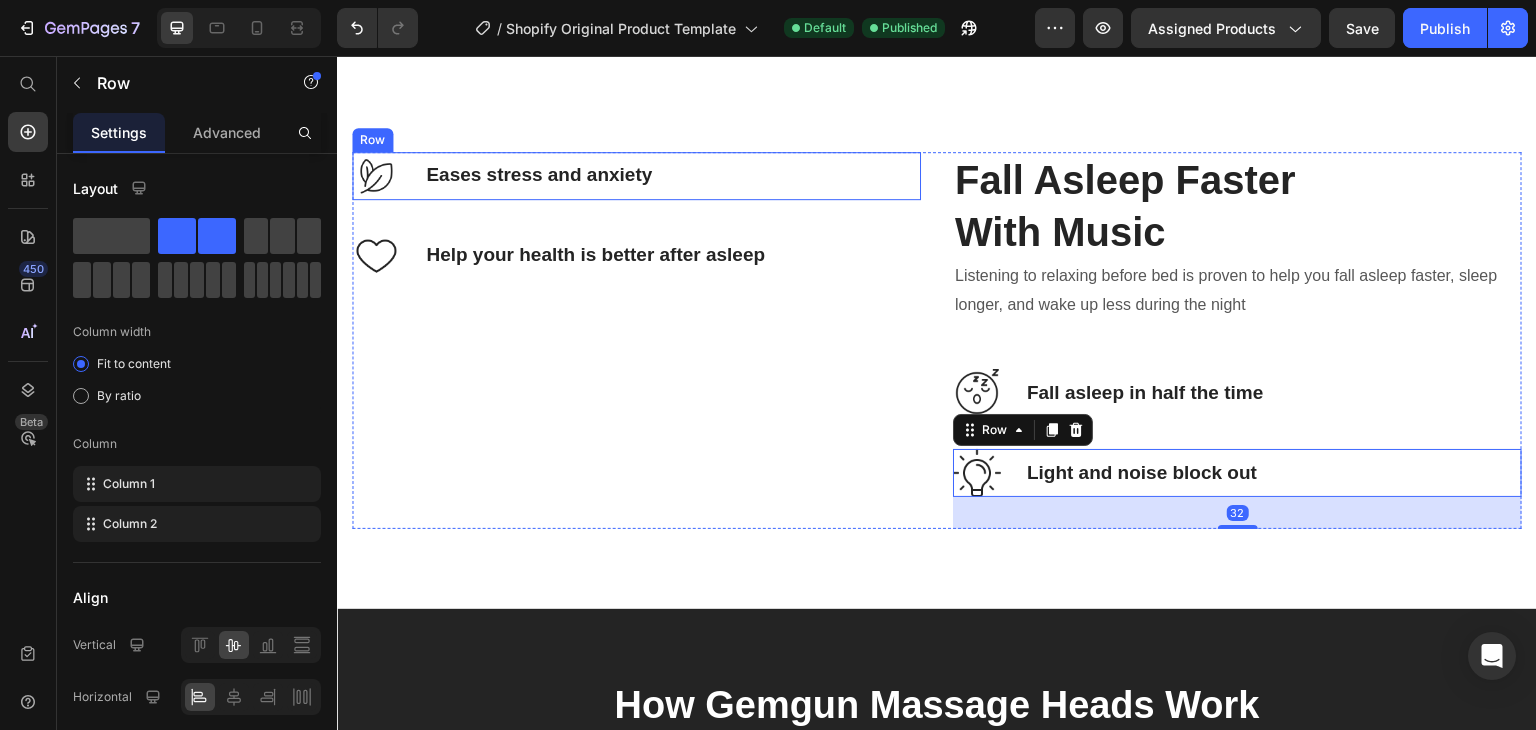 click on "Image Eases stress and anxiety Text Block Row" at bounding box center (636, 176) 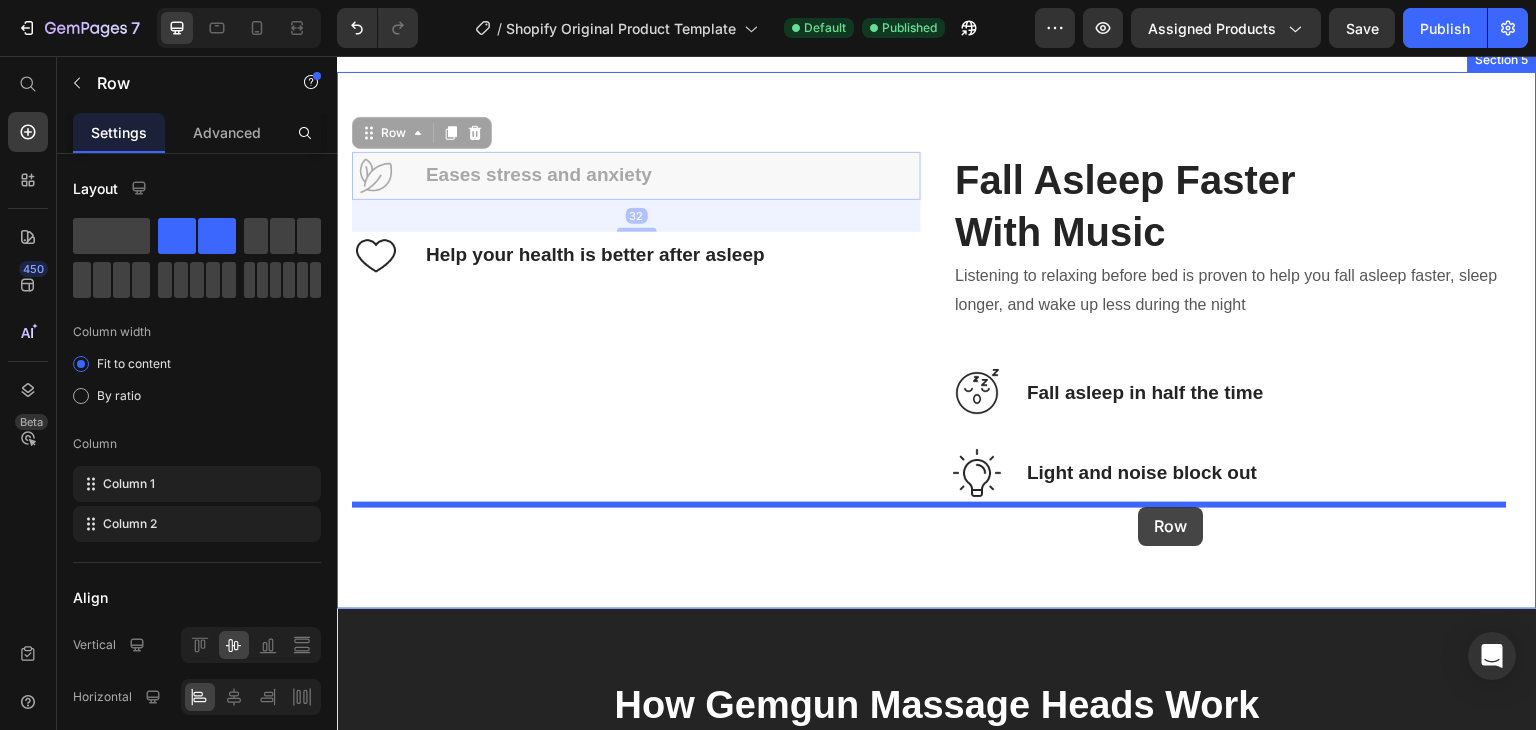 drag, startPoint x: 377, startPoint y: 109, endPoint x: 1139, endPoint y: 507, distance: 859.679 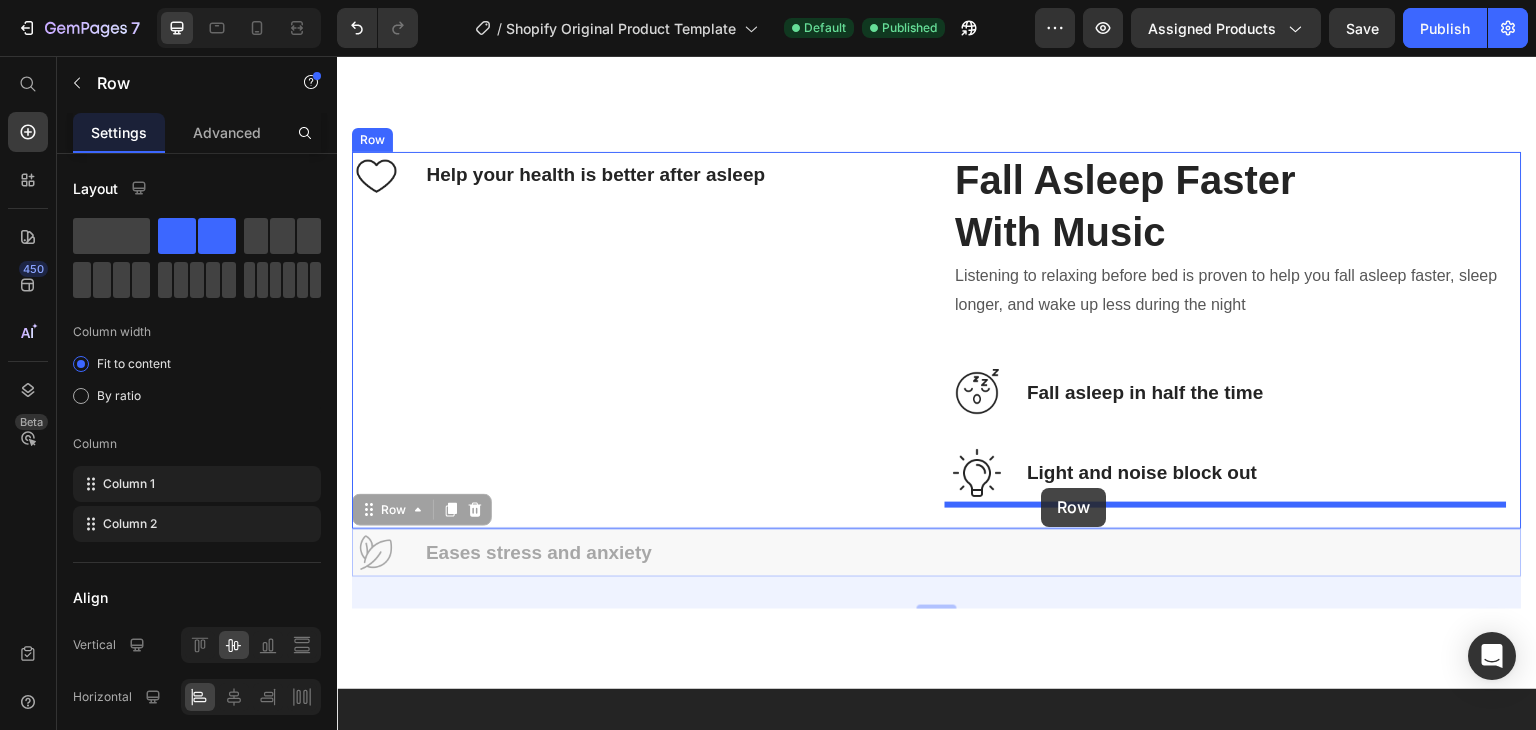 drag, startPoint x: 380, startPoint y: 490, endPoint x: 1042, endPoint y: 488, distance: 662.003 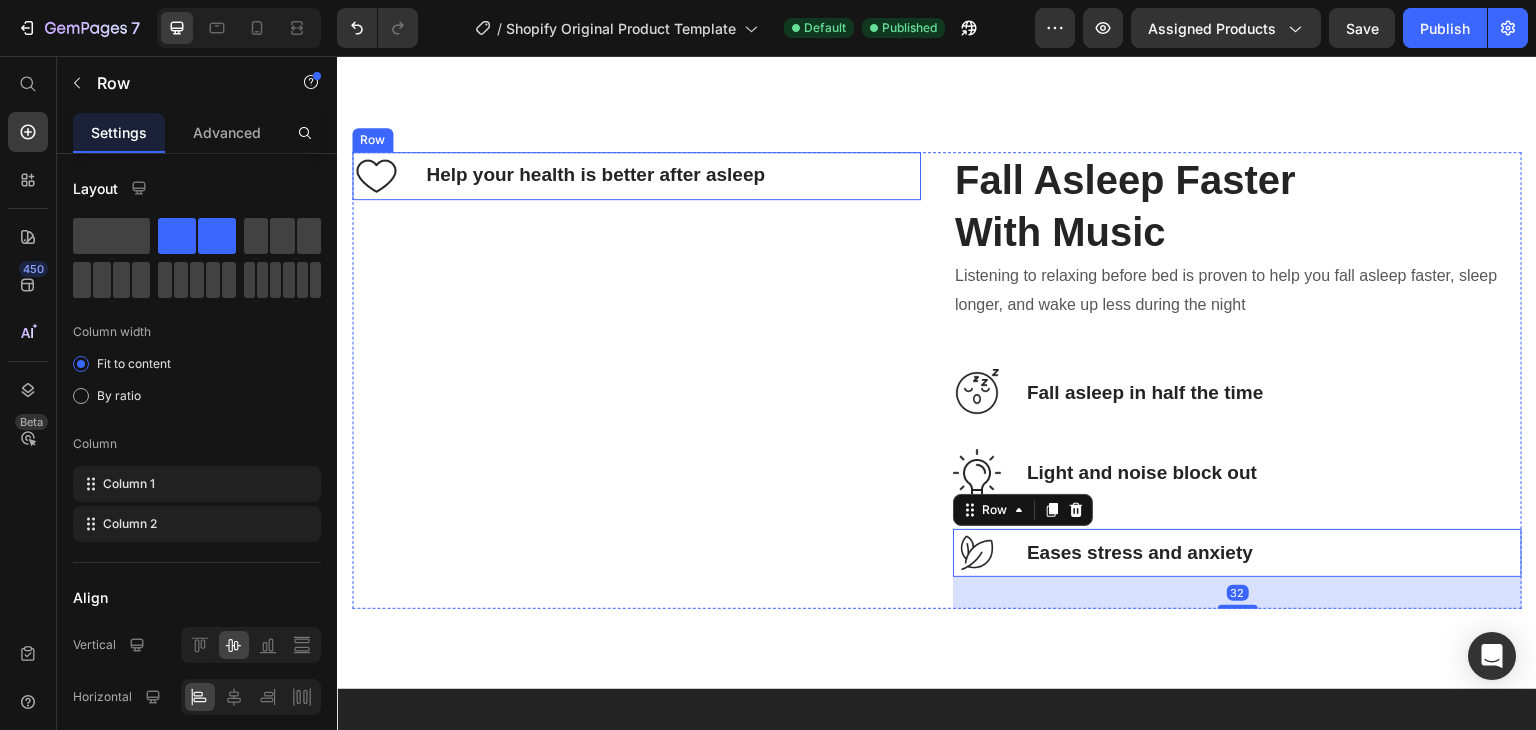 click on "Image Help your health is better after asleep Text Block Row" at bounding box center [636, 176] 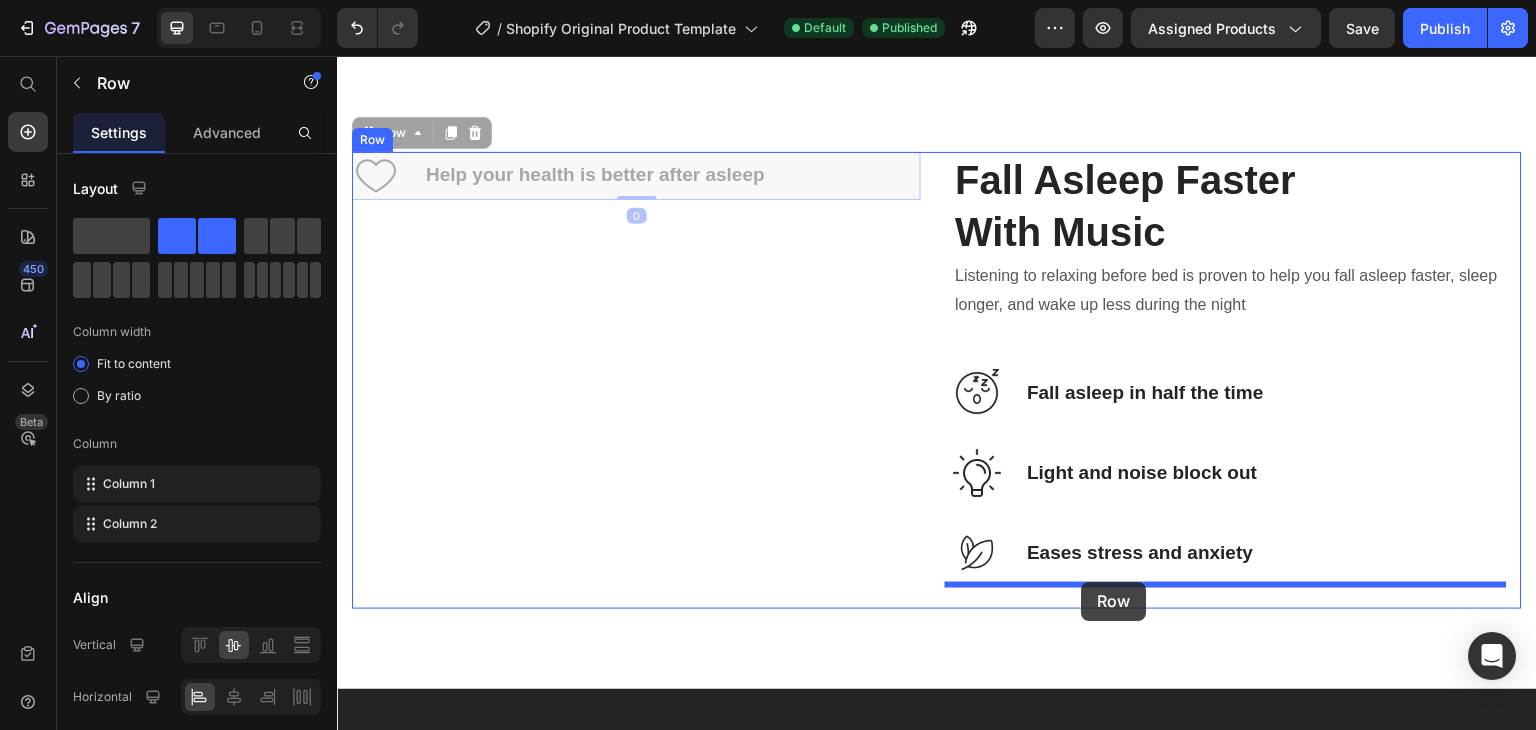 drag, startPoint x: 376, startPoint y: 104, endPoint x: 1082, endPoint y: 582, distance: 852.596 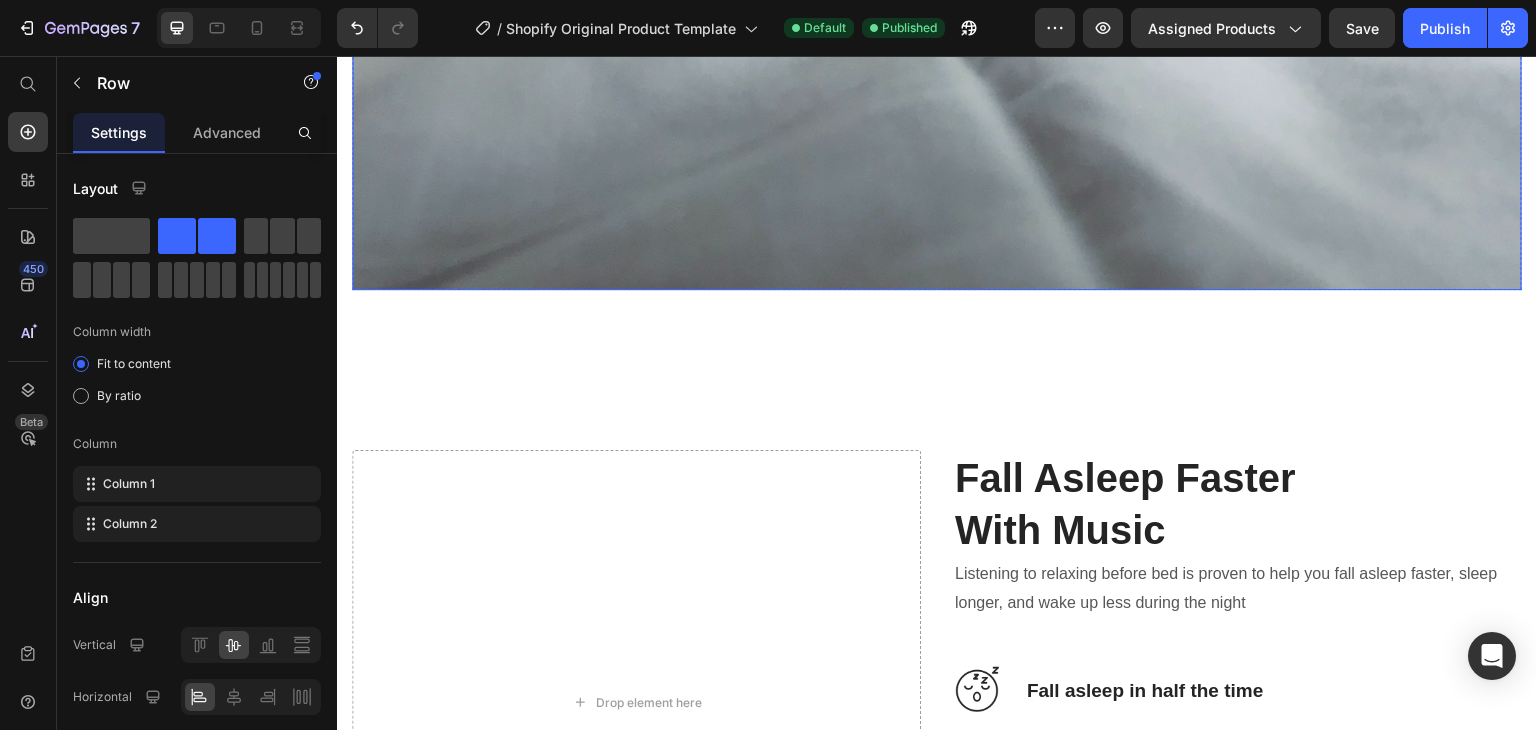 scroll, scrollTop: 3335, scrollLeft: 0, axis: vertical 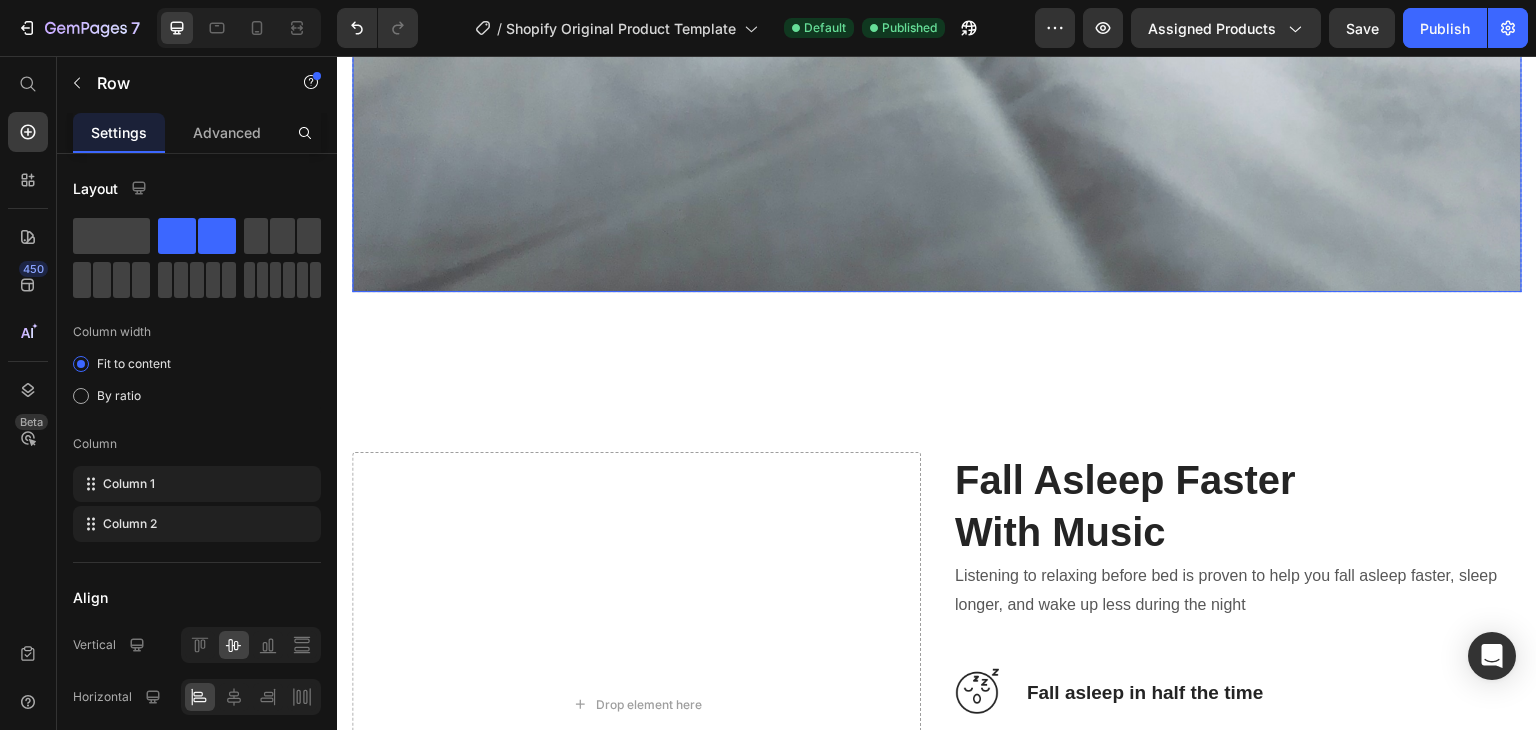 click at bounding box center [937, -293] 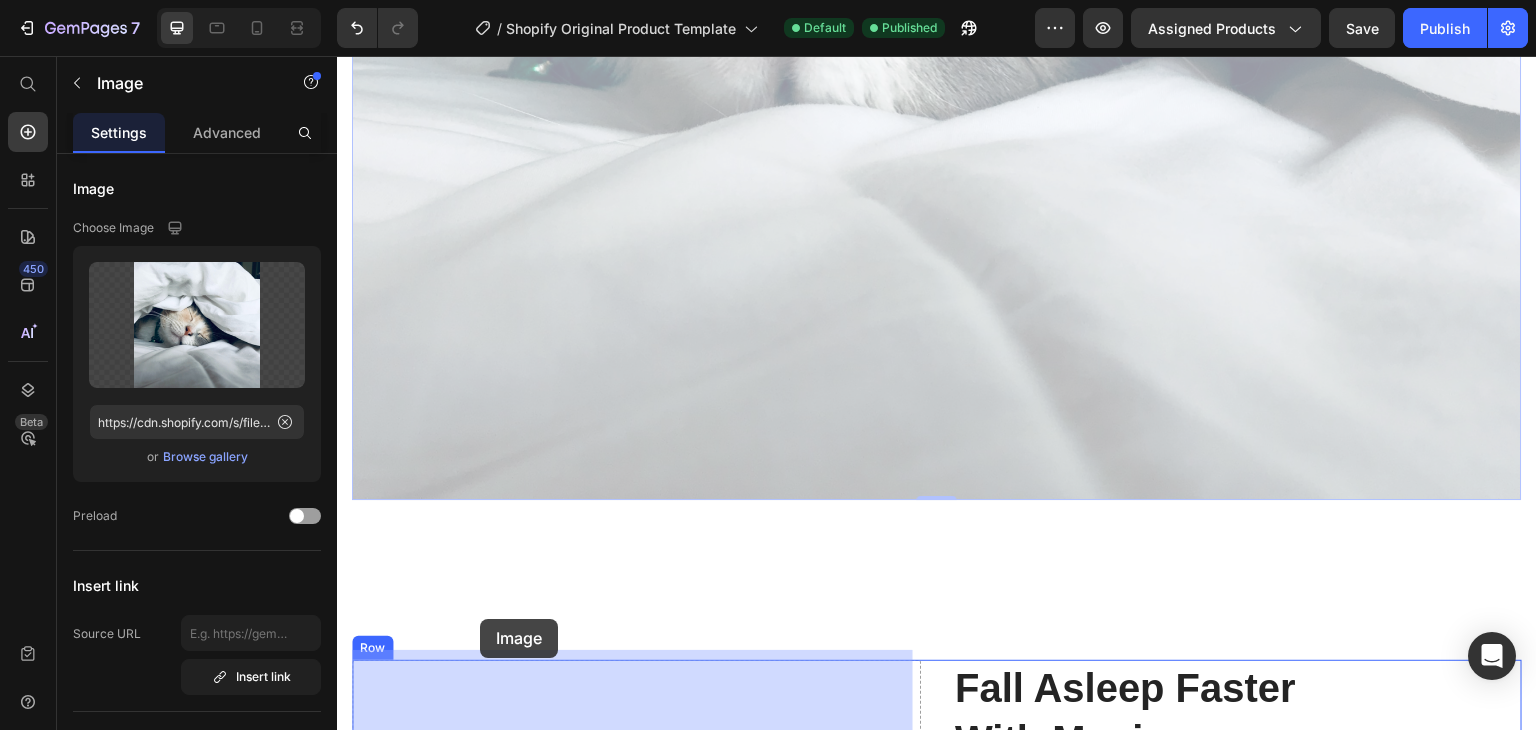 scroll, scrollTop: 3170, scrollLeft: 0, axis: vertical 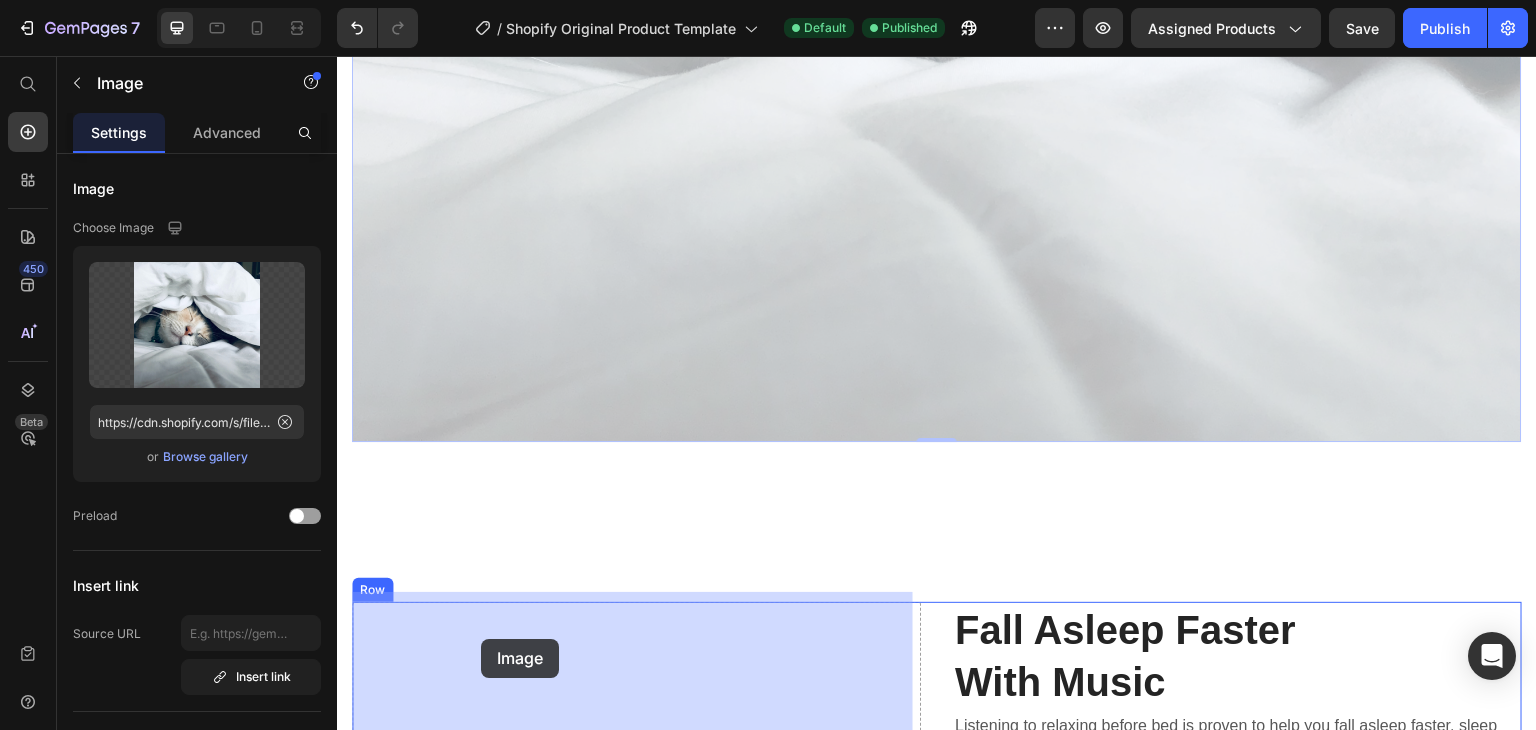 drag, startPoint x: 399, startPoint y: 335, endPoint x: 481, endPoint y: 639, distance: 314.86505 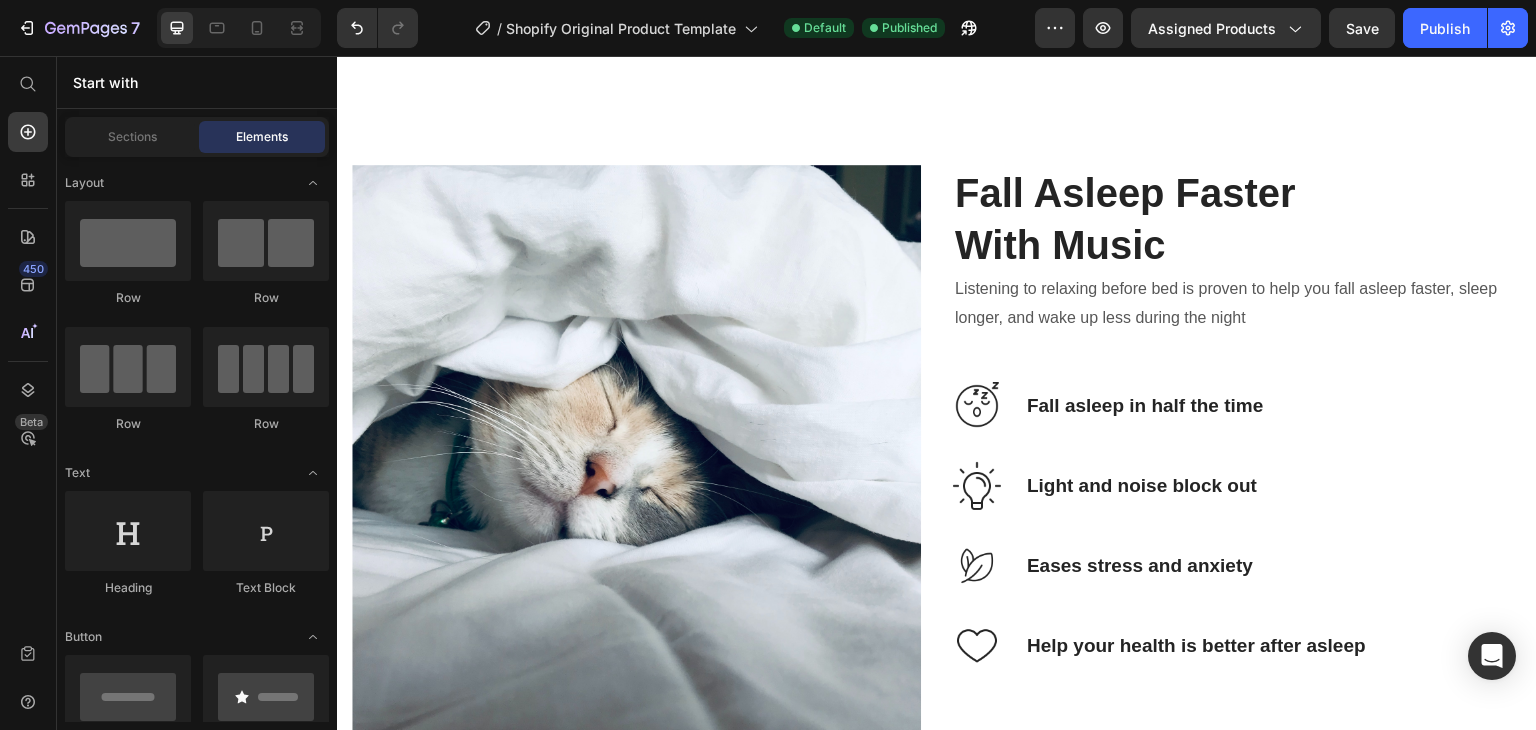 scroll, scrollTop: 2526, scrollLeft: 0, axis: vertical 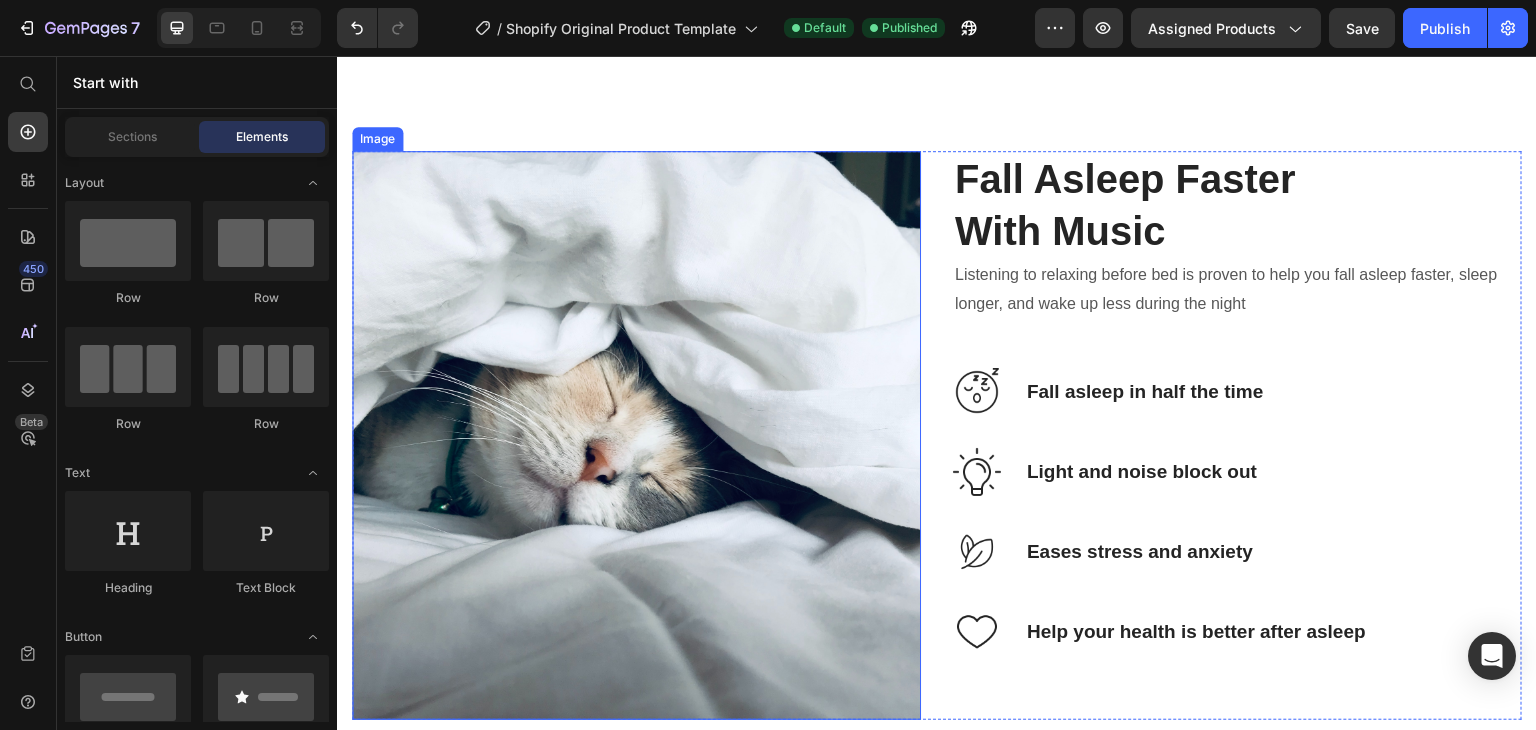 click at bounding box center (636, 435) 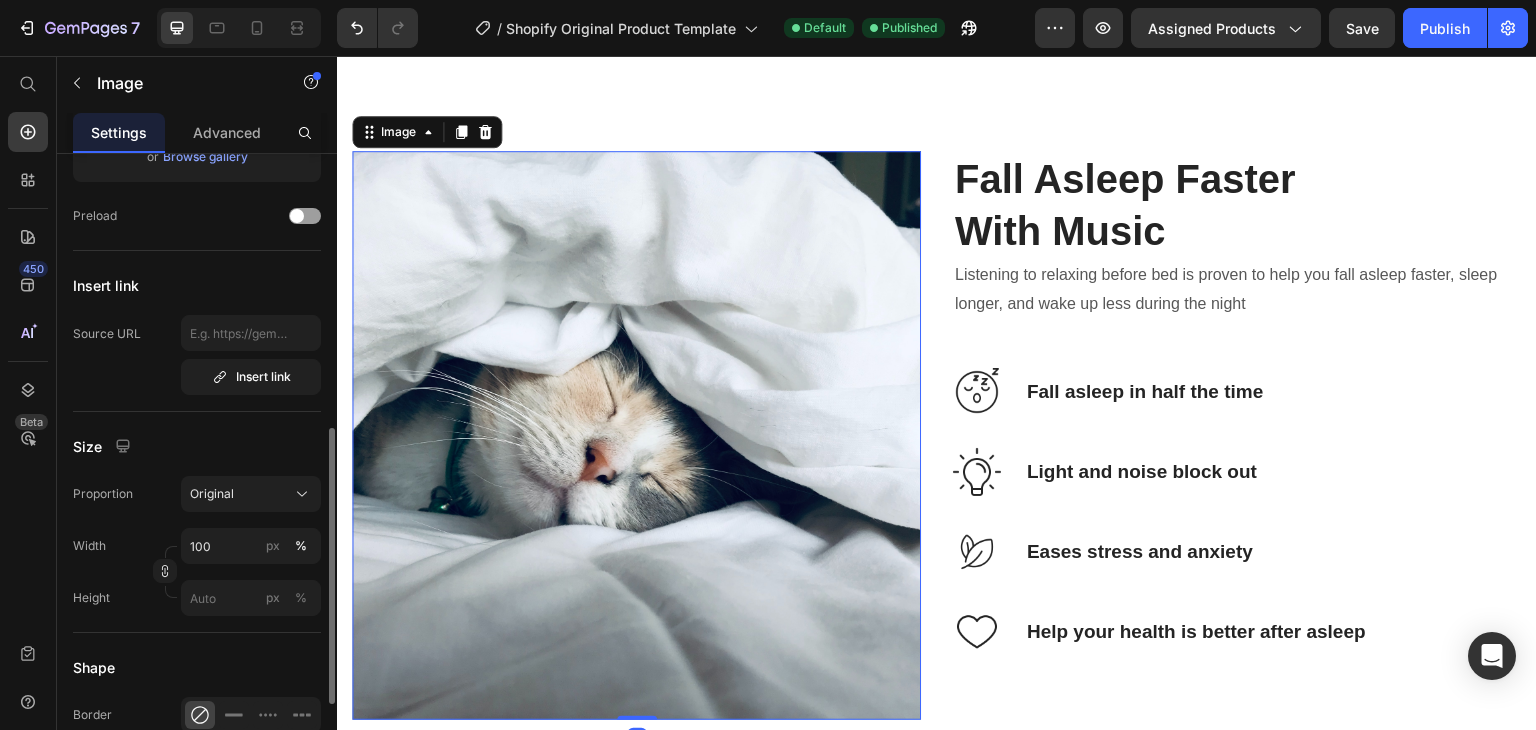 scroll, scrollTop: 500, scrollLeft: 0, axis: vertical 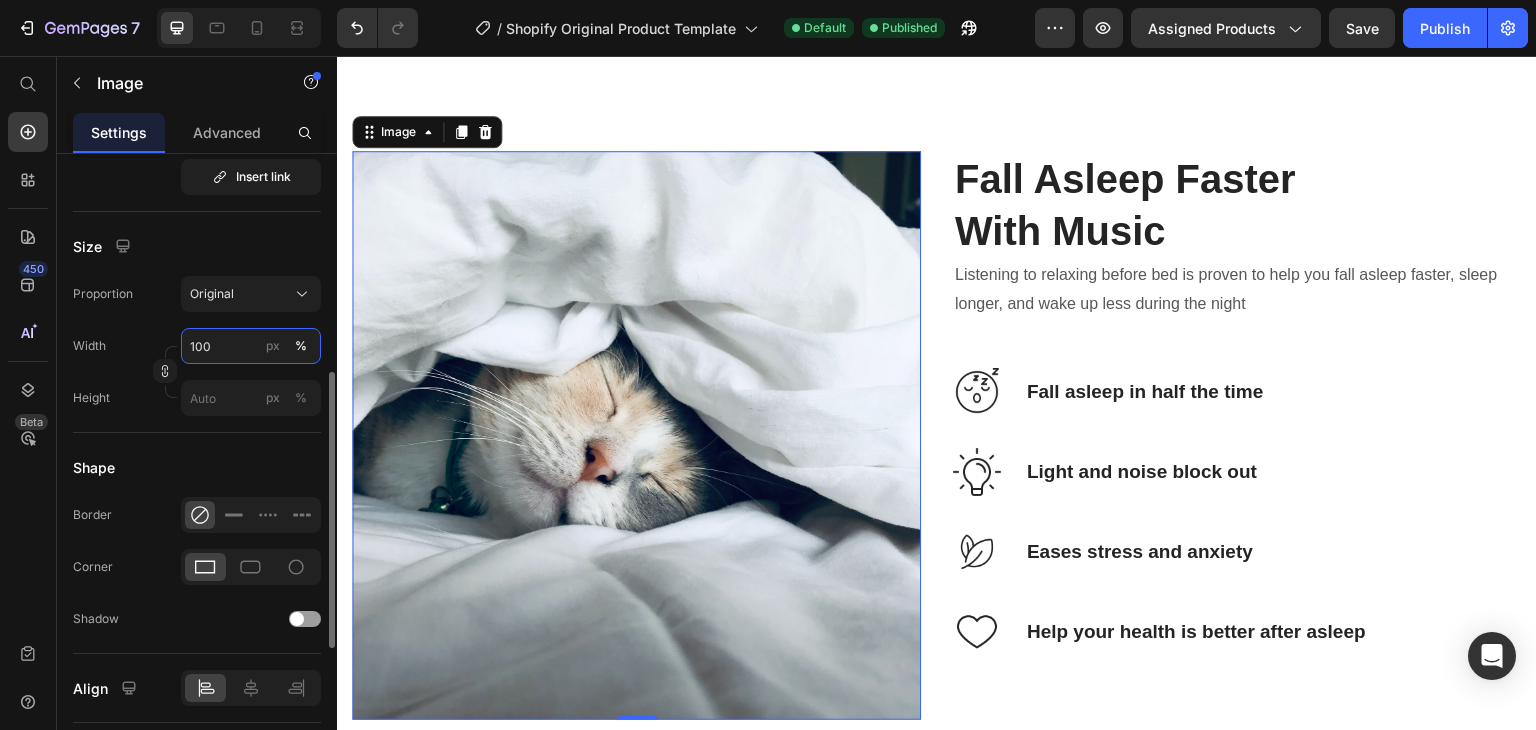 click on "100" at bounding box center (251, 346) 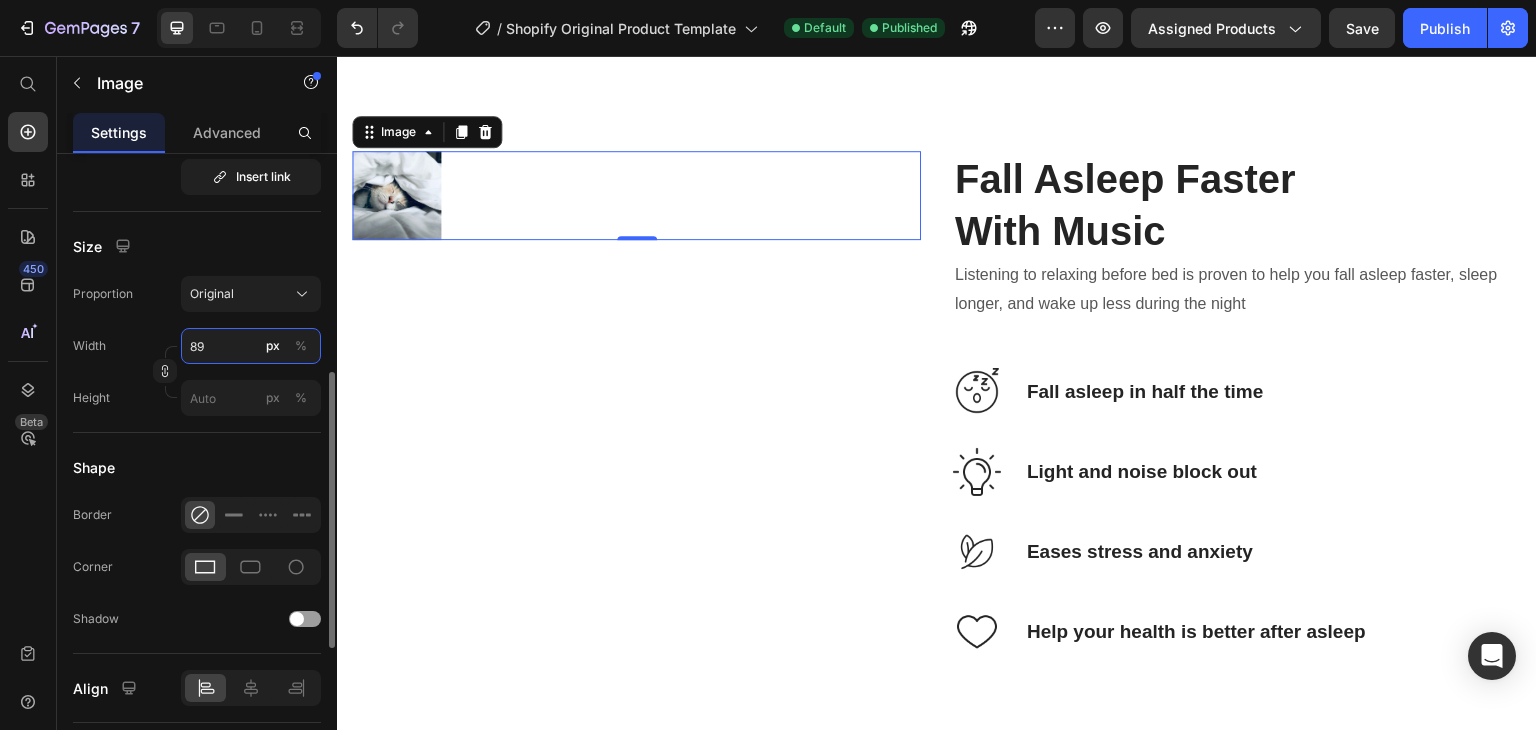 type on "8" 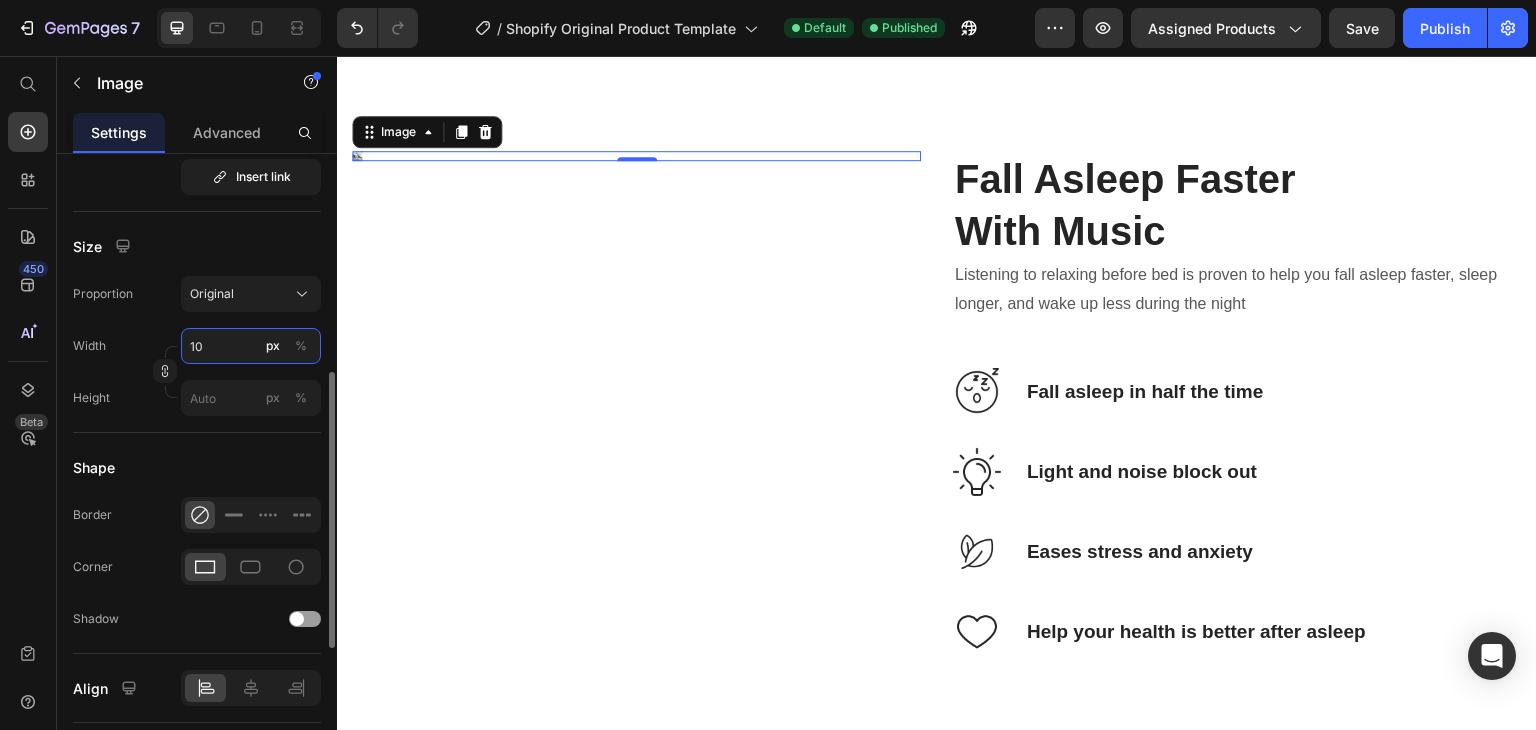 type on "100" 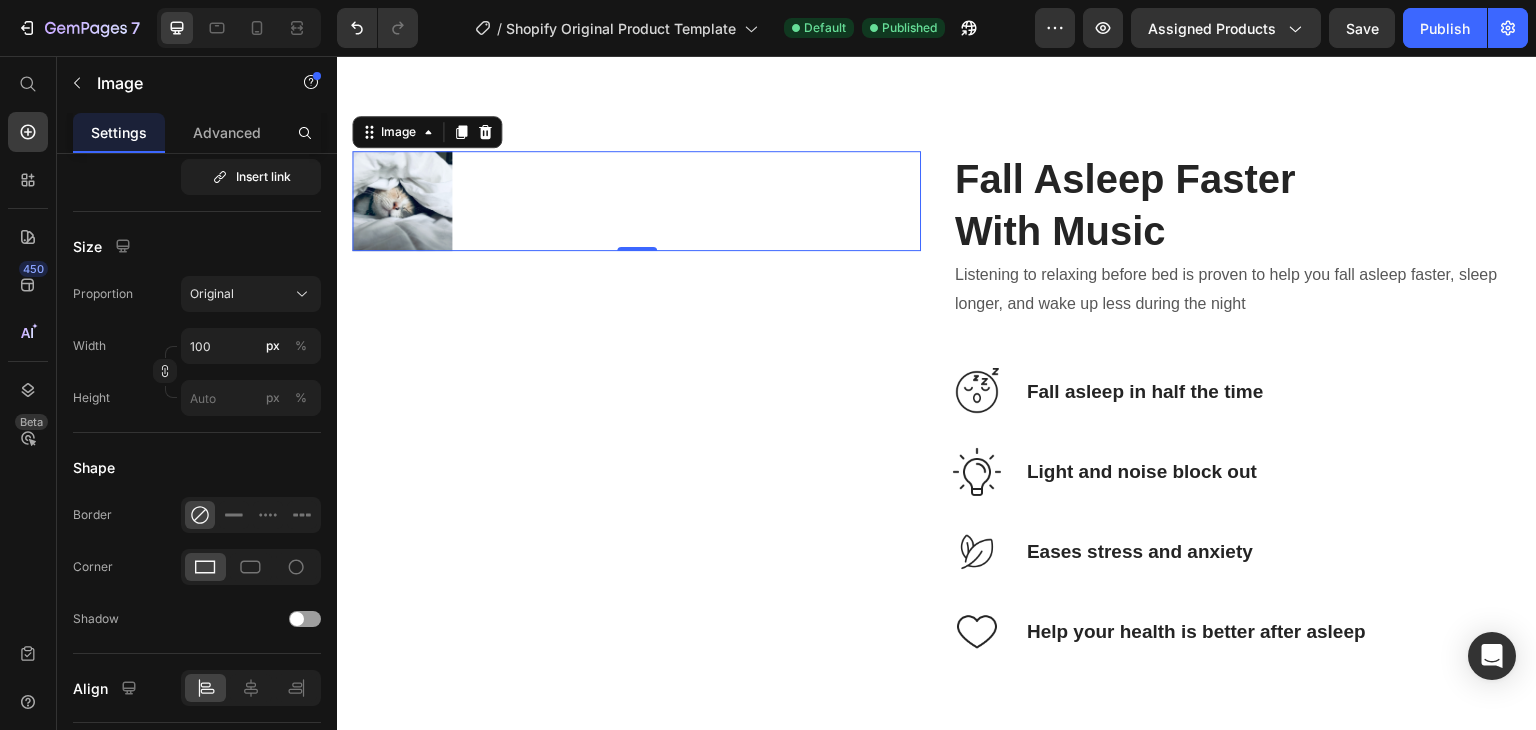 click on "Image   0" at bounding box center [636, 404] 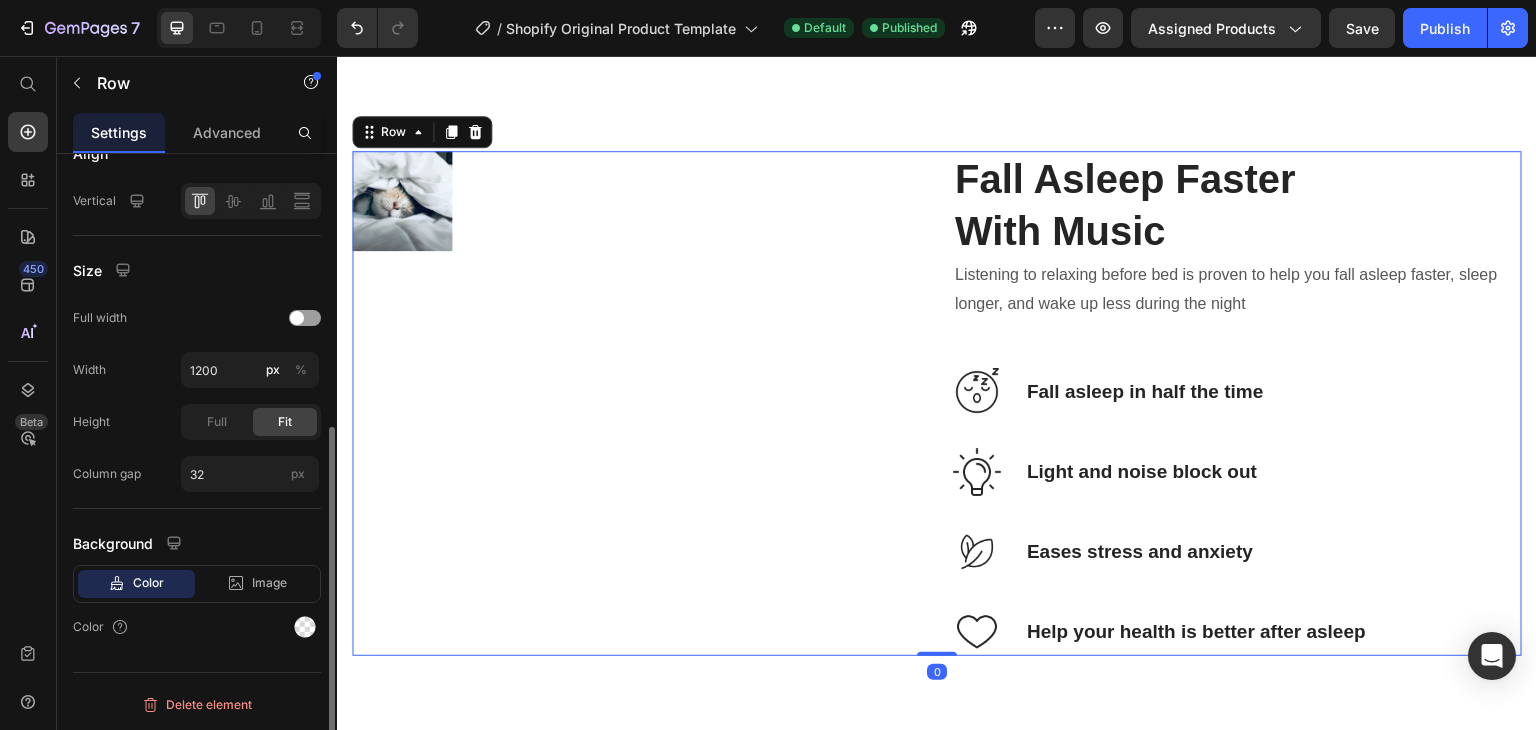 scroll, scrollTop: 0, scrollLeft: 0, axis: both 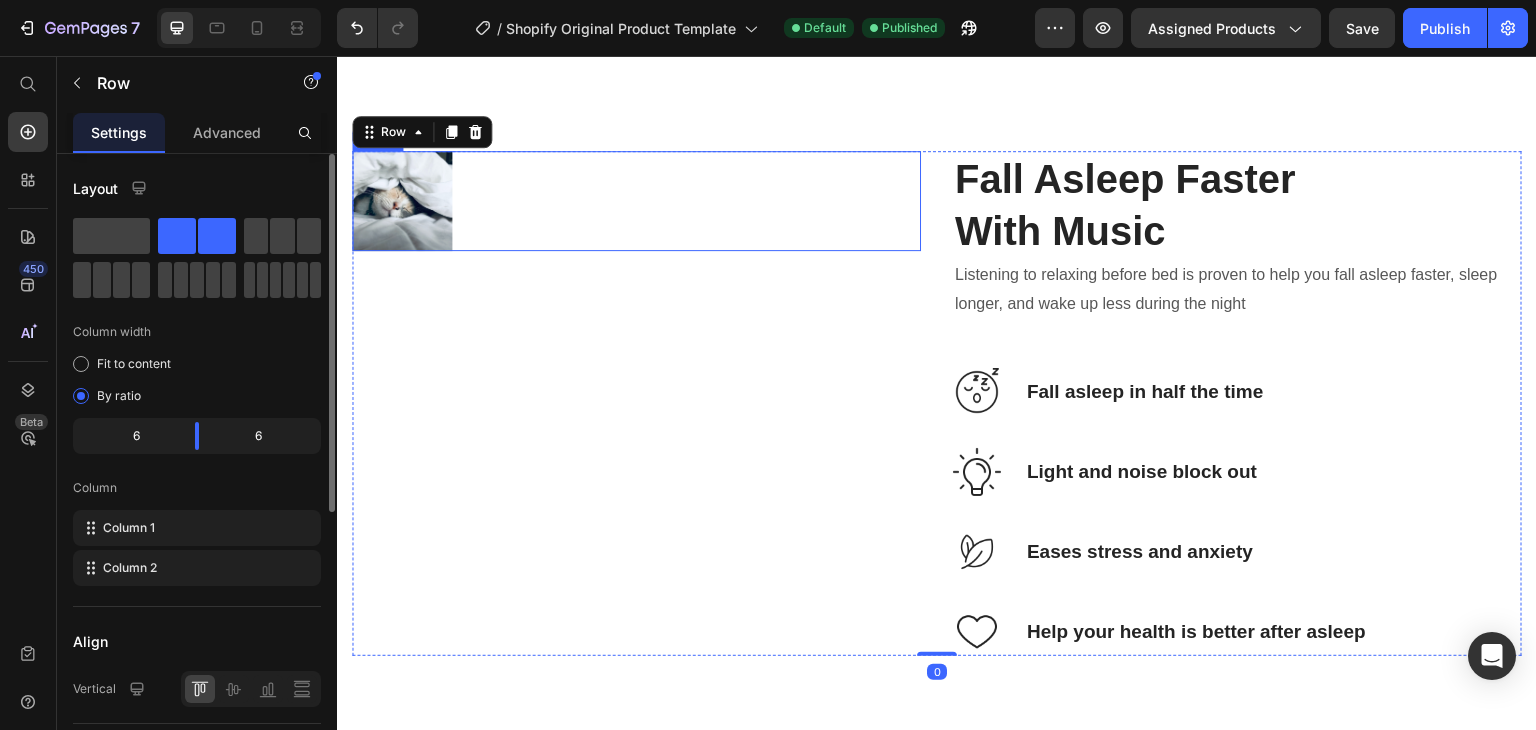 click at bounding box center [636, 201] 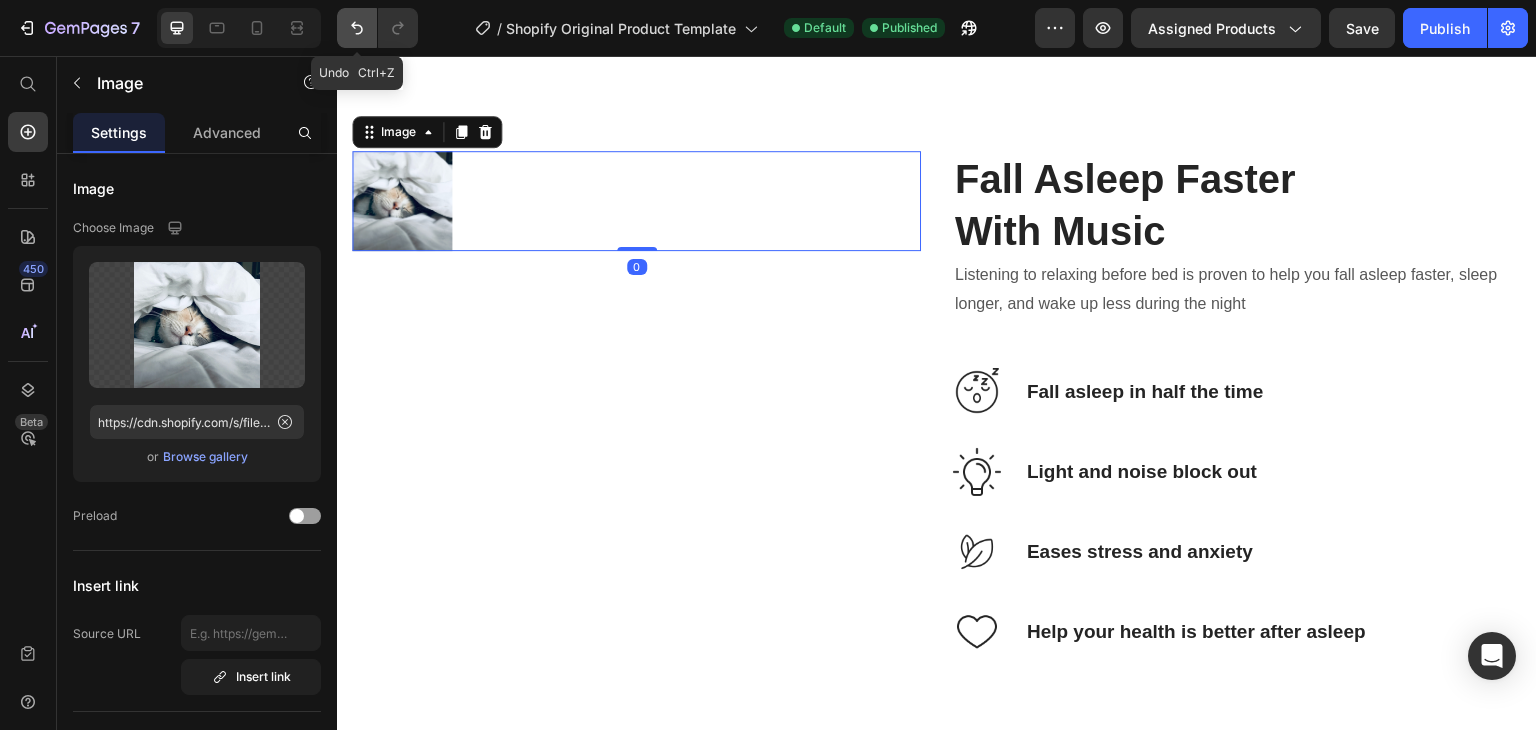 click 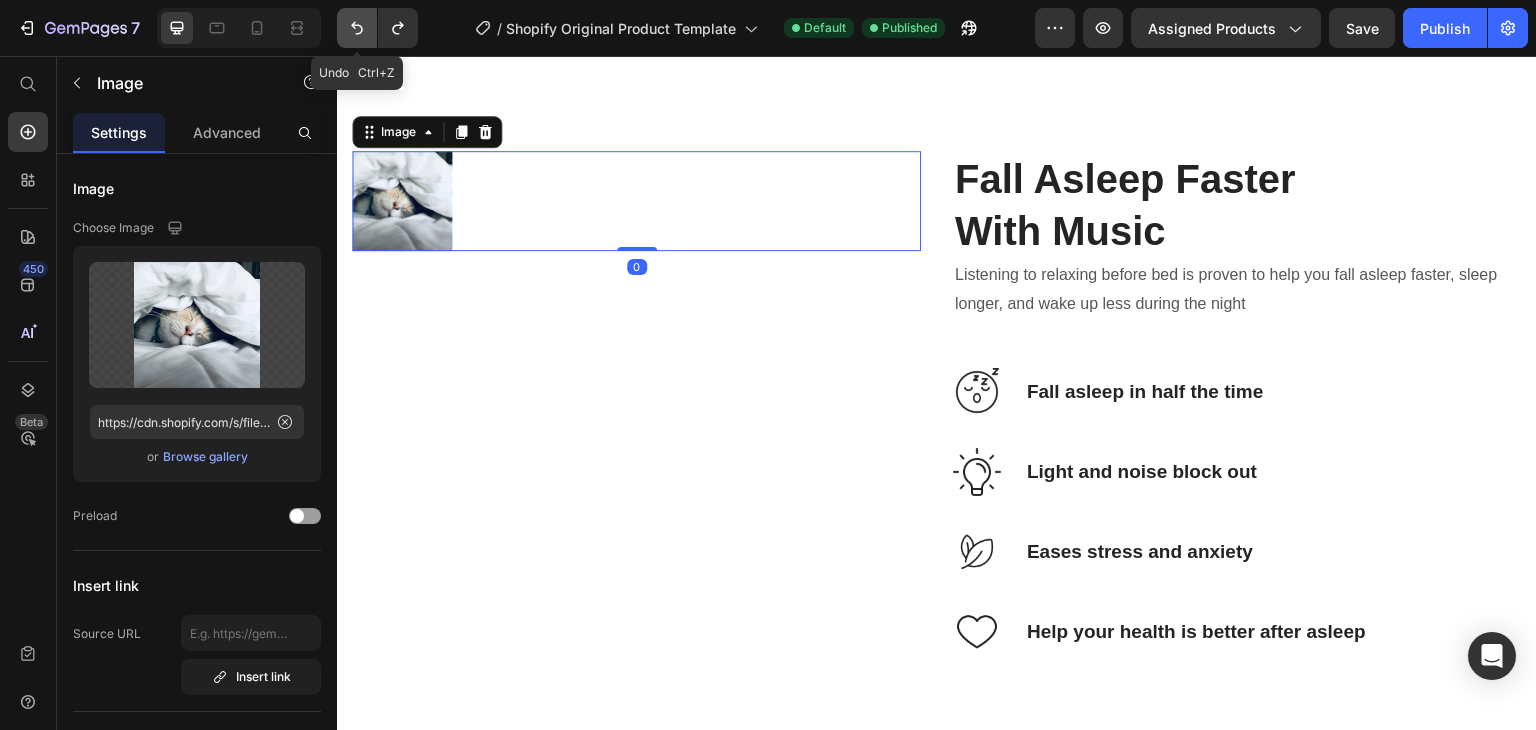 click 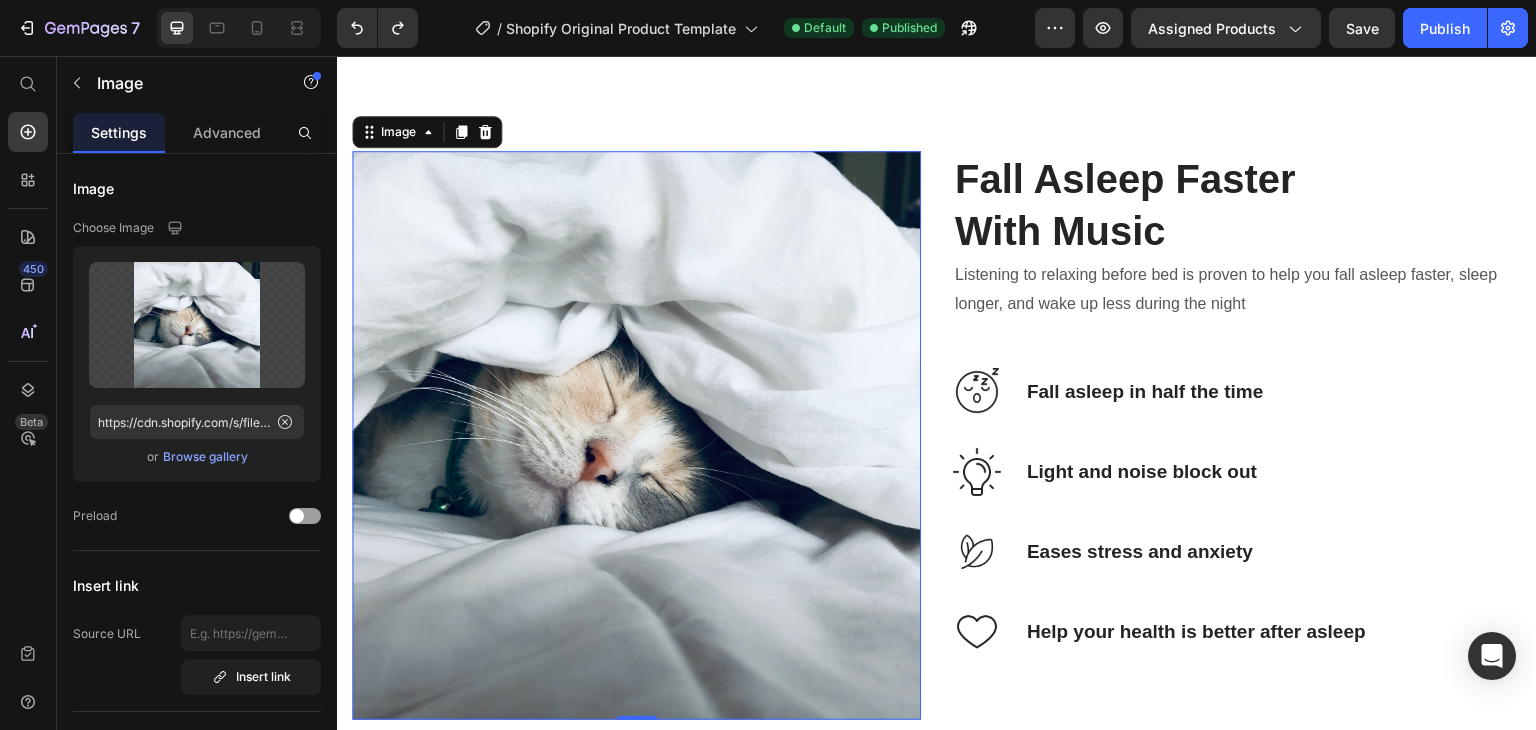 click at bounding box center (636, 435) 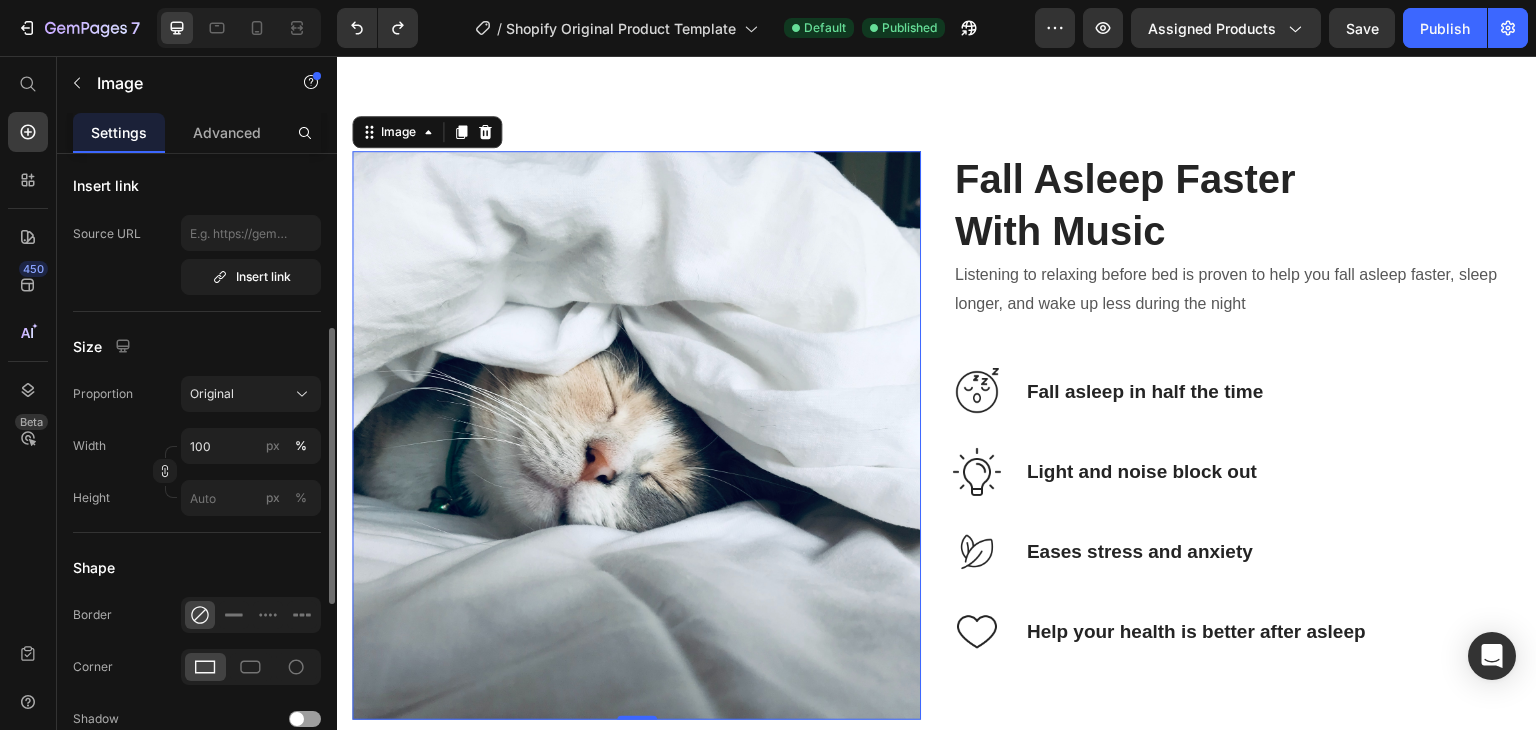 scroll, scrollTop: 500, scrollLeft: 0, axis: vertical 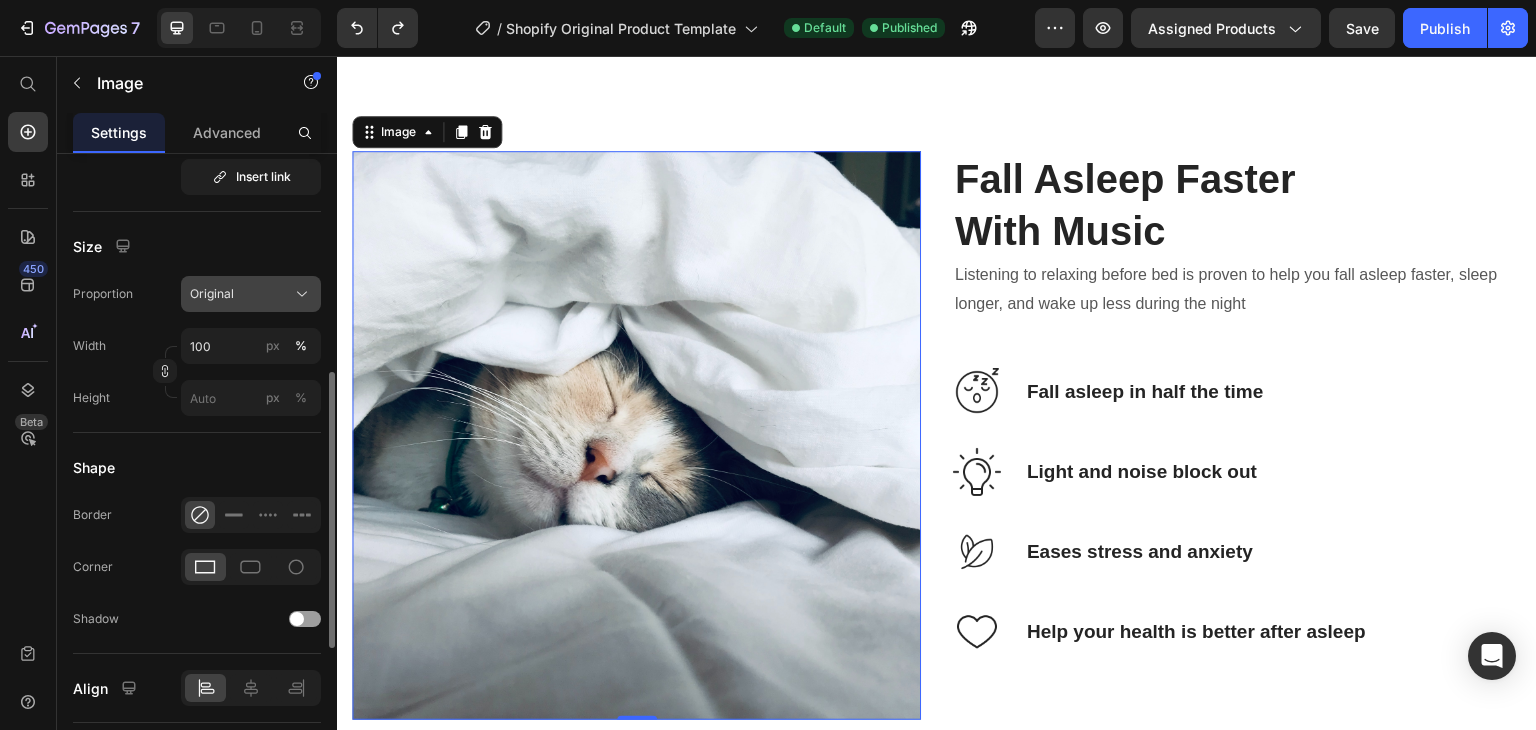 click on "Original" at bounding box center [251, 294] 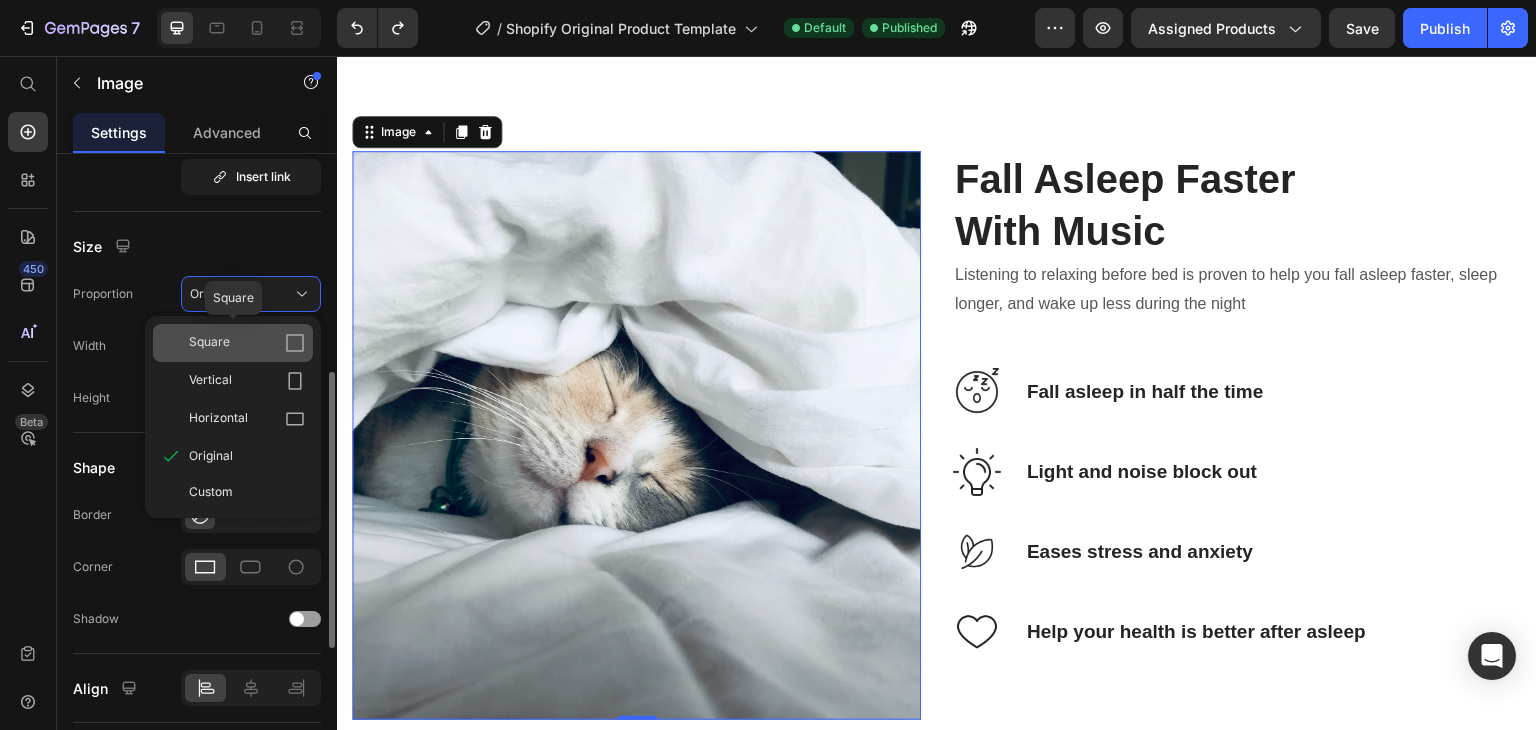 click on "Square" at bounding box center (247, 343) 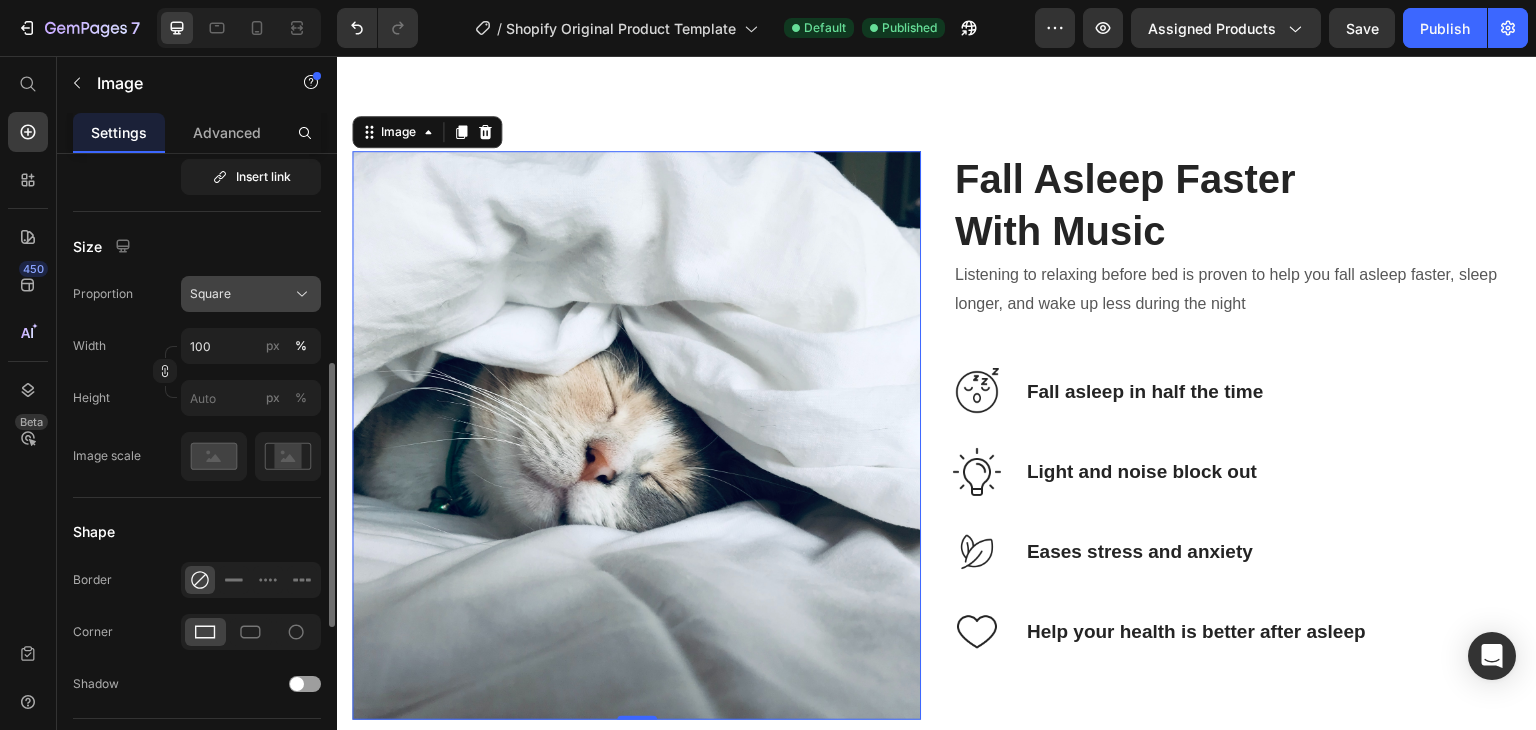 click on "Square" 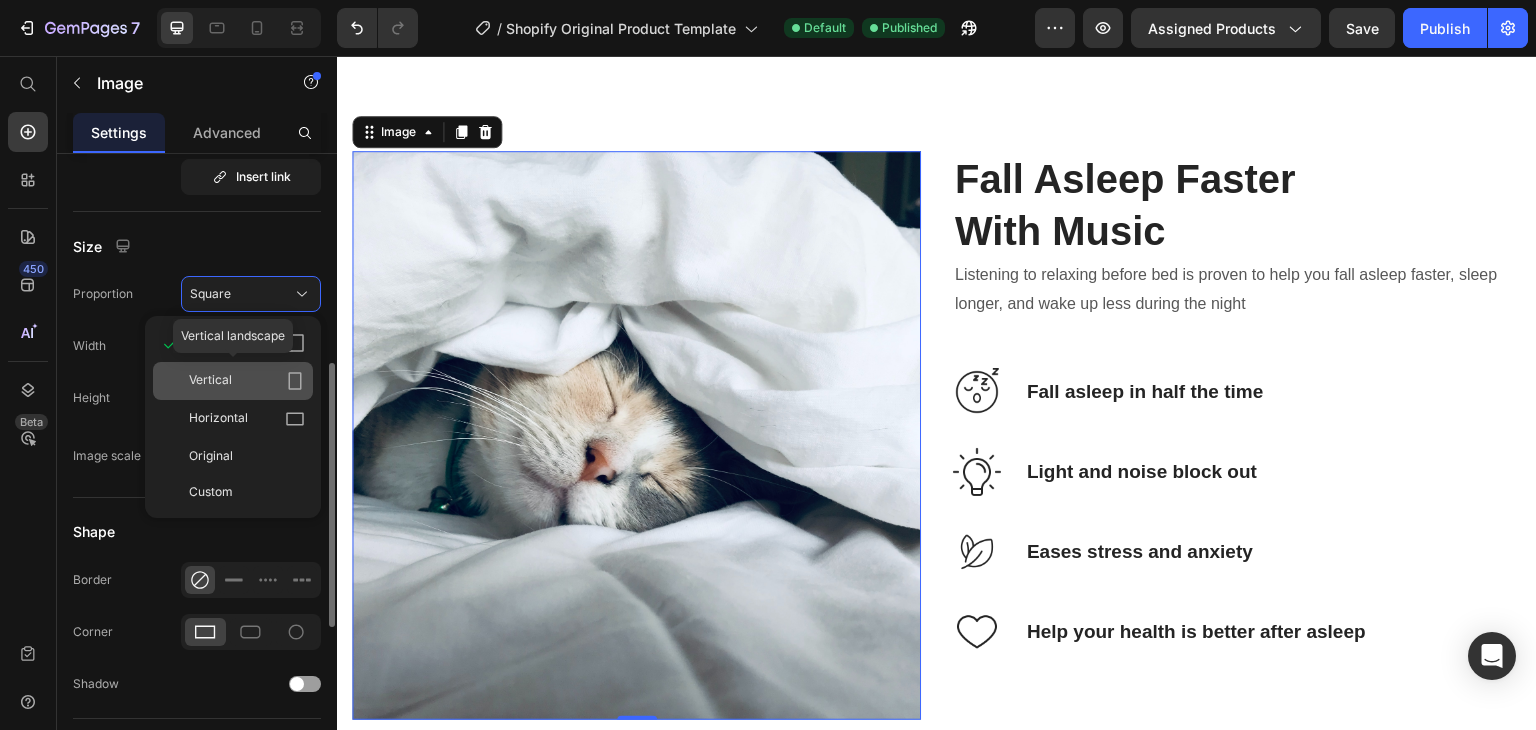 click on "Vertical" at bounding box center (247, 381) 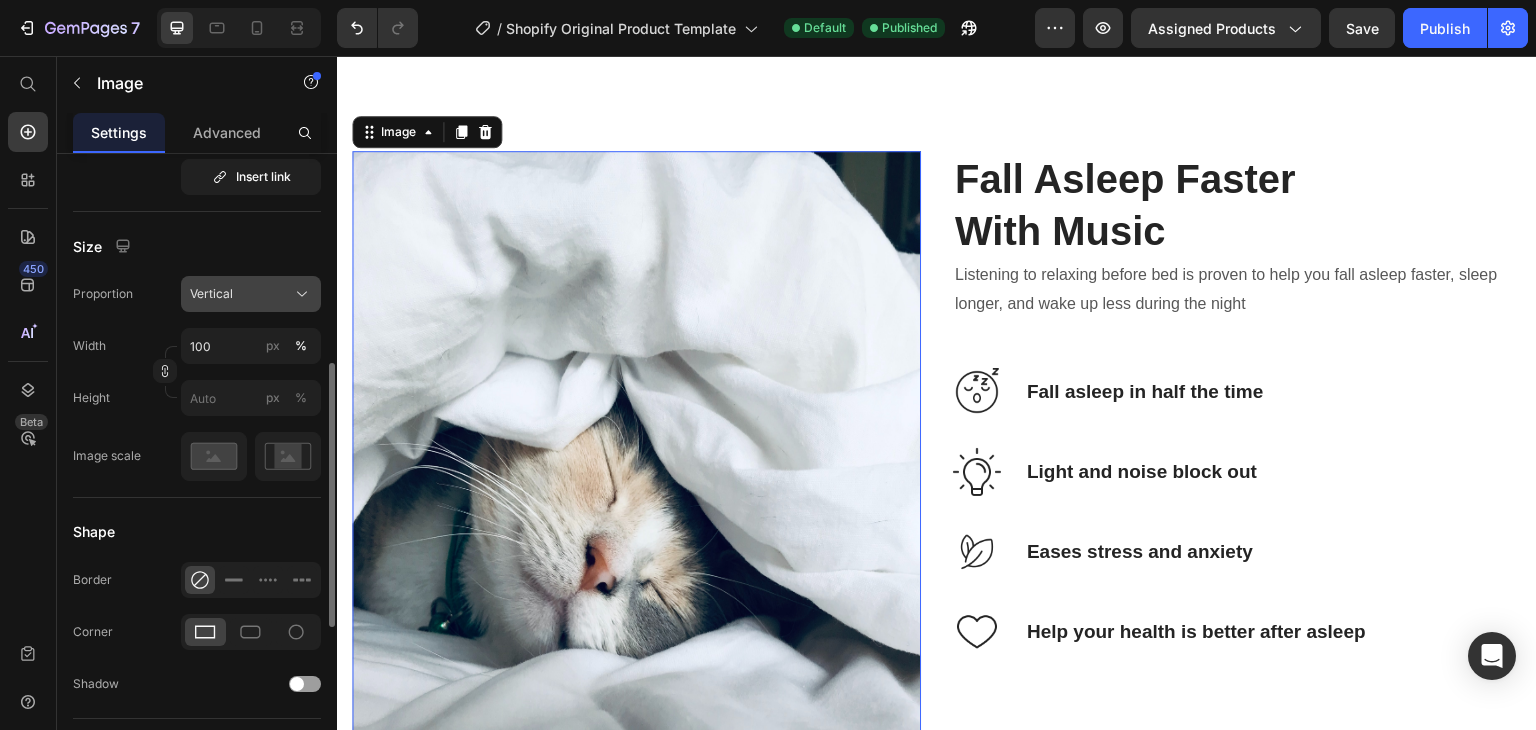 click on "Vertical" at bounding box center (251, 294) 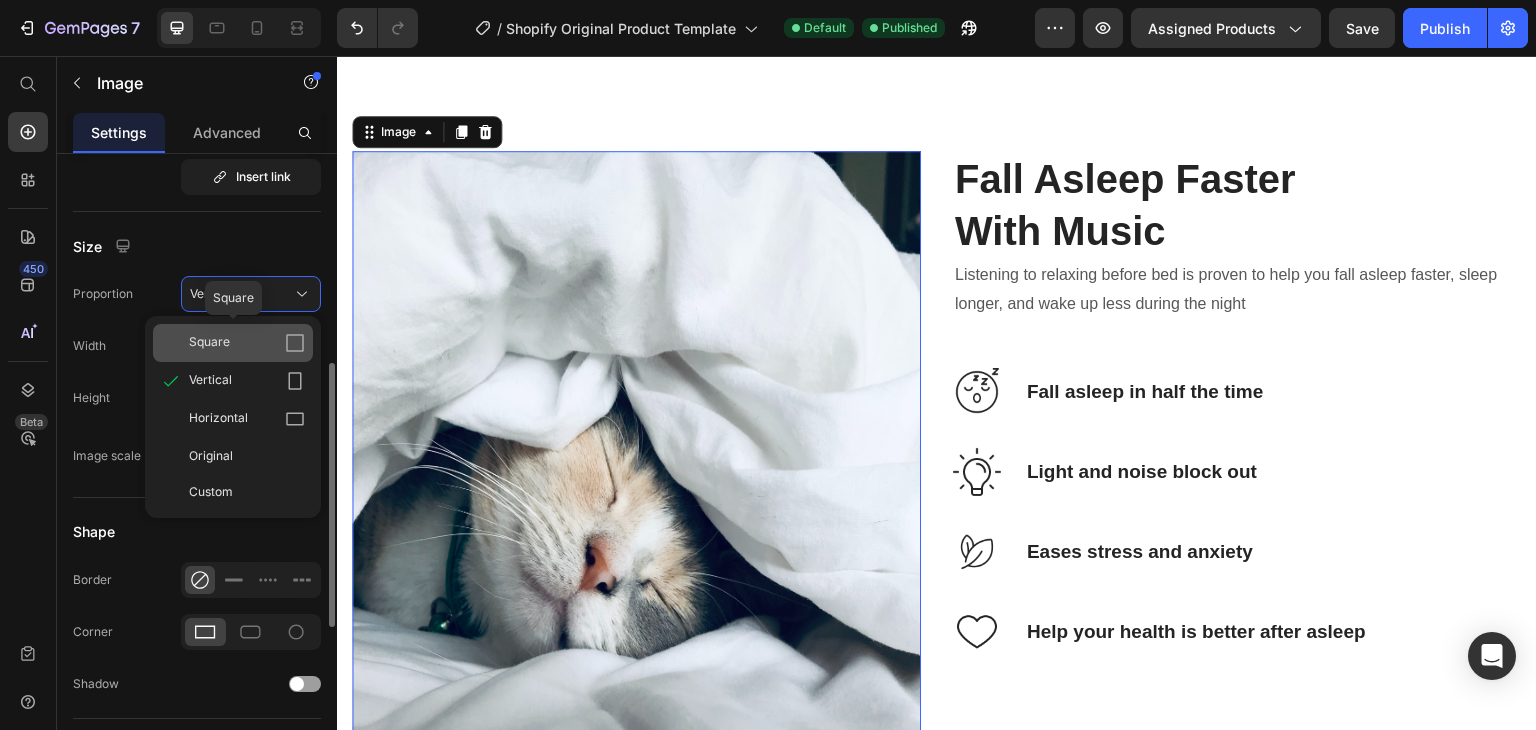click on "Square" at bounding box center [247, 343] 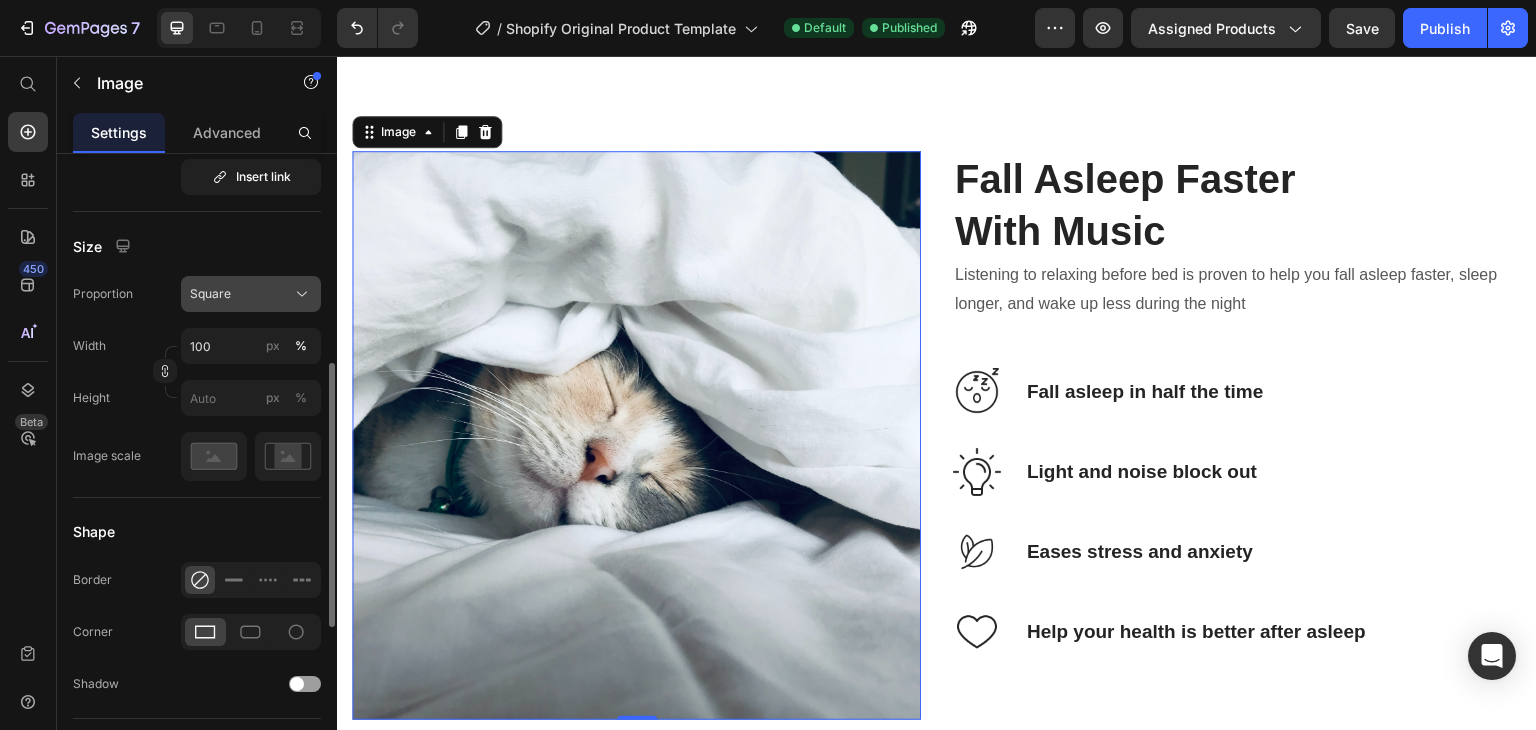 click on "Square" at bounding box center (251, 294) 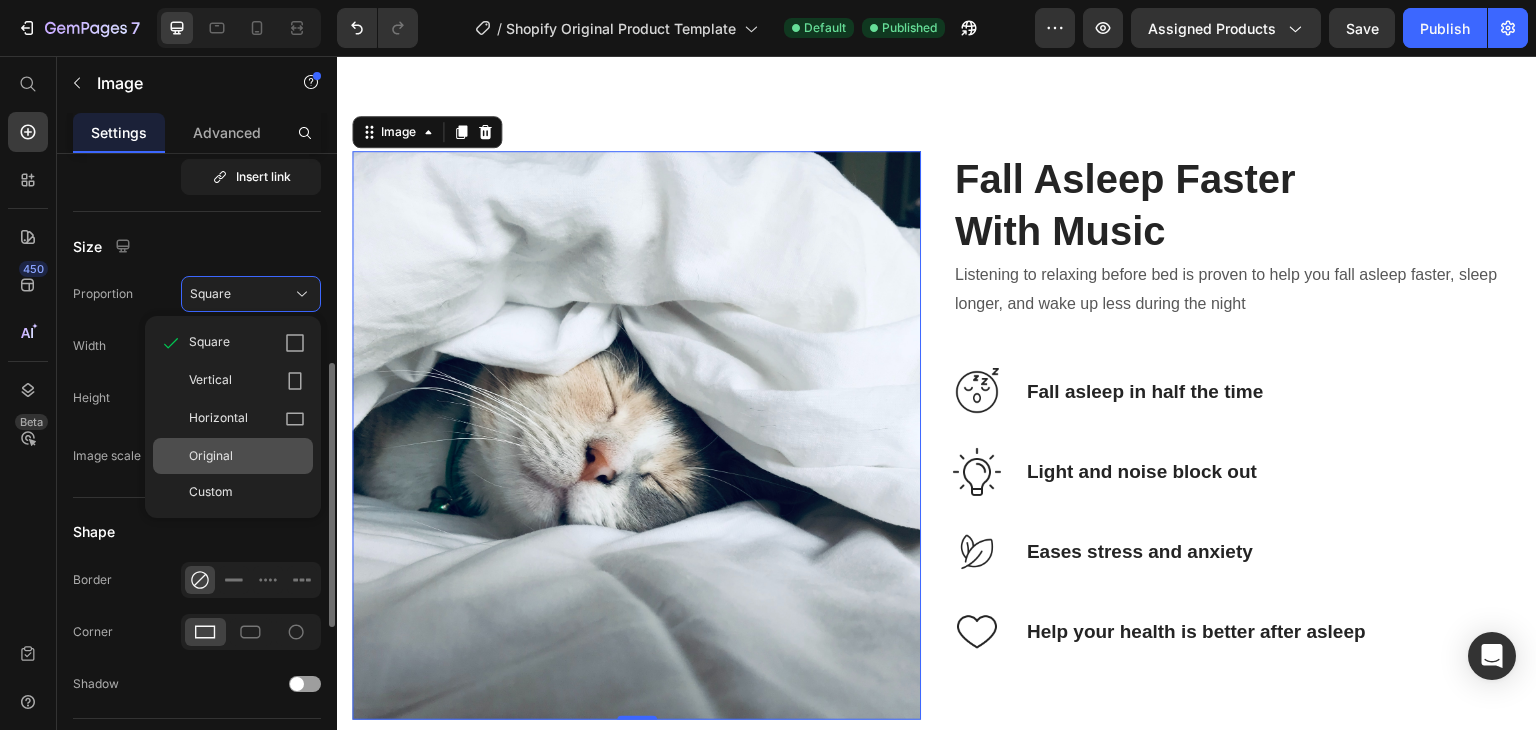 click on "Original" at bounding box center (247, 456) 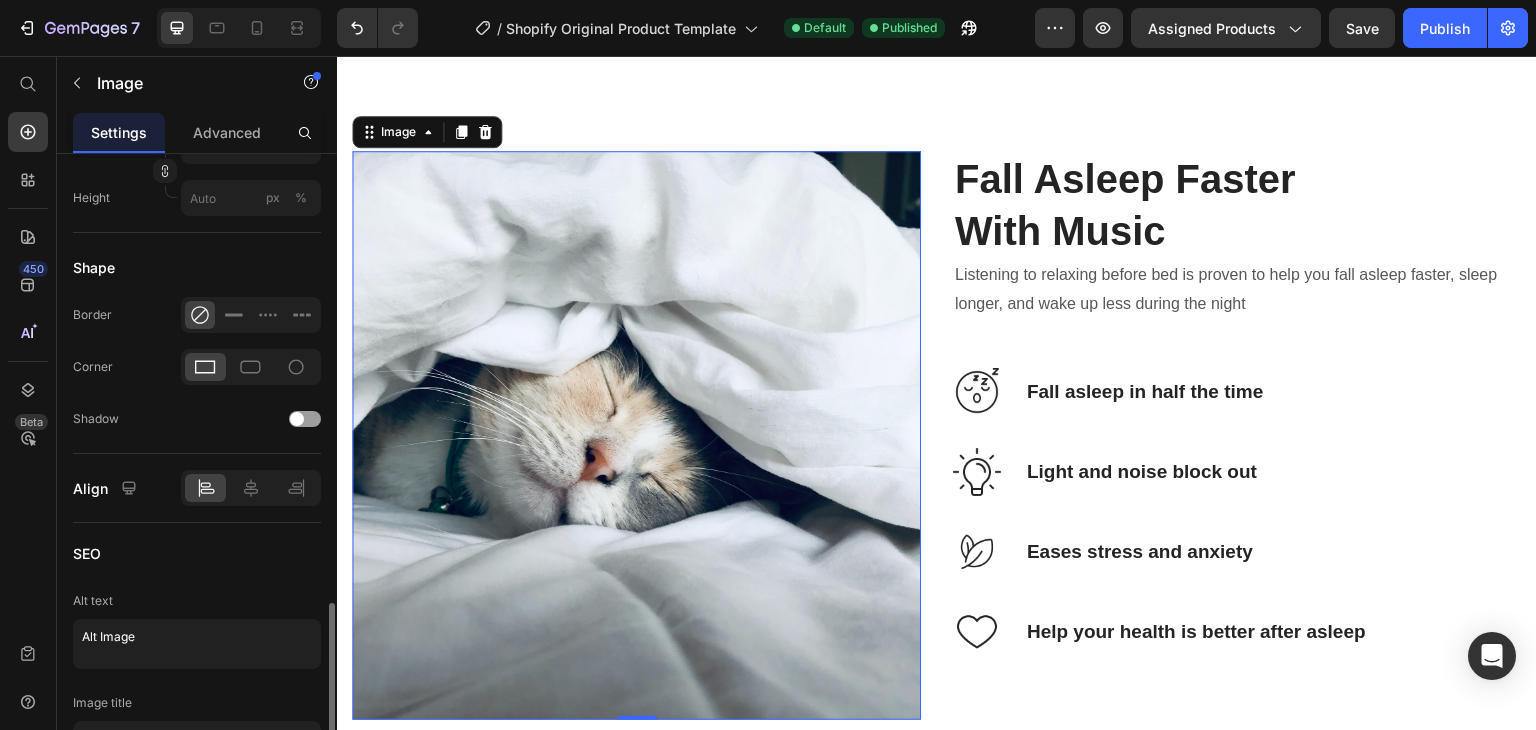 scroll, scrollTop: 800, scrollLeft: 0, axis: vertical 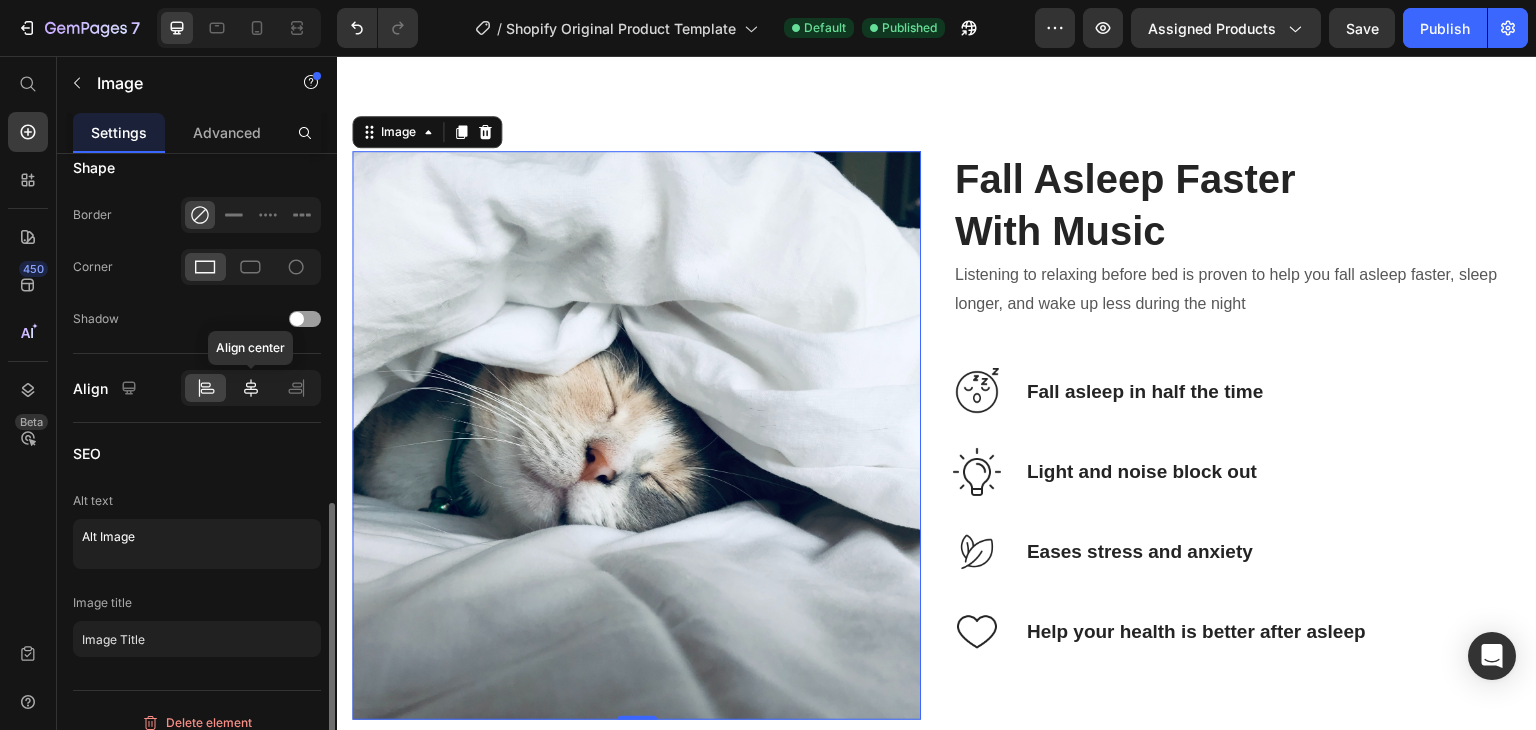 click 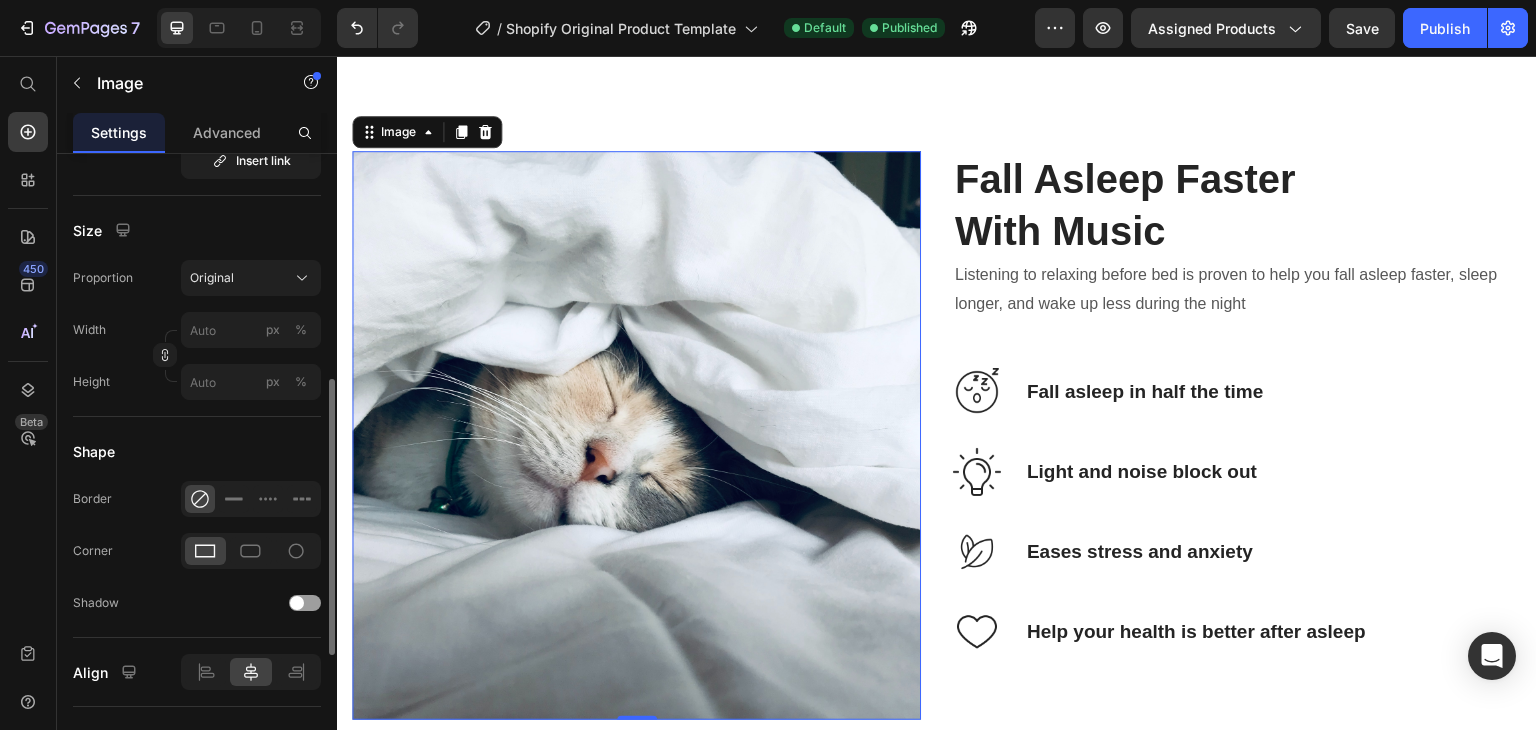 scroll, scrollTop: 316, scrollLeft: 0, axis: vertical 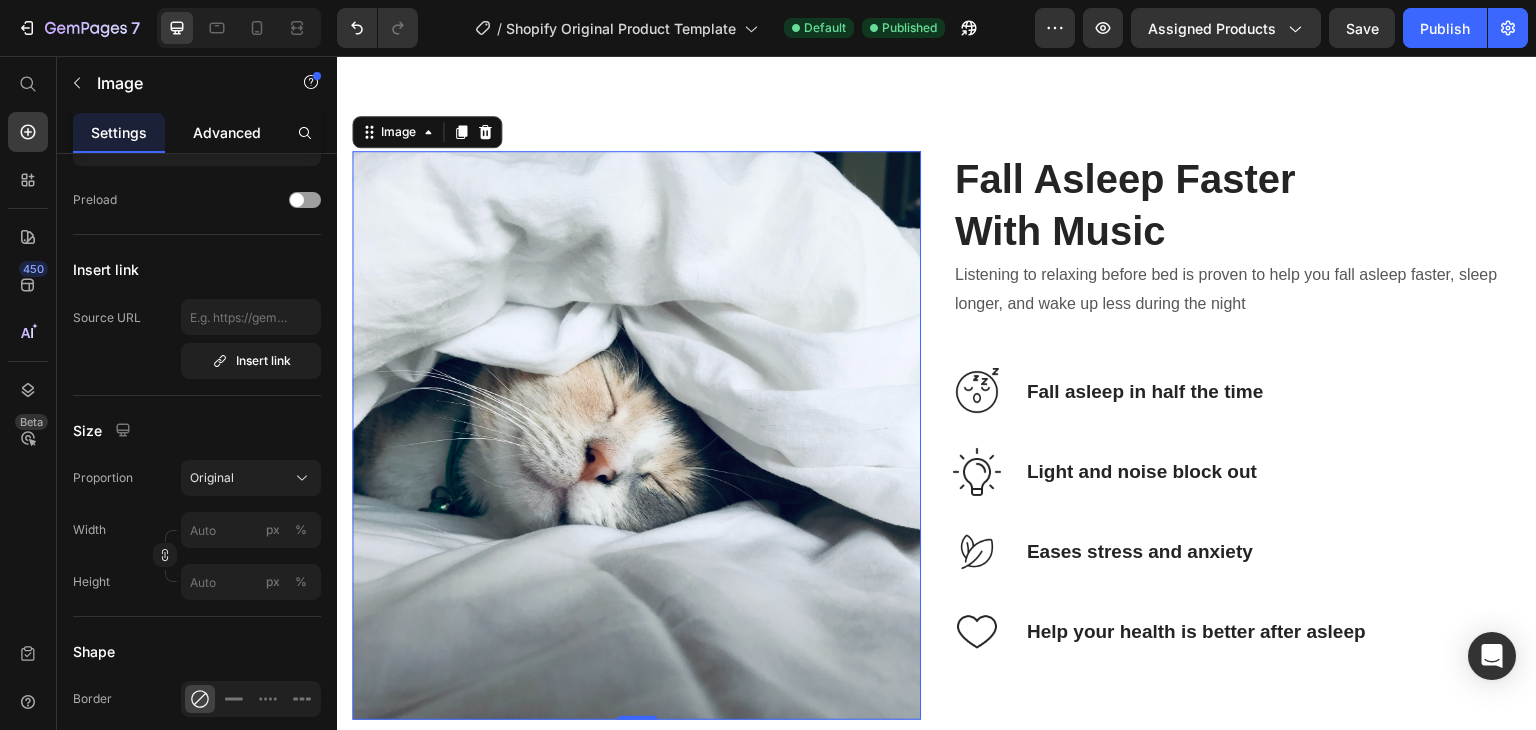 click on "Advanced" at bounding box center (227, 132) 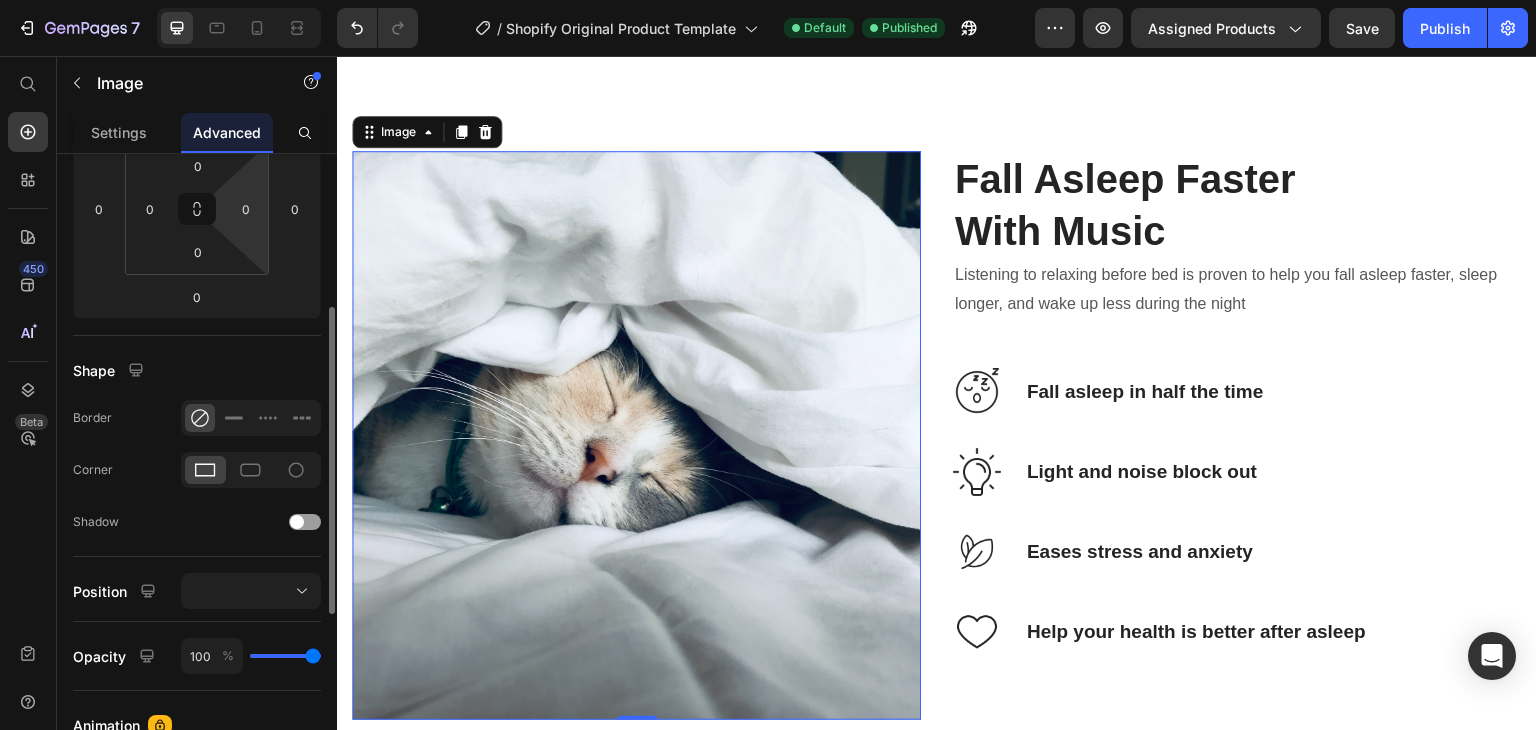 scroll, scrollTop: 0, scrollLeft: 0, axis: both 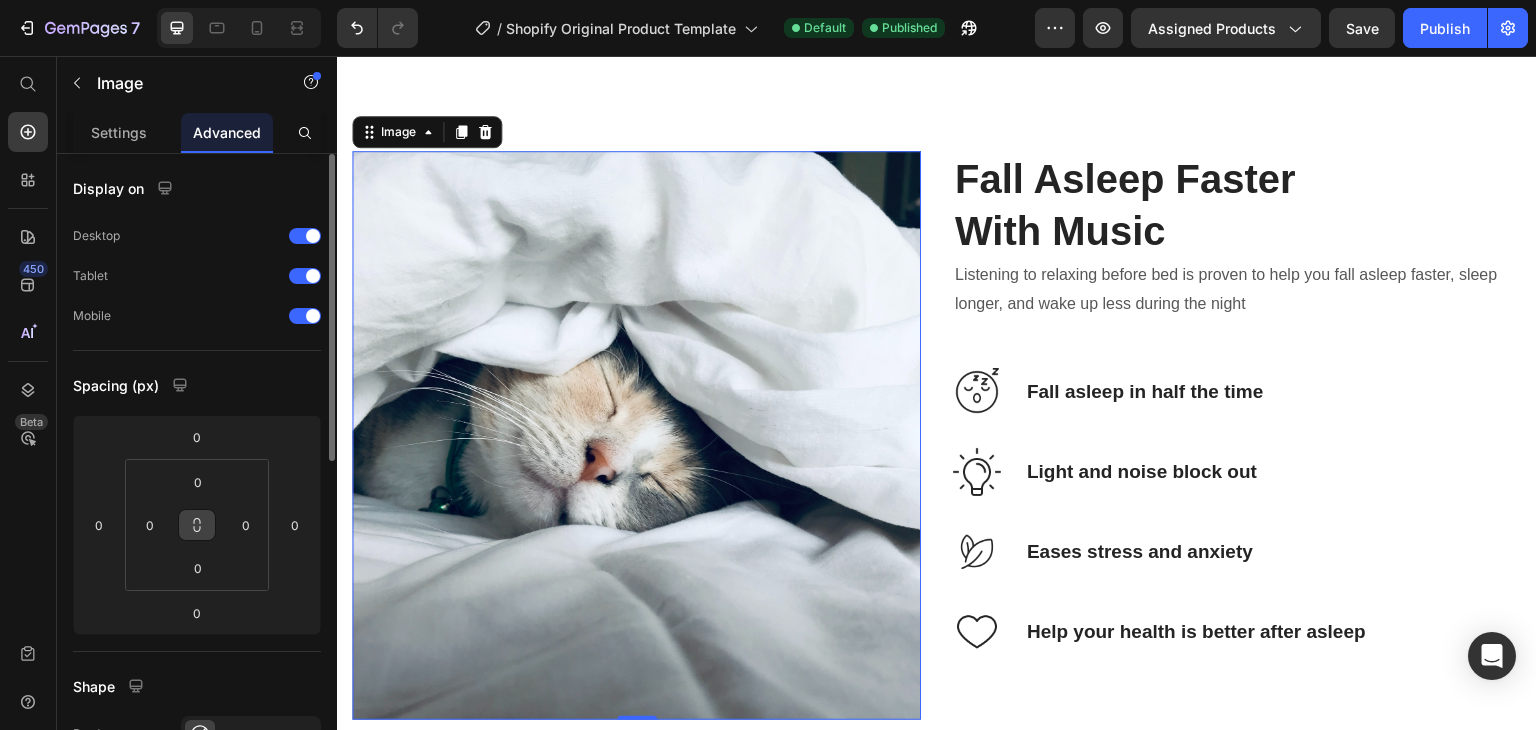 click 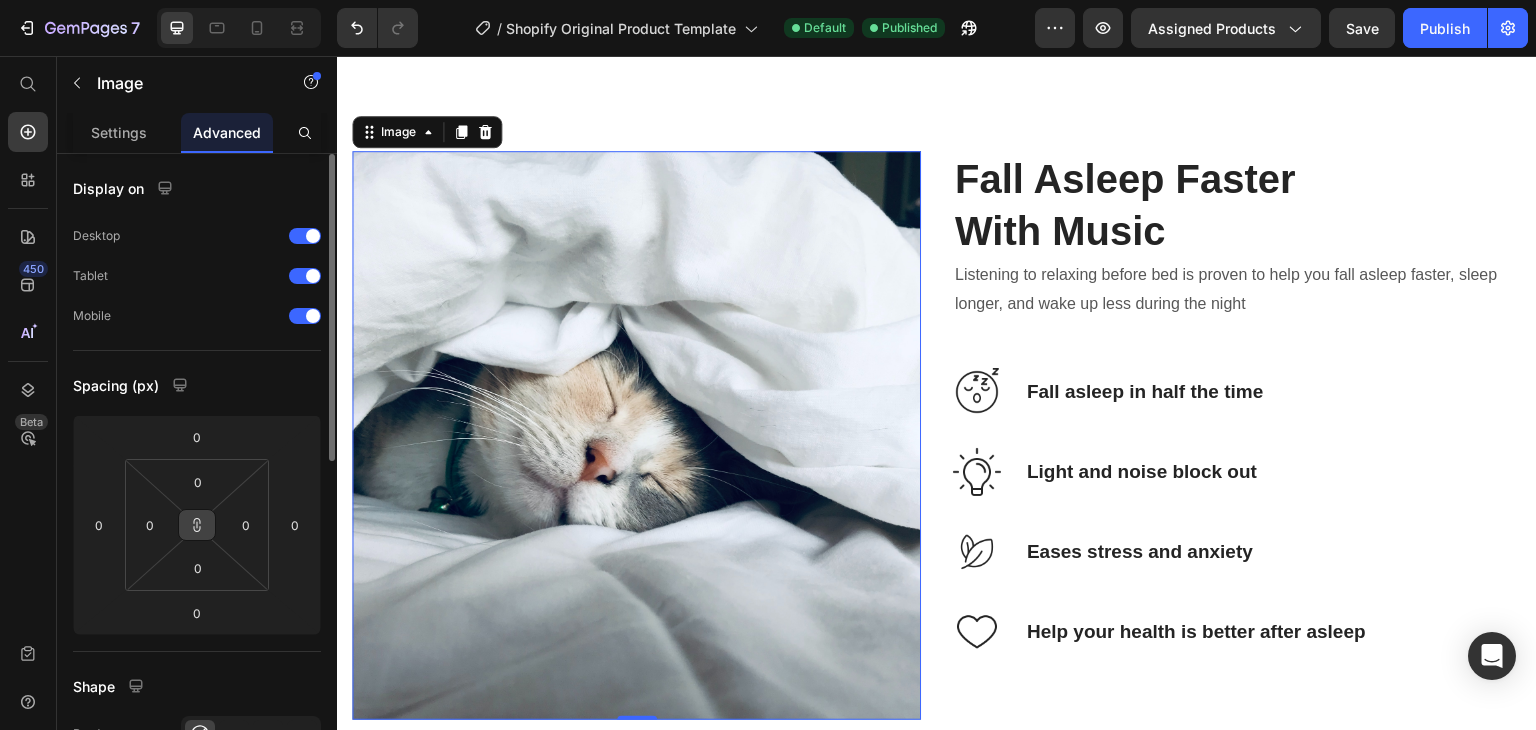 click 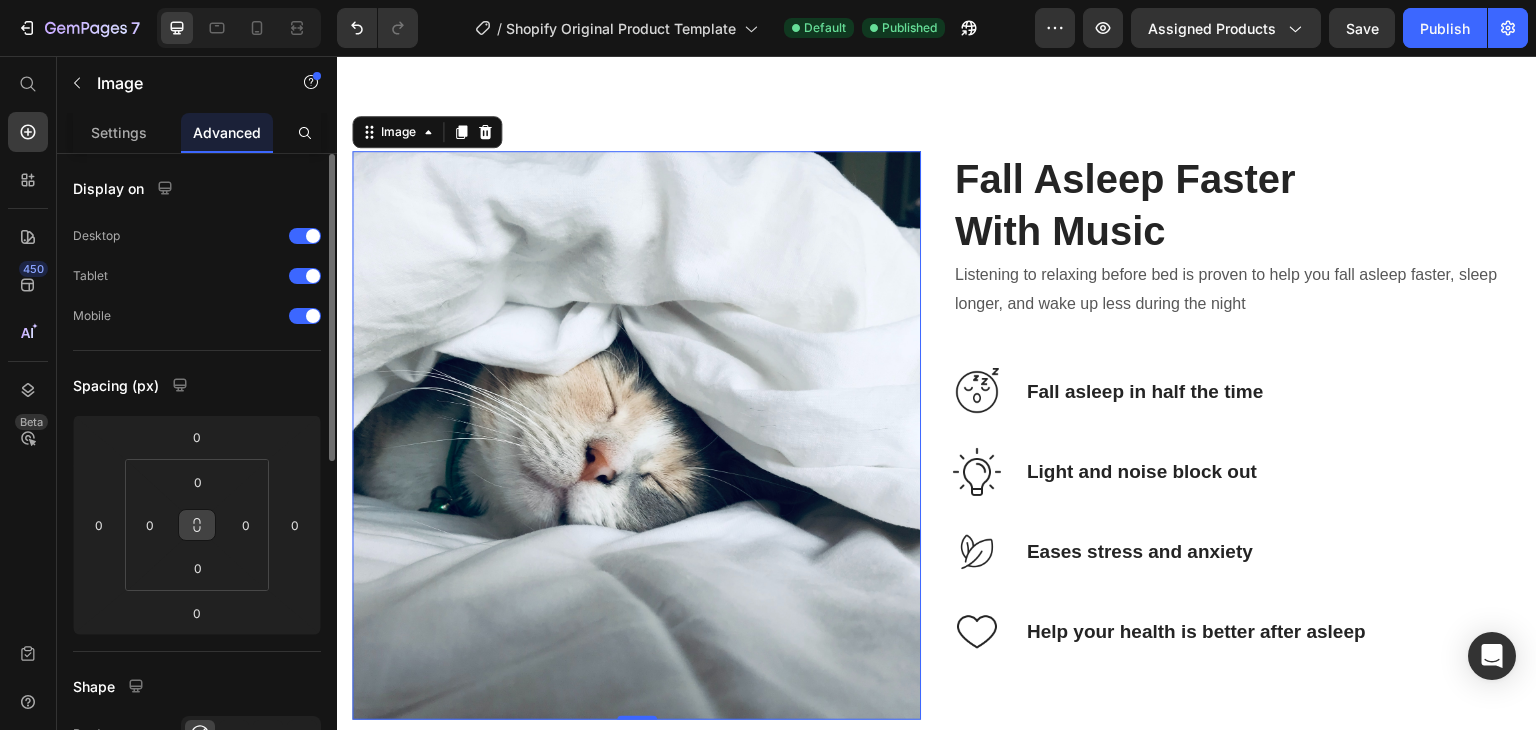 click 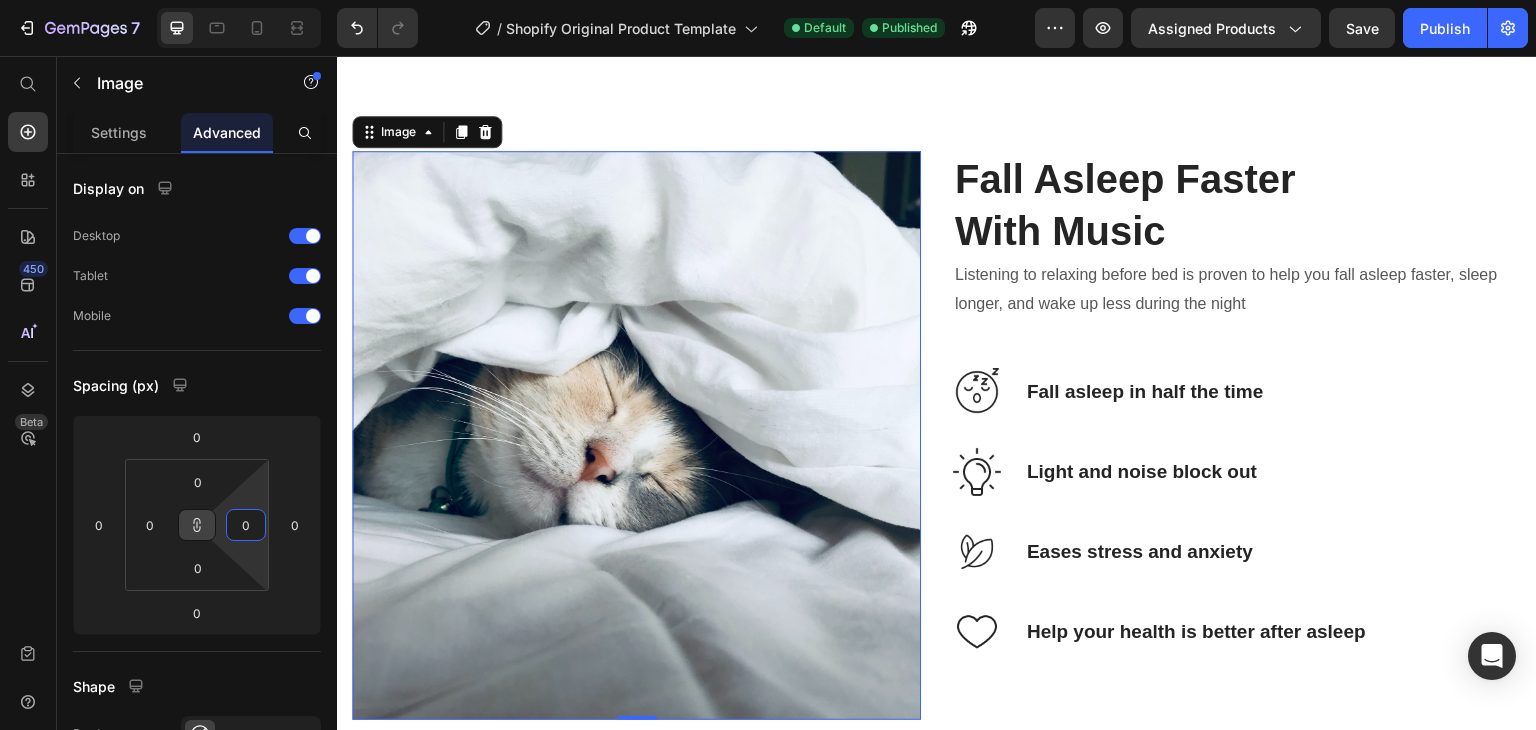 drag, startPoint x: 235, startPoint y: 504, endPoint x: 242, endPoint y: 558, distance: 54.451813 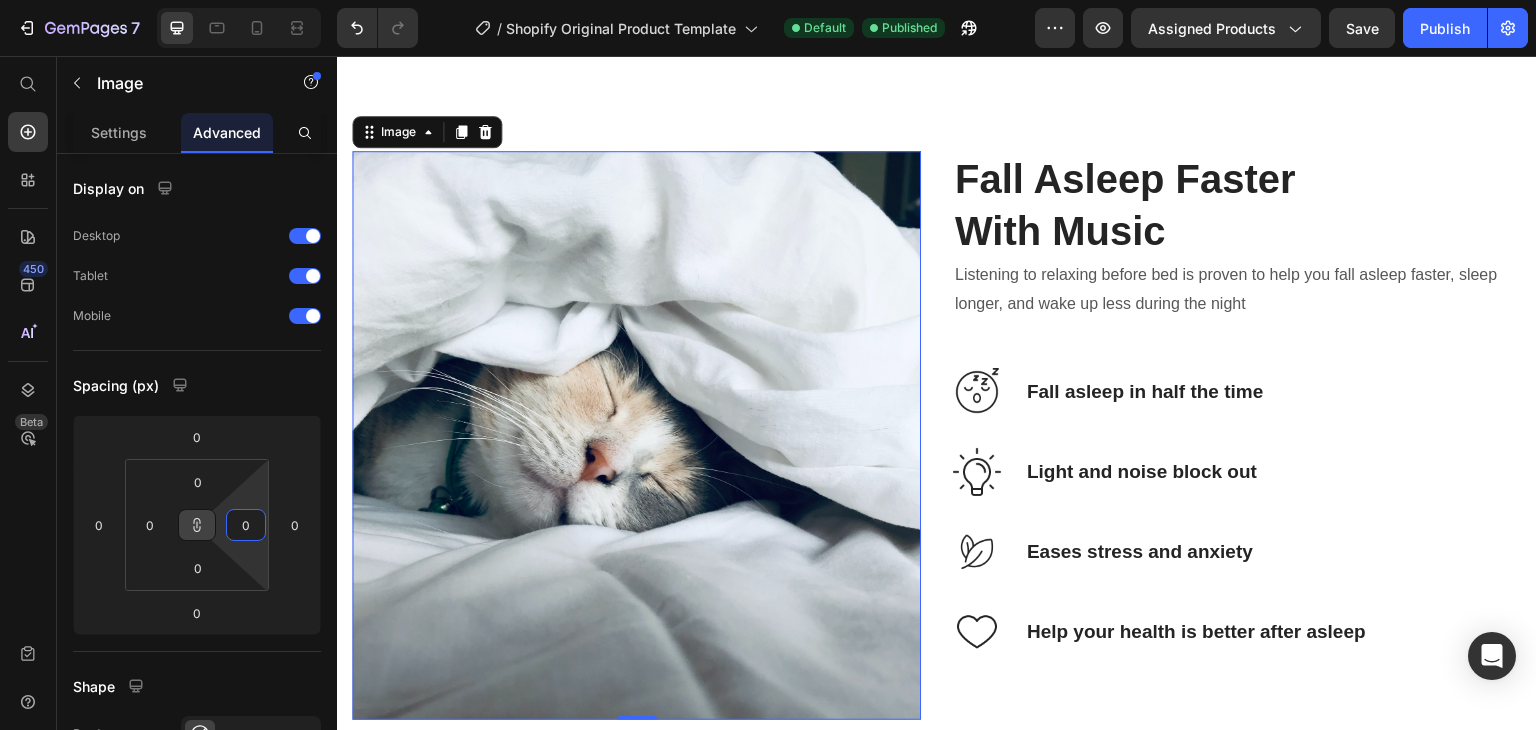 click on "7   /  Shopify Original Product Template Default Published Preview Assigned Products  Save   Publish  450 Beta Start with Sections Elements Hero Section Product Detail Brands Trusted Badges Guarantee Product Breakdown How to use Testimonials Compare Bundle FAQs Social Proof Brand Story Product List Collection Blog List Contact Sticky Add to Cart Custom Footer Browse Library 450 Layout
Row
Row
Row
Row Text
Heading
Text Block Button
Button
Button
Sticky Back to top Media
Image" at bounding box center [768, 0] 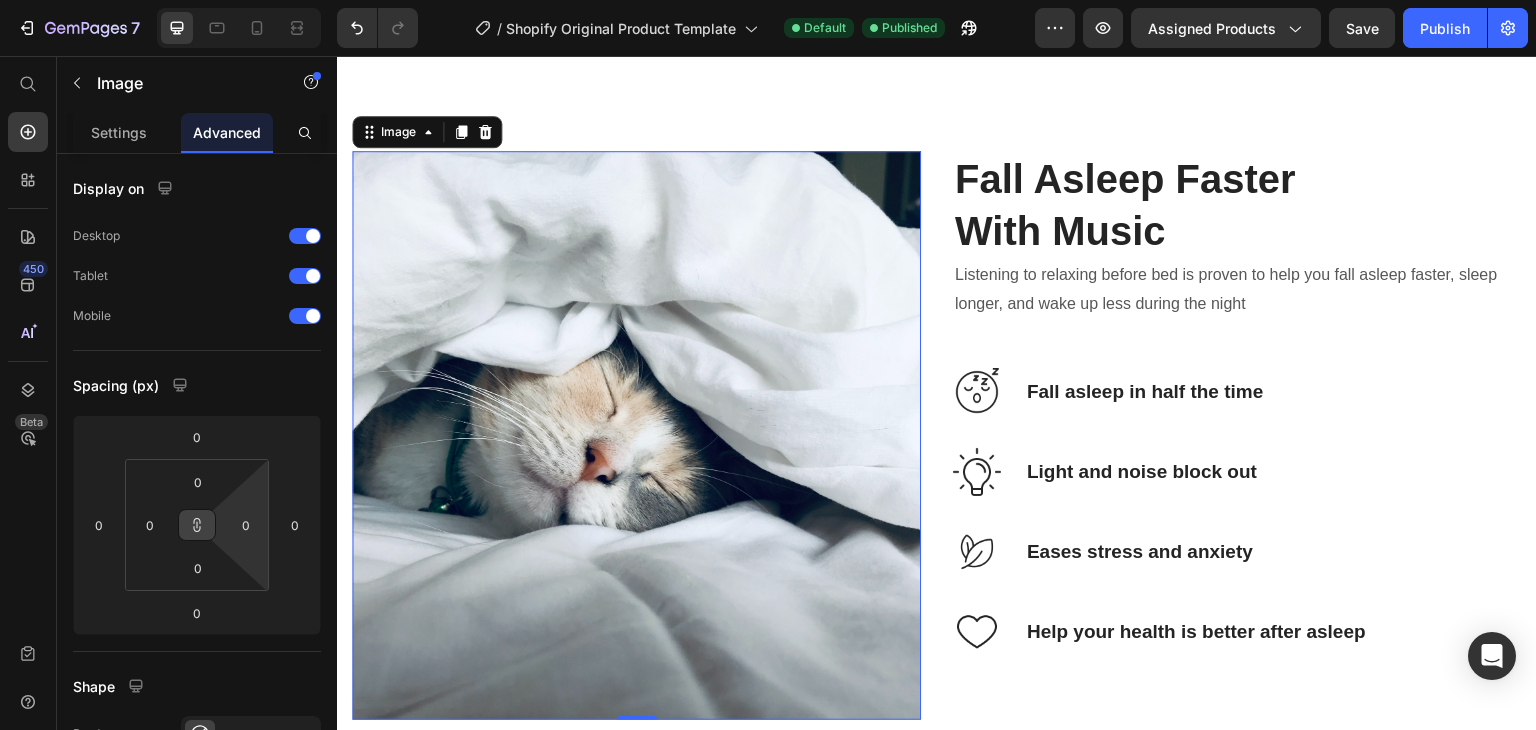 type on "150" 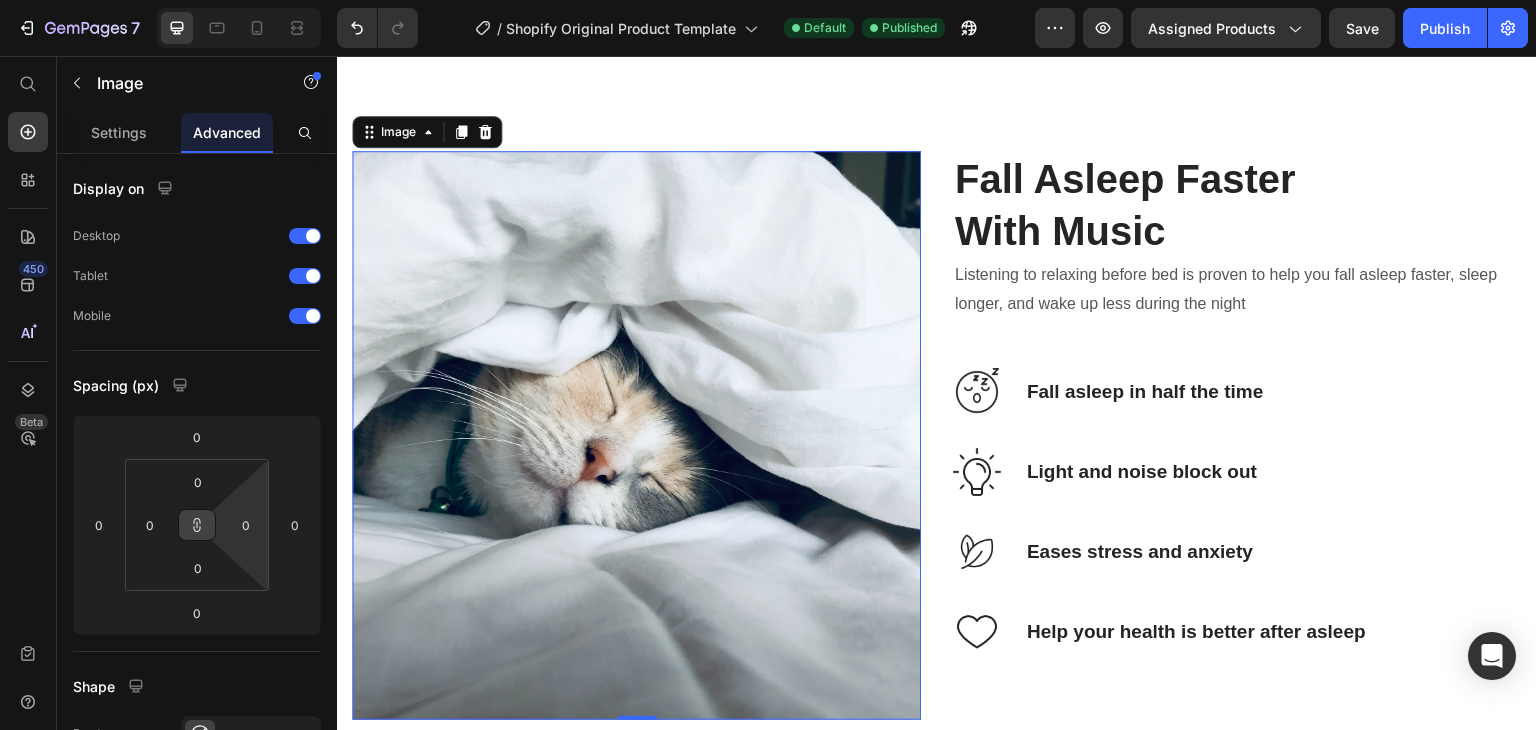 type on "150" 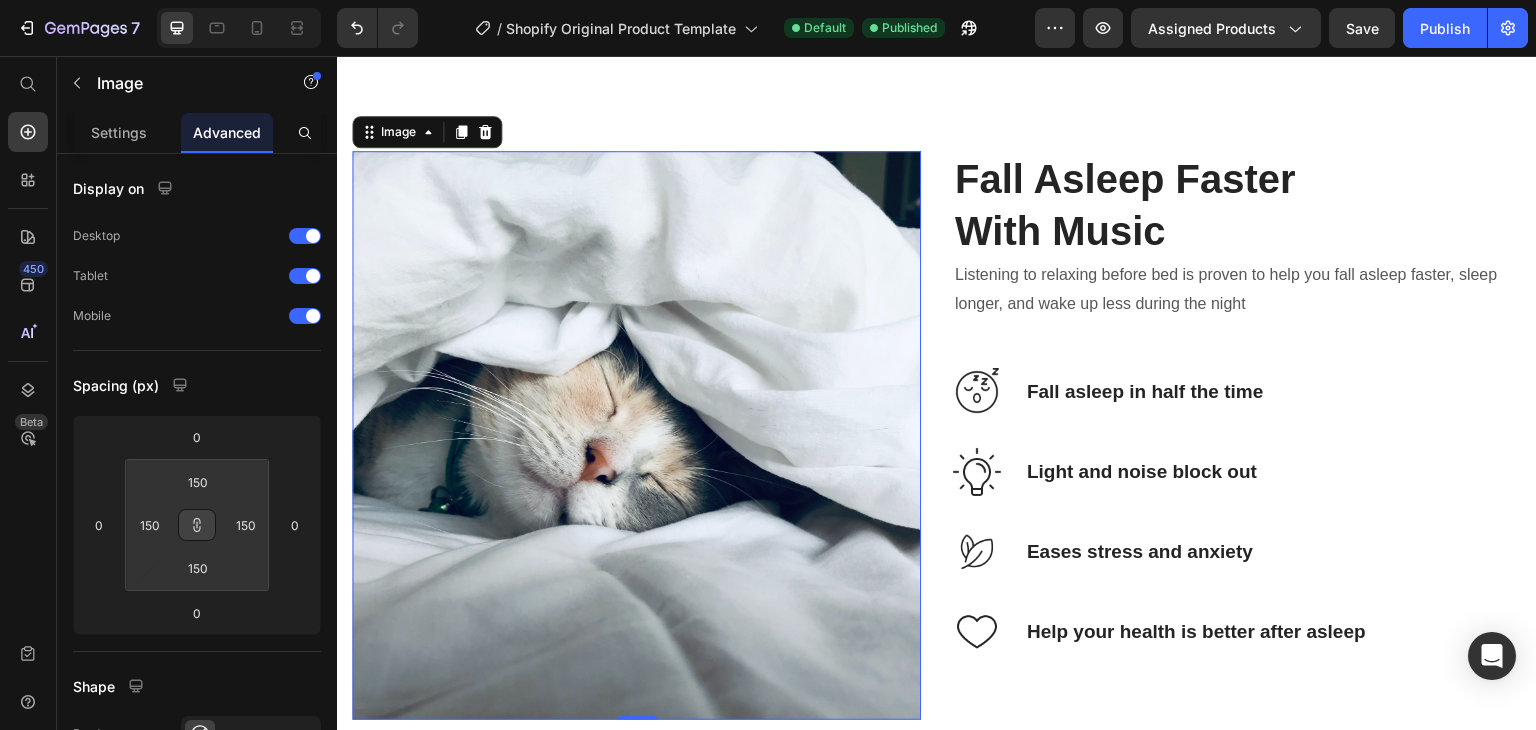 type on "32" 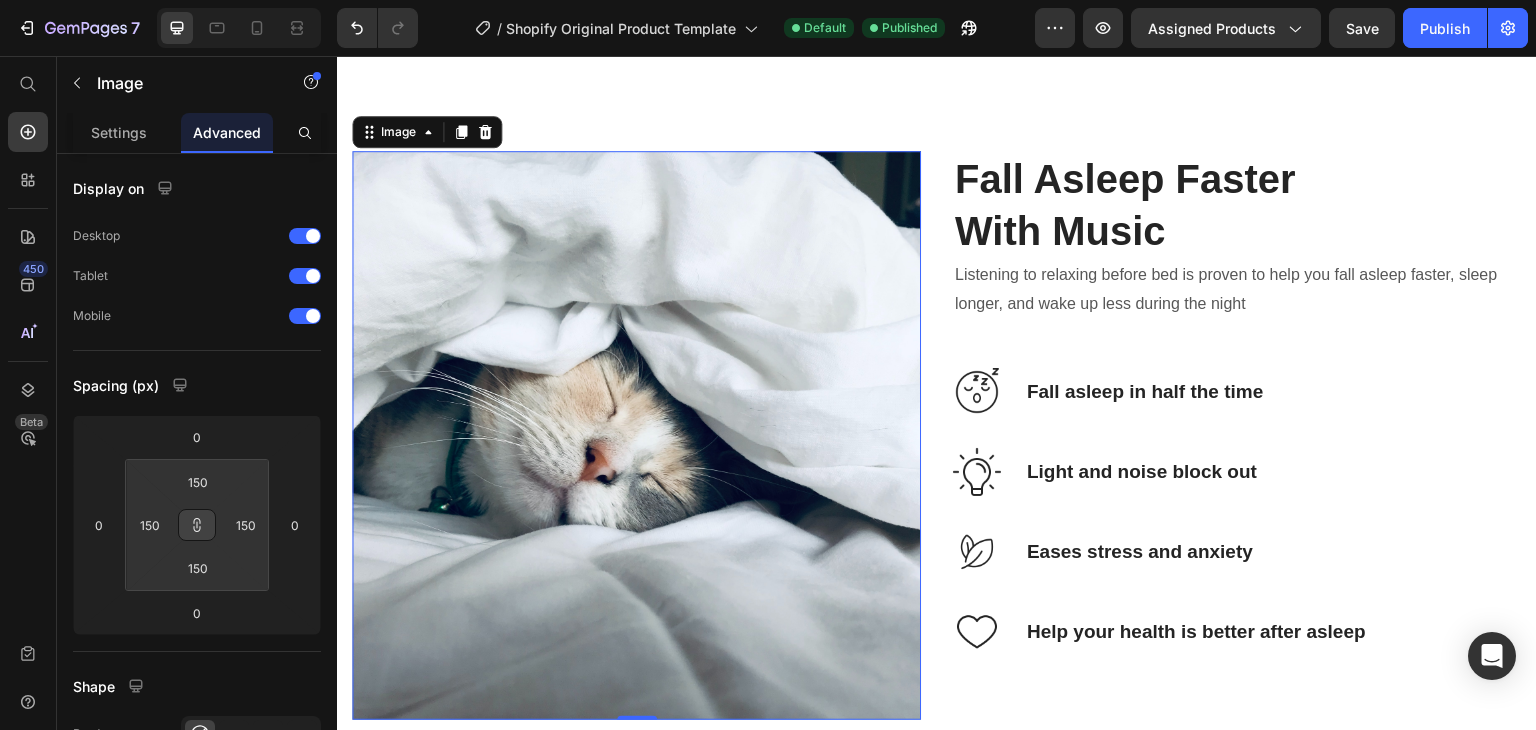type on "32" 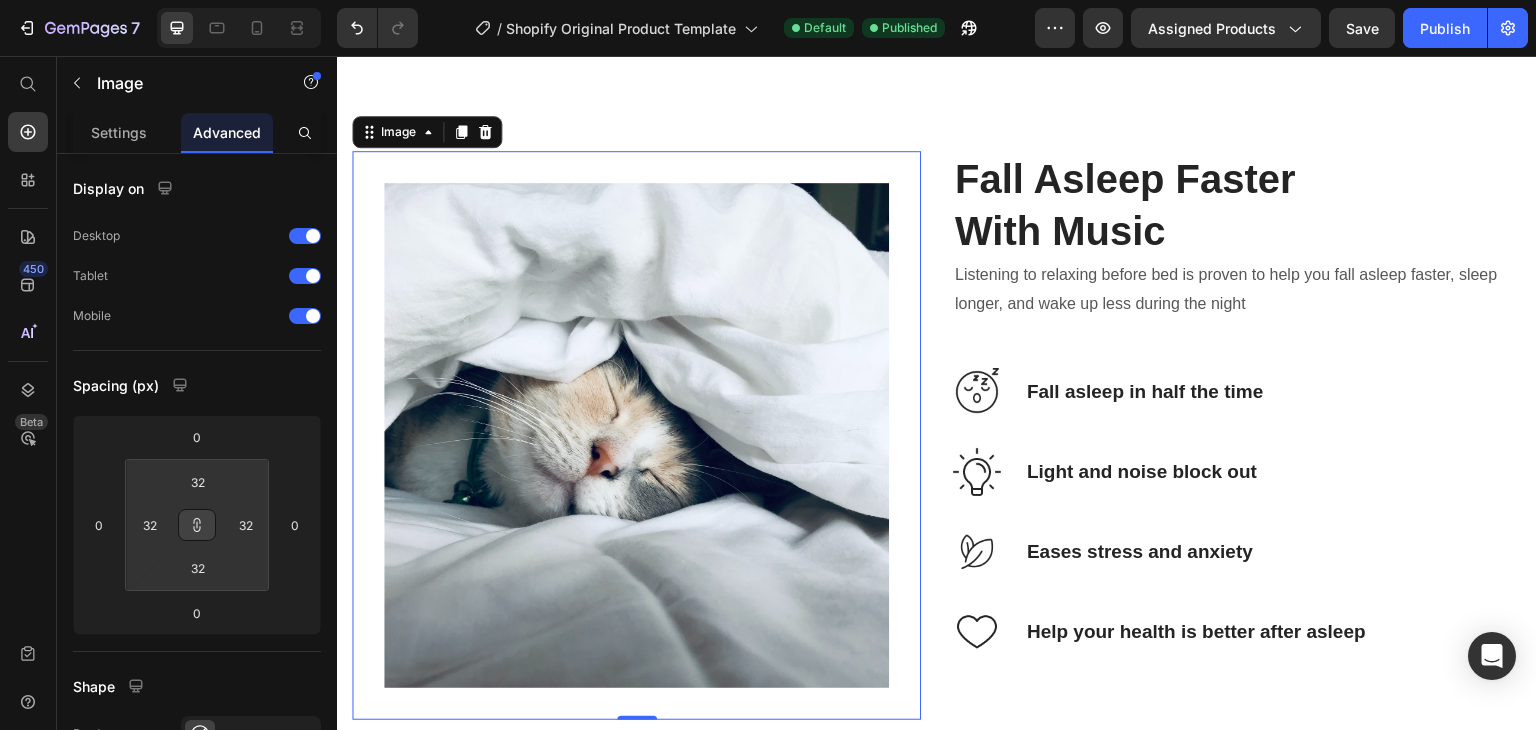 type on "0" 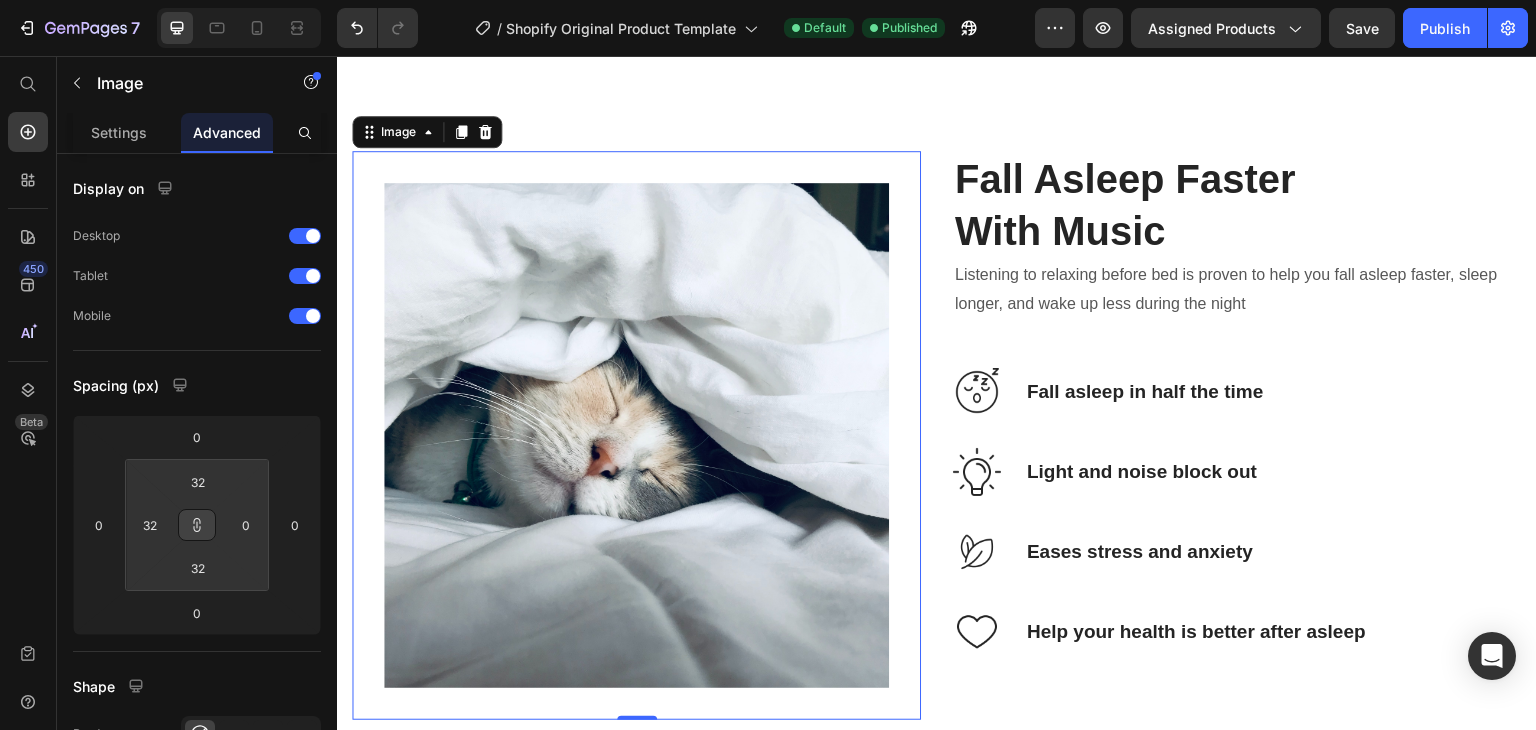 type on "10" 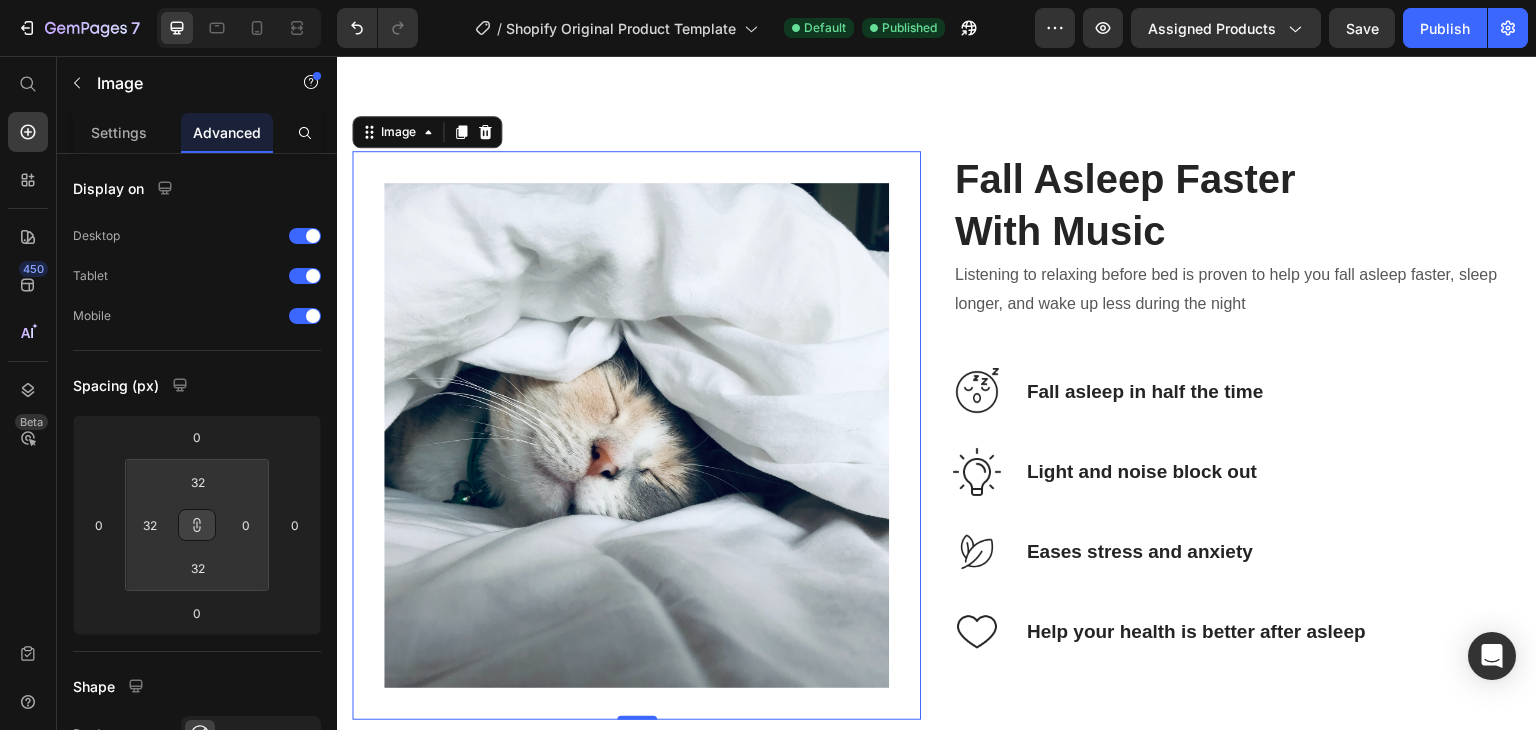 type on "10" 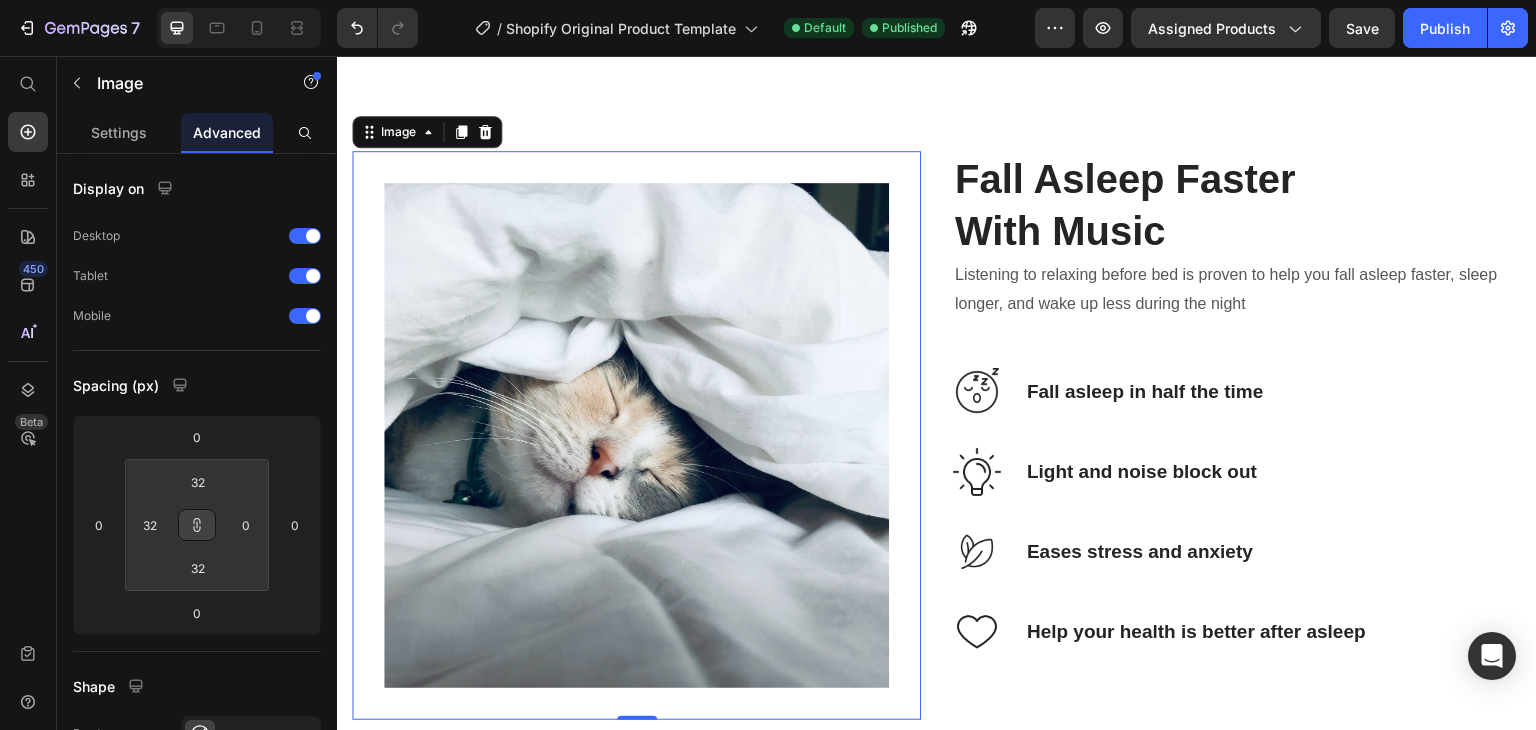 type on "10" 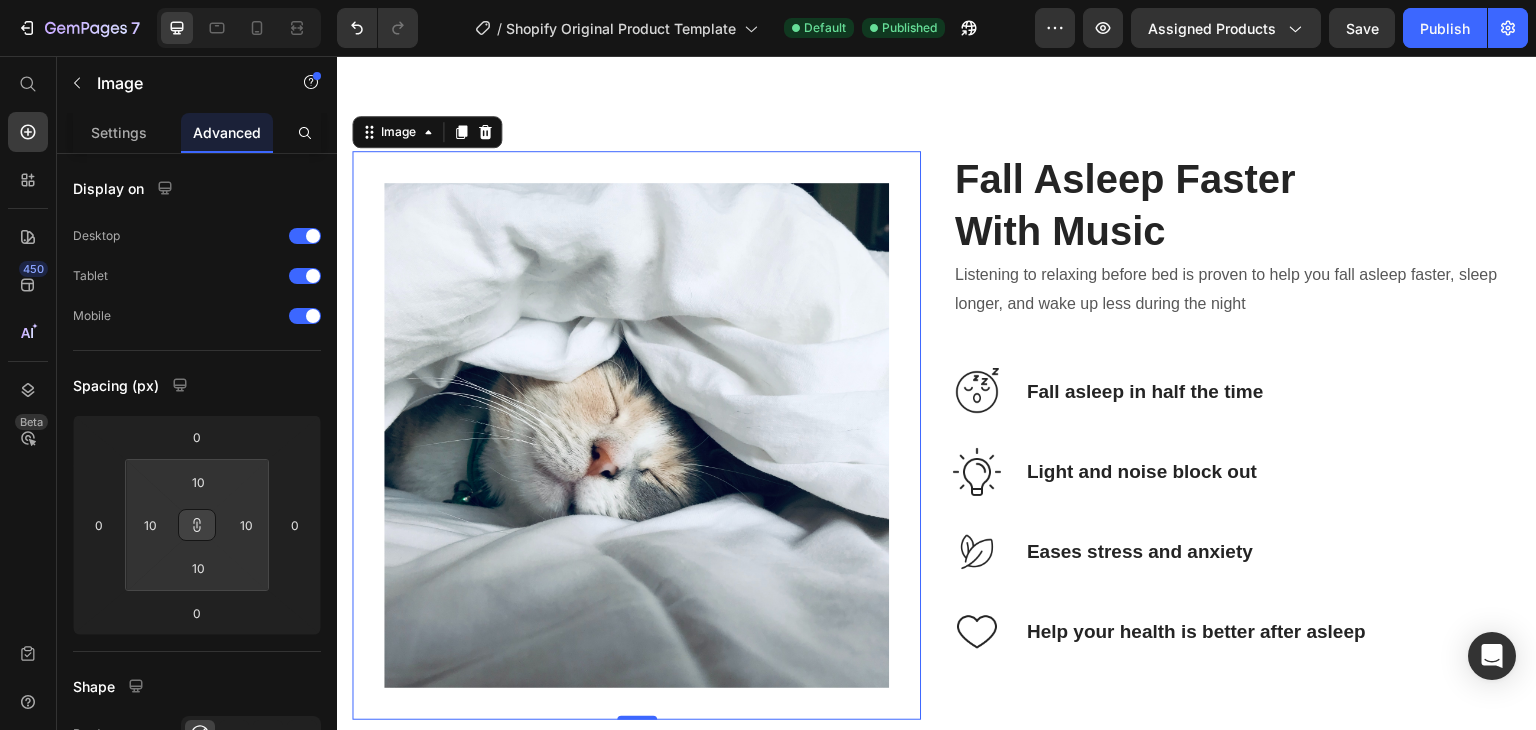 type on "110" 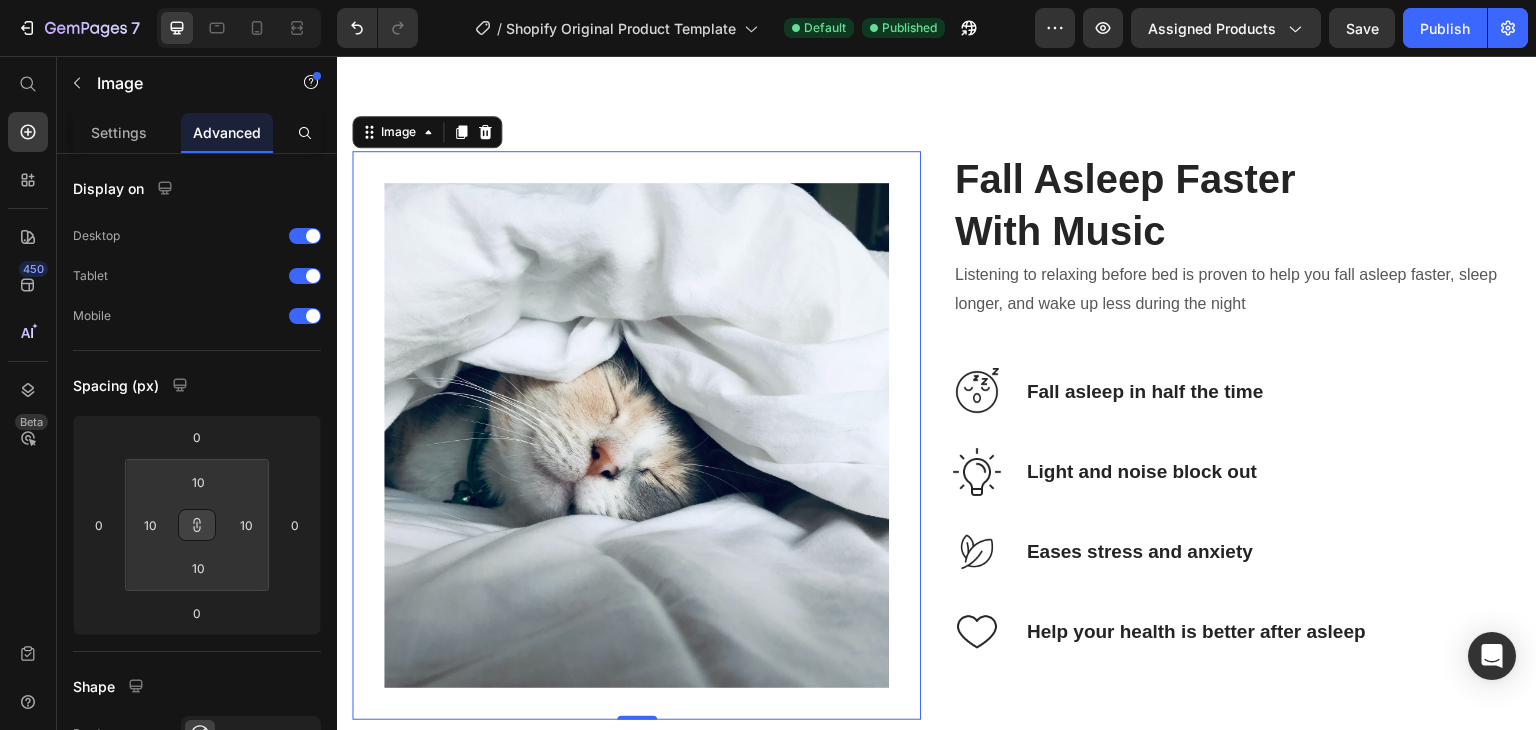 type on "110" 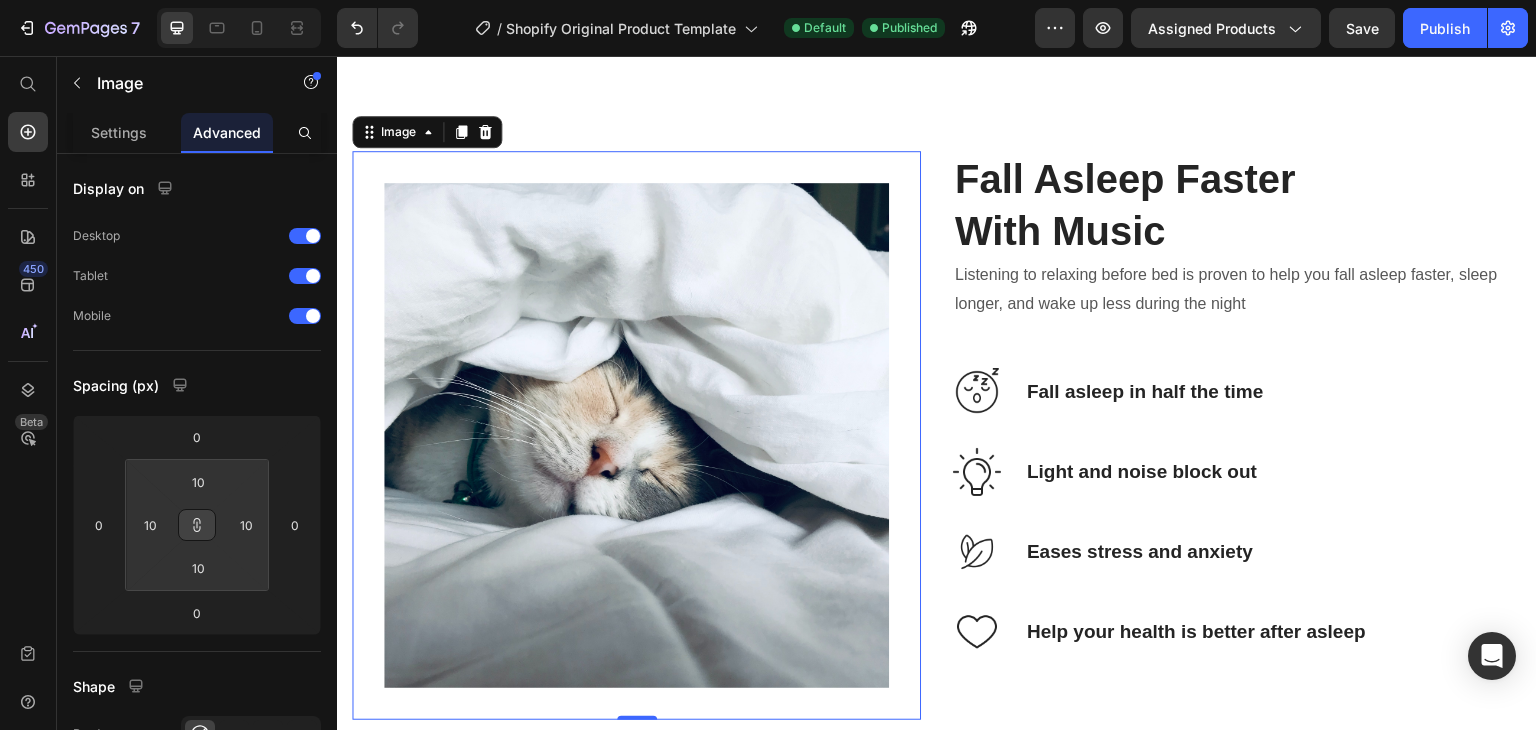 type on "110" 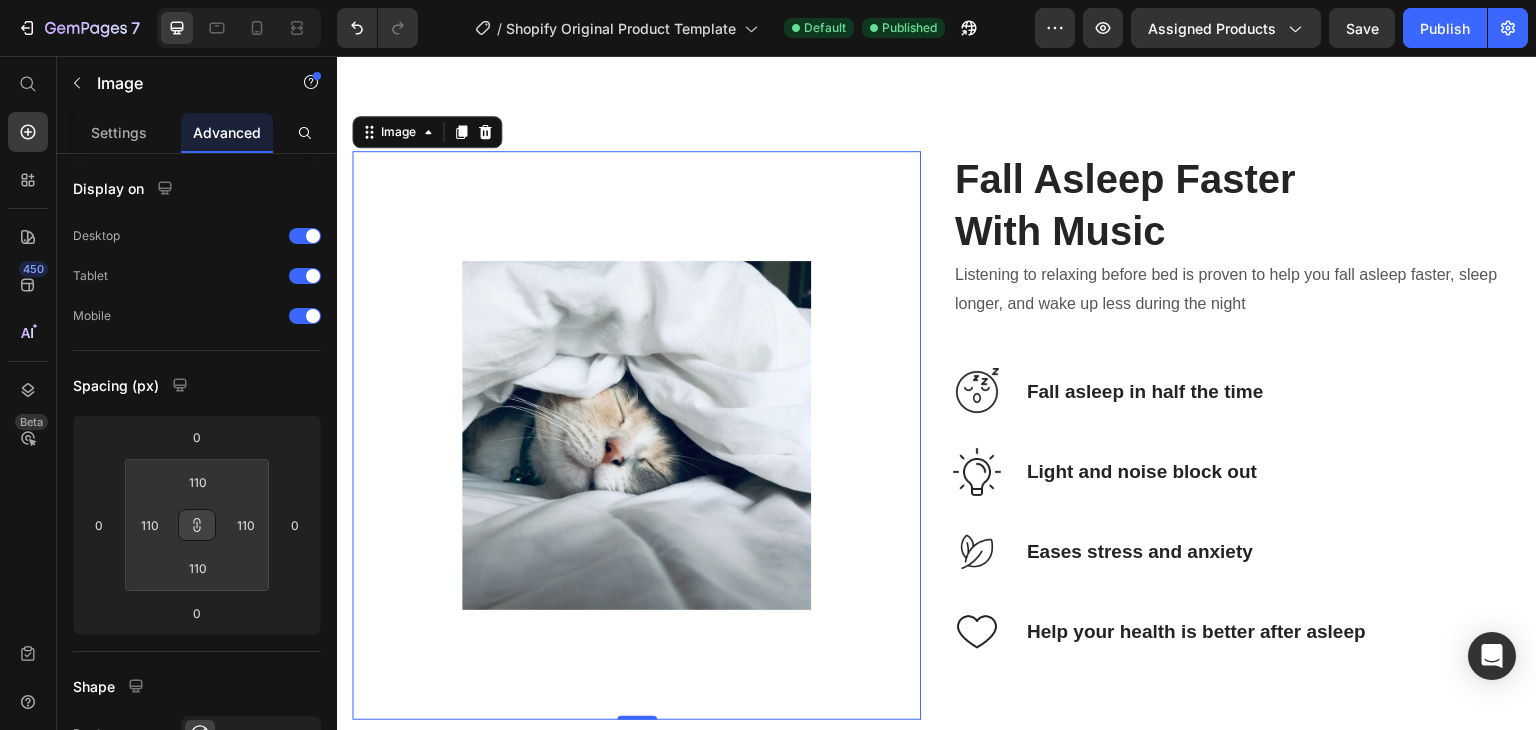 type on "76" 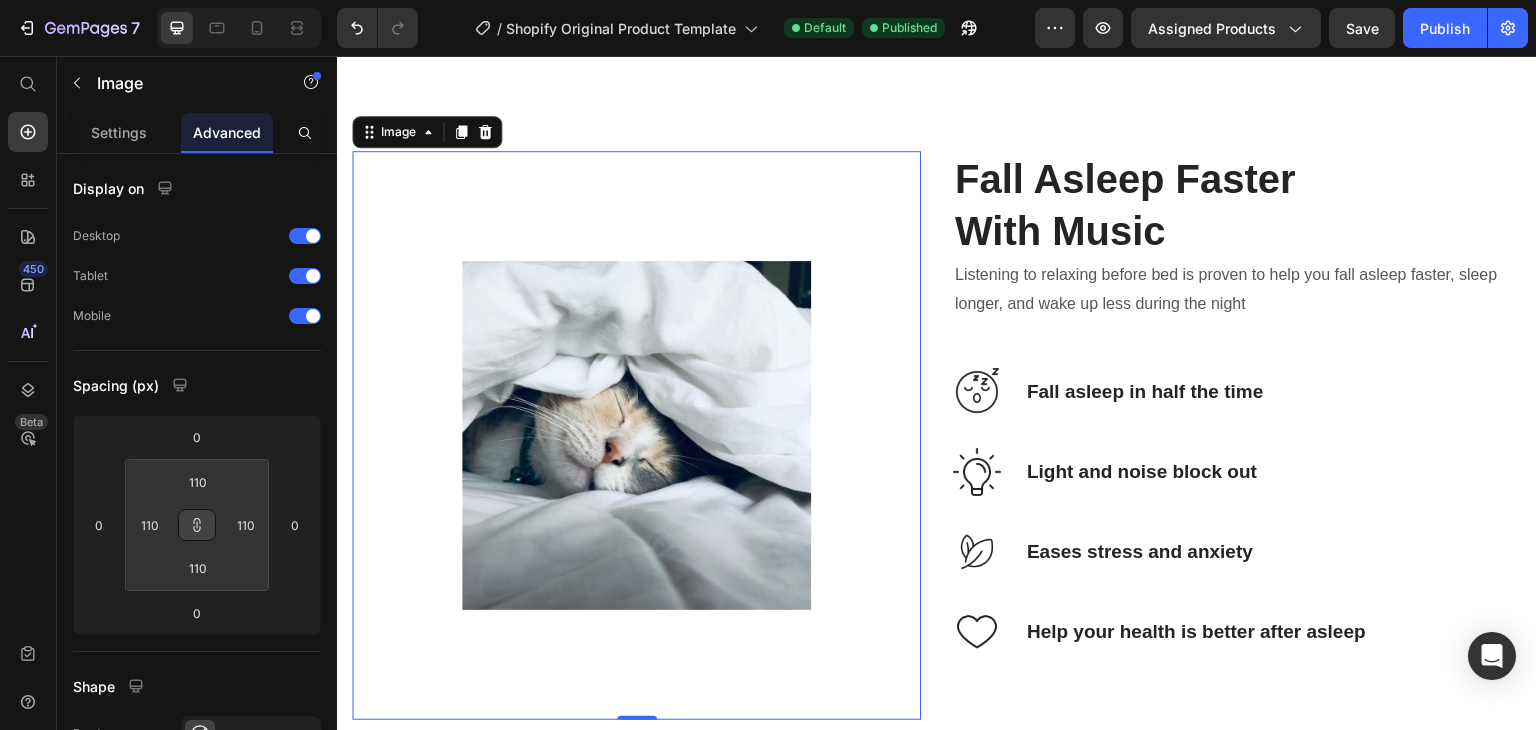 type on "76" 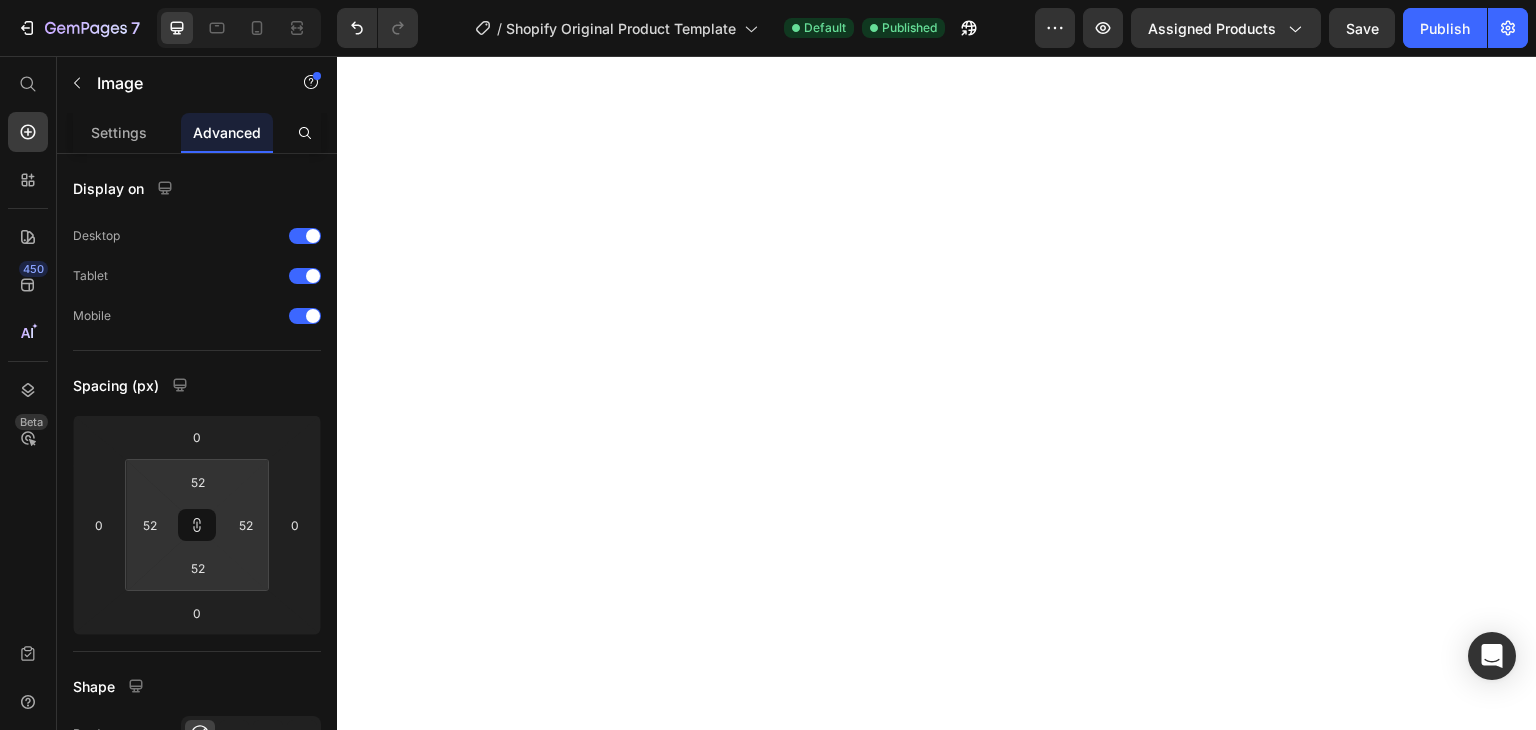 type on "32" 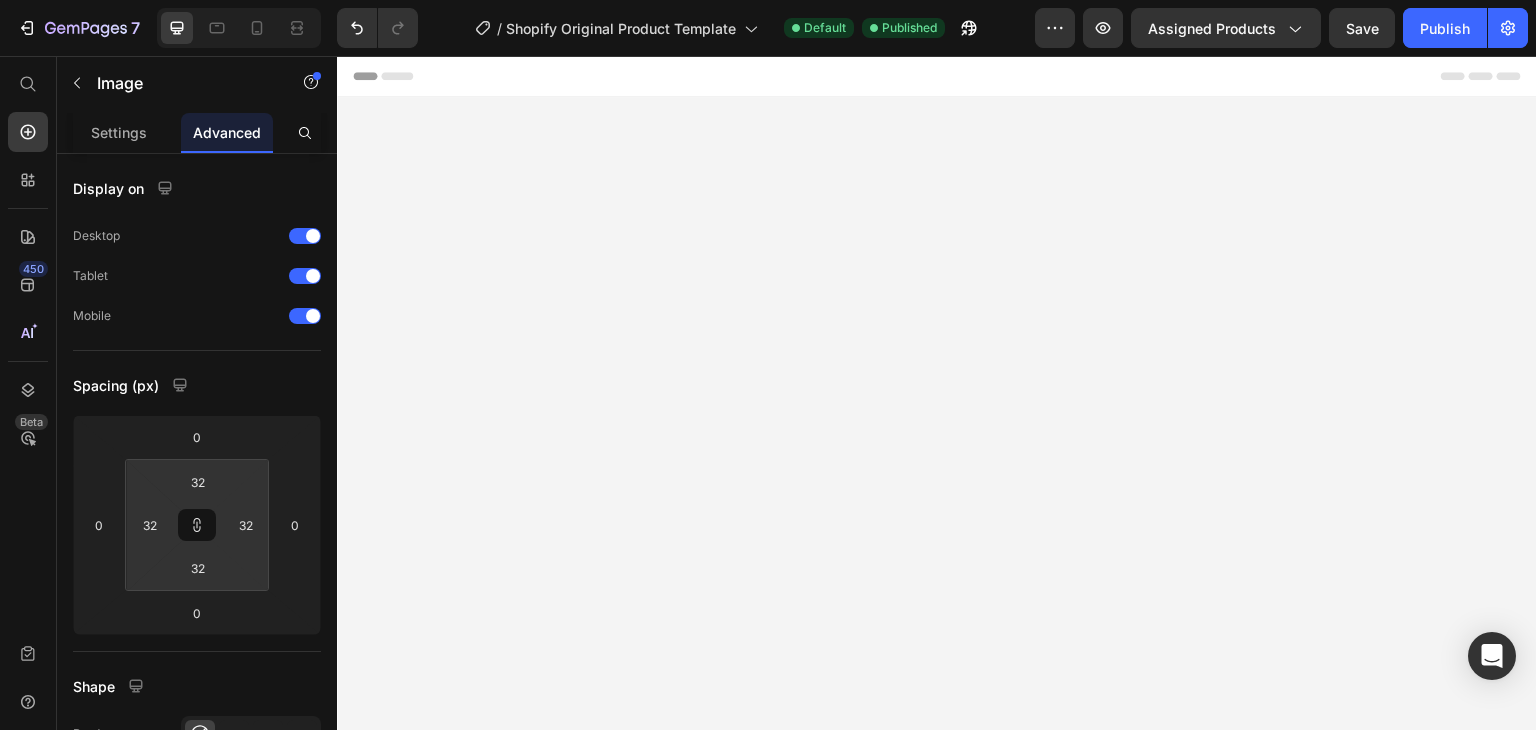 scroll, scrollTop: 2526, scrollLeft: 0, axis: vertical 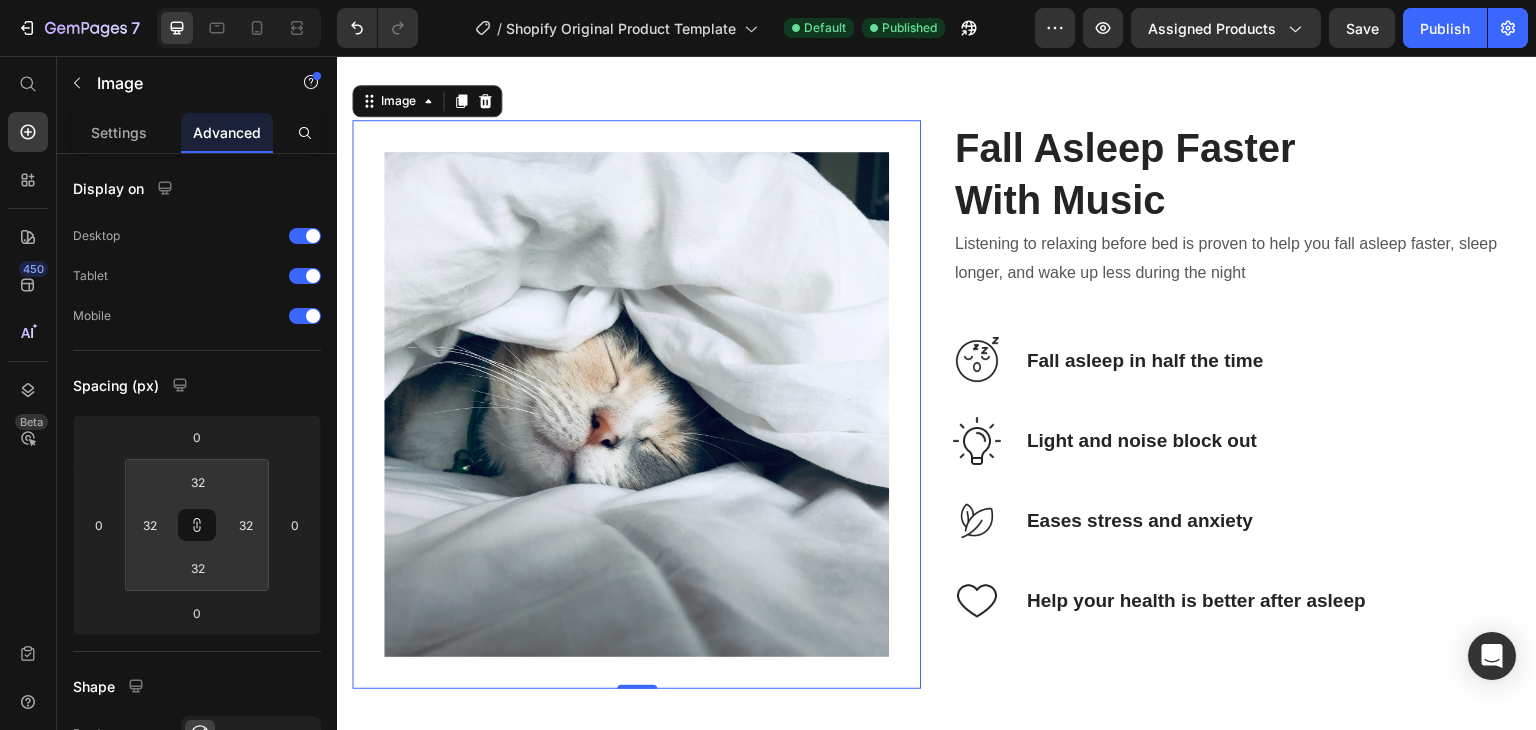 type on "30" 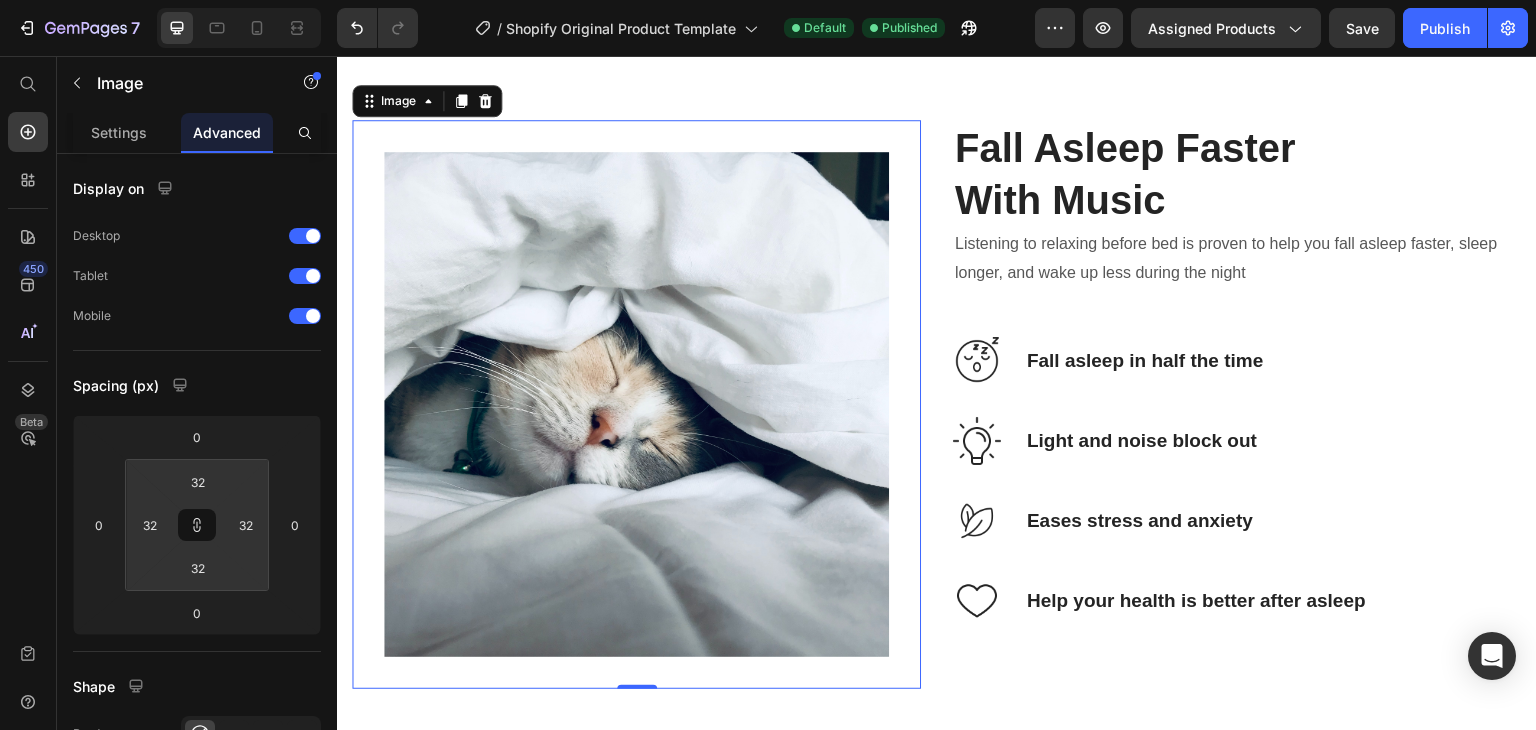 type on "30" 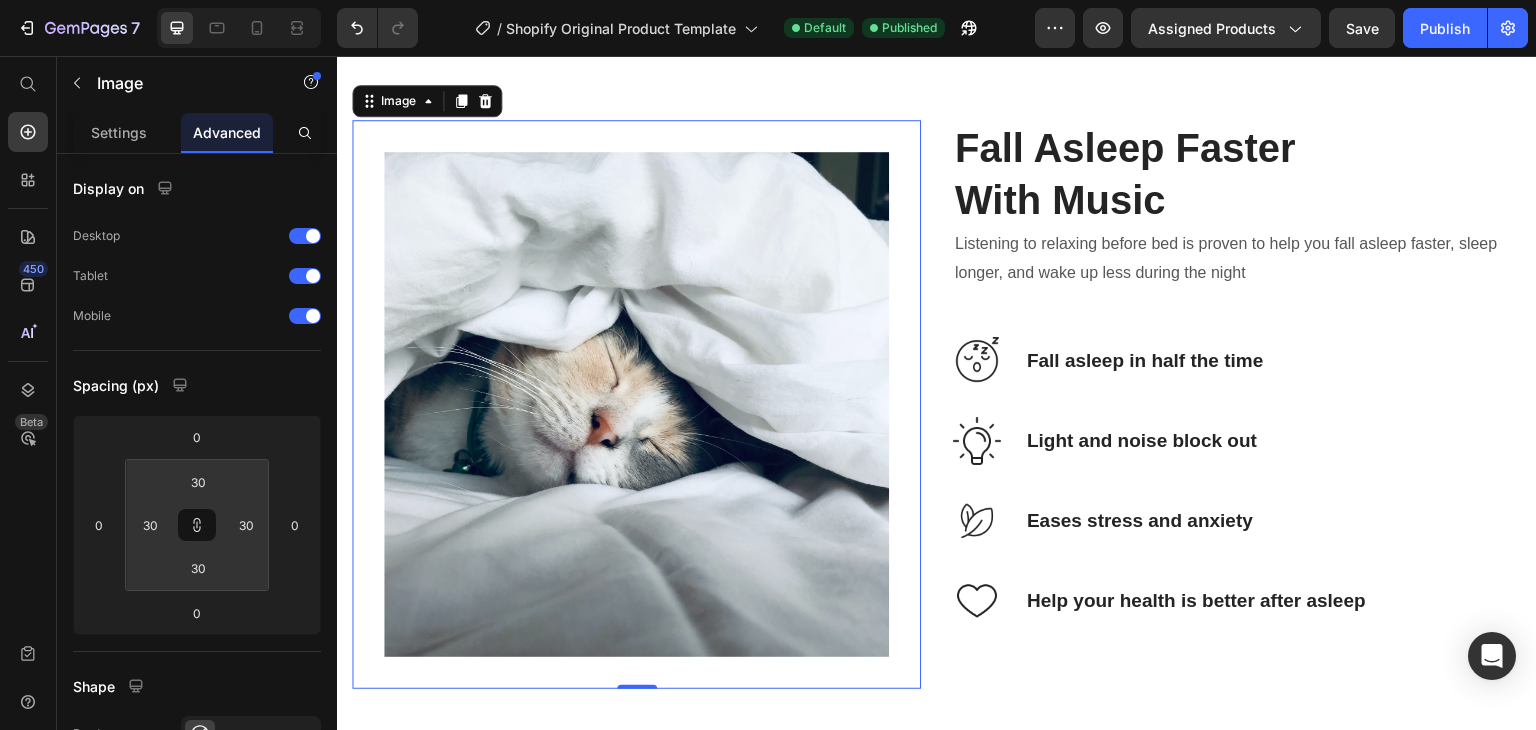 type on "20" 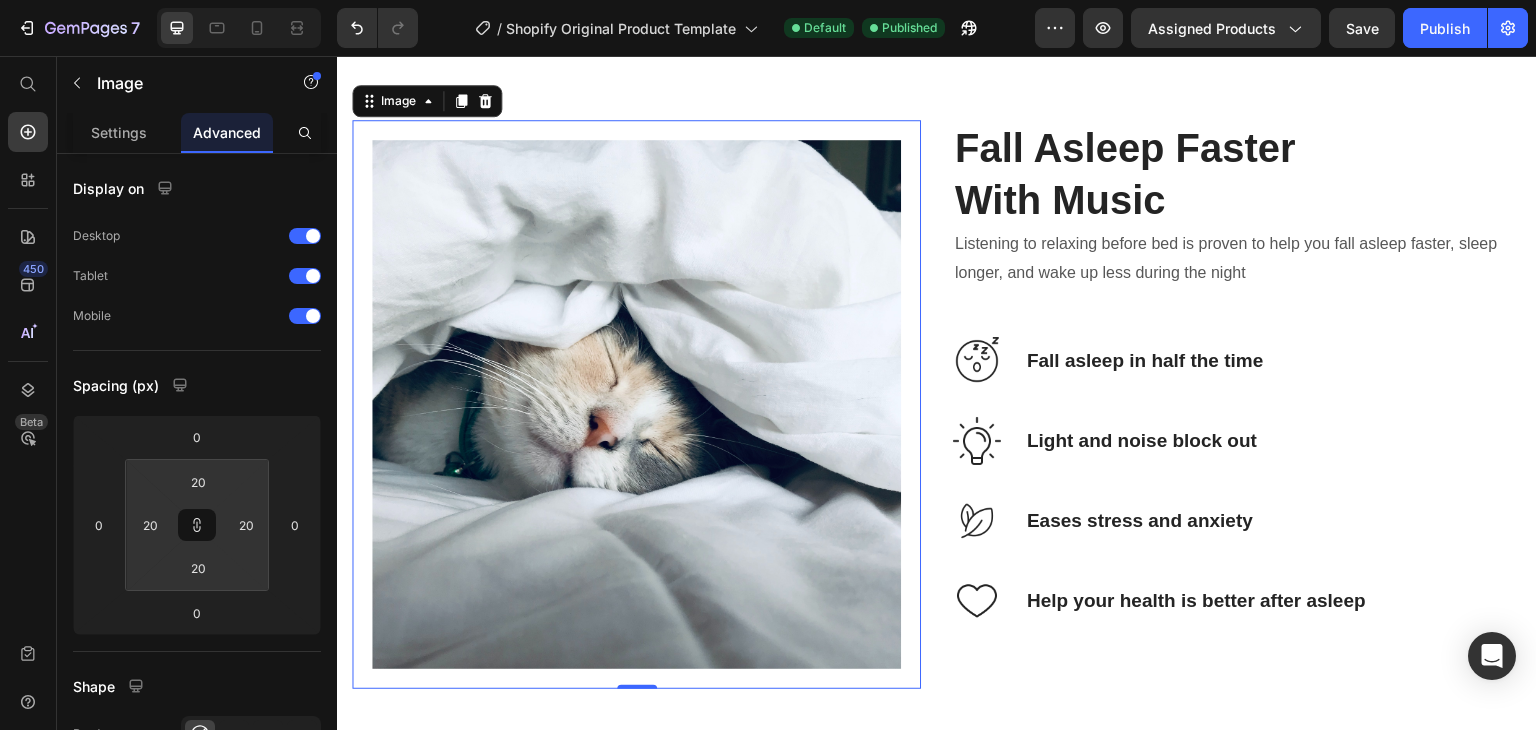 type on "18" 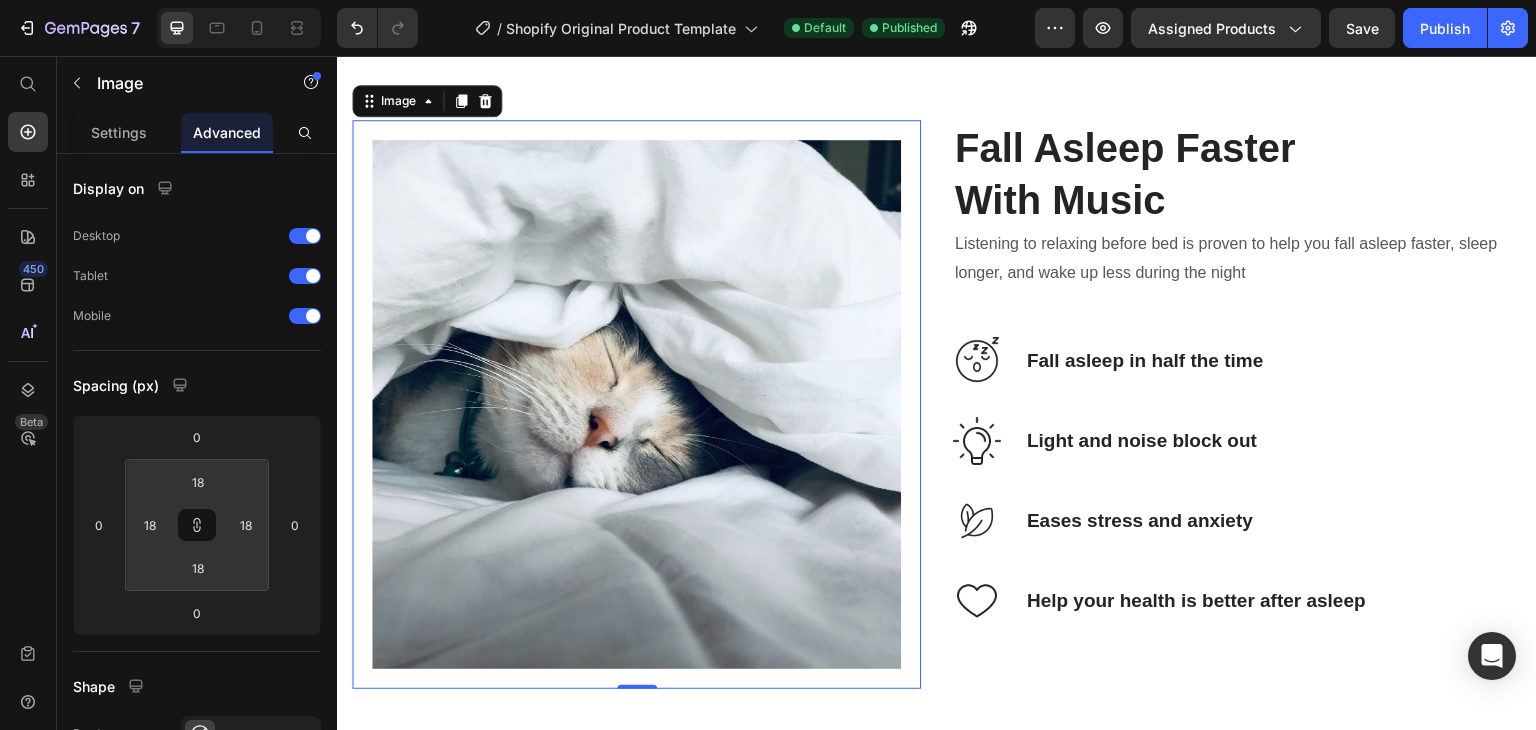 type on "16" 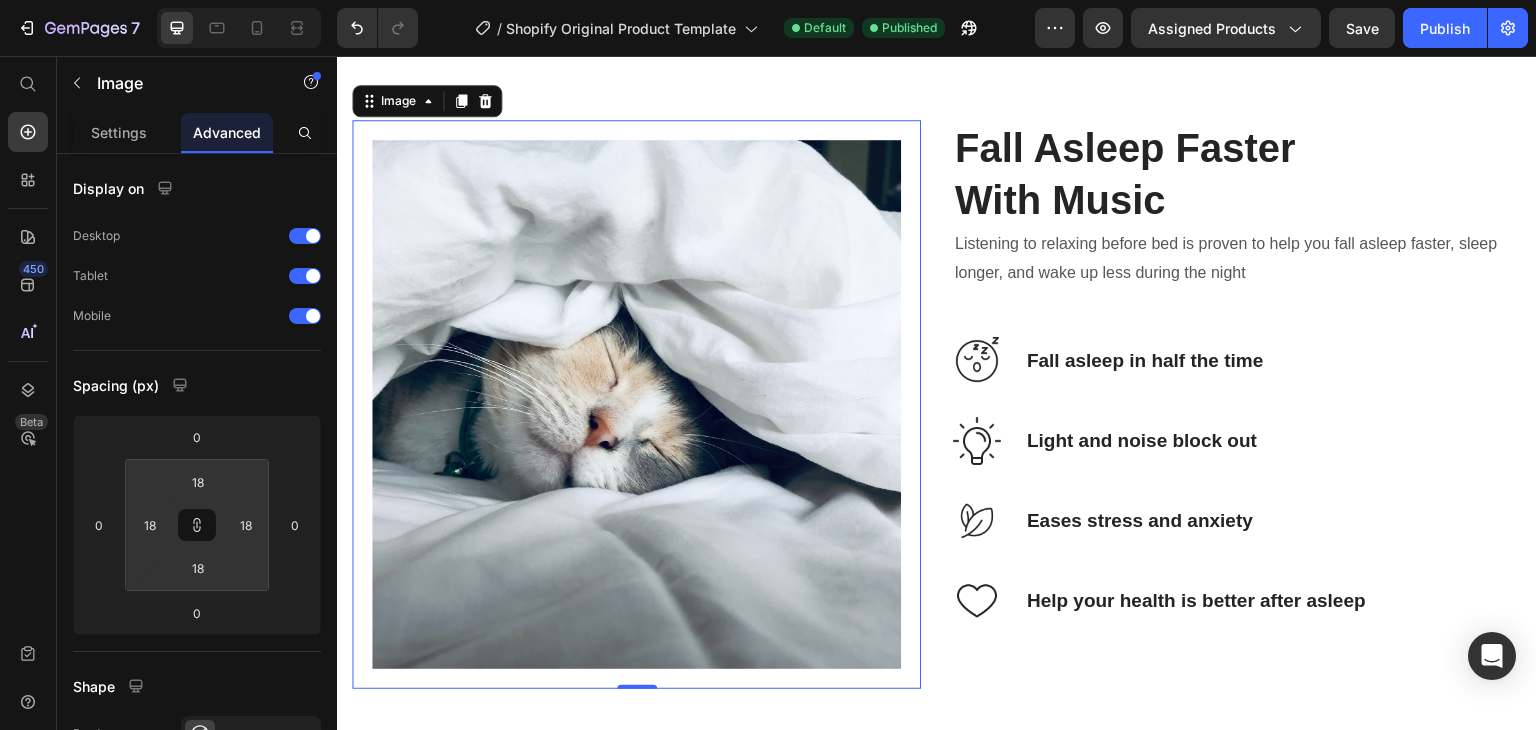type on "16" 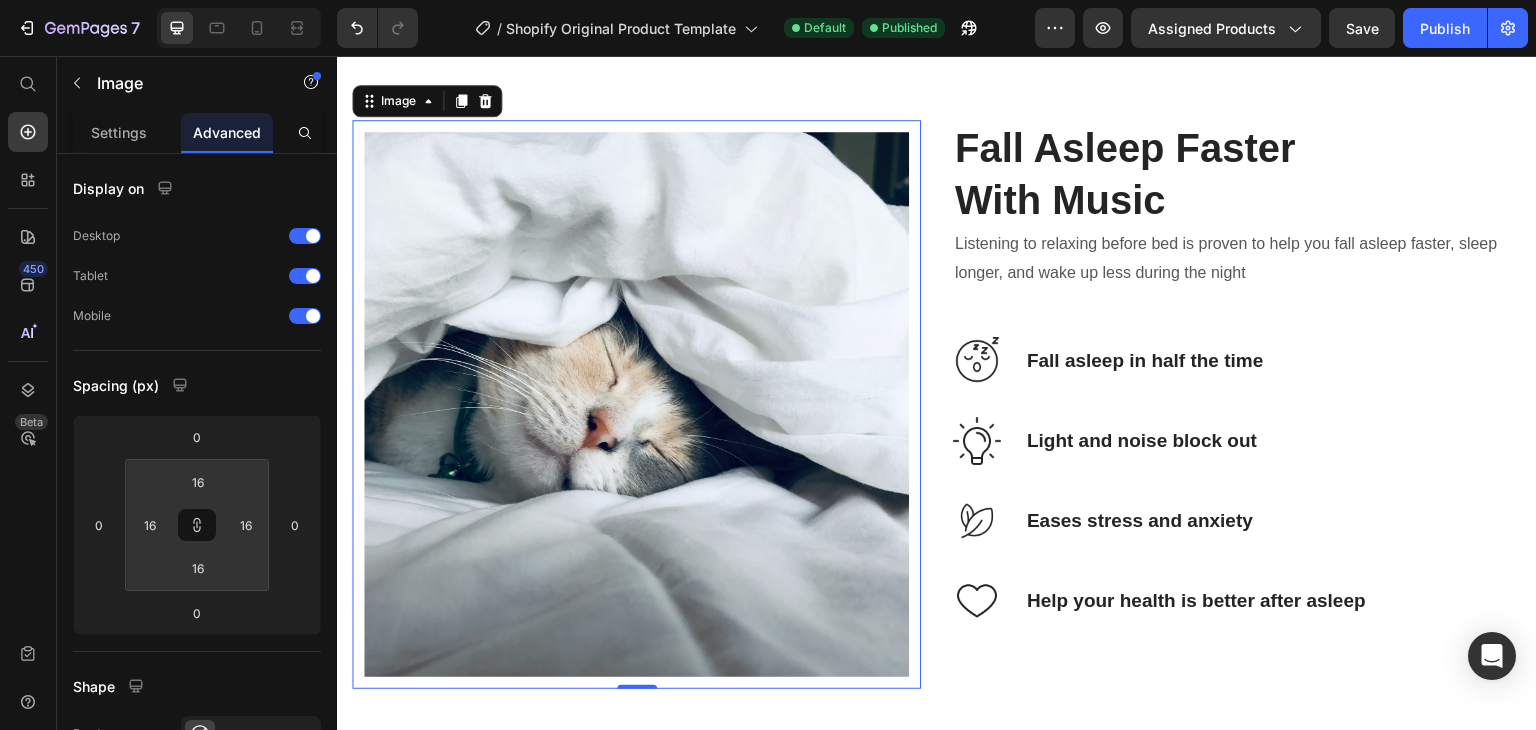 type on "12" 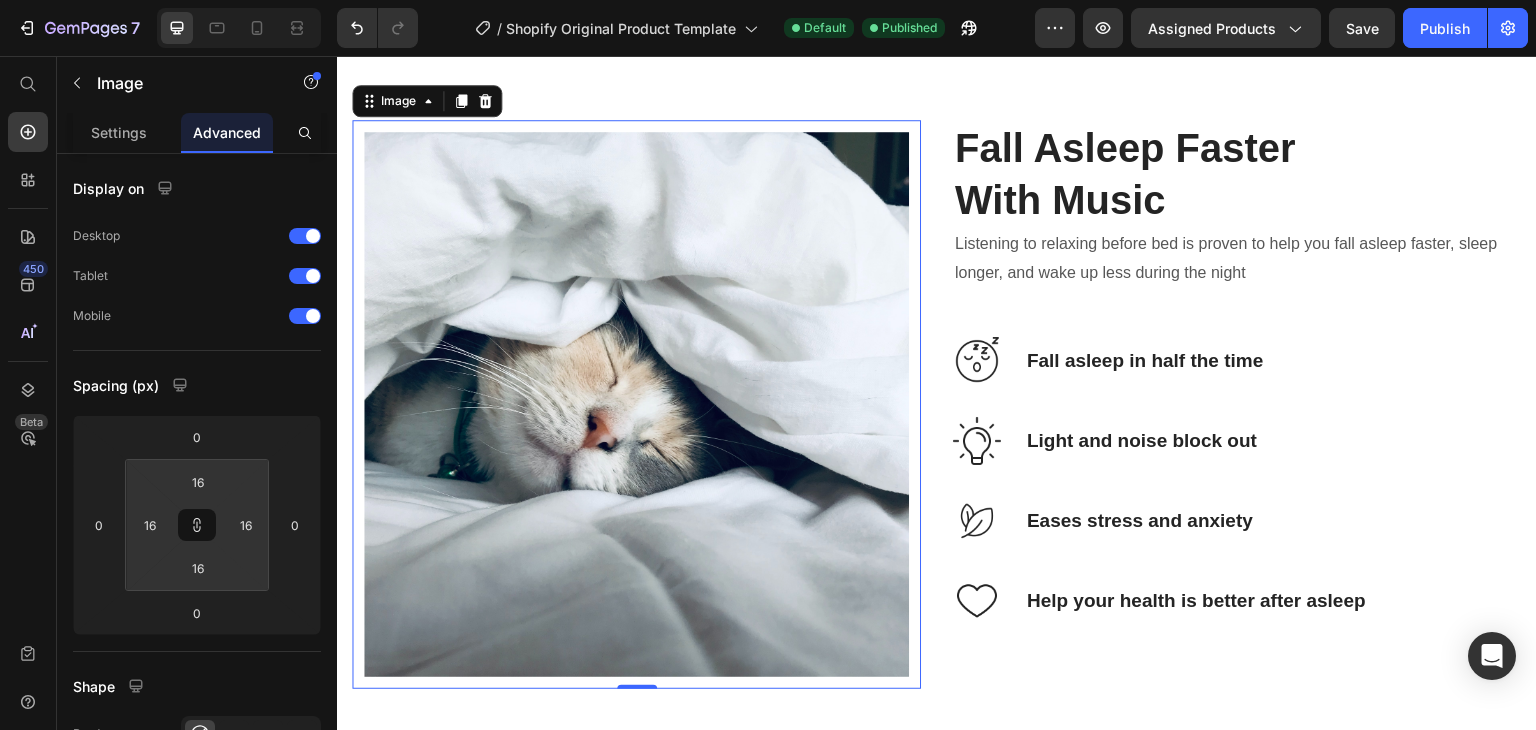 type on "12" 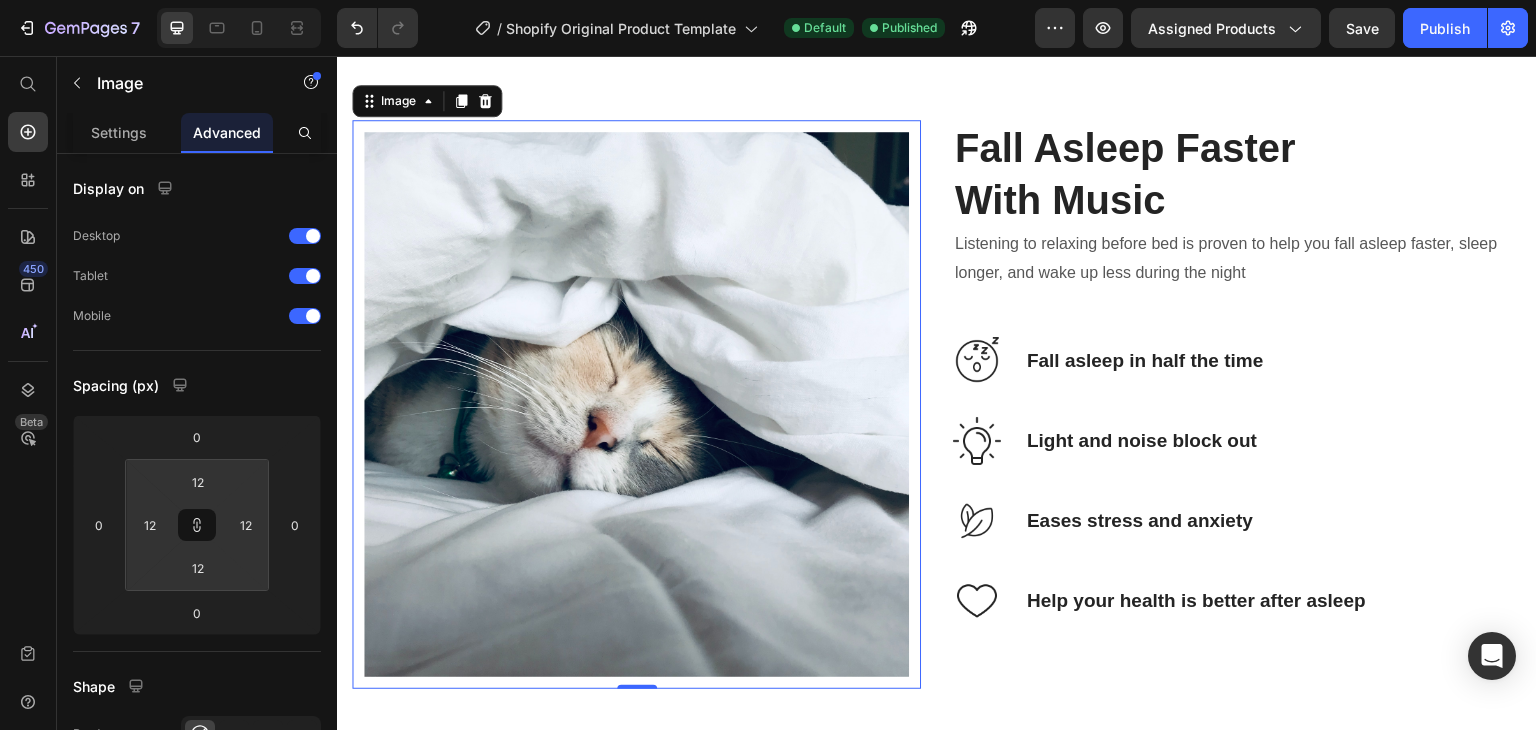type on "10" 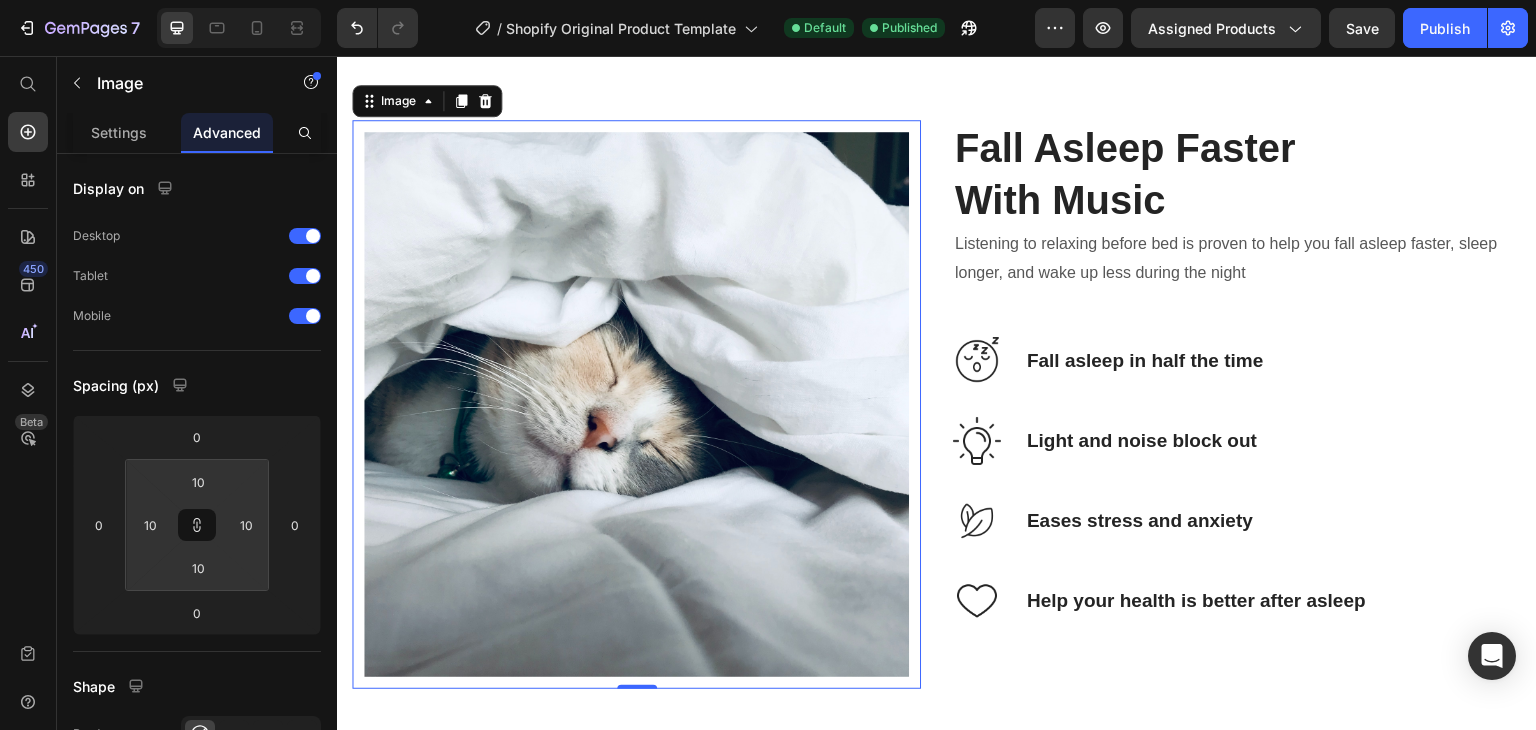 type on "8" 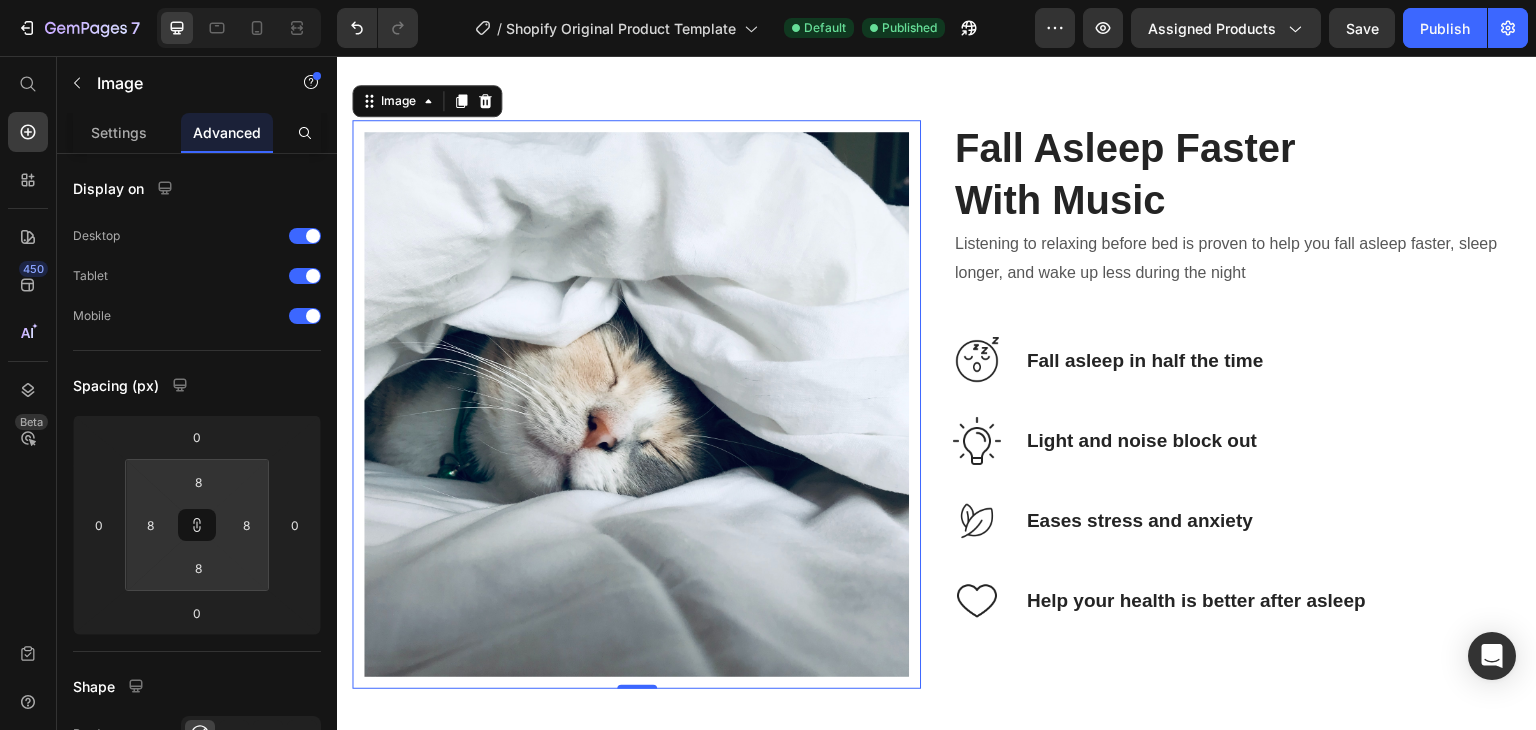 type on "2" 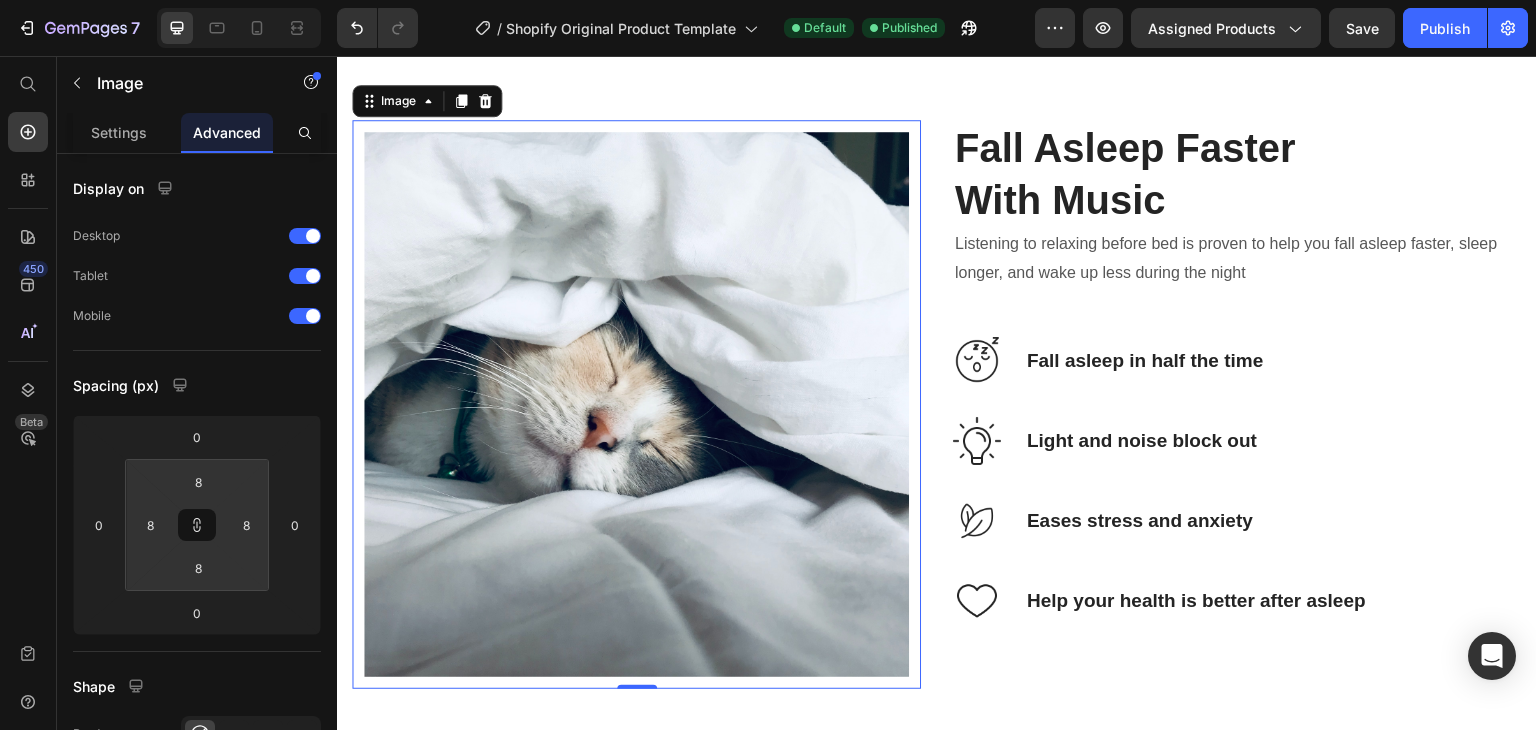 type on "2" 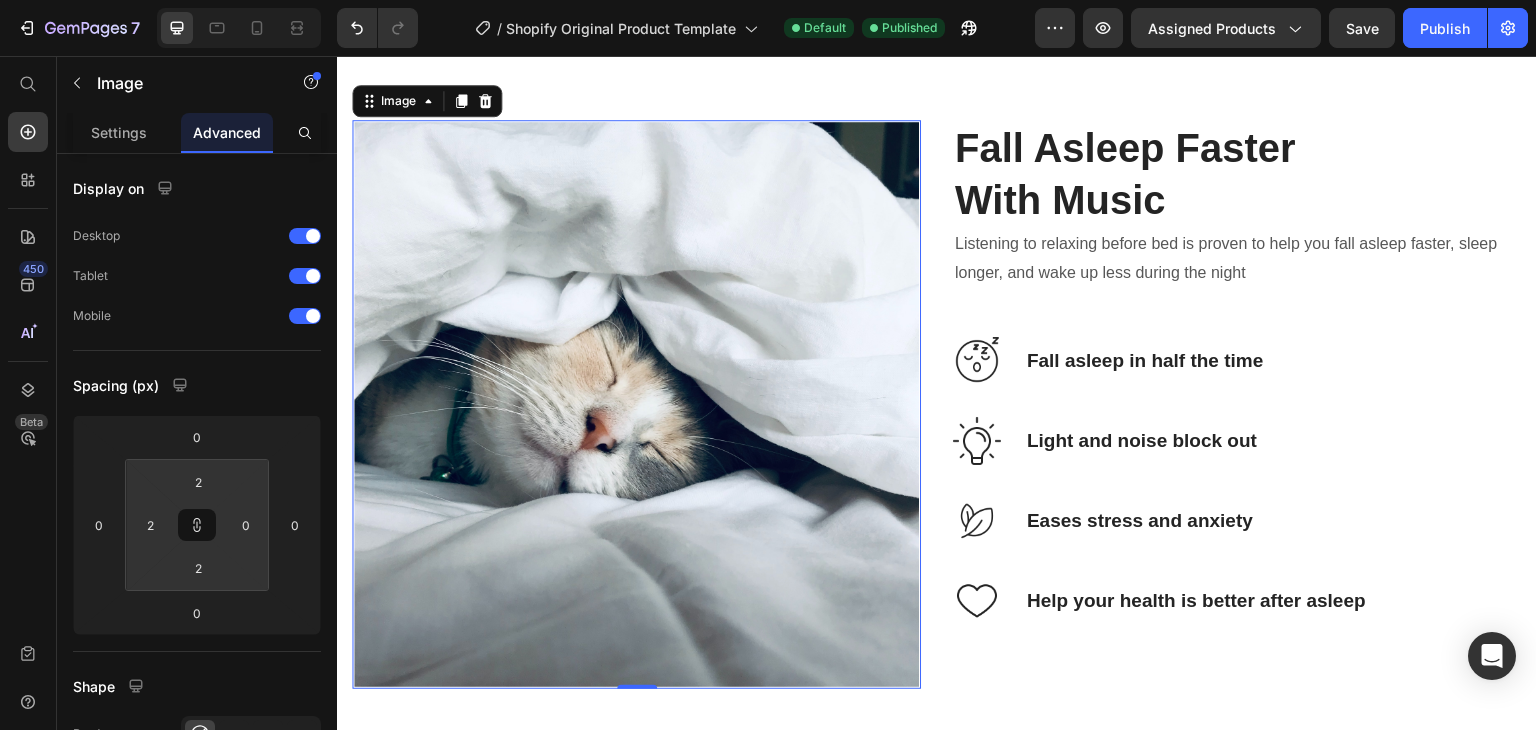 type on "2" 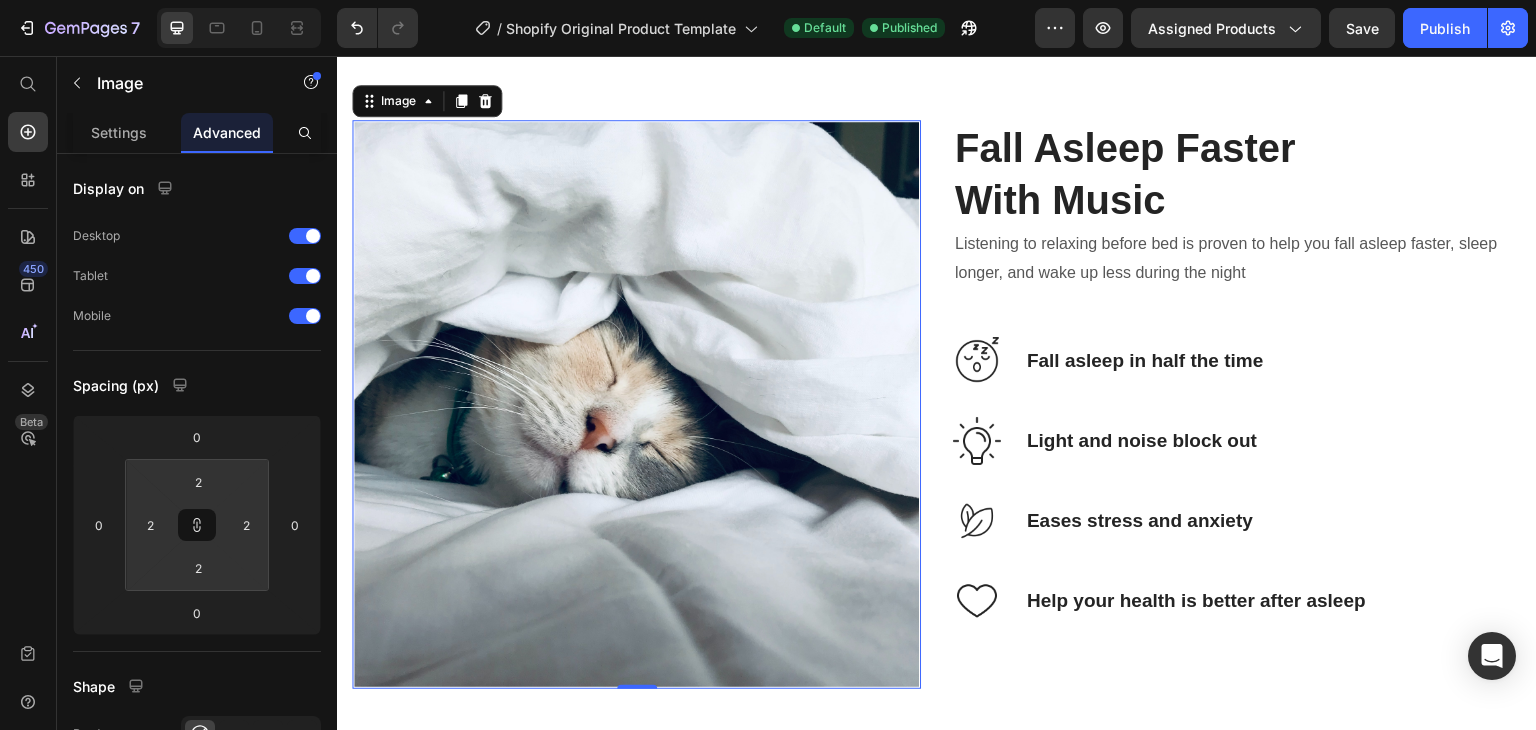 type on "4" 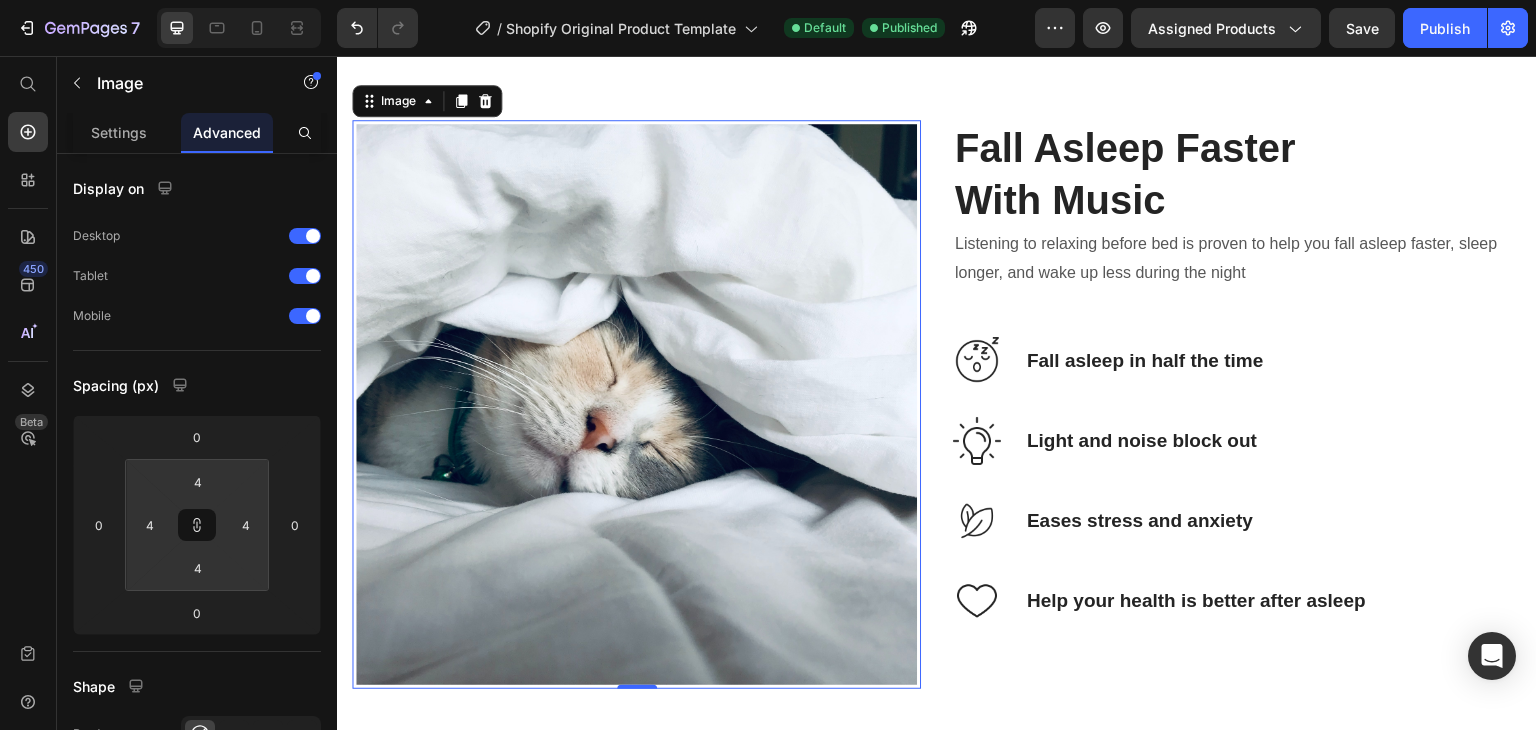 type on "6" 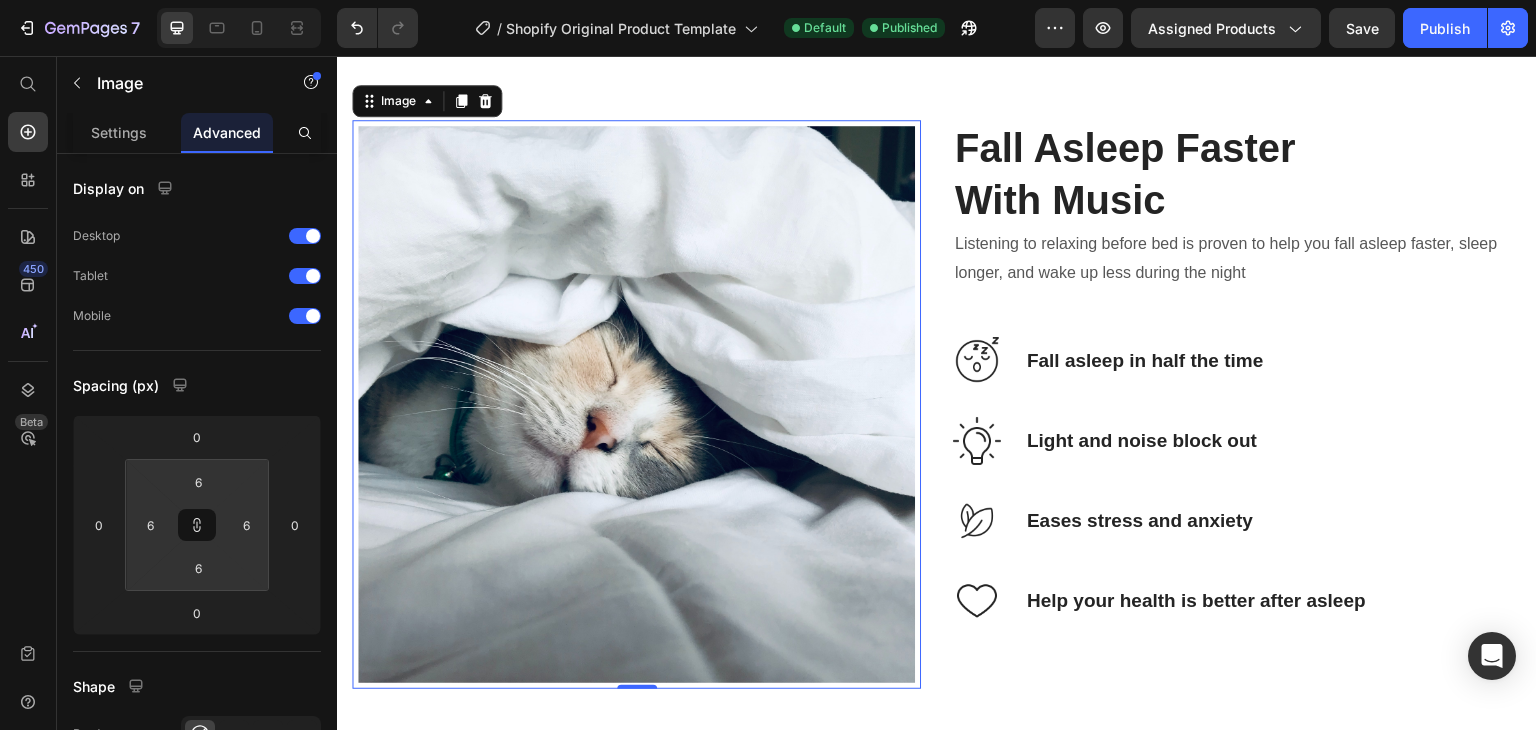 type on "8" 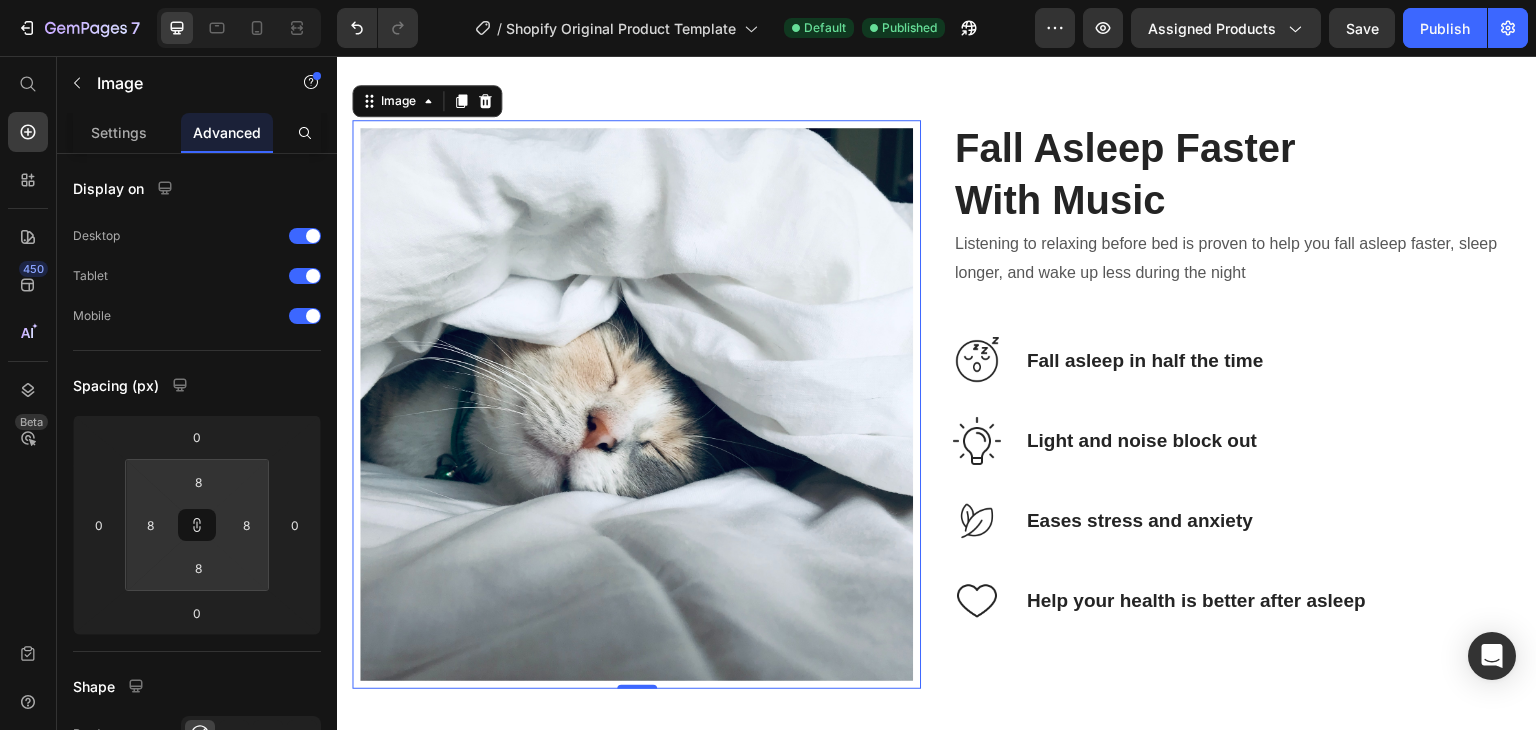 type on "10" 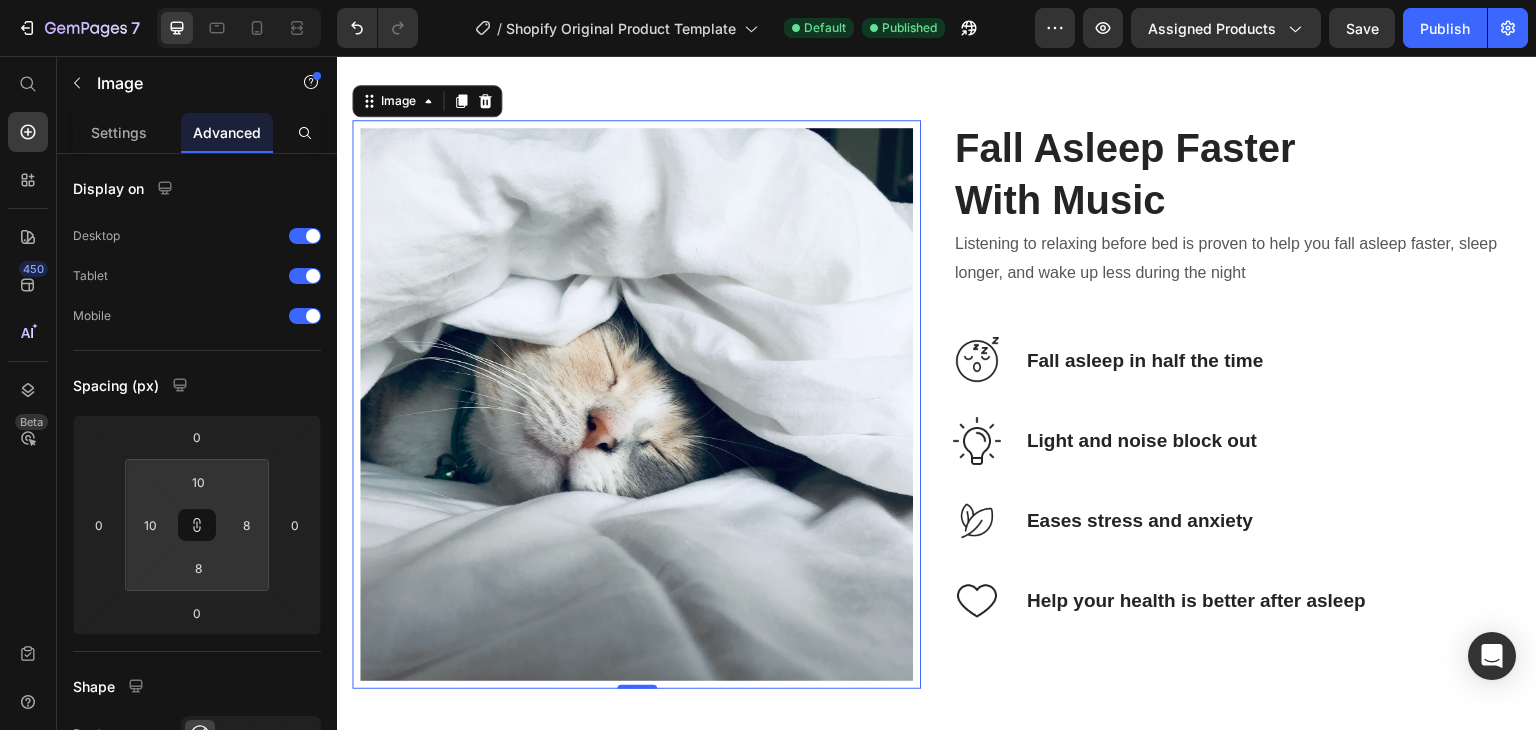 type on "10" 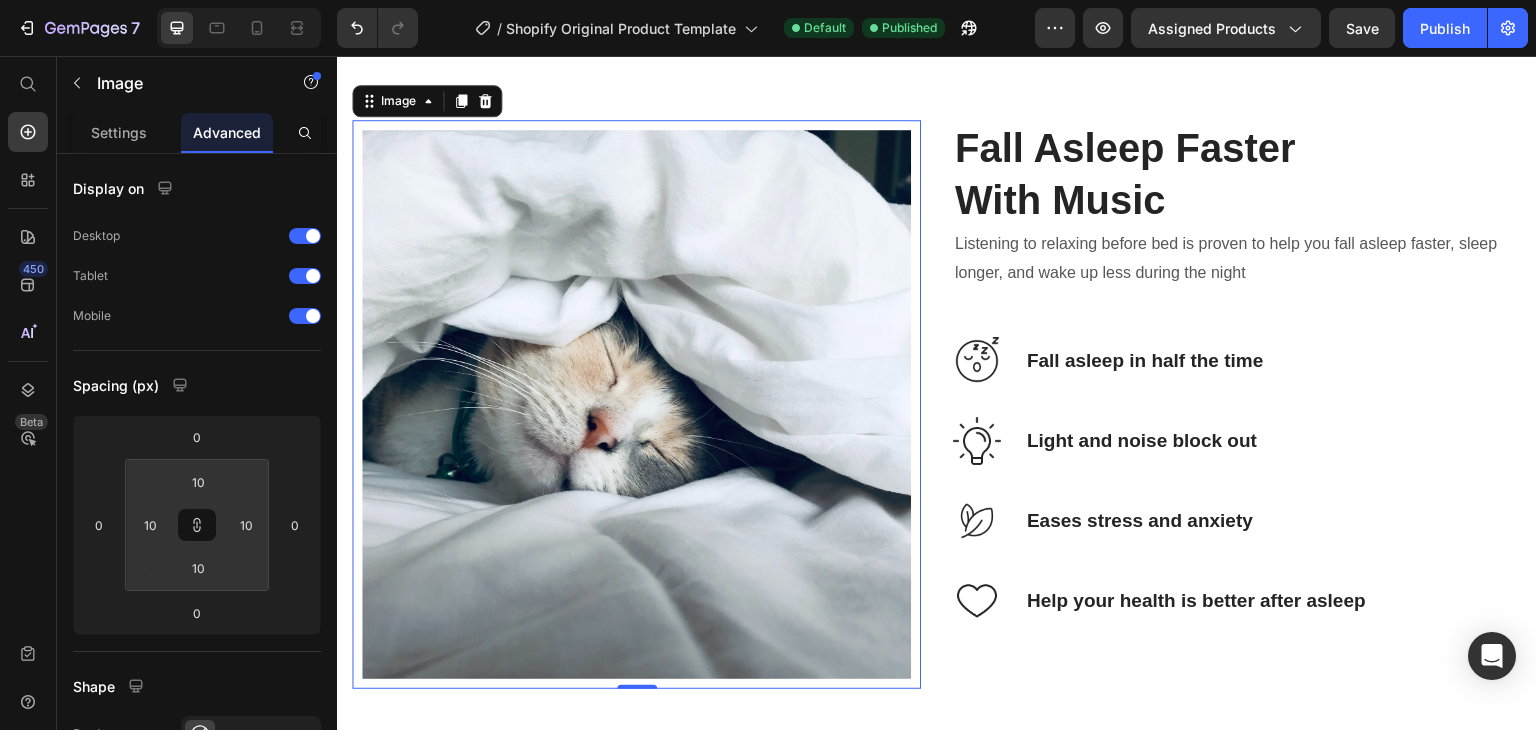 type on "18" 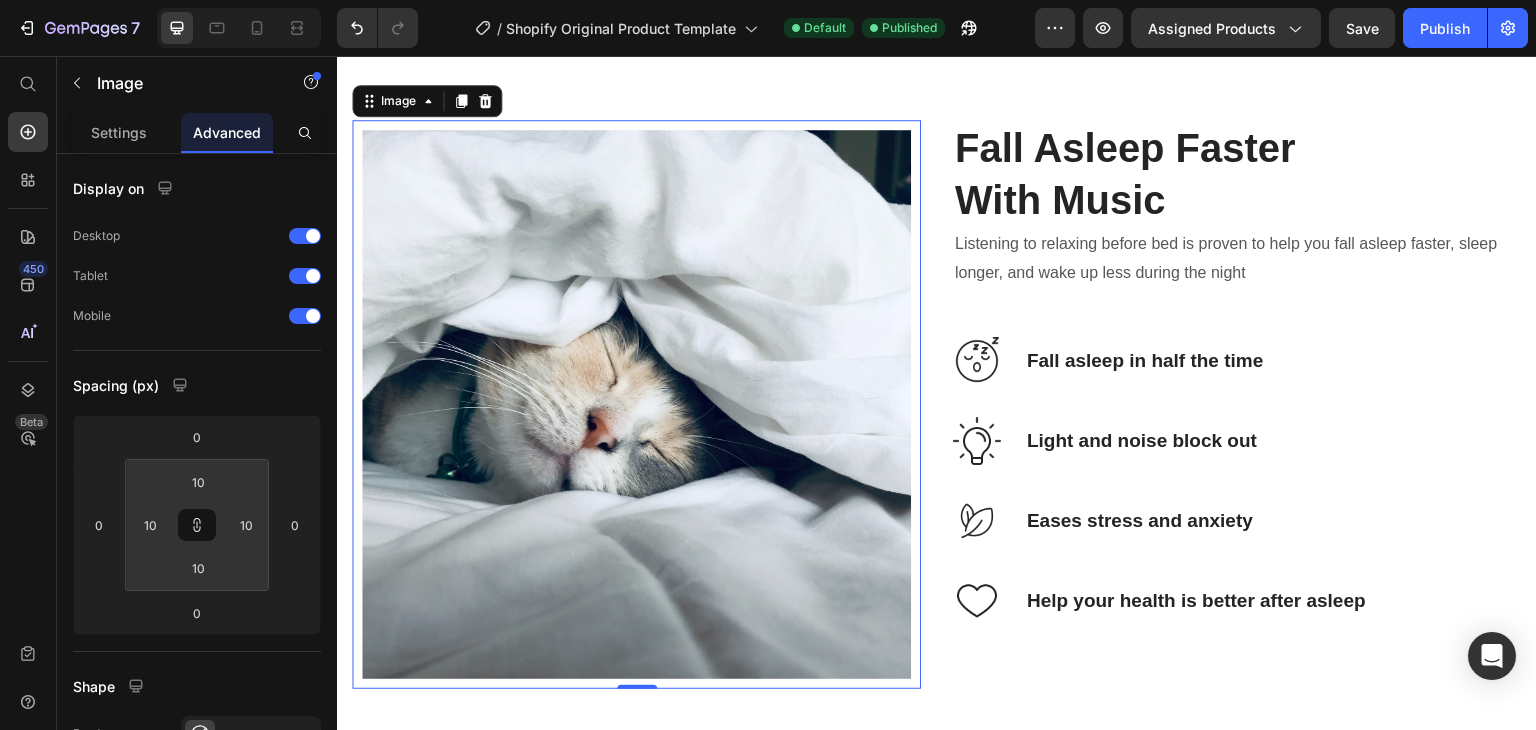 type on "18" 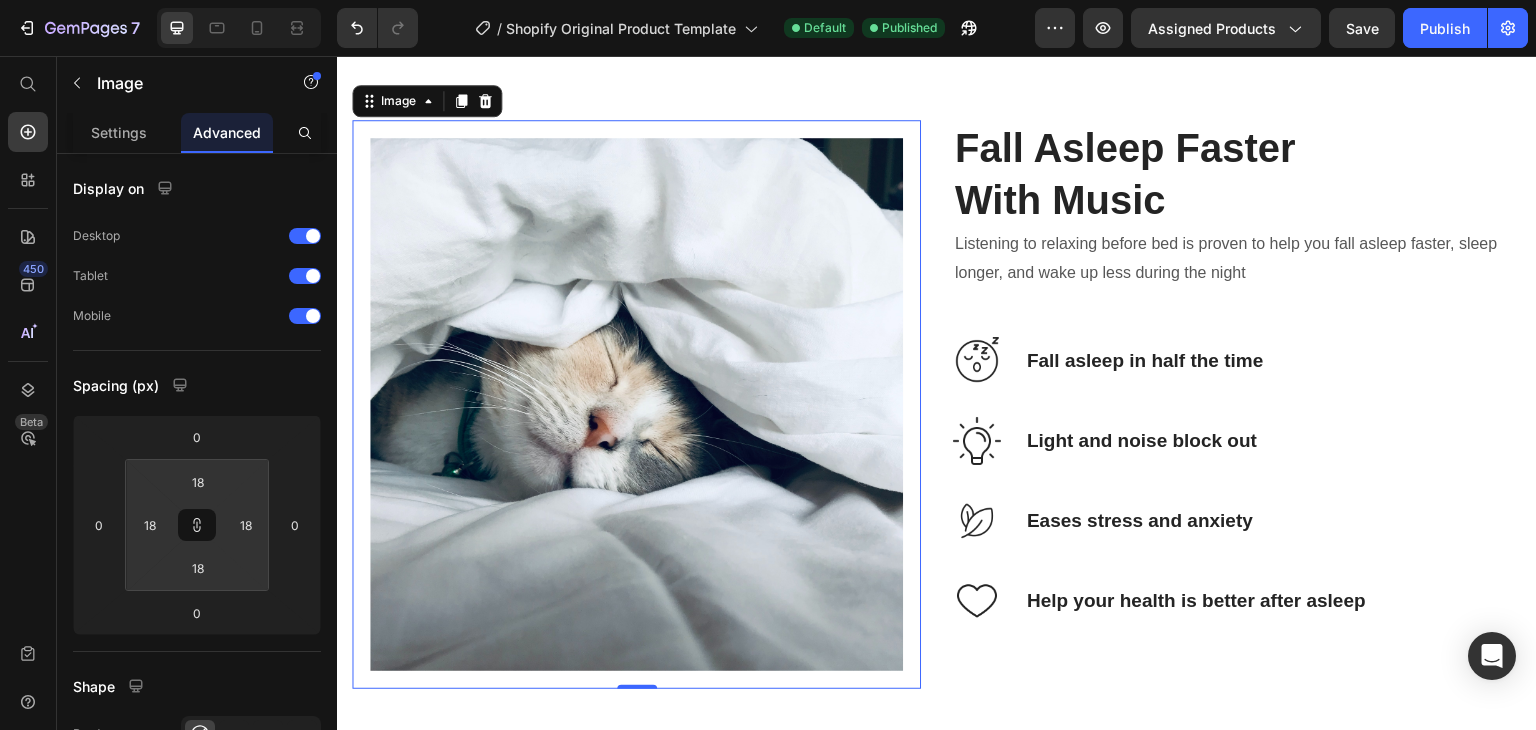 click on "7   /  Shopify Original Product Template Default Published Preview Assigned Products  Save   Publish  450 Beta Start with Sections Elements Hero Section Product Detail Brands Trusted Badges Guarantee Product Breakdown How to use Testimonials Compare Bundle FAQs Social Proof Brand Story Product List Collection Blog List Contact Sticky Add to Cart Custom Footer Browse Library 450 Layout
Row
Row
Row
Row Text
Heading
Text Block Button
Button
Button
Sticky Back to top Media
Image" at bounding box center [768, 0] 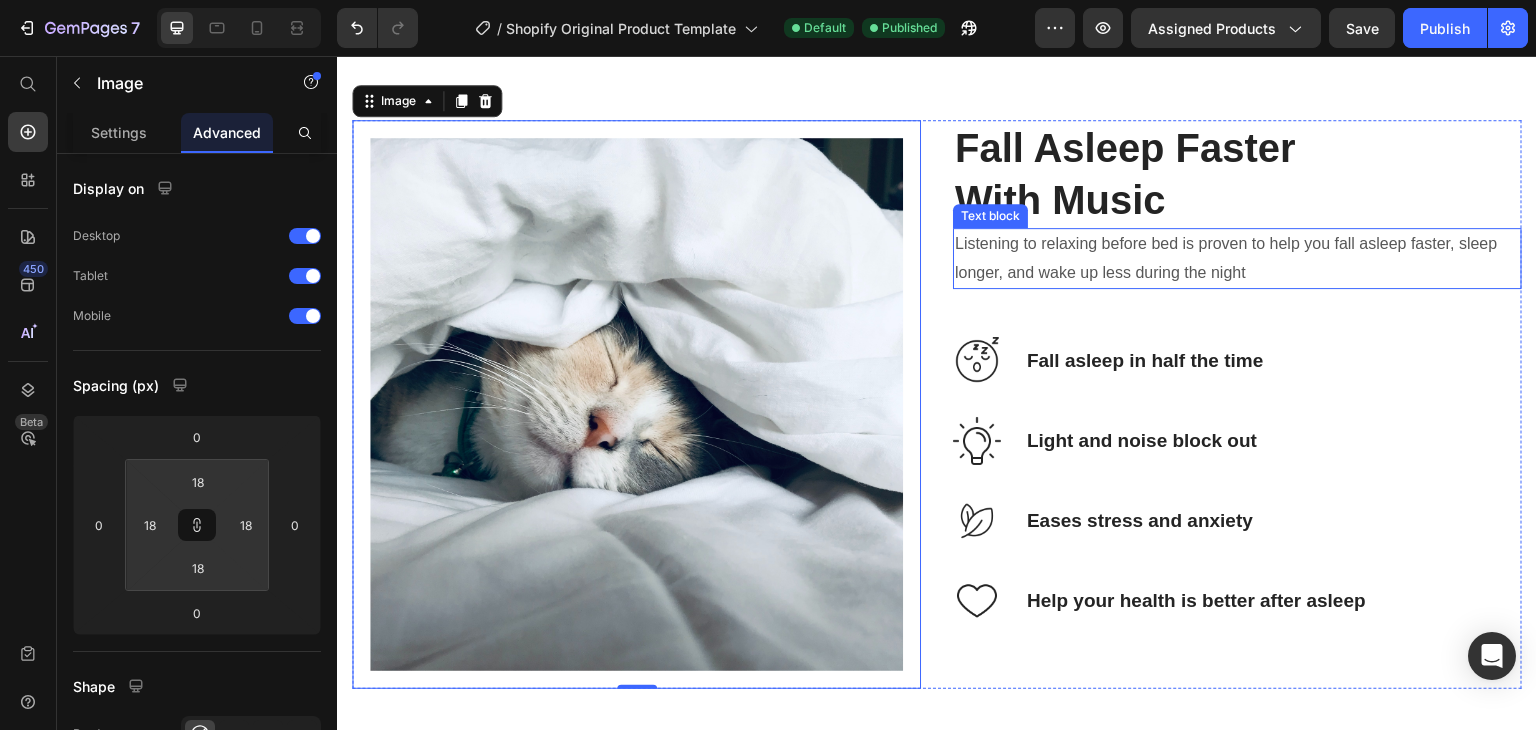 click on "Listening to relaxing before bed is proven to help you fall asleep faster, sleep longer, and wake up less during the night" at bounding box center [1237, 259] 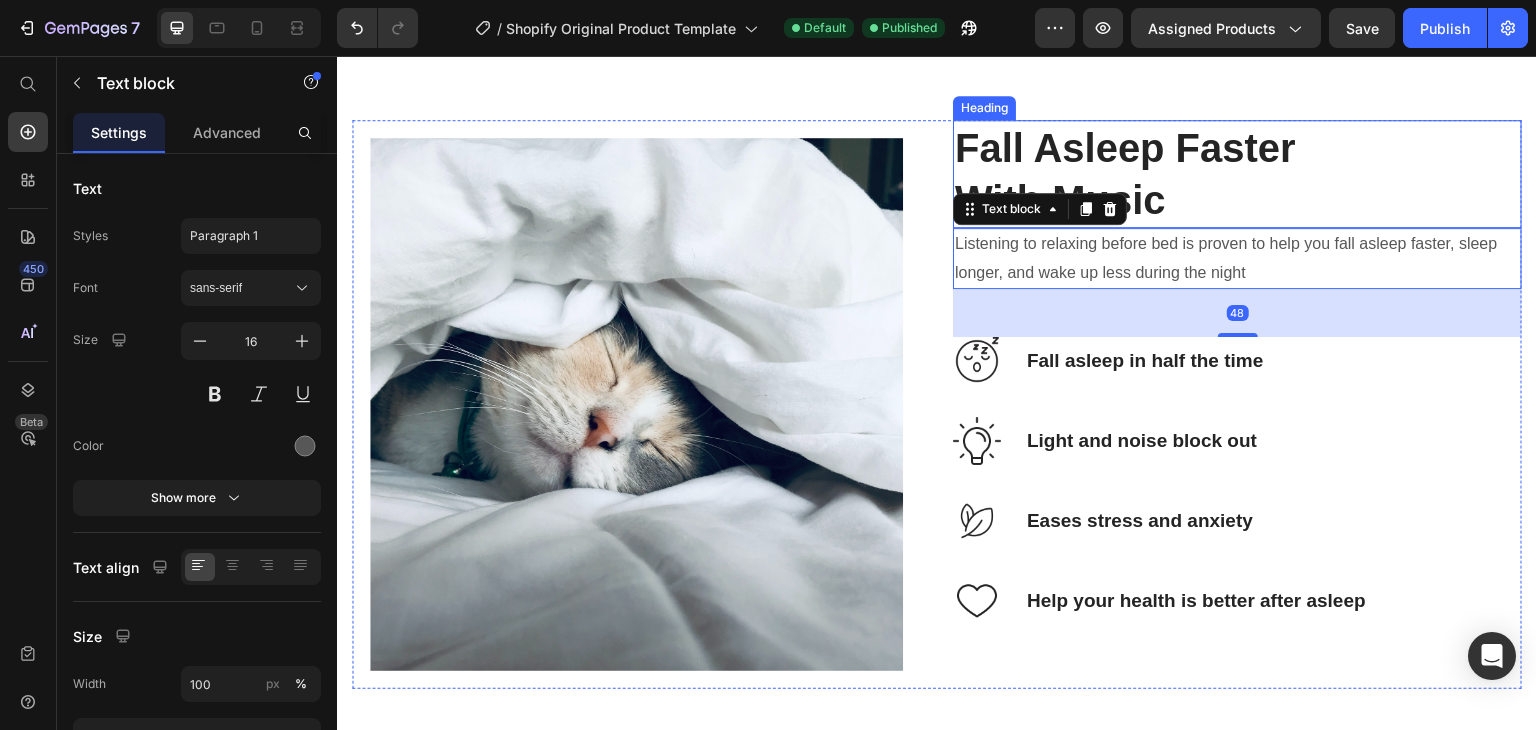 click on "Fall Asleep Faster With Music" at bounding box center (1237, 174) 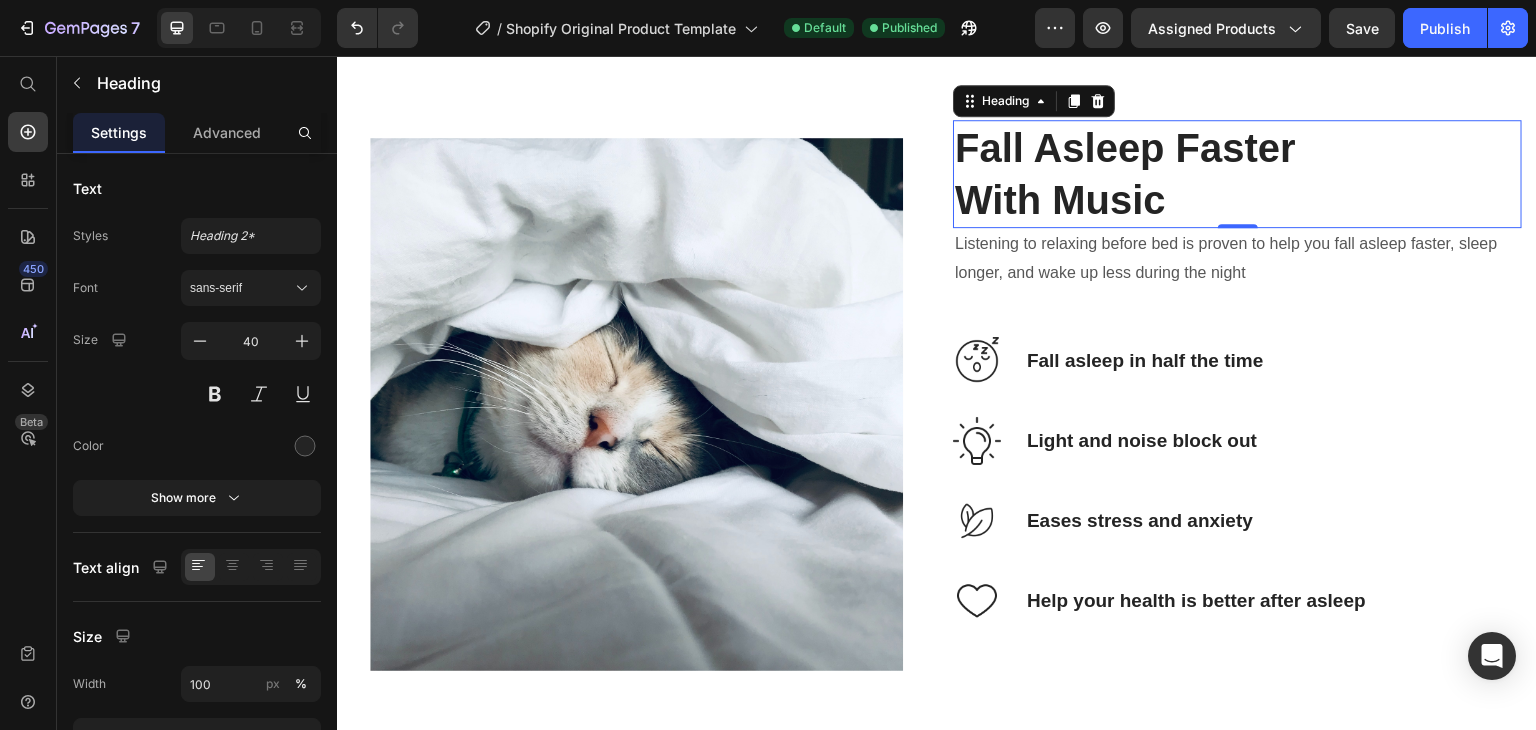click on "Fall Asleep Faster With Music" at bounding box center [1237, 174] 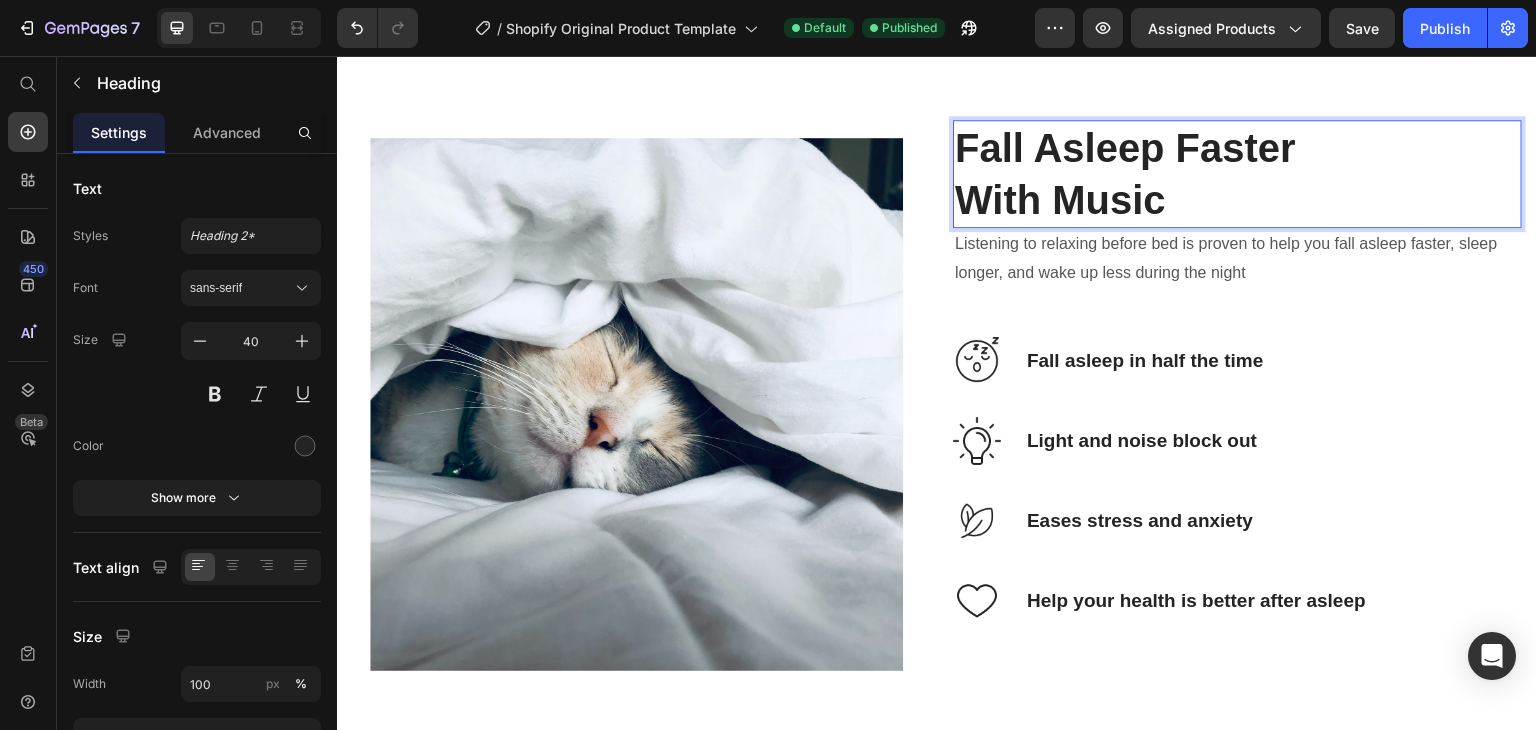 click on "Fall Asleep Faster With Music" at bounding box center (1237, 174) 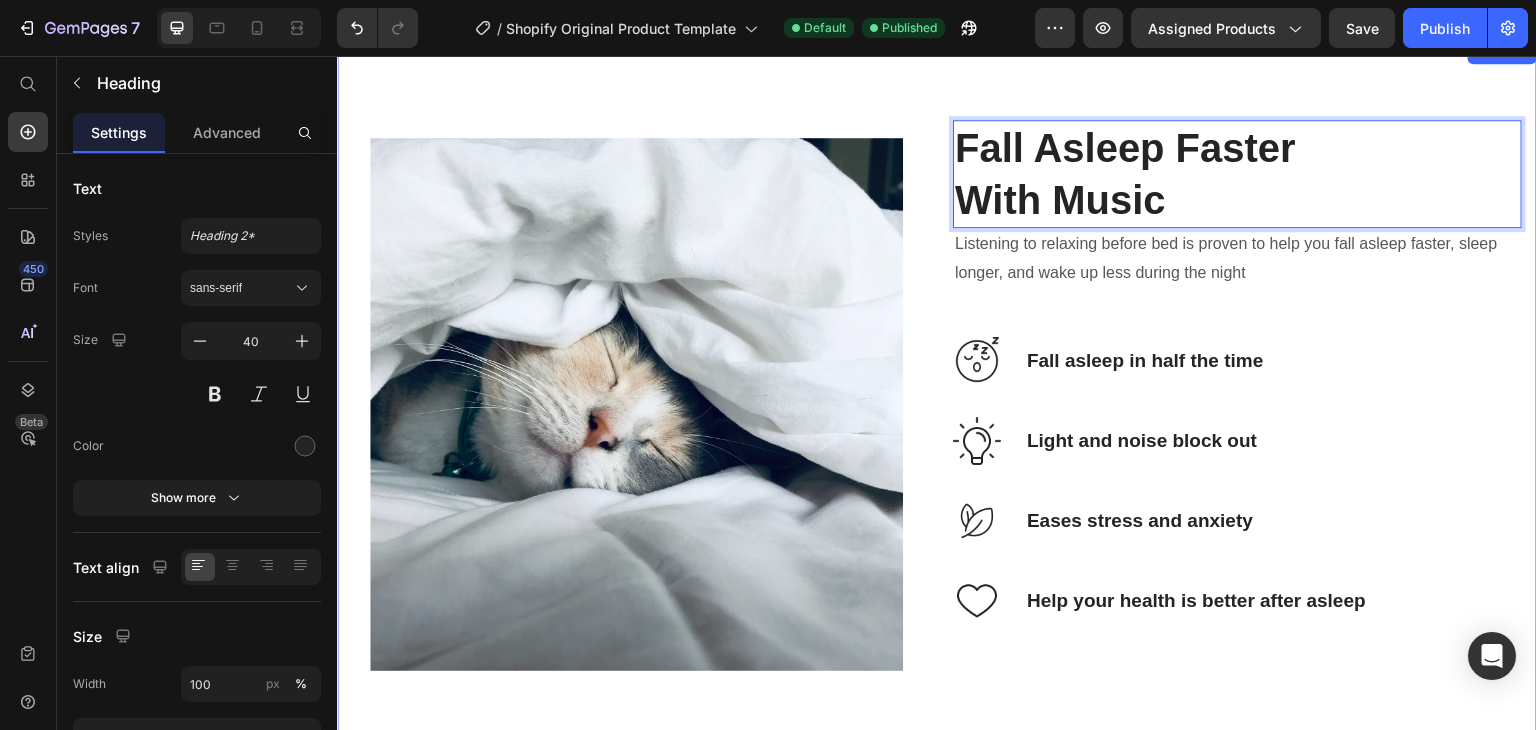 click on "Image Fall Asleep Faster With Music Heading   0 Listening to relaxing before bed is proven to help you fall asleep faster, sleep longer, and wake up less during the night Text block Image Fall asleep in half the time Text Block Row Image Light and noise block out Text Block Row Image Eases stress and anxiety Text Block Row Image Help your health is better after asleep Text Block Row Row Section 5" at bounding box center [937, 404] 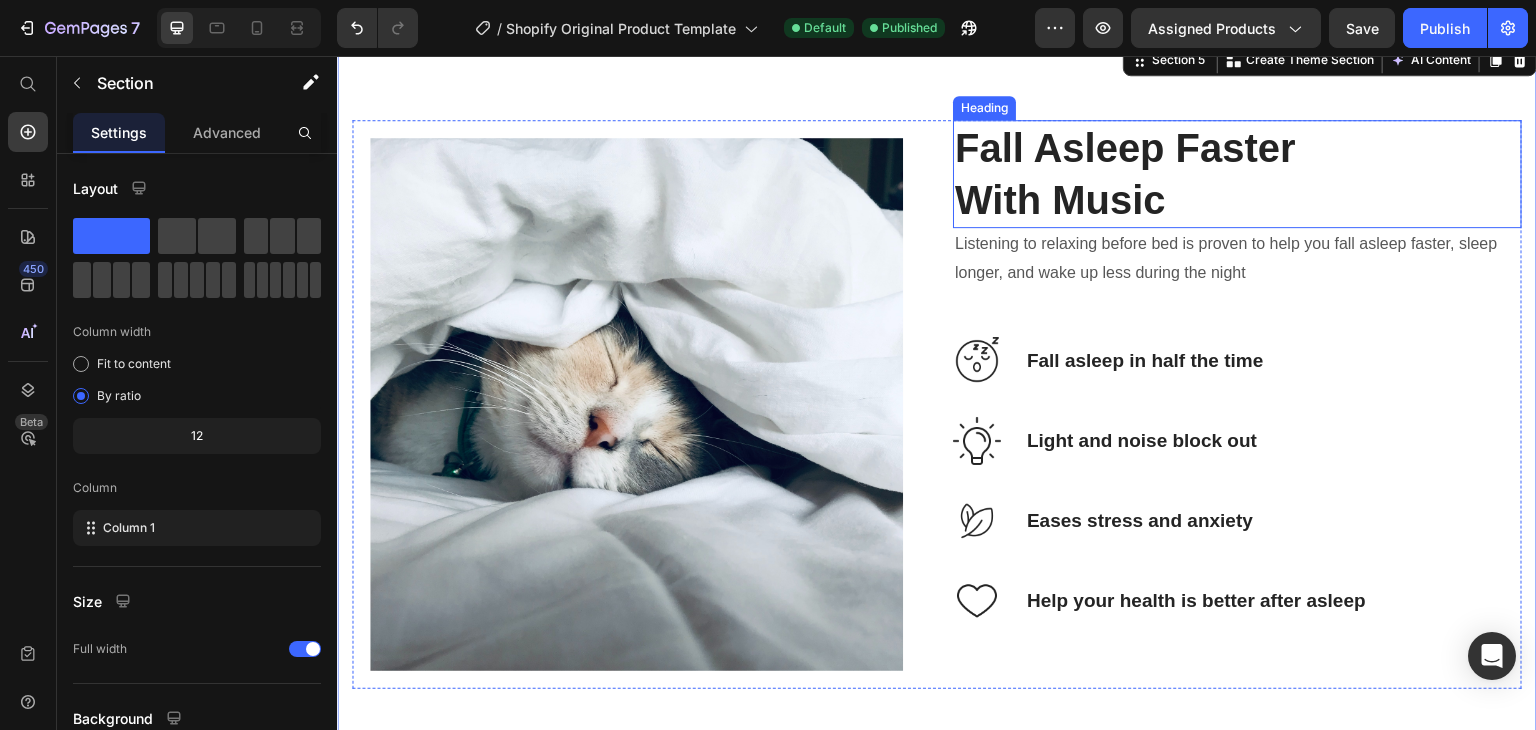 click on "Fall Asleep Faster With Music" at bounding box center (1237, 174) 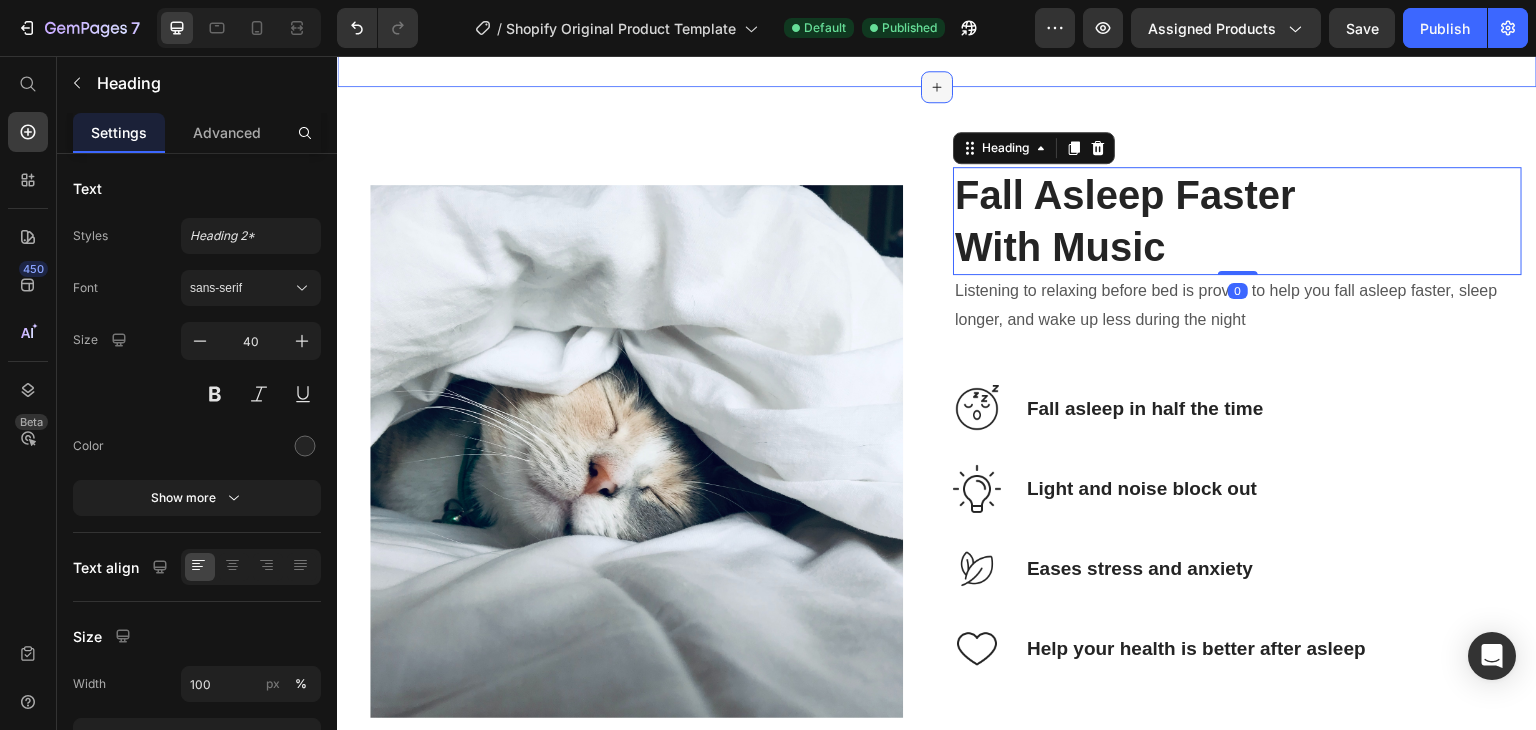 drag, startPoint x: 926, startPoint y: 202, endPoint x: 931, endPoint y: 249, distance: 47.26521 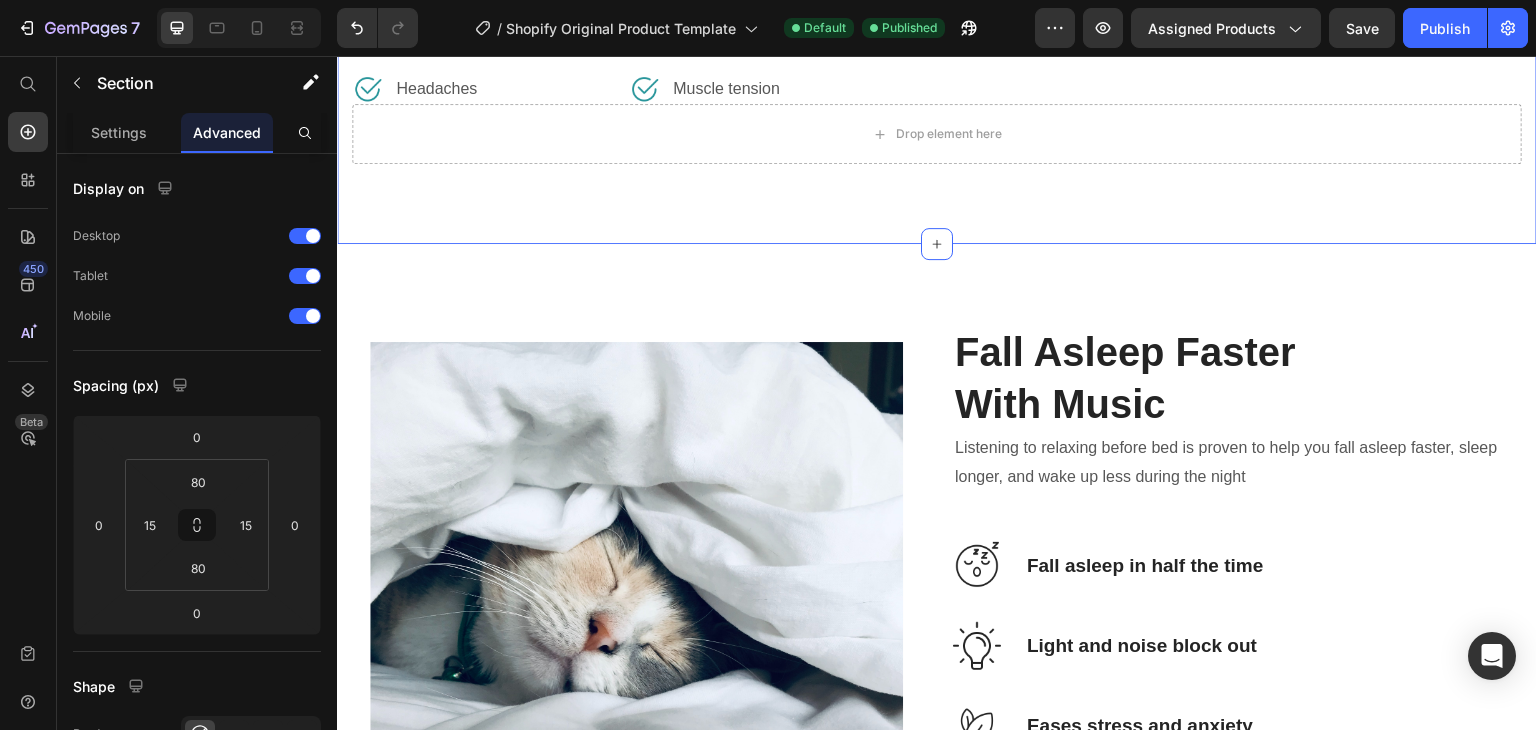 click on "Image Fall Asleep Faster With Music Heading Listening to relaxing before bed is proven to help you fall asleep faster, sleep longer, and wake up less during the night Text block Image Fall asleep in half the time Text Block Row Image Light and noise block out Text Block Row Image Eases stress and anxiety Text Block Row Image Help your health is better after asleep Text Block Row Row Section 5" at bounding box center [937, 608] 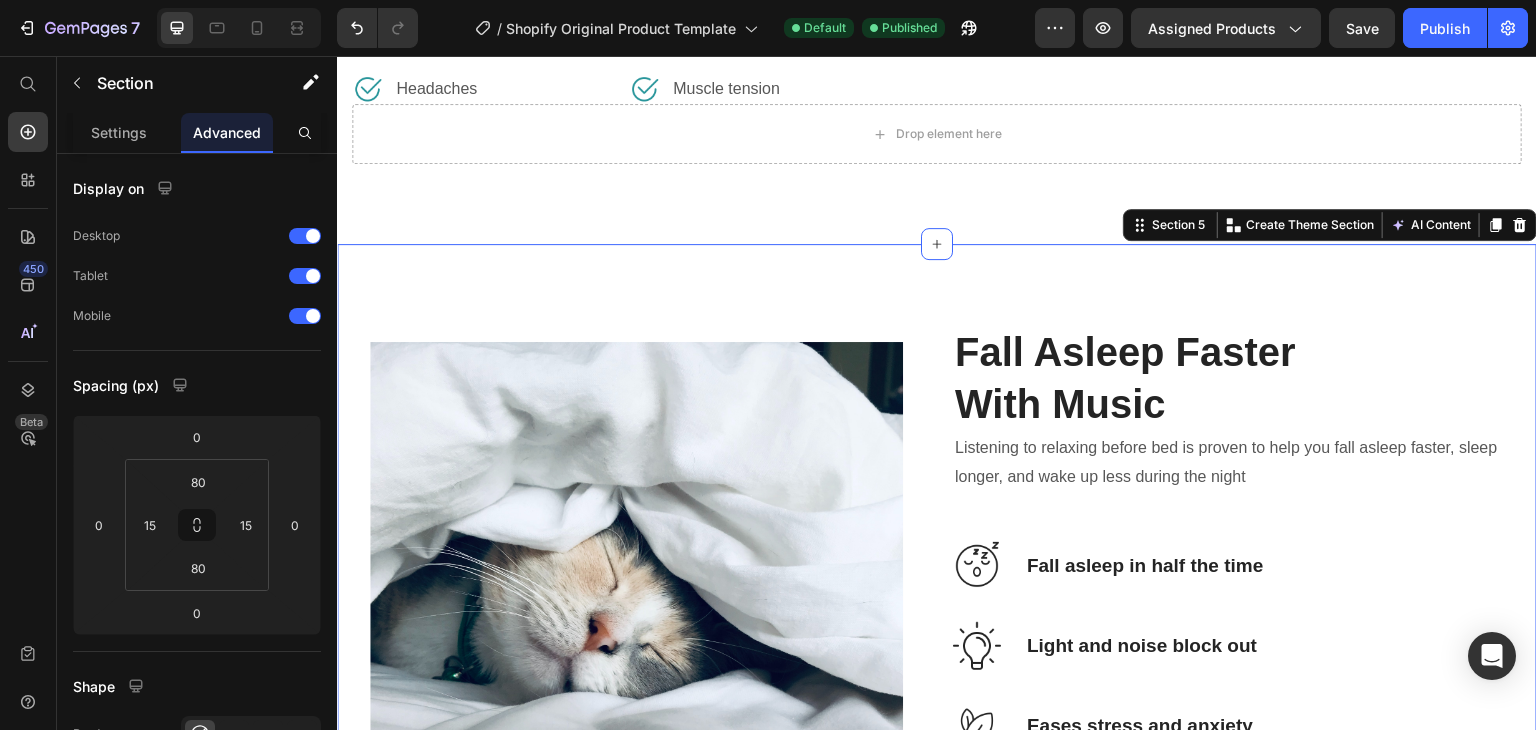 click on "Image Fall Asleep Faster With Music Heading Listening to relaxing before bed is proven to help you fall asleep faster, sleep longer, and wake up less during the night Text block Image Fall asleep in half the time Text Block Row Image Light and noise block out Text Block Row Image Eases stress and anxiety Text Block Row Image Help your health is better after asleep Text Block Row Row Section 5   You can create reusable sections Create Theme Section AI Content Write with GemAI What would you like to describe here? Tone and Voice Persuasive Product Rylief Neck Pillow Massager Show more Generate" at bounding box center [937, 608] 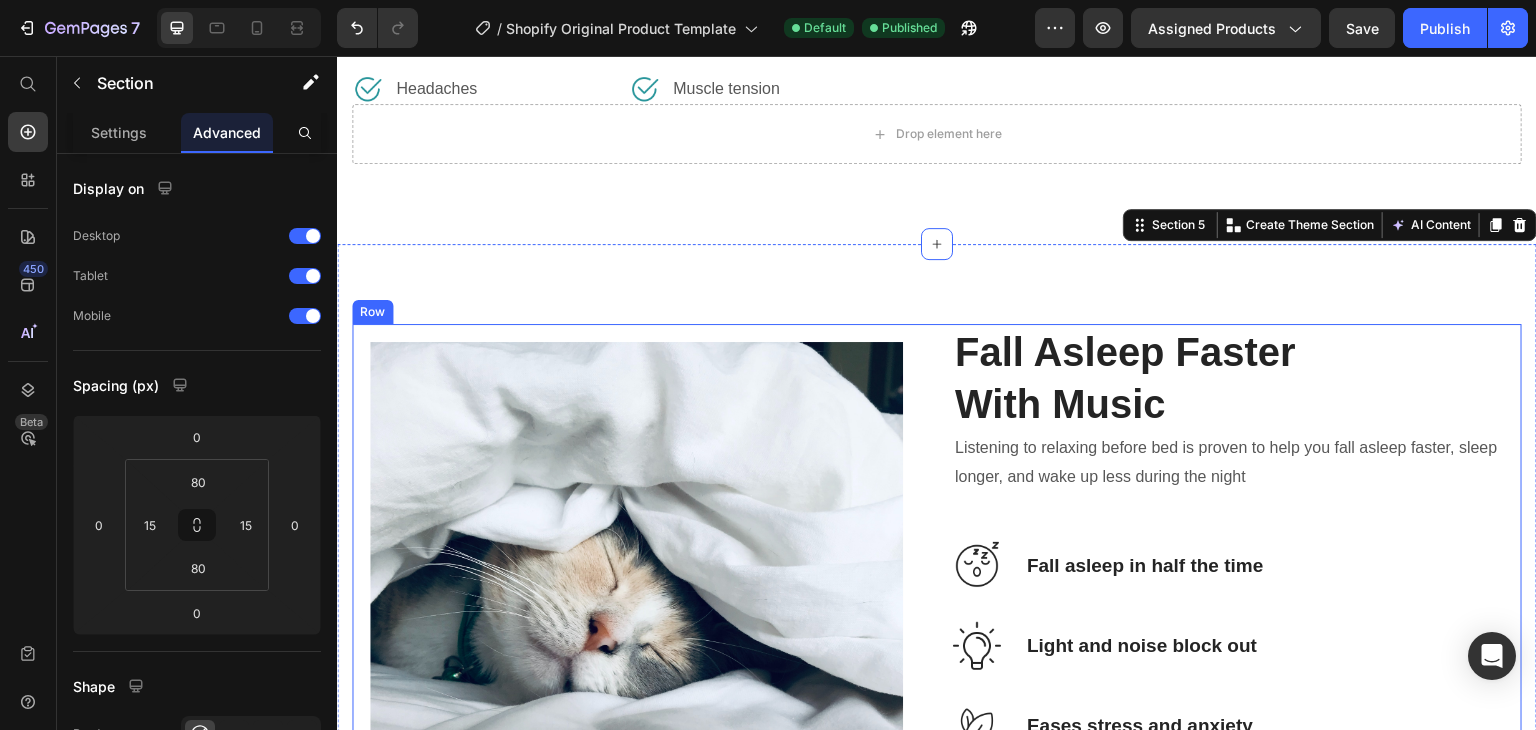 click on "Image Fall Asleep Faster With Music Heading Listening to relaxing before bed is proven to help you fall asleep faster, sleep longer, and wake up less during the night Text block Image Fall asleep in half the time Text Block Row Image Light and noise block out Text Block Row Image Eases stress and anxiety Text Block Row Image Help your health is better after asleep Text Block Row Row" at bounding box center (937, 608) 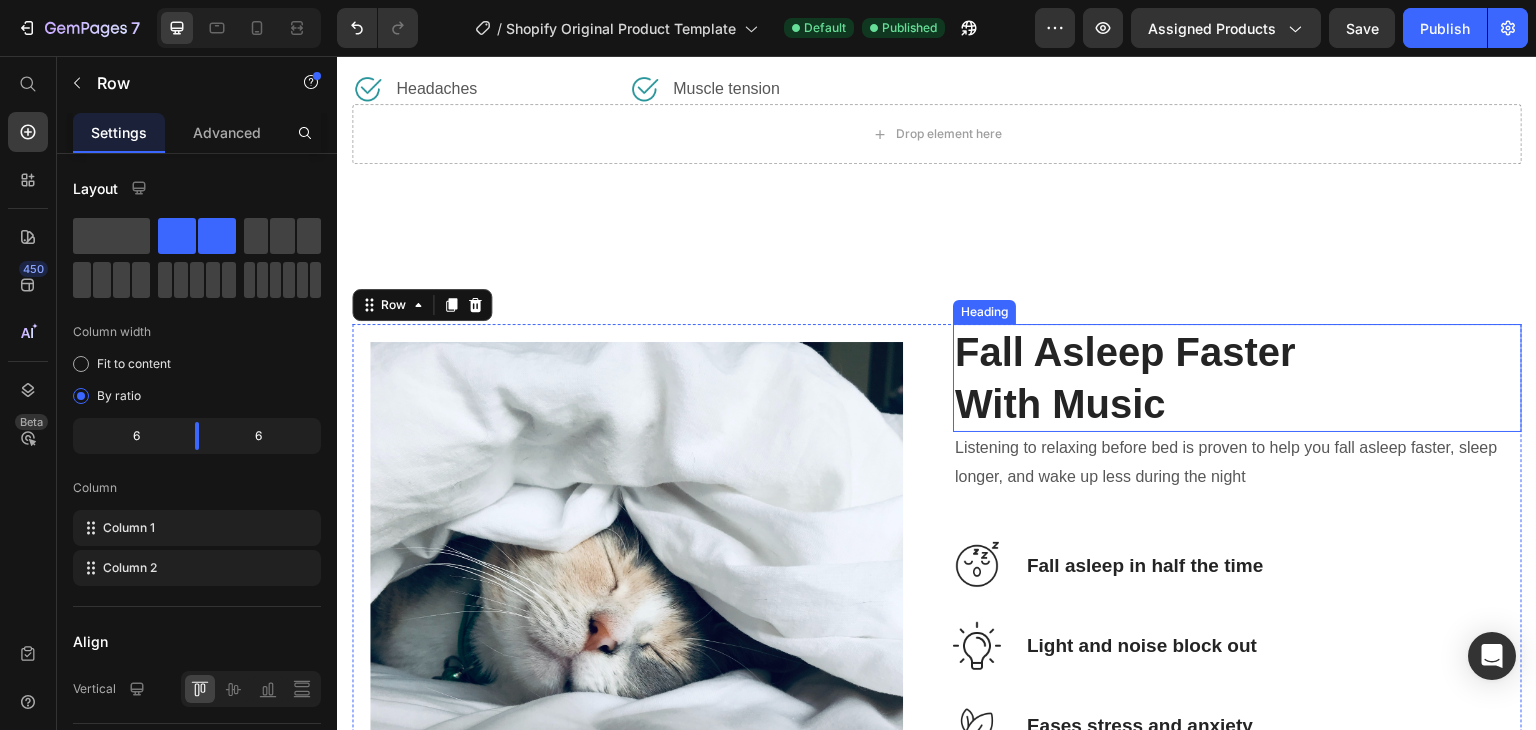 click on "Fall Asleep Faster With Music" at bounding box center (1237, 378) 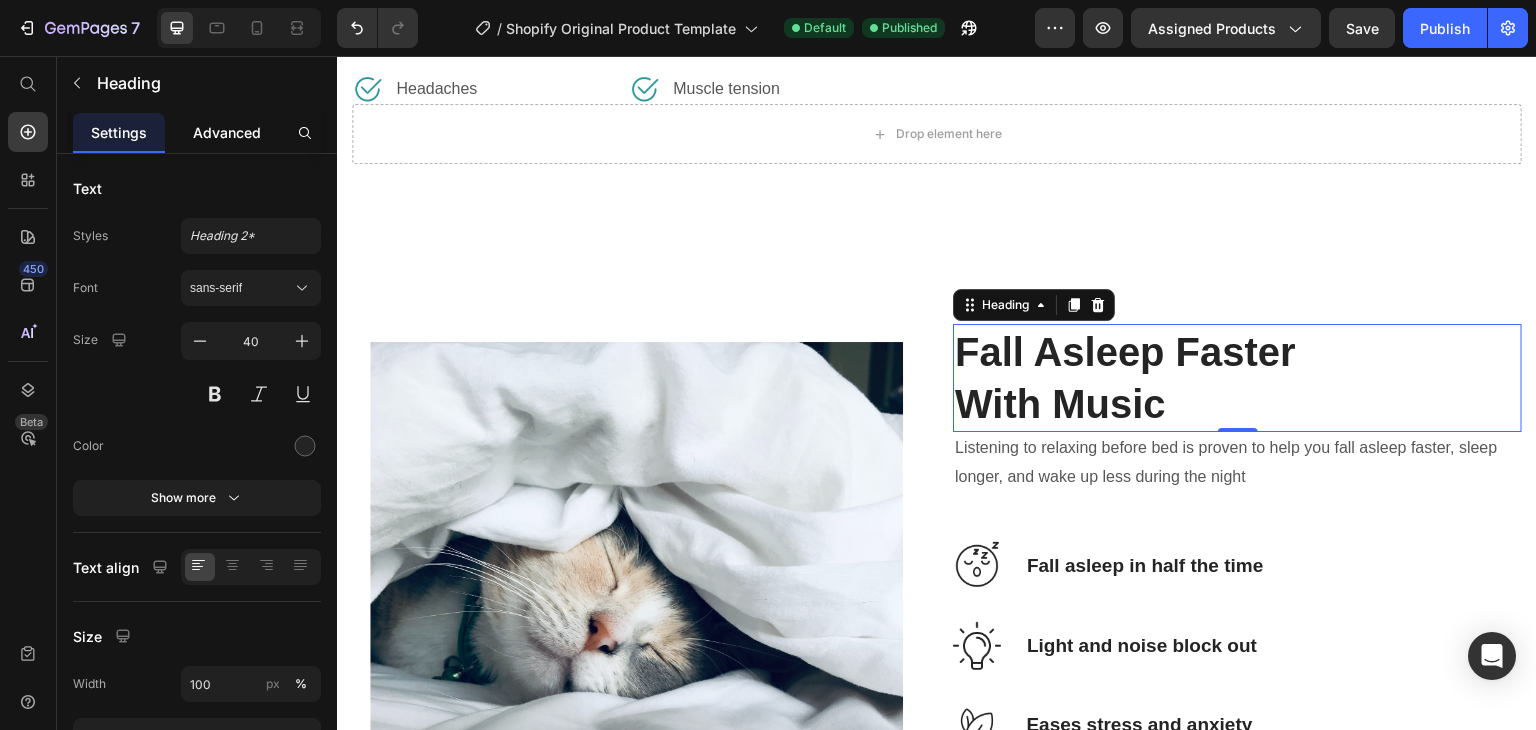 click on "Advanced" 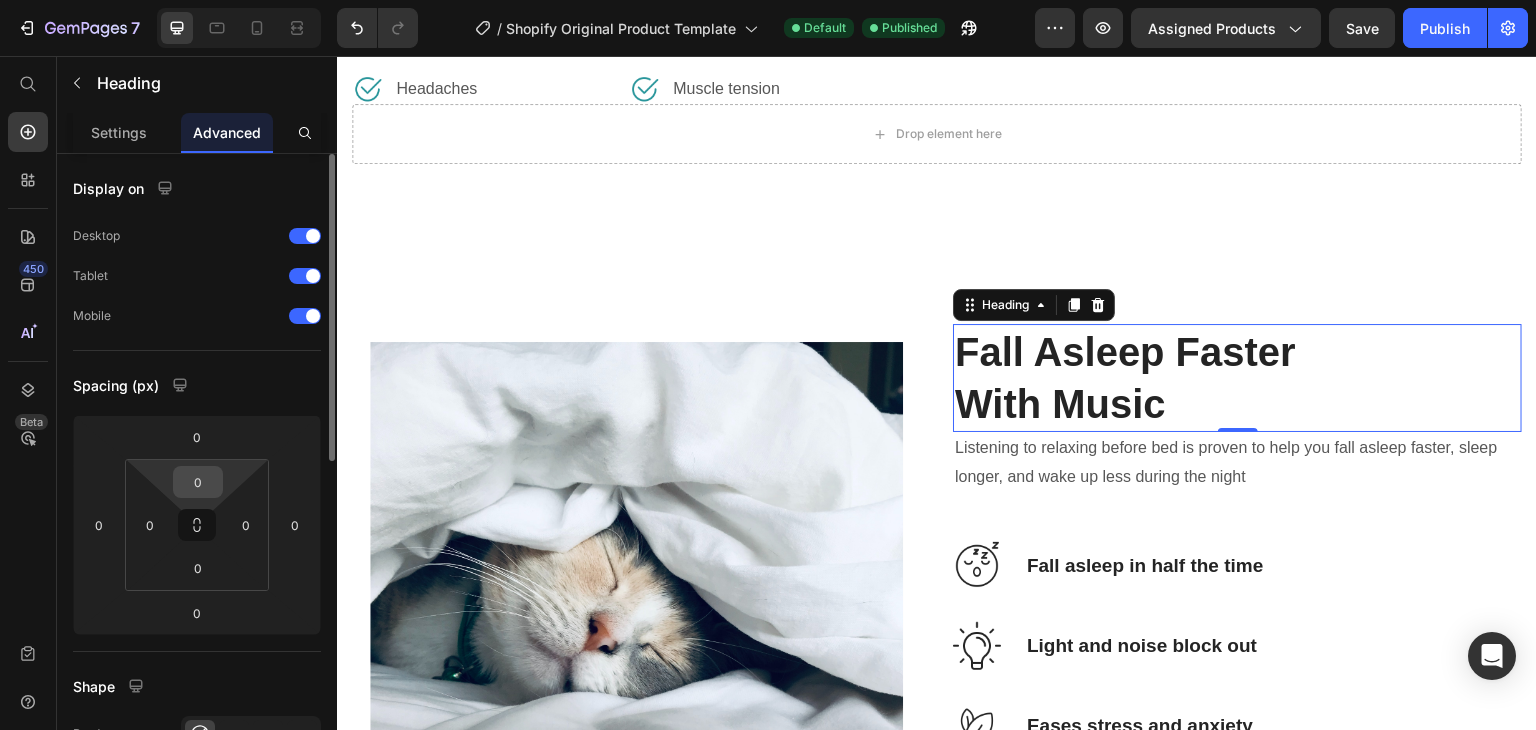 click on "0" at bounding box center [198, 482] 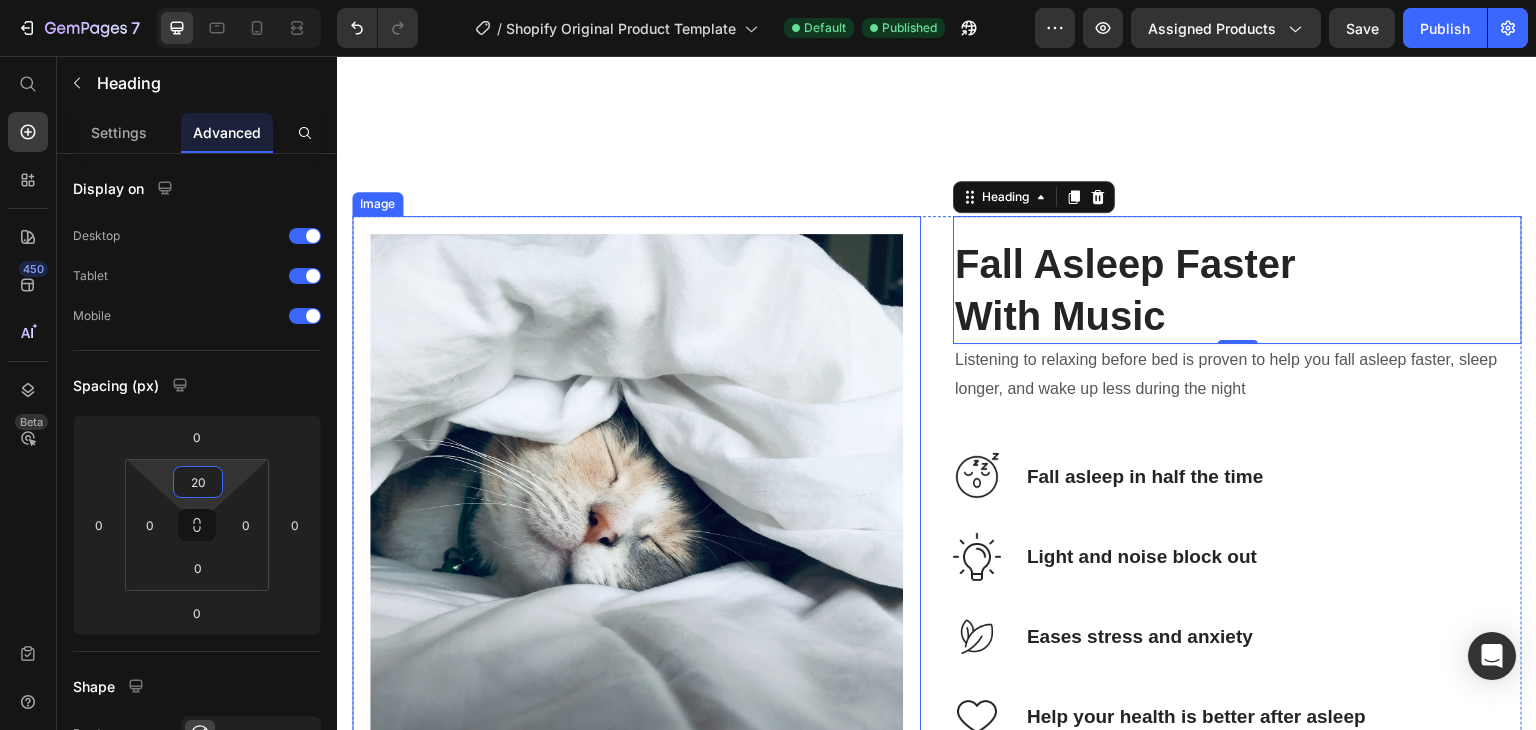 scroll, scrollTop: 2427, scrollLeft: 0, axis: vertical 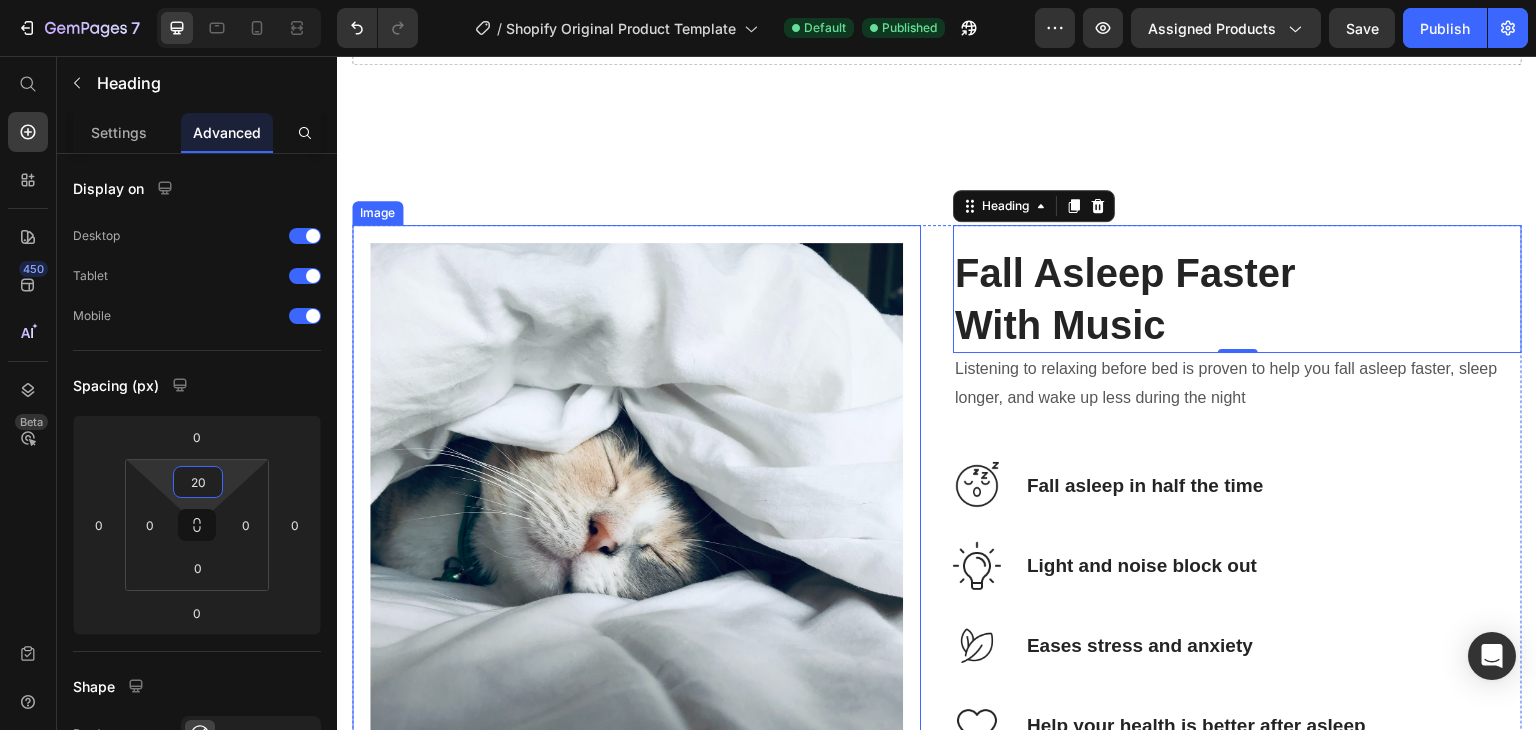 type on "2" 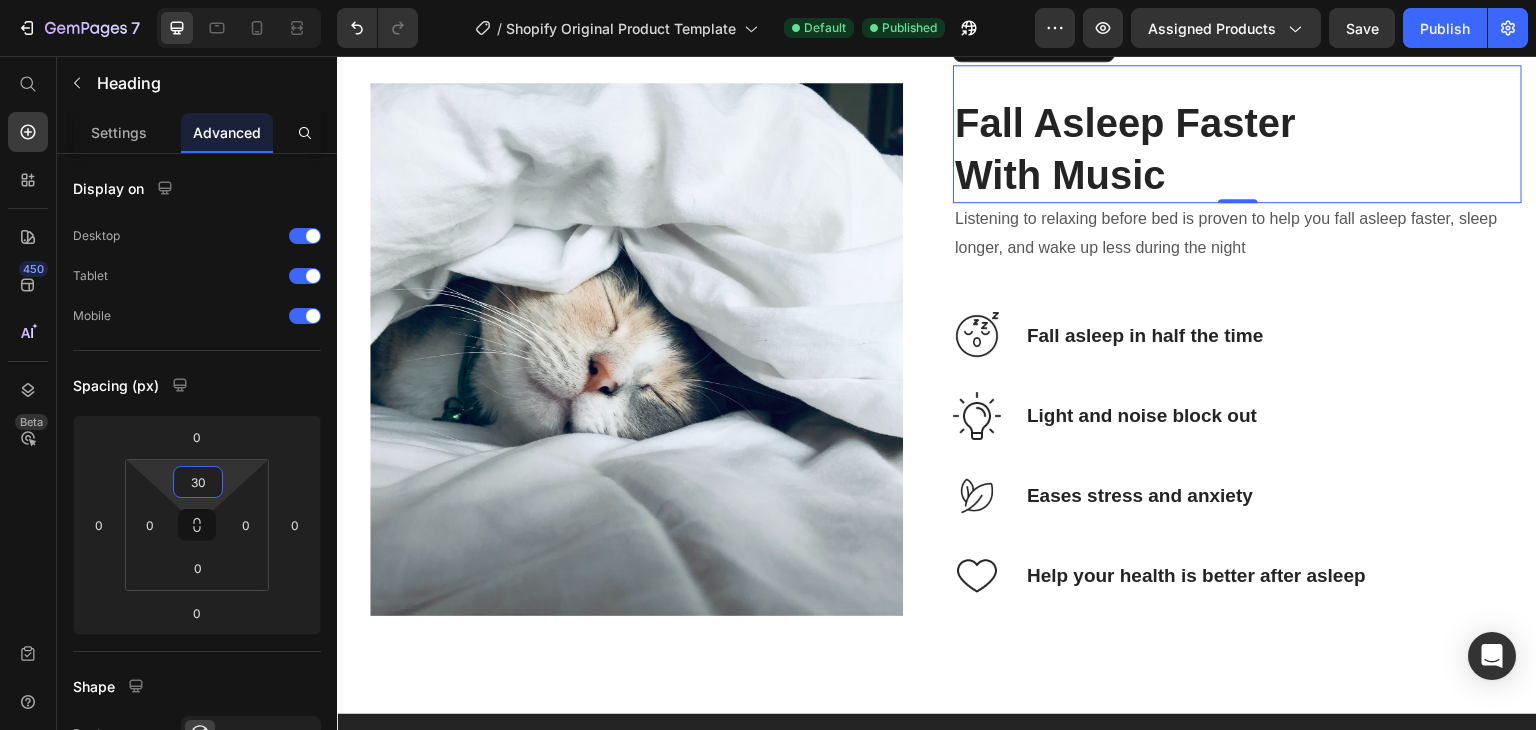 scroll, scrollTop: 2527, scrollLeft: 0, axis: vertical 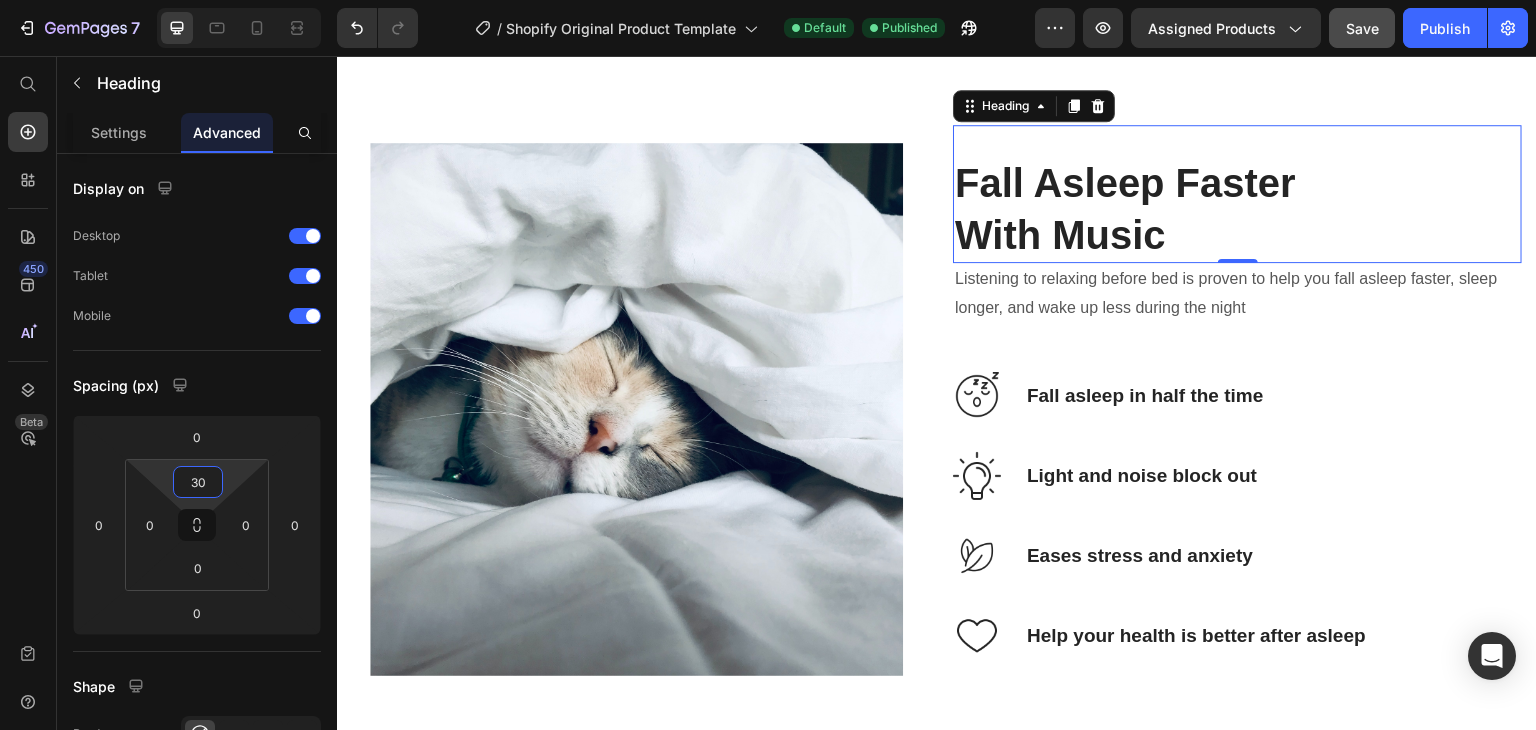 type on "30" 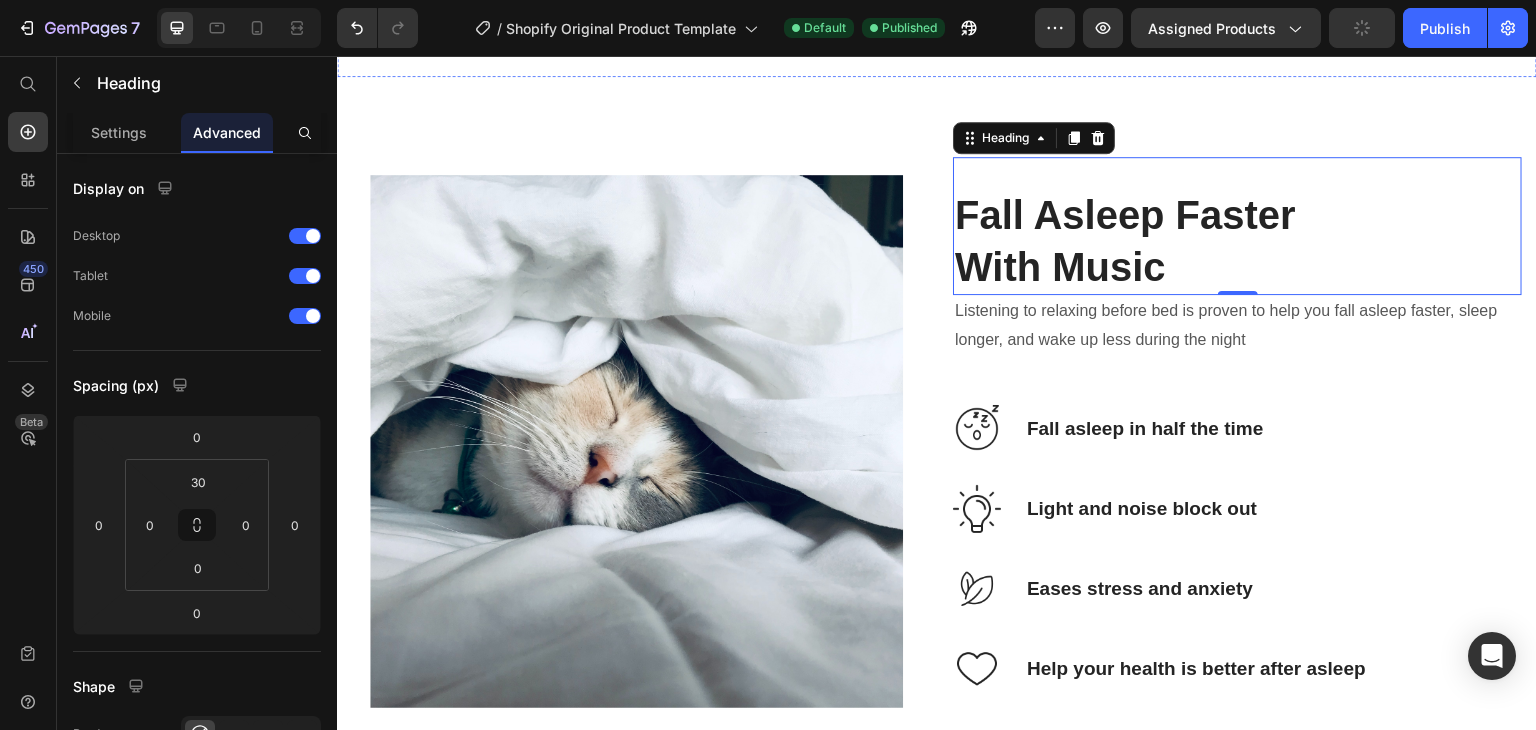 scroll, scrollTop: 2128, scrollLeft: 0, axis: vertical 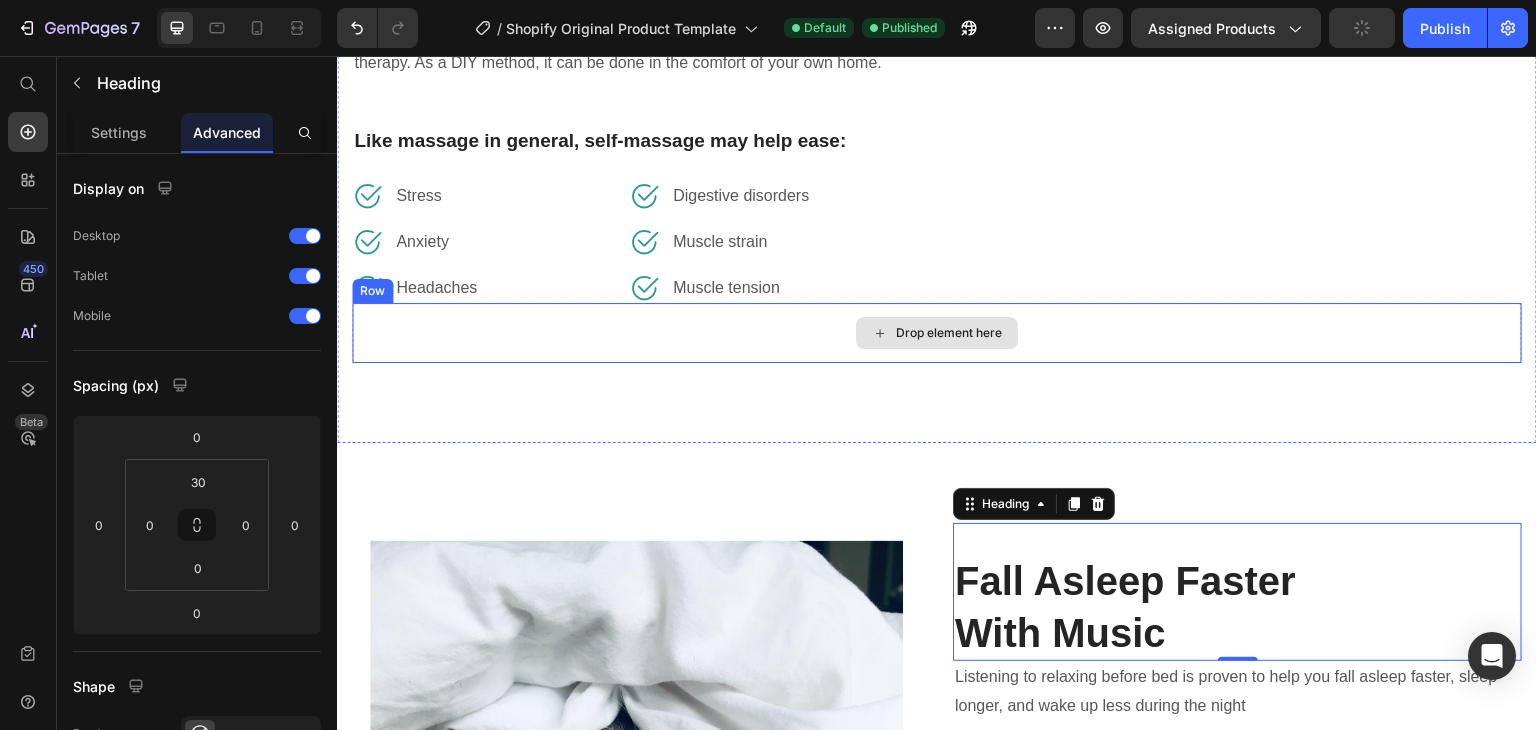 click on "Drop element here" at bounding box center [937, 333] 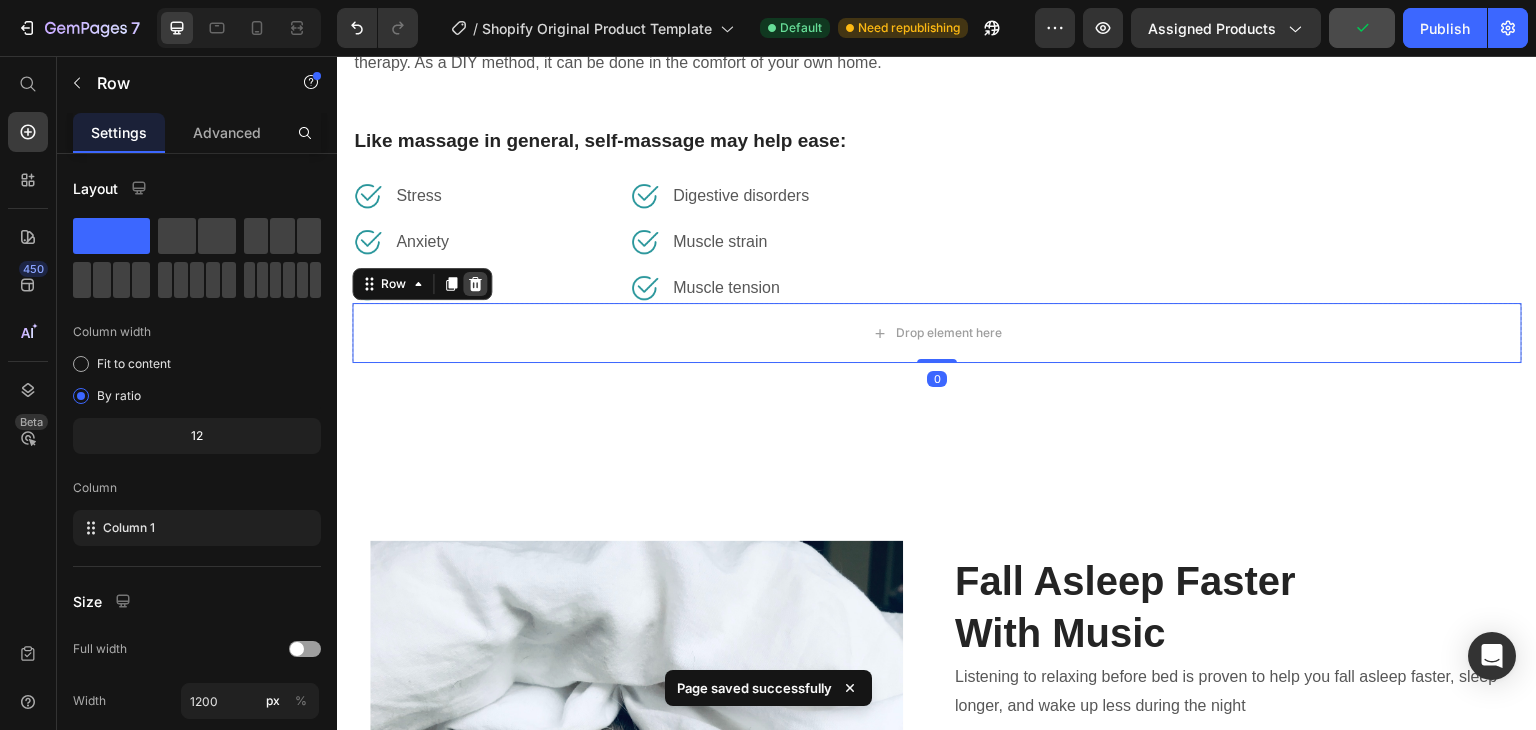 click 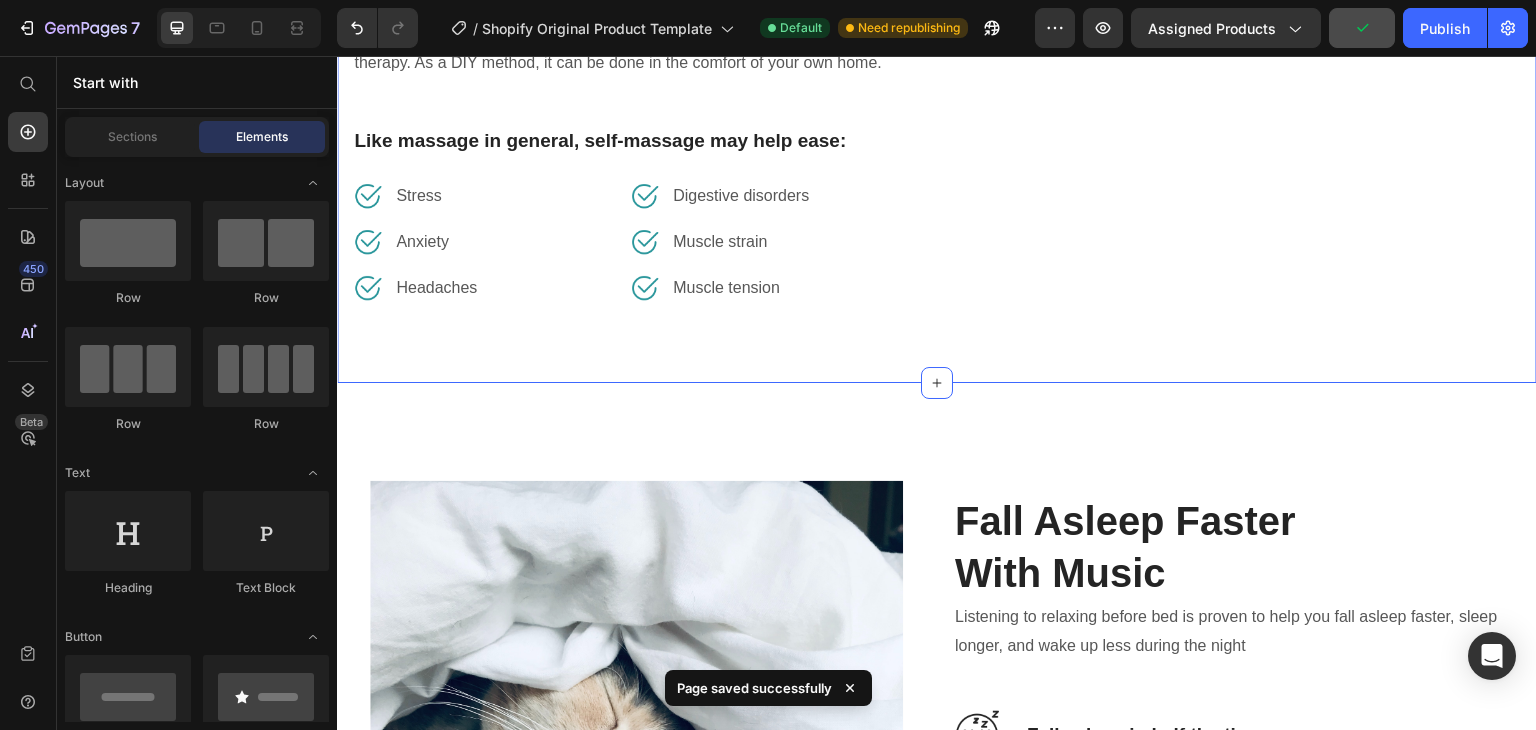 click on "What are the benefits of self-massage? Heading Self-massage is a simple, convenient way to enjoy the benefits of massage therapy. As a DIY method, it can be done in the comfort of your own home. Text block Like massage in general, self-massage may help ease: Text block Image Stress Text block Row Image Anxiety Text block Row Image Headaches Text block Row Image Digestive disorders Text block Row Image Muscle strain Text block Row Image Muscle tension Text block Row Row Image Image Row Row Section 4" at bounding box center (937, 102) 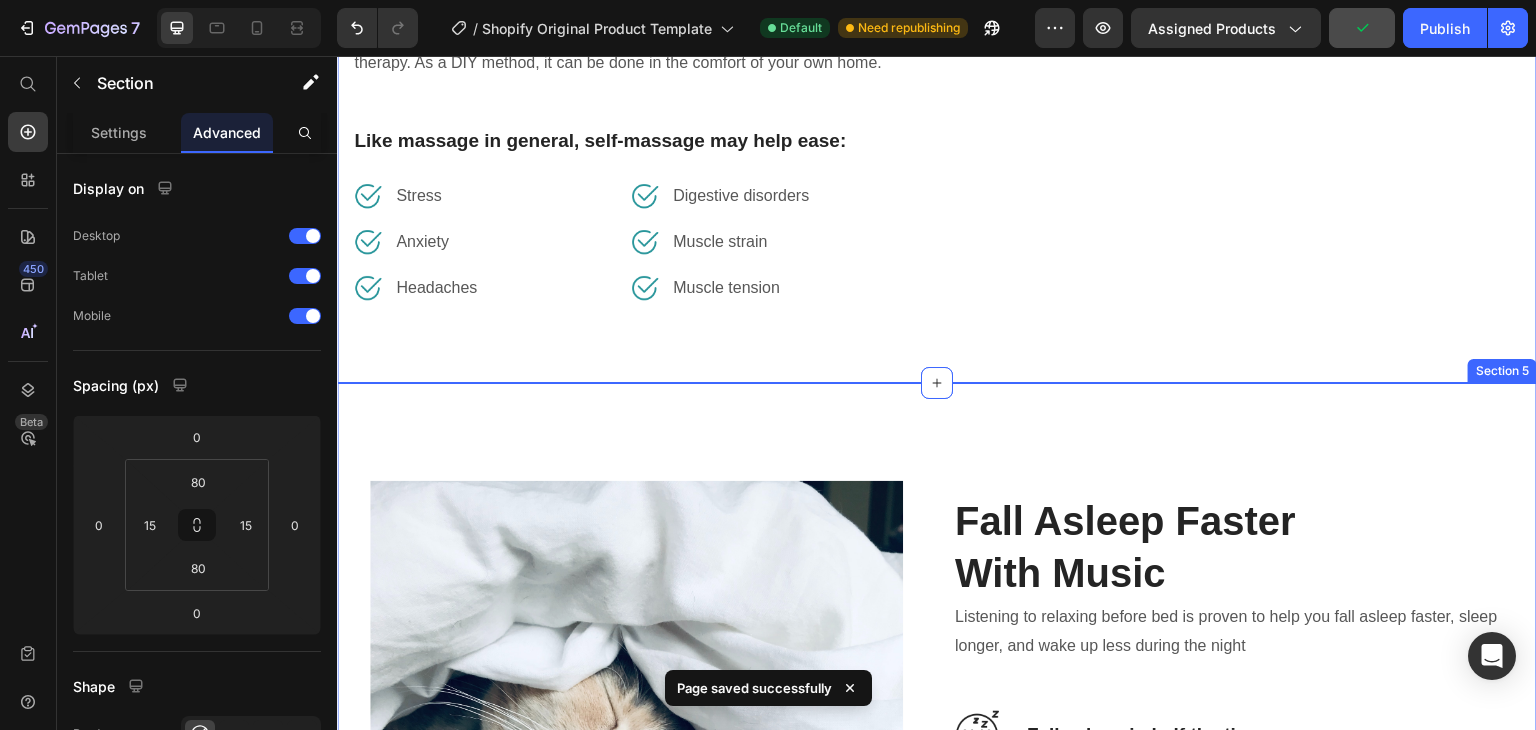 click on "Image Fall Asleep Faster With Music Heading Listening to relaxing before bed is proven to help you fall asleep faster, sleep longer, and wake up less during the night Text block Image Fall asleep in half the time Text Block Row Image Light and noise block out Text Block Row Image Eases stress and anxiety Text Block Row Image Help your health is better after asleep Text Block Row Row Section 5" at bounding box center (937, 747) 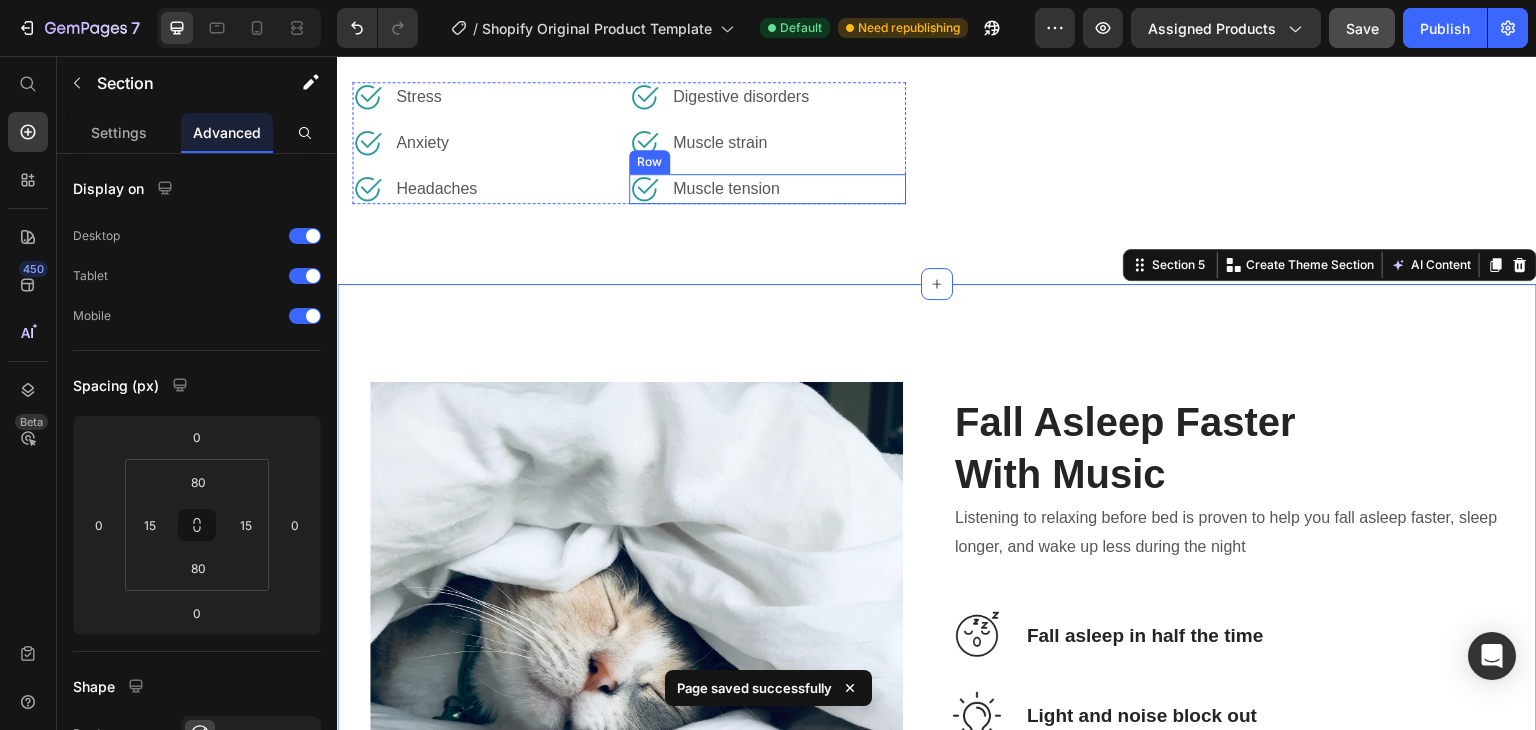 scroll, scrollTop: 2228, scrollLeft: 0, axis: vertical 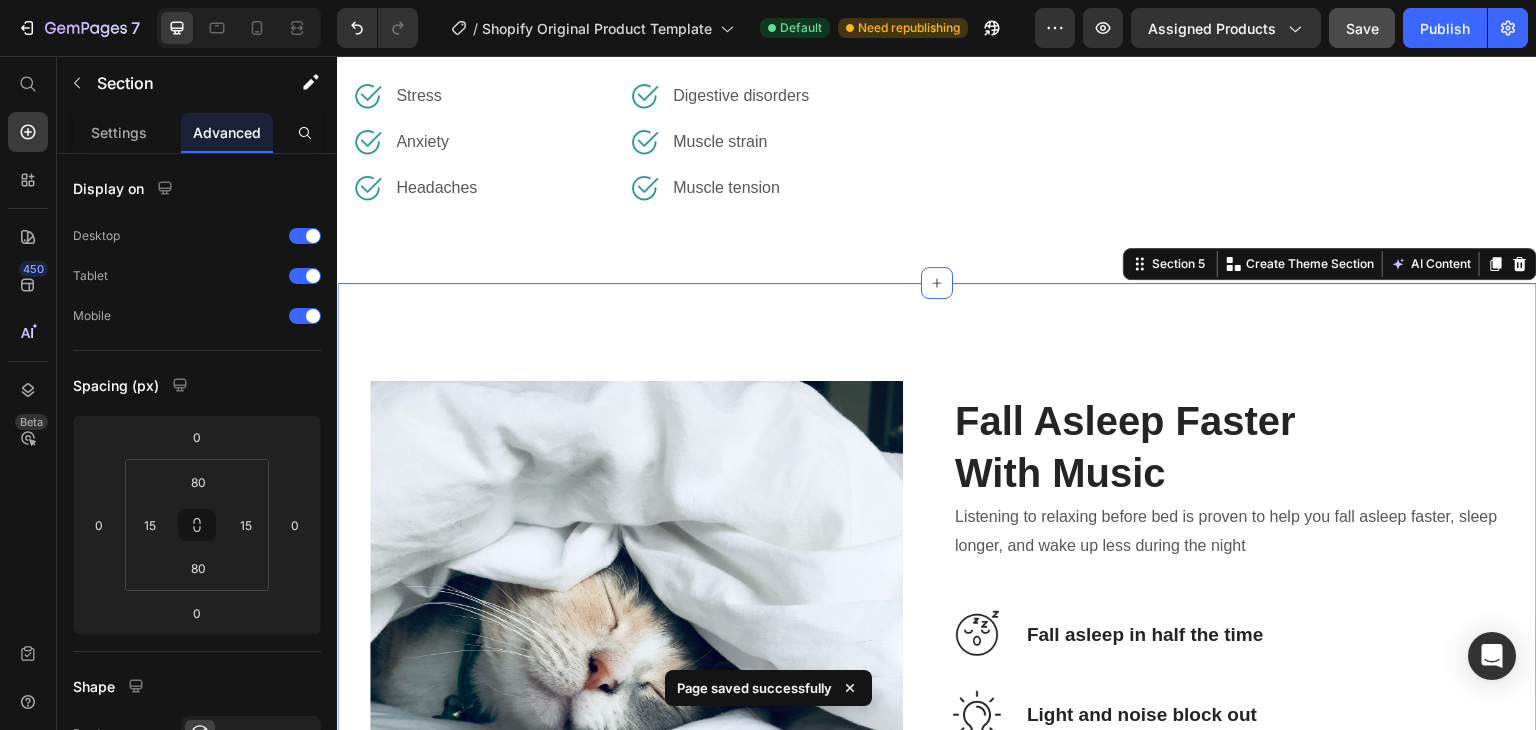 click on "Image Fall Asleep Faster With Music Heading Listening to relaxing before bed is proven to help you fall asleep faster, sleep longer, and wake up less during the night Text block Image Fall asleep in half the time Text Block Row Image Light and noise block out Text Block Row Image Eases stress and anxiety Text Block Row Image Help your health is better after asleep Text Block Row Row Section 5   You can create reusable sections Create Theme Section AI Content Write with GemAI What would you like to describe here? Tone and Voice Persuasive Product Rylief Neck Pillow Massager Show more Generate" at bounding box center (937, 647) 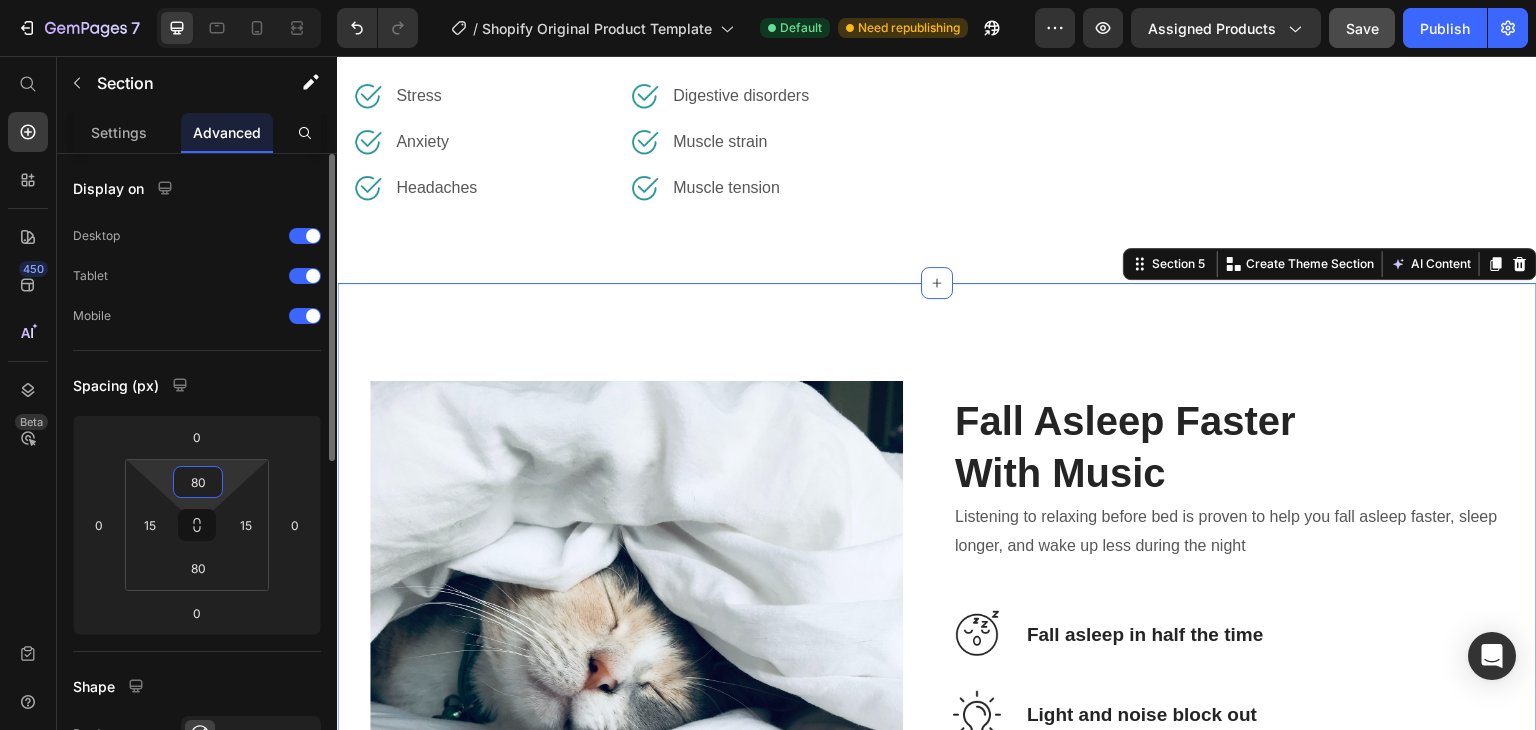 click on "80" at bounding box center (198, 482) 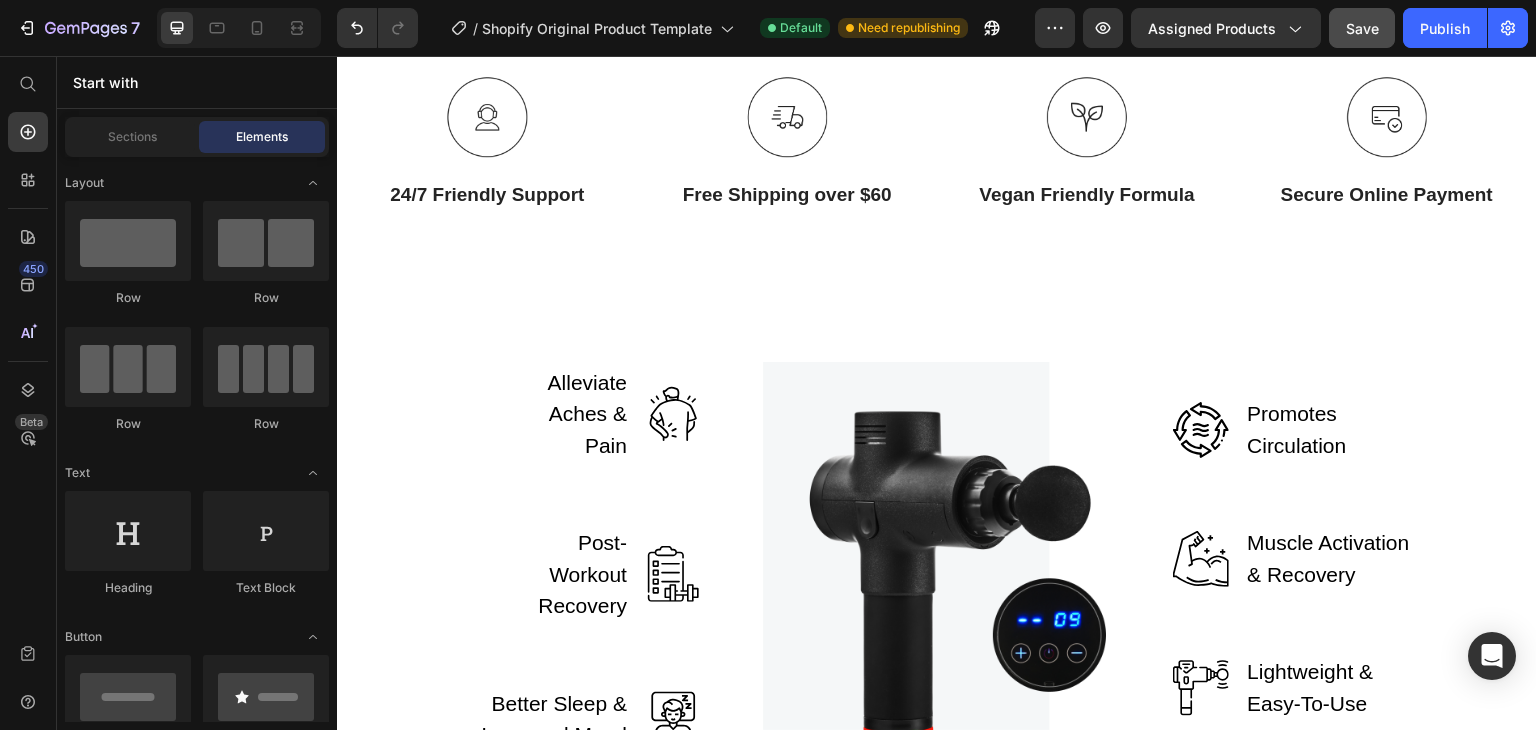 scroll, scrollTop: 1189, scrollLeft: 0, axis: vertical 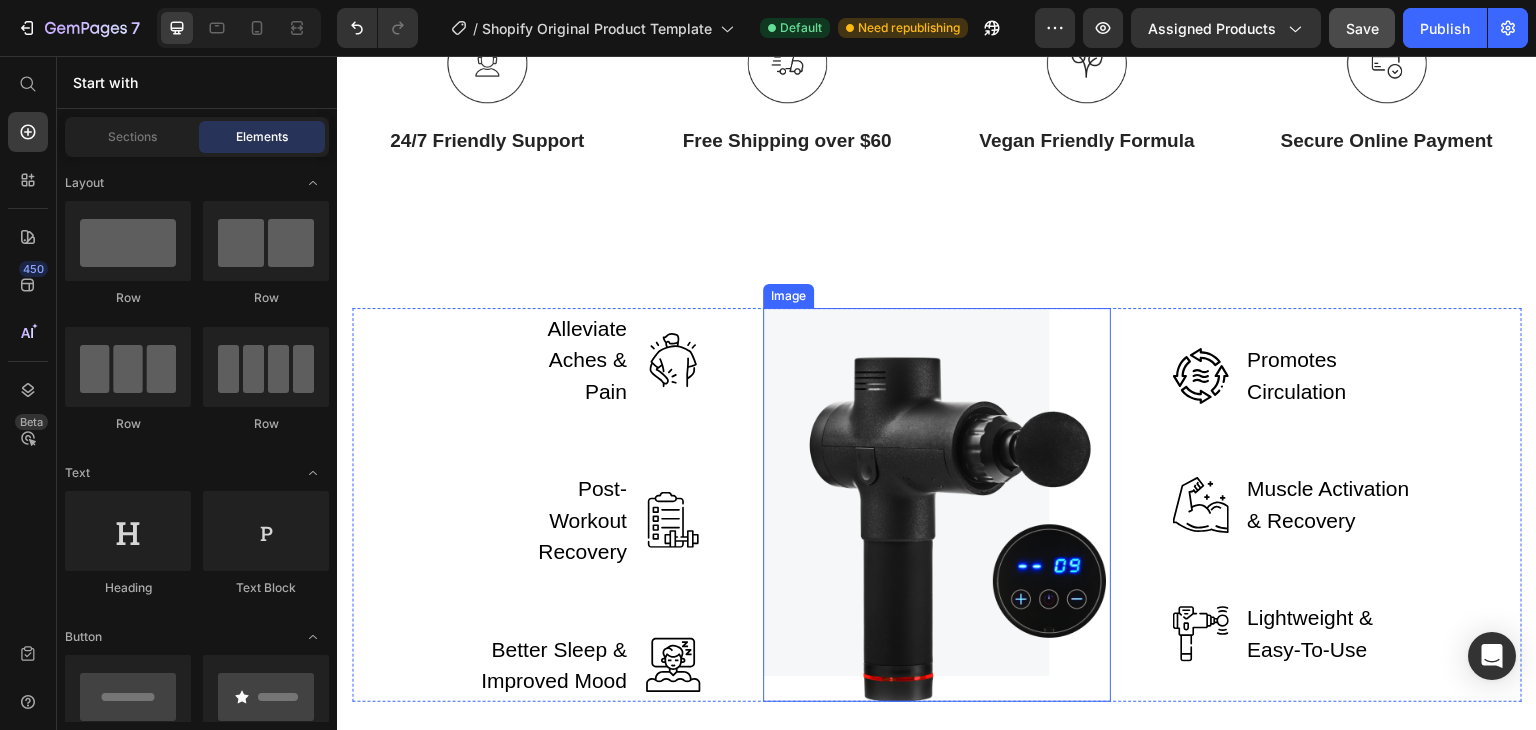 click at bounding box center (937, 505) 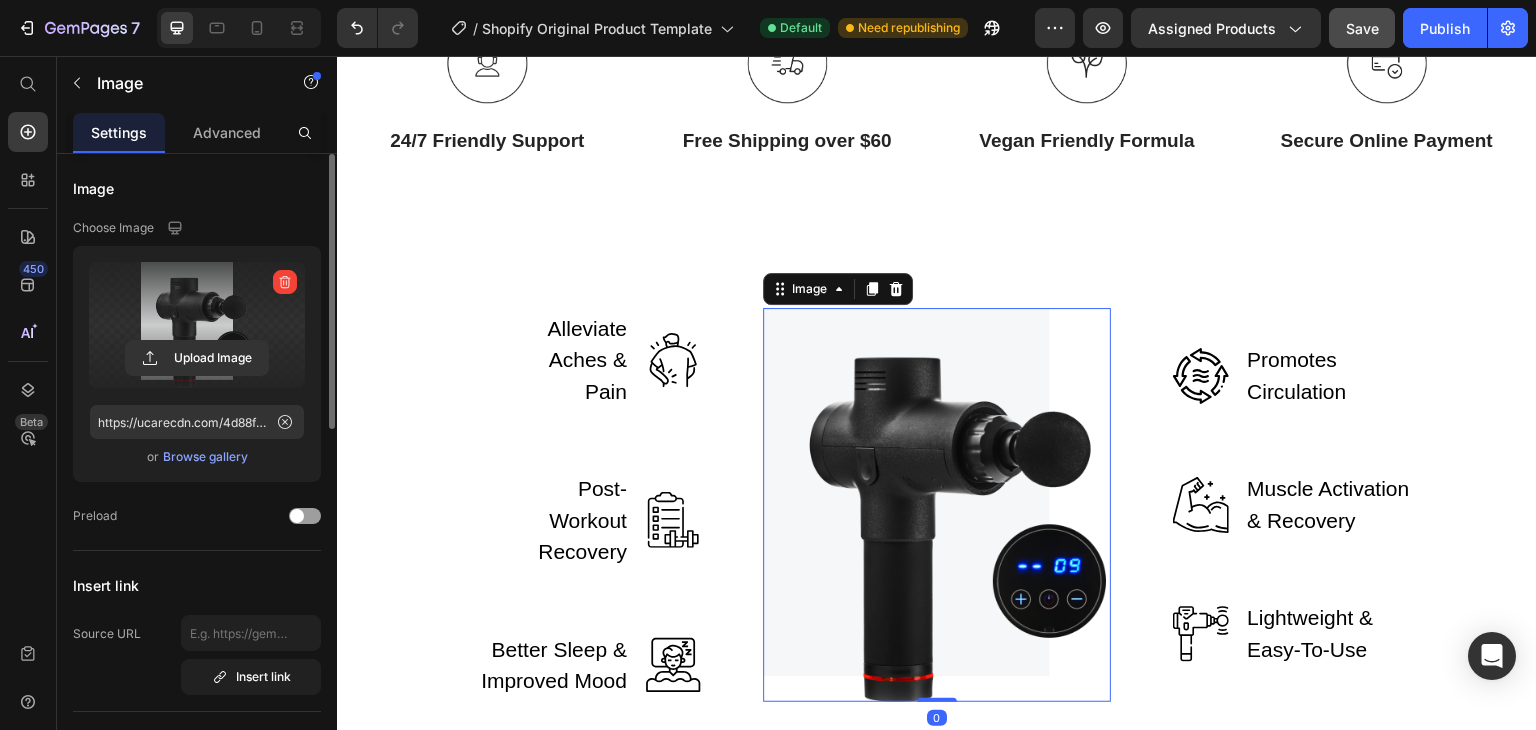 click at bounding box center (197, 325) 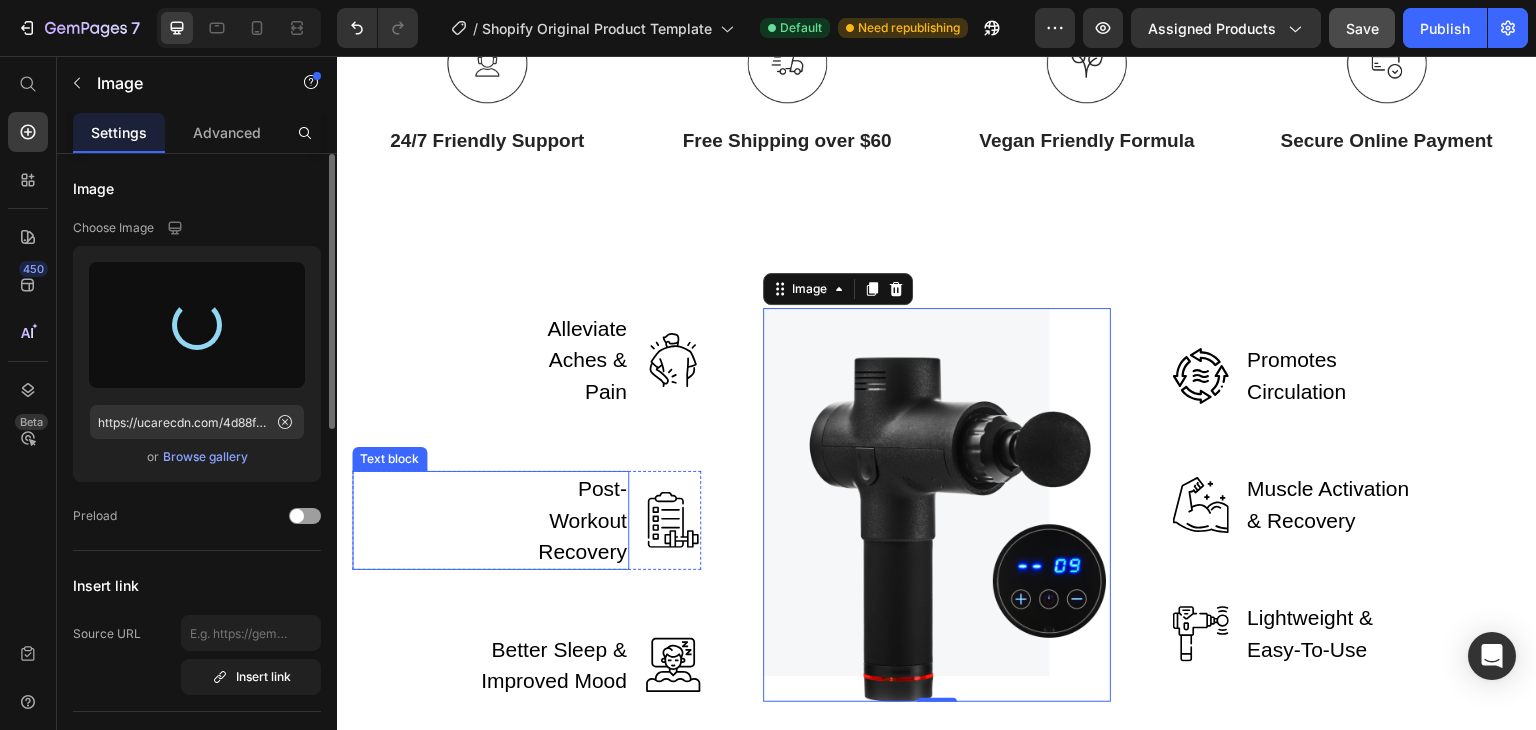 type on "https://cdn.shopify.com/s/files/1/0767/0330/1857/files/gempages_574122170393822254-280966c2-81d9-4cf7-b0a9-b8425329e970.png" 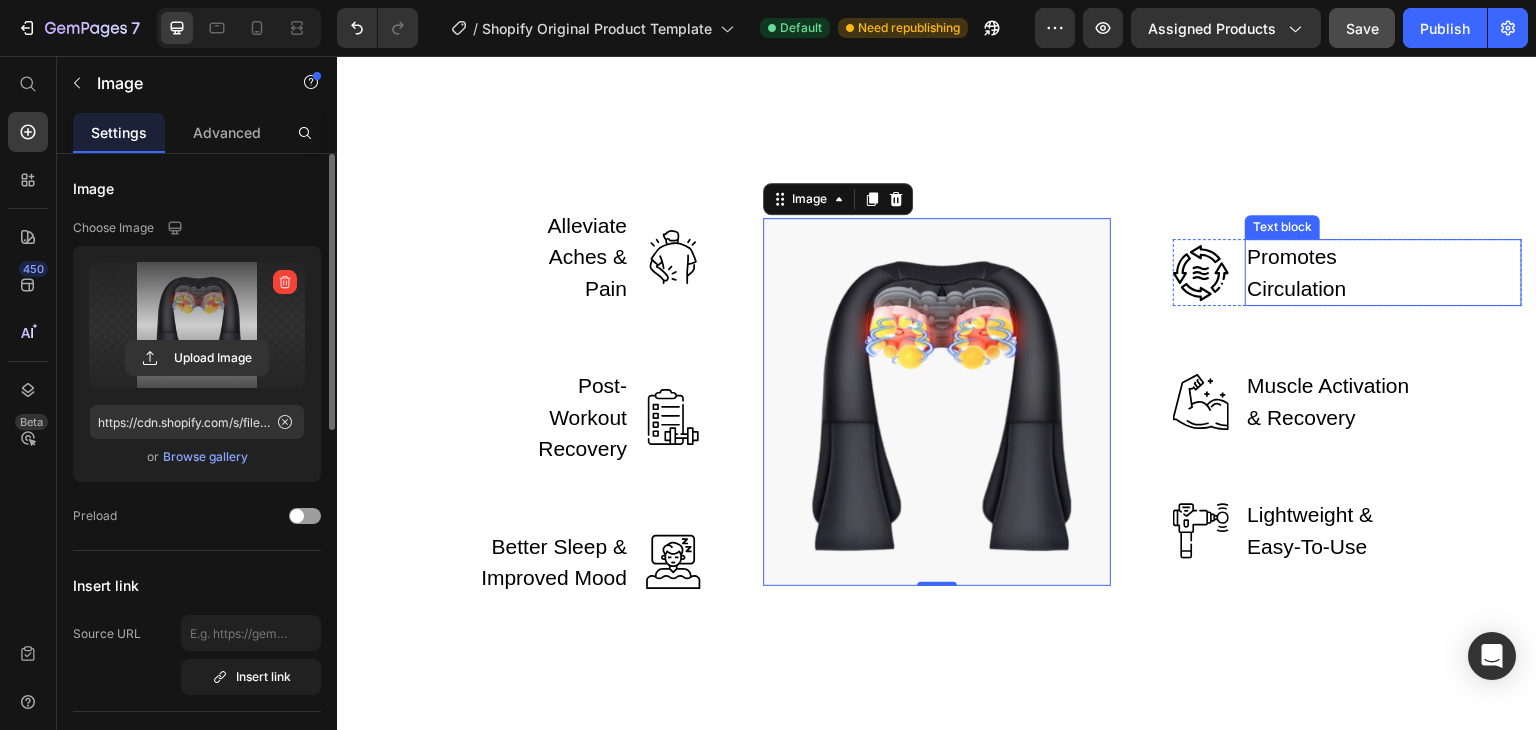scroll, scrollTop: 1389, scrollLeft: 0, axis: vertical 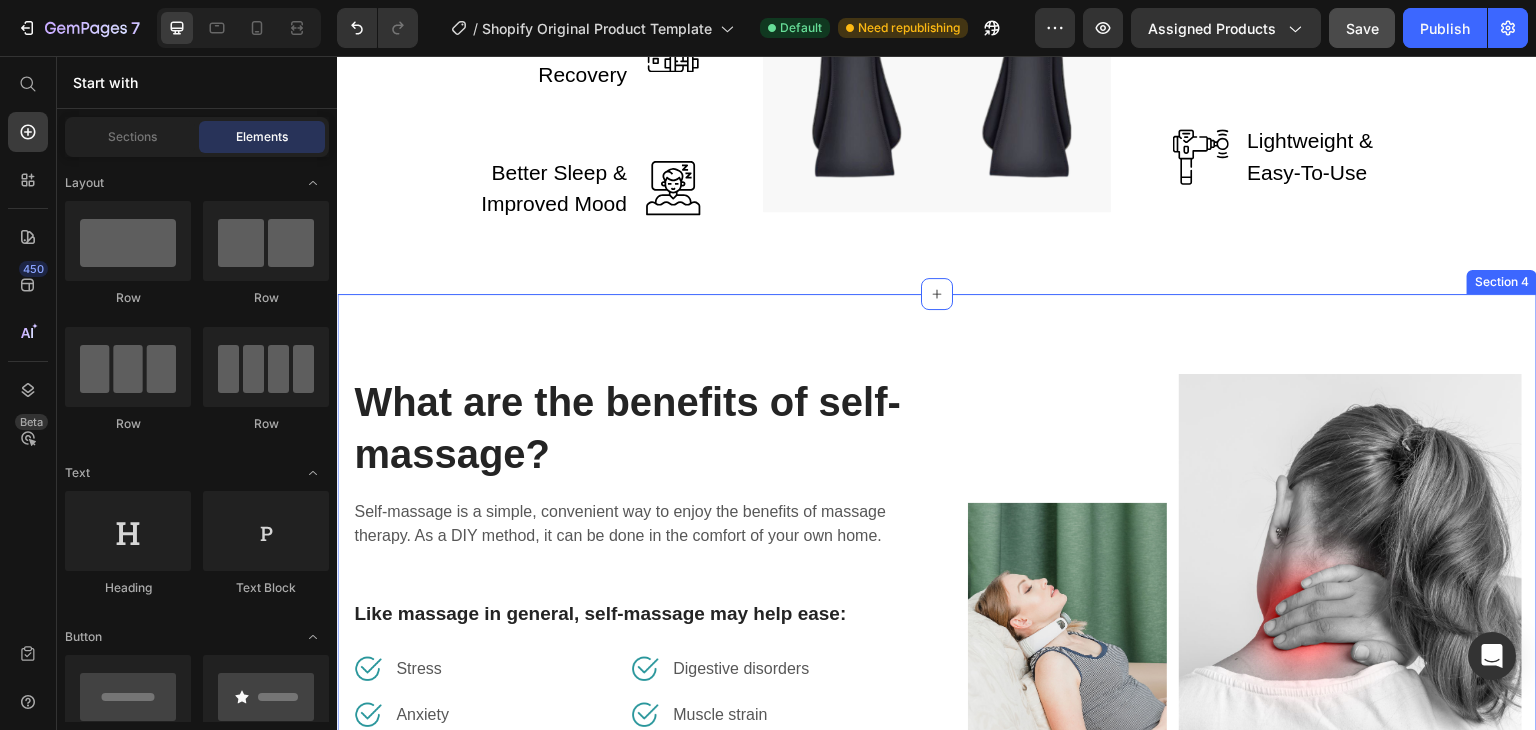 click on "What are the benefits of self-massage? Heading Self-massage is a simple, convenient way to enjoy the benefits of massage therapy. As a DIY method, it can be done in the comfort of your own home. Text block Like massage in general, self-massage may help ease: Text block Image Stress Text block Row Image Anxiety Text block Row Image Headaches Text block Row Image Digestive disorders Text block Row Image Muscle strain Text block Row Image Muscle tension Text block Row Row Image Image Row Row Section 4" at bounding box center (937, 588) 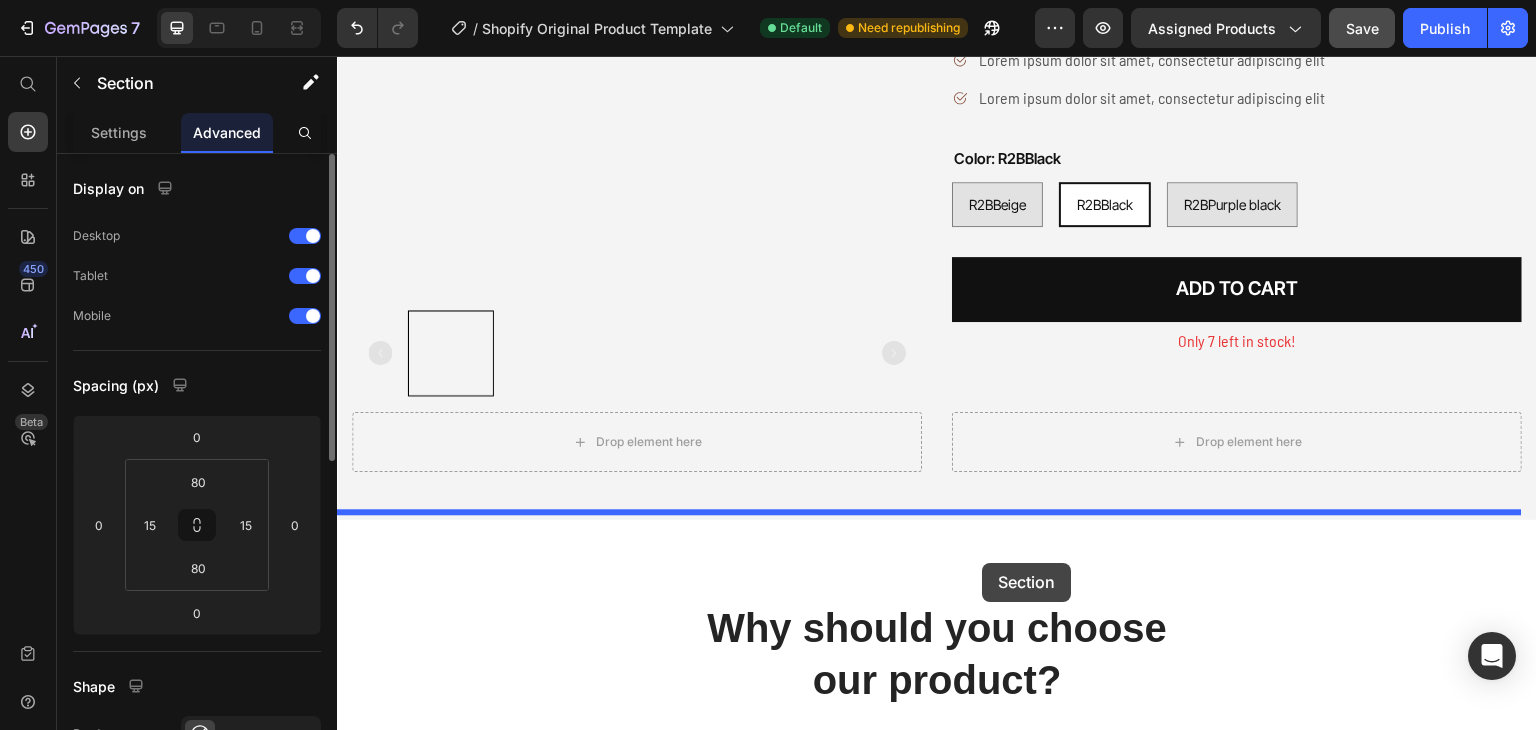 scroll, scrollTop: 415, scrollLeft: 0, axis: vertical 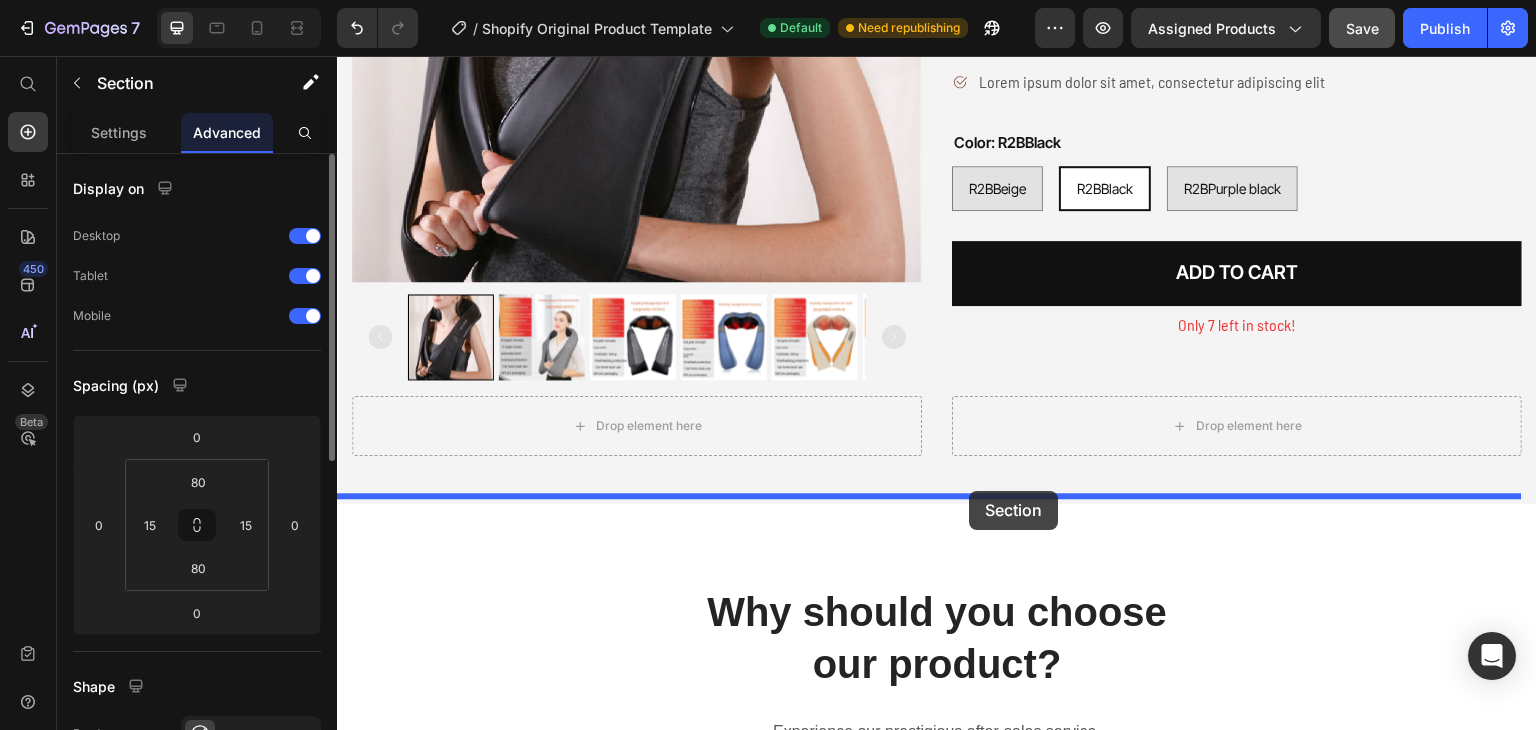 drag, startPoint x: 1147, startPoint y: 277, endPoint x: 970, endPoint y: 491, distance: 277.71387 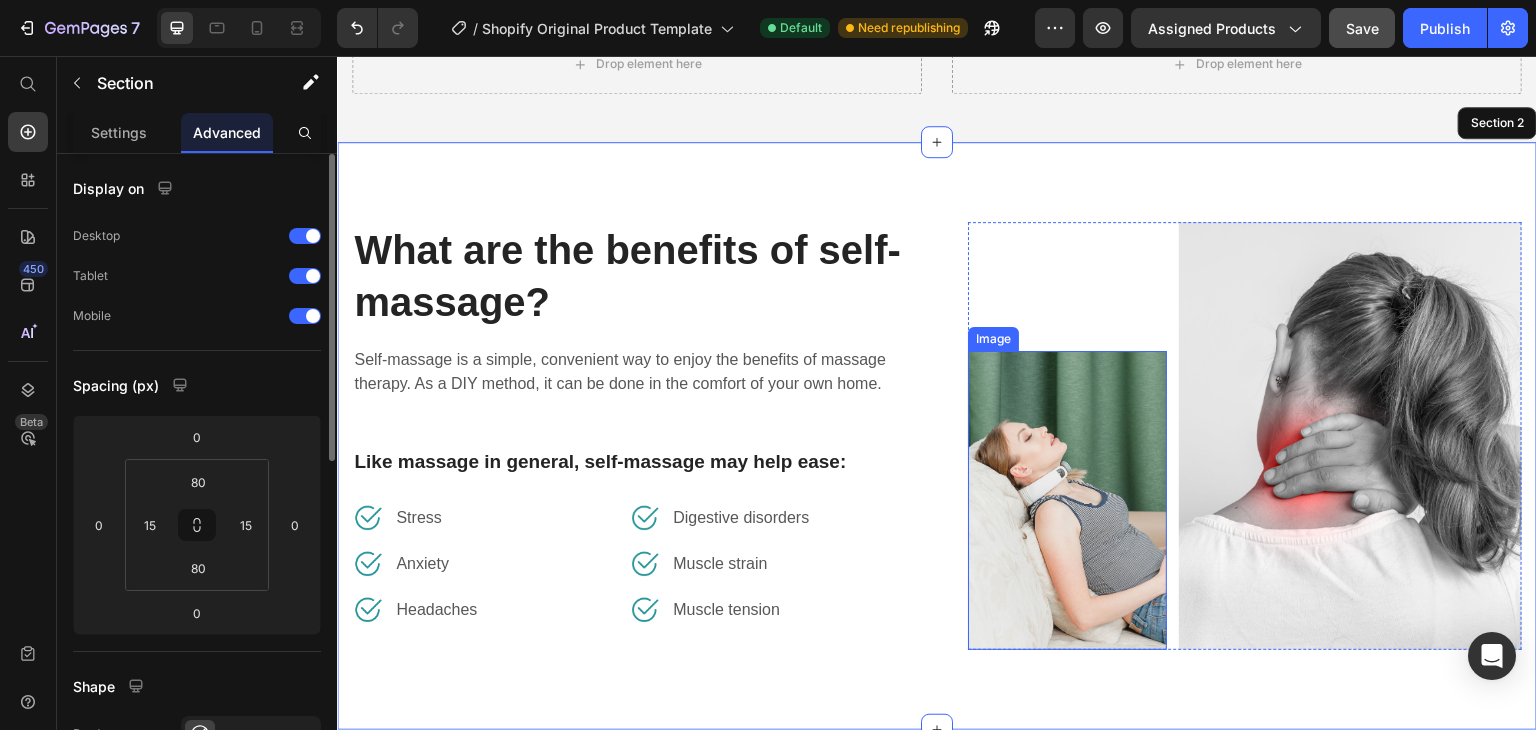 scroll, scrollTop: 615, scrollLeft: 0, axis: vertical 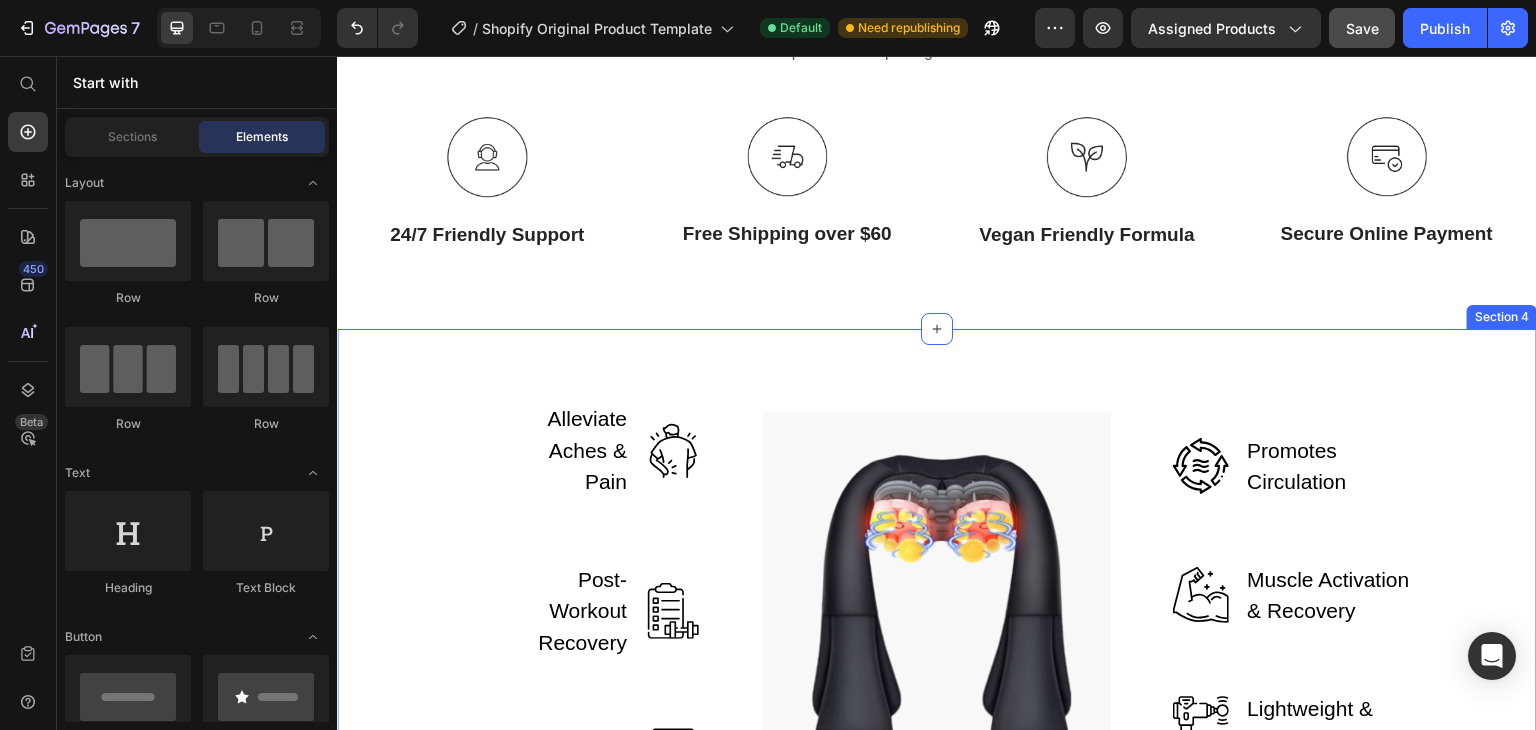 click on "Alleviate Aches & Pain Text block Image Row Post-Workout Recovery Text block Image Row Better Sleep & Improved Mood Text block Image Row Image Image Promotes Circulation Text block Row Image Muscle Activation & Recovery Text block Row Image Lightweight & Easy-To-Use Text block Row Row Section 4" at bounding box center (937, 595) 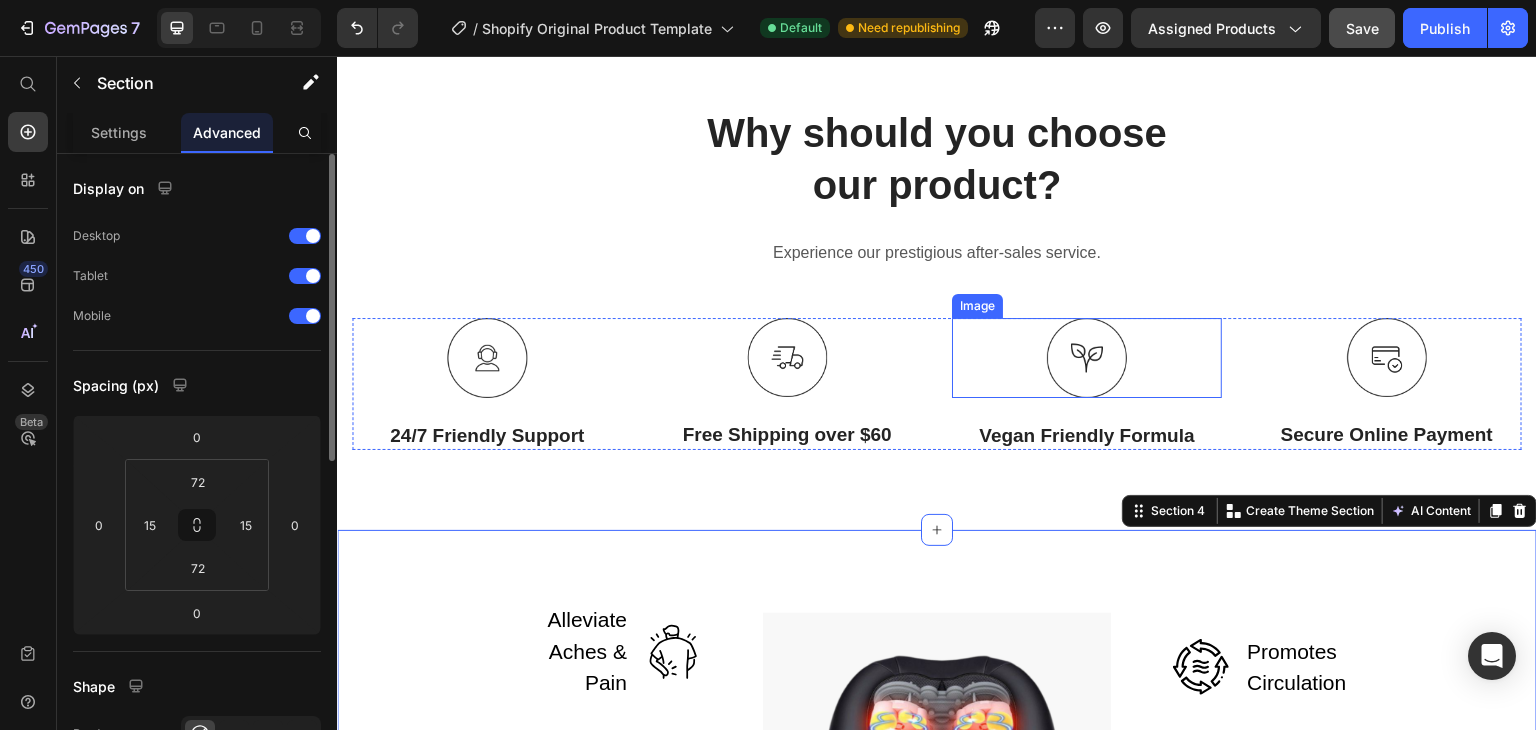scroll, scrollTop: 1406, scrollLeft: 0, axis: vertical 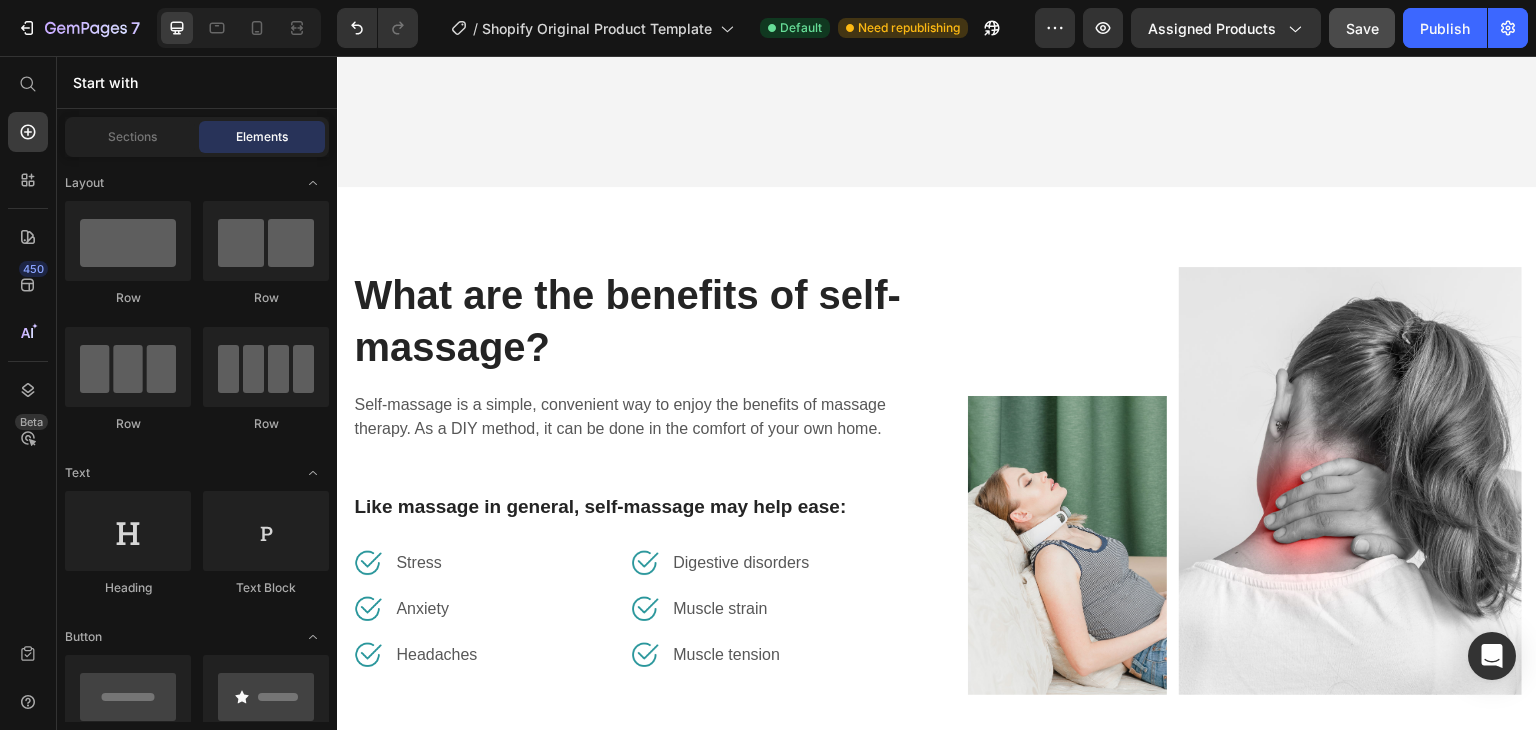 drag, startPoint x: 1528, startPoint y: 232, endPoint x: 1702, endPoint y: 93, distance: 222.70384 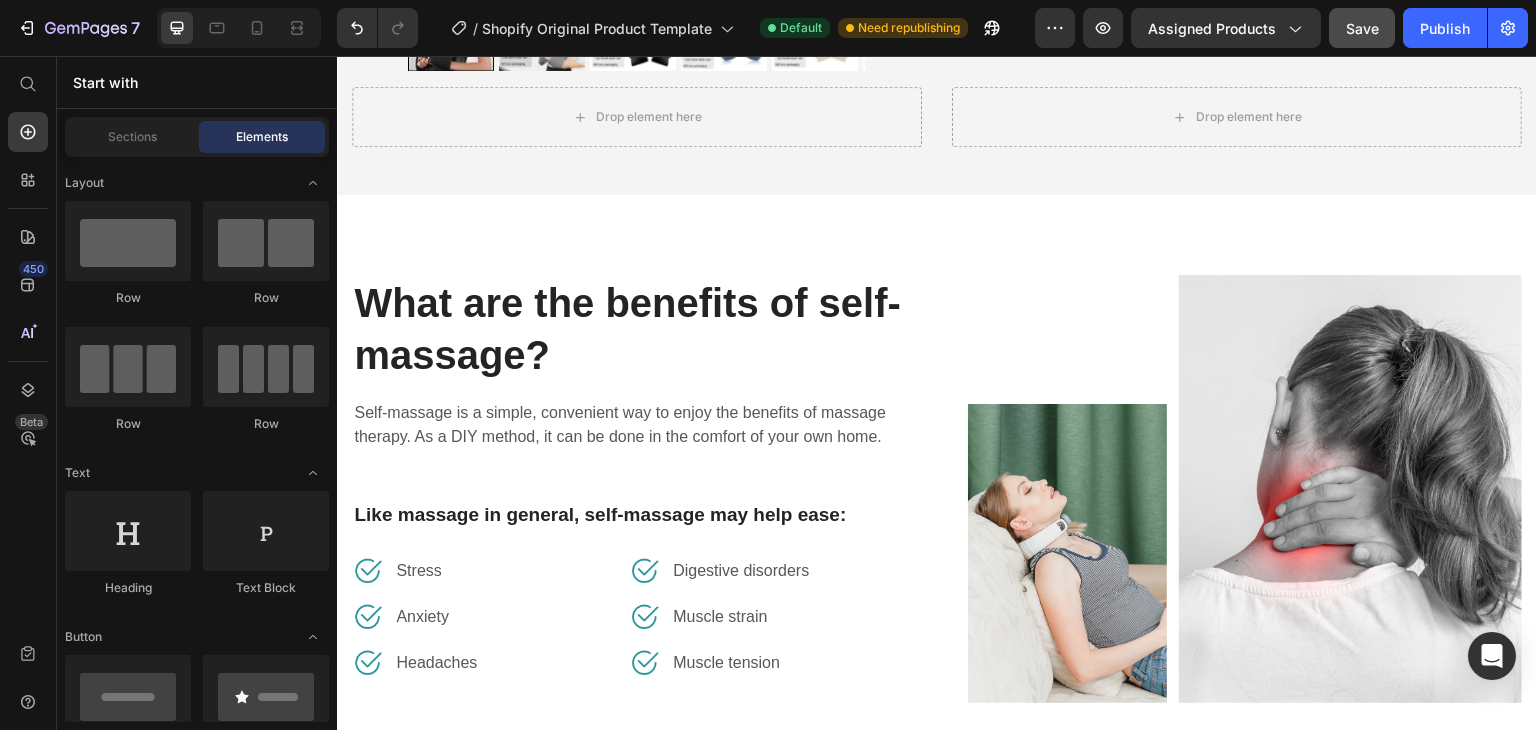 click on "Save" 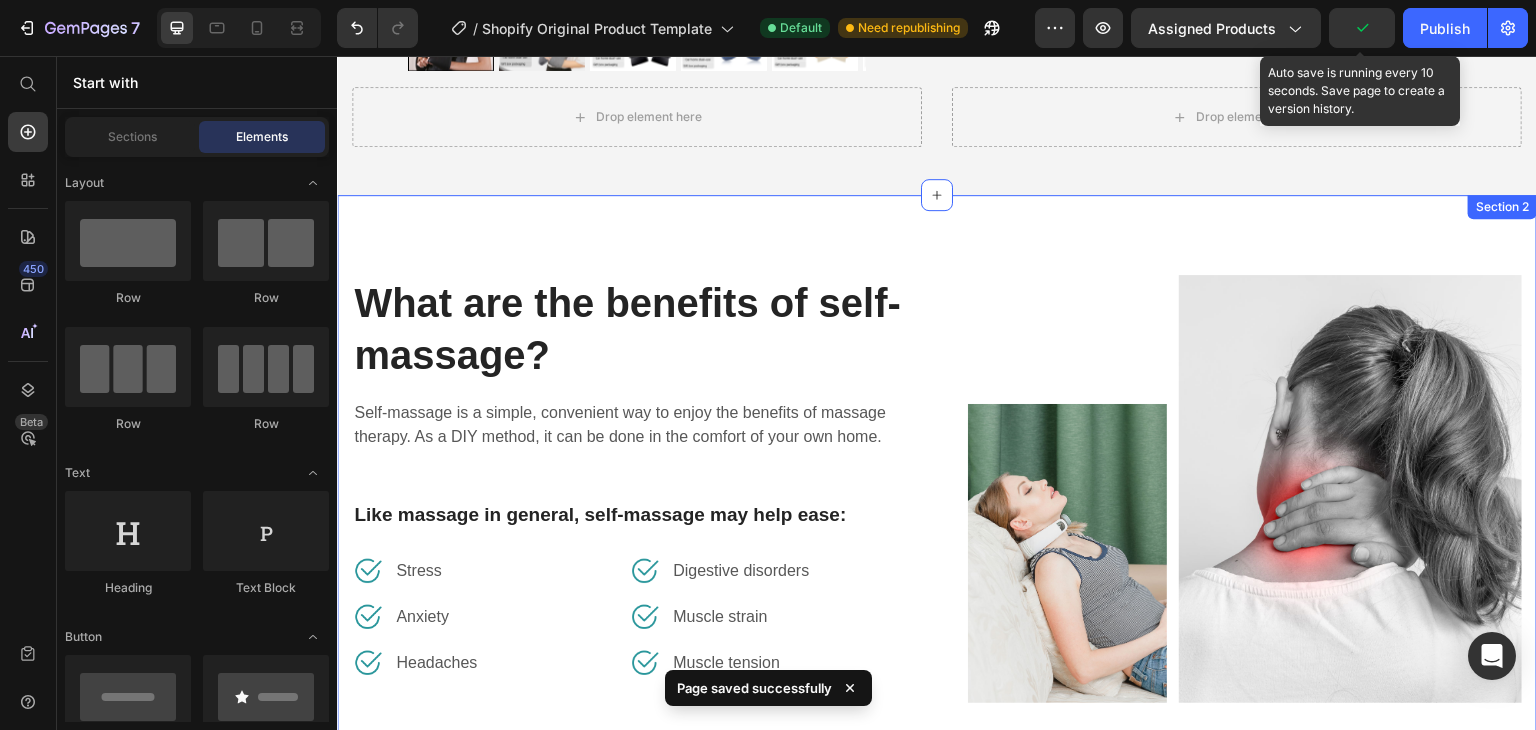 scroll, scrollTop: 885, scrollLeft: 0, axis: vertical 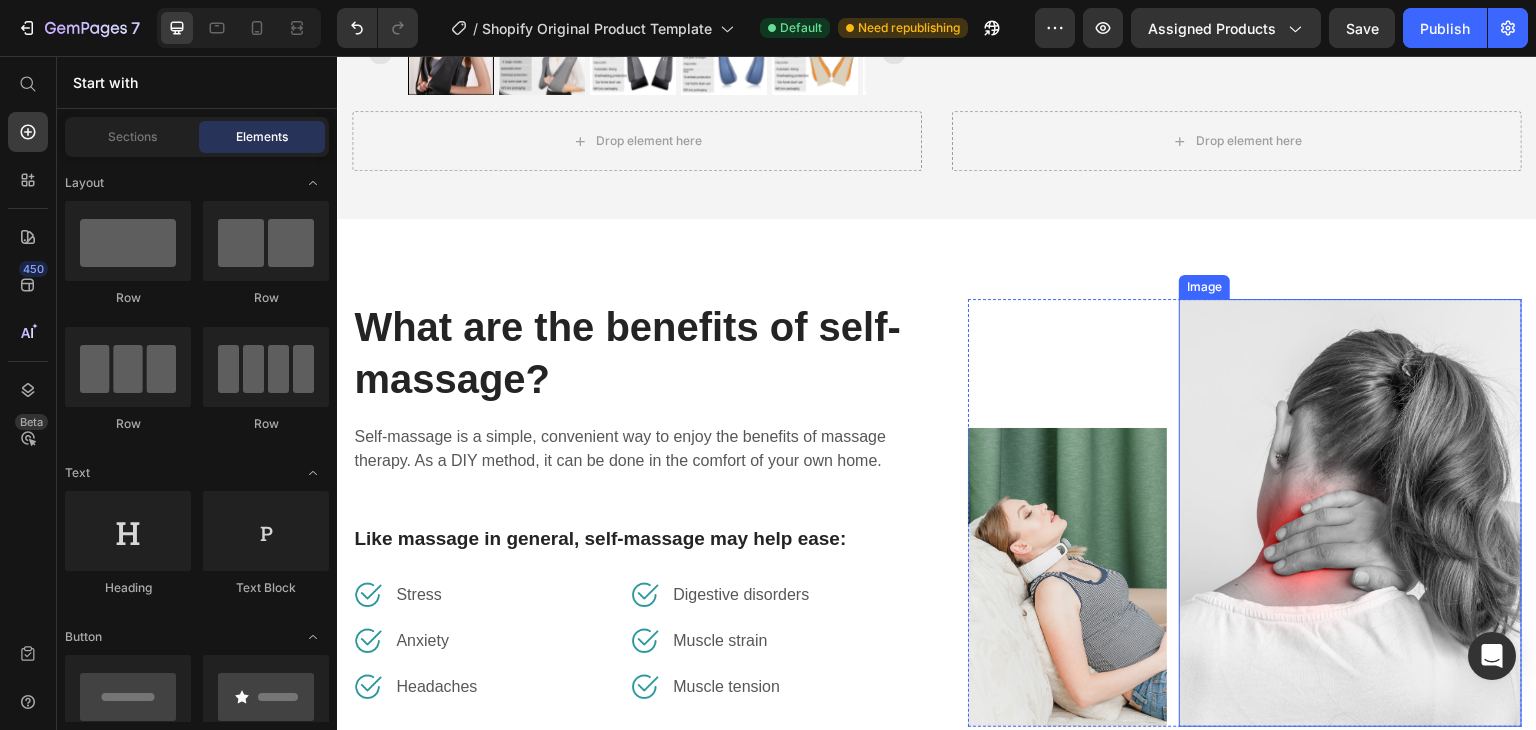 click at bounding box center [1350, 513] 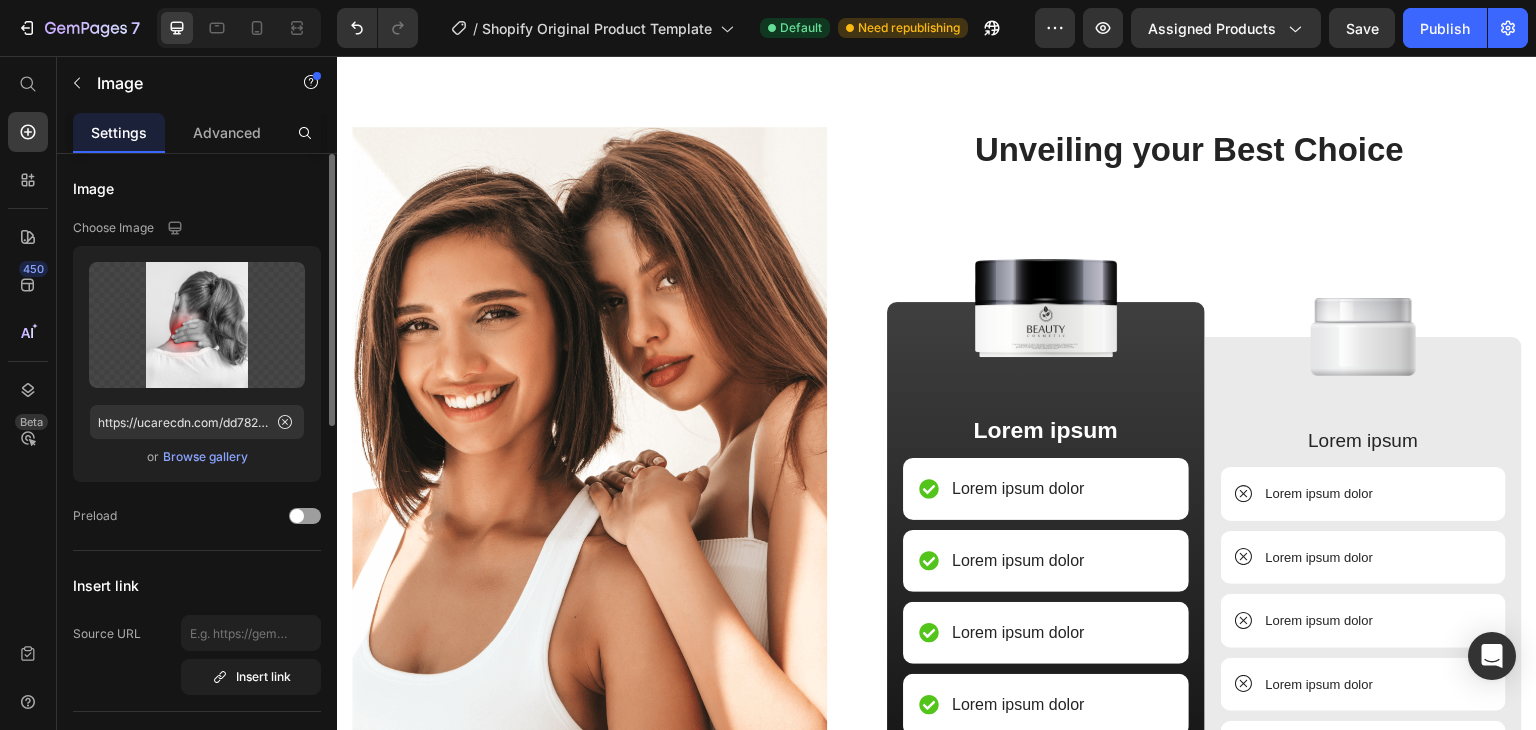 scroll, scrollTop: 5952, scrollLeft: 0, axis: vertical 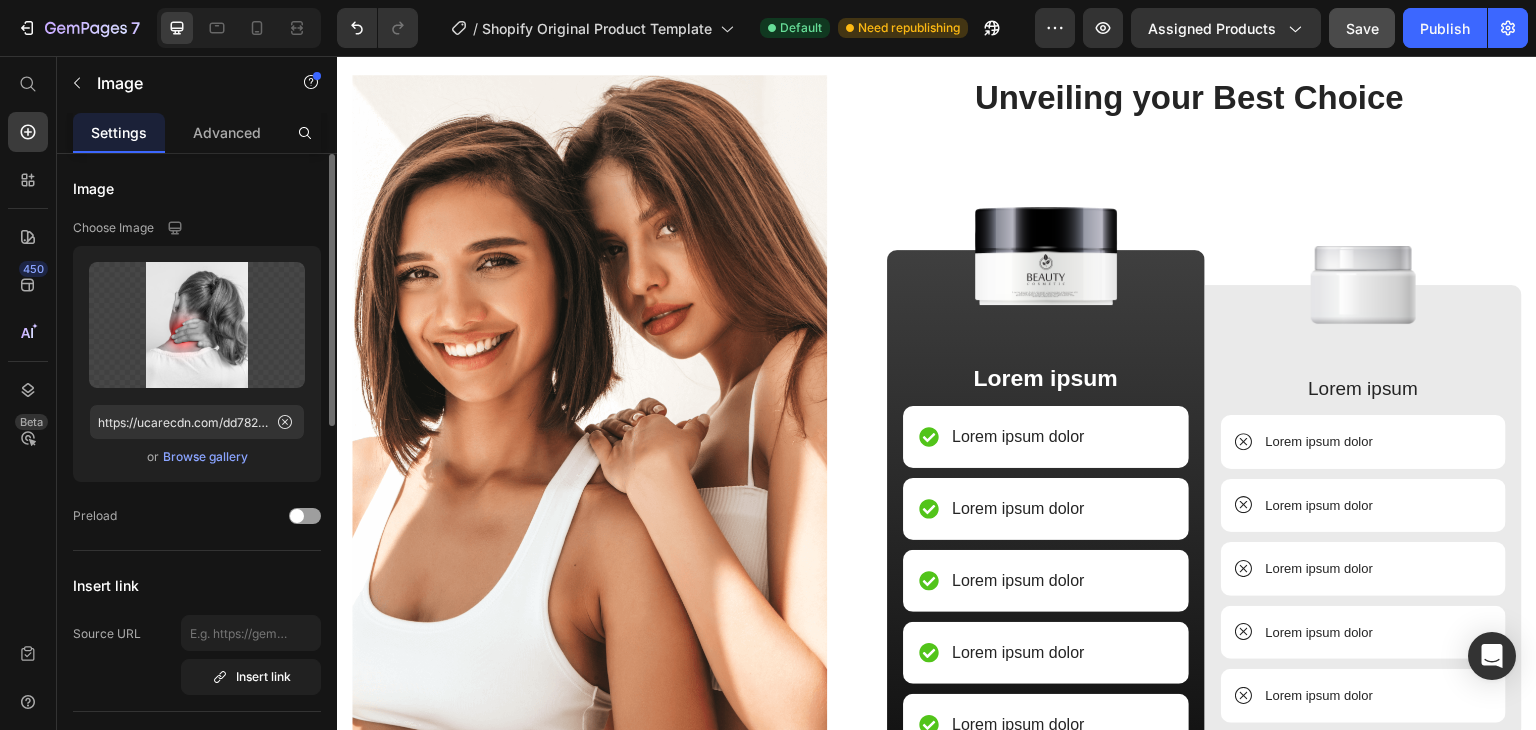 click on "Save" at bounding box center (1362, 28) 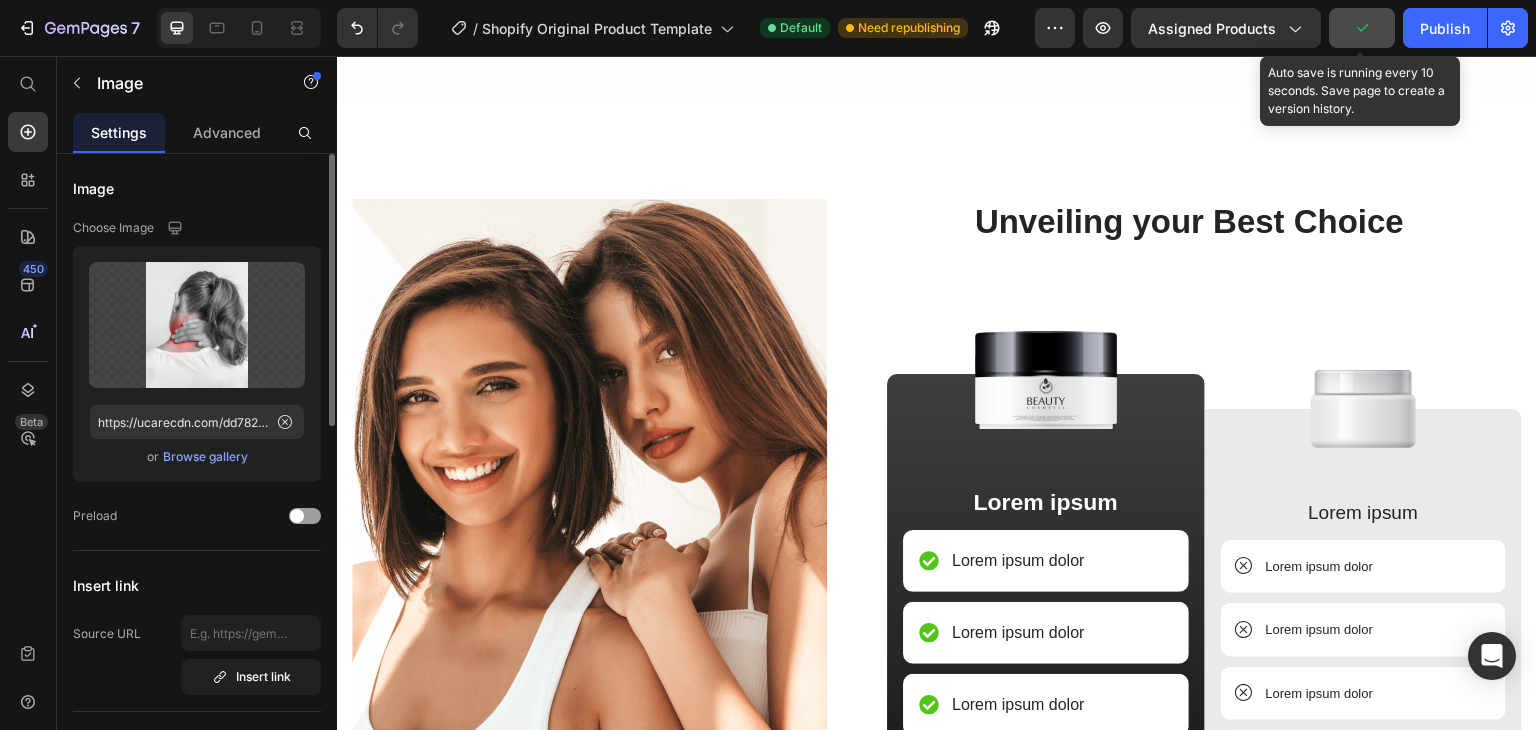 scroll, scrollTop: 5900, scrollLeft: 0, axis: vertical 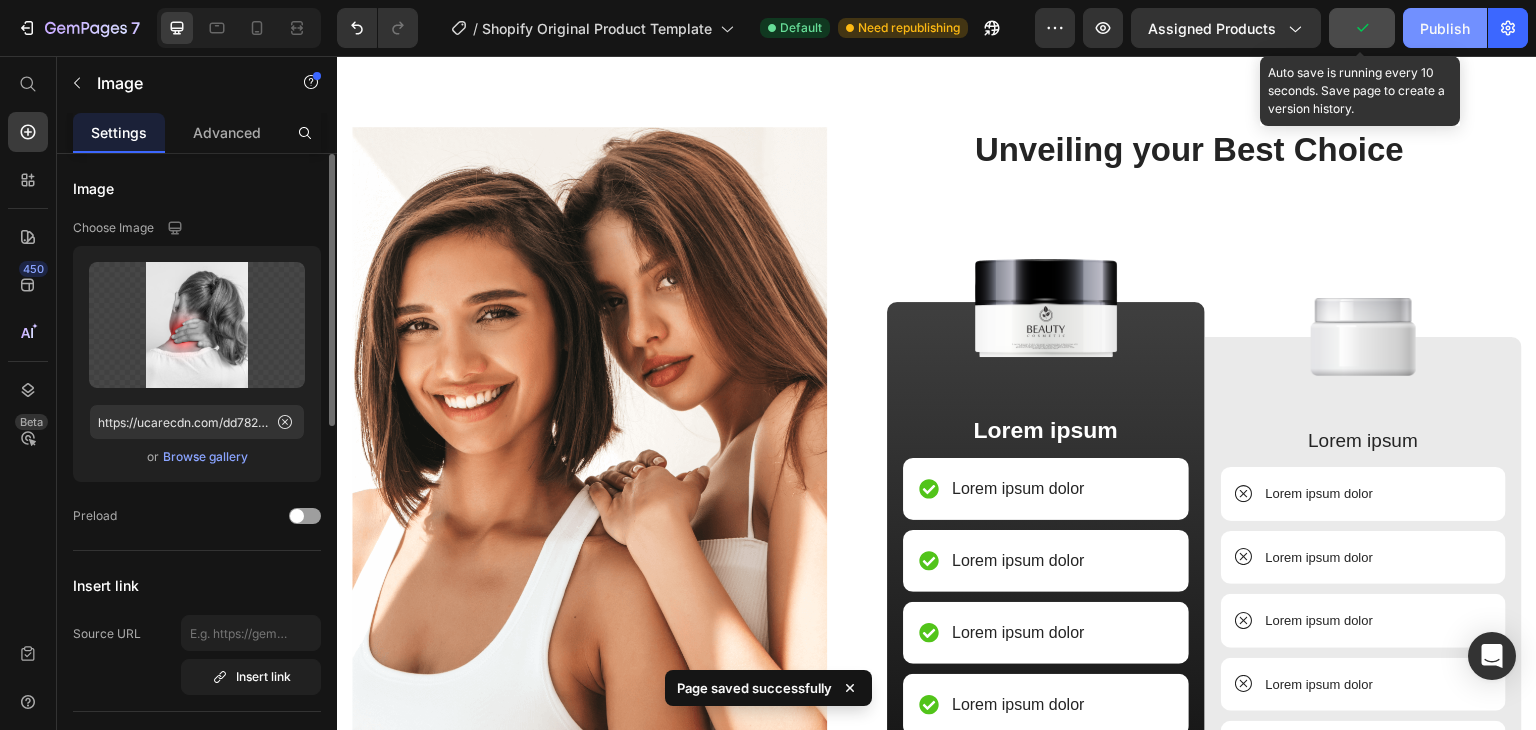 click on "Publish" at bounding box center [1445, 28] 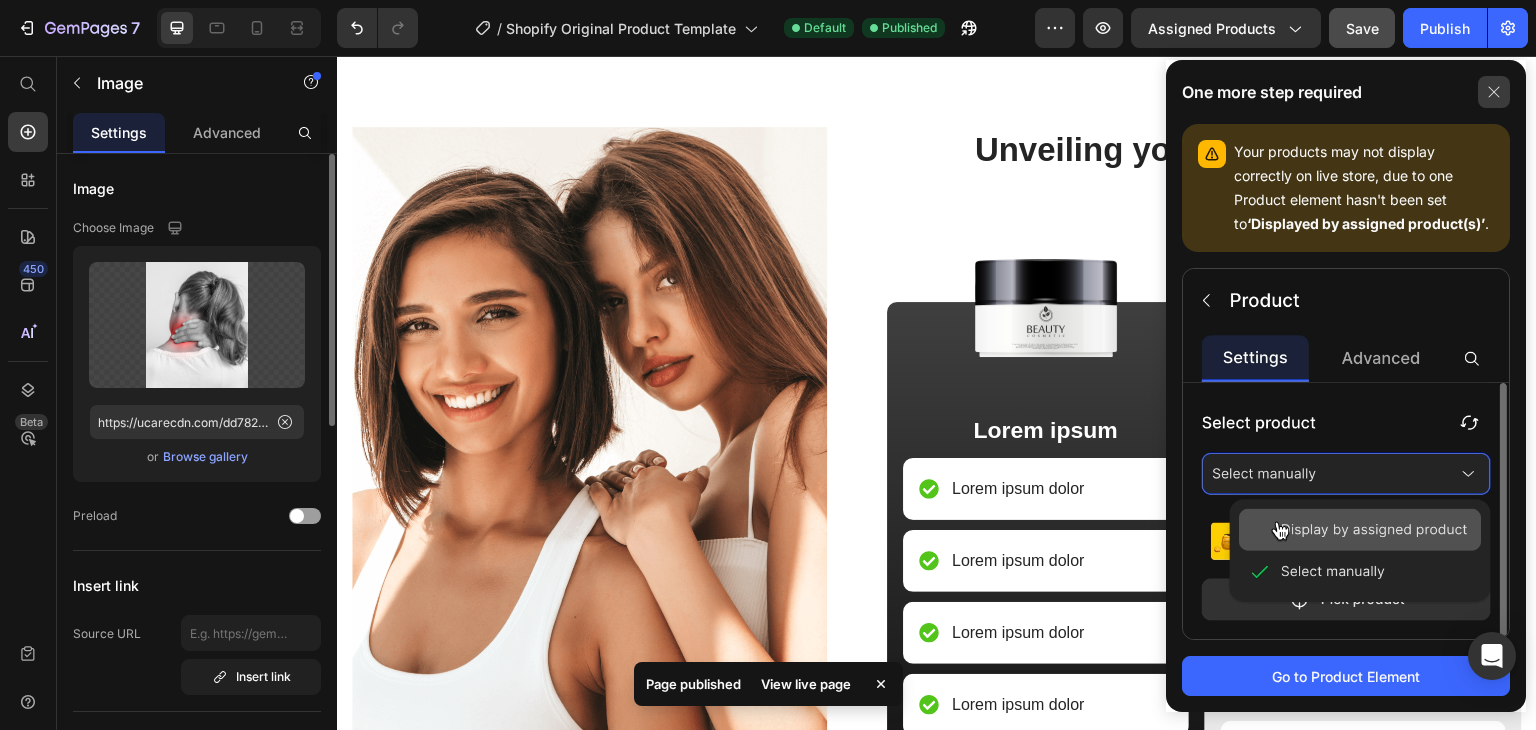 click 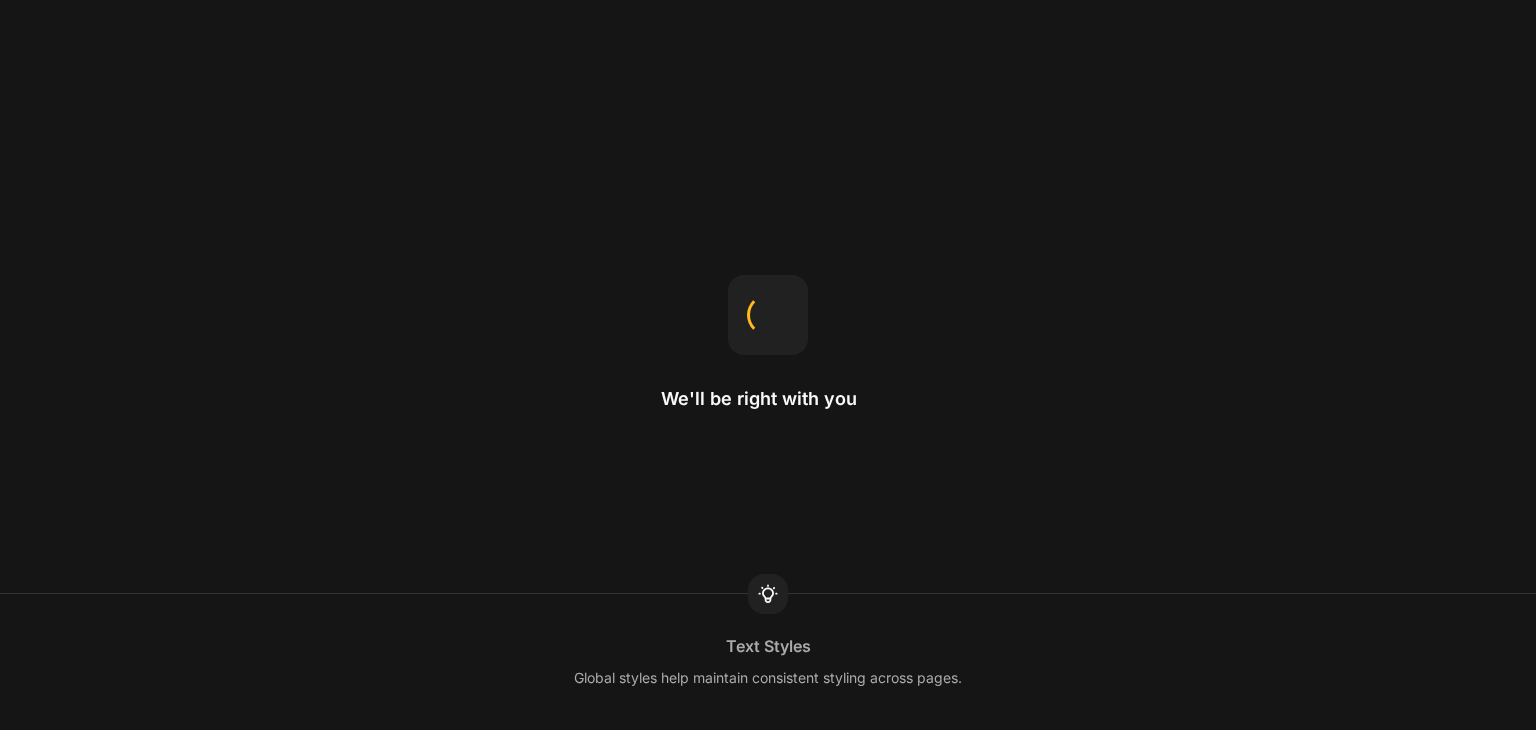 scroll, scrollTop: 0, scrollLeft: 0, axis: both 